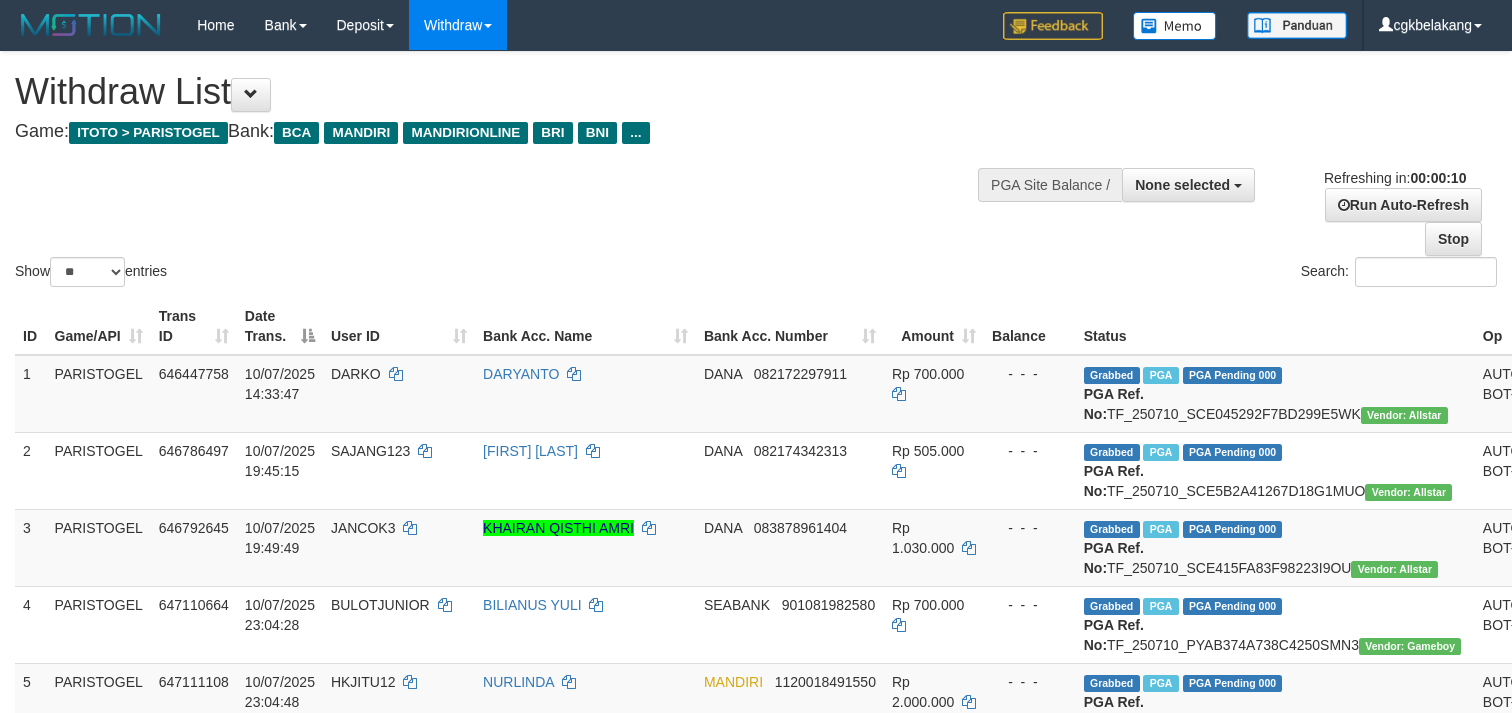 select 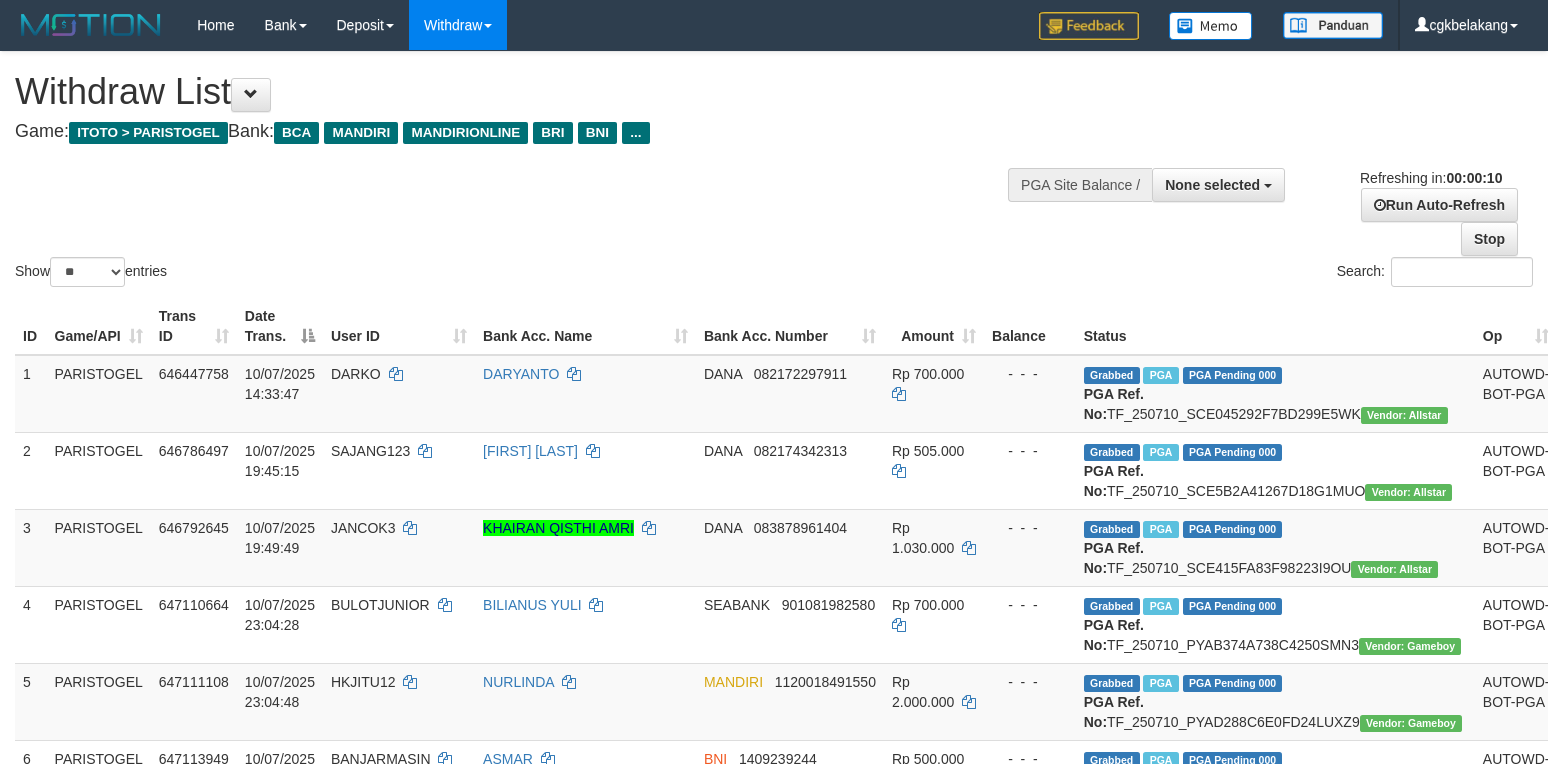 select 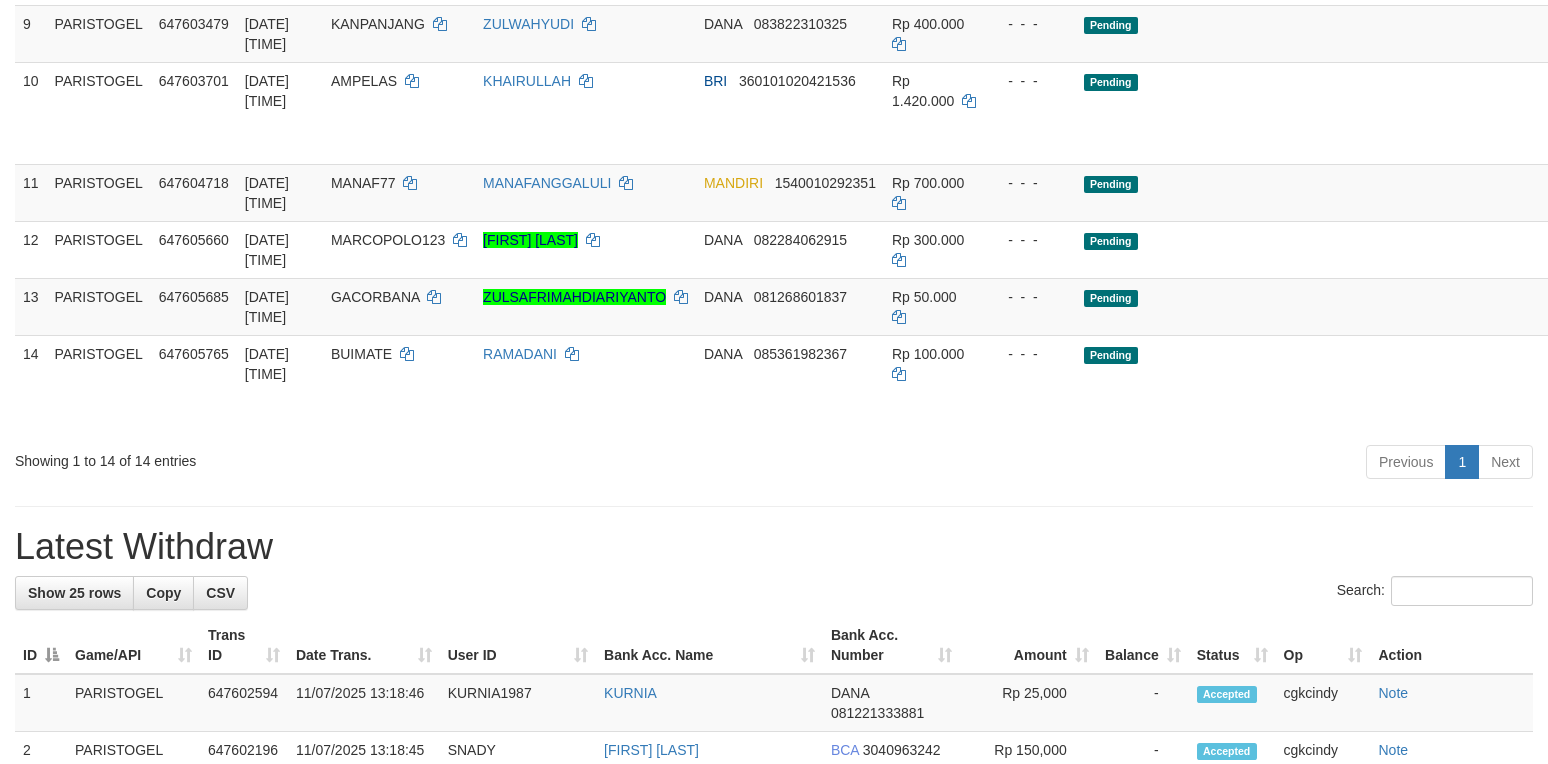 scroll, scrollTop: 892, scrollLeft: 0, axis: vertical 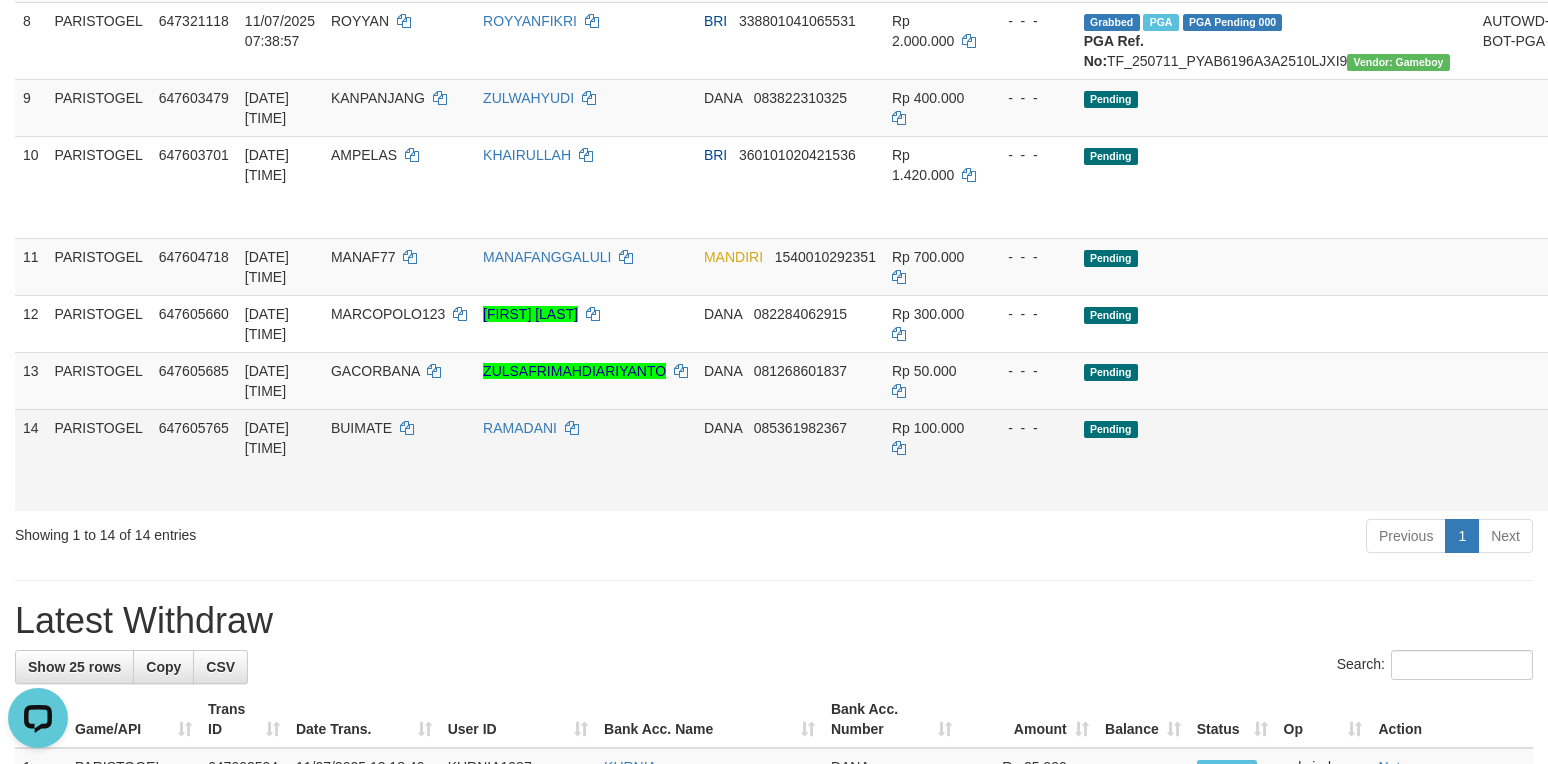 click on "Allow Grab" at bounding box center (1581, 438) 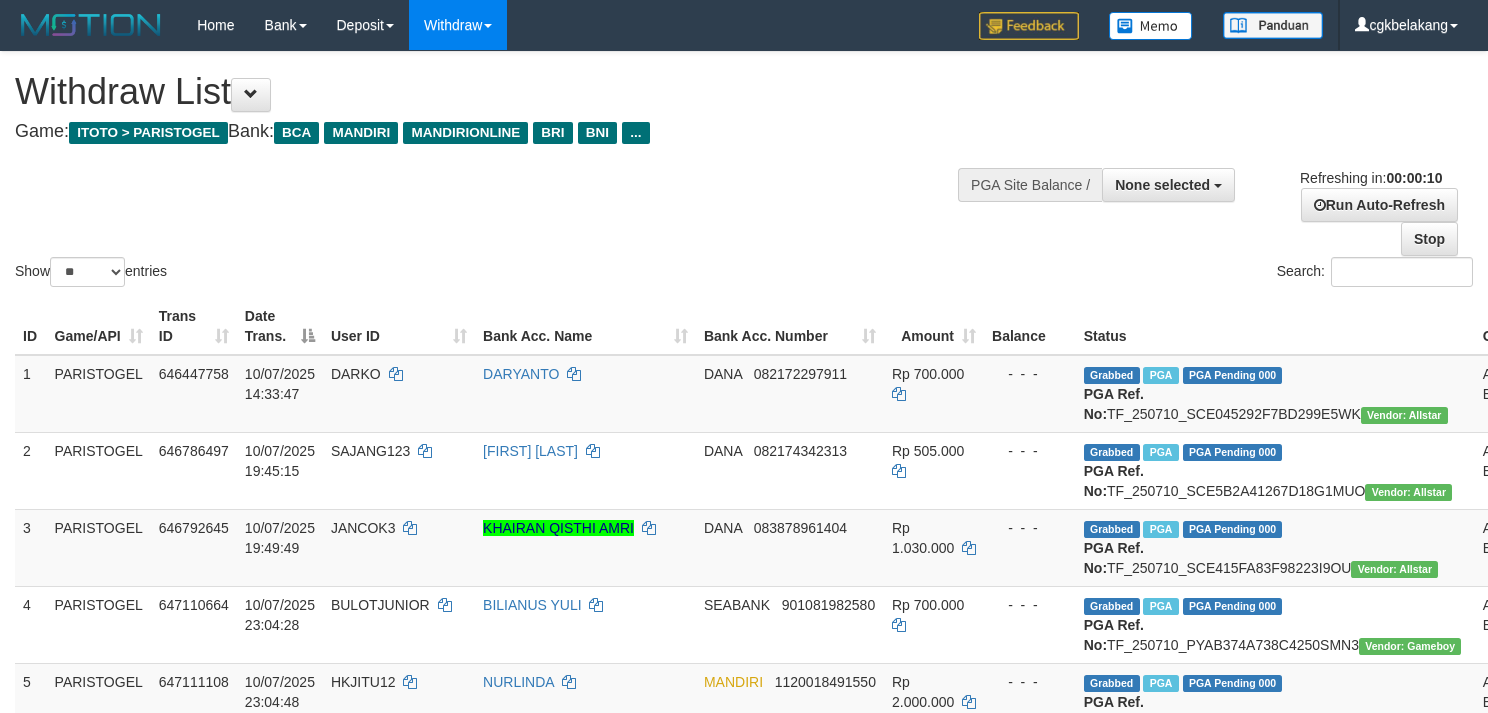 select 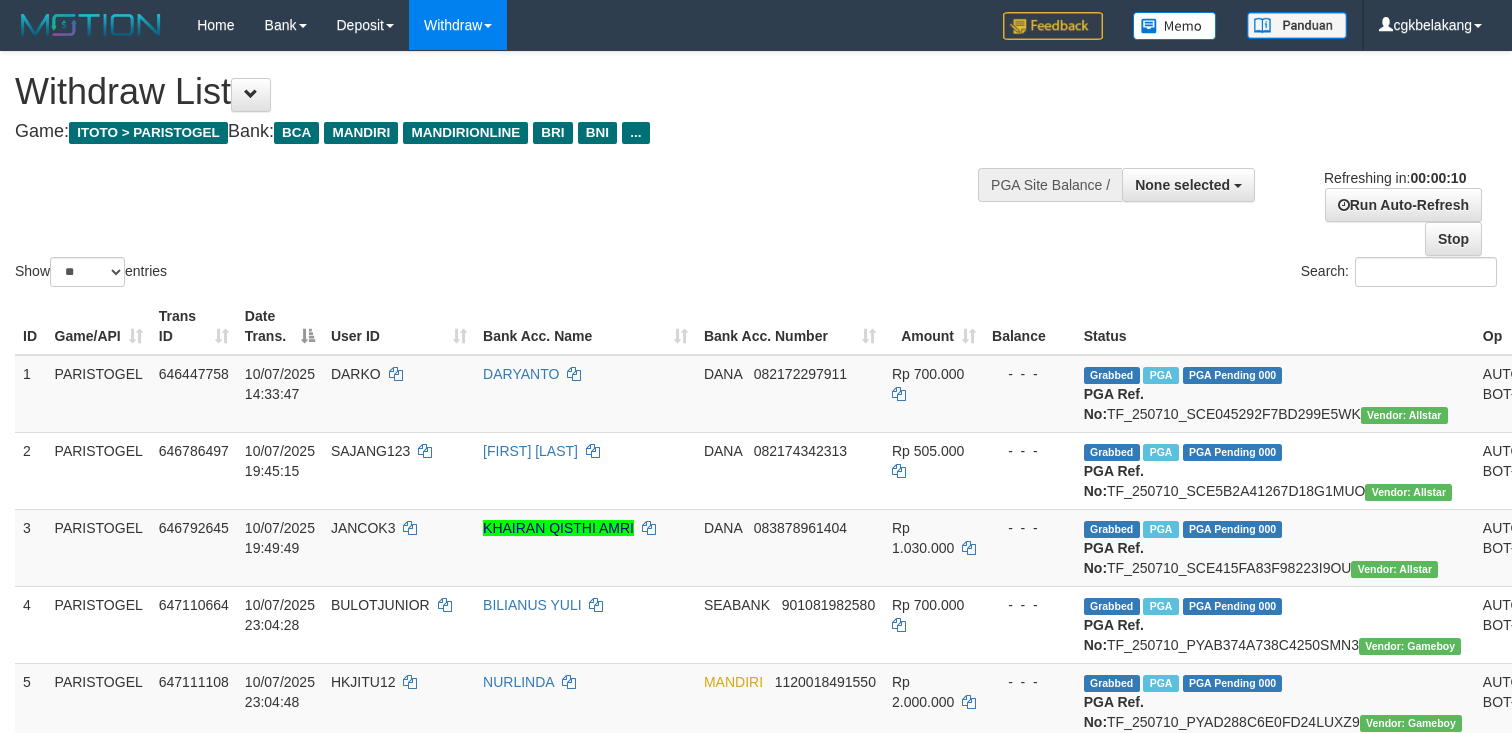select 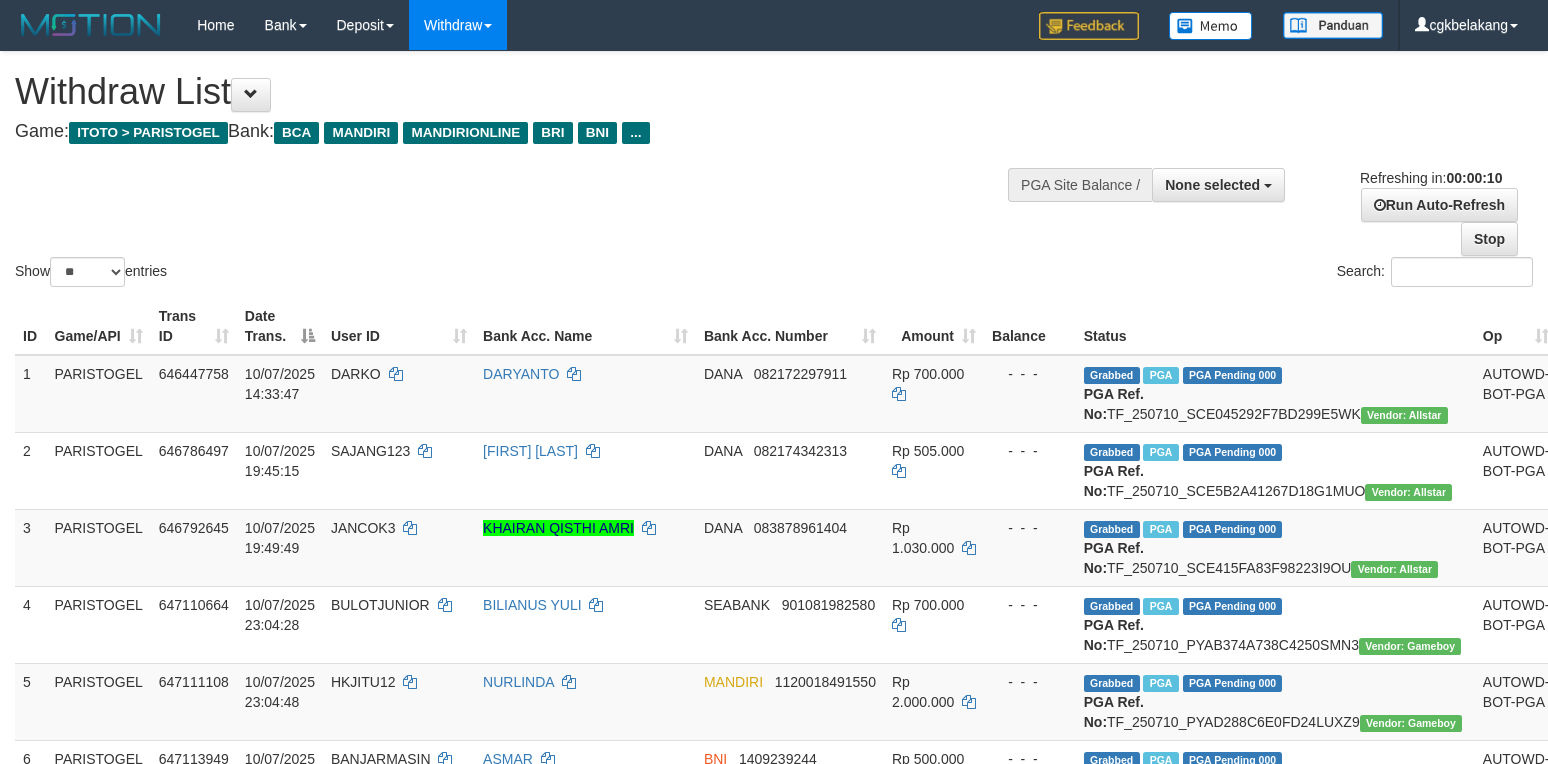 select 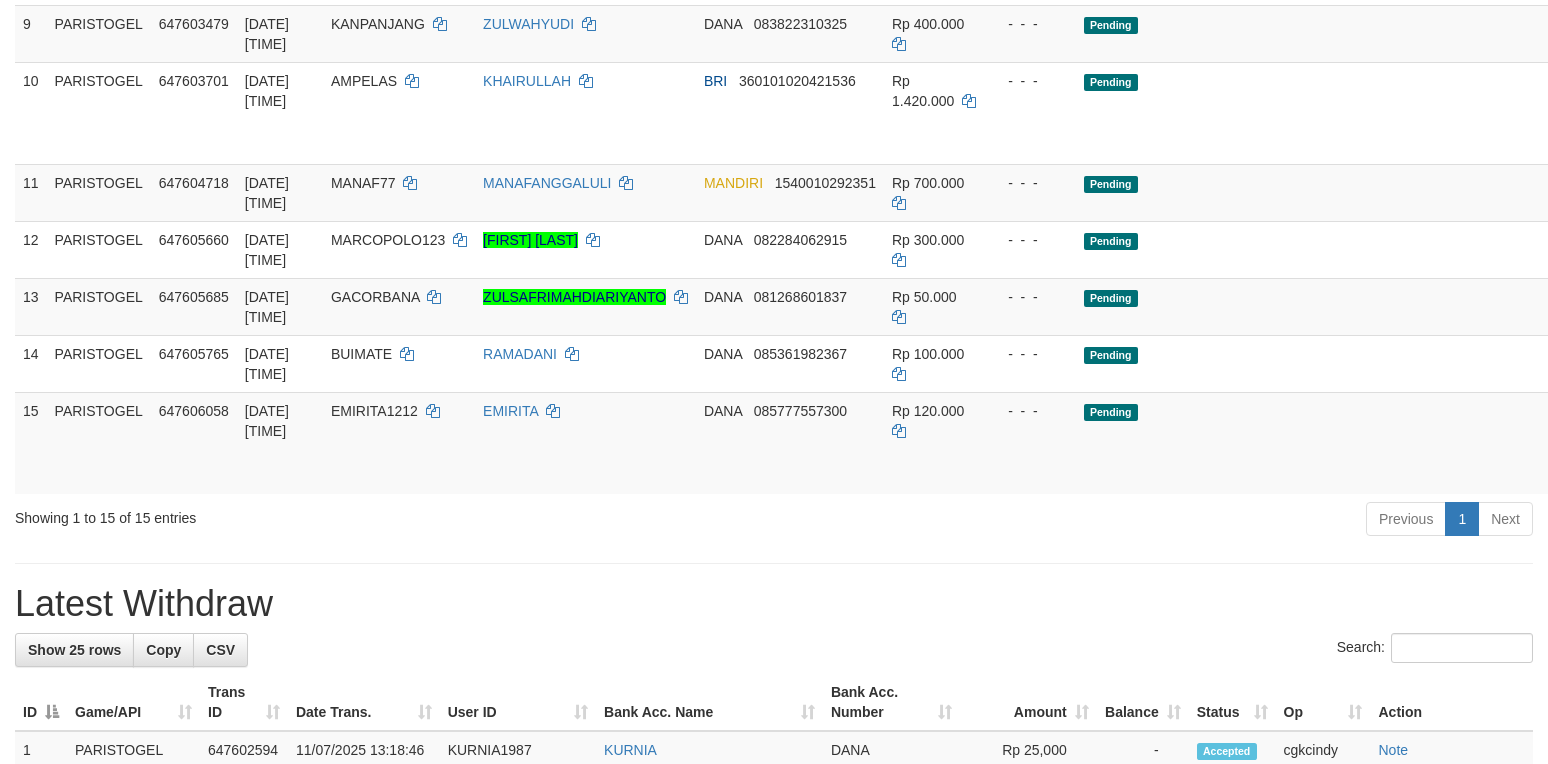 scroll, scrollTop: 892, scrollLeft: 0, axis: vertical 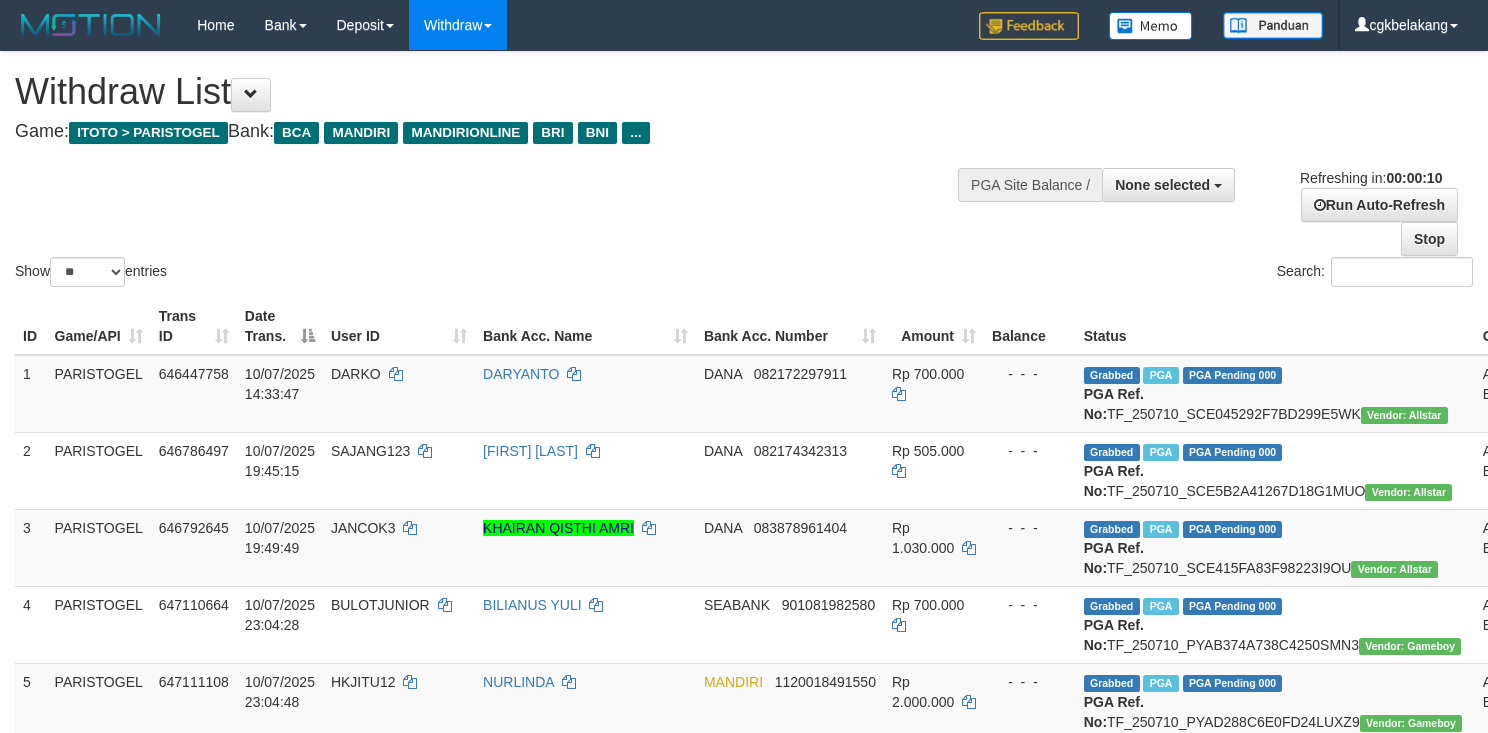 select 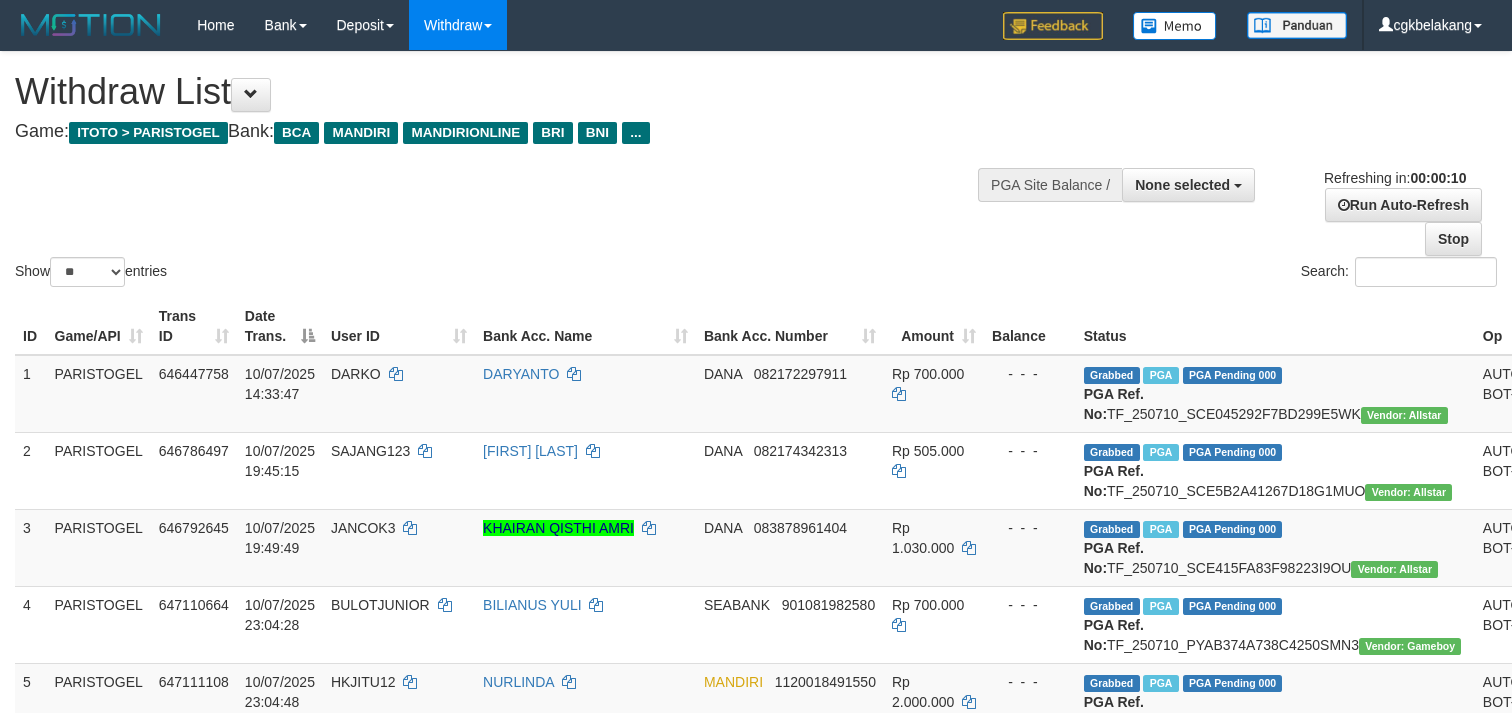select 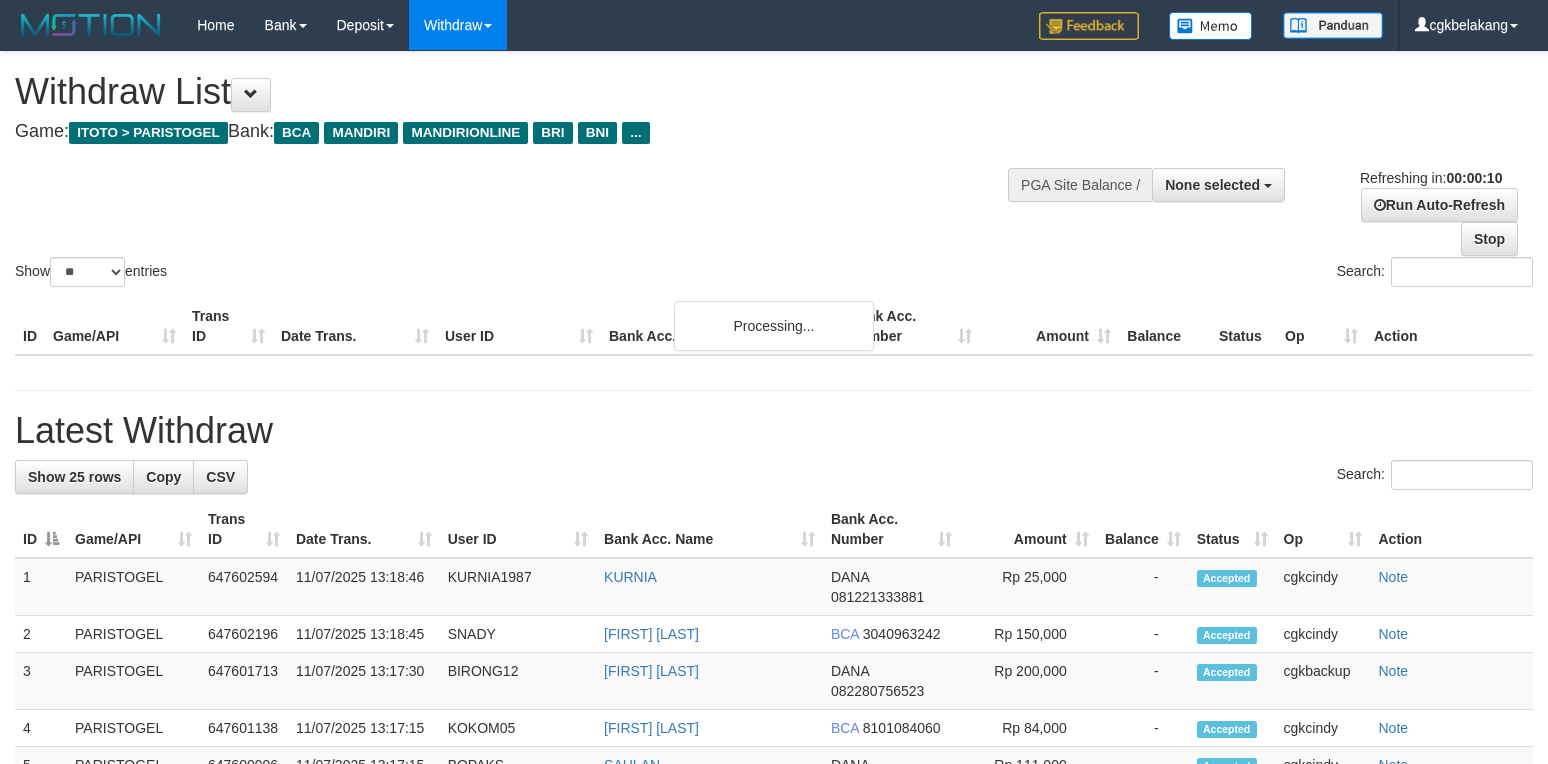 select 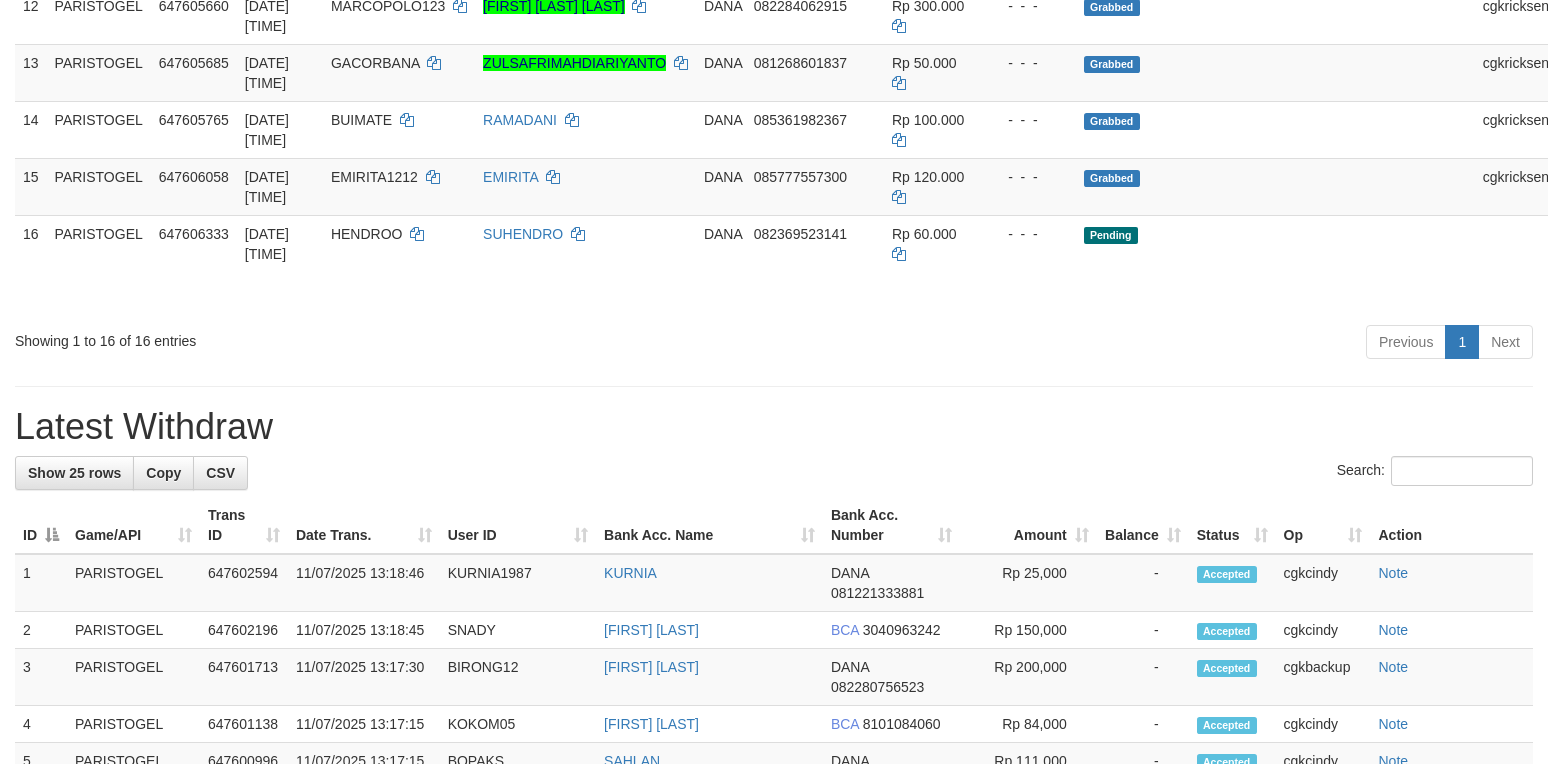 scroll, scrollTop: 1186, scrollLeft: 0, axis: vertical 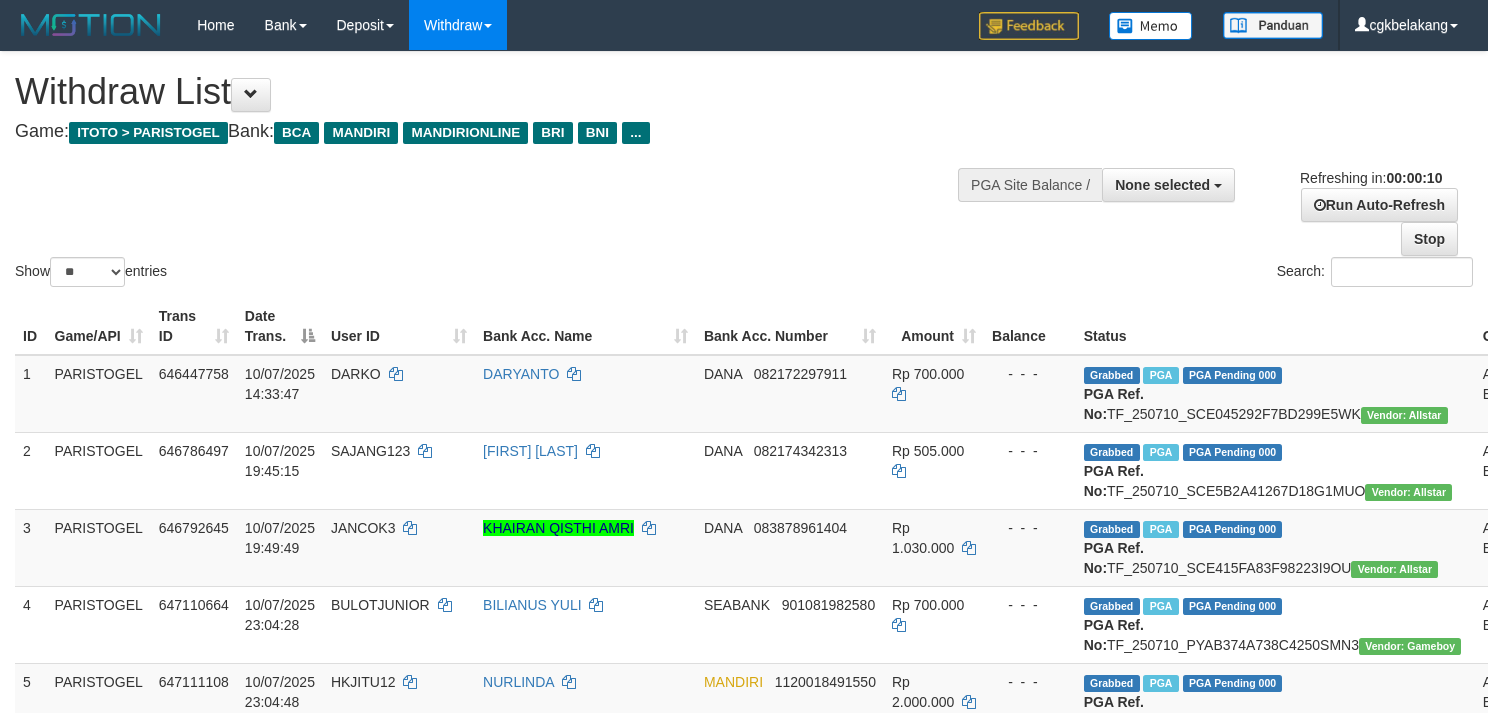 select 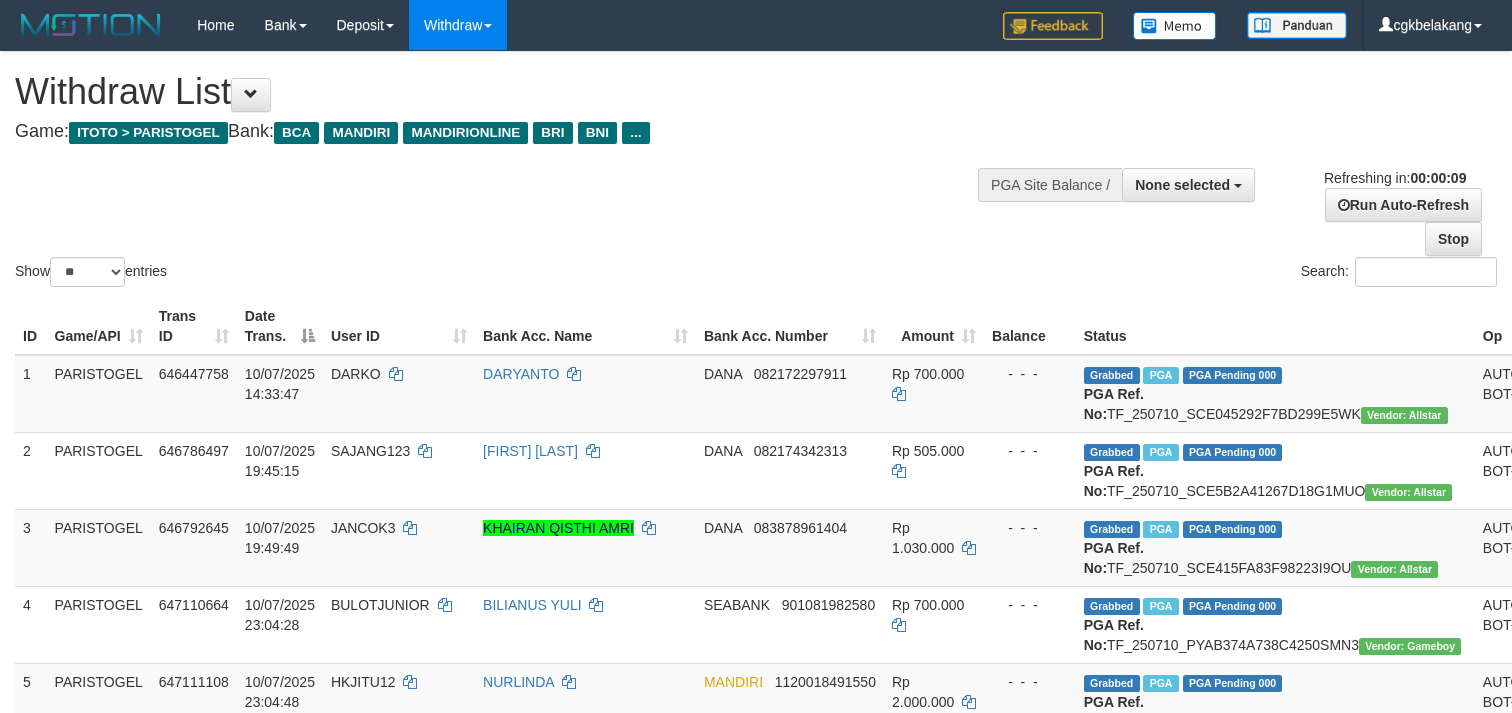 select 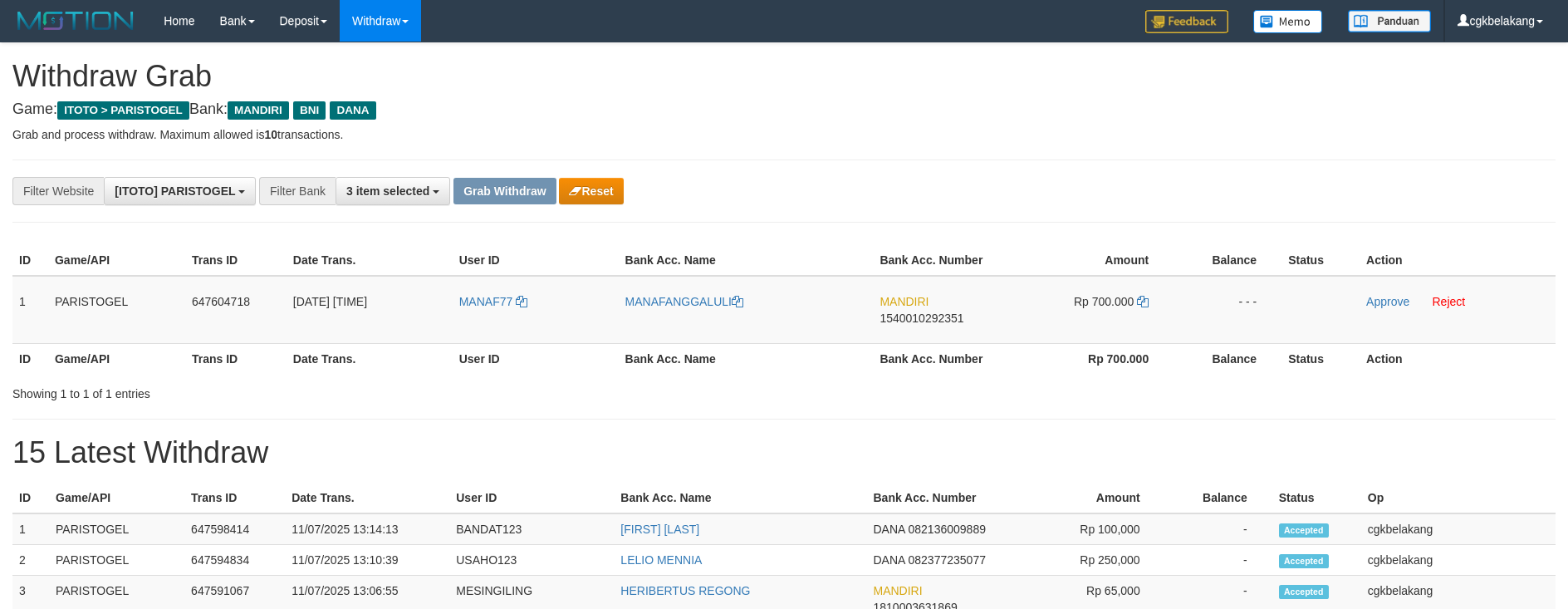 scroll, scrollTop: 0, scrollLeft: 0, axis: both 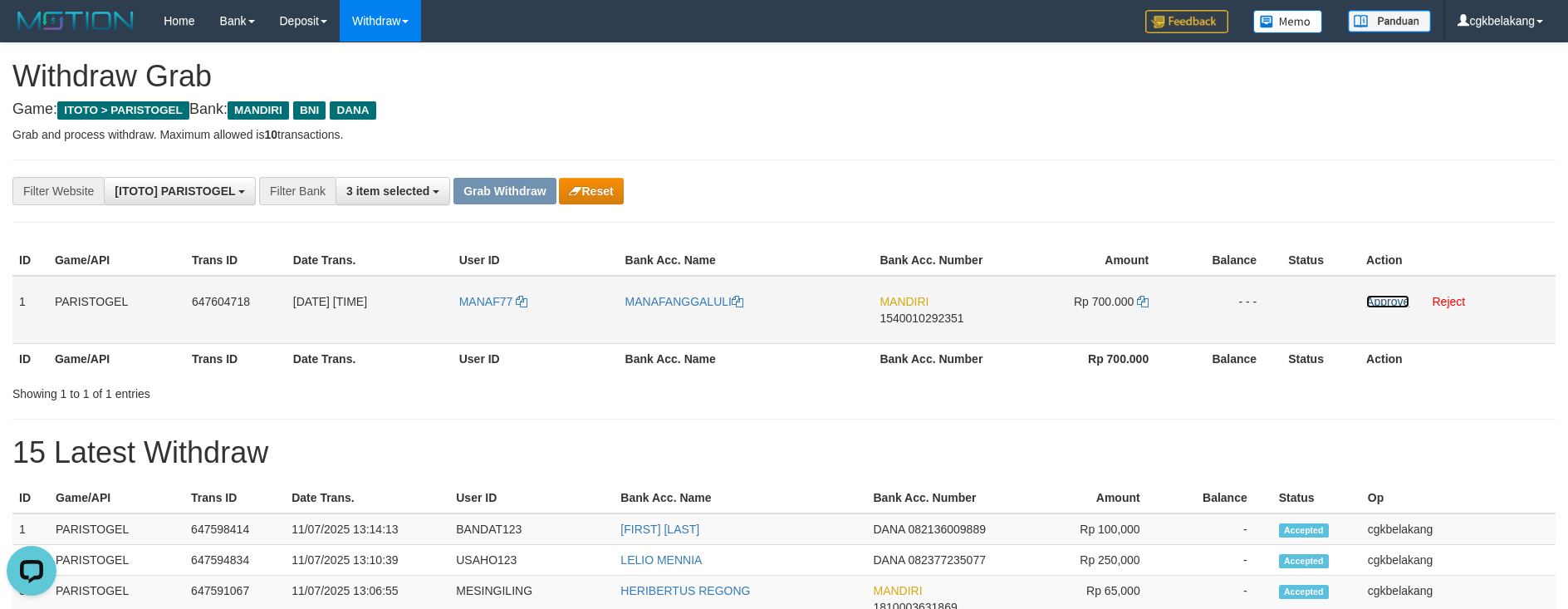 click on "Approve" at bounding box center (1388, 302) 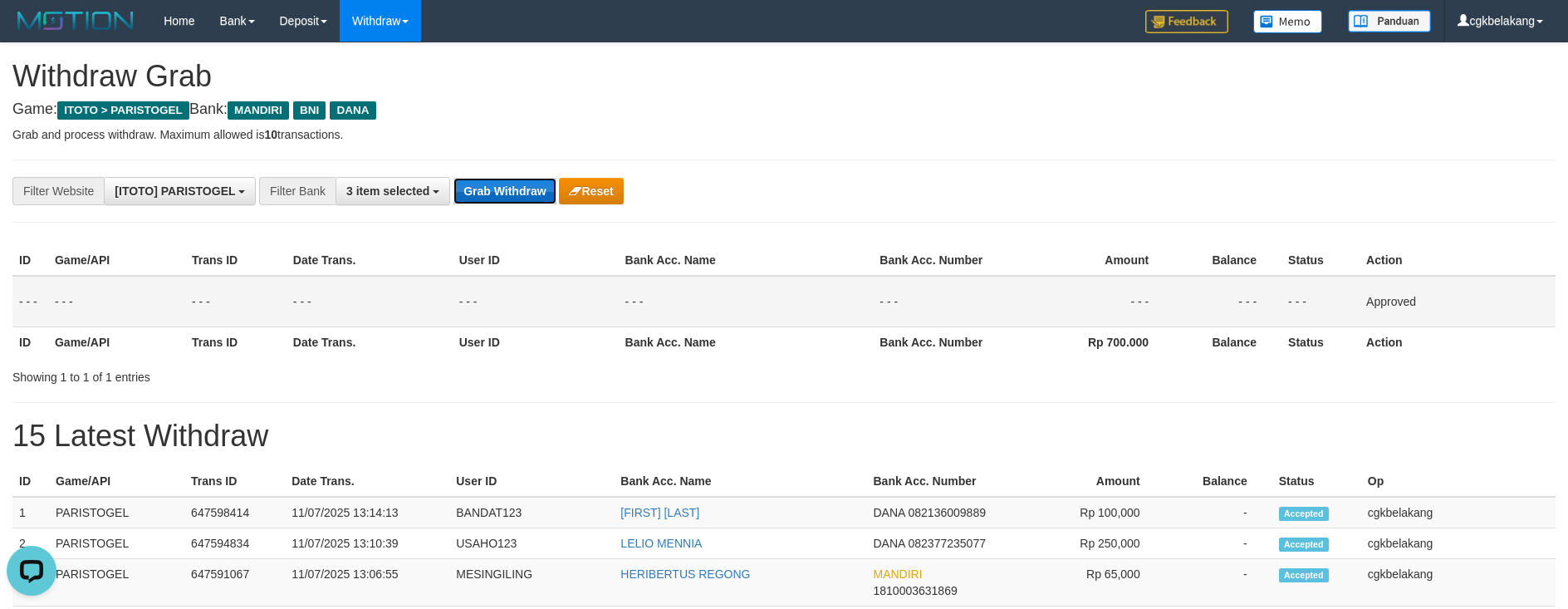 click on "Grab Withdraw" at bounding box center [504, 191] 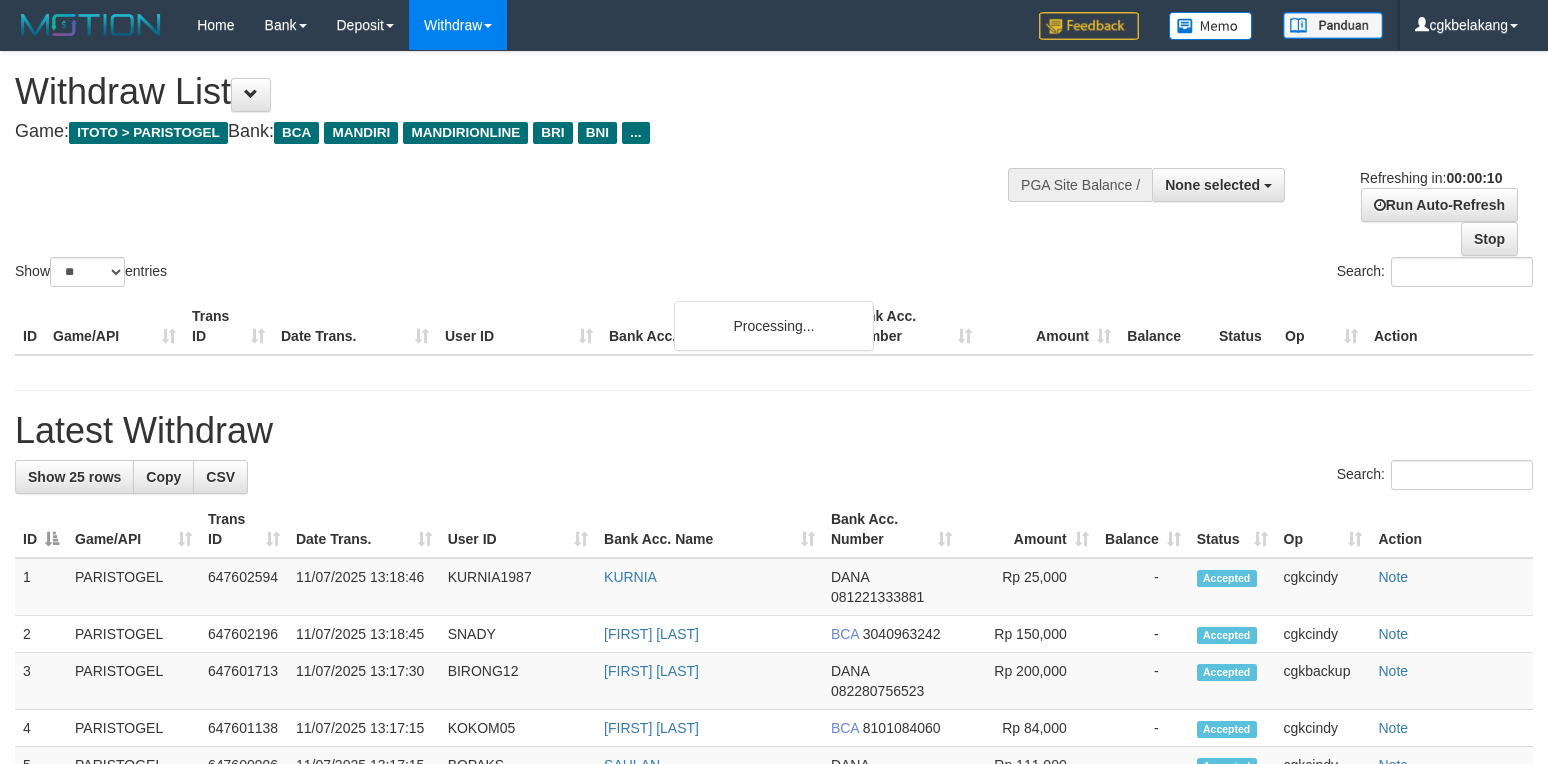select 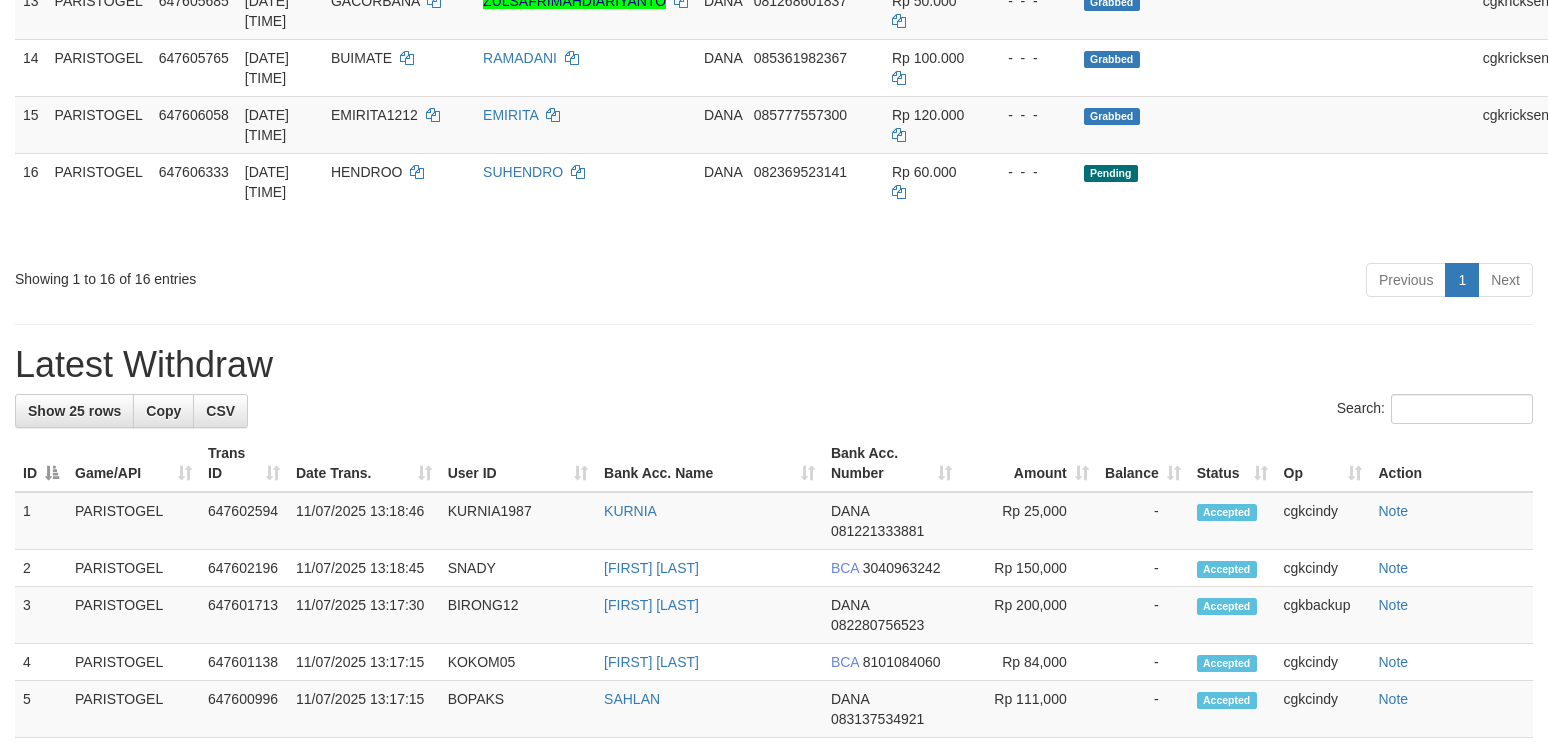 scroll, scrollTop: 1186, scrollLeft: 0, axis: vertical 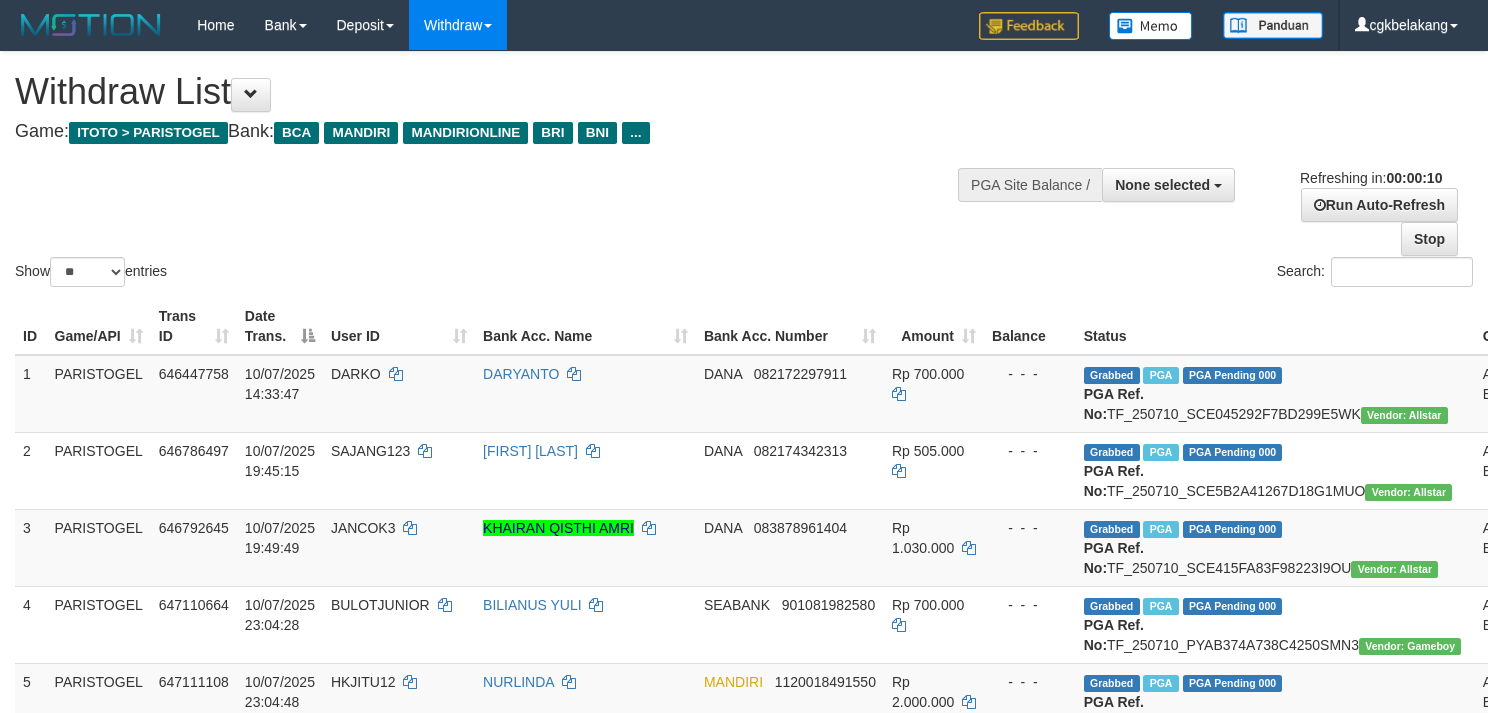 select 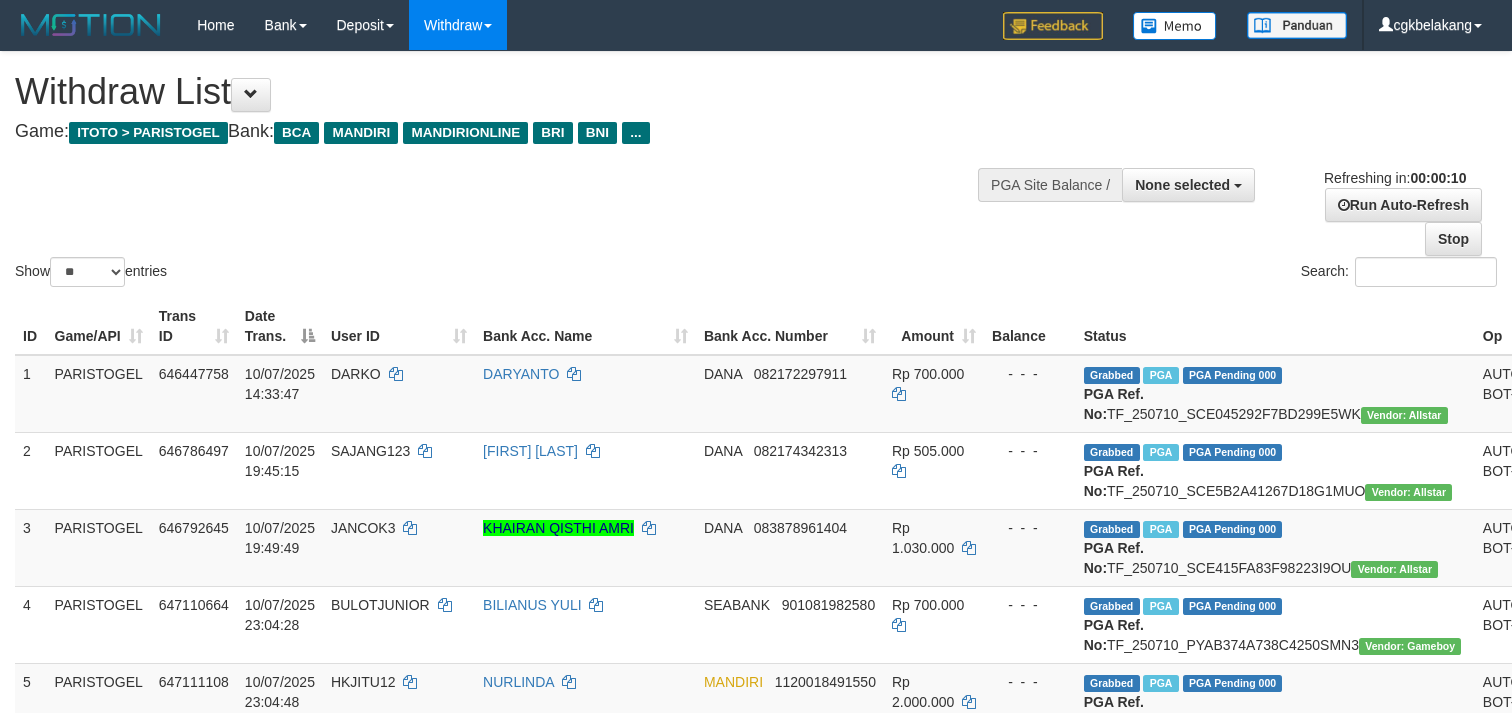 select 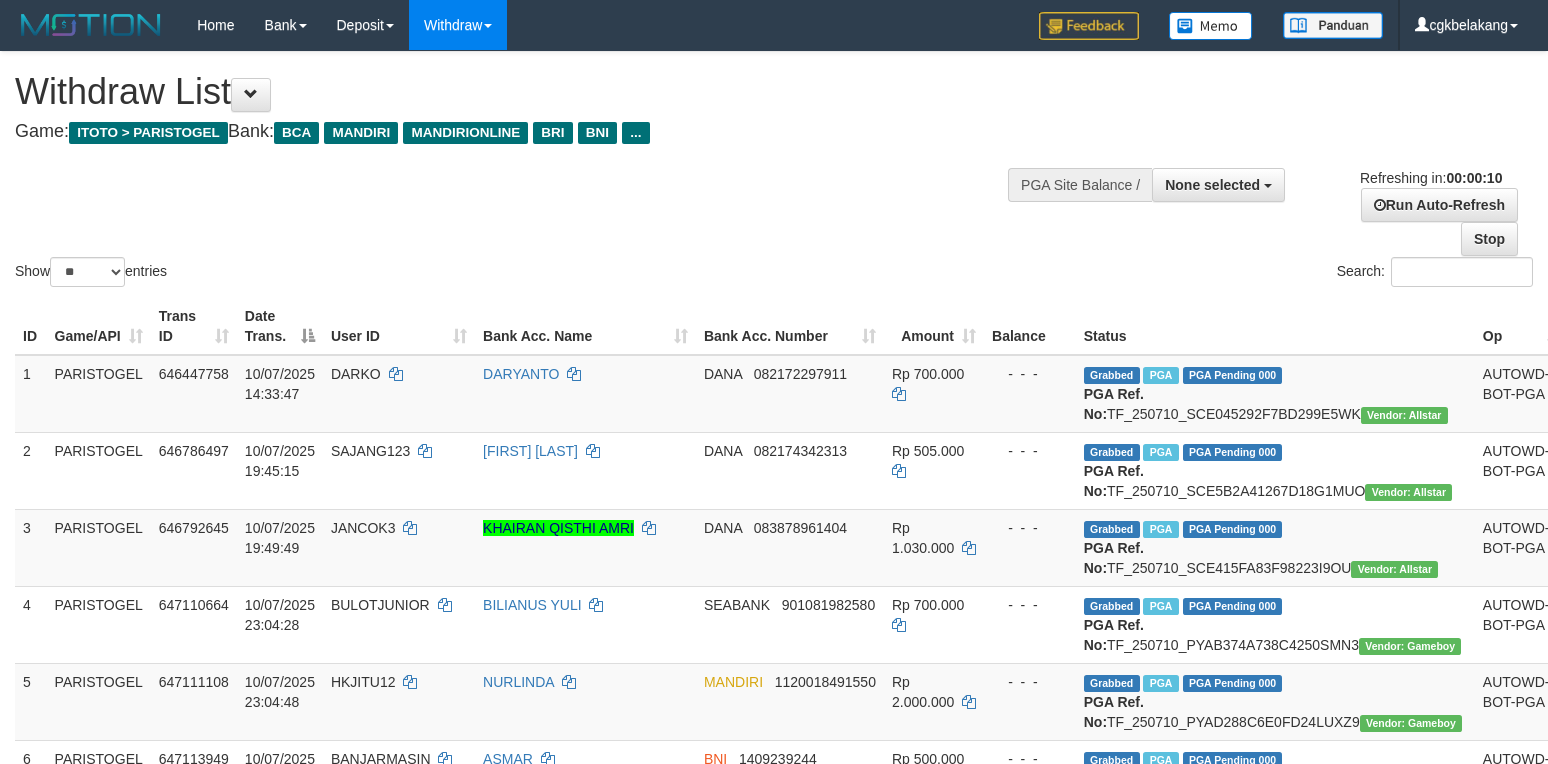 select 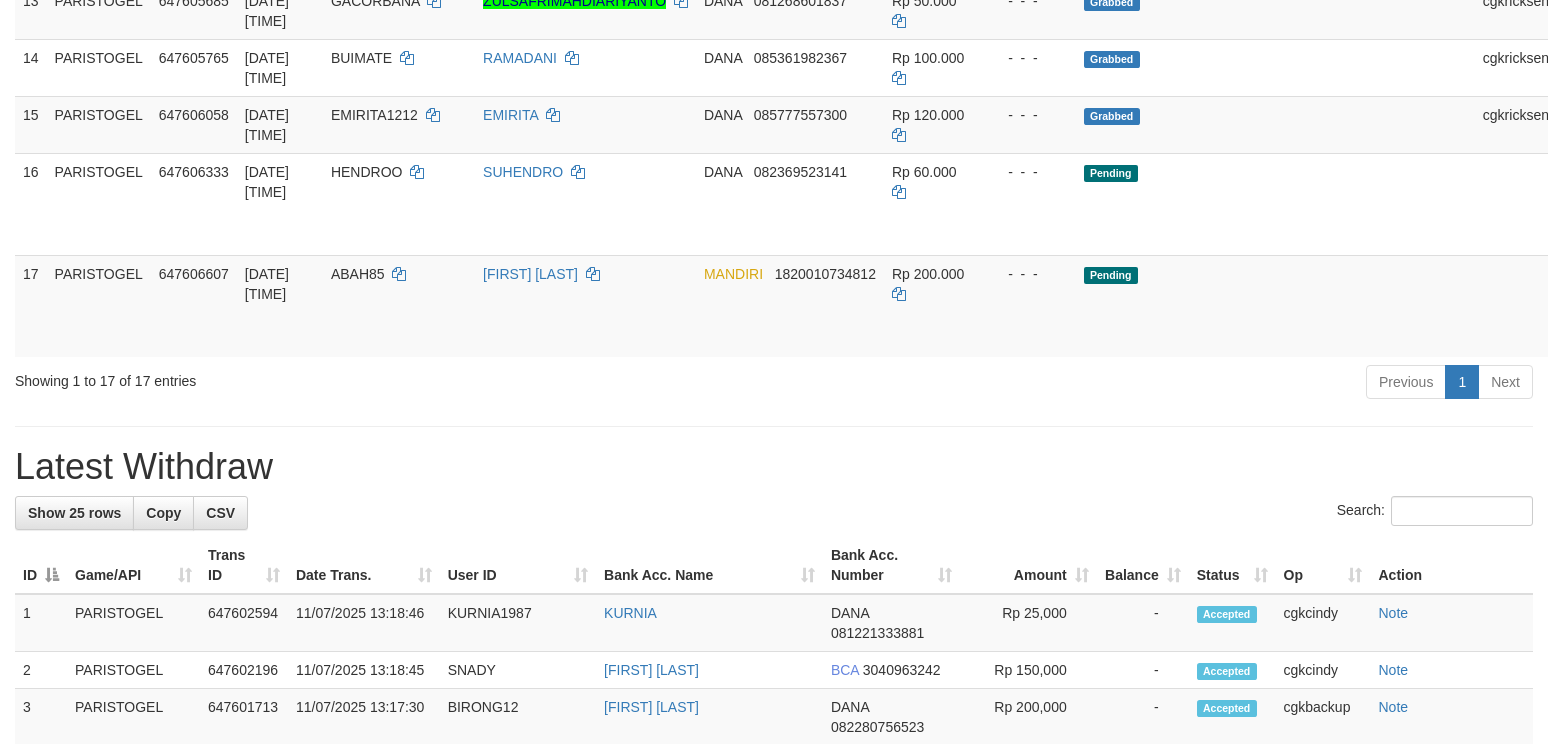 scroll, scrollTop: 1186, scrollLeft: 0, axis: vertical 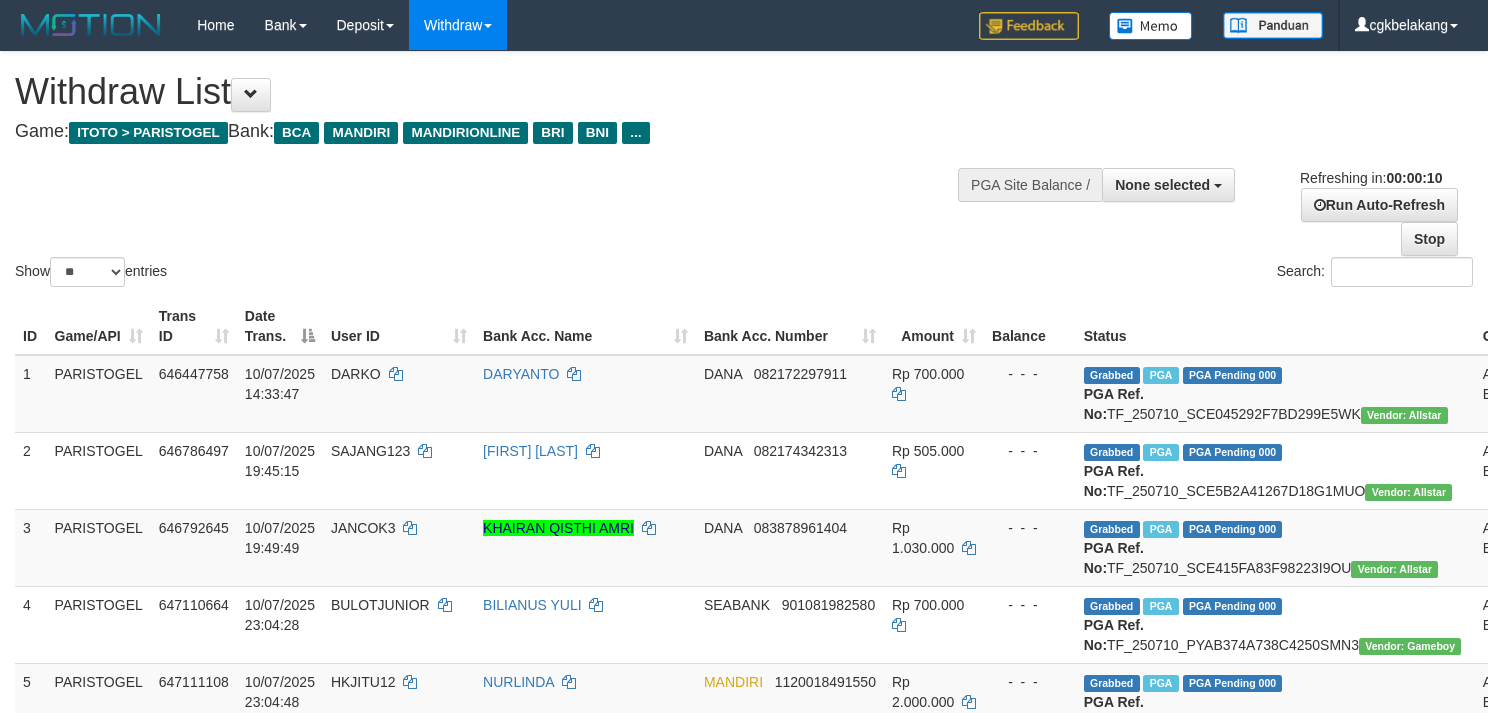 select 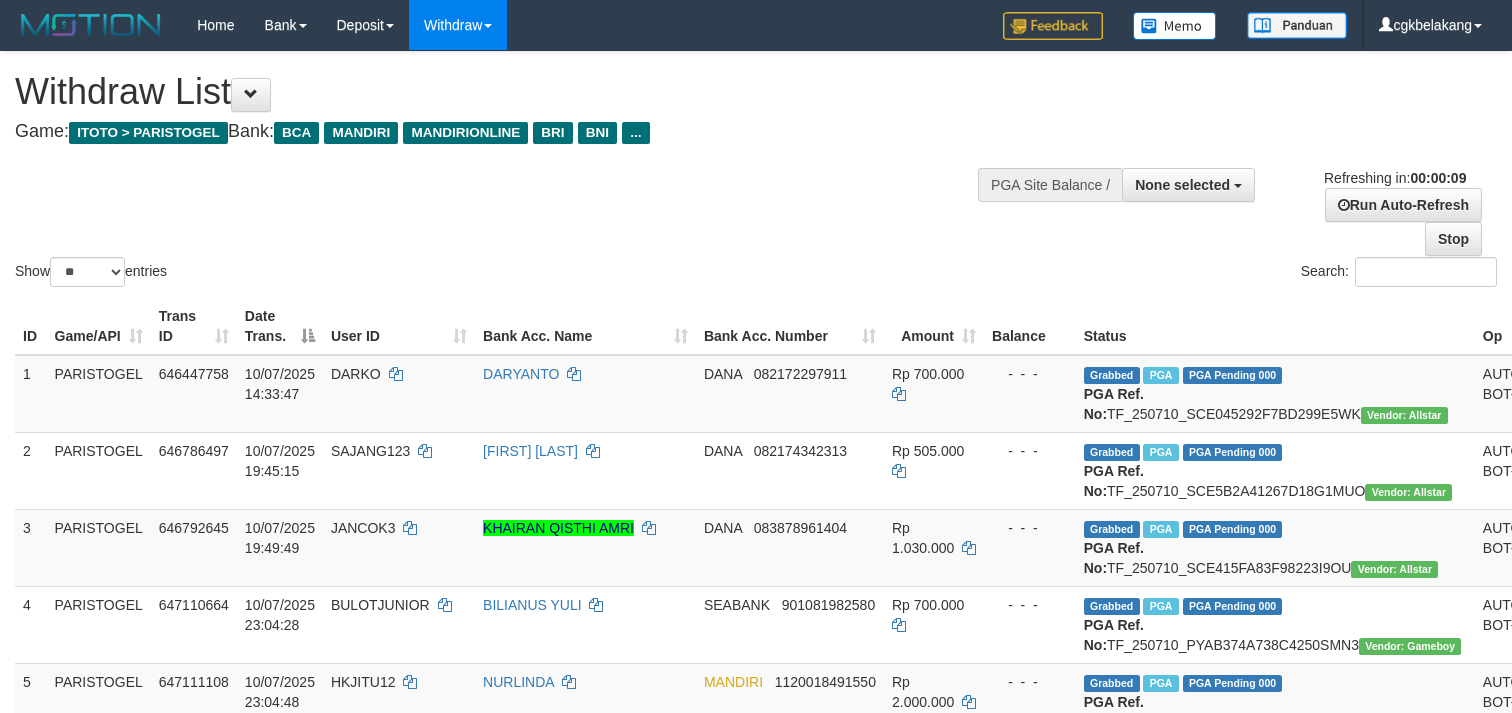 select 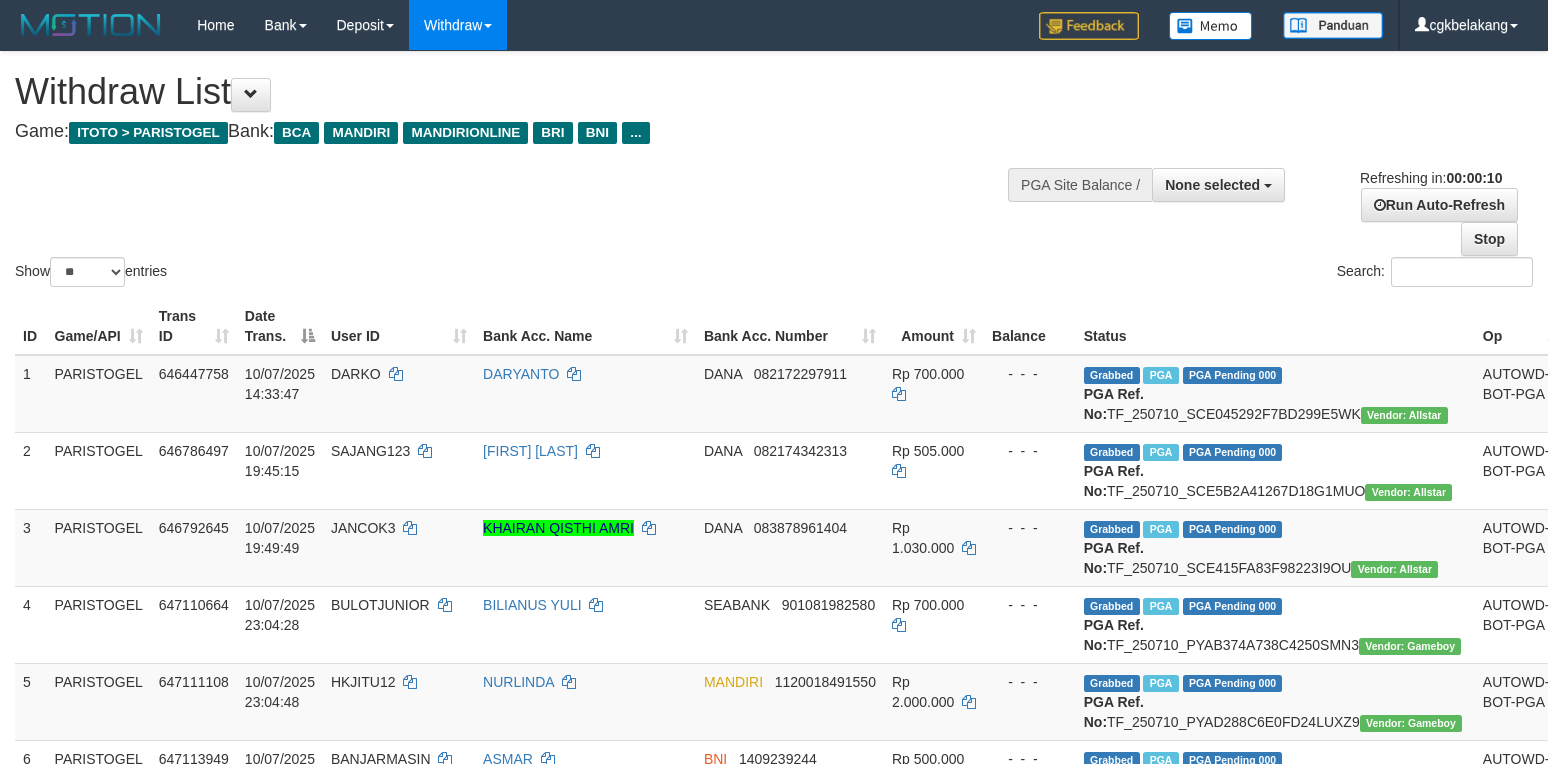 select 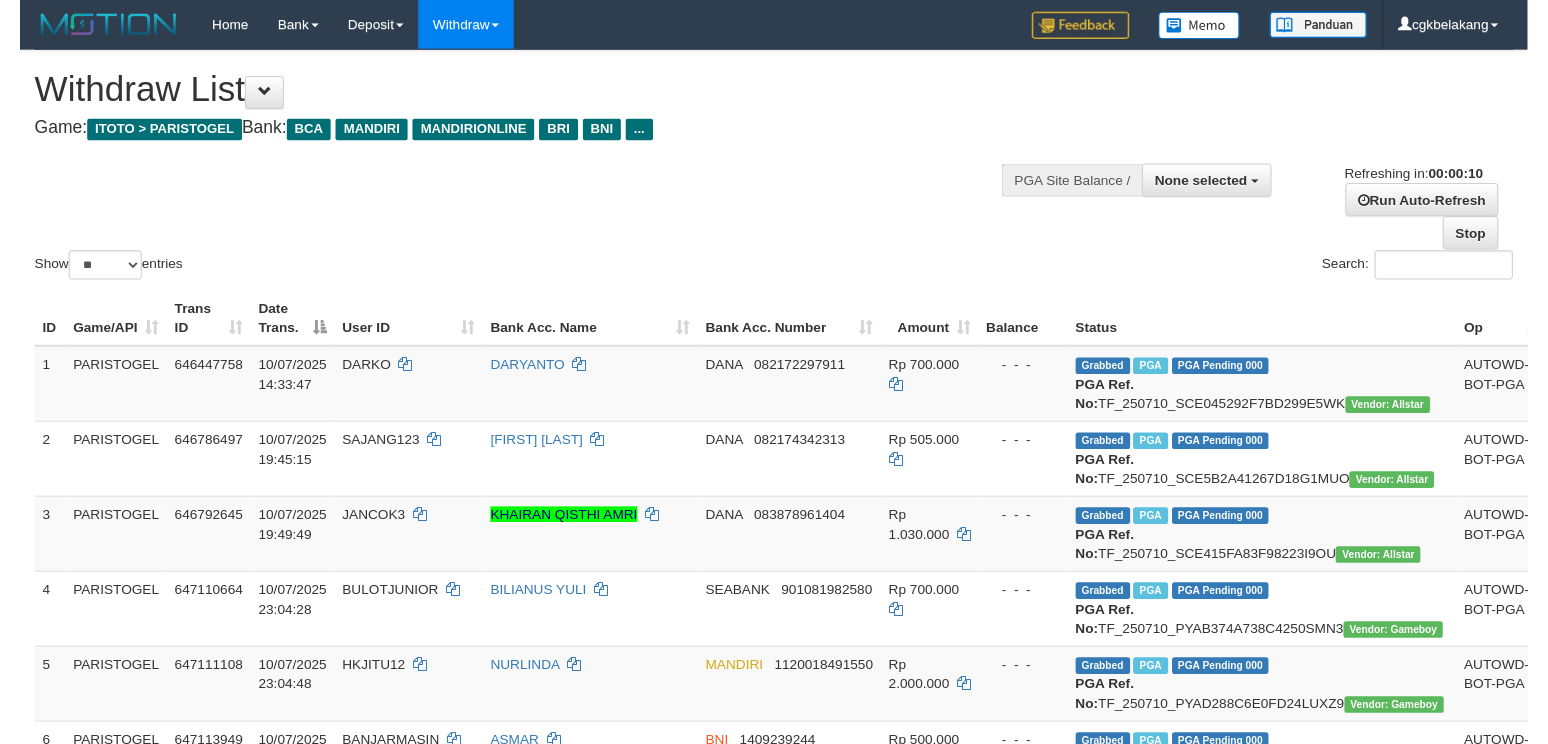 scroll, scrollTop: 0, scrollLeft: 0, axis: both 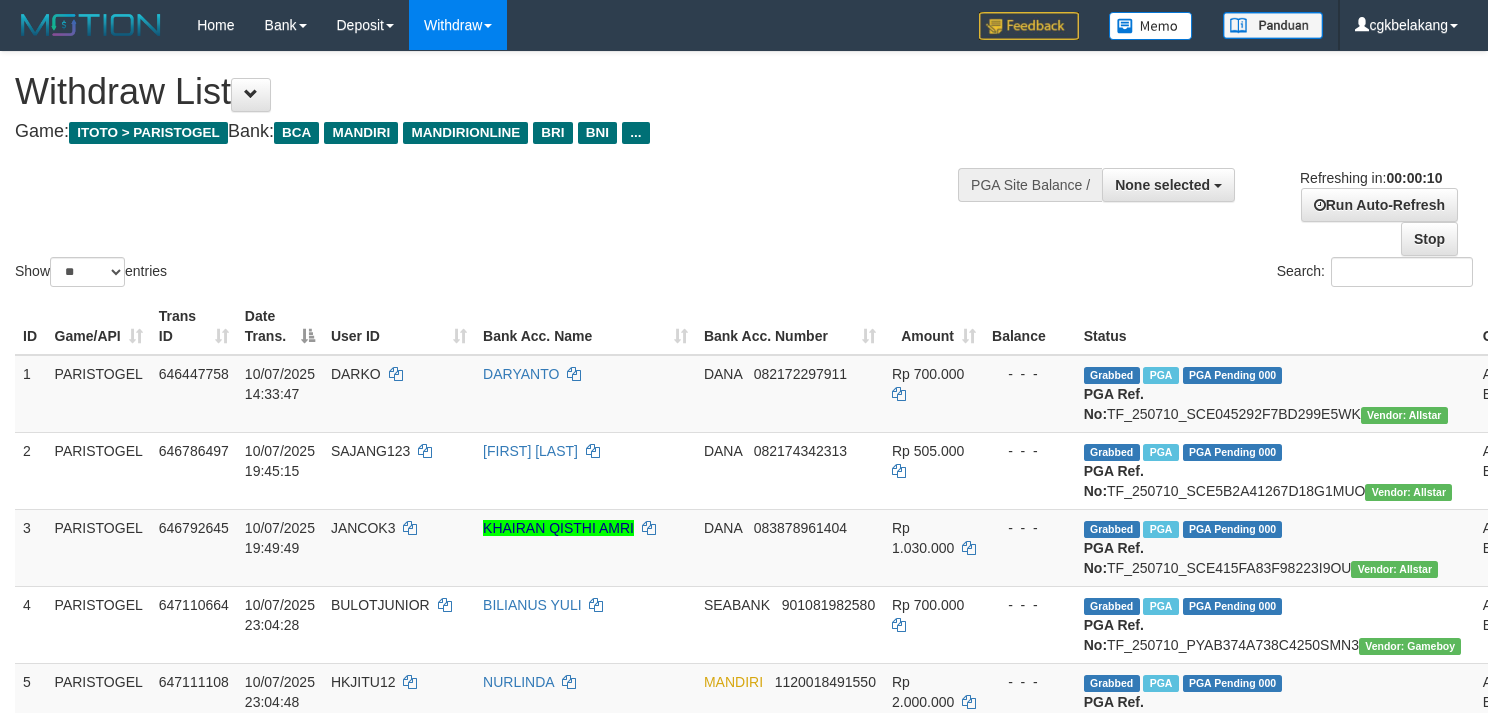 select 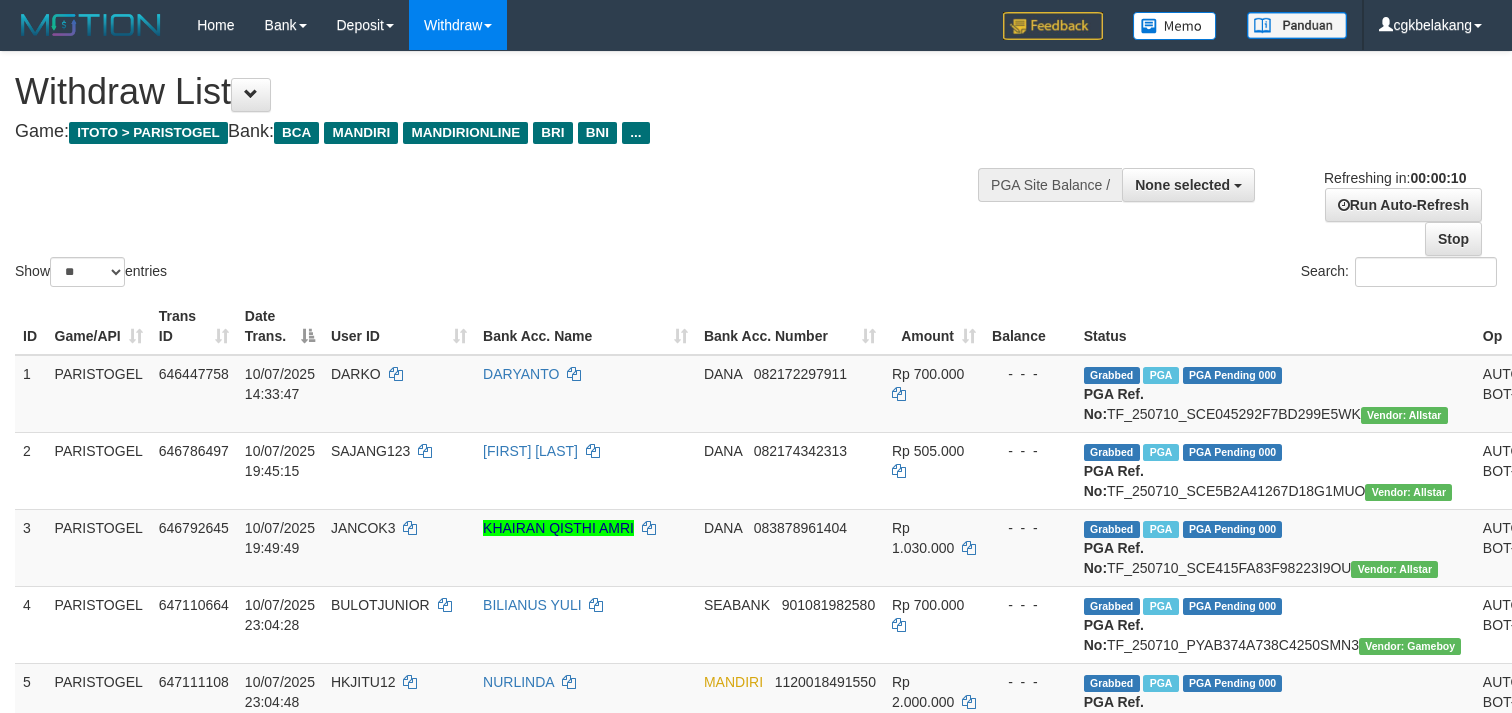 select 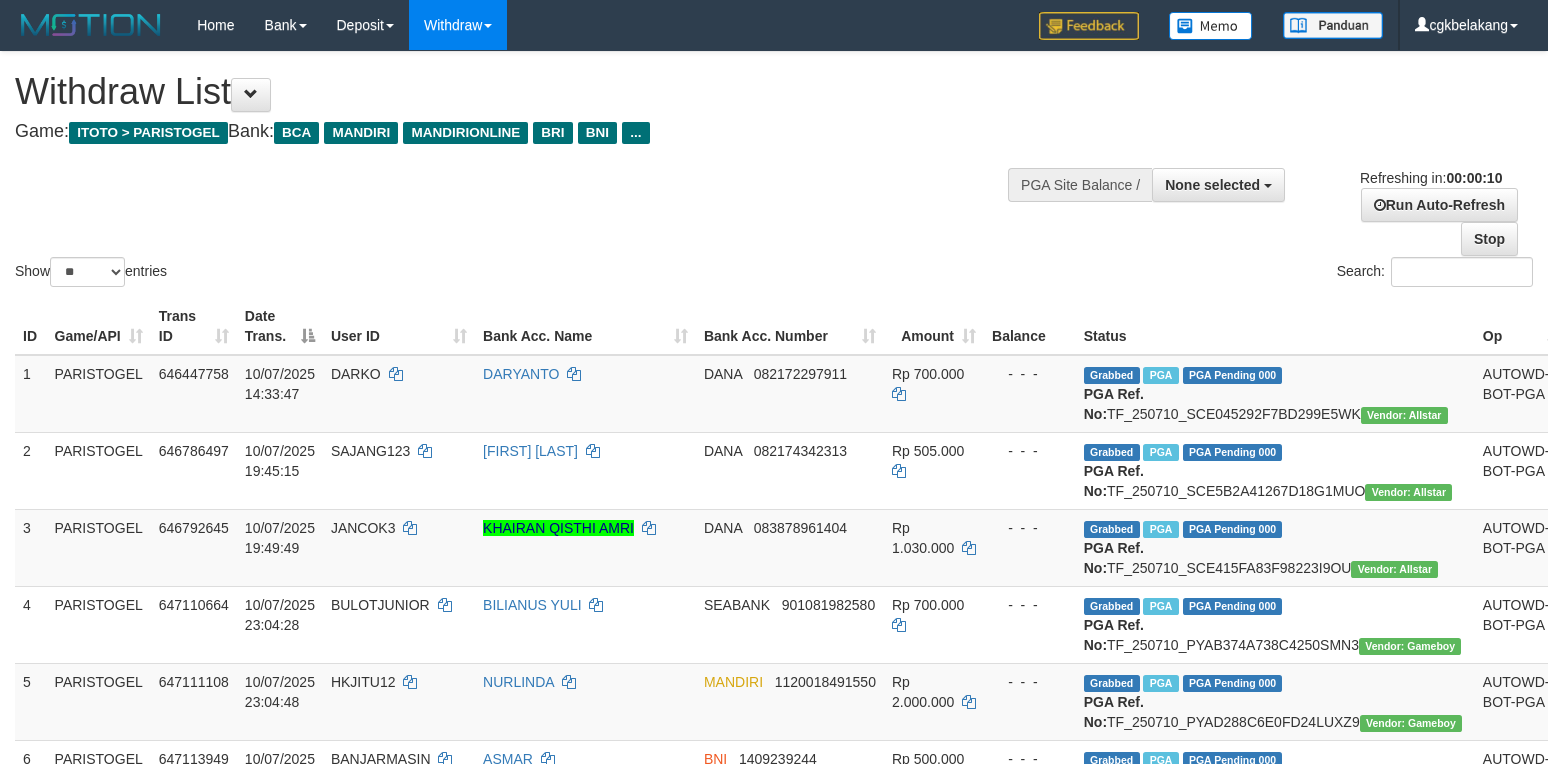 select 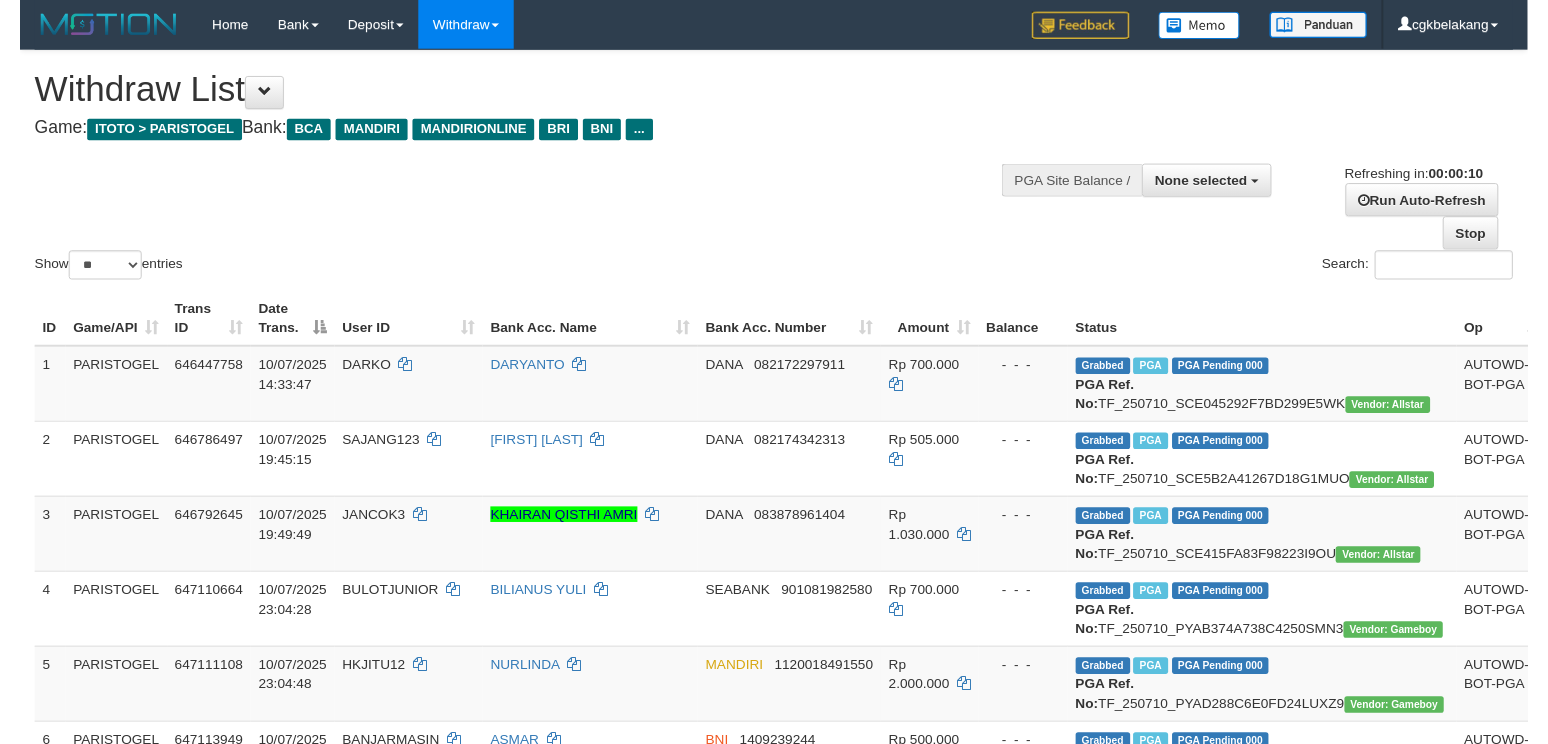 scroll, scrollTop: 0, scrollLeft: 0, axis: both 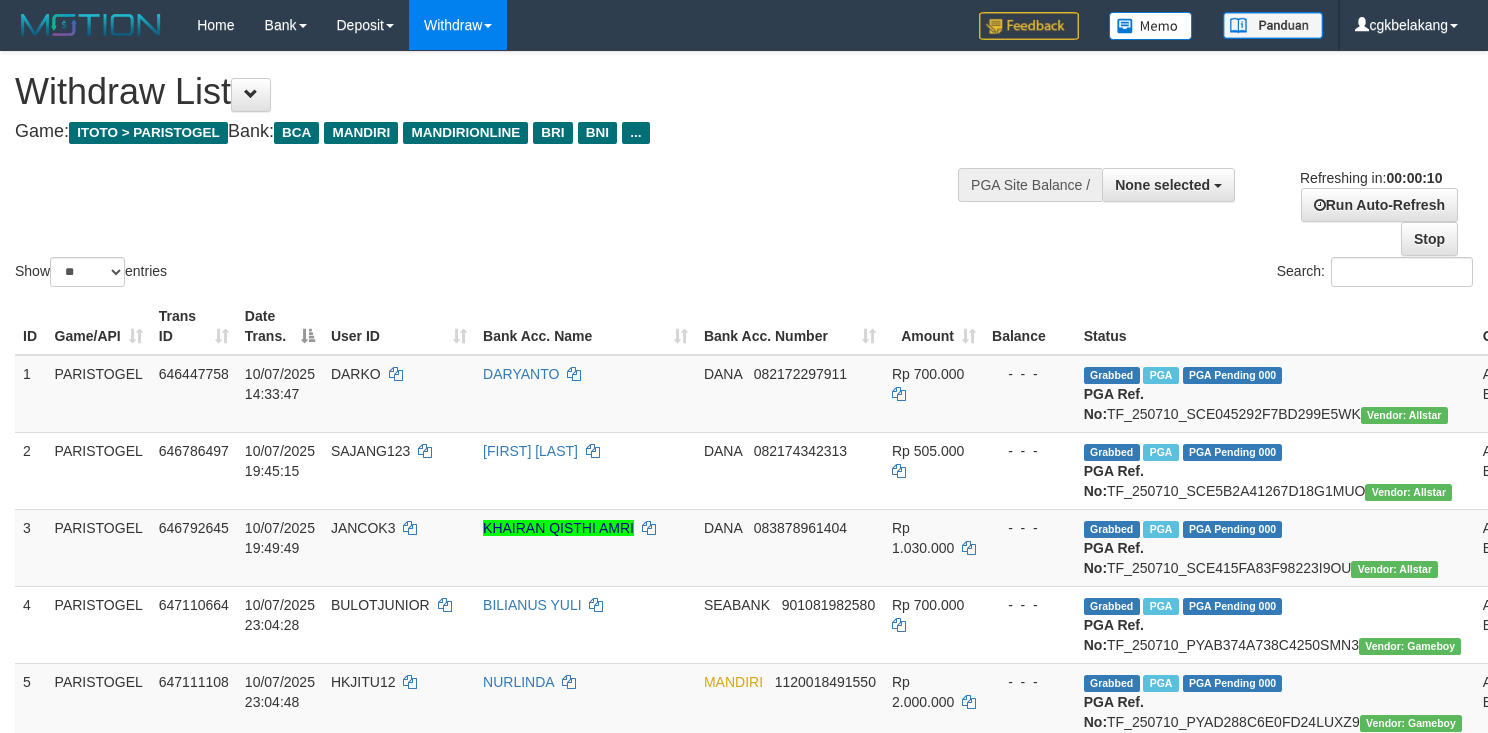 select 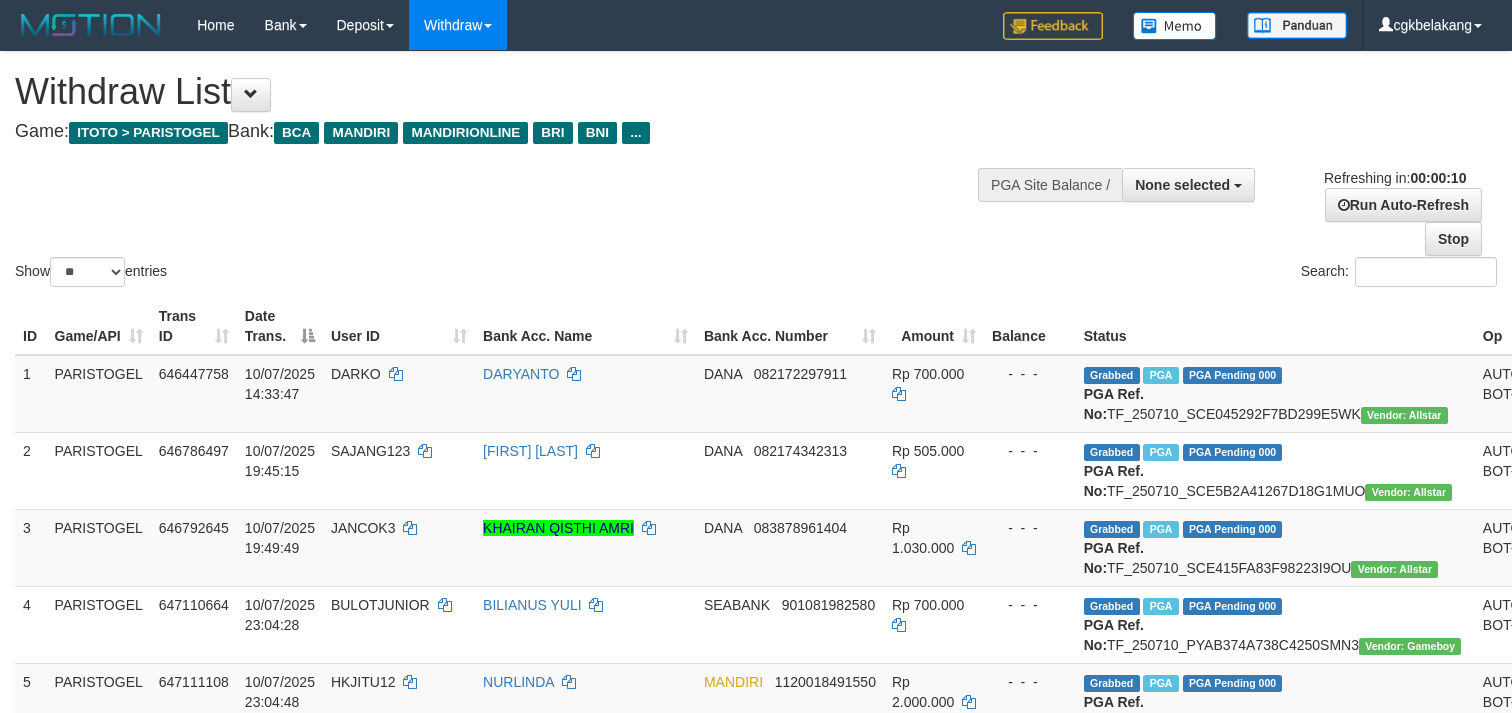 select 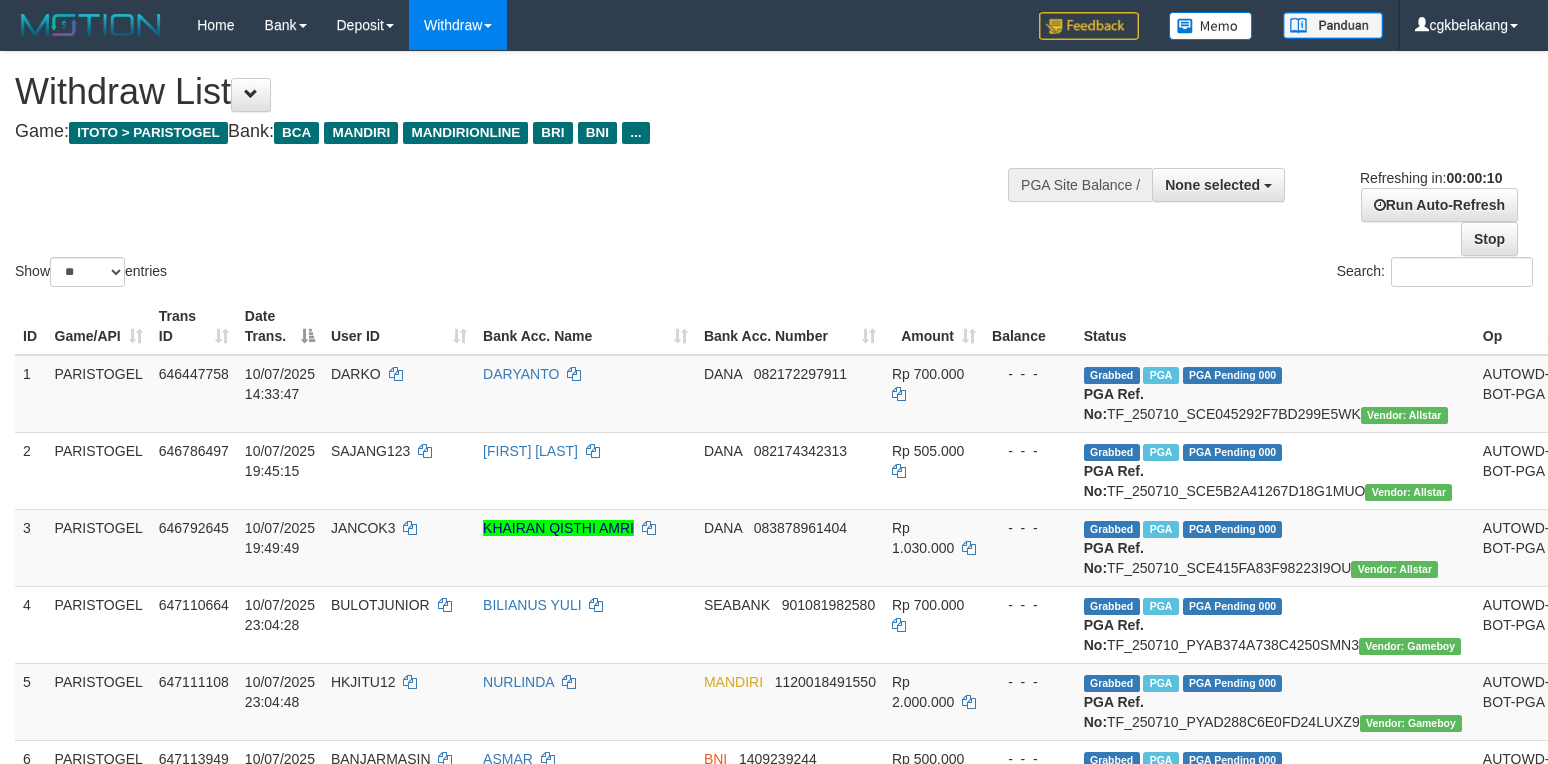 select 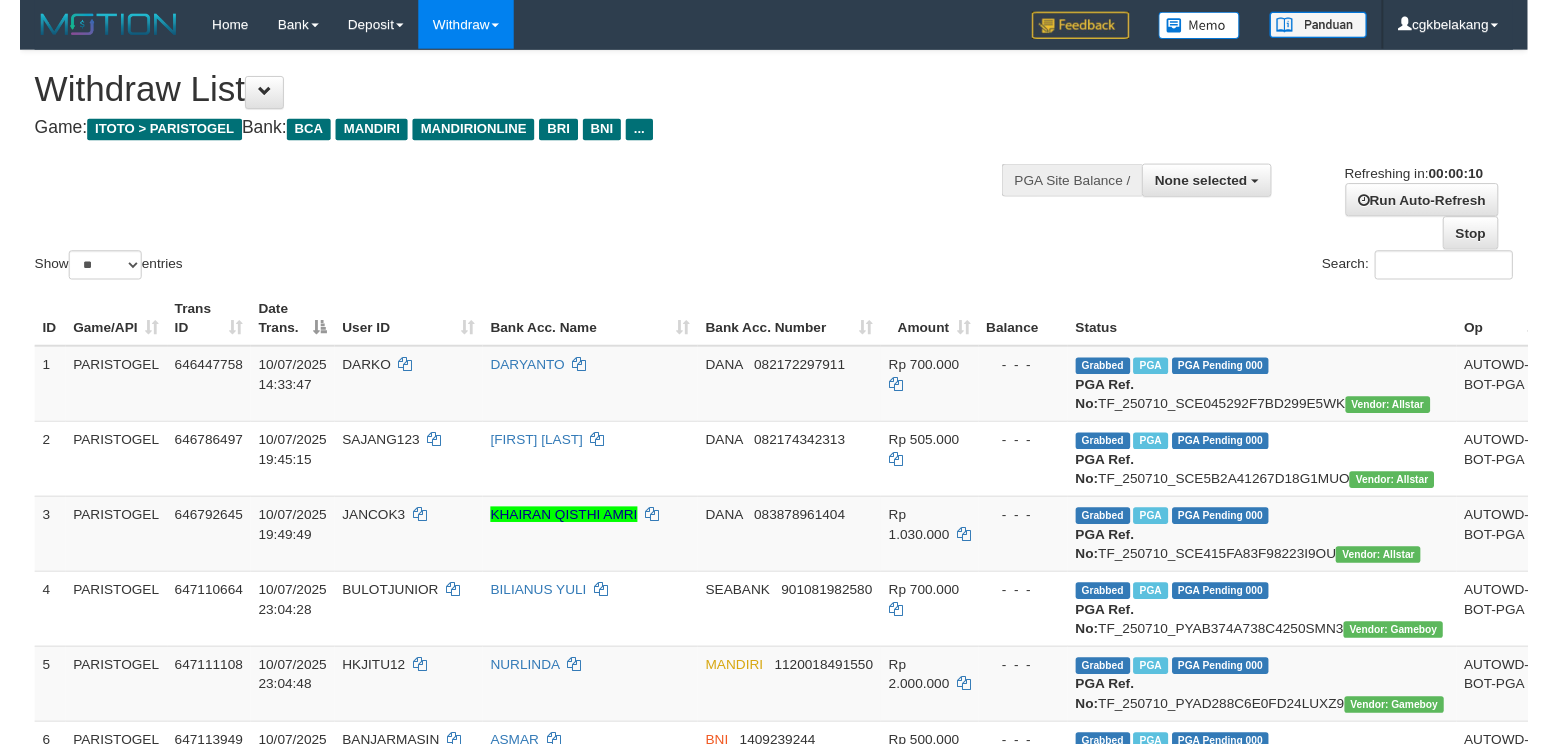 scroll, scrollTop: 0, scrollLeft: 0, axis: both 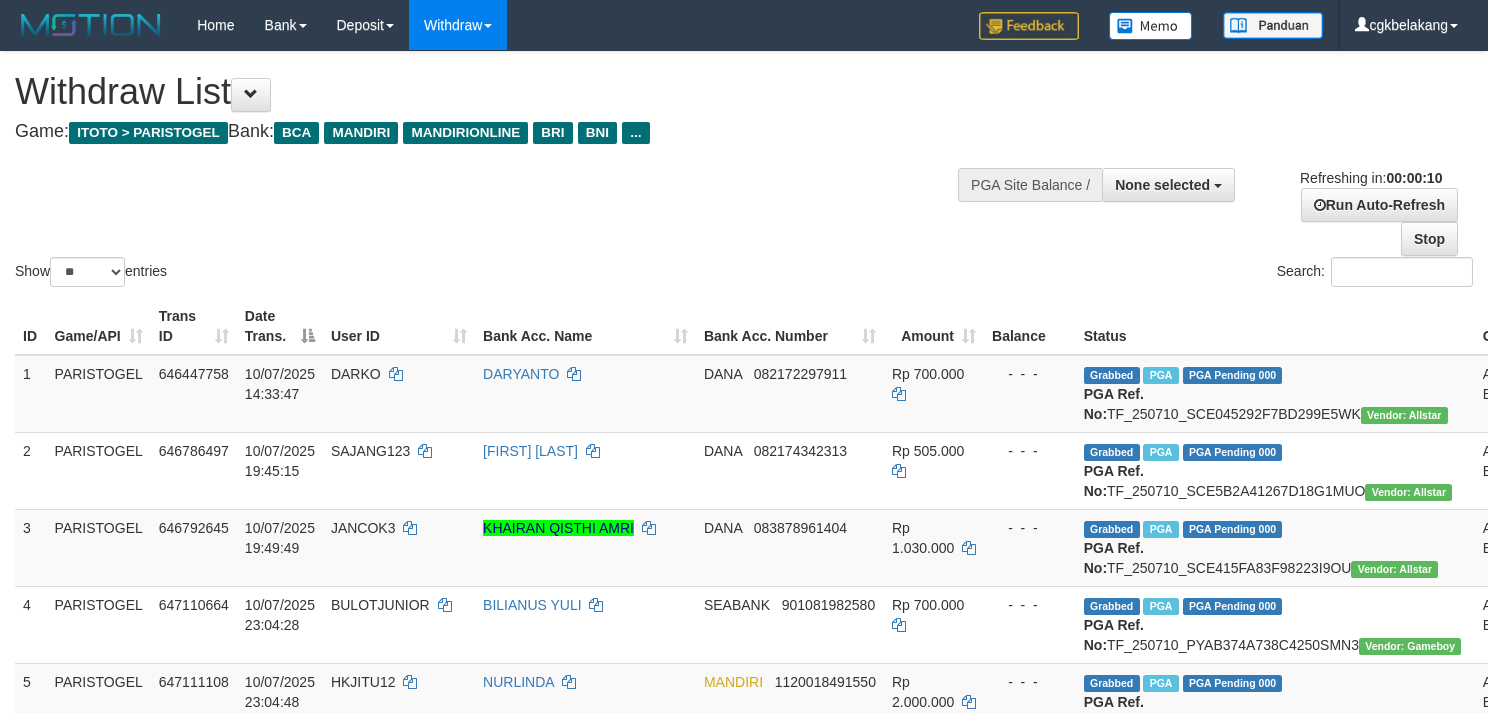 select 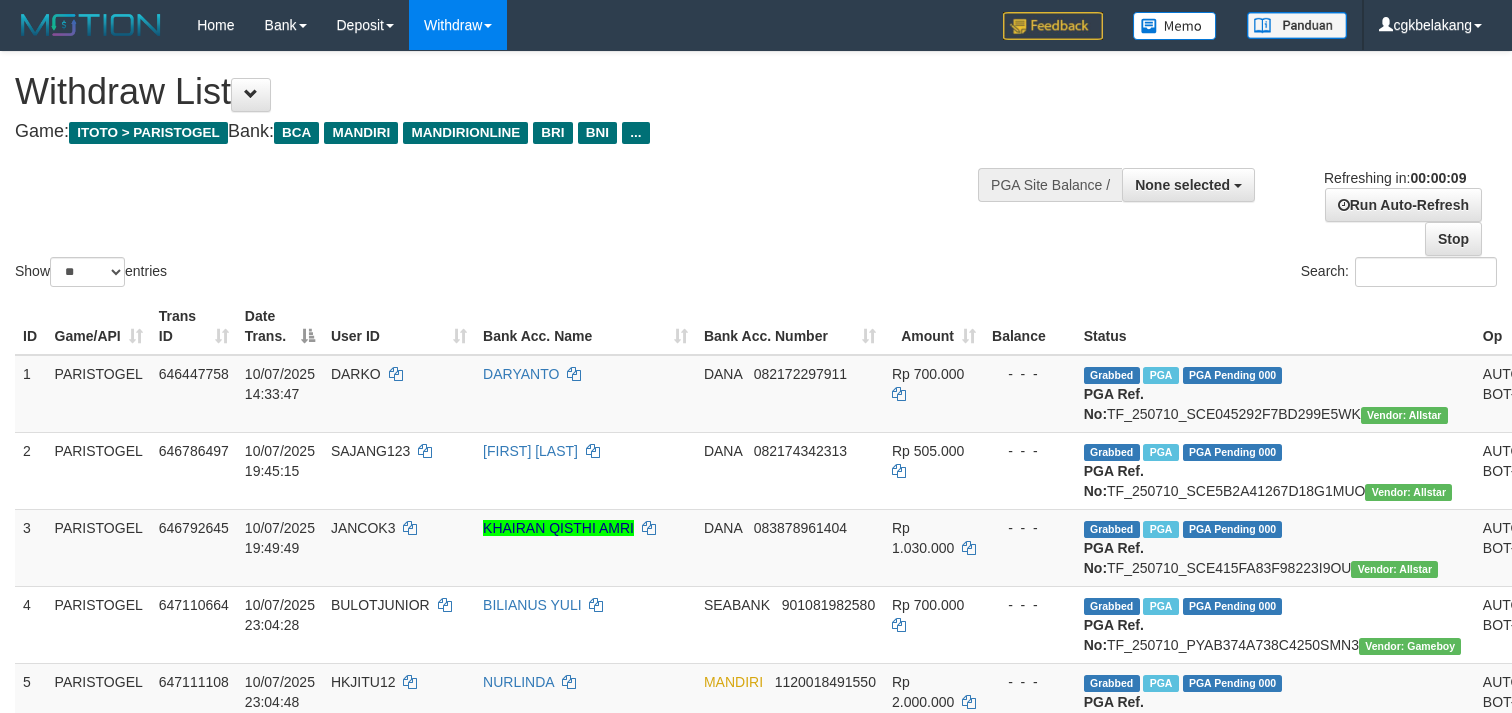 select 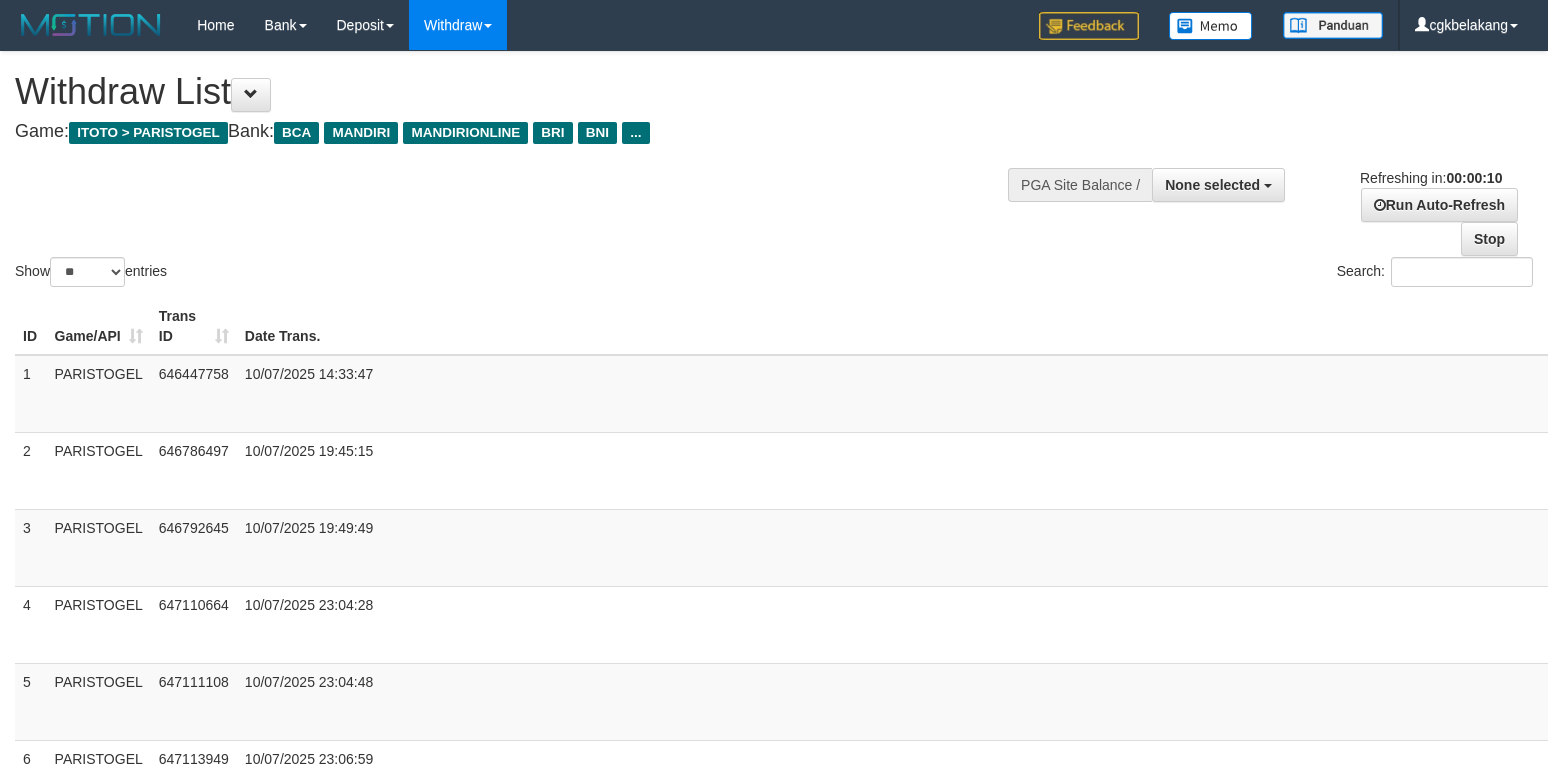 select 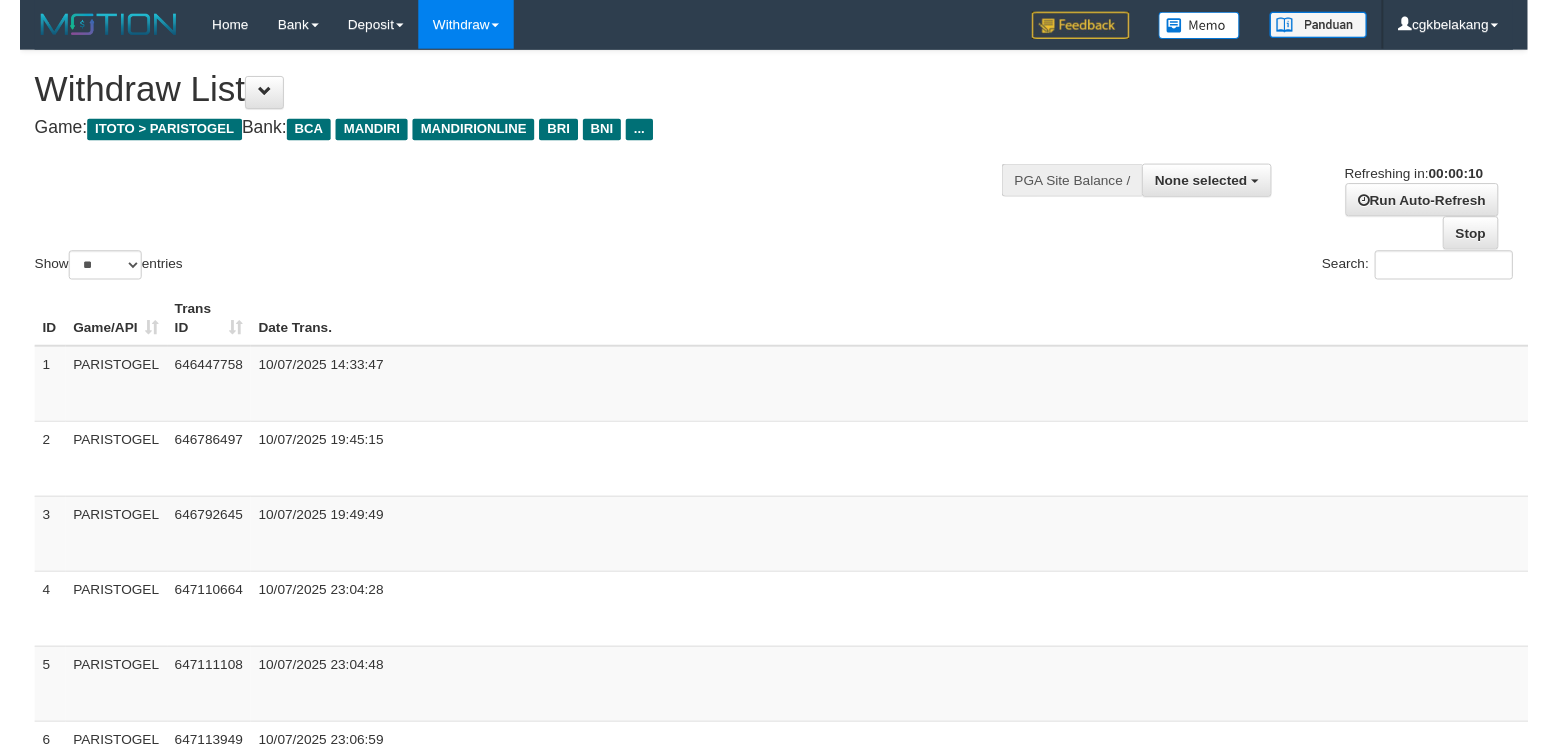 scroll, scrollTop: 0, scrollLeft: 0, axis: both 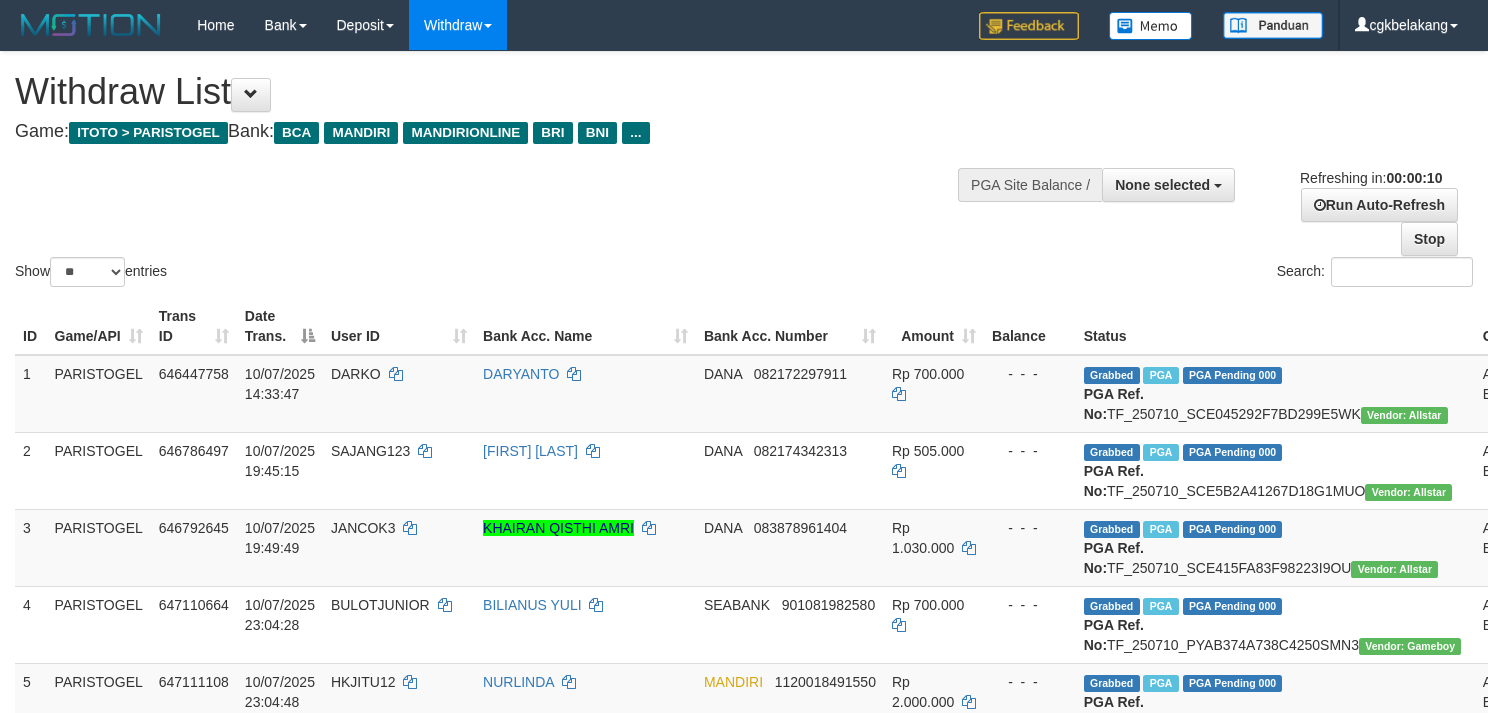 select 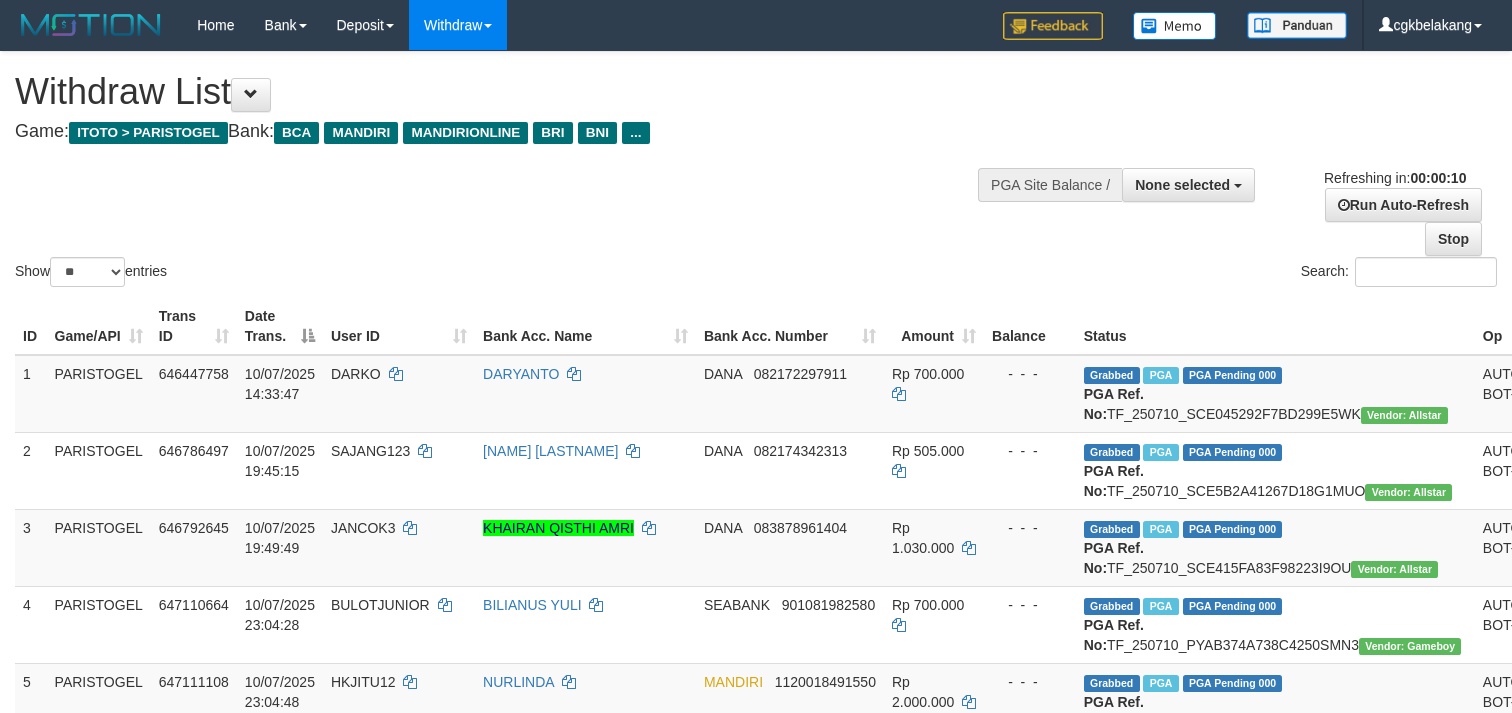 select 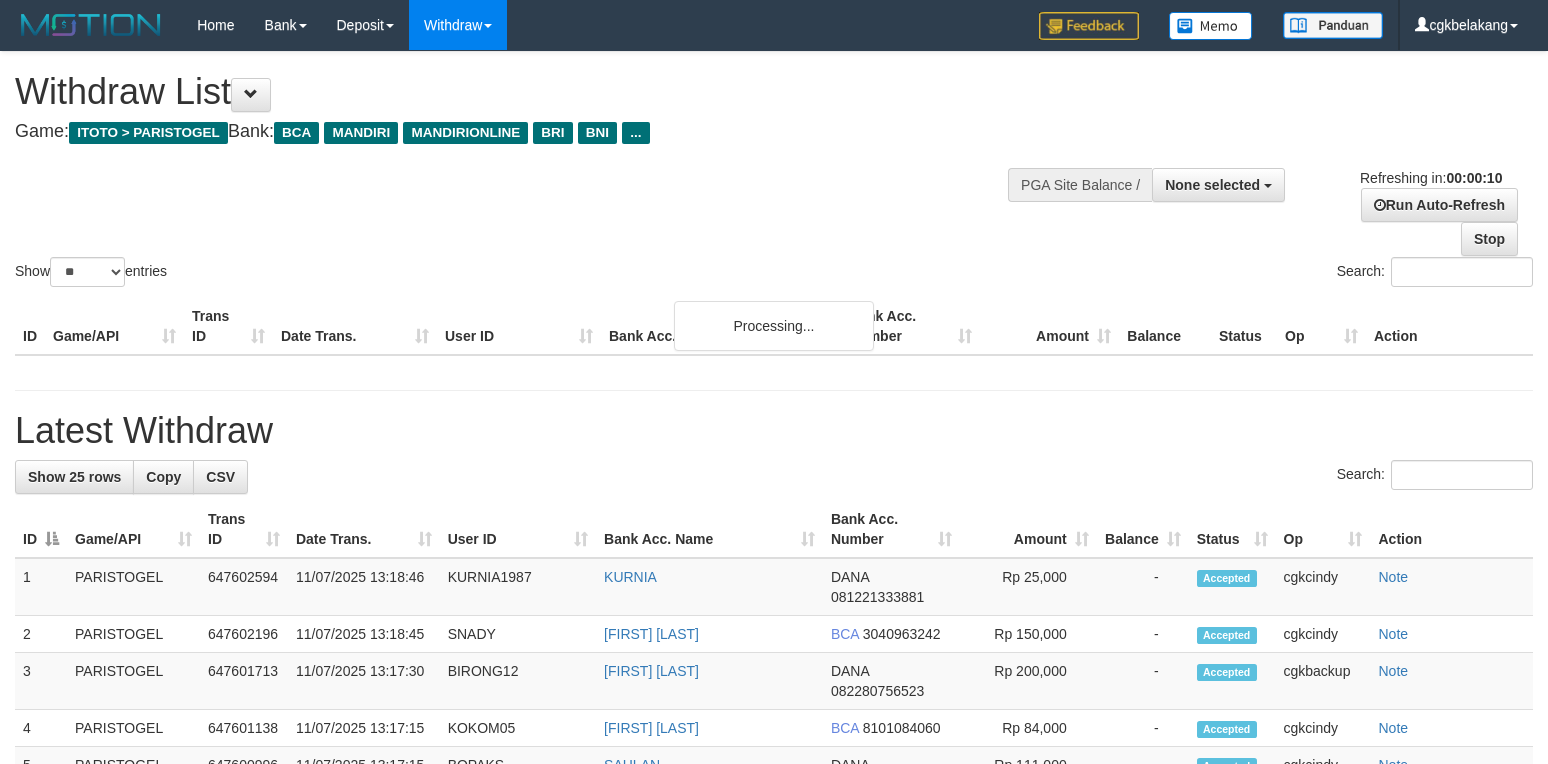 select 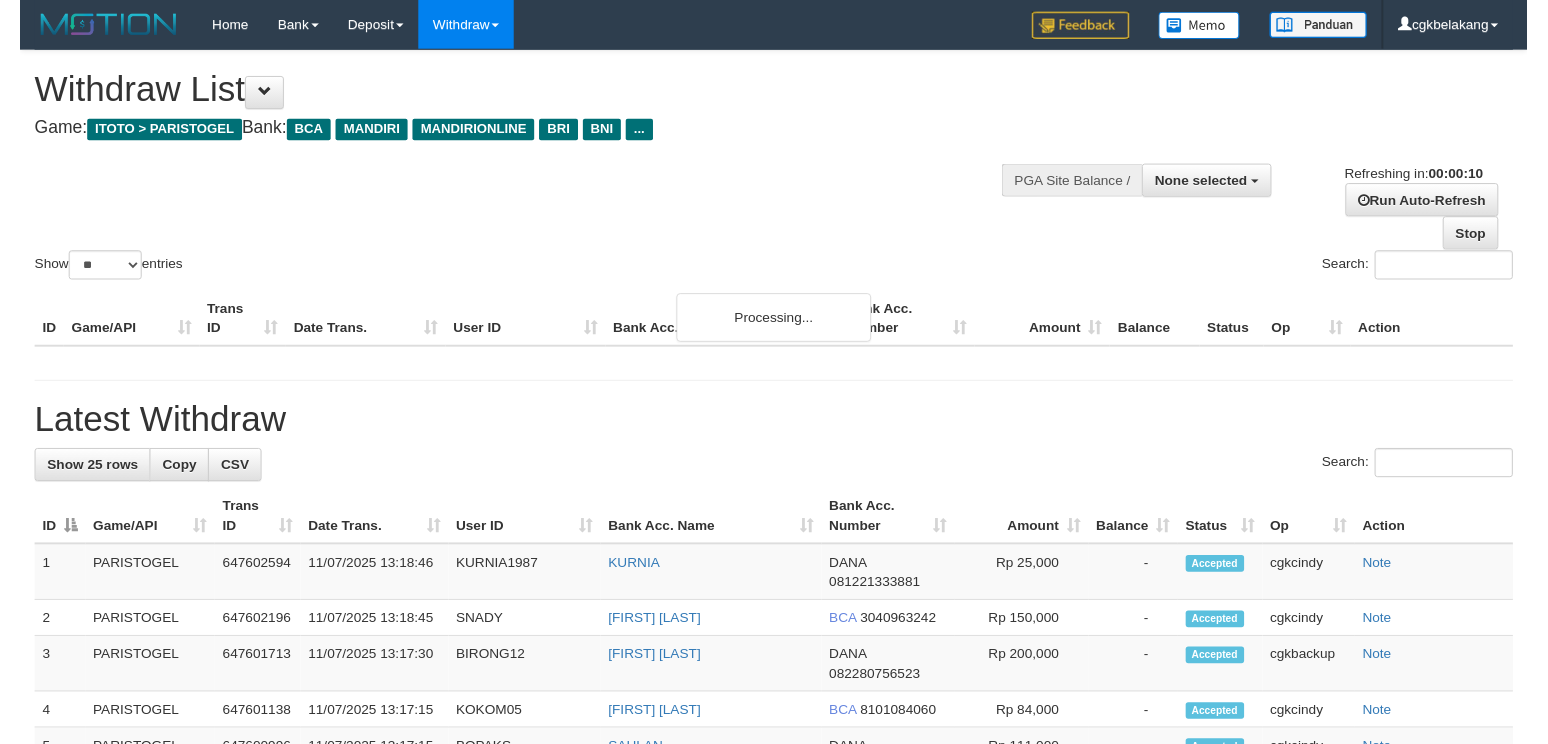 scroll, scrollTop: 0, scrollLeft: 0, axis: both 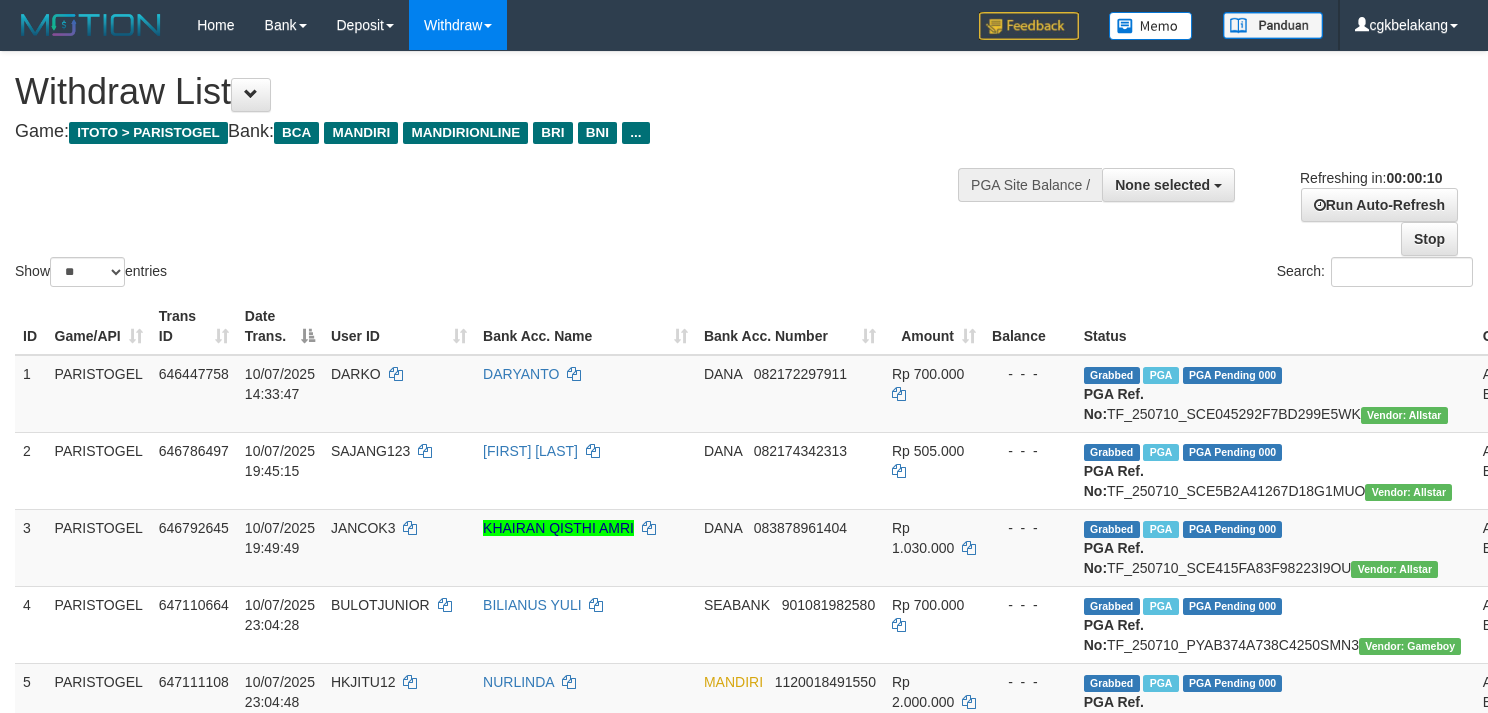 select 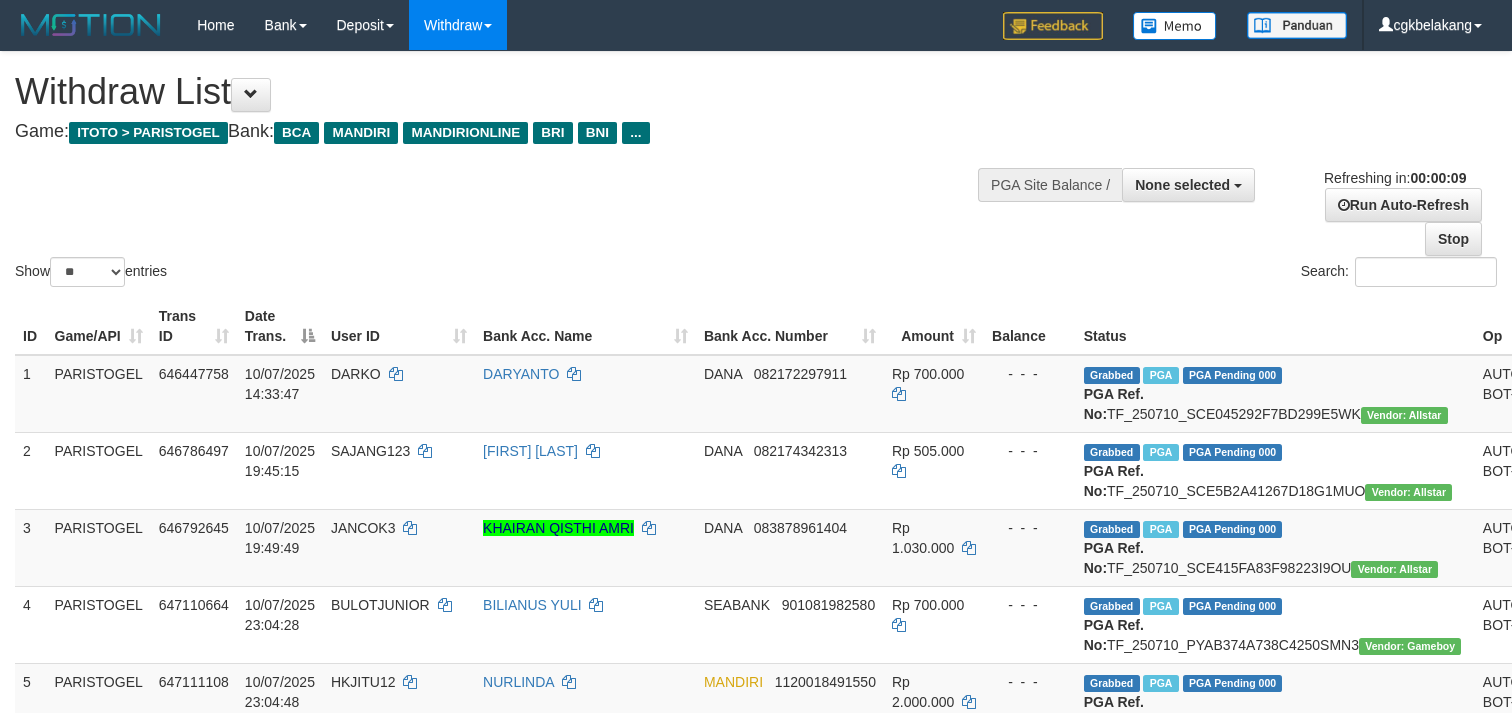 select 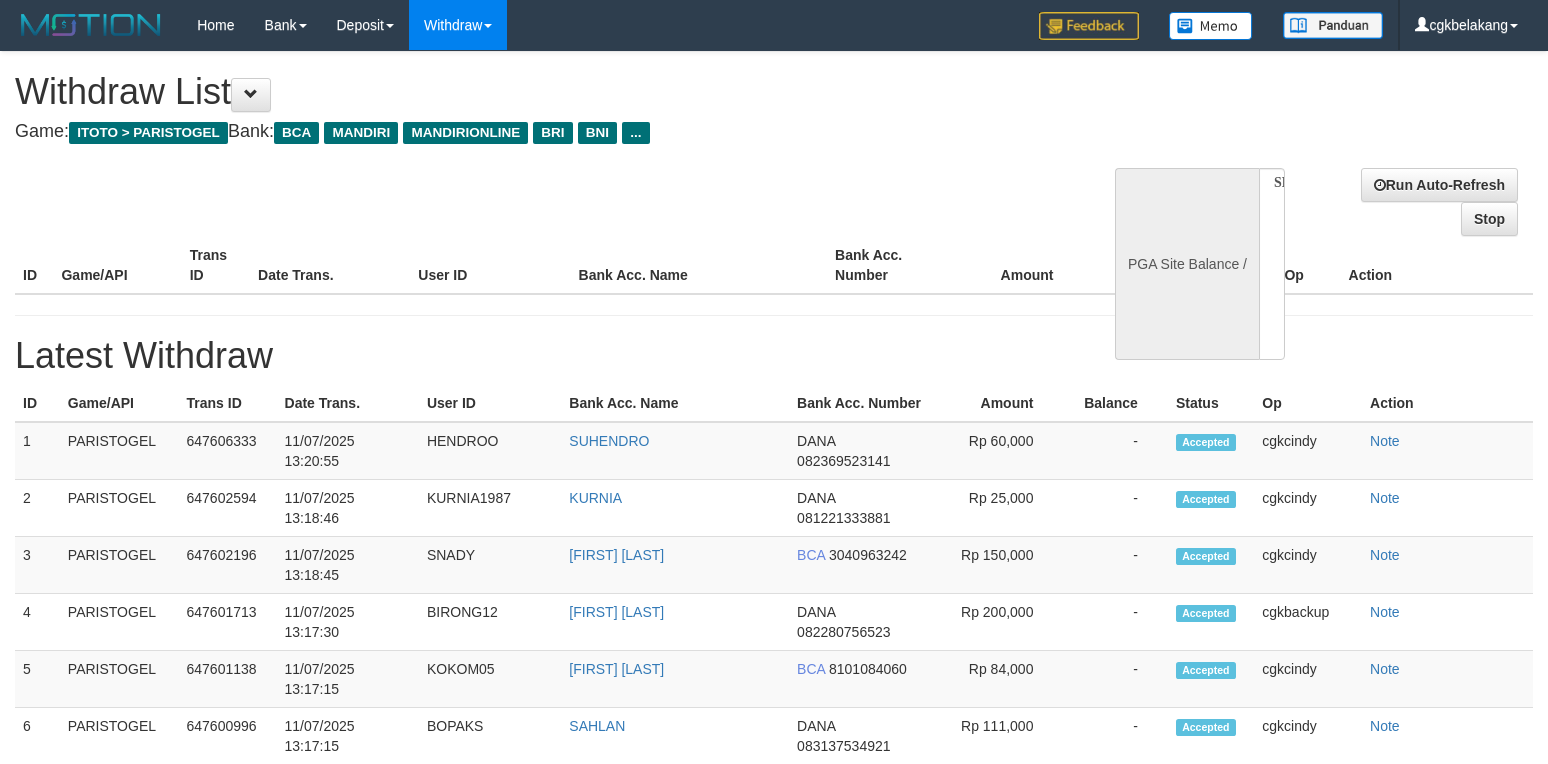 select 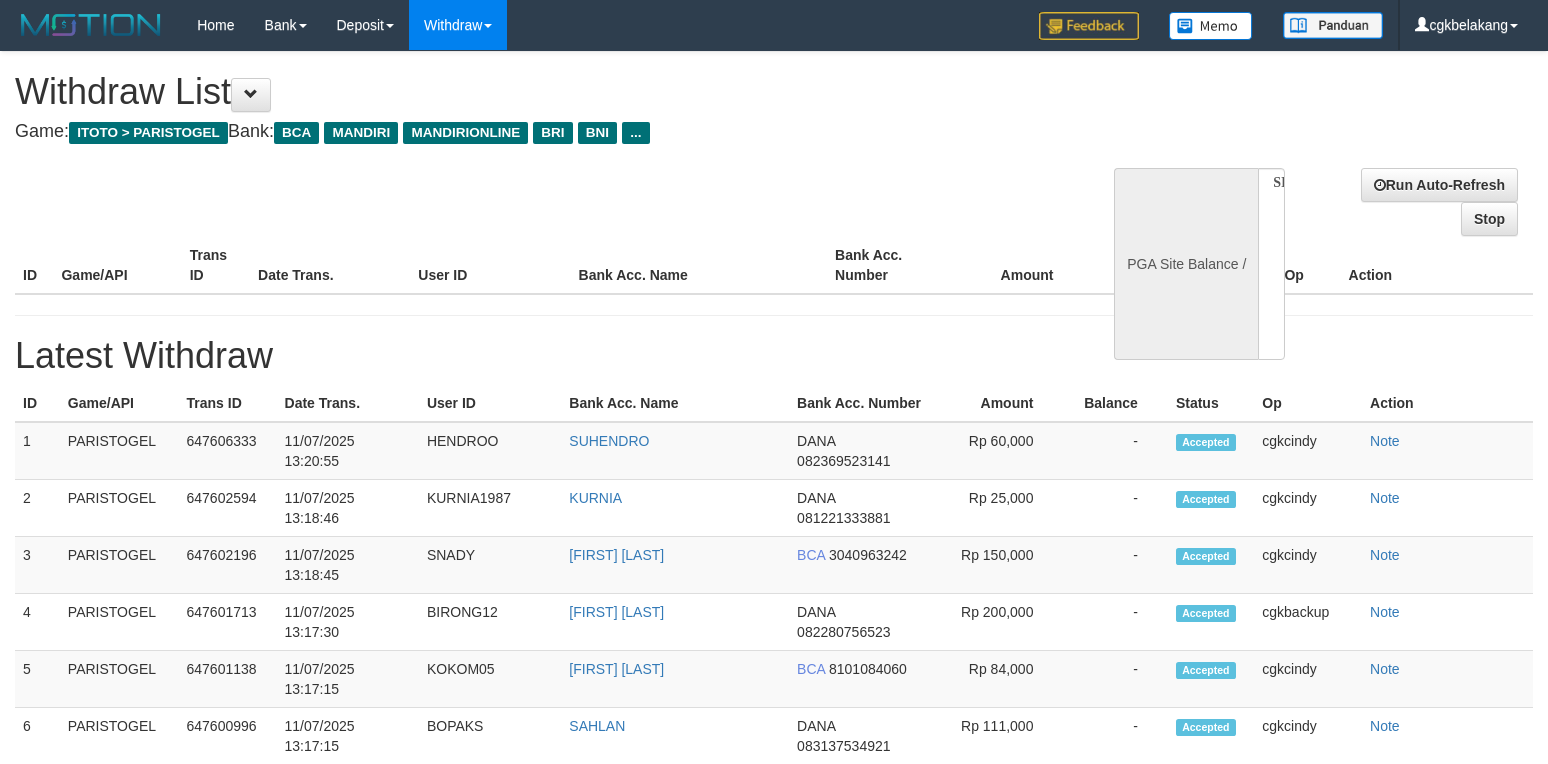 select on "**" 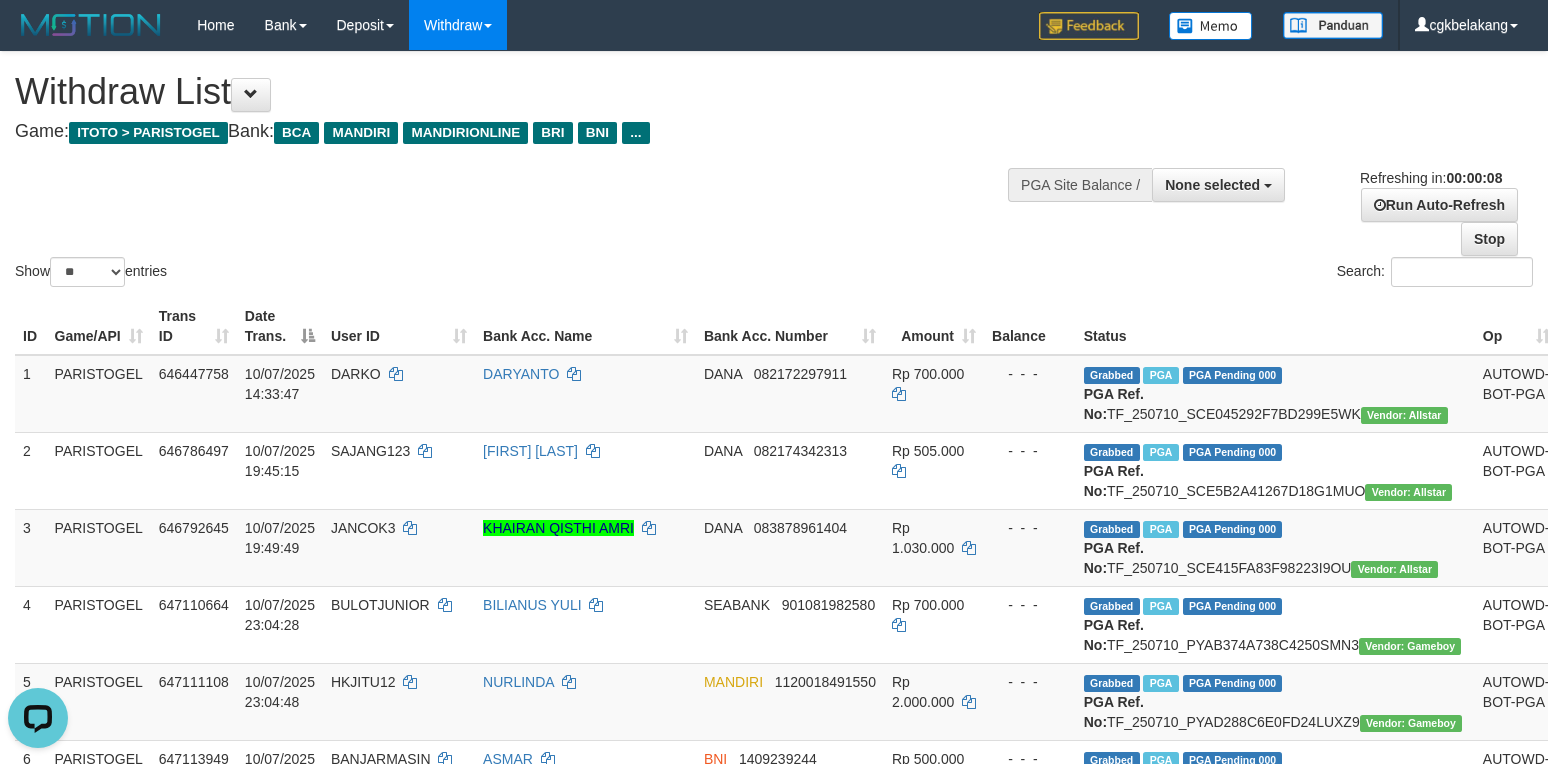 scroll, scrollTop: 0, scrollLeft: 0, axis: both 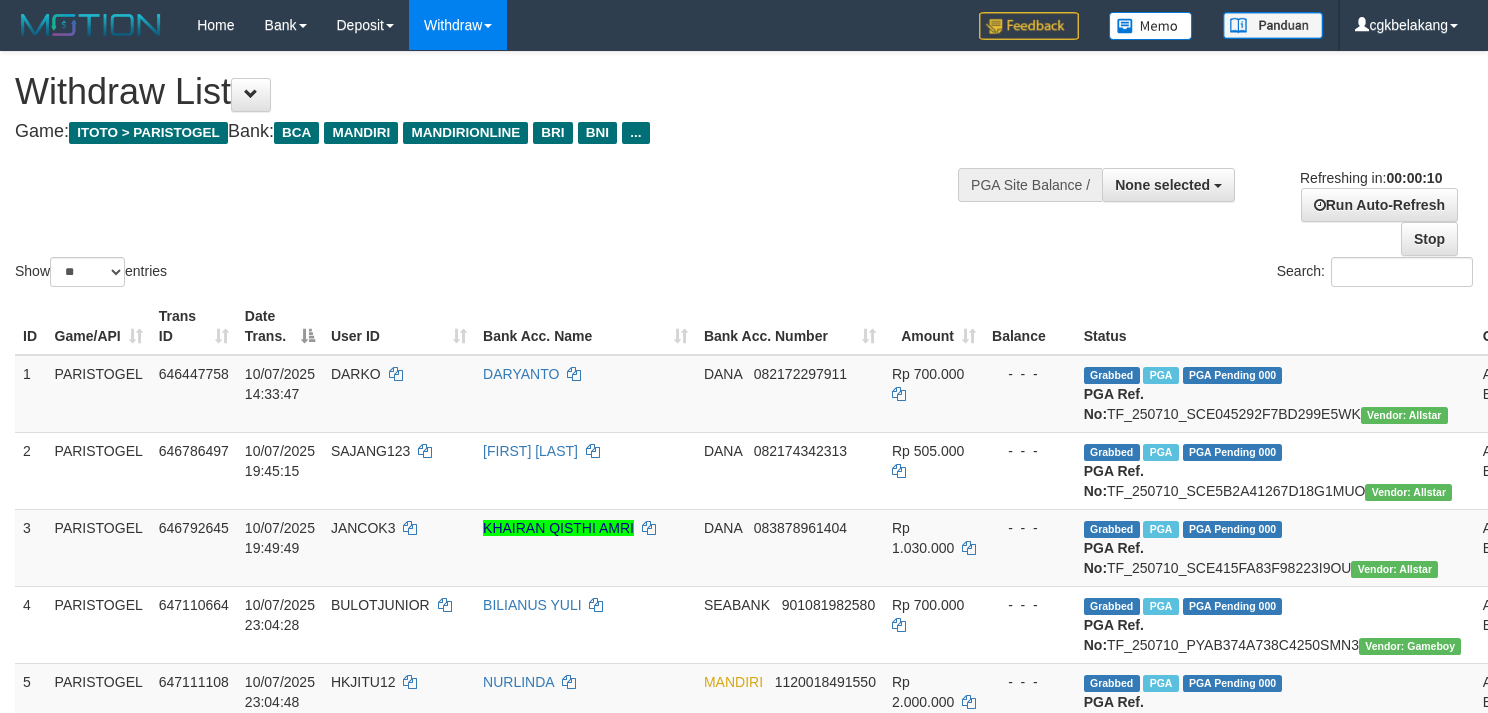 select 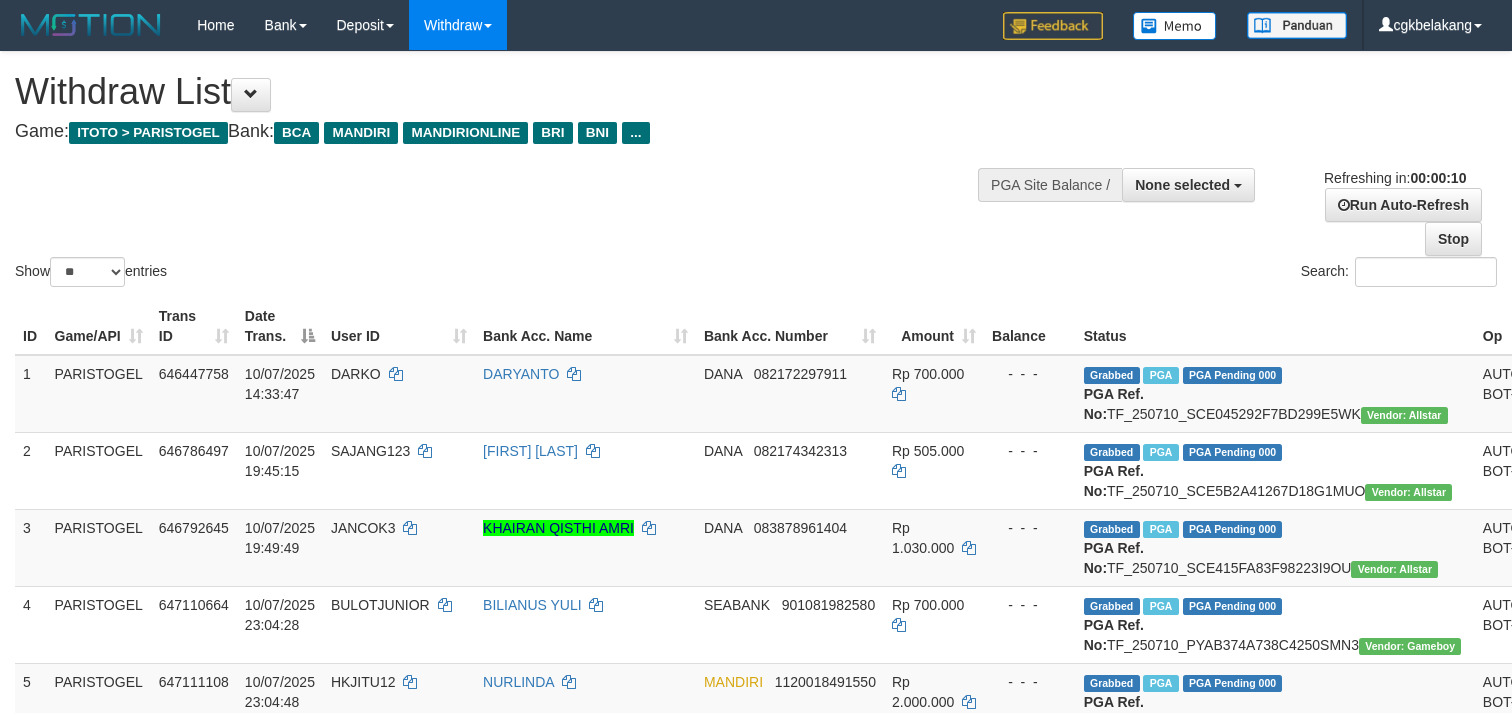 select 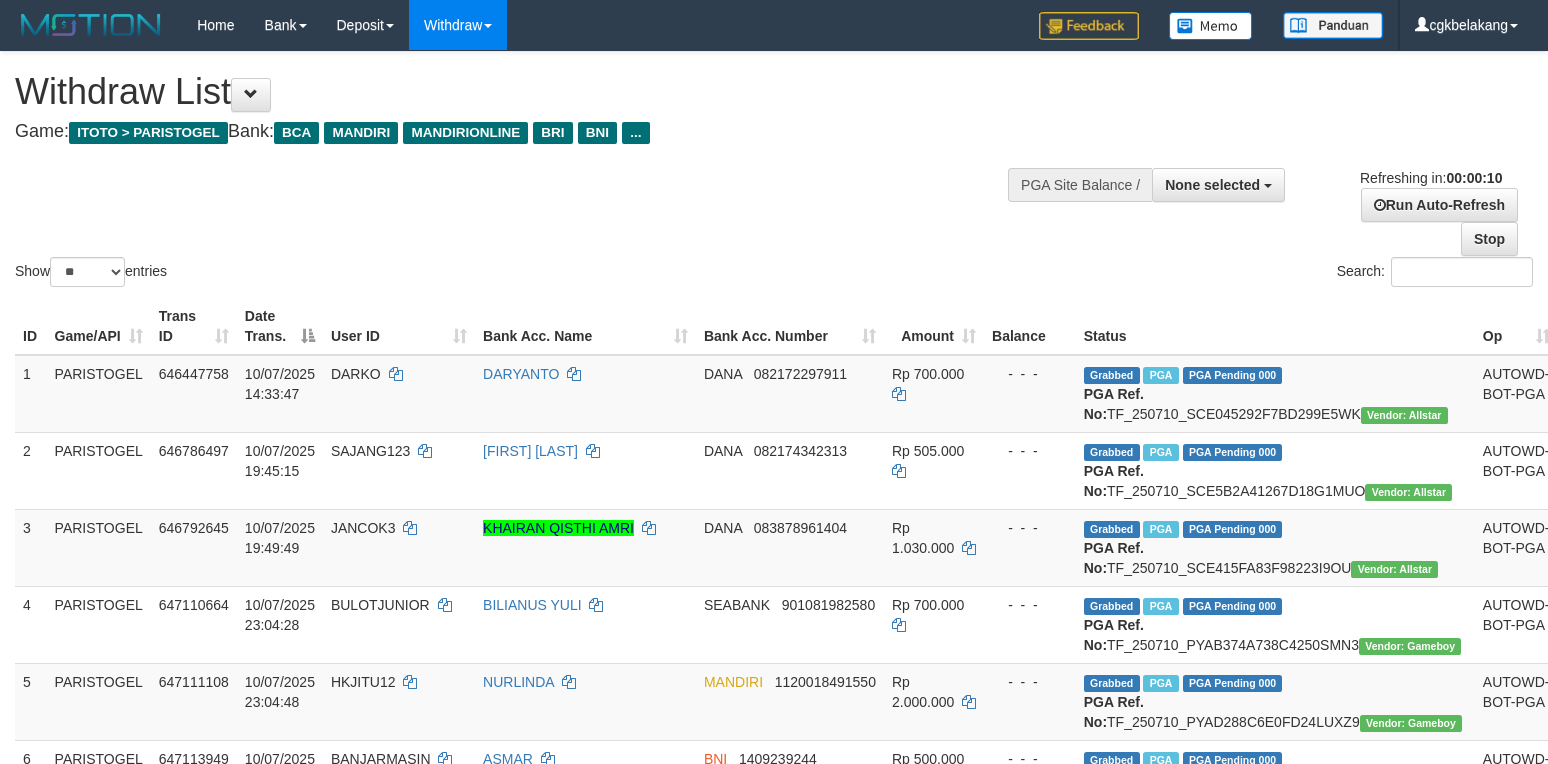 select 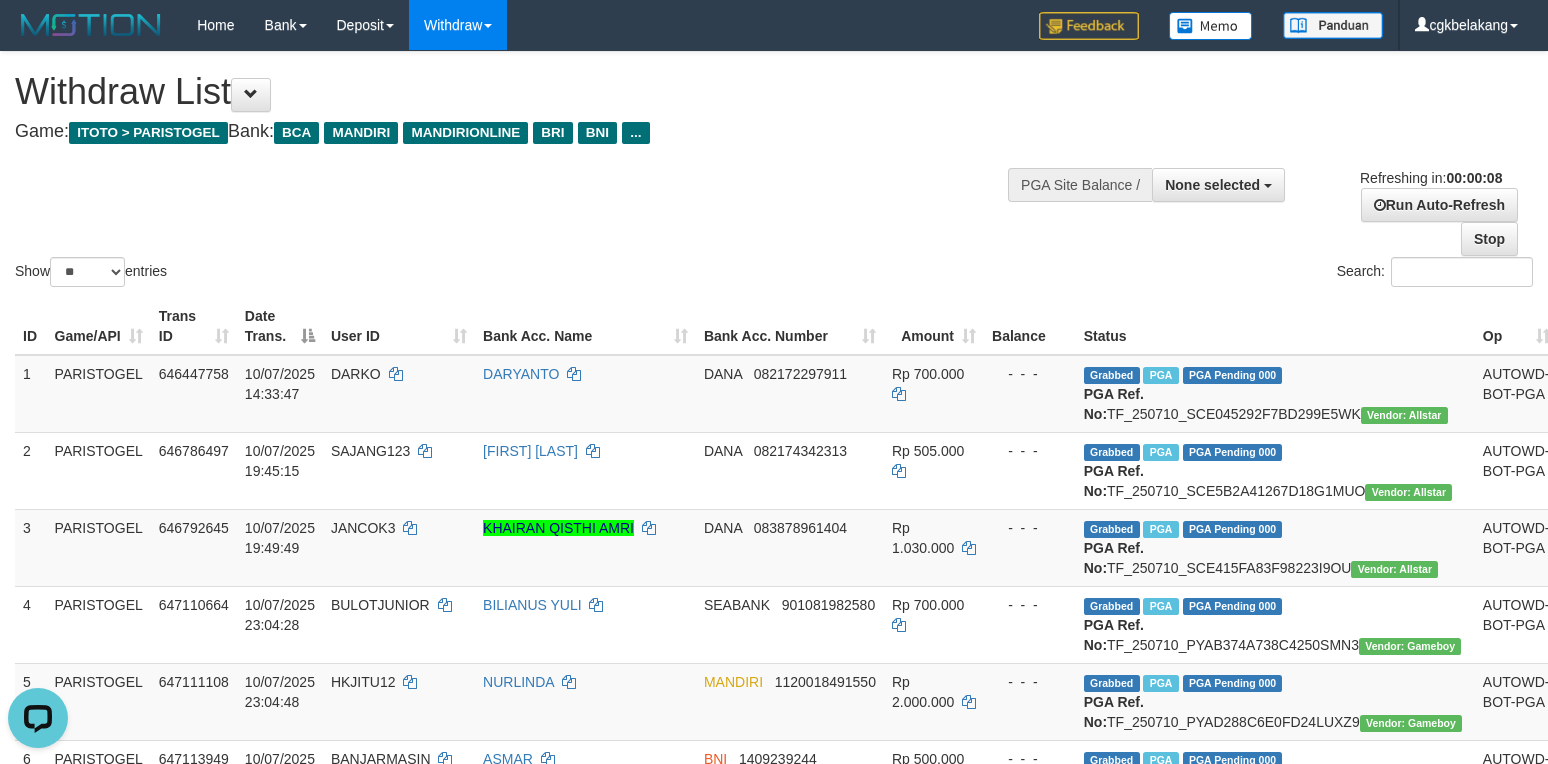 scroll, scrollTop: 0, scrollLeft: 0, axis: both 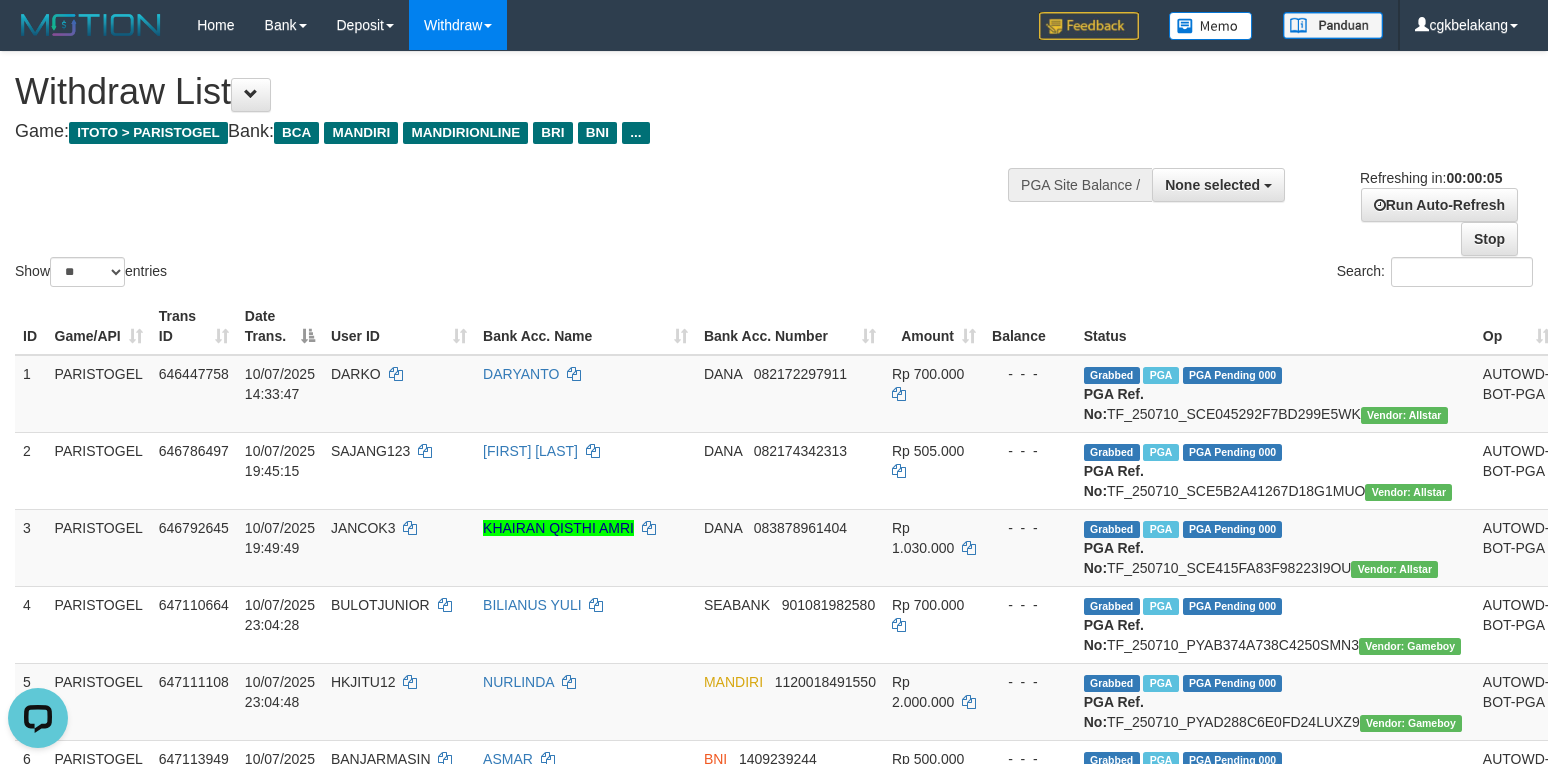 click on "Bank Acc. Number" at bounding box center (790, 326) 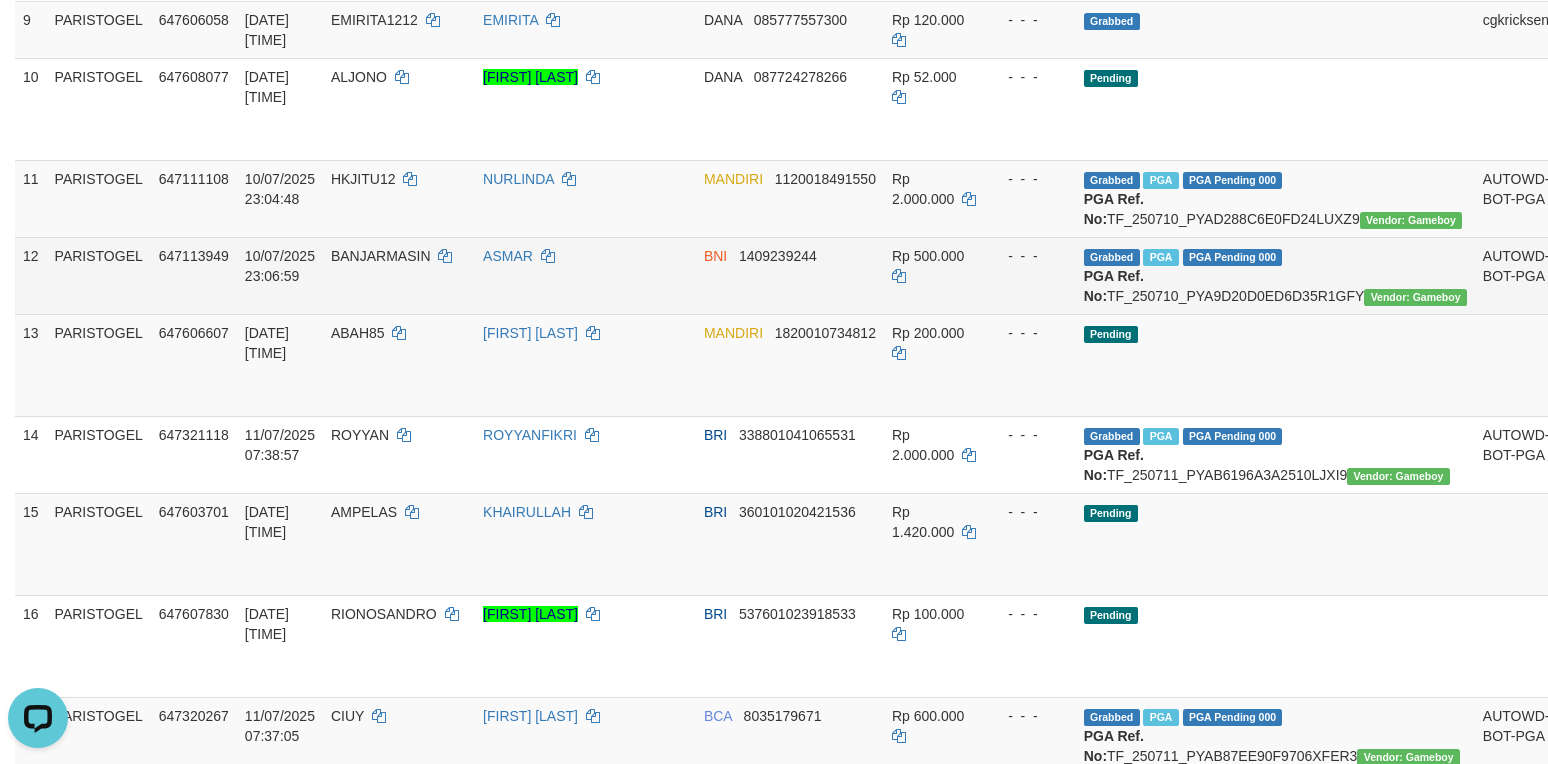 scroll, scrollTop: 933, scrollLeft: 0, axis: vertical 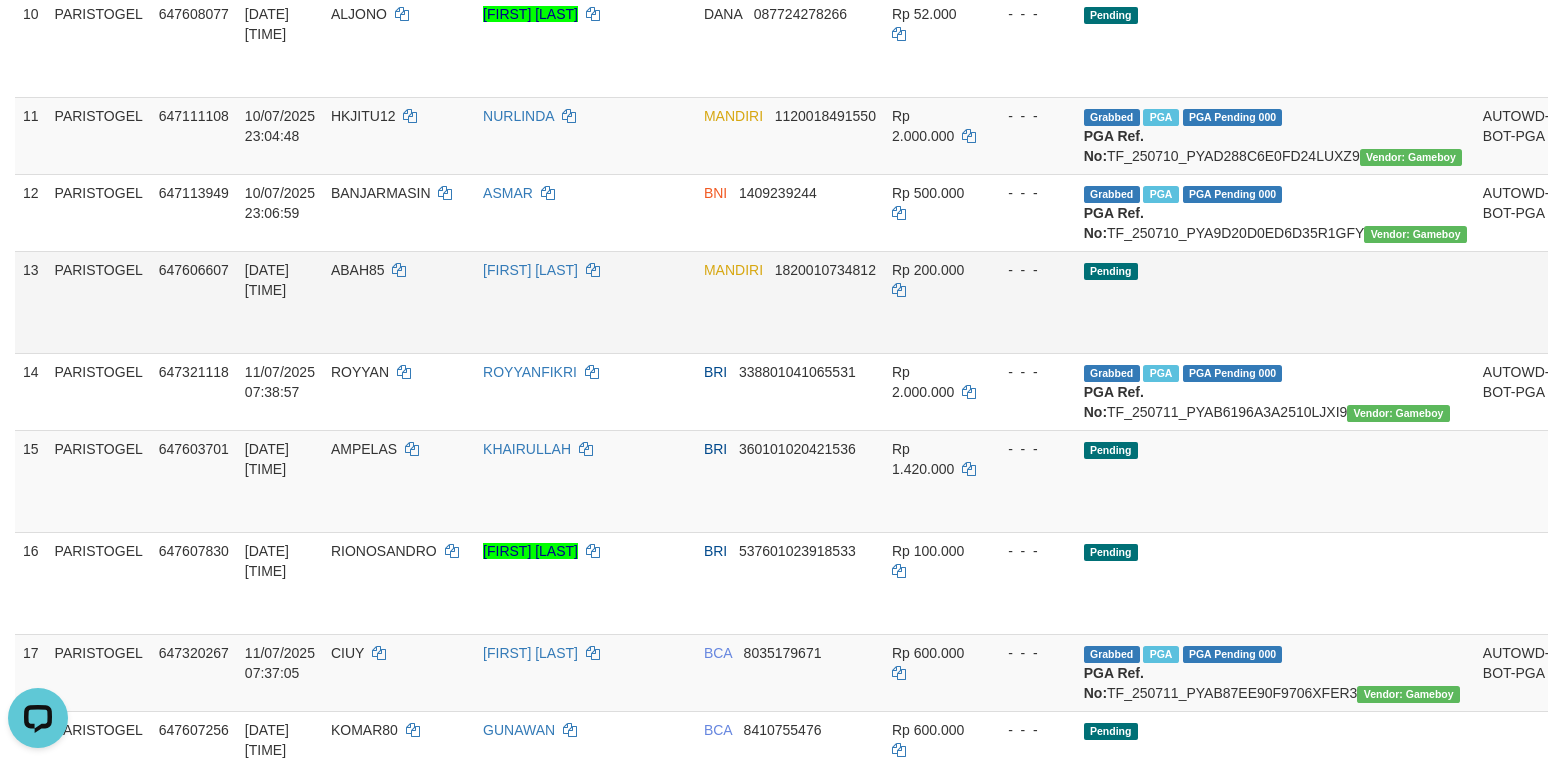 click on "Allow Grab" at bounding box center (1582, 280) 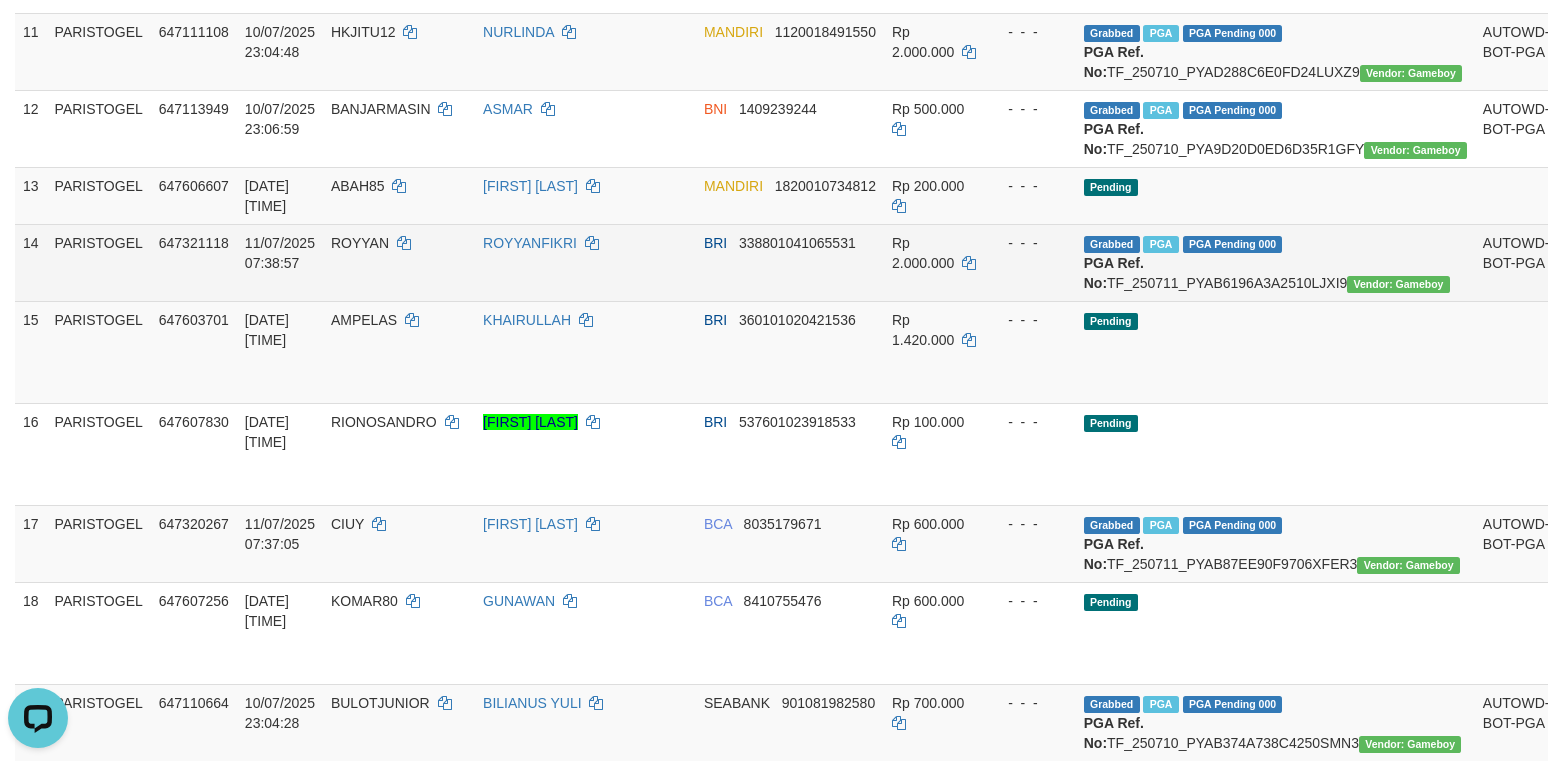 scroll, scrollTop: 1200, scrollLeft: 0, axis: vertical 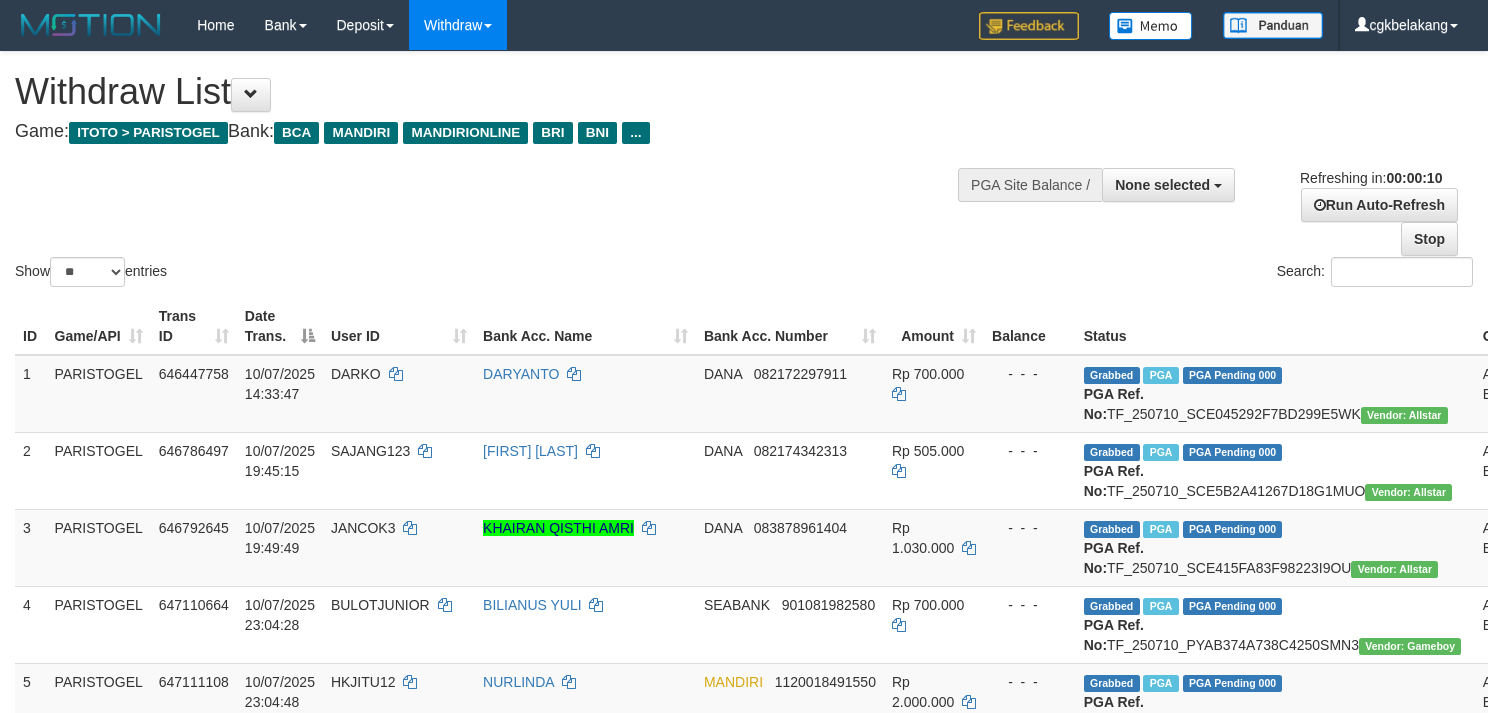 select 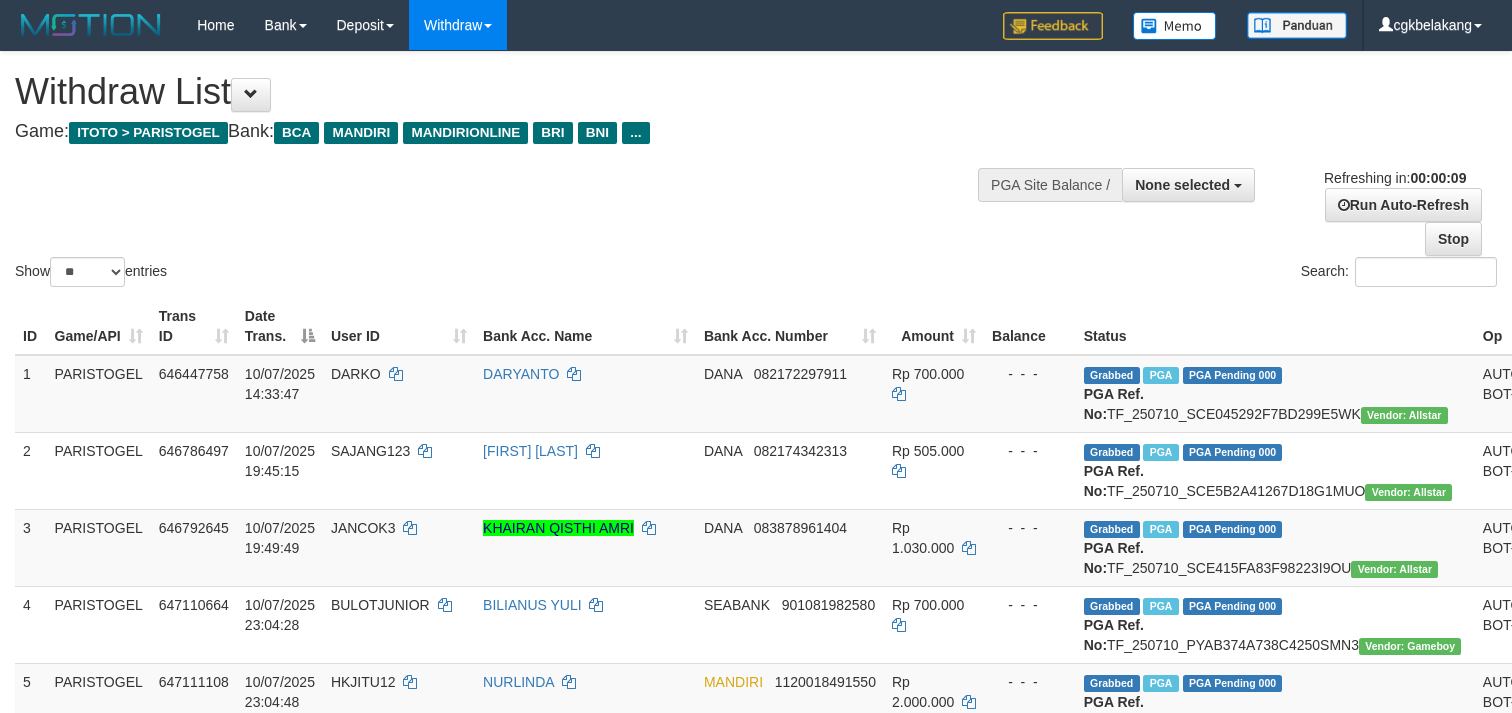 select 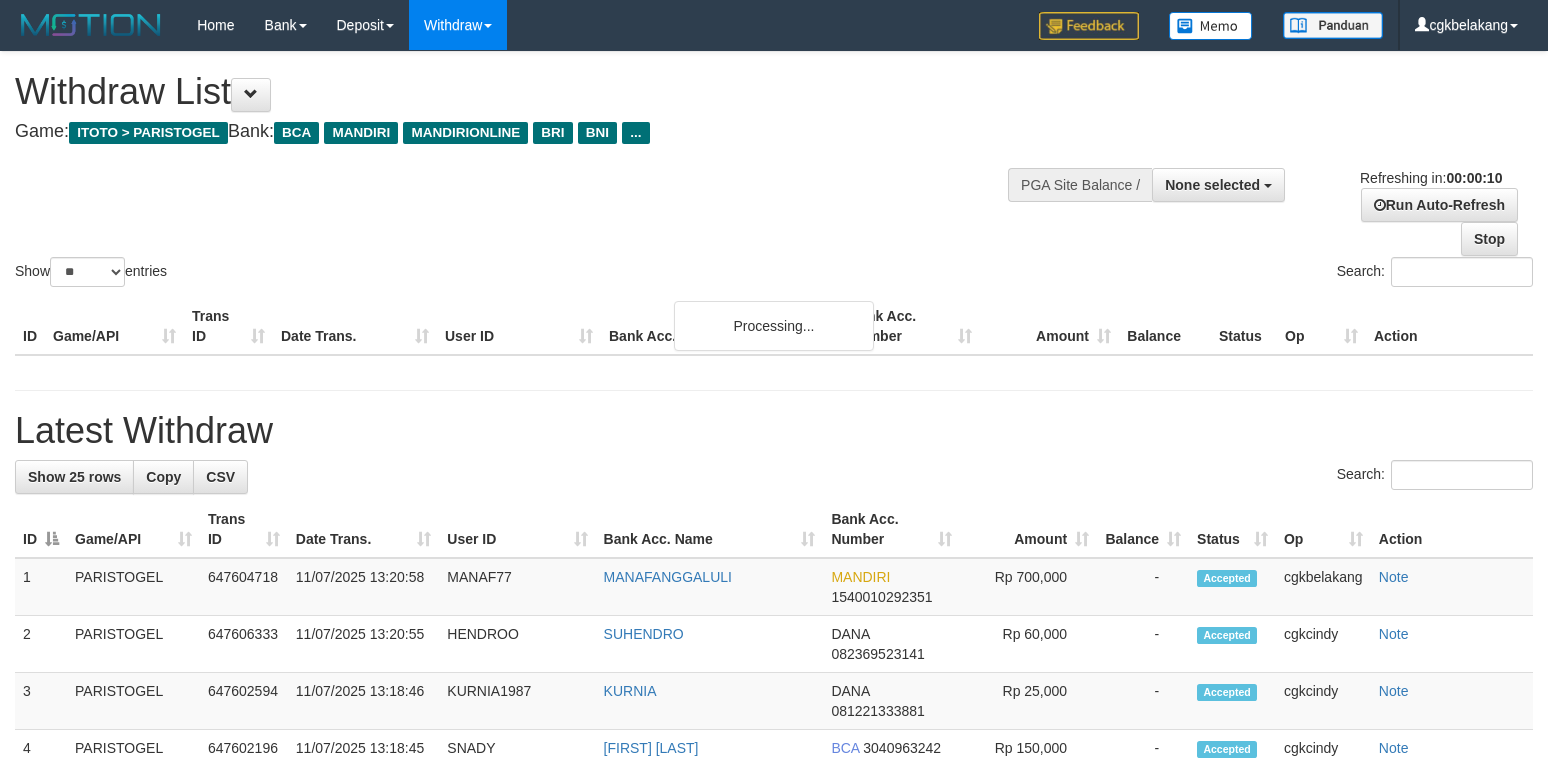 select 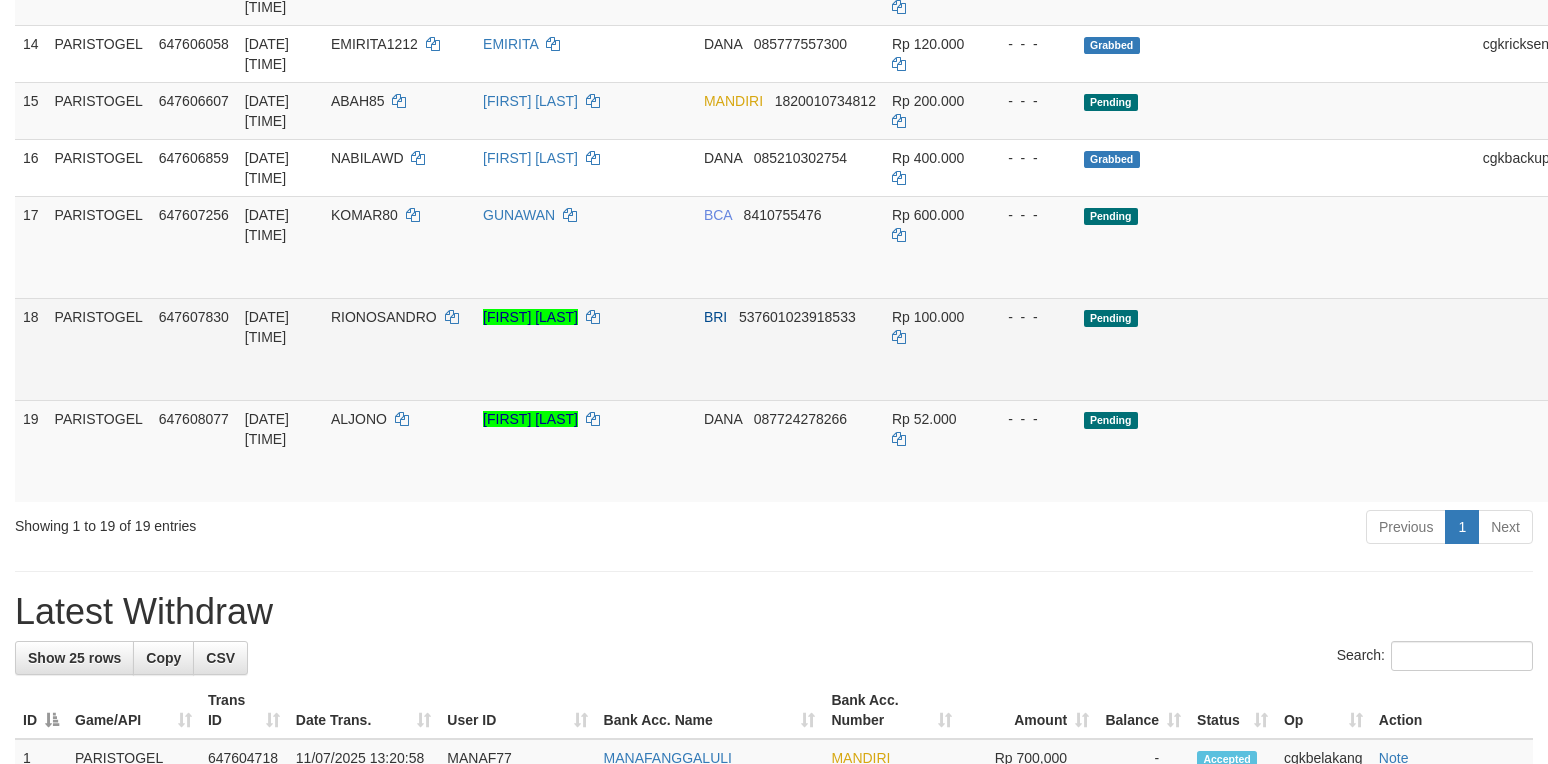 scroll, scrollTop: 1200, scrollLeft: 0, axis: vertical 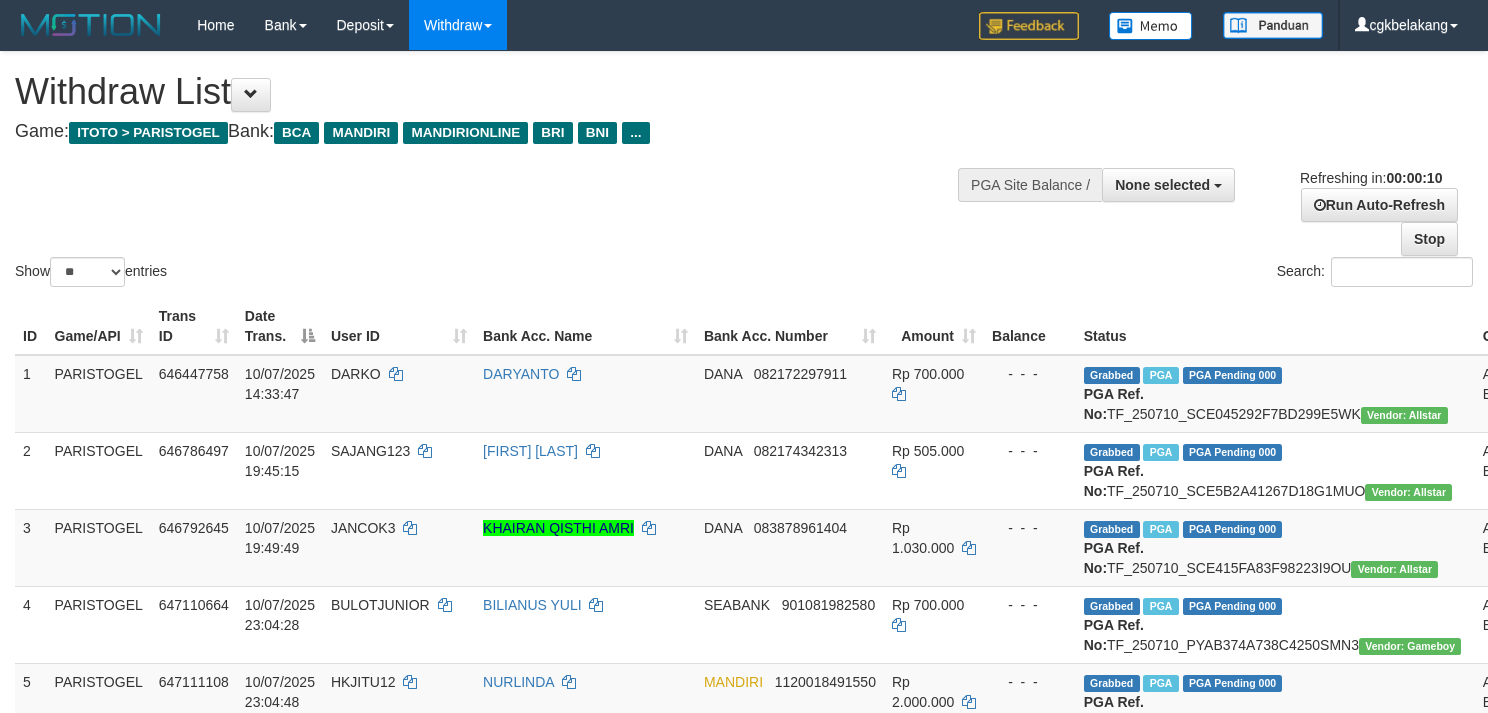 select 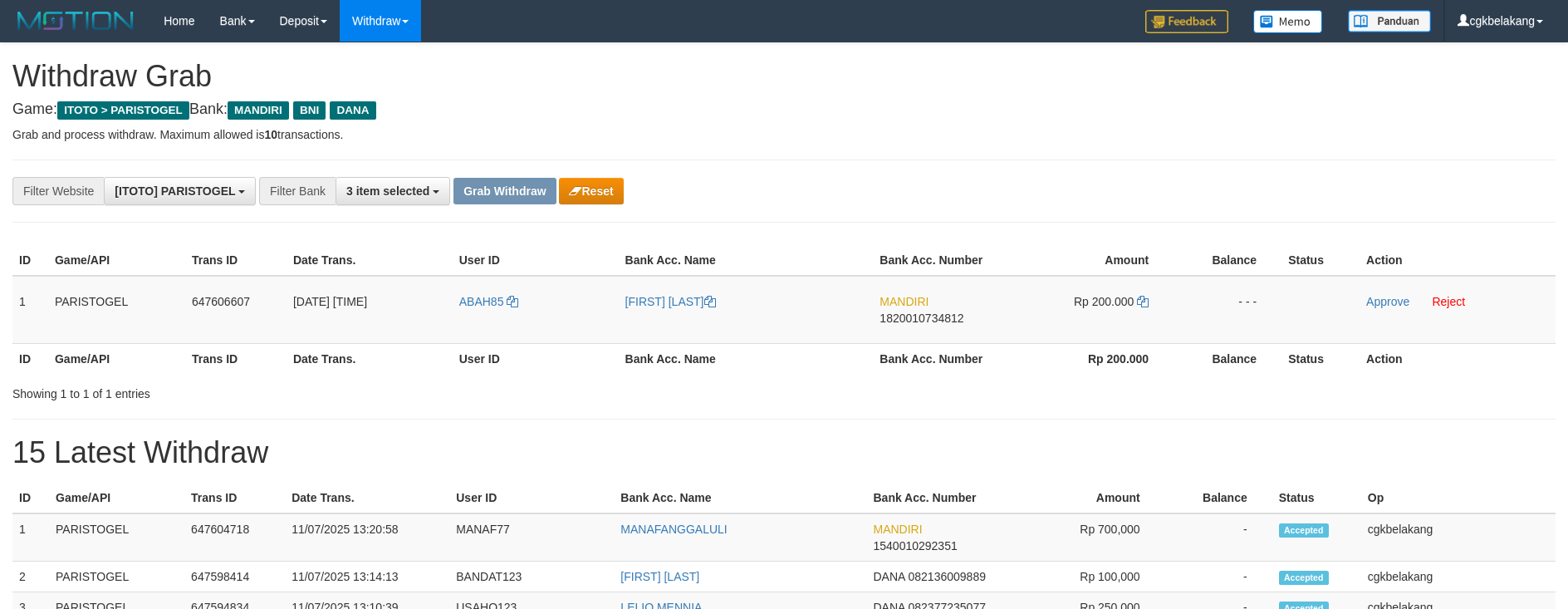 scroll, scrollTop: 0, scrollLeft: 0, axis: both 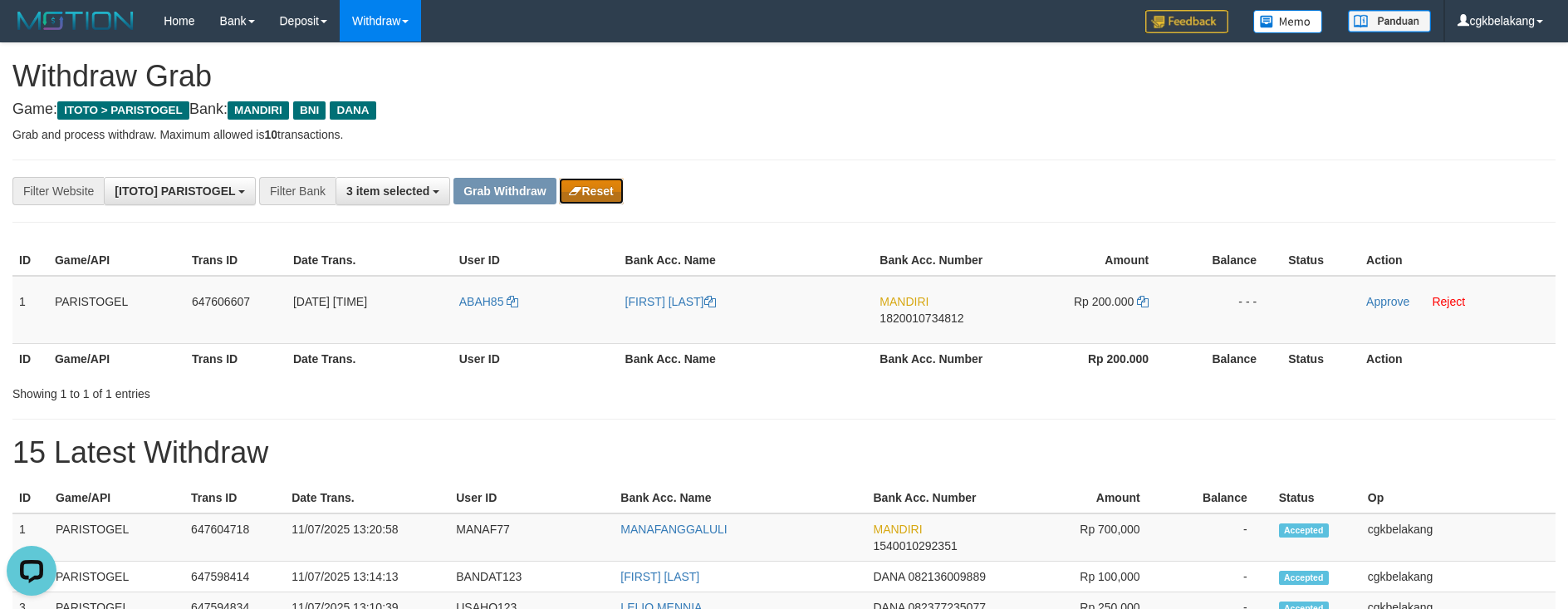 click on "Reset" at bounding box center (590, 191) 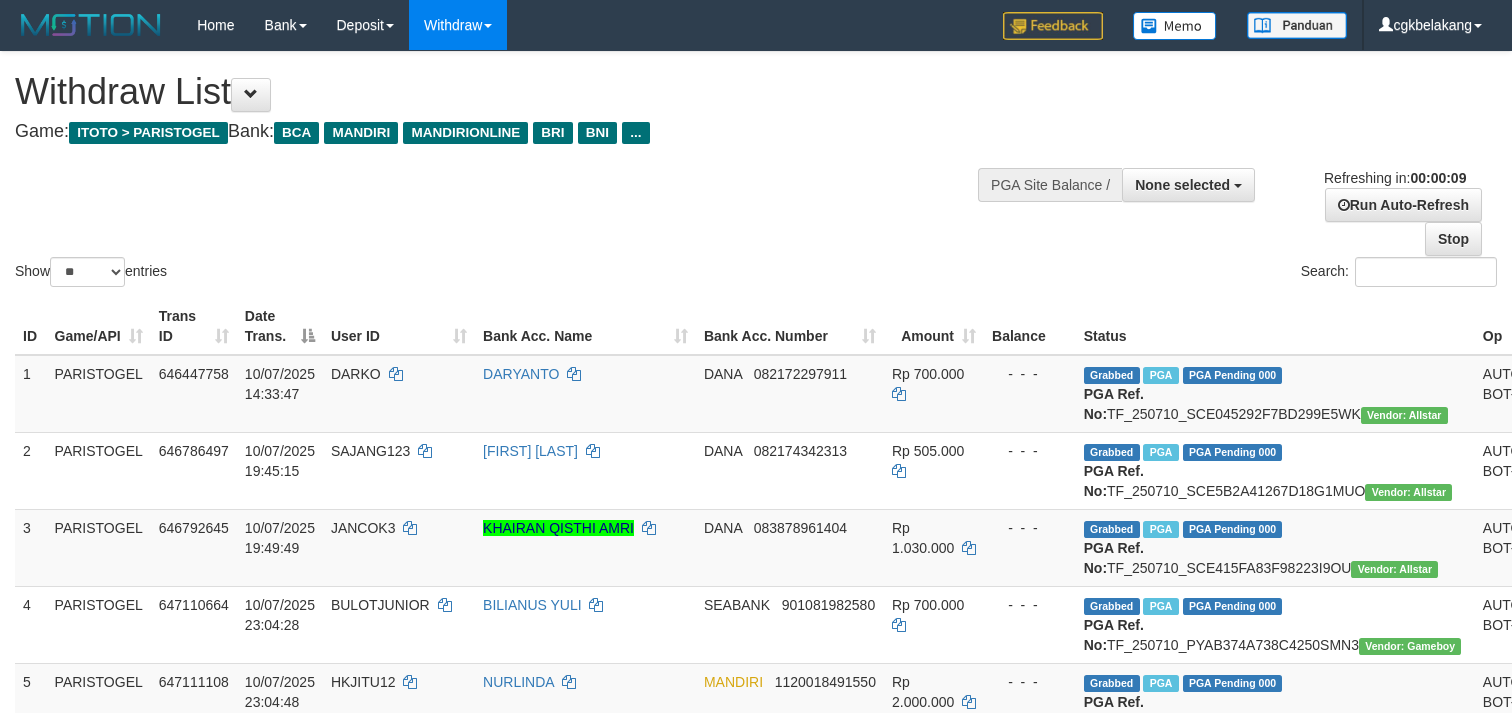 select 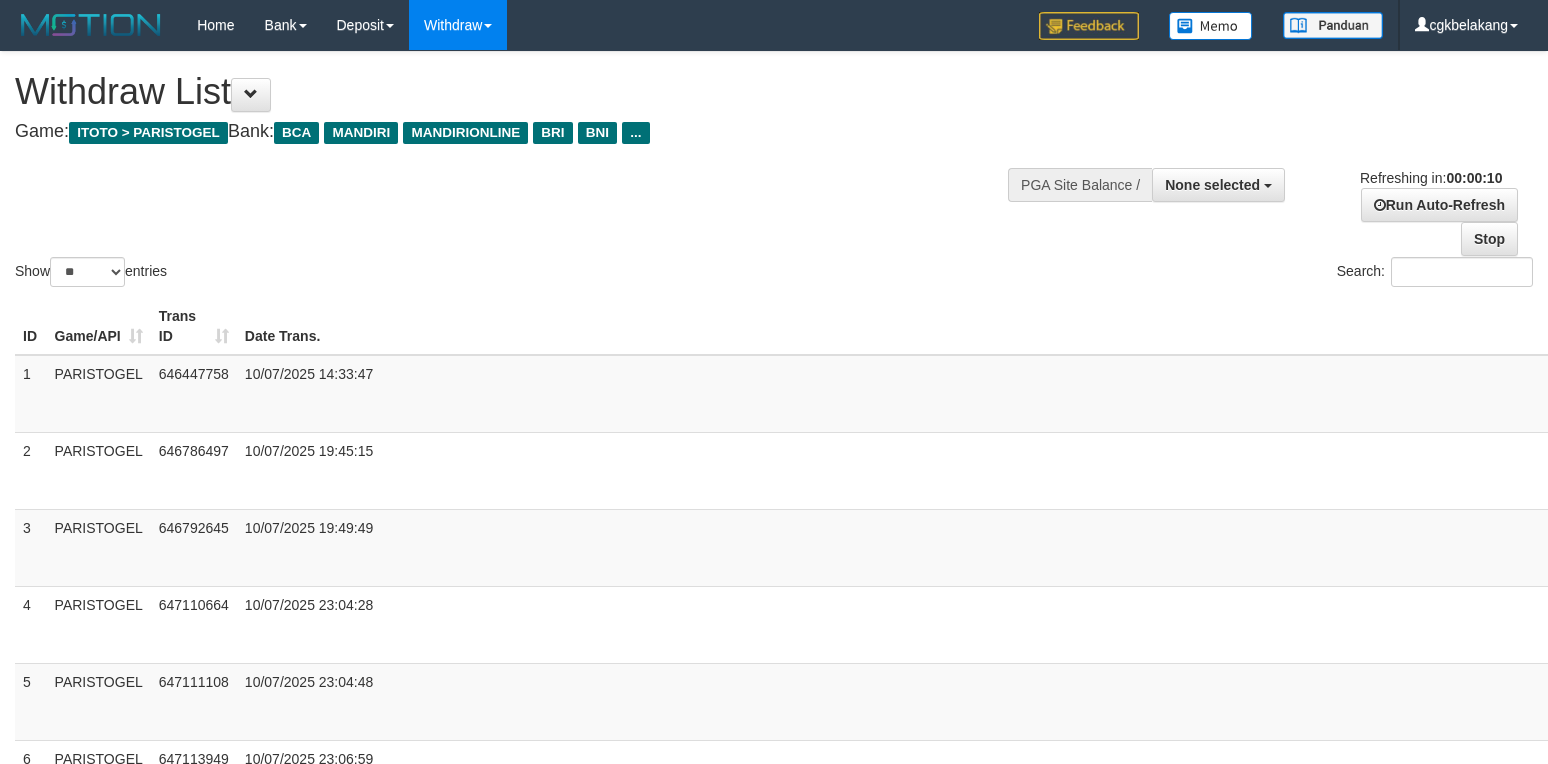 select 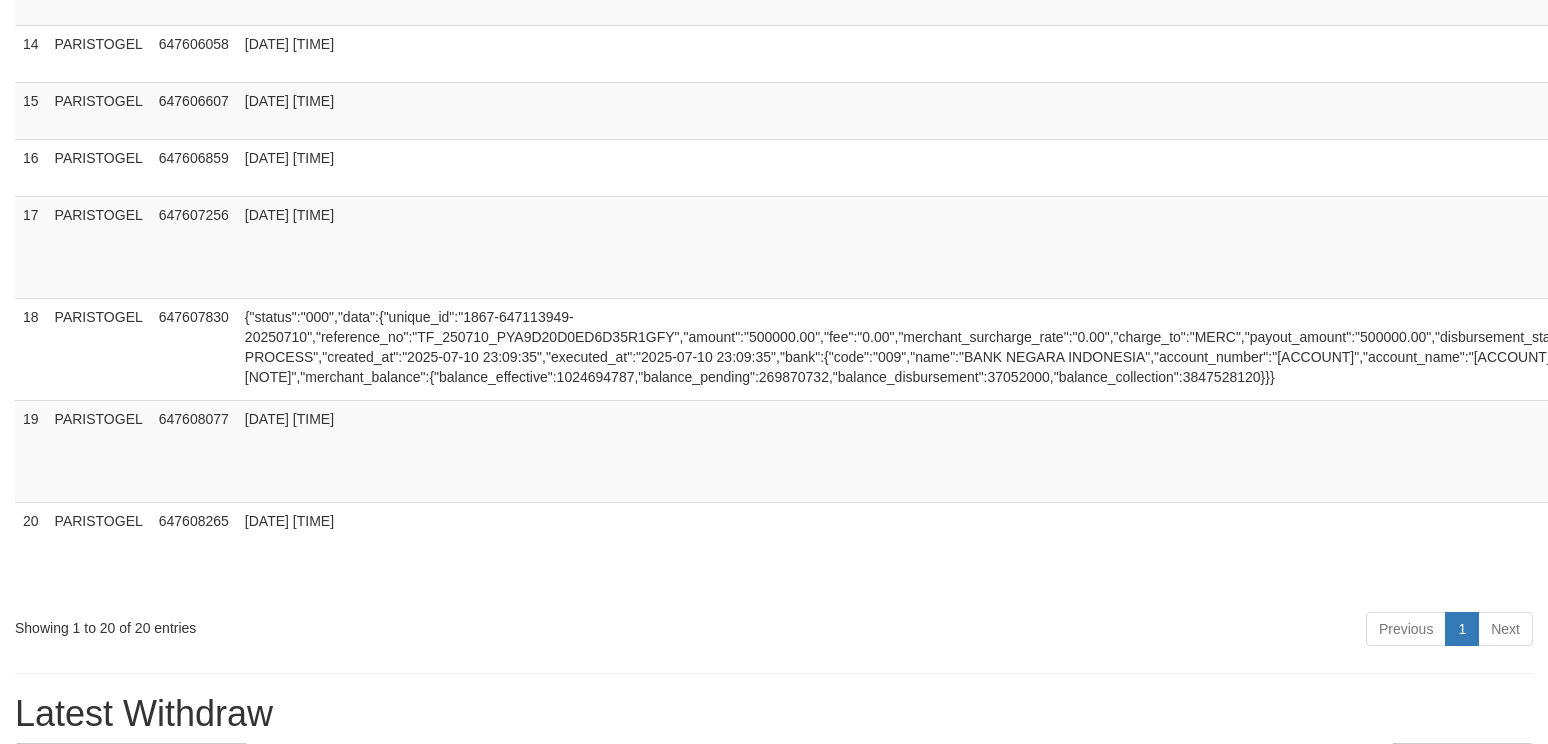 scroll, scrollTop: 1200, scrollLeft: 0, axis: vertical 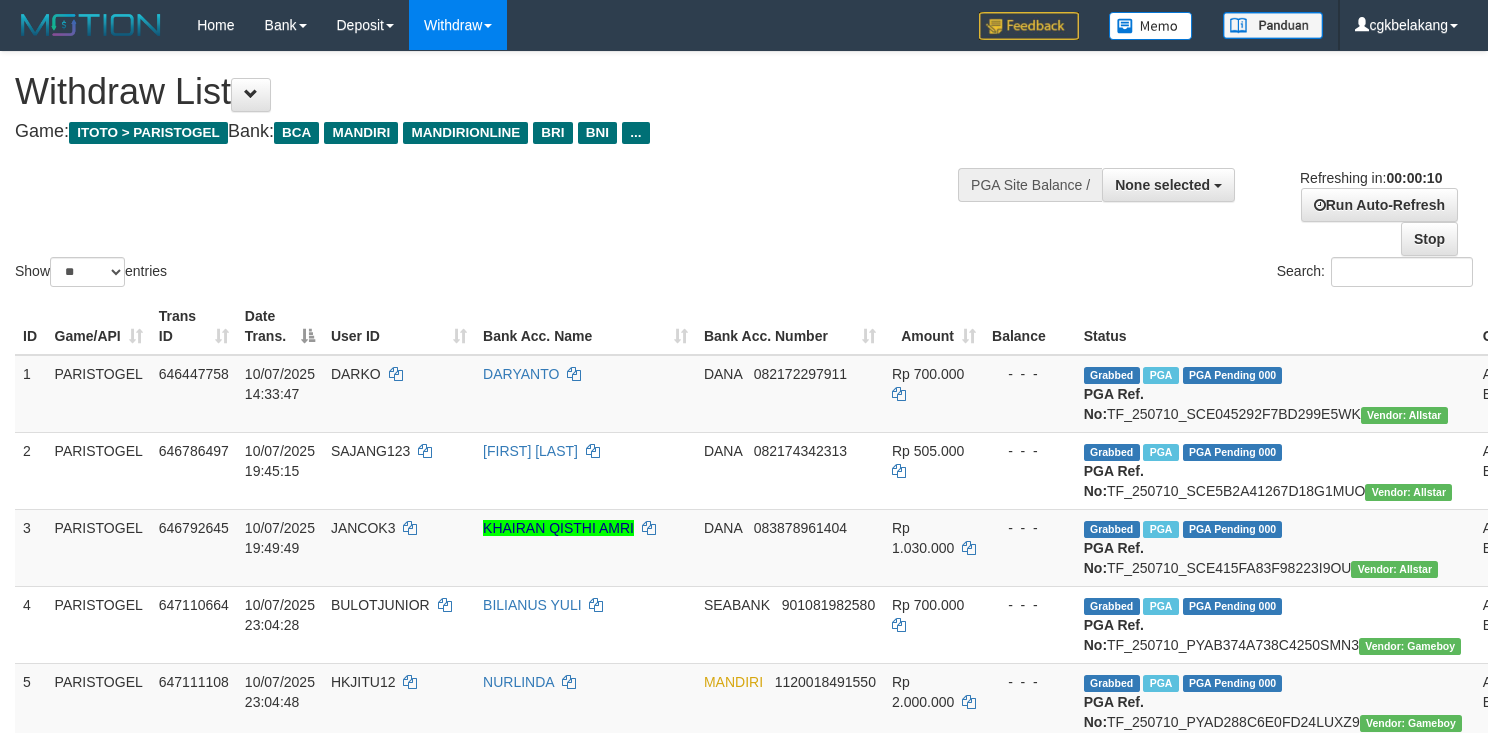 select 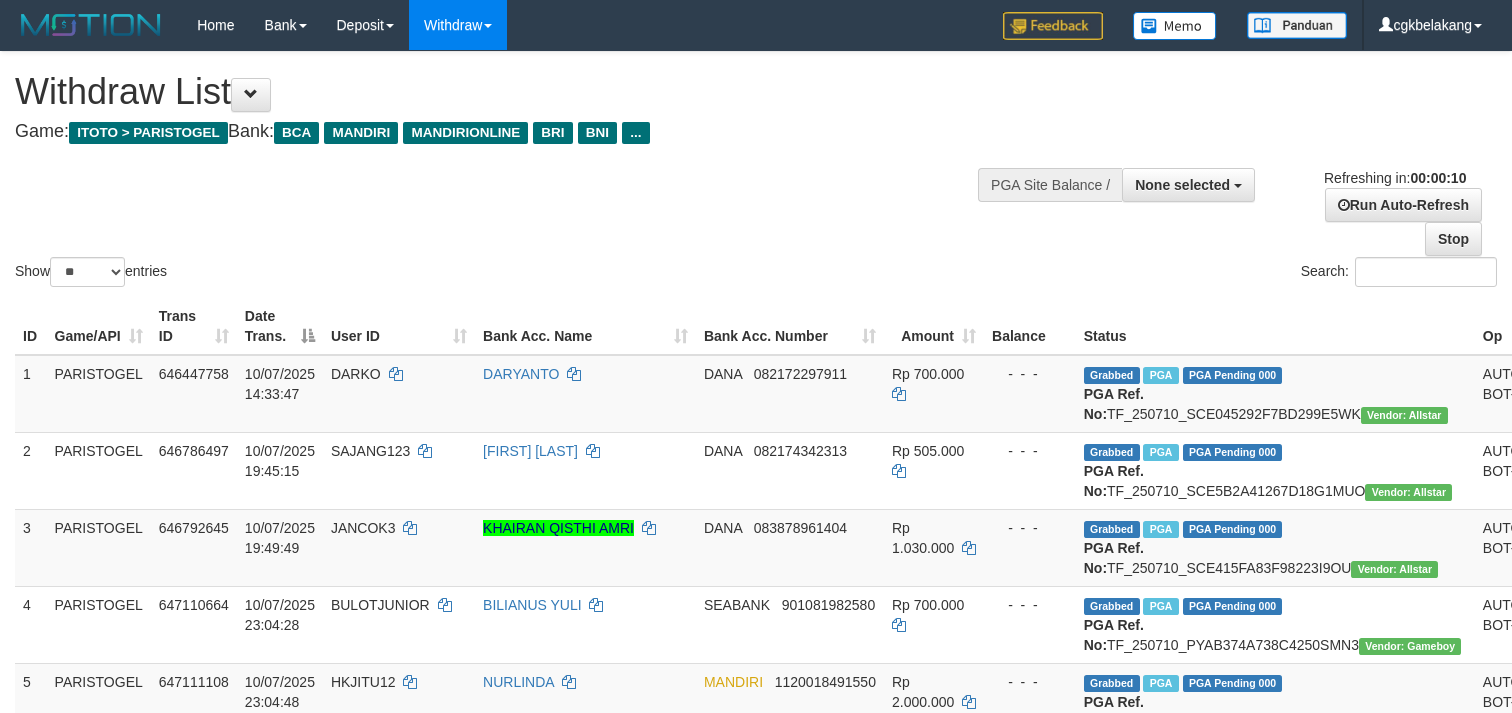select 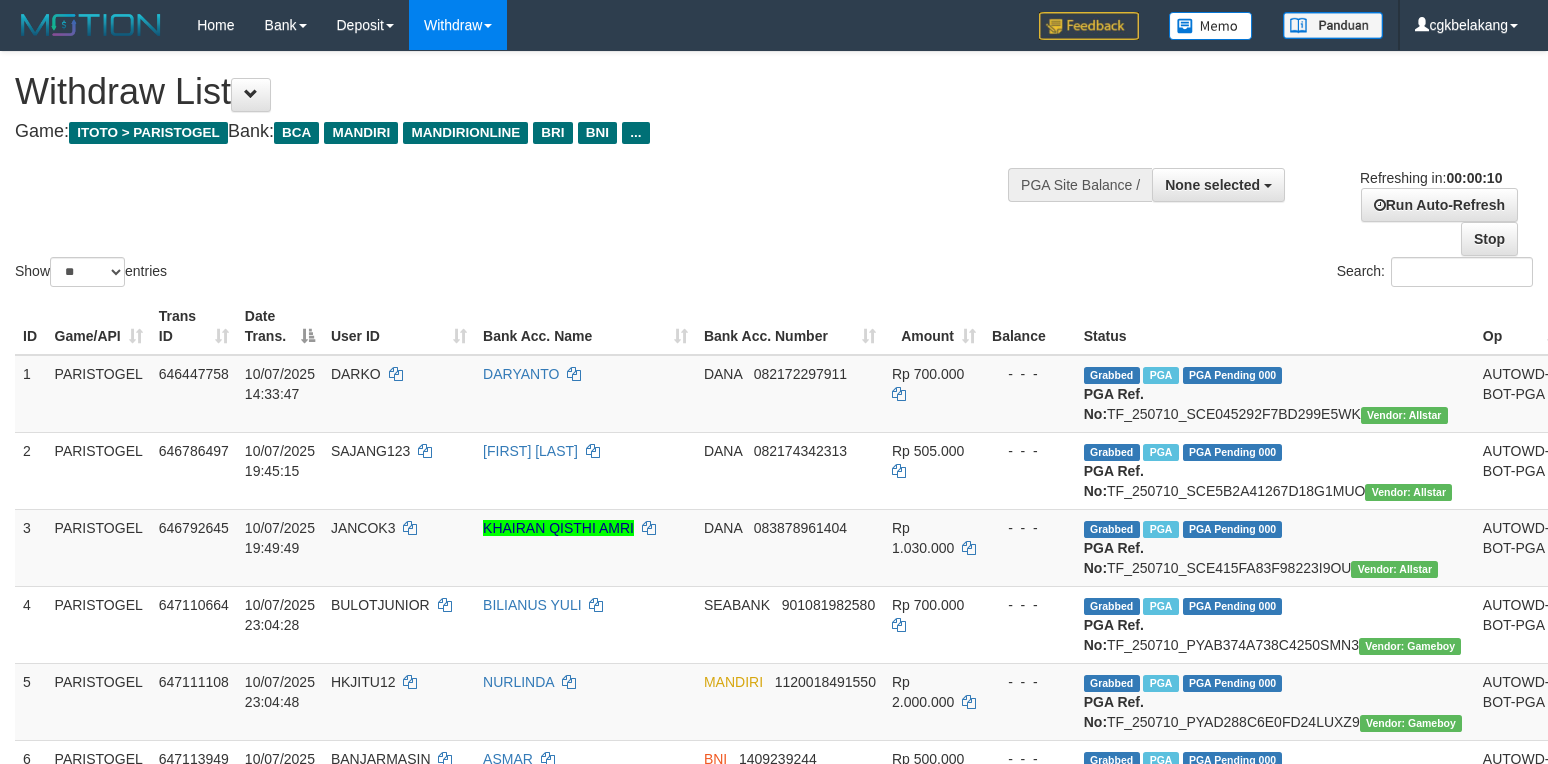 select 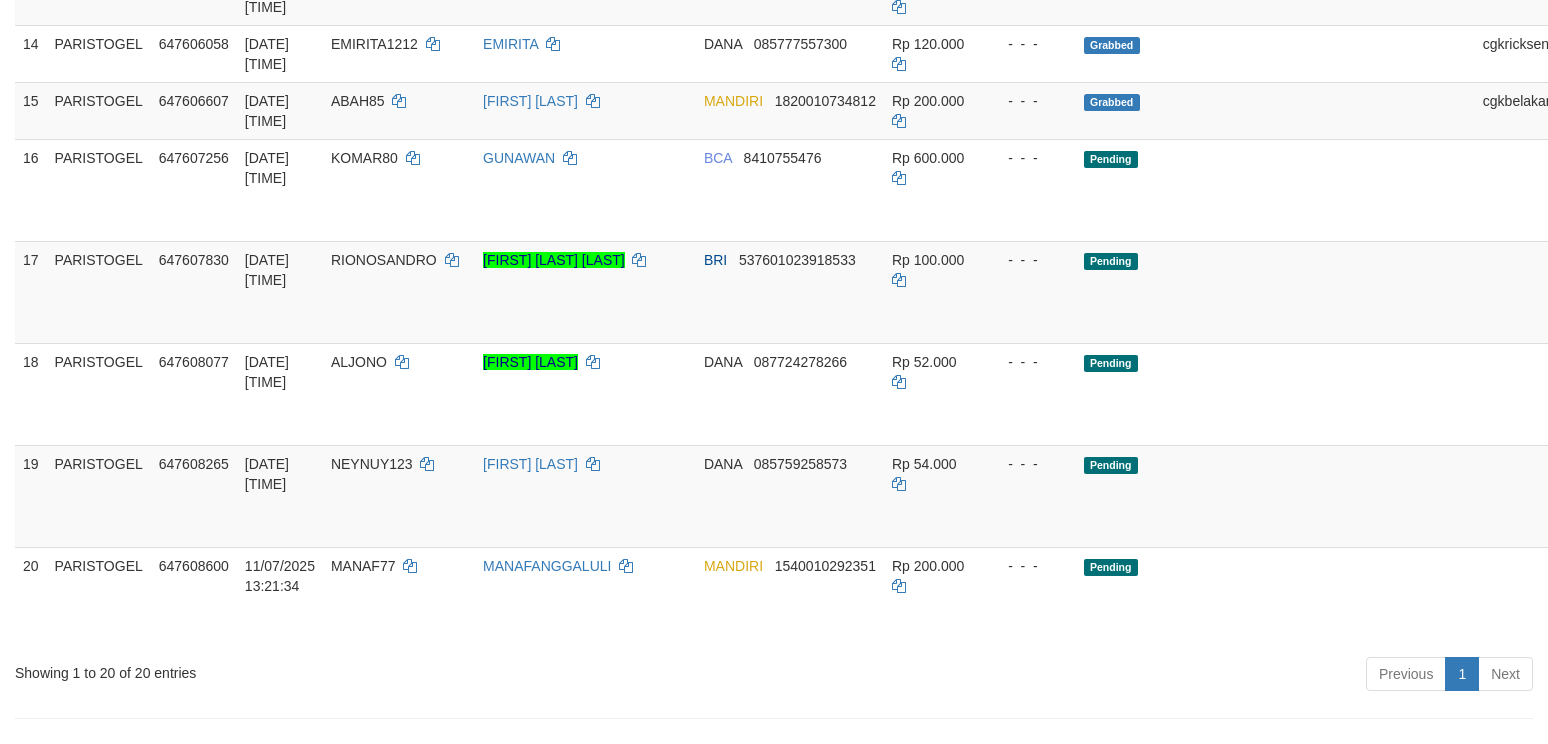 scroll, scrollTop: 1200, scrollLeft: 0, axis: vertical 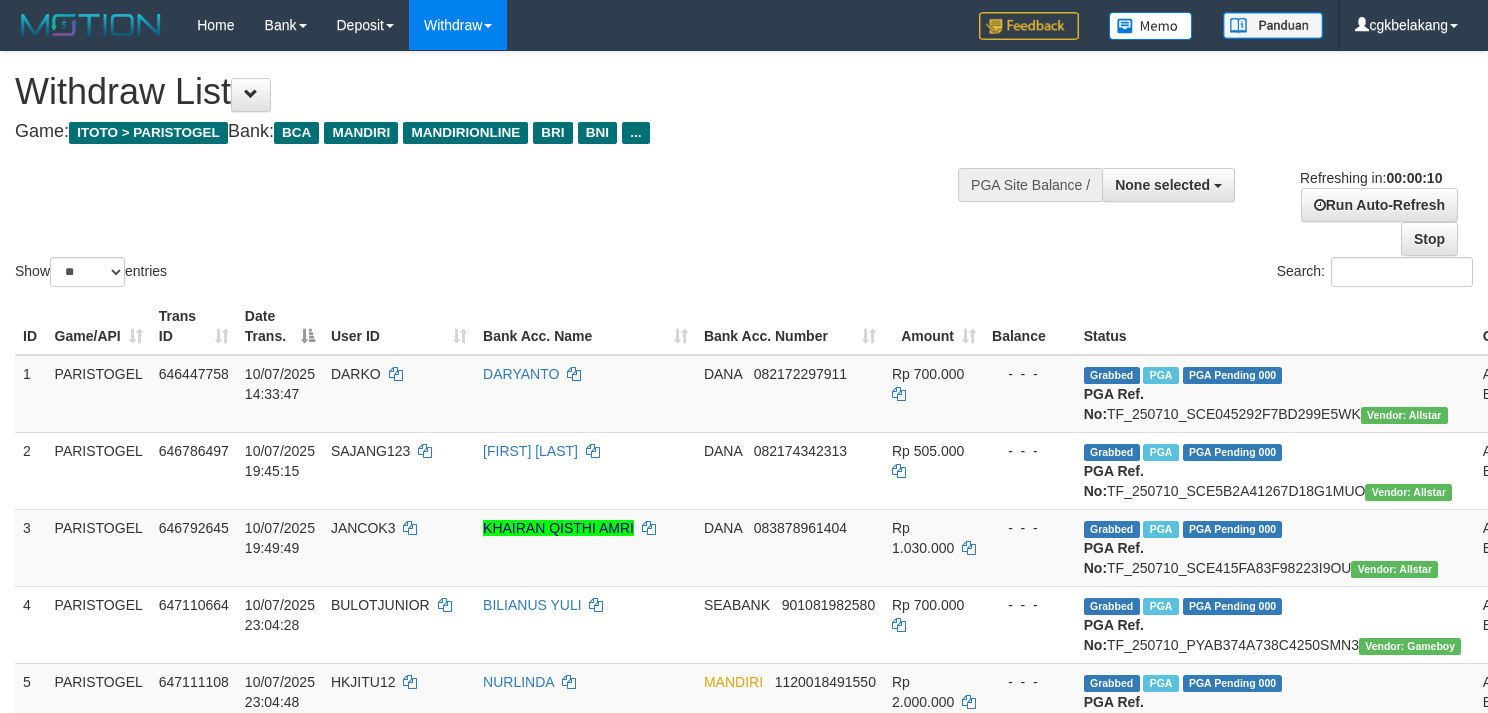 select 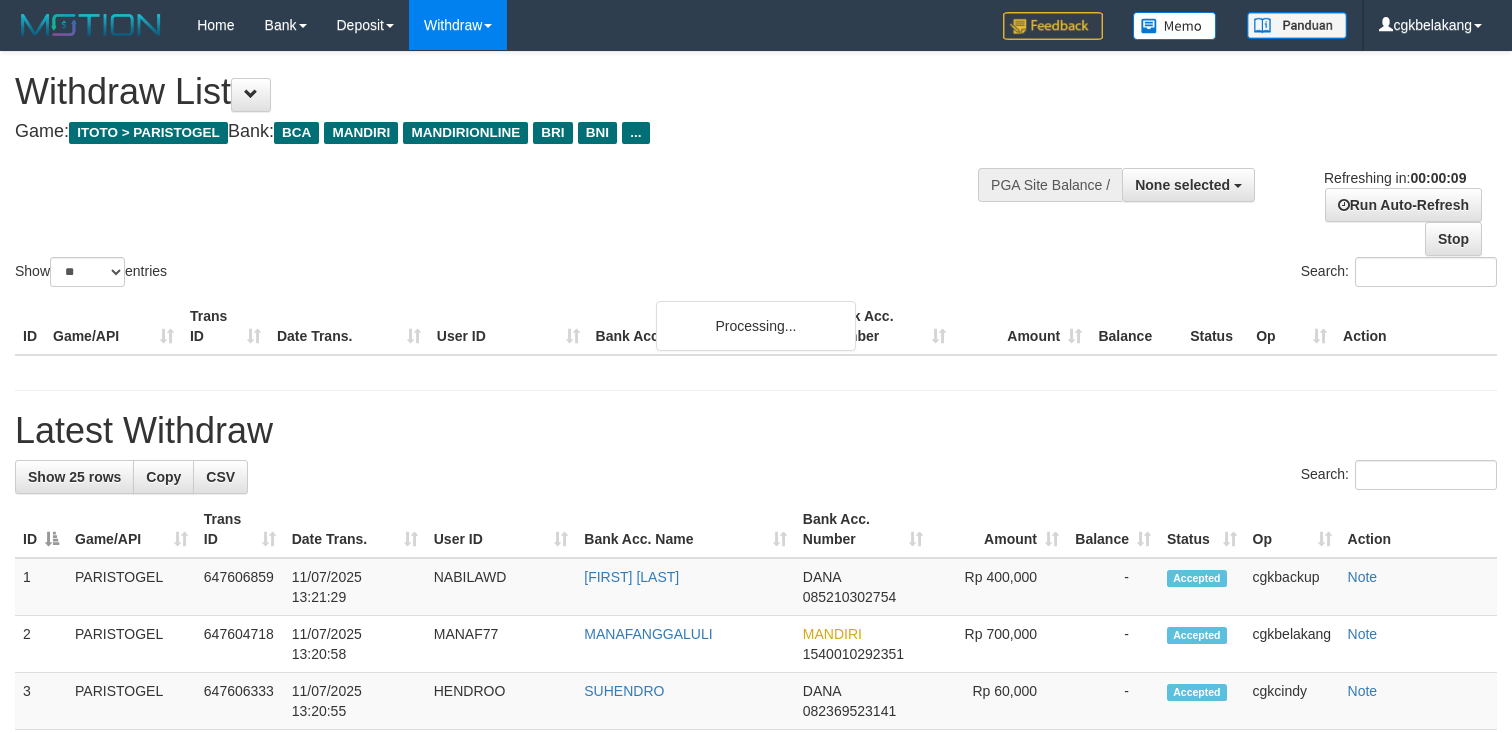 select 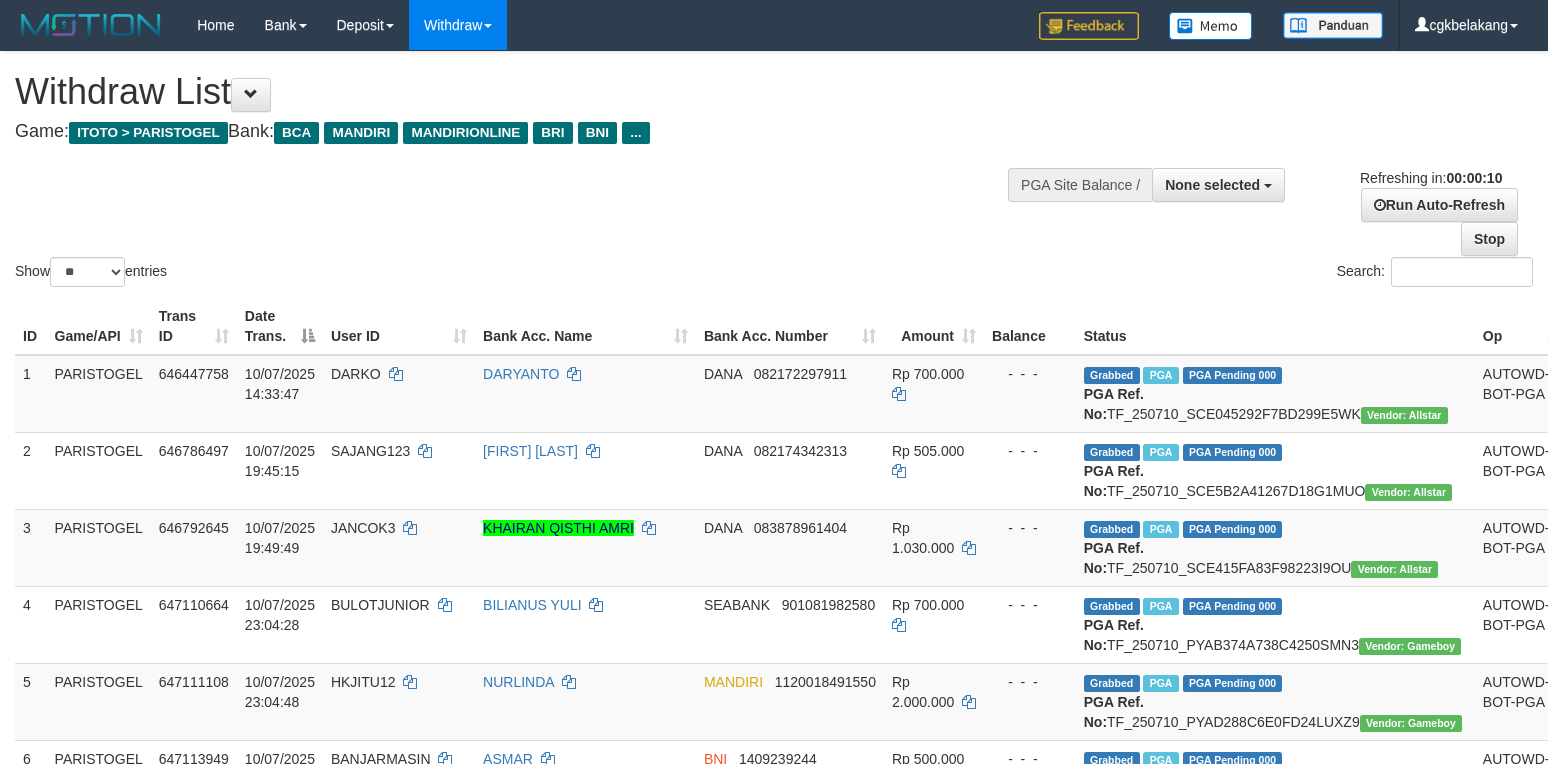select 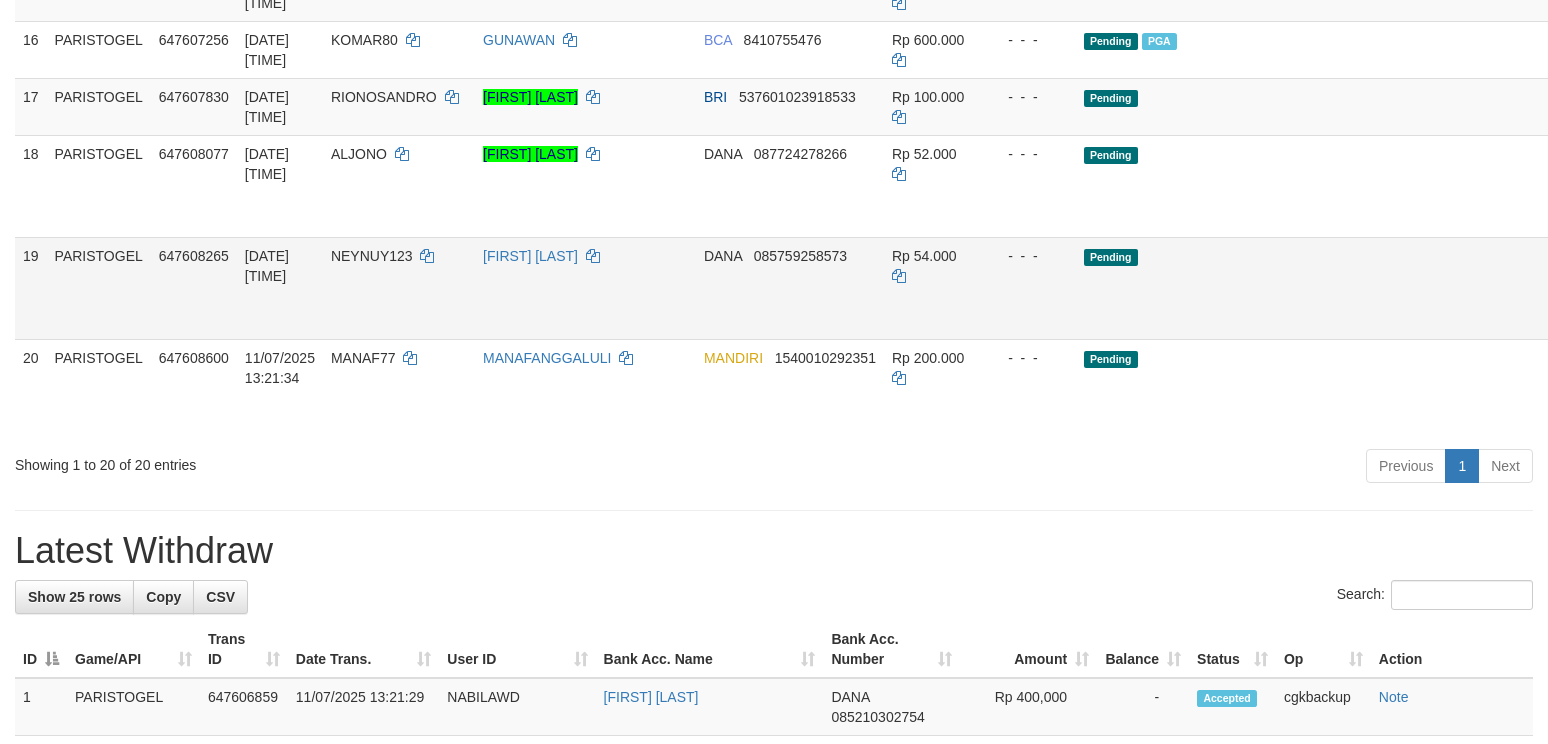 scroll, scrollTop: 1333, scrollLeft: 0, axis: vertical 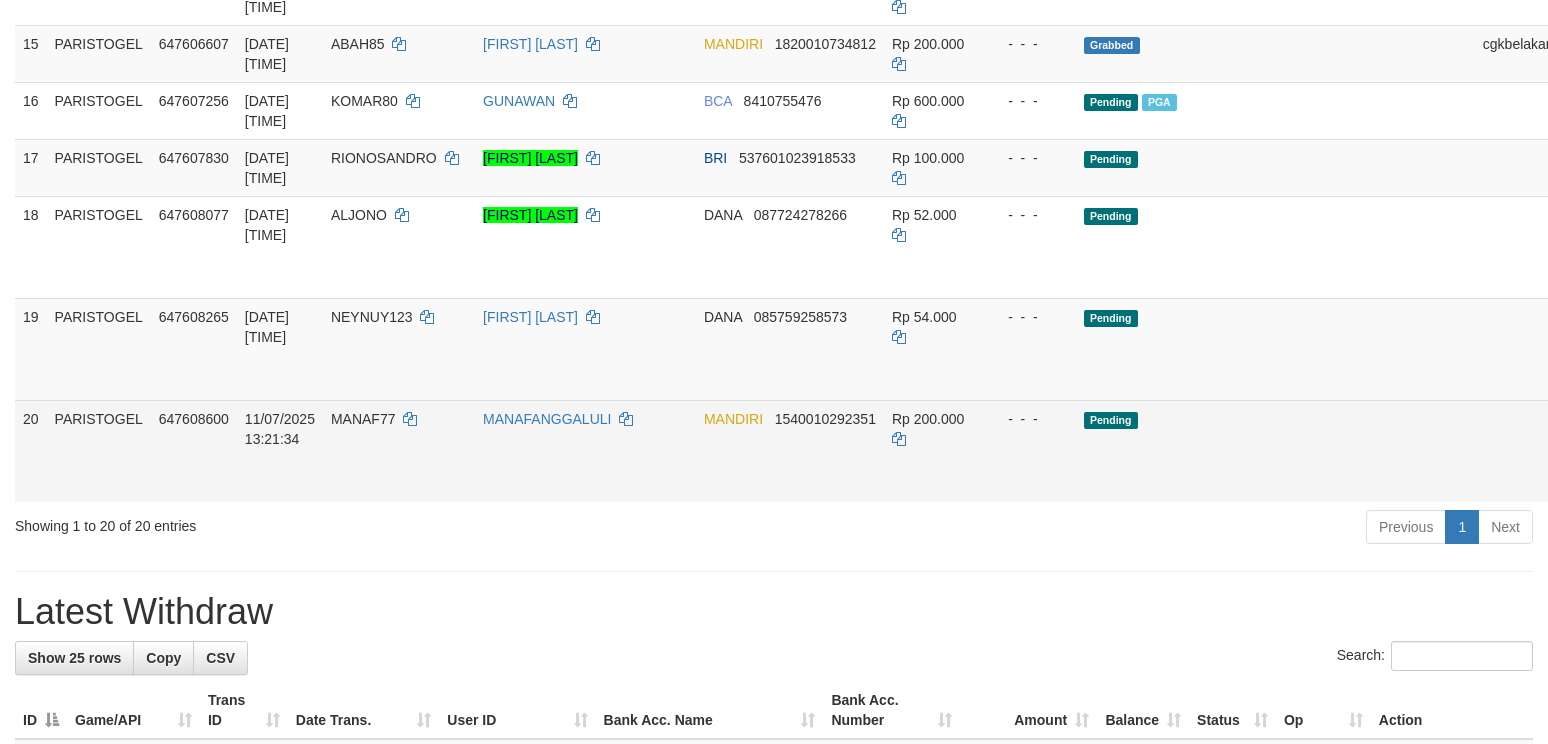 click on "Allow Grab" at bounding box center [1593, 429] 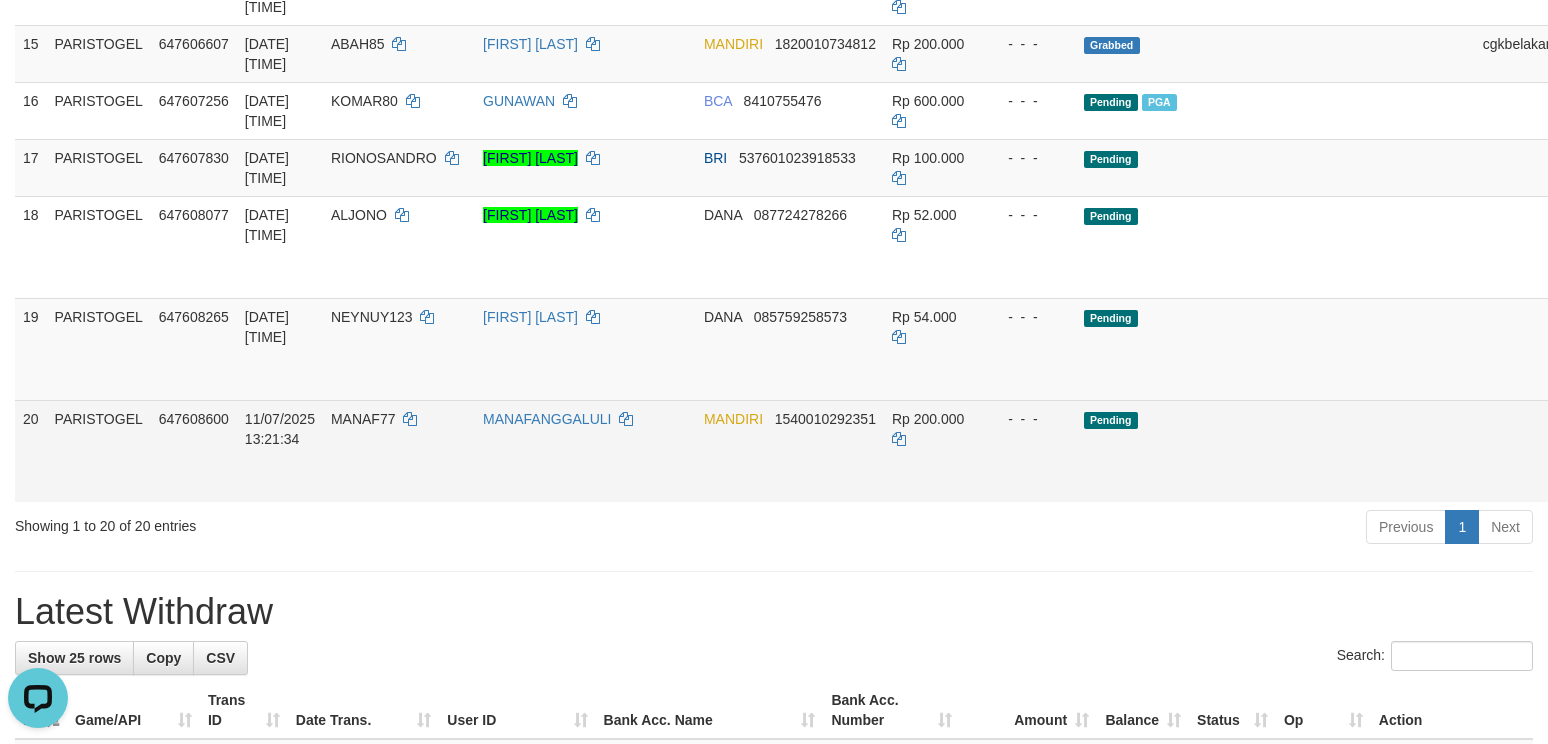 scroll, scrollTop: 0, scrollLeft: 0, axis: both 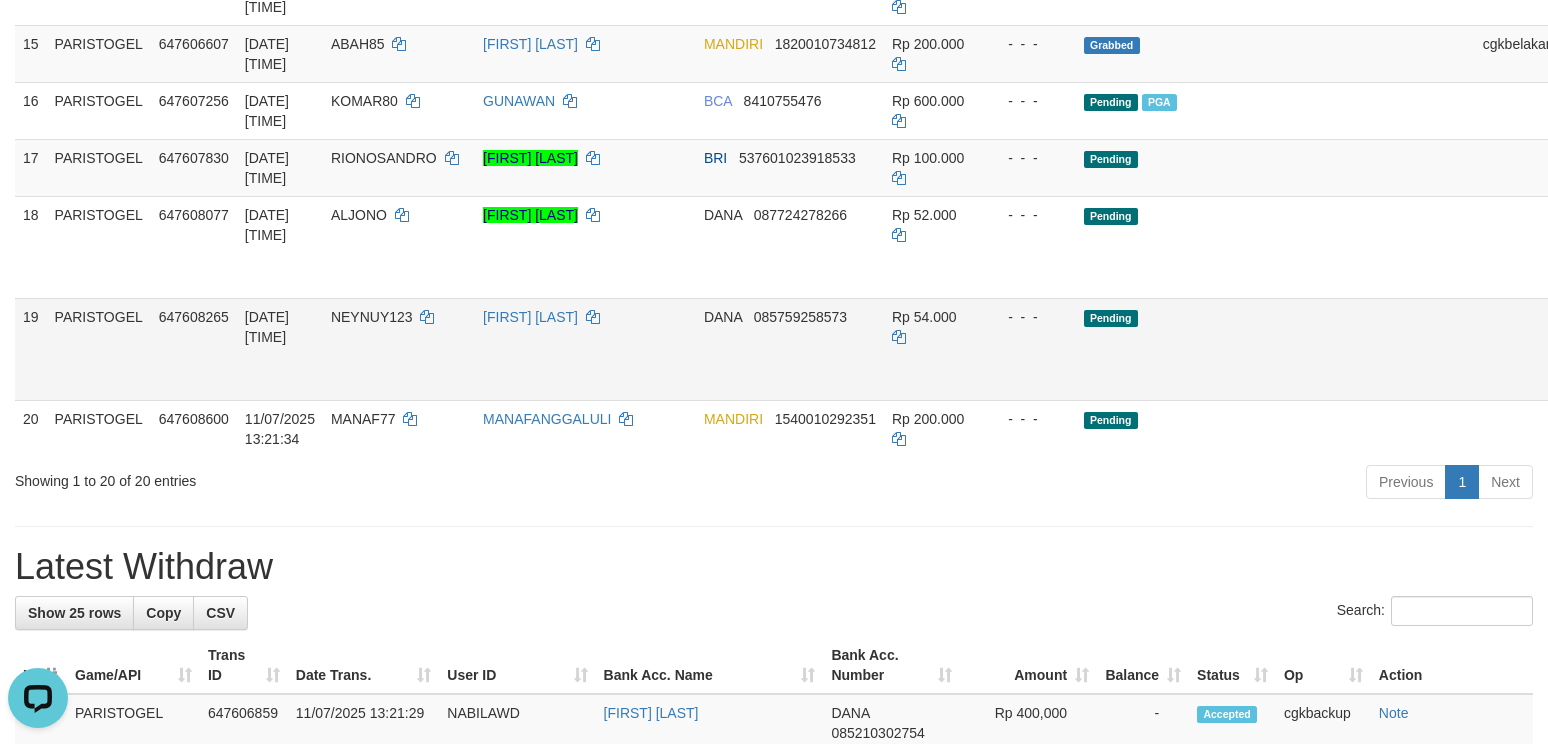 click on "Allow Grab" at bounding box center (1593, 327) 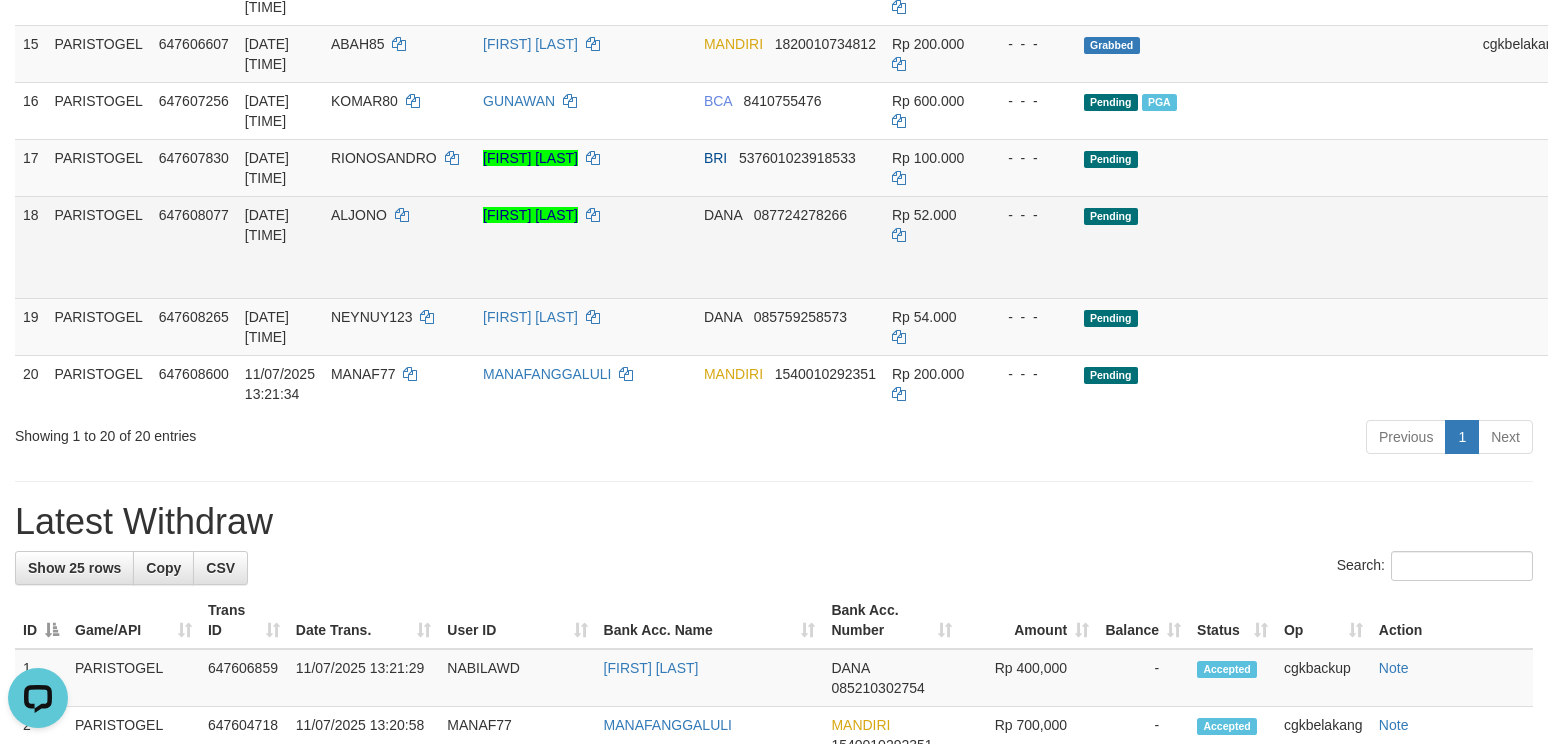 click on "Allow Grab" at bounding box center [1593, 225] 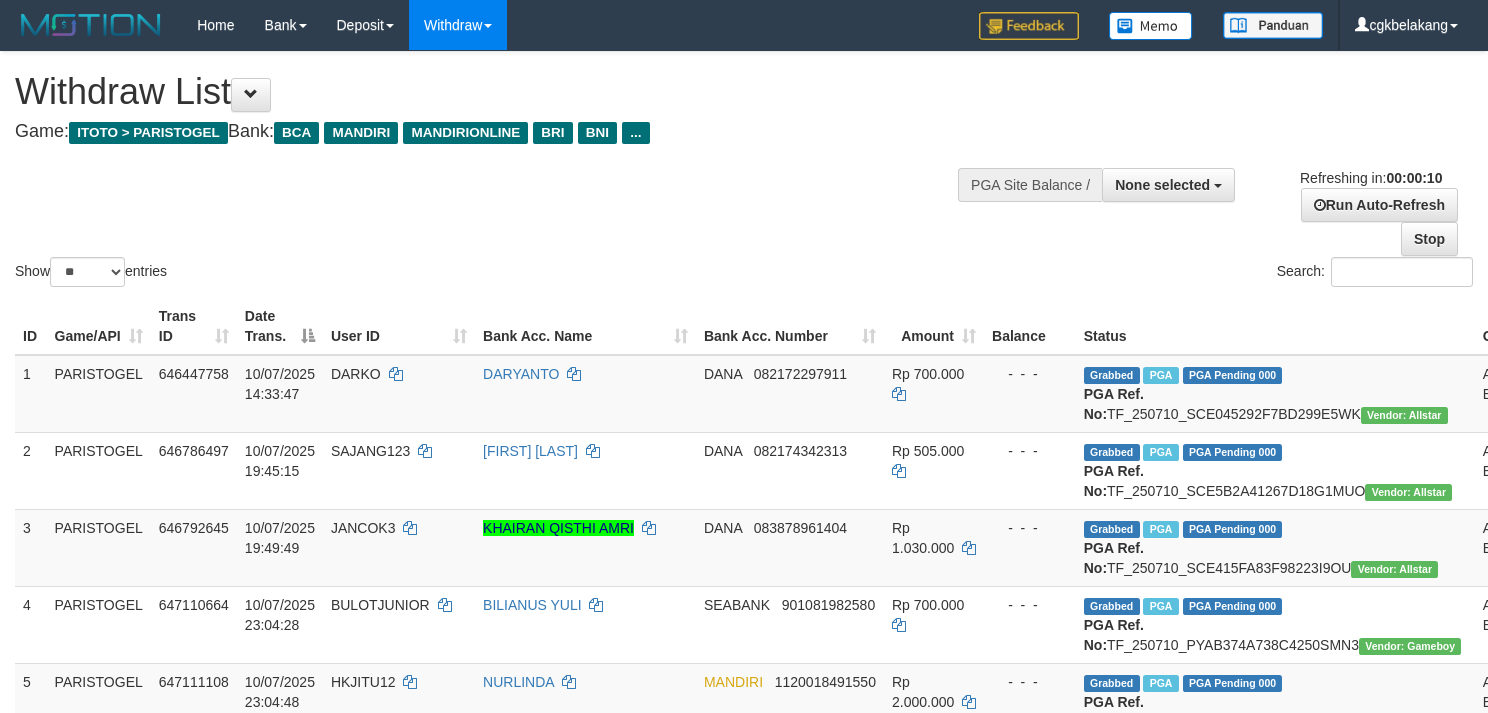 select 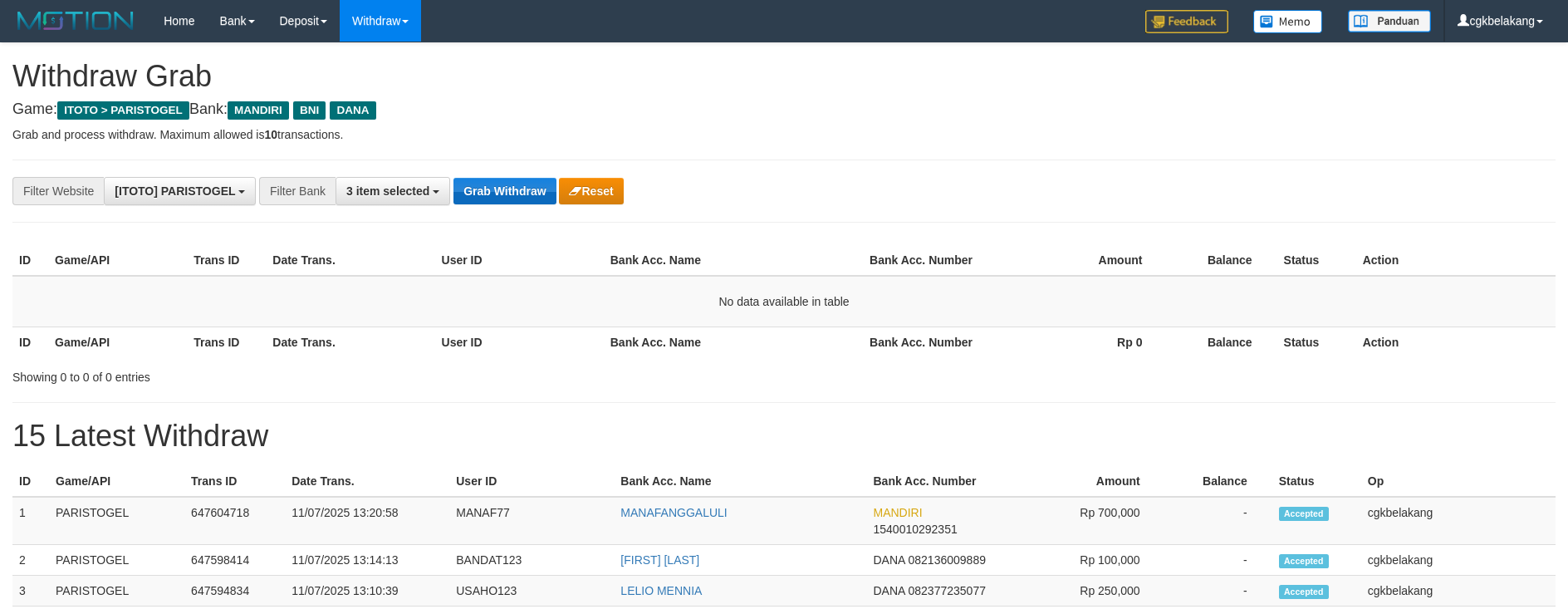 scroll, scrollTop: 0, scrollLeft: 0, axis: both 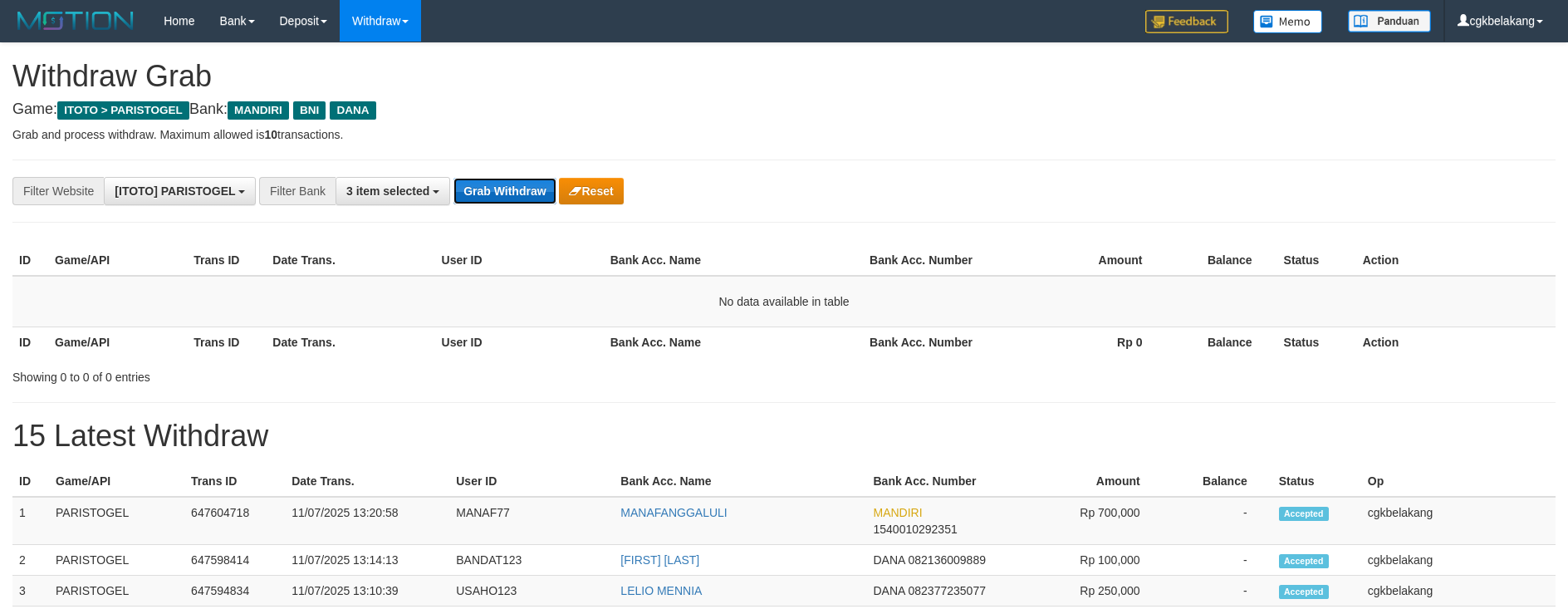 click on "Grab Withdraw" at bounding box center (504, 191) 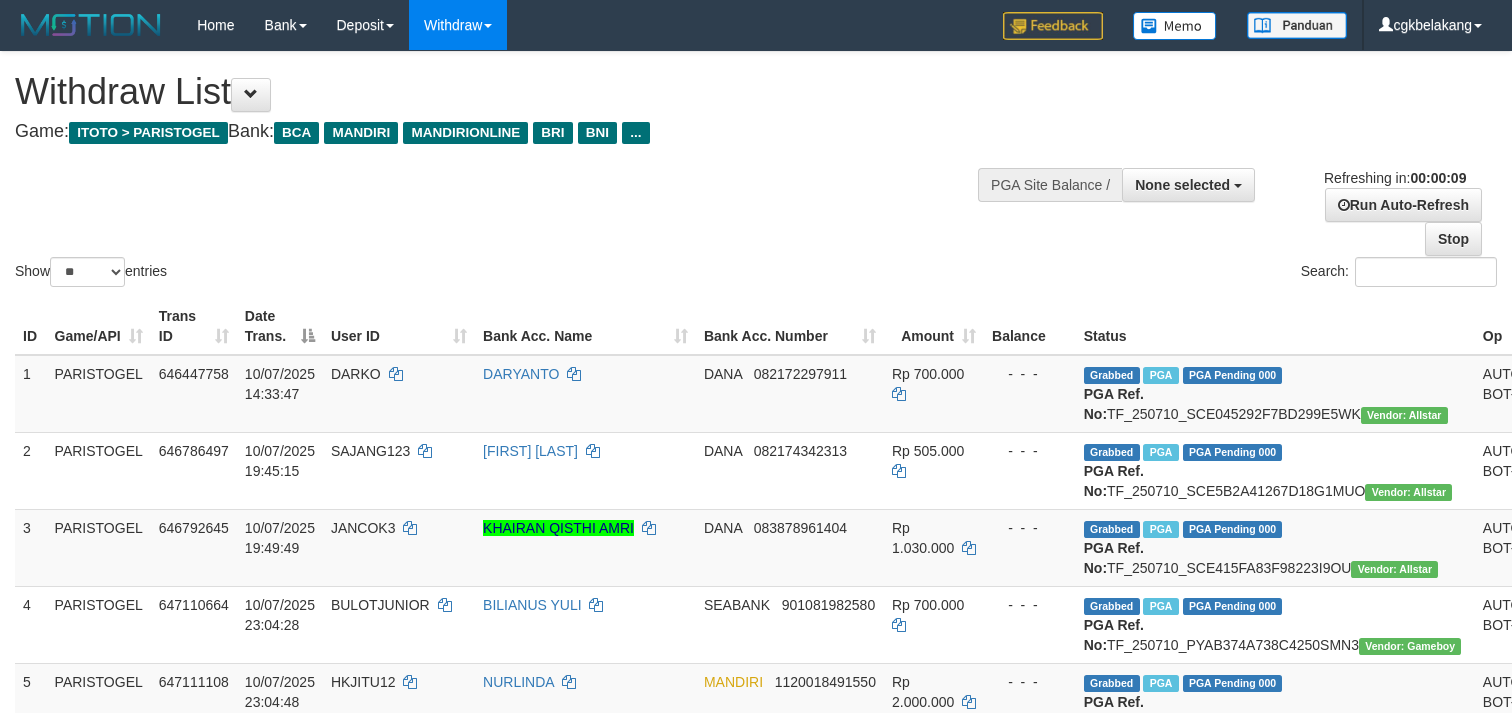 select 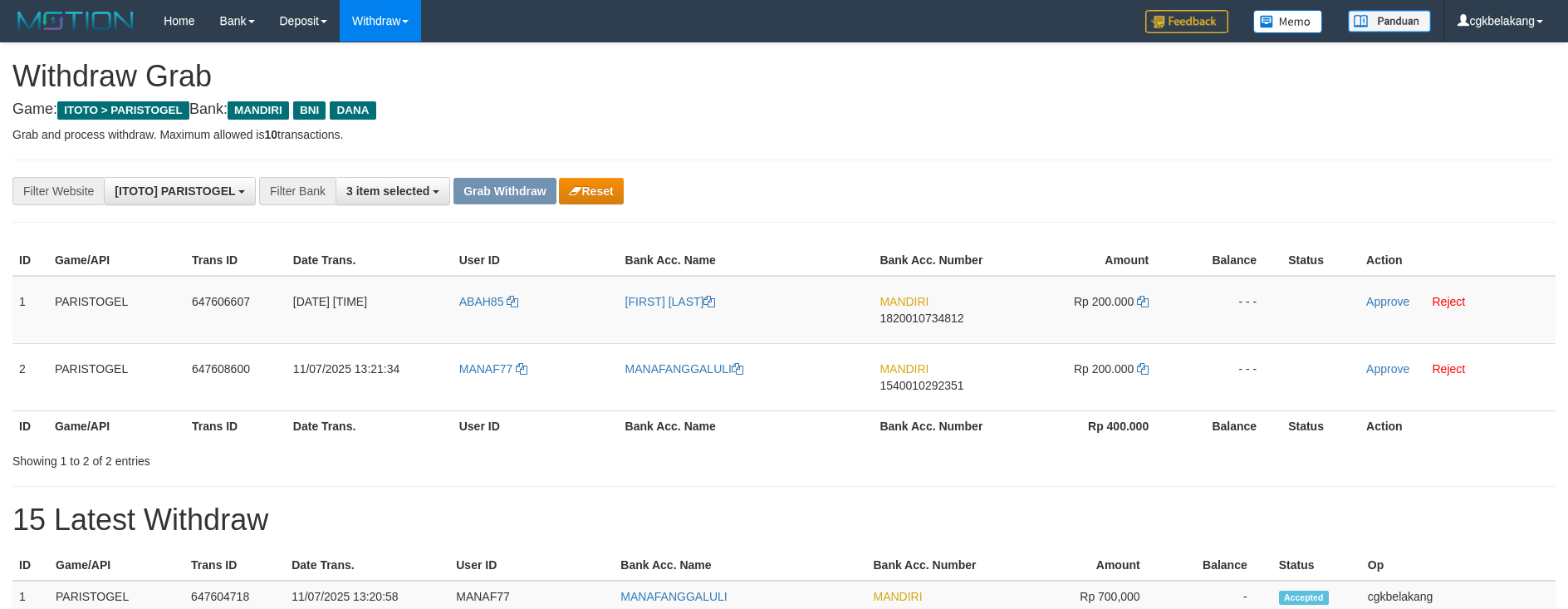 scroll, scrollTop: 0, scrollLeft: 0, axis: both 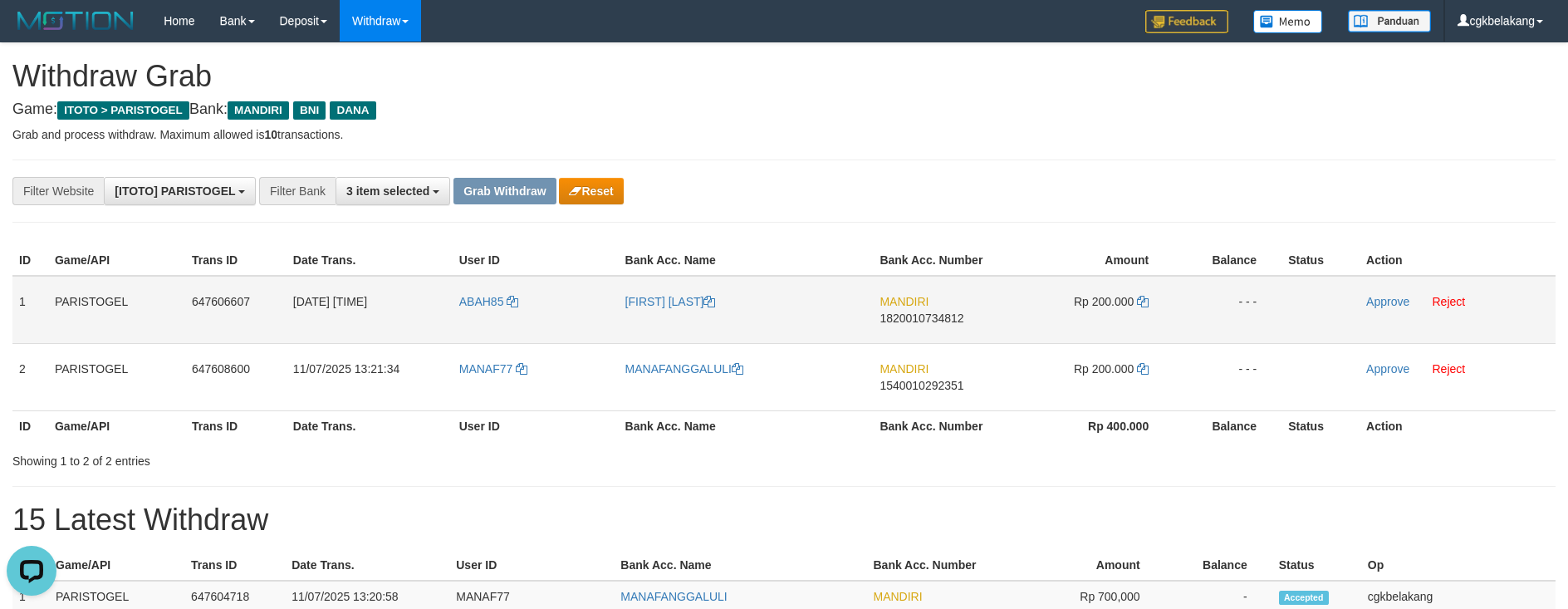 click on "ABAH85" at bounding box center [536, 310] 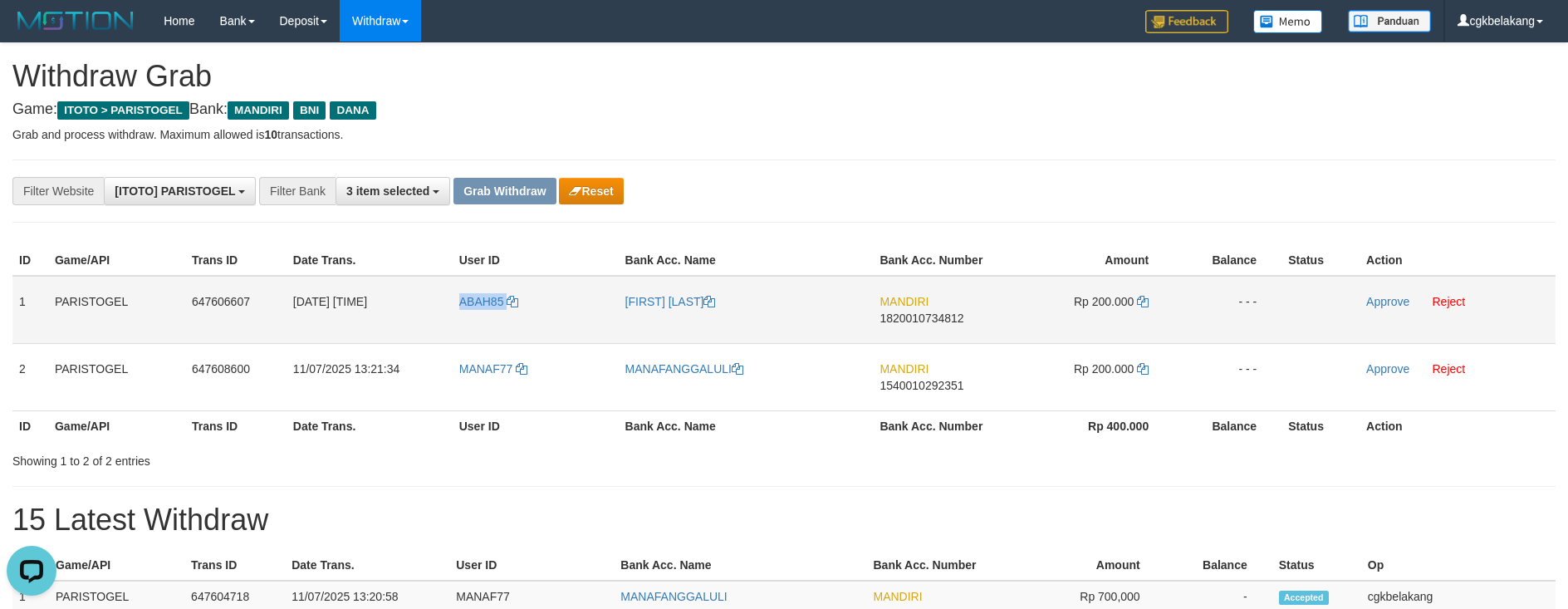 copy on "ABAH85" 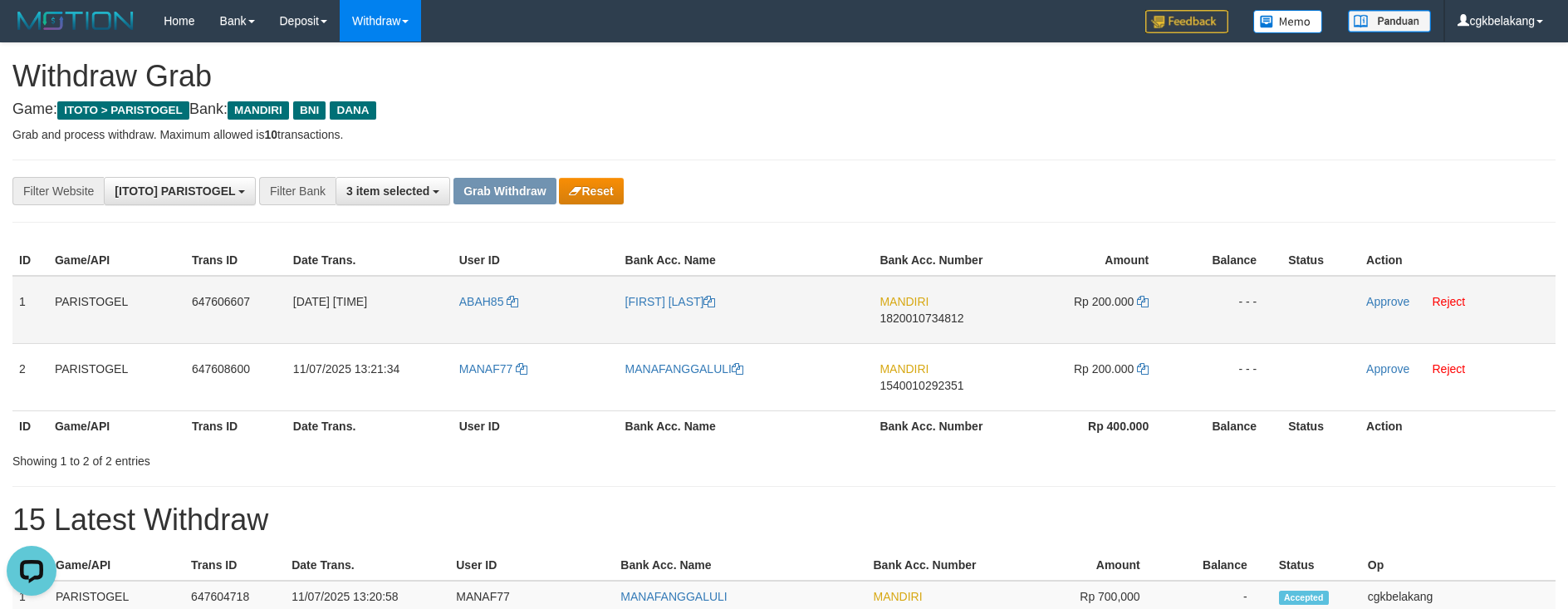 click on "[FIRST] [LAST]" at bounding box center [746, 310] 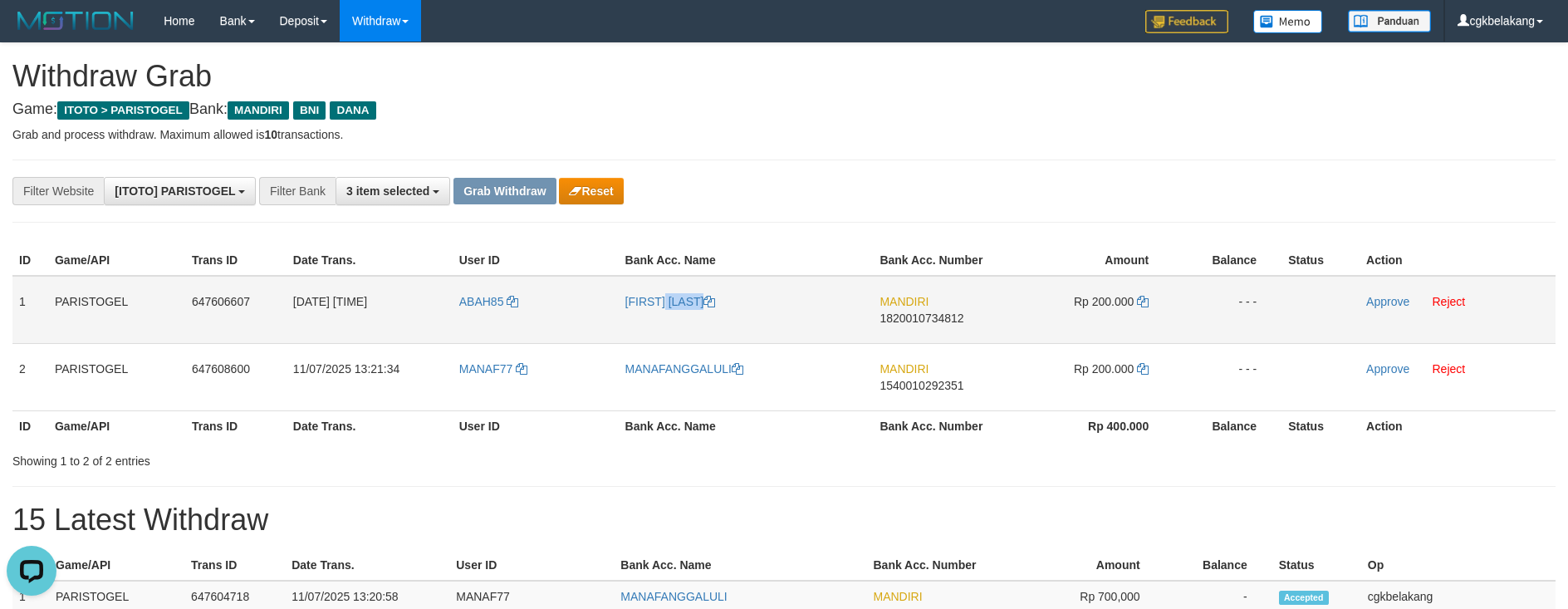 click on "[FIRST] [LAST]" at bounding box center [746, 310] 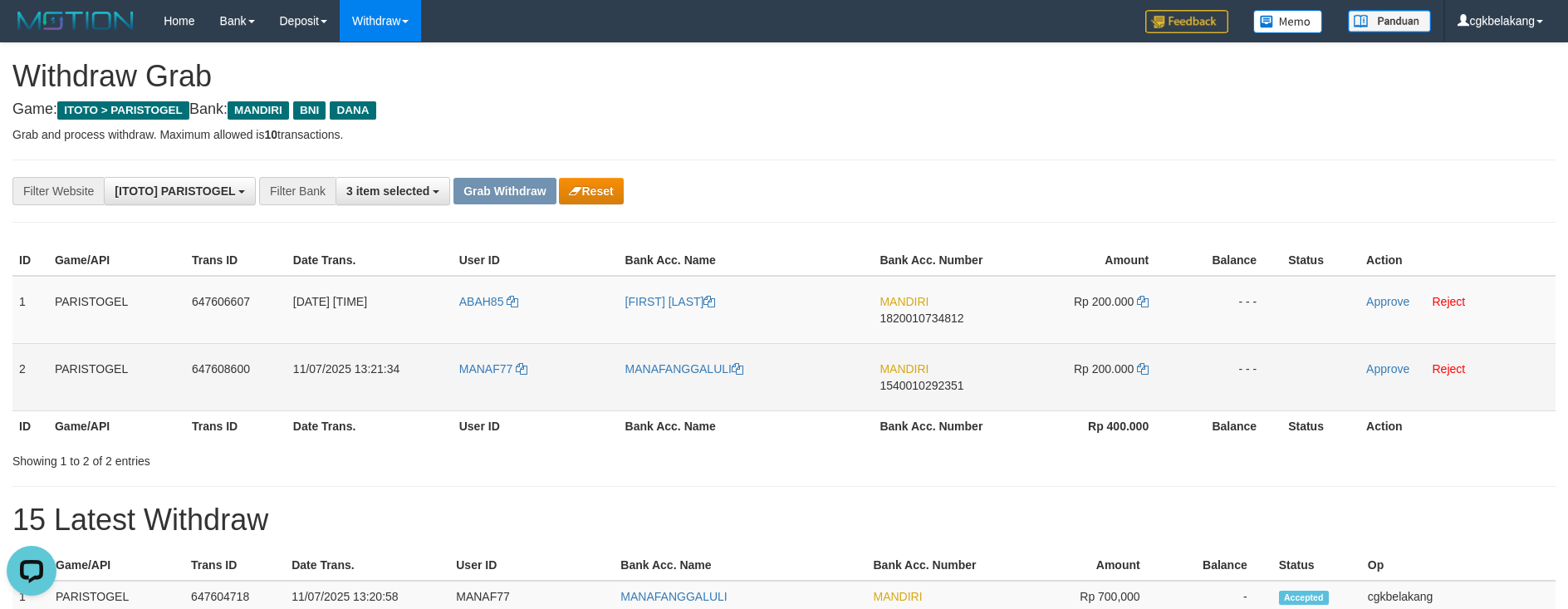 click on "MANAF77" at bounding box center (536, 376) 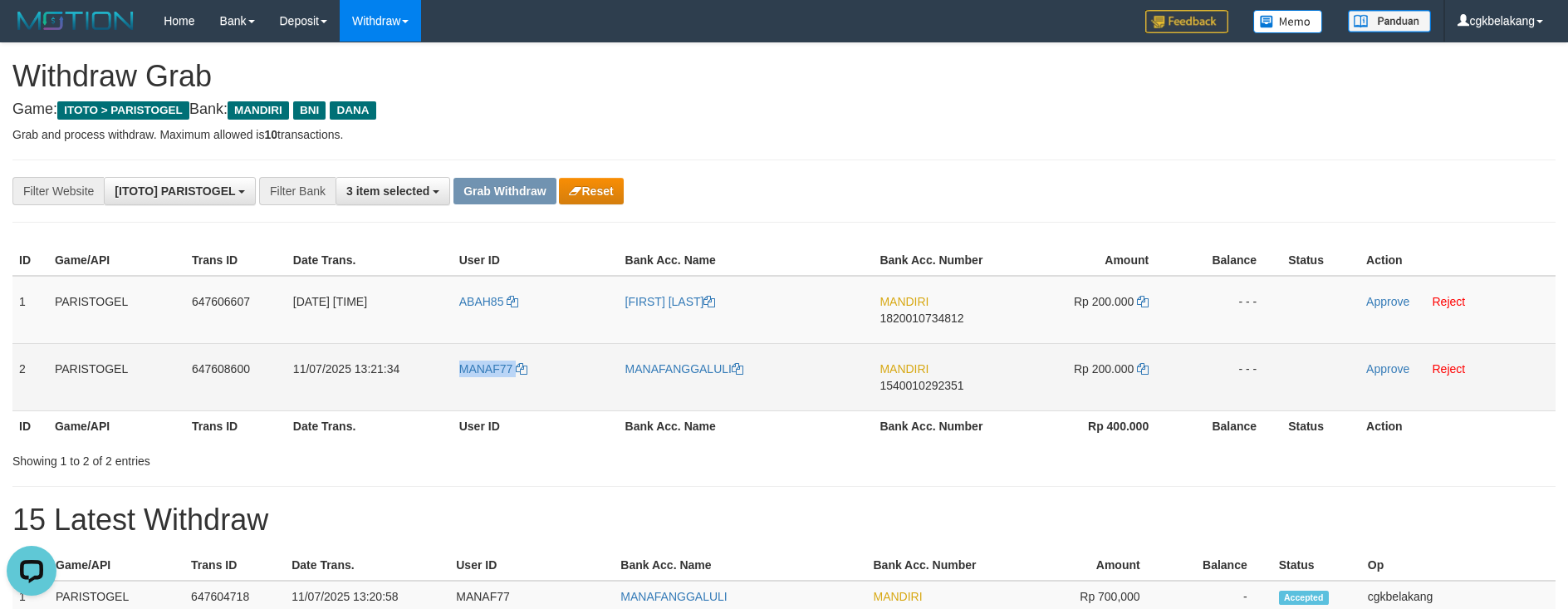 click on "MANAF77" at bounding box center [536, 376] 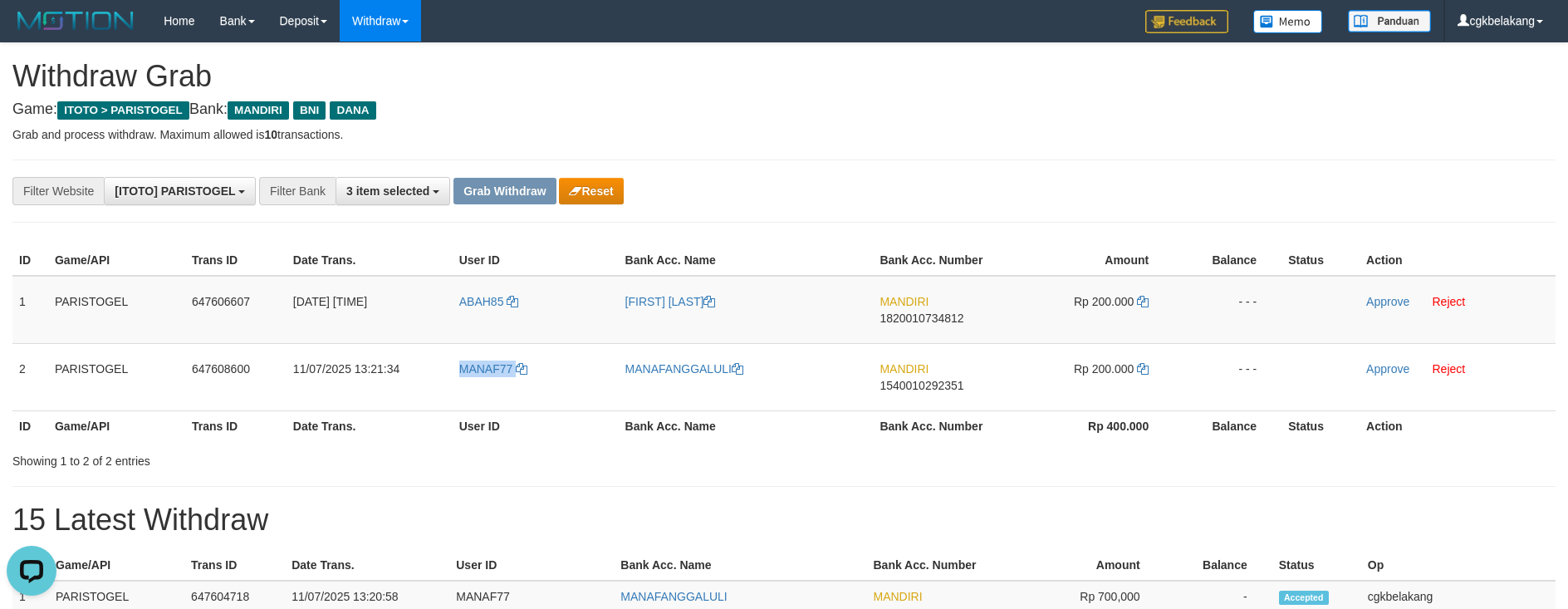 copy on "MANAF77" 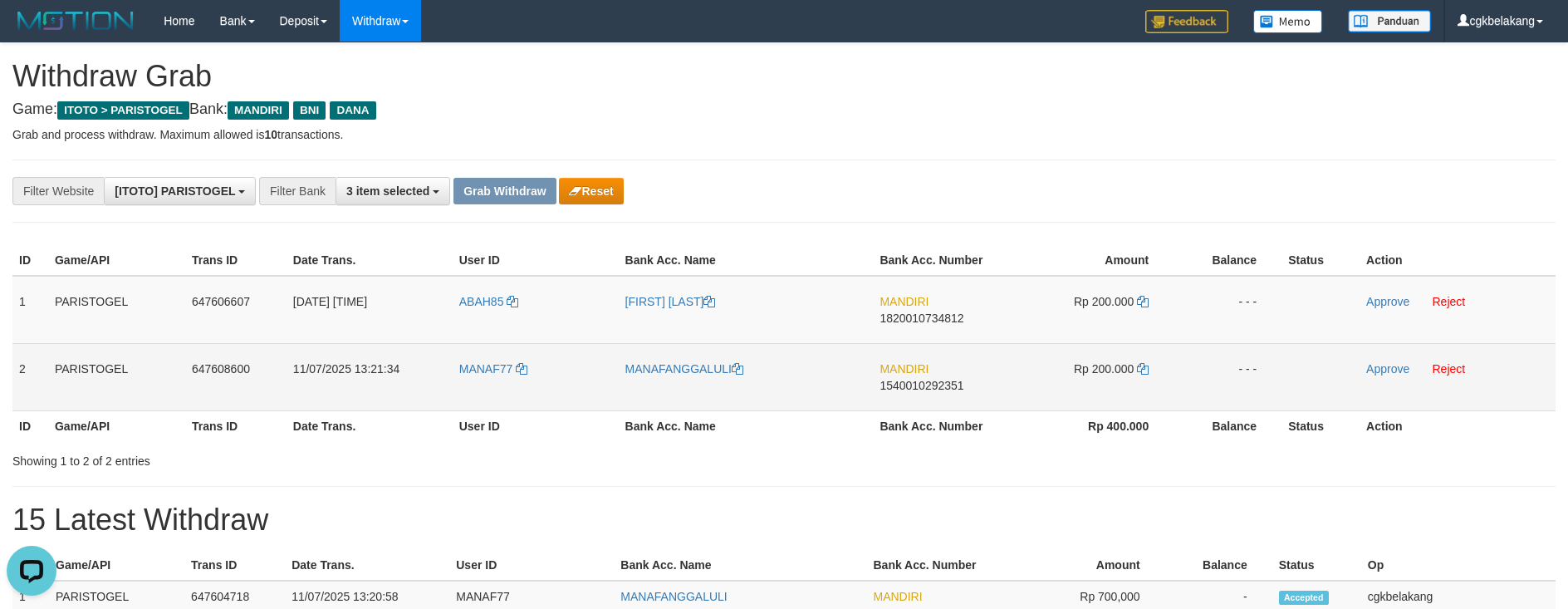click on "MANAFANGGALULI" at bounding box center [746, 376] 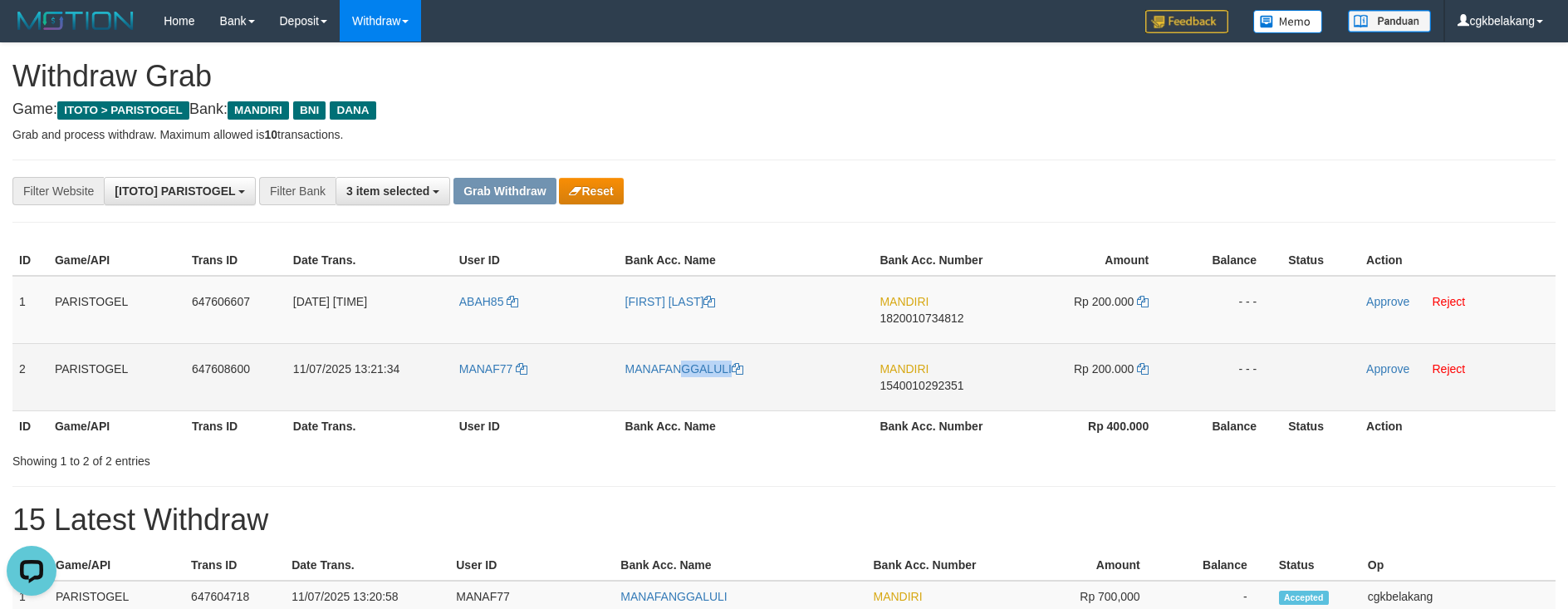 click on "MANAFANGGALULI" at bounding box center (746, 376) 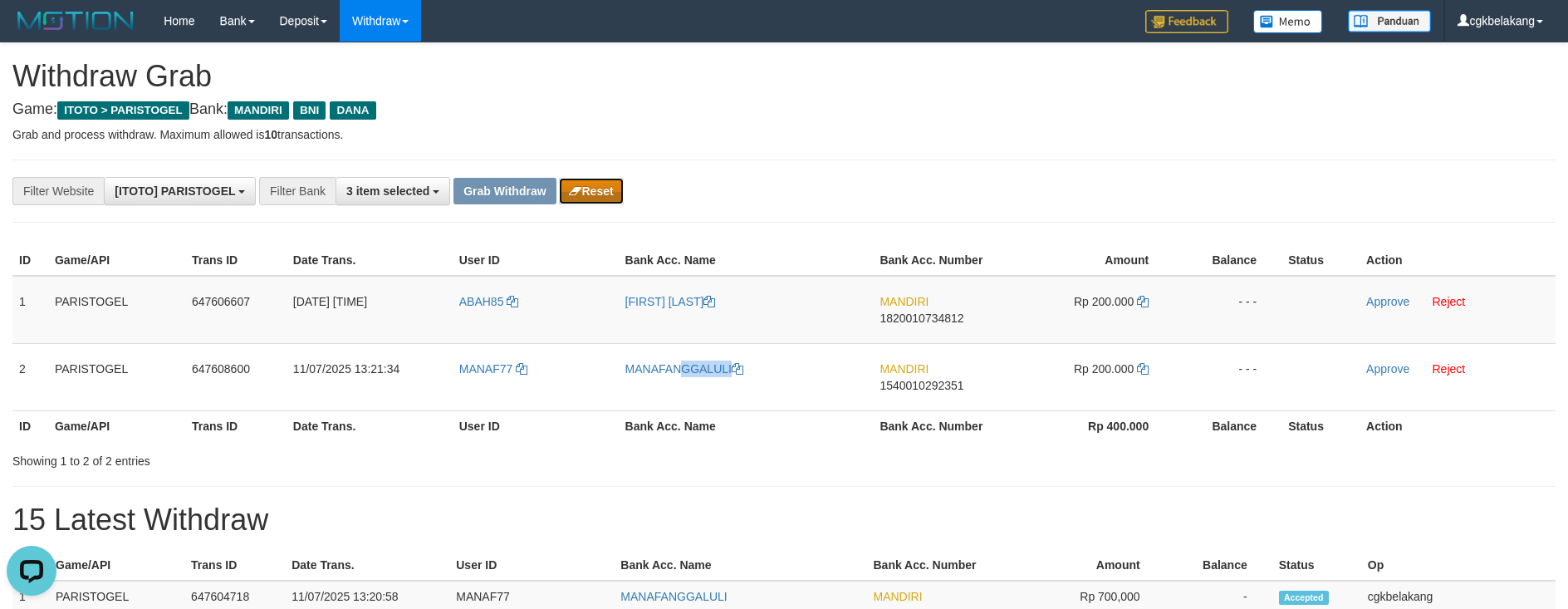 click at bounding box center (575, 191) 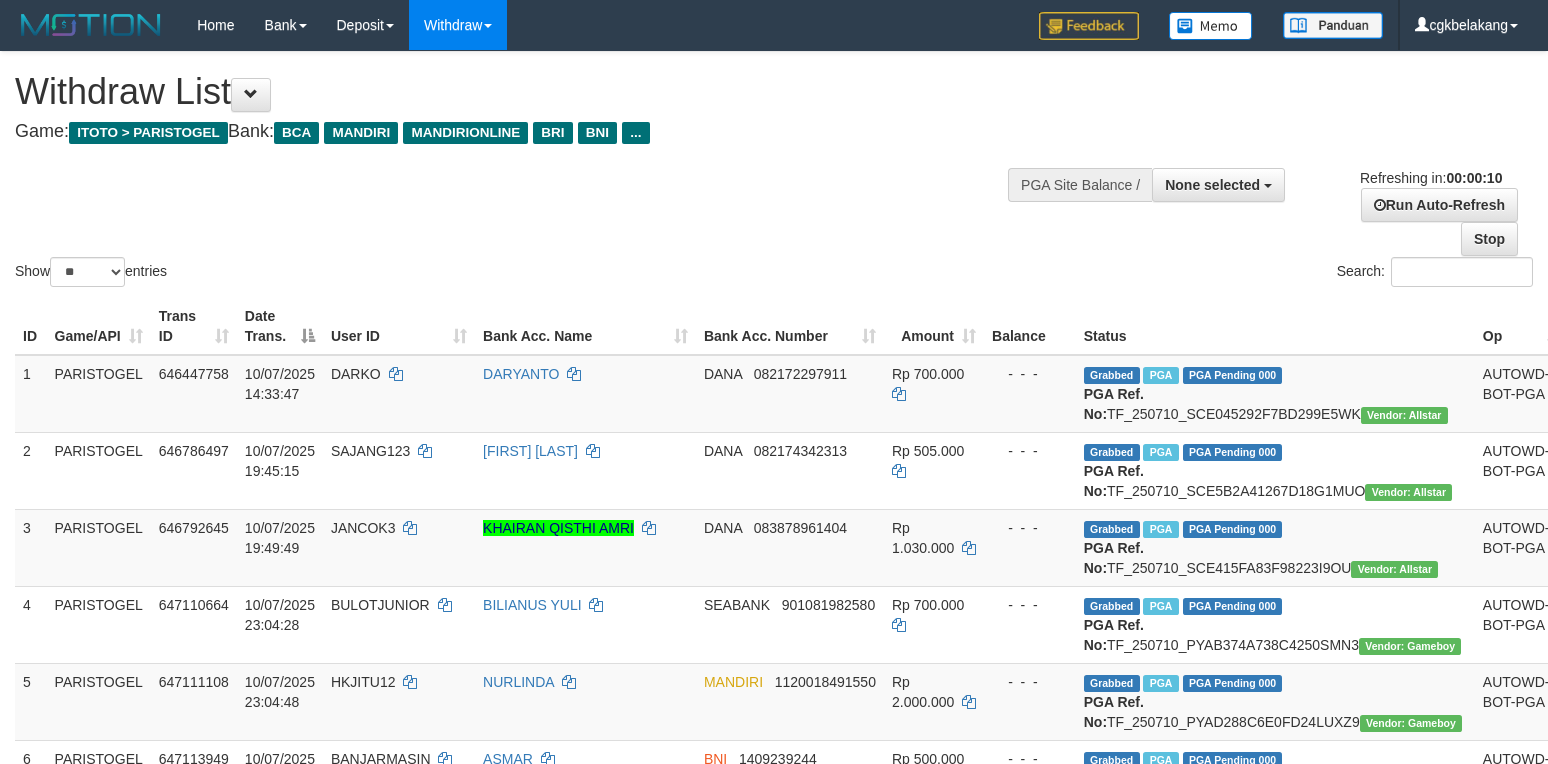 select 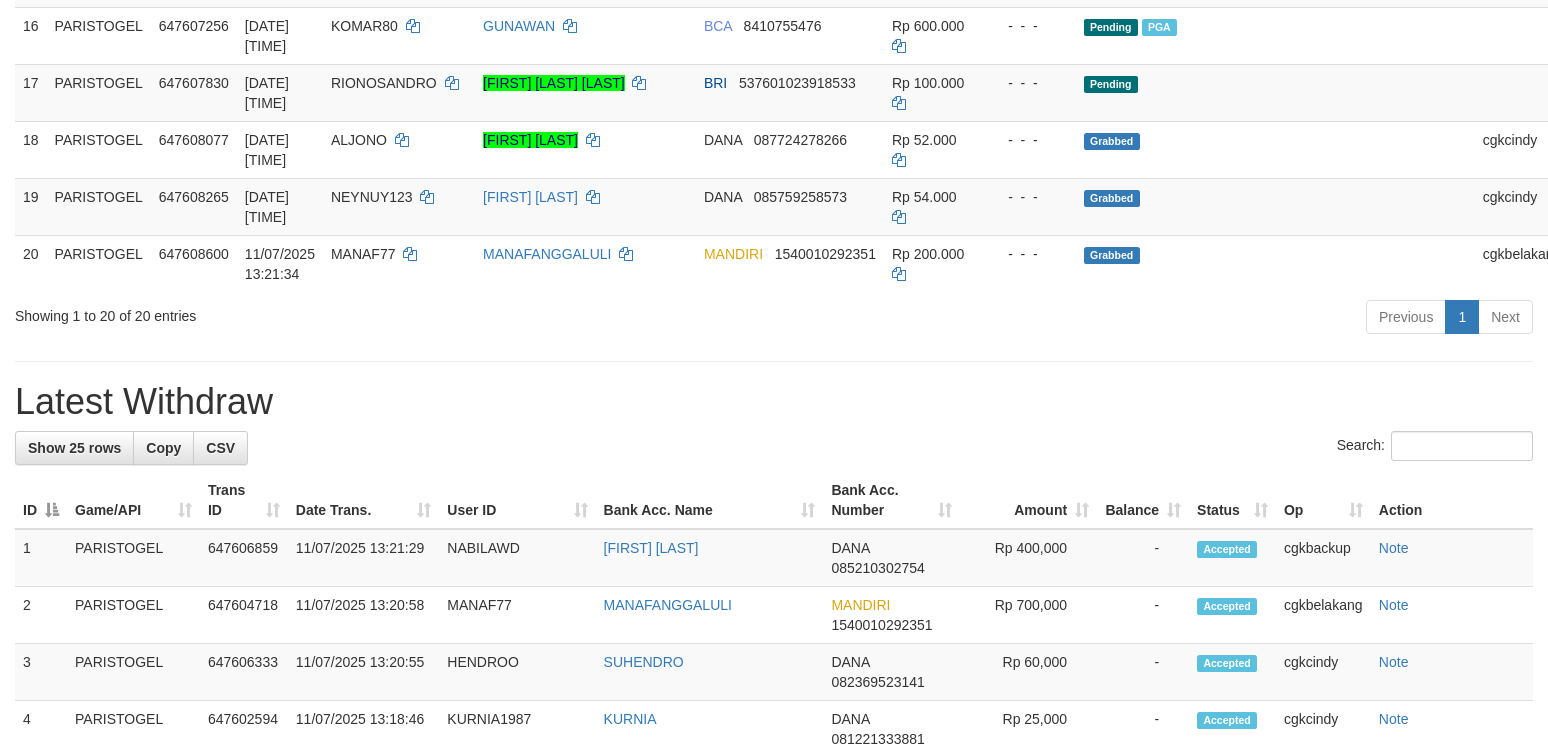 scroll, scrollTop: 1333, scrollLeft: 0, axis: vertical 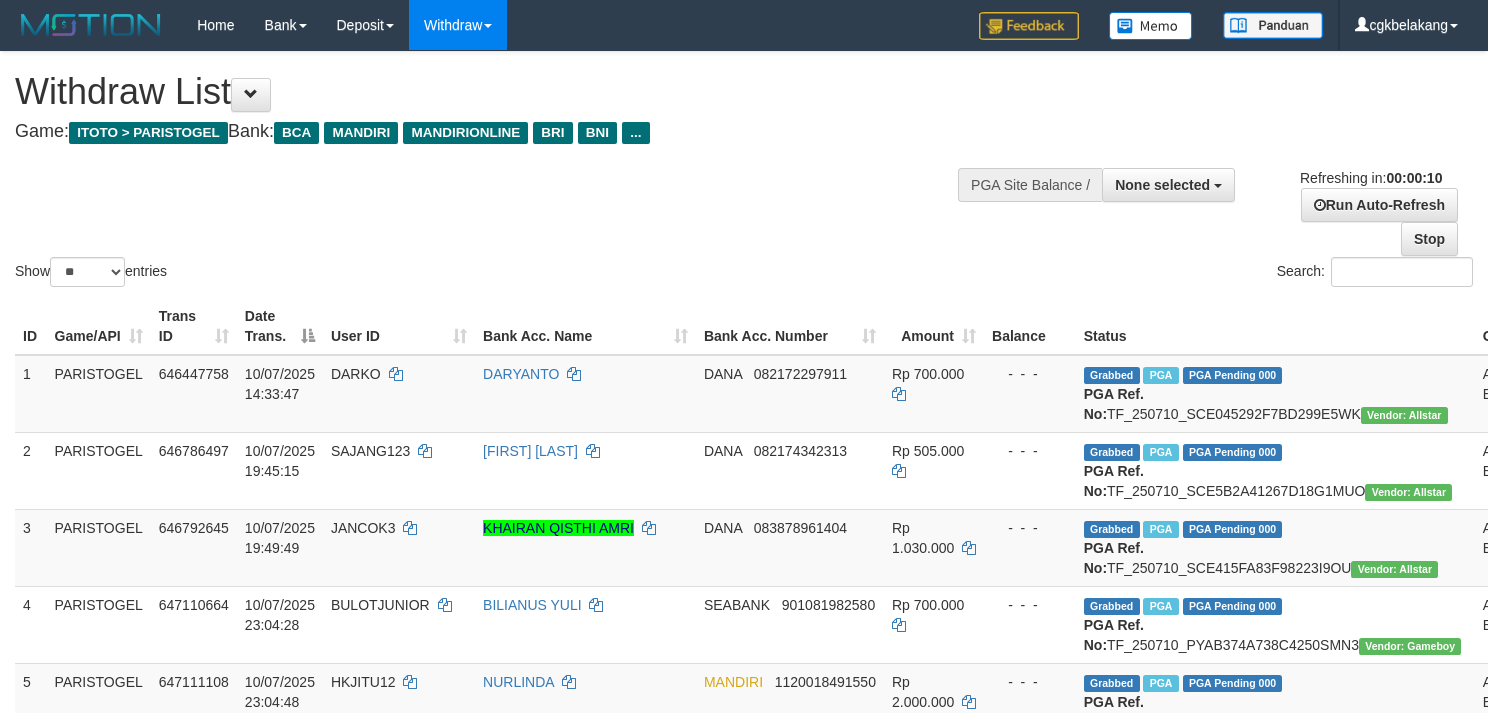 select 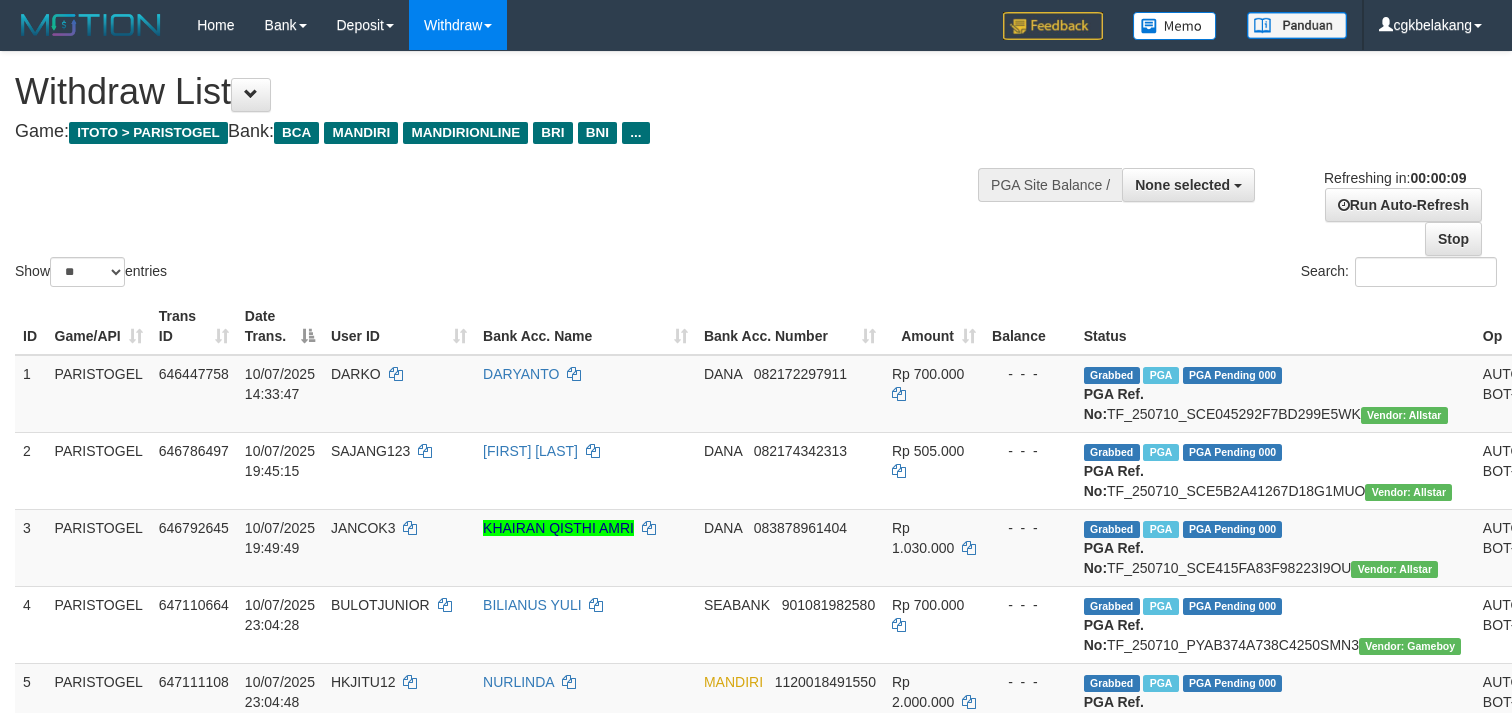 select 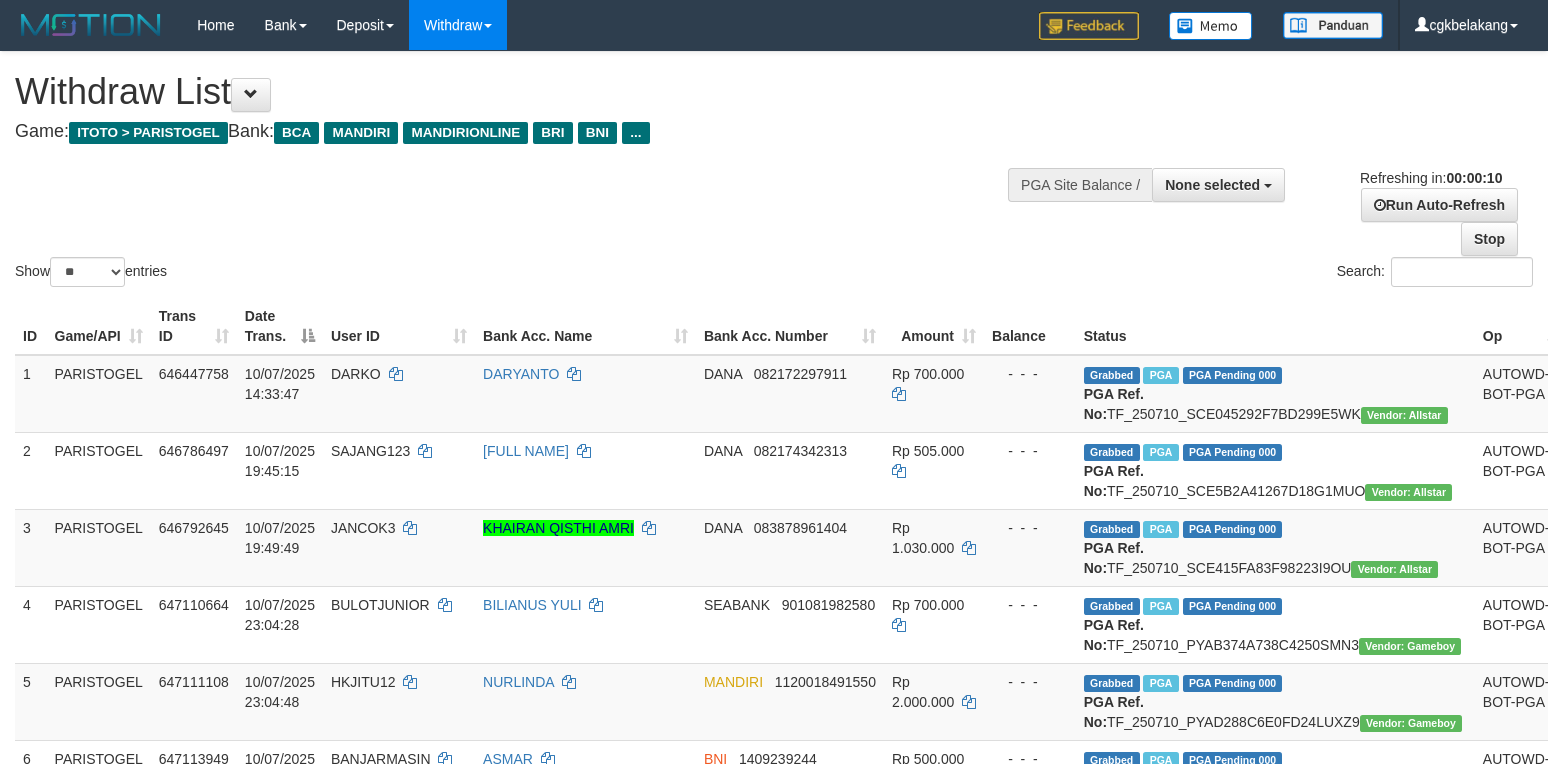 select 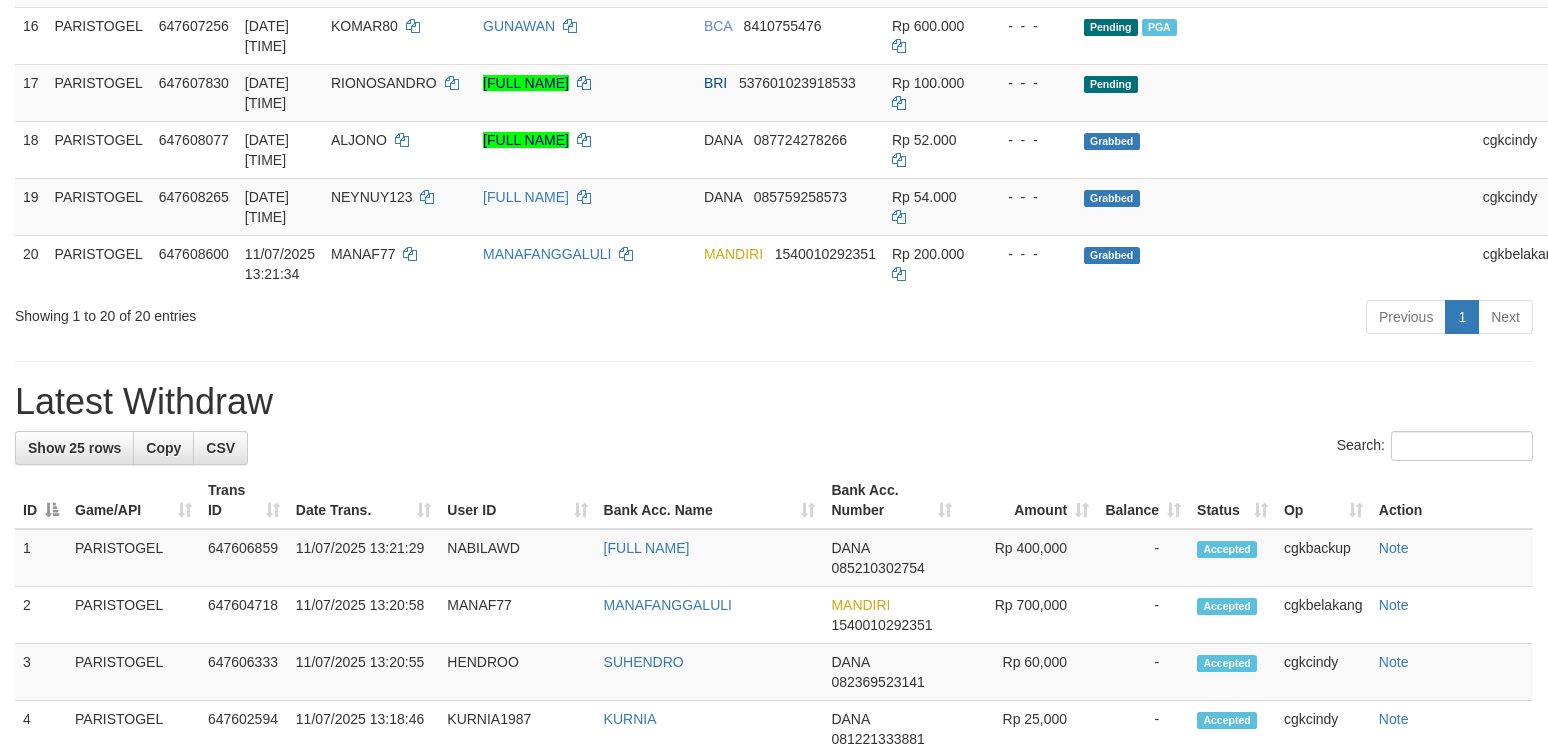 scroll, scrollTop: 1333, scrollLeft: 0, axis: vertical 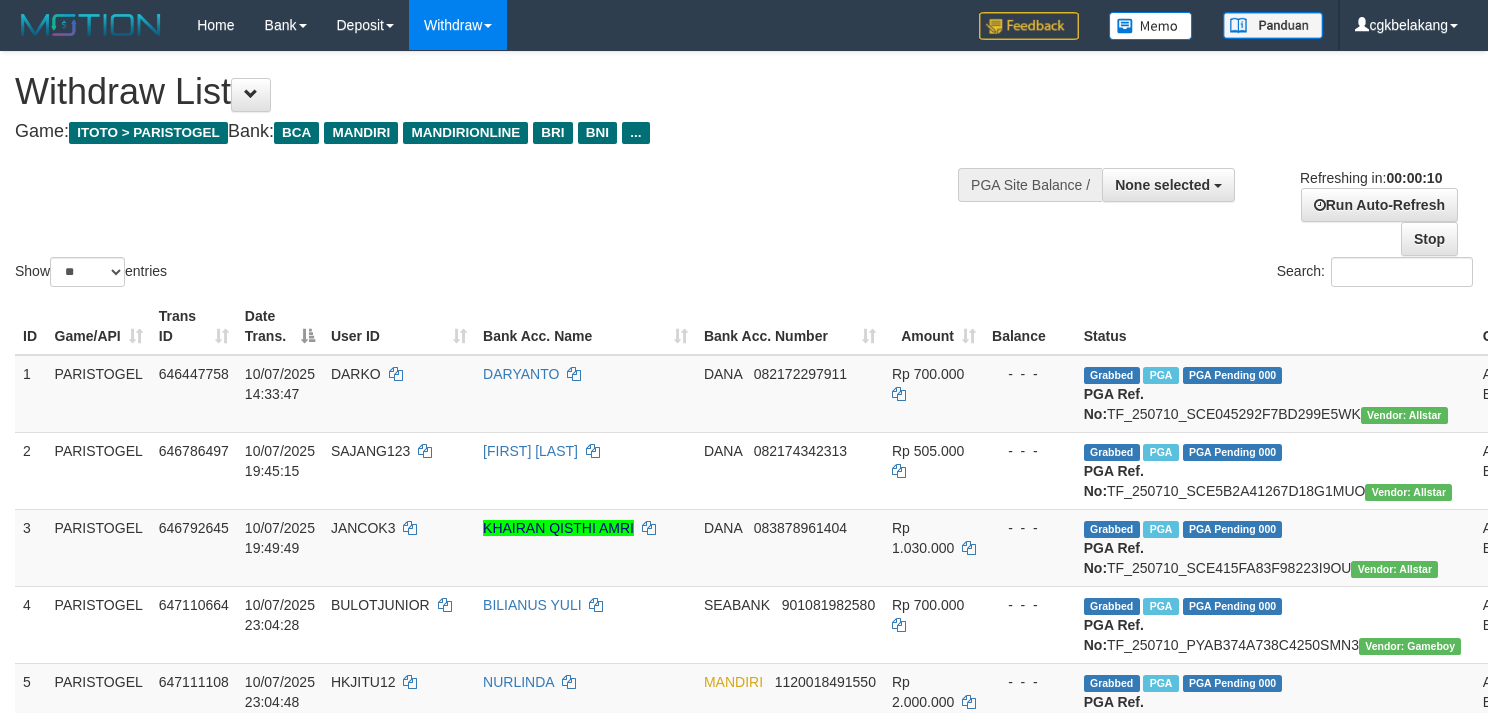 select 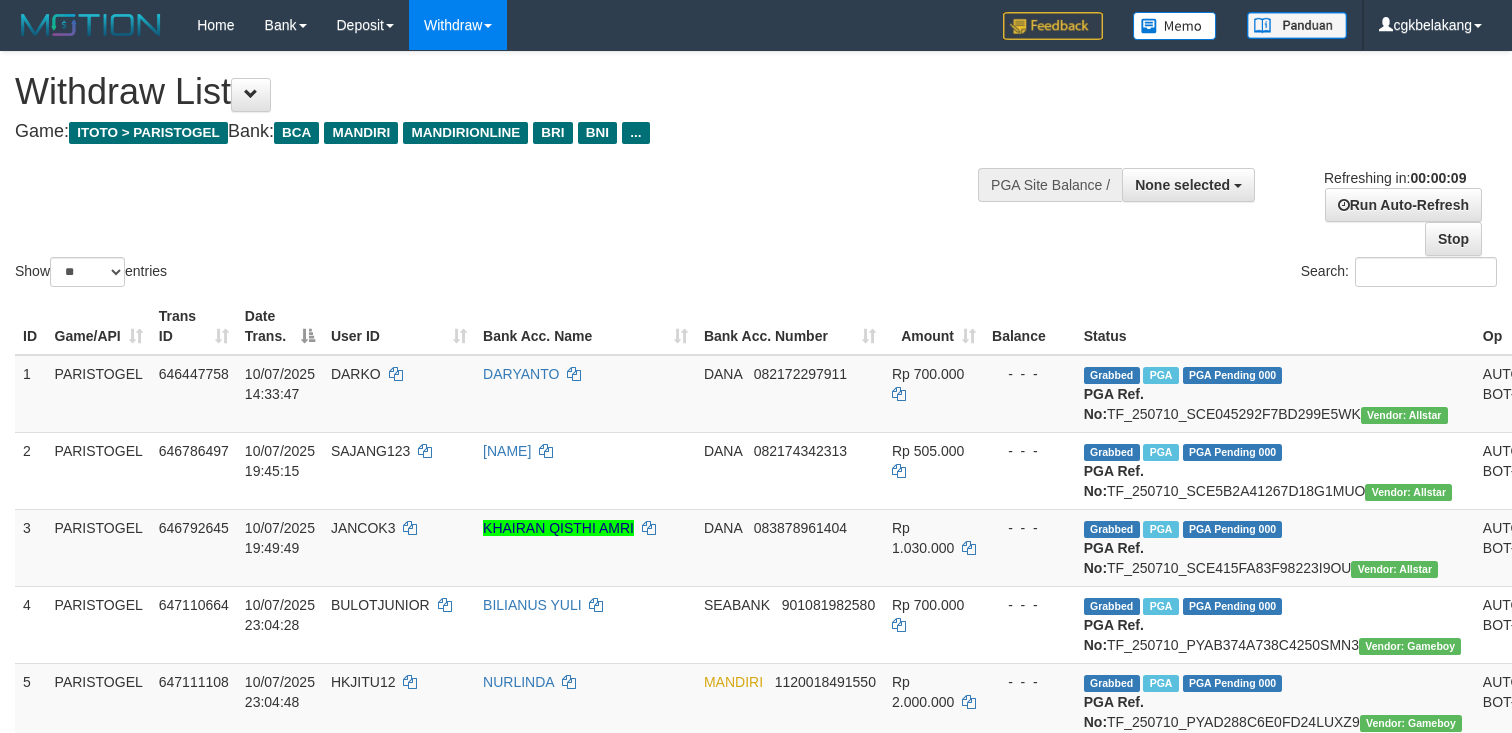 select 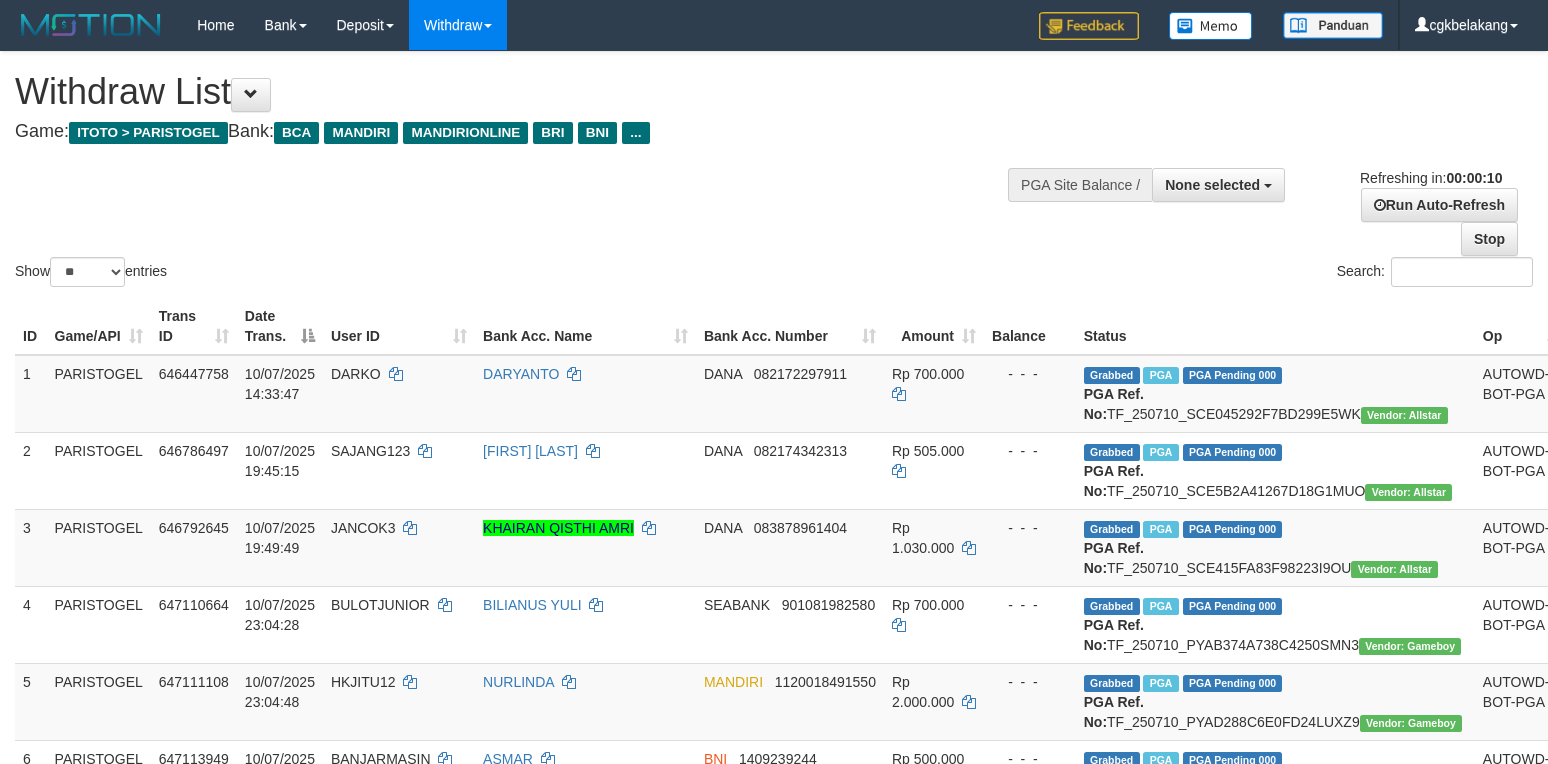 select 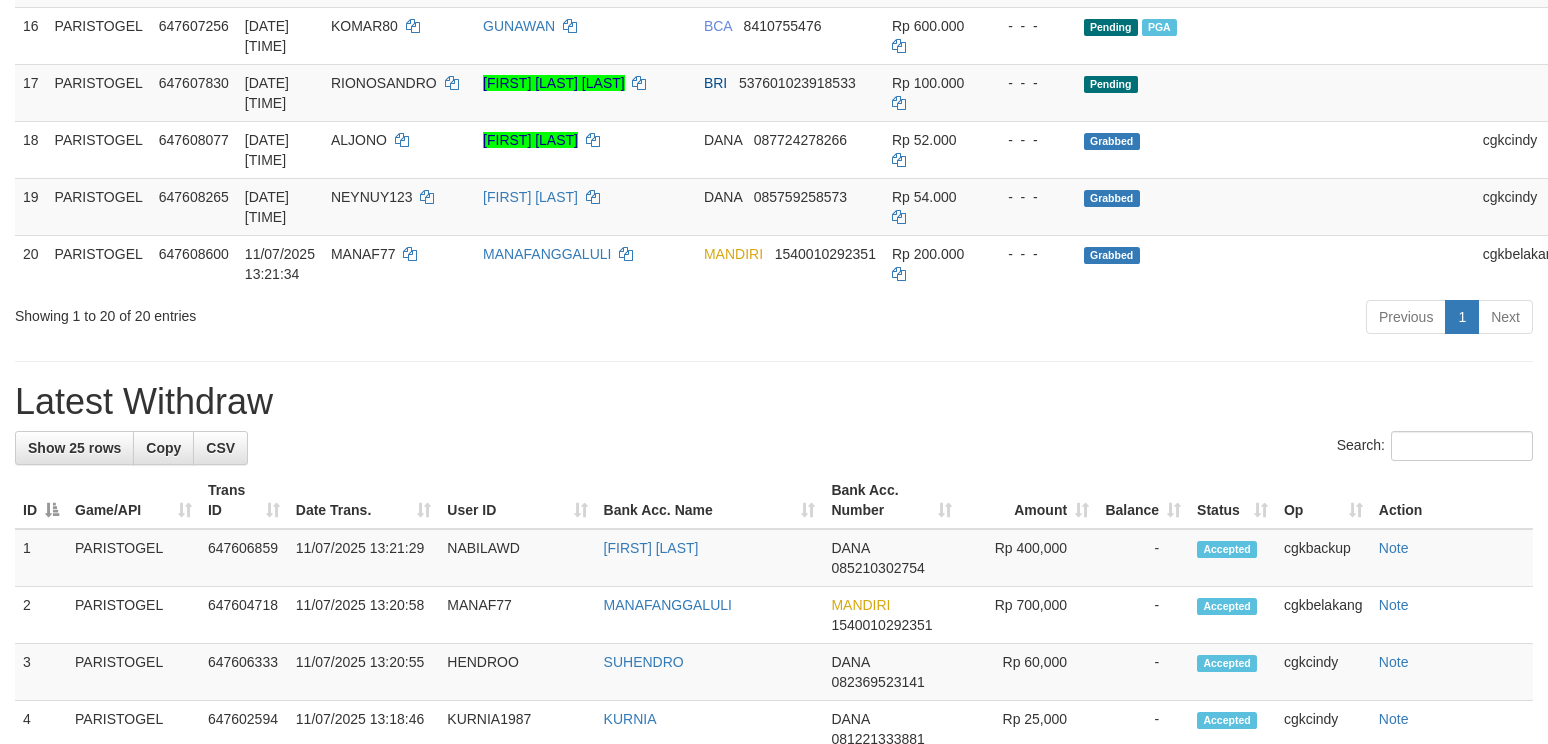 scroll, scrollTop: 1333, scrollLeft: 0, axis: vertical 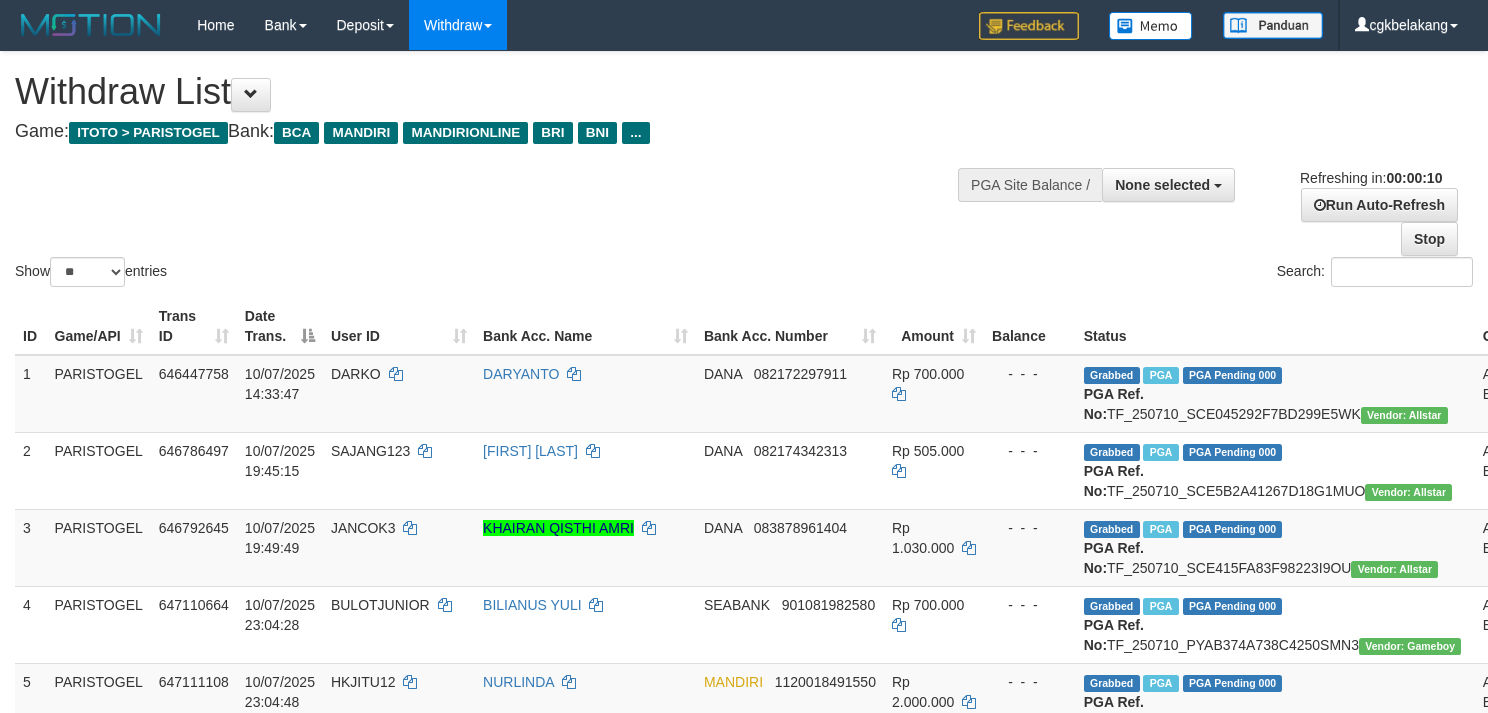 select 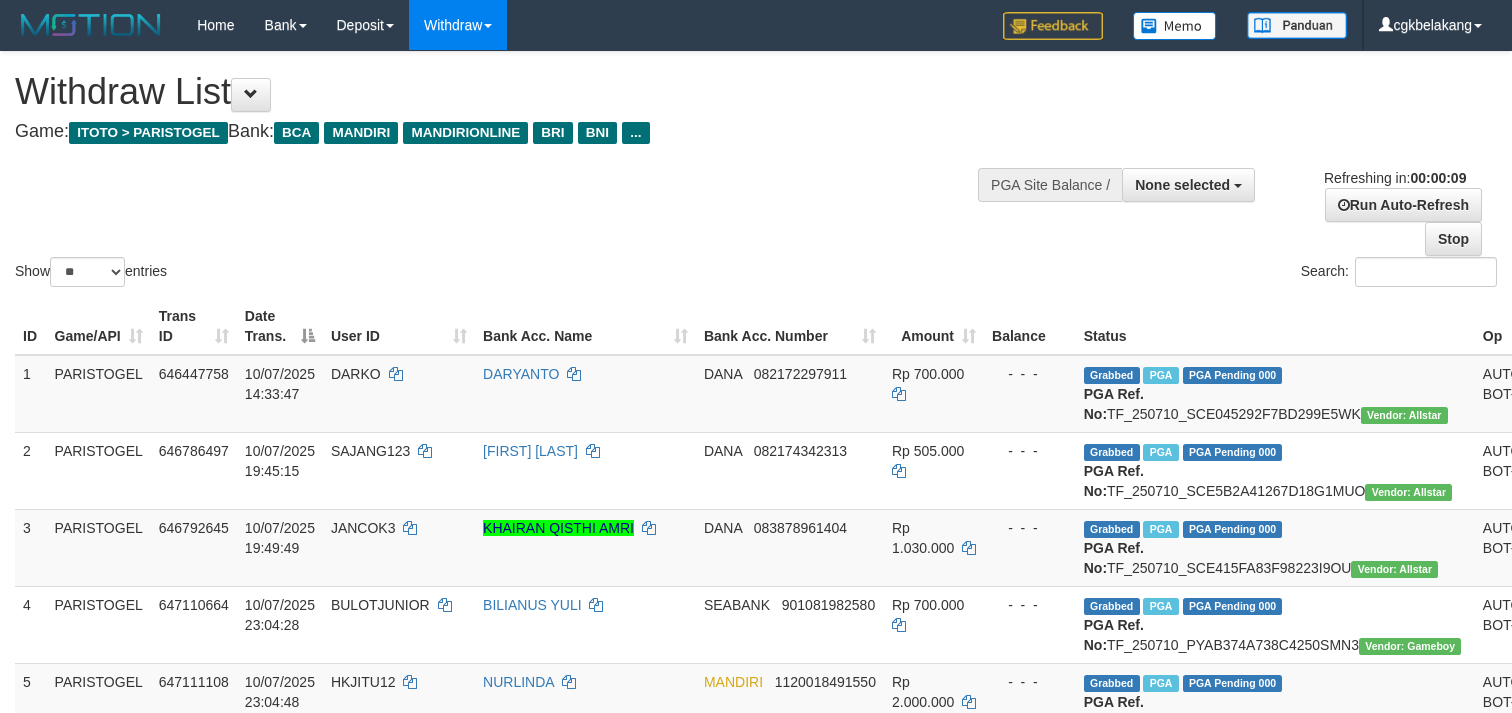 select 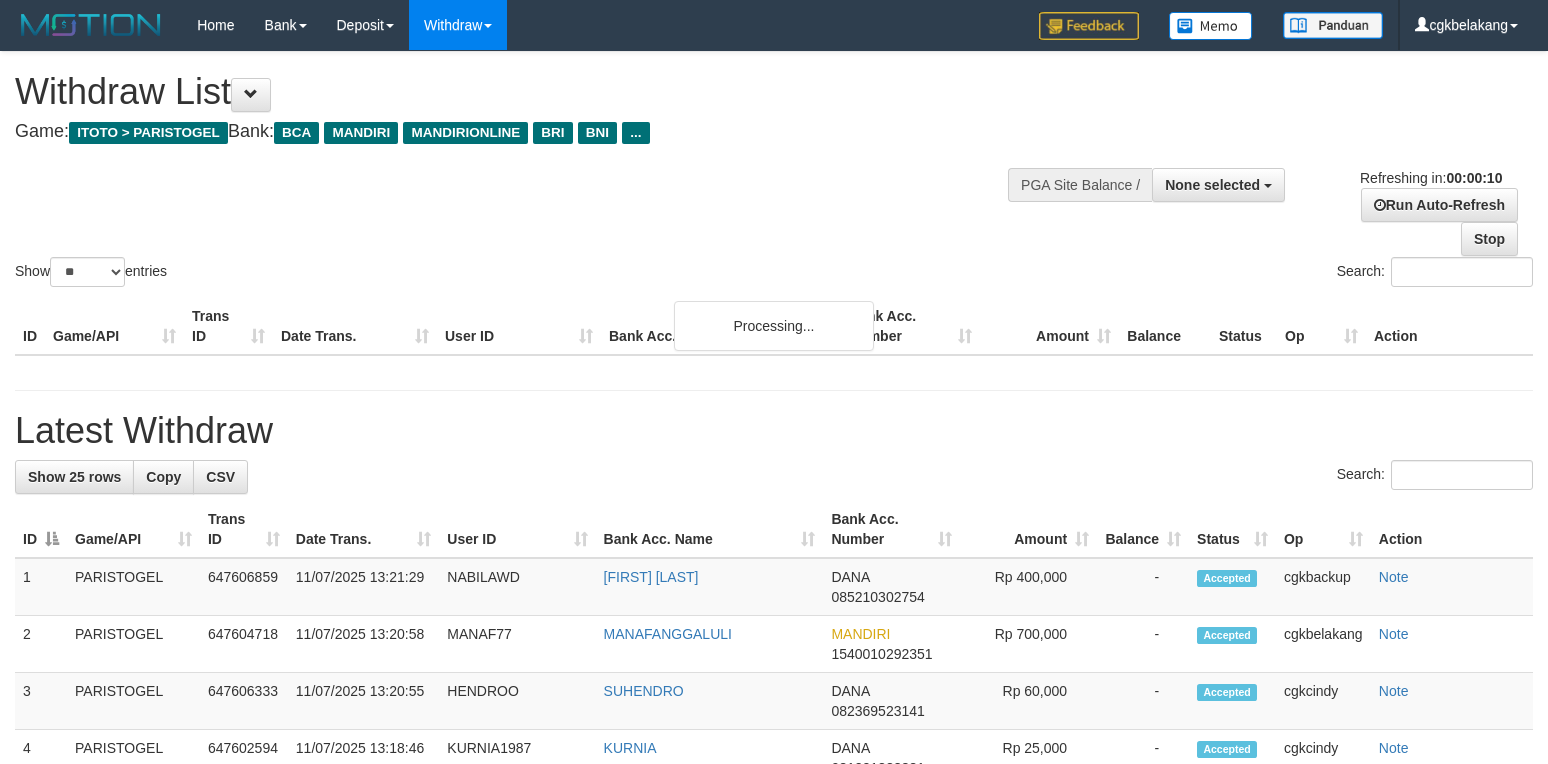 select 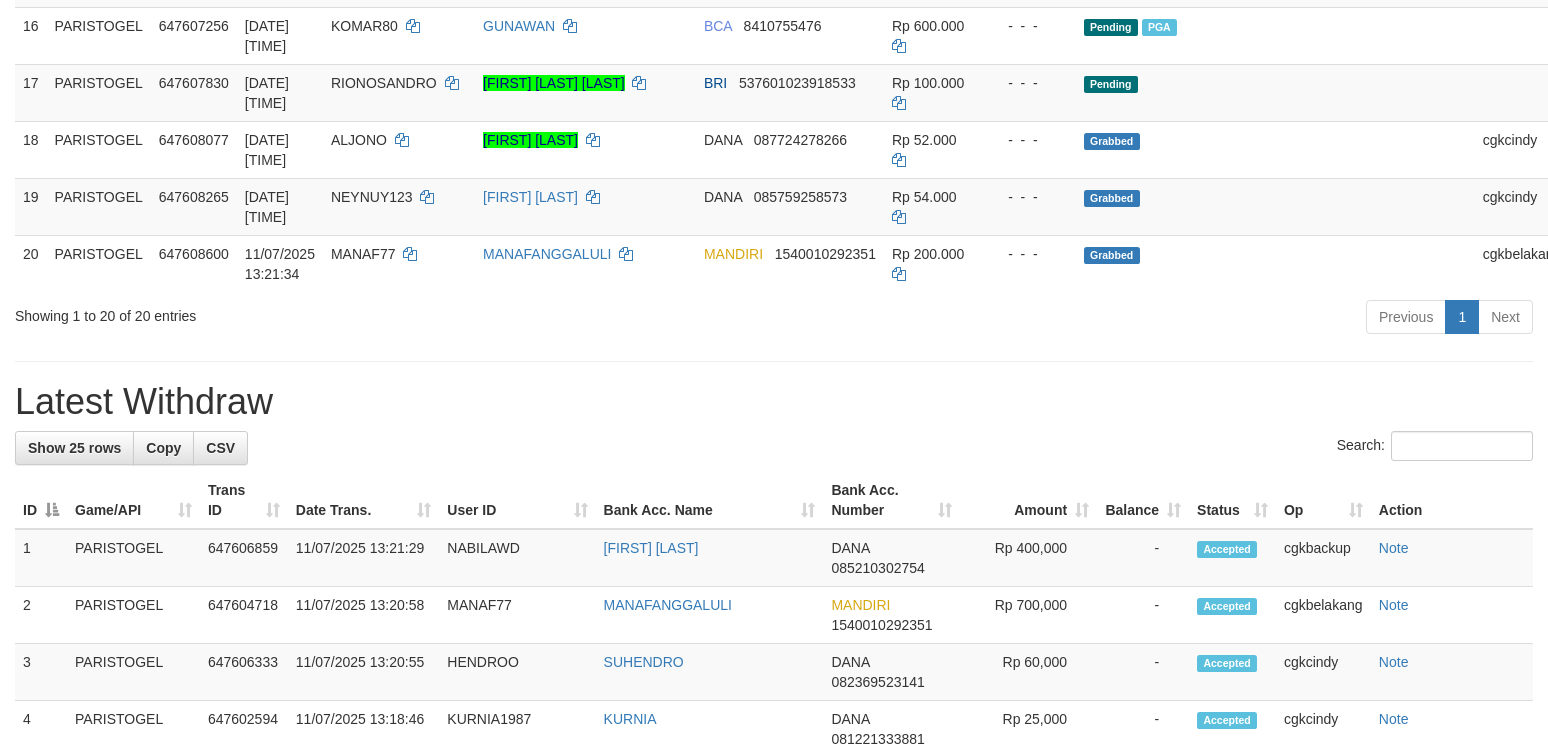 scroll, scrollTop: 1333, scrollLeft: 0, axis: vertical 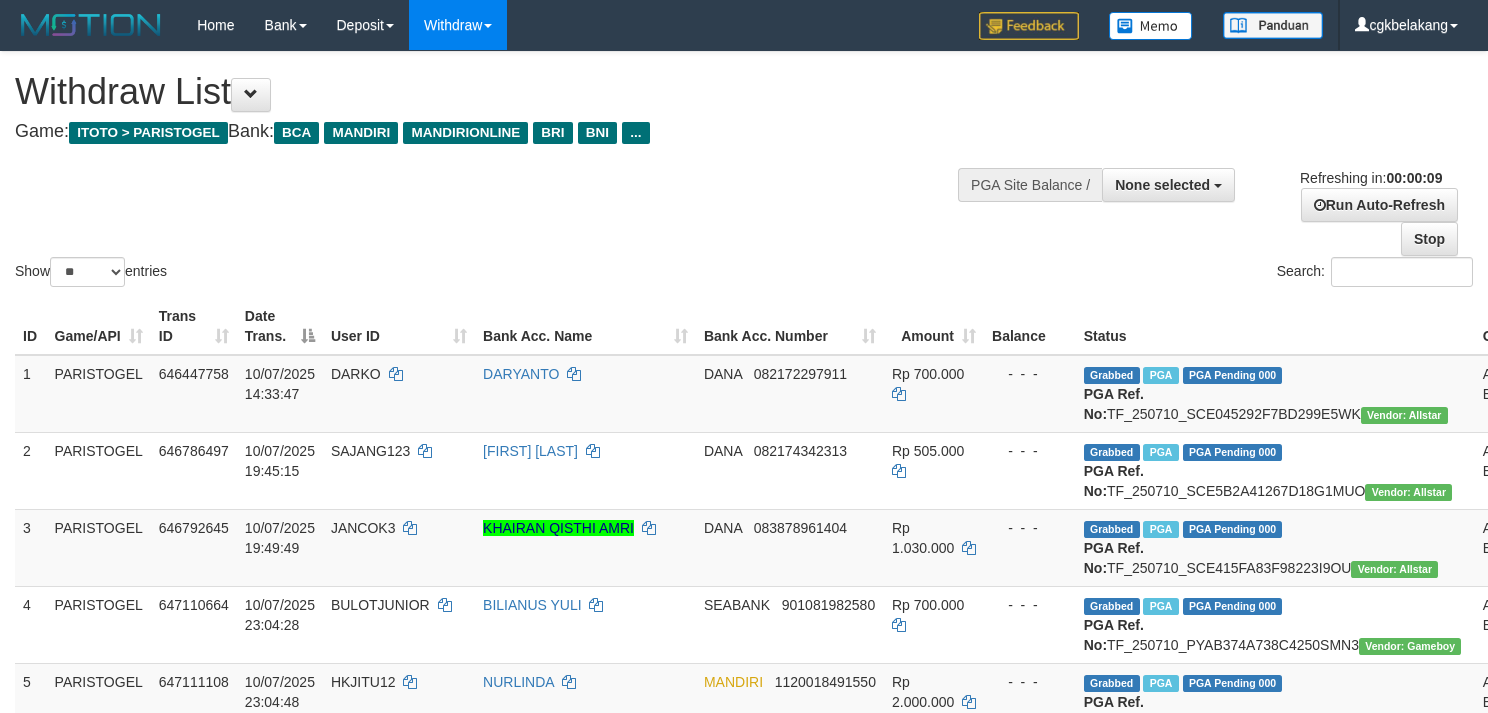 select 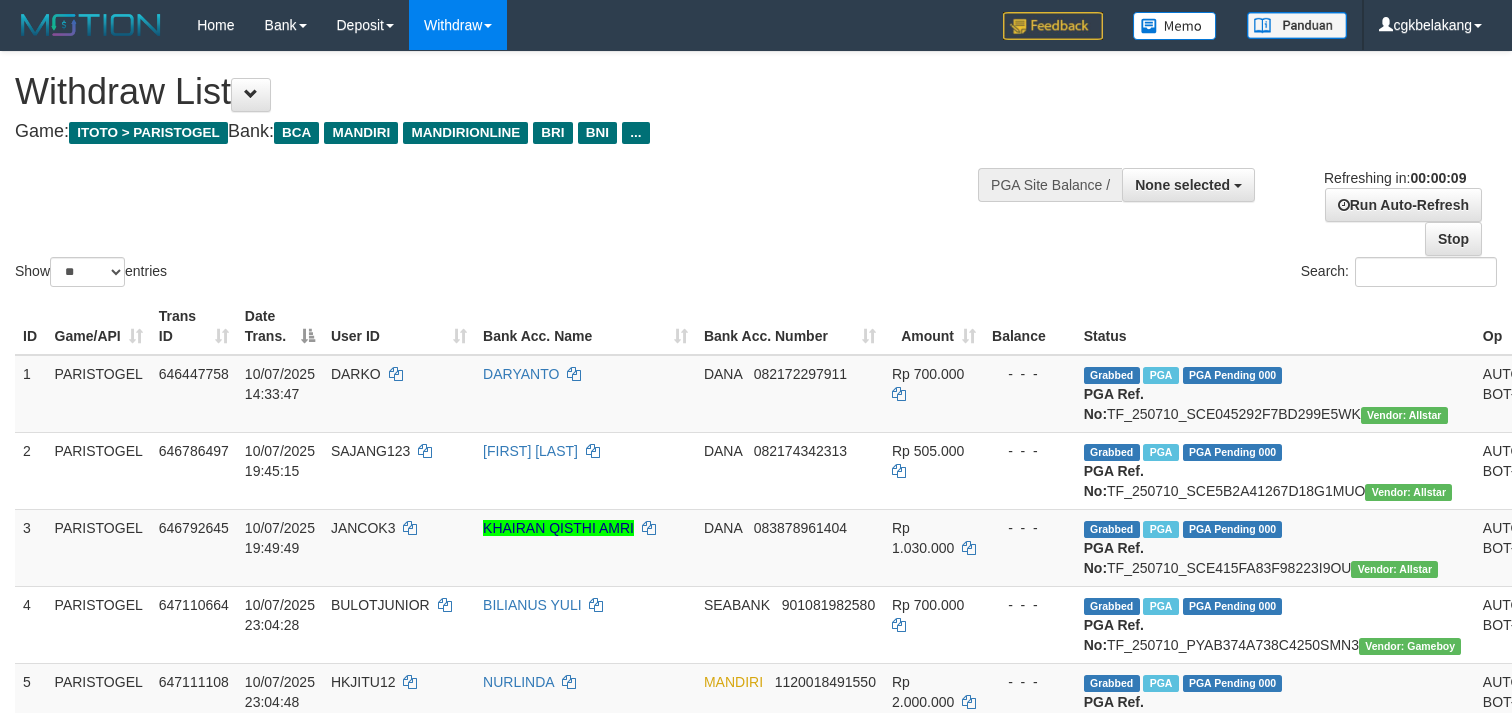 select 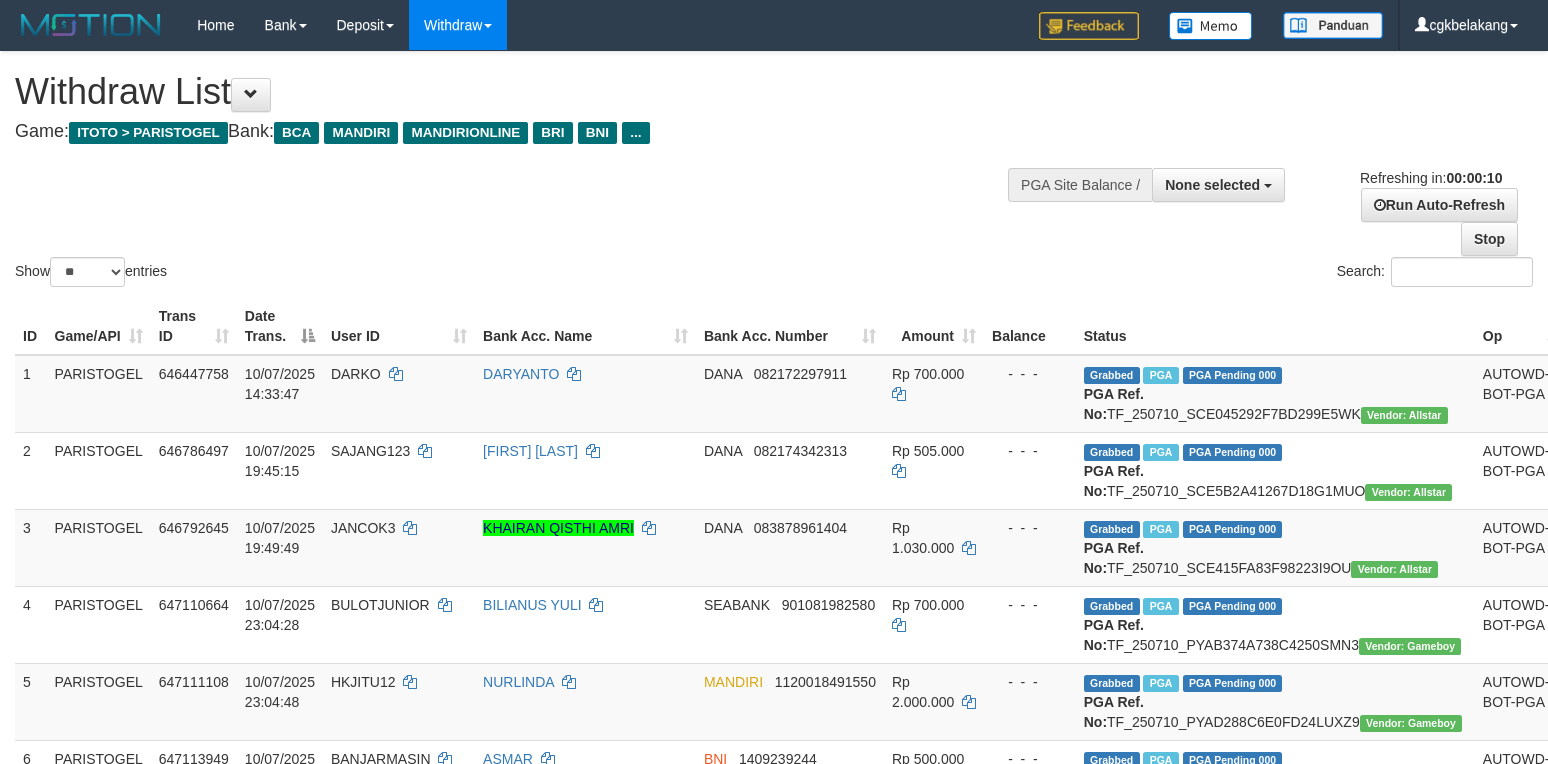 select 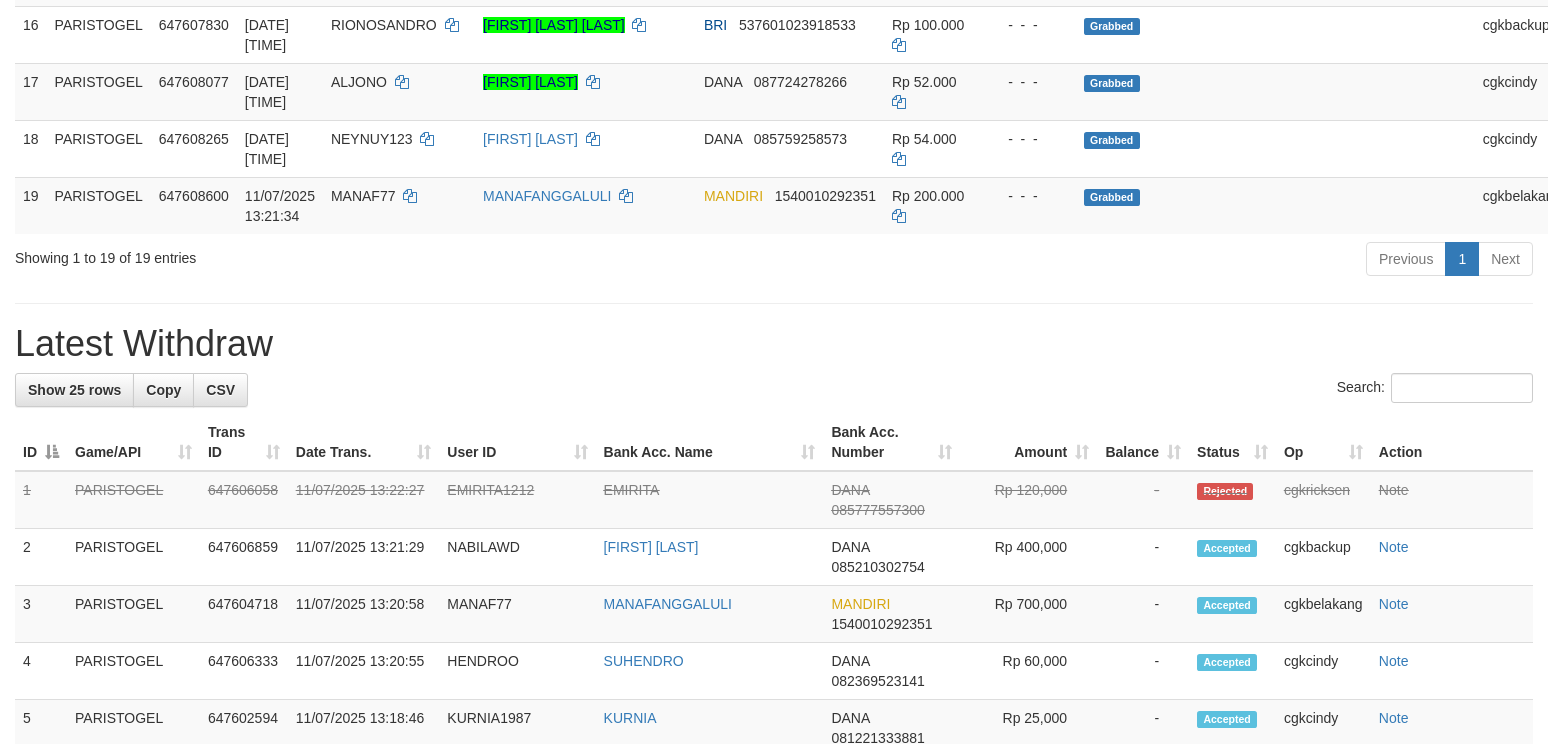 scroll, scrollTop: 1333, scrollLeft: 0, axis: vertical 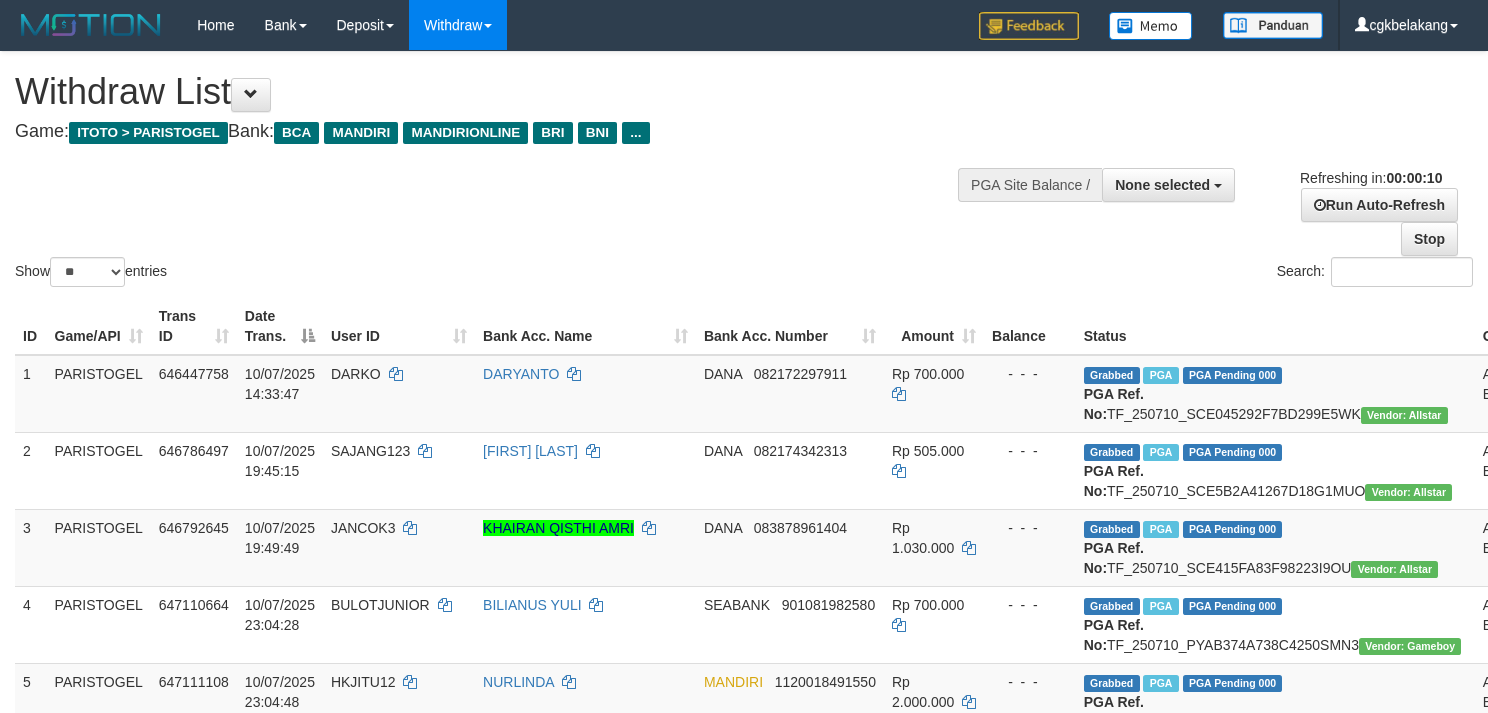 select 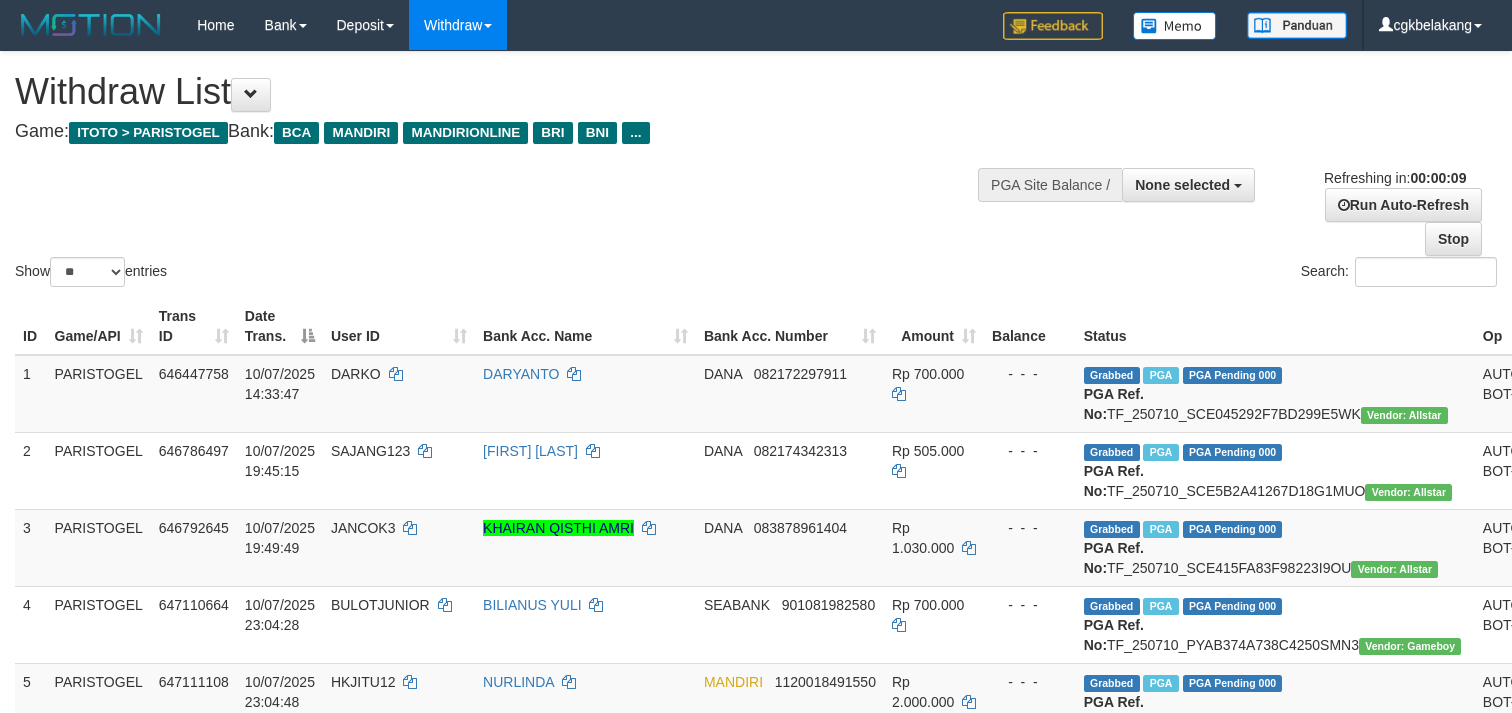 select 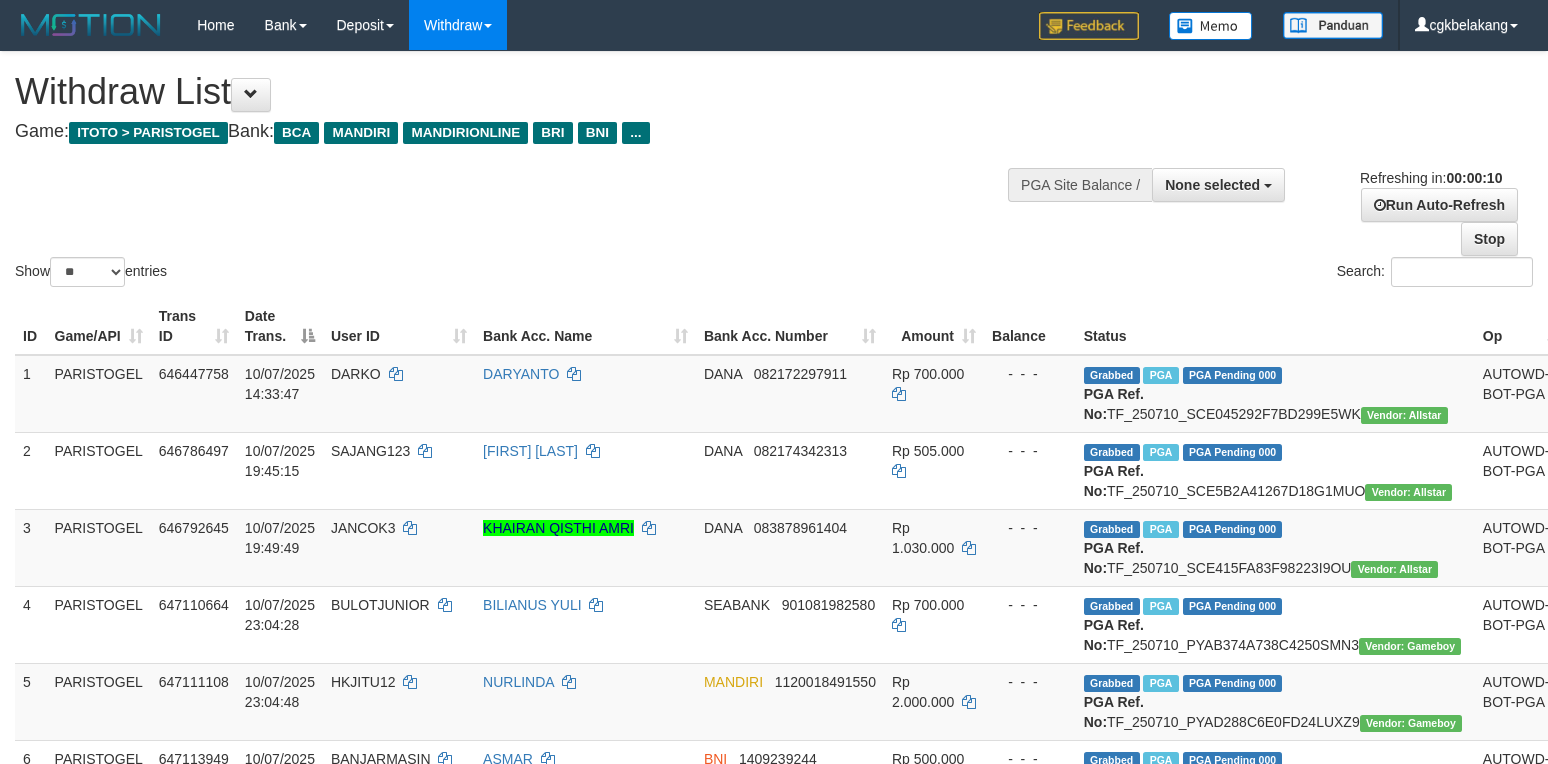 select 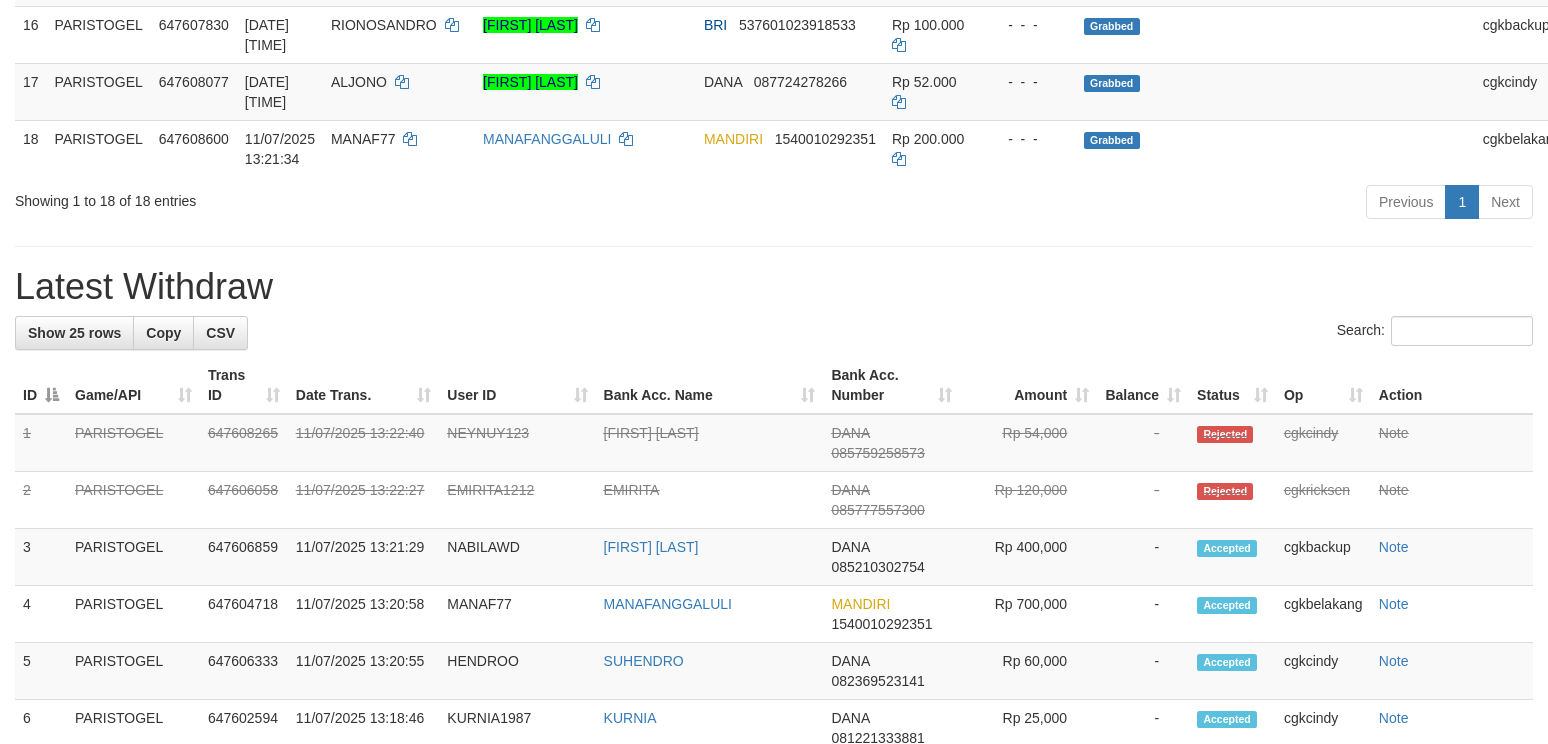 scroll, scrollTop: 1333, scrollLeft: 0, axis: vertical 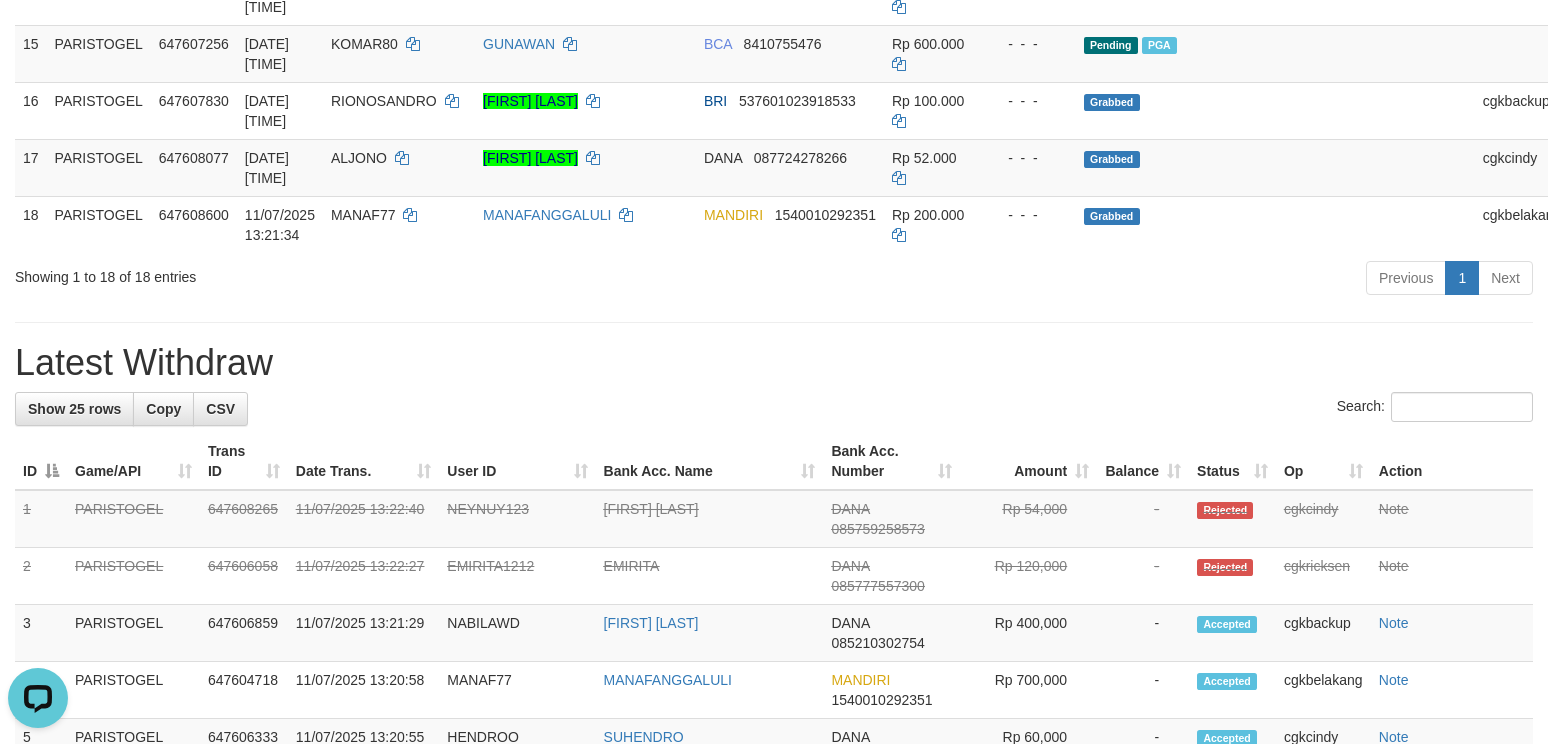click on "Latest Withdraw" at bounding box center [774, 363] 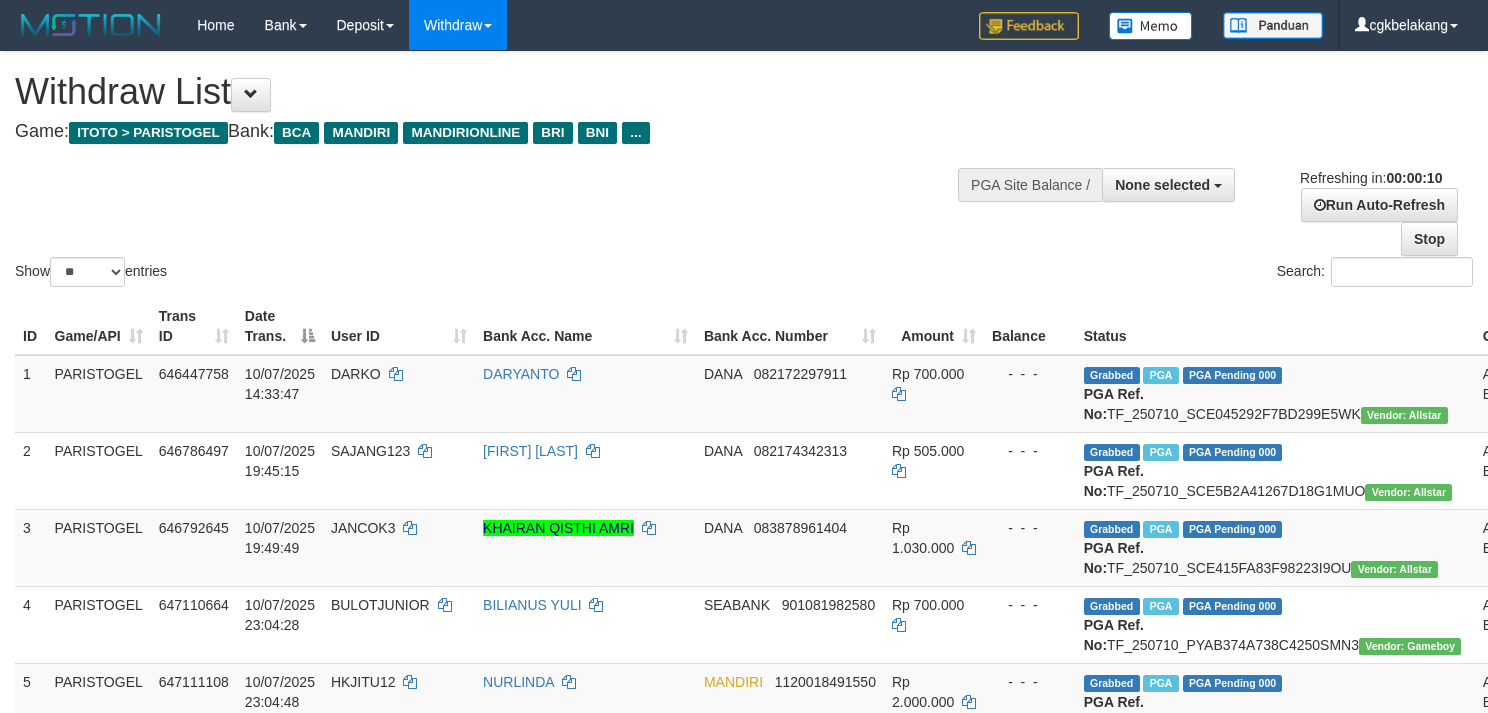 select 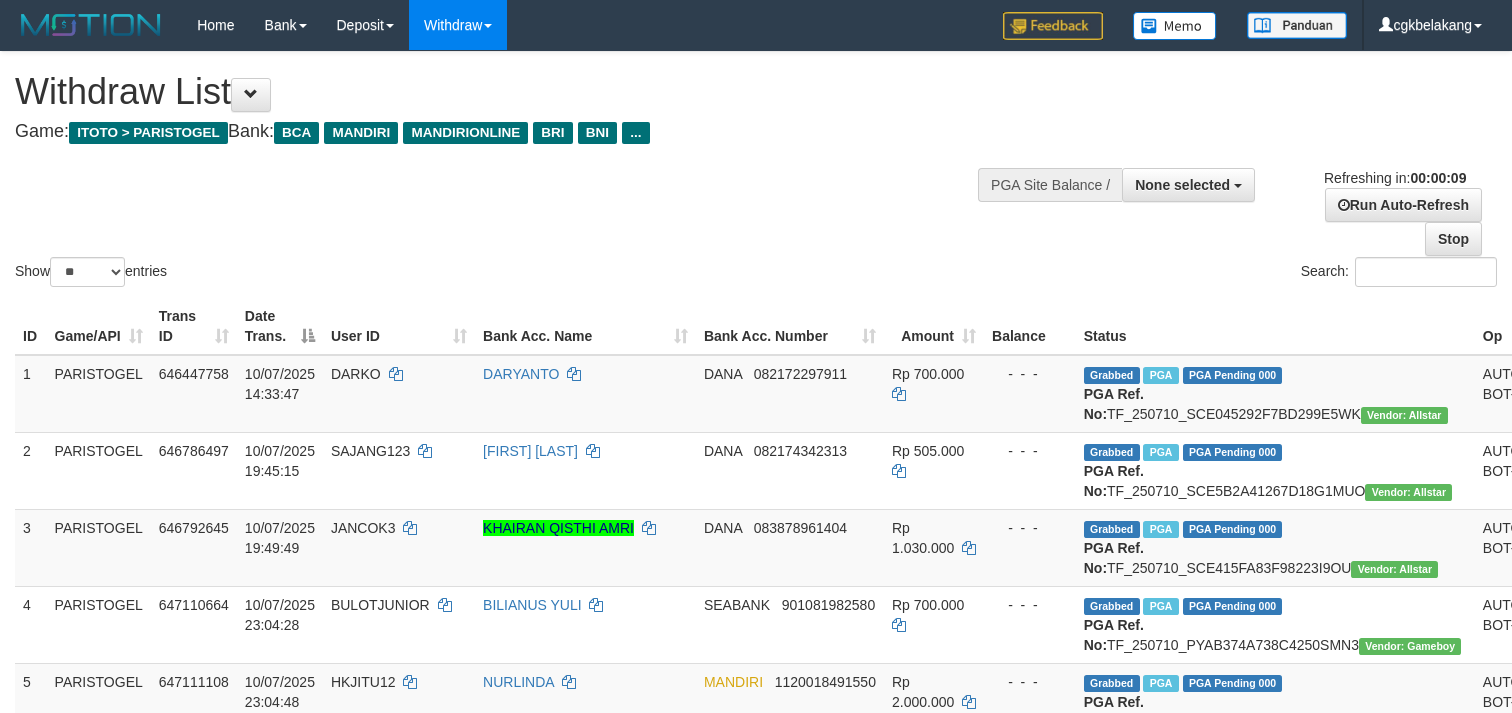 select 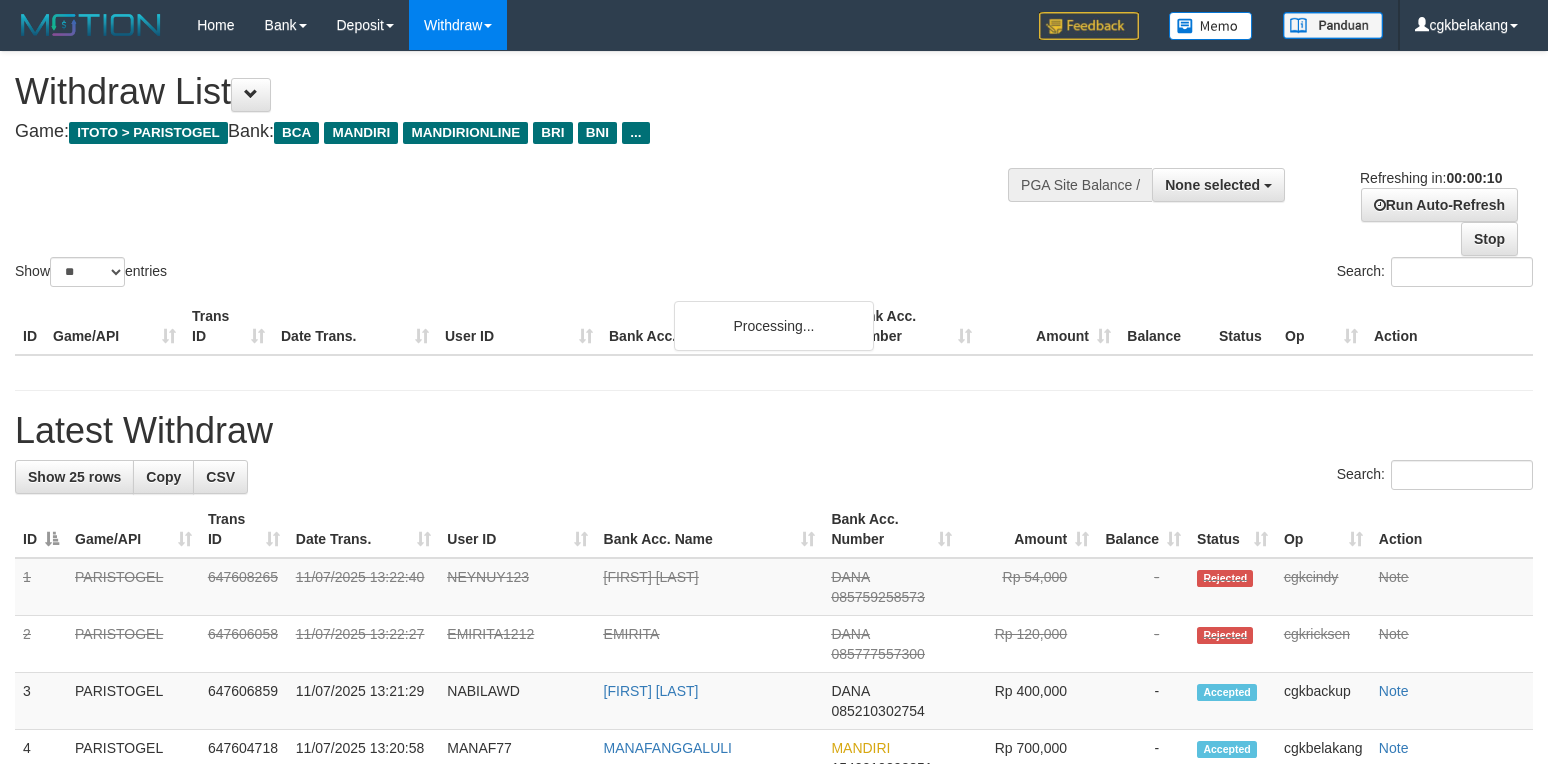select 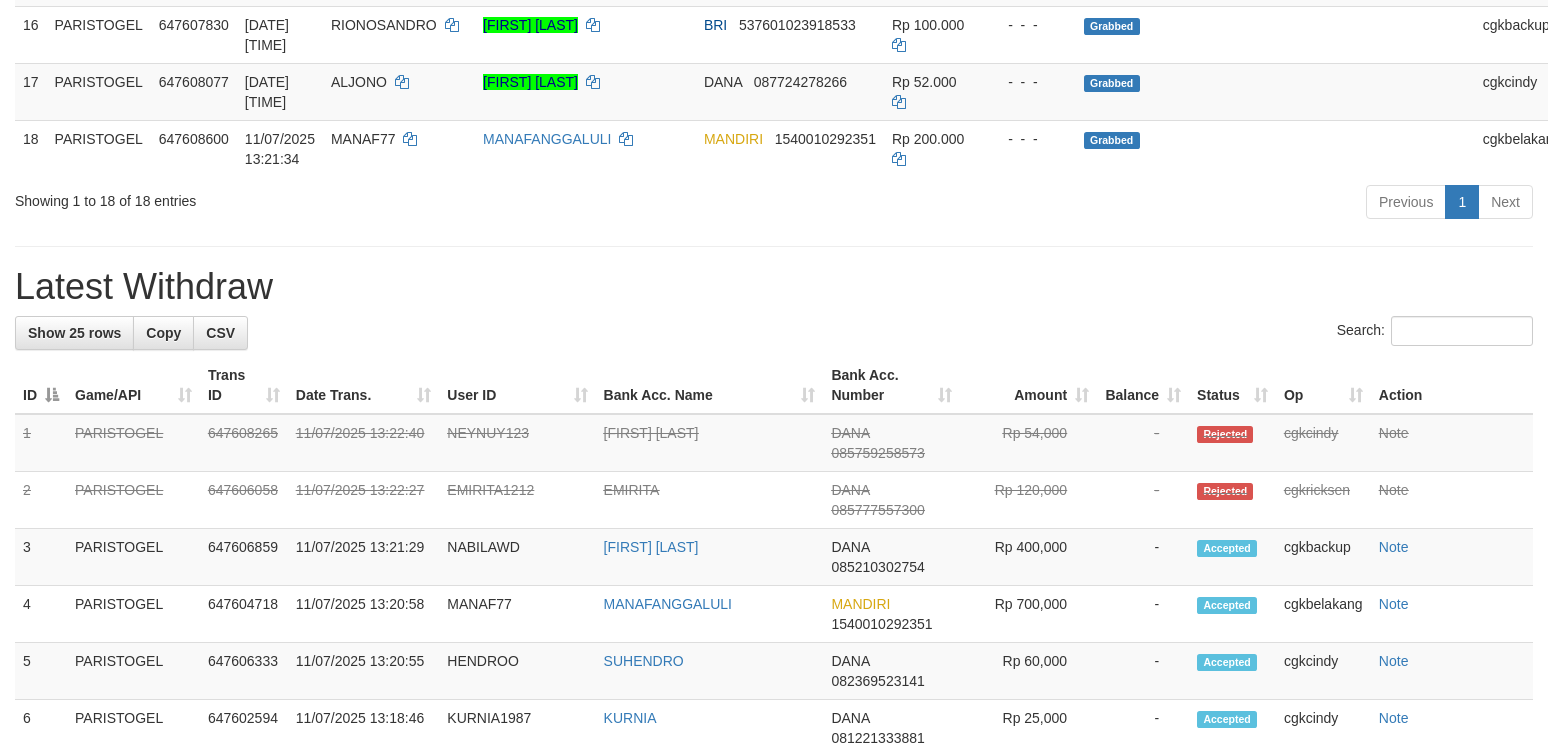 scroll, scrollTop: 1333, scrollLeft: 0, axis: vertical 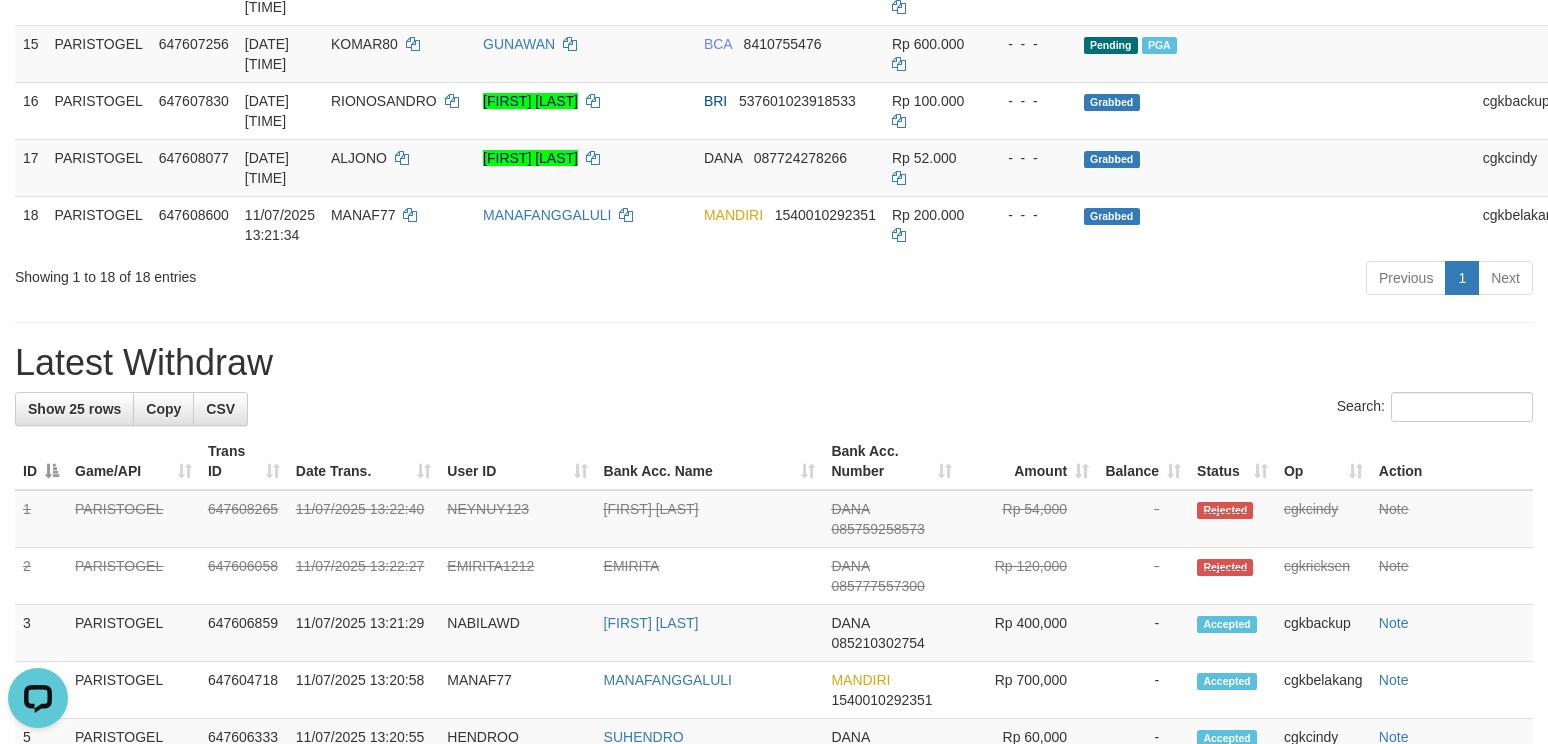 click on "Latest Withdraw" at bounding box center [774, 363] 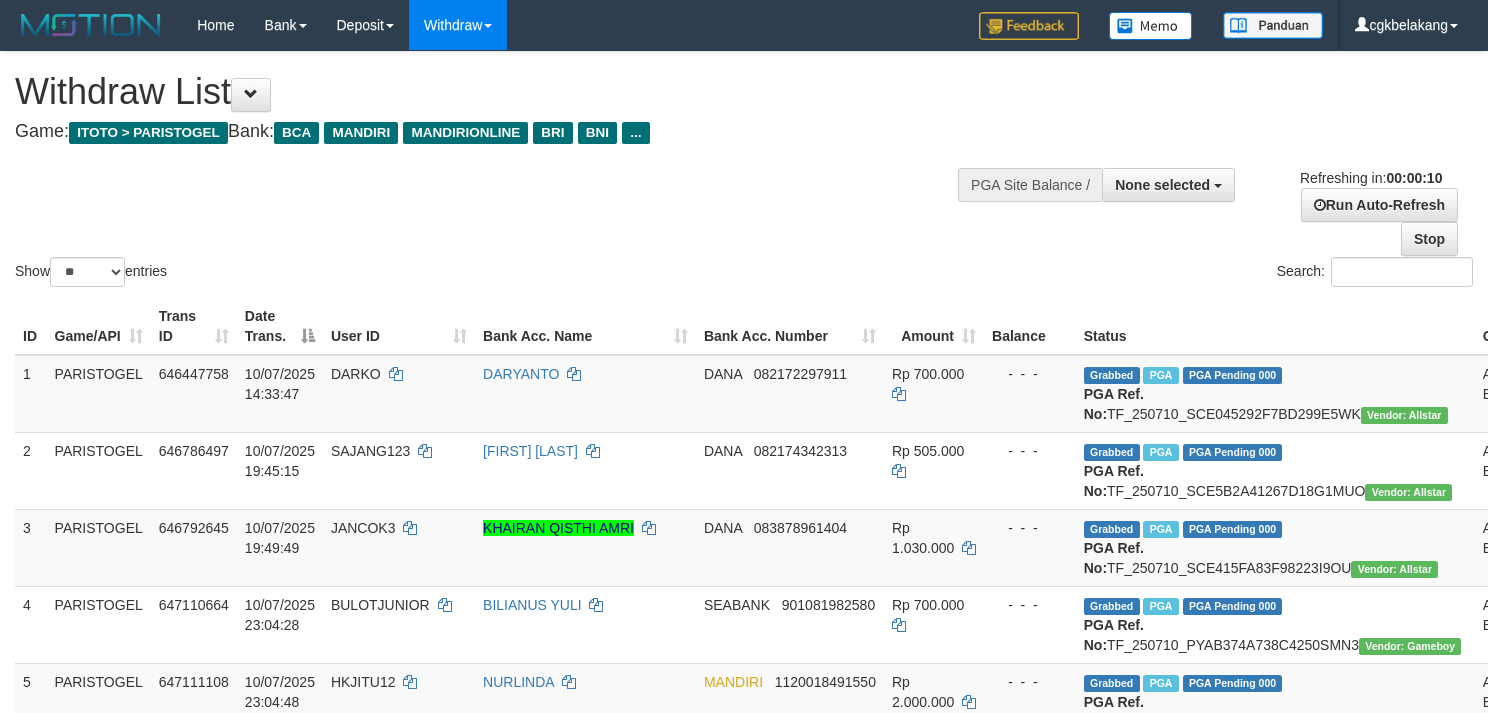 select 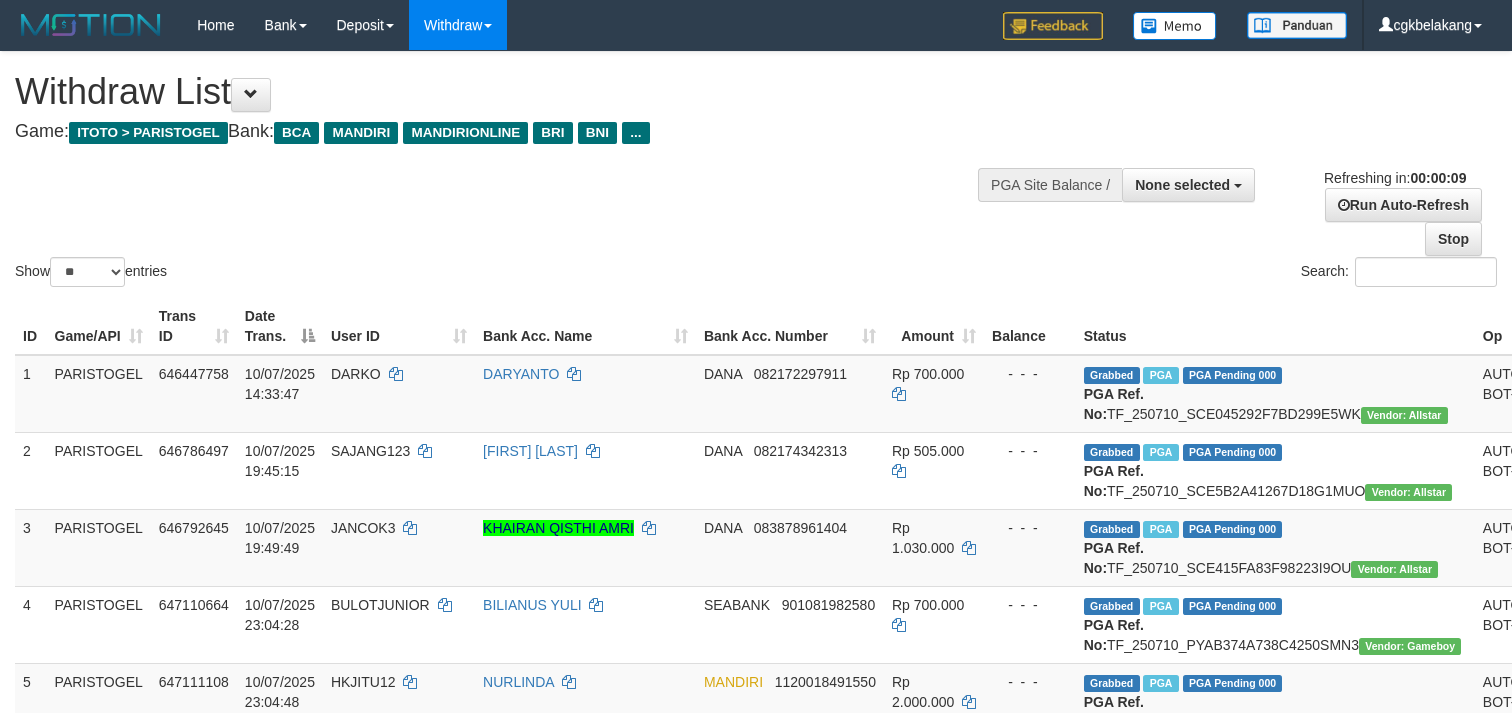 select 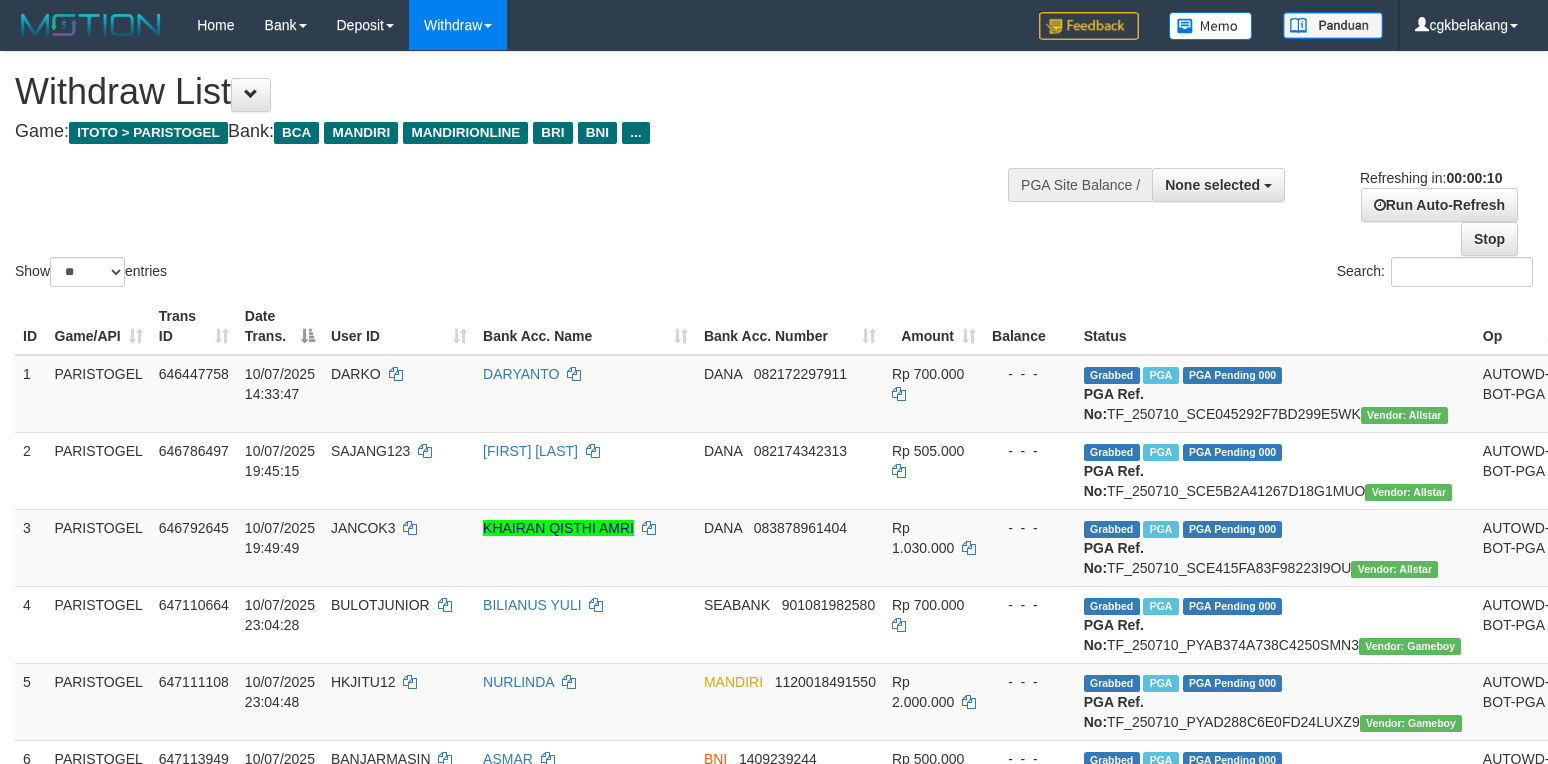 select 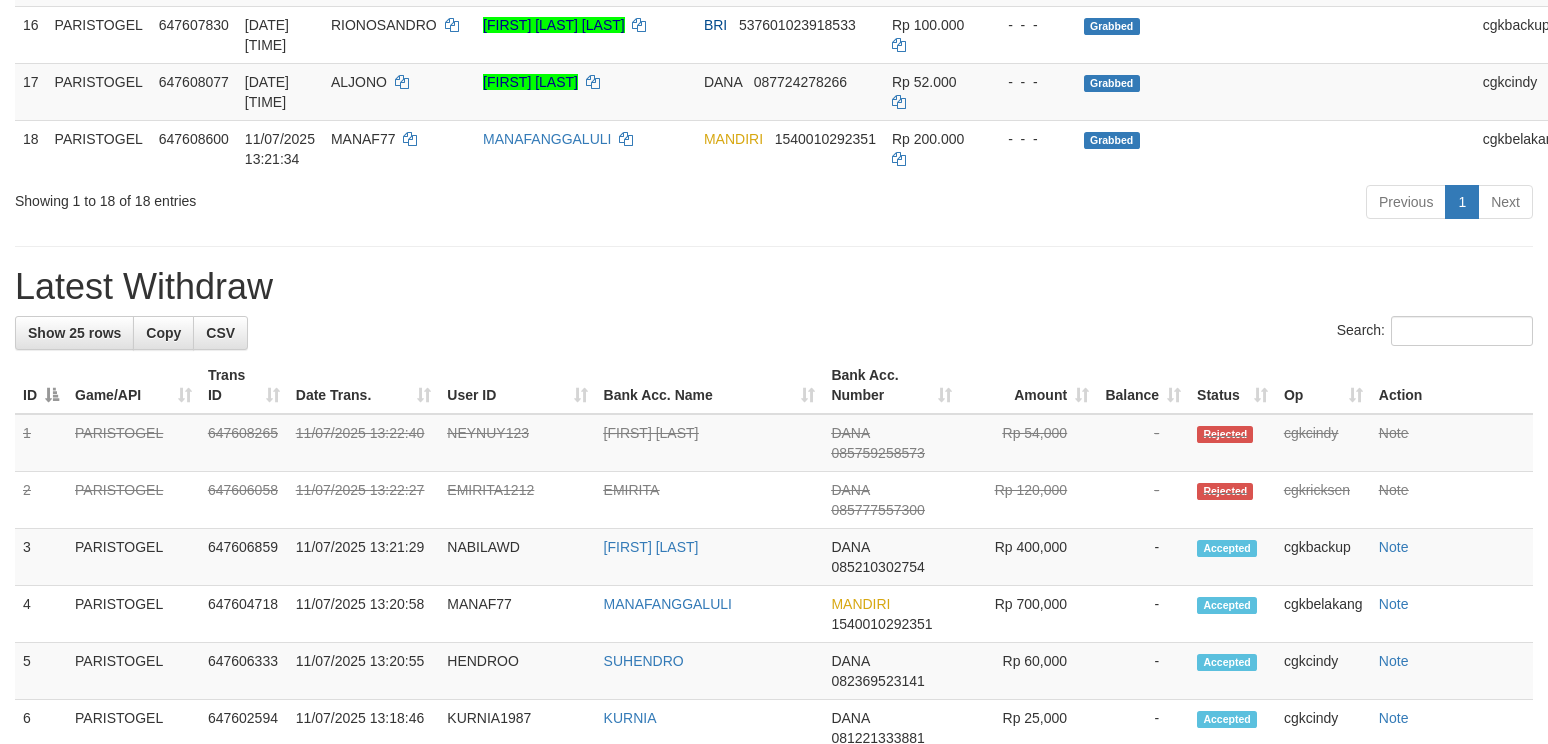 scroll, scrollTop: 1333, scrollLeft: 0, axis: vertical 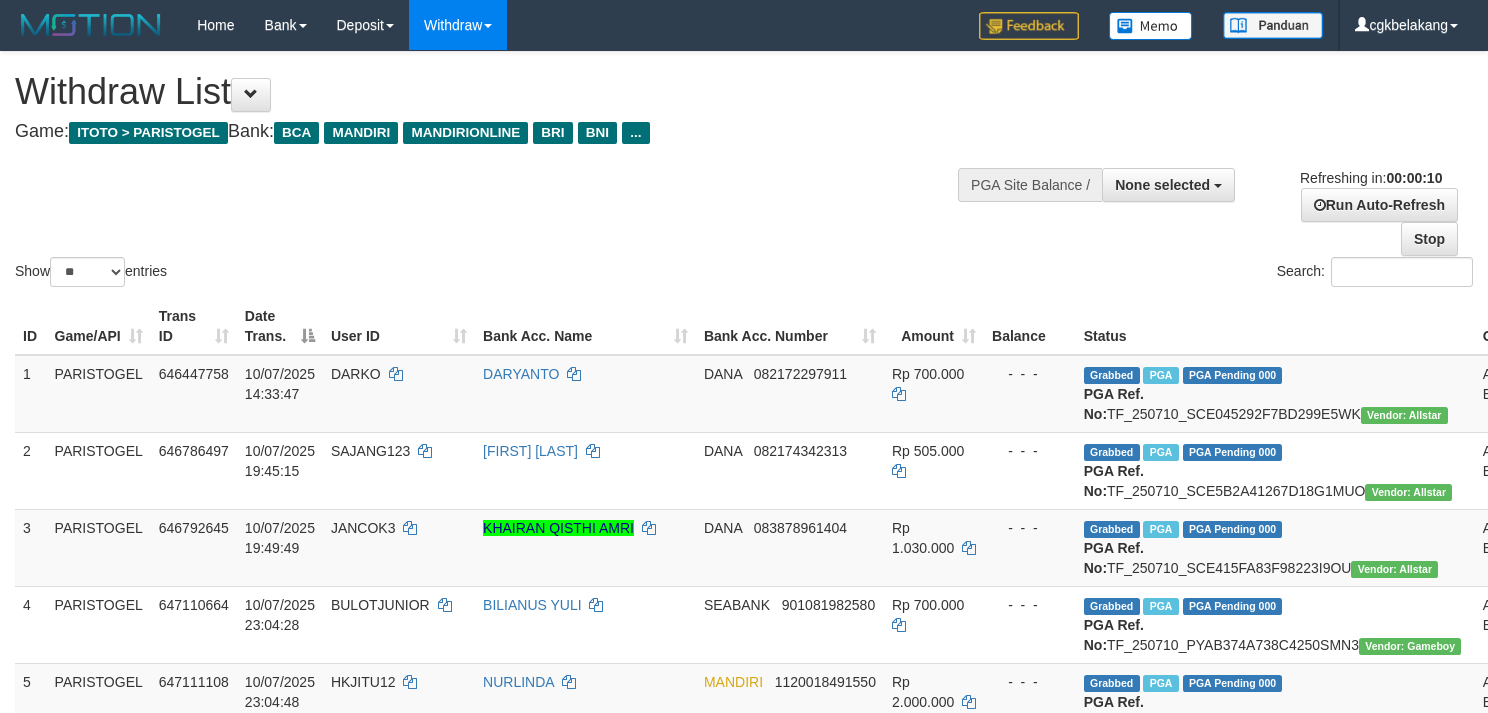 select 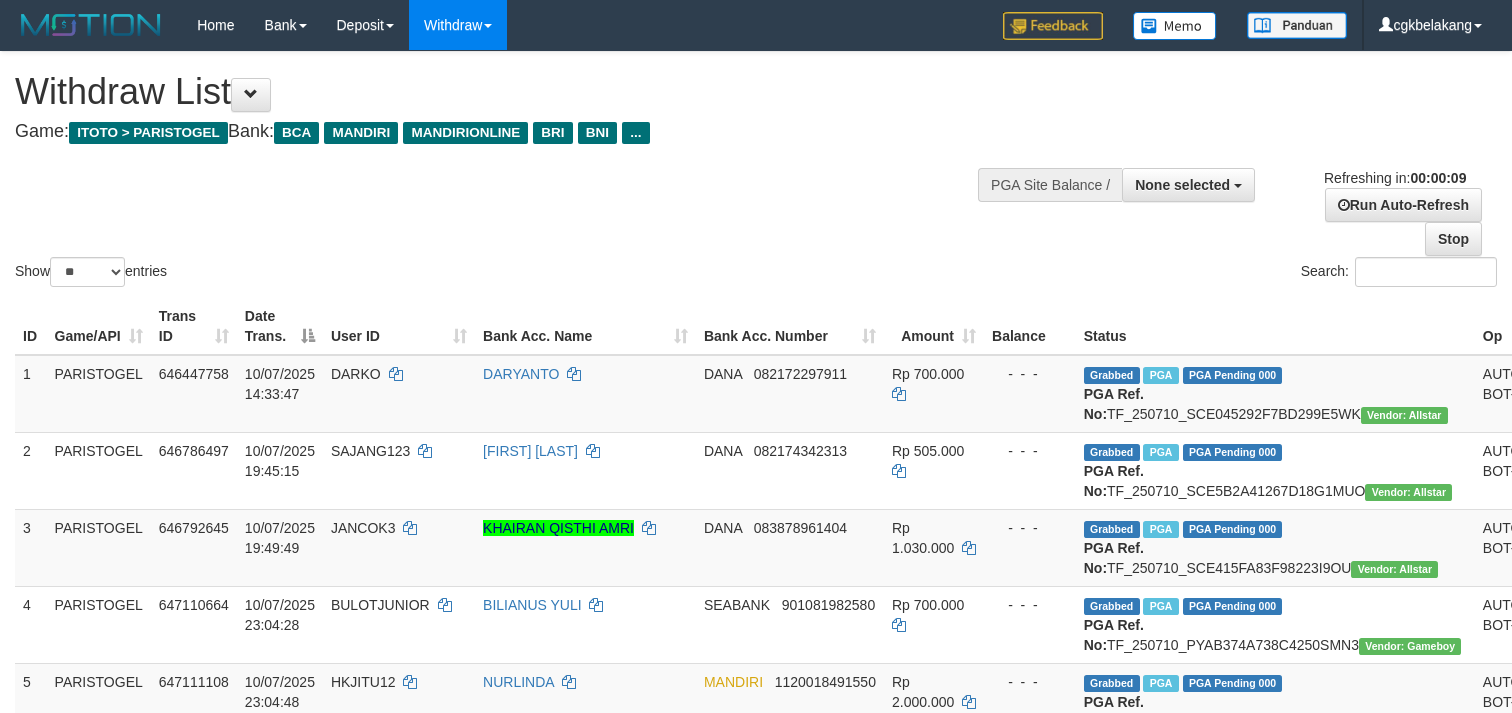 select 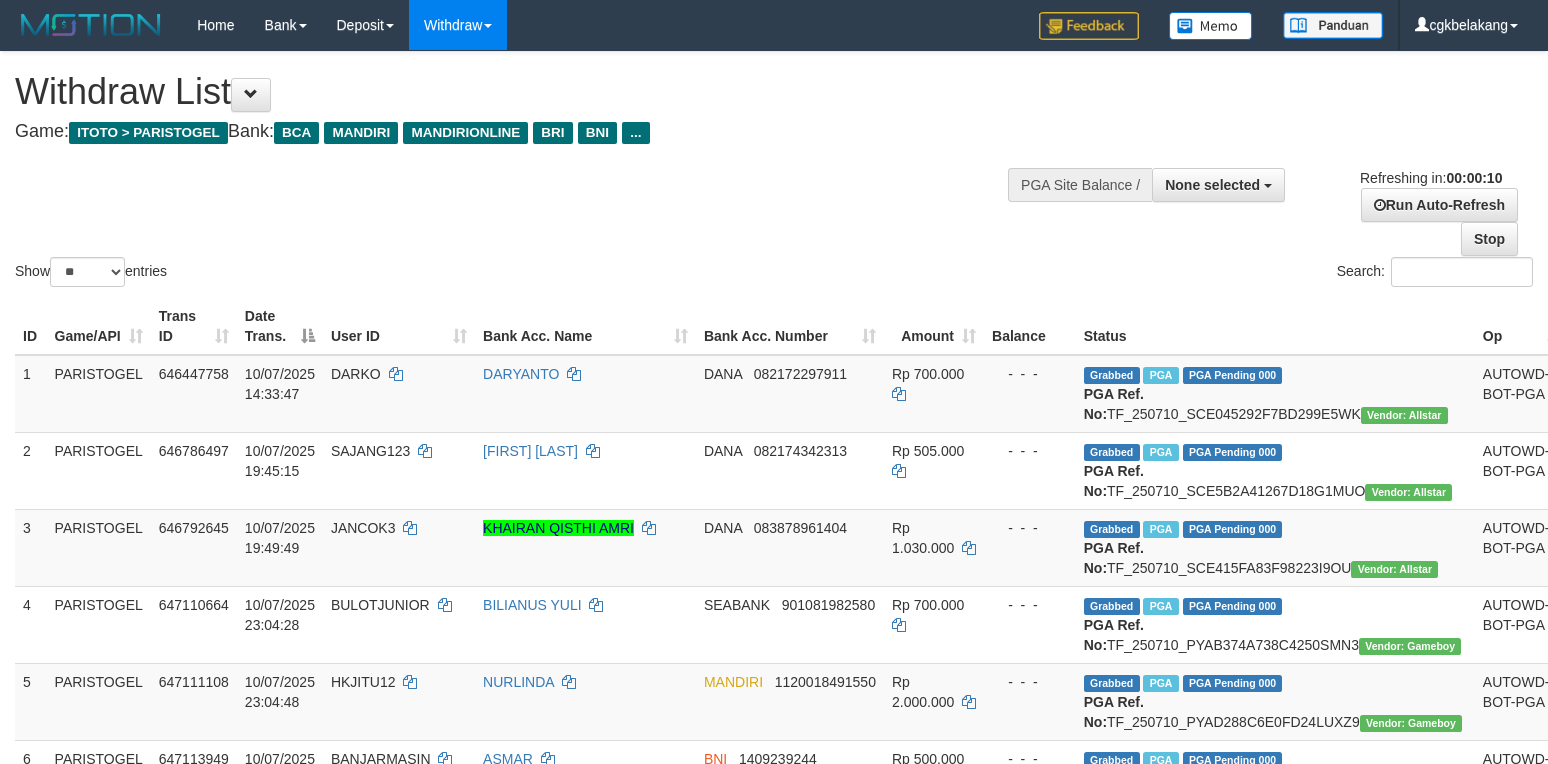 select 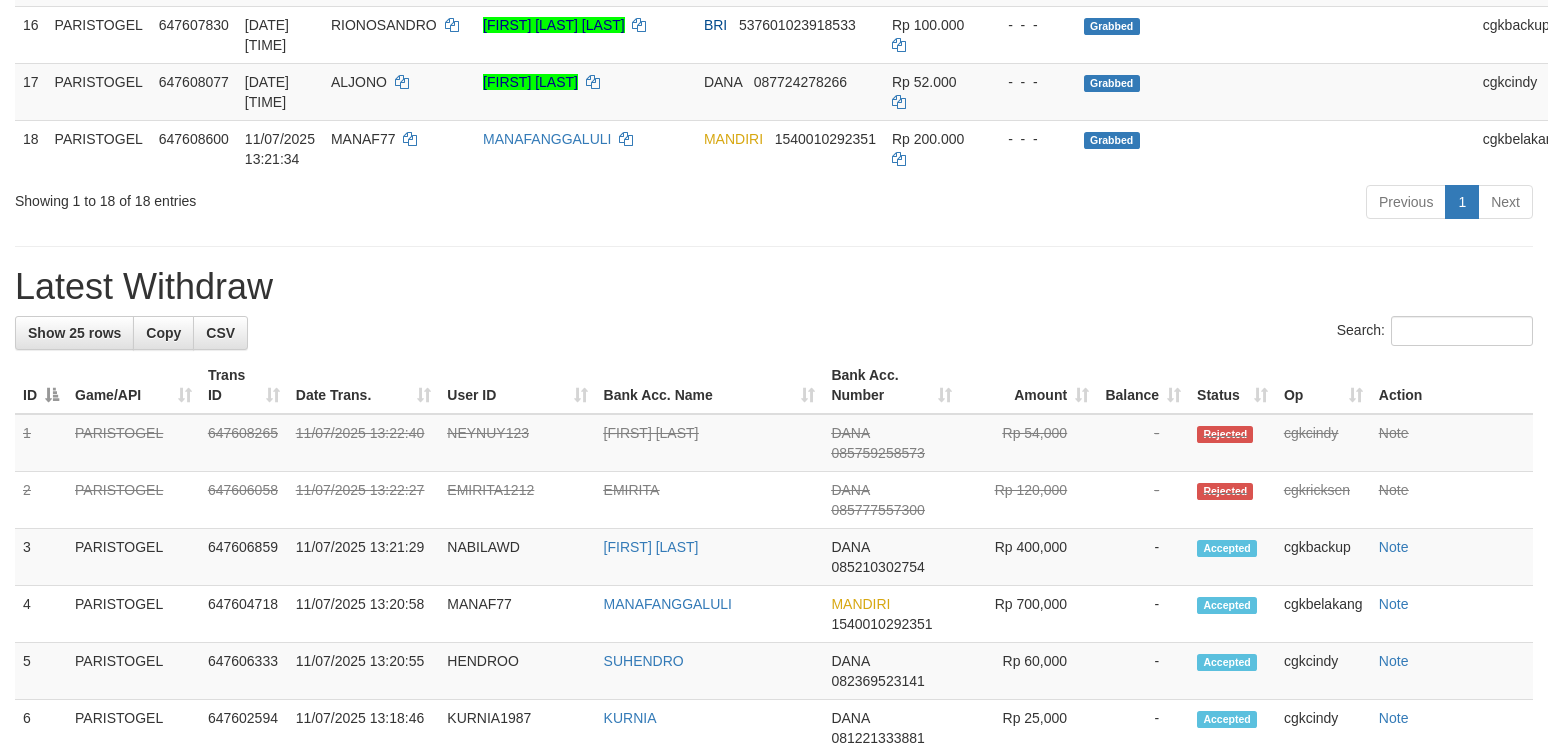 scroll, scrollTop: 1333, scrollLeft: 0, axis: vertical 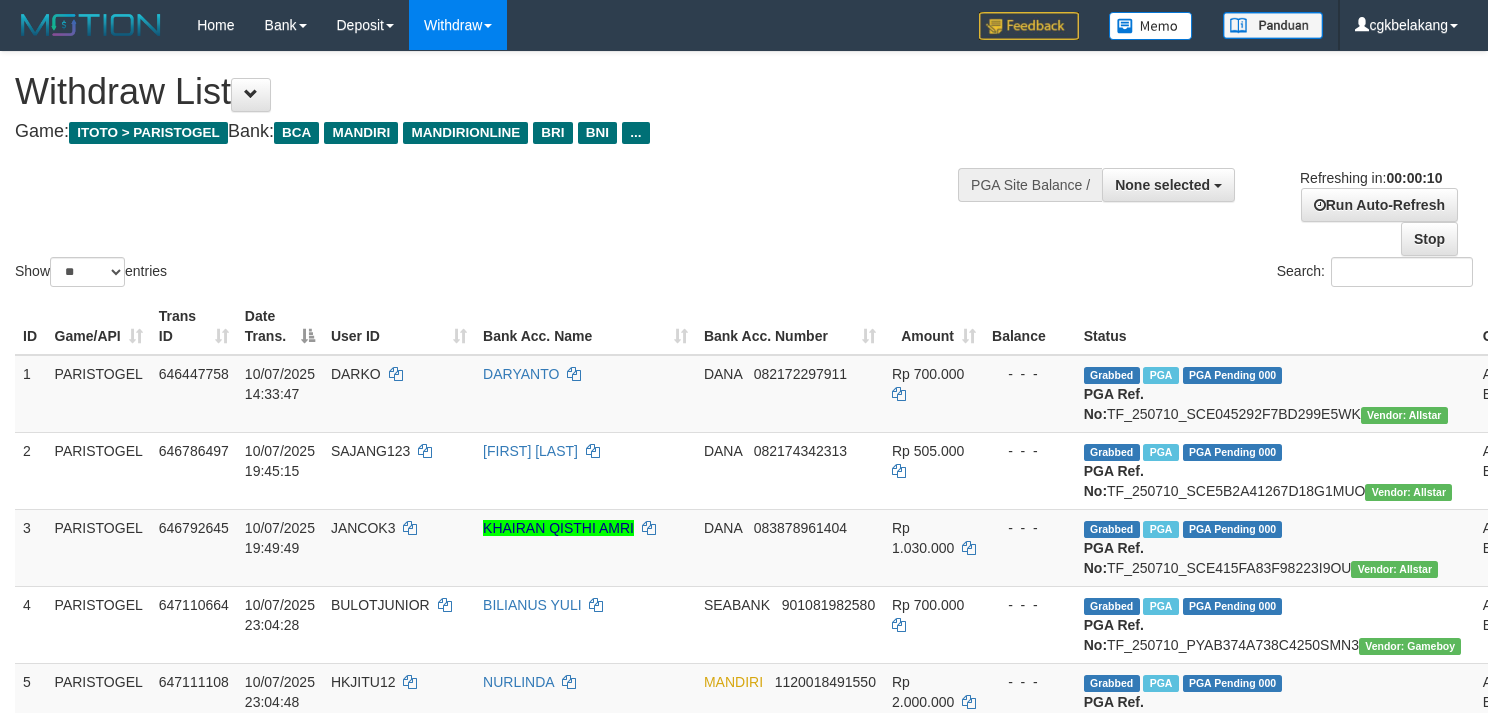 select 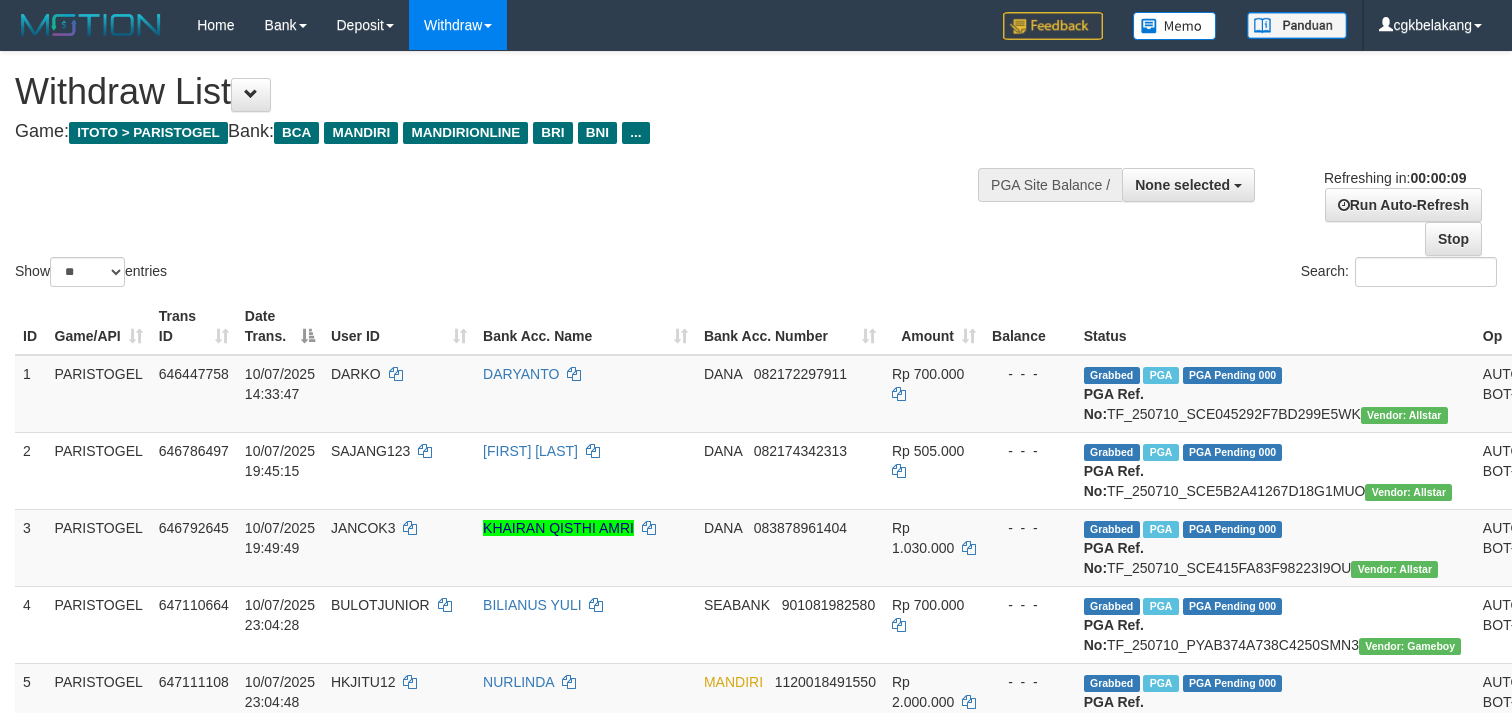 select 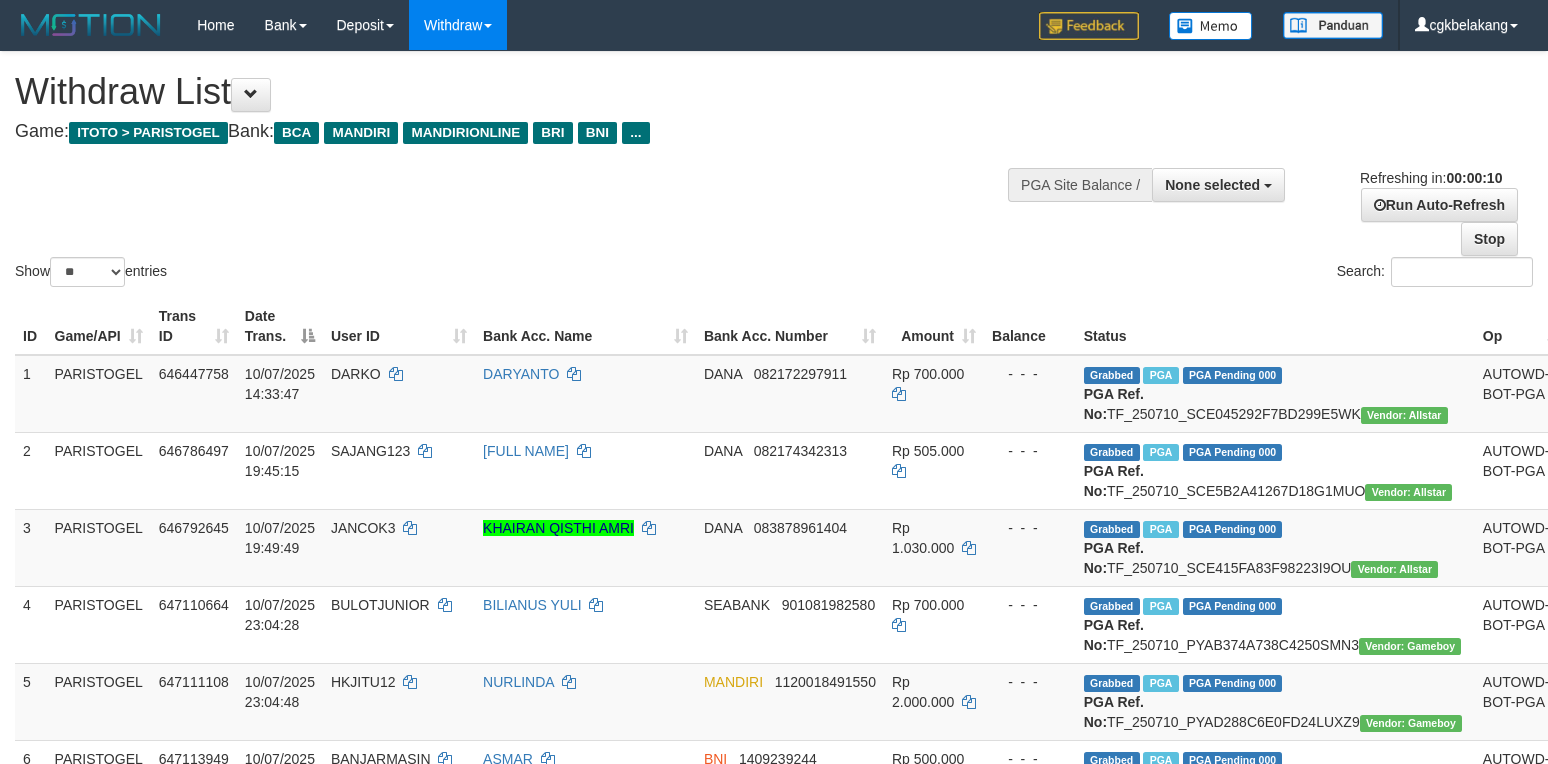 select 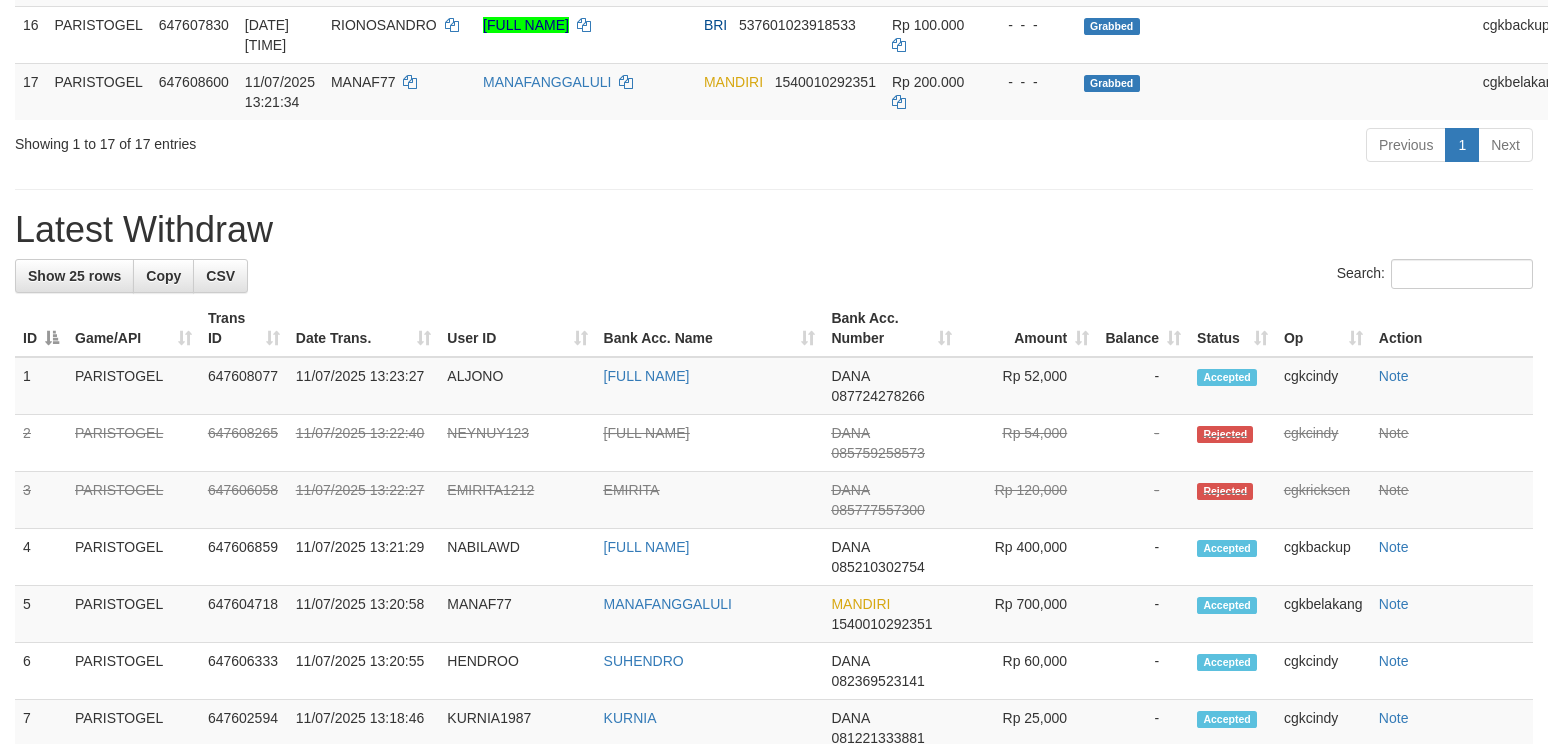 scroll, scrollTop: 1333, scrollLeft: 0, axis: vertical 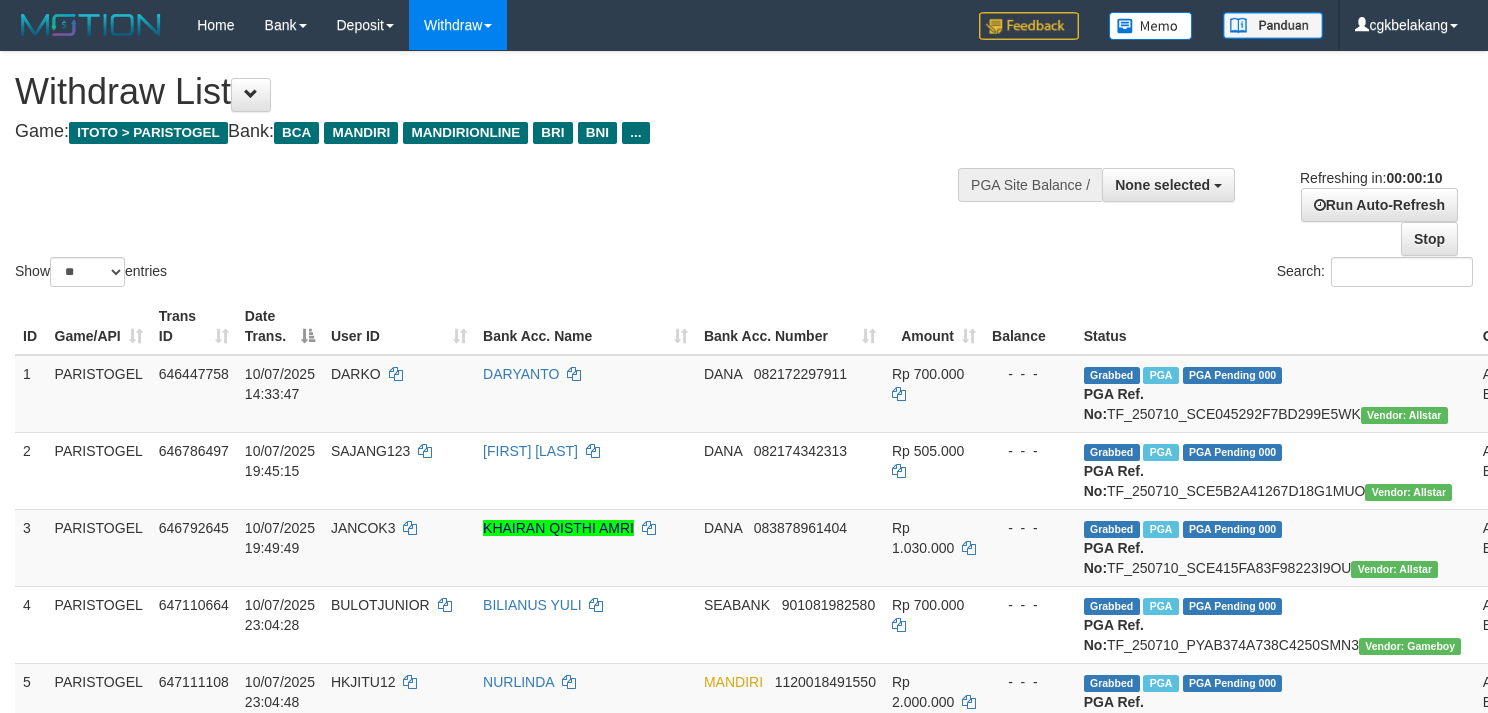 select 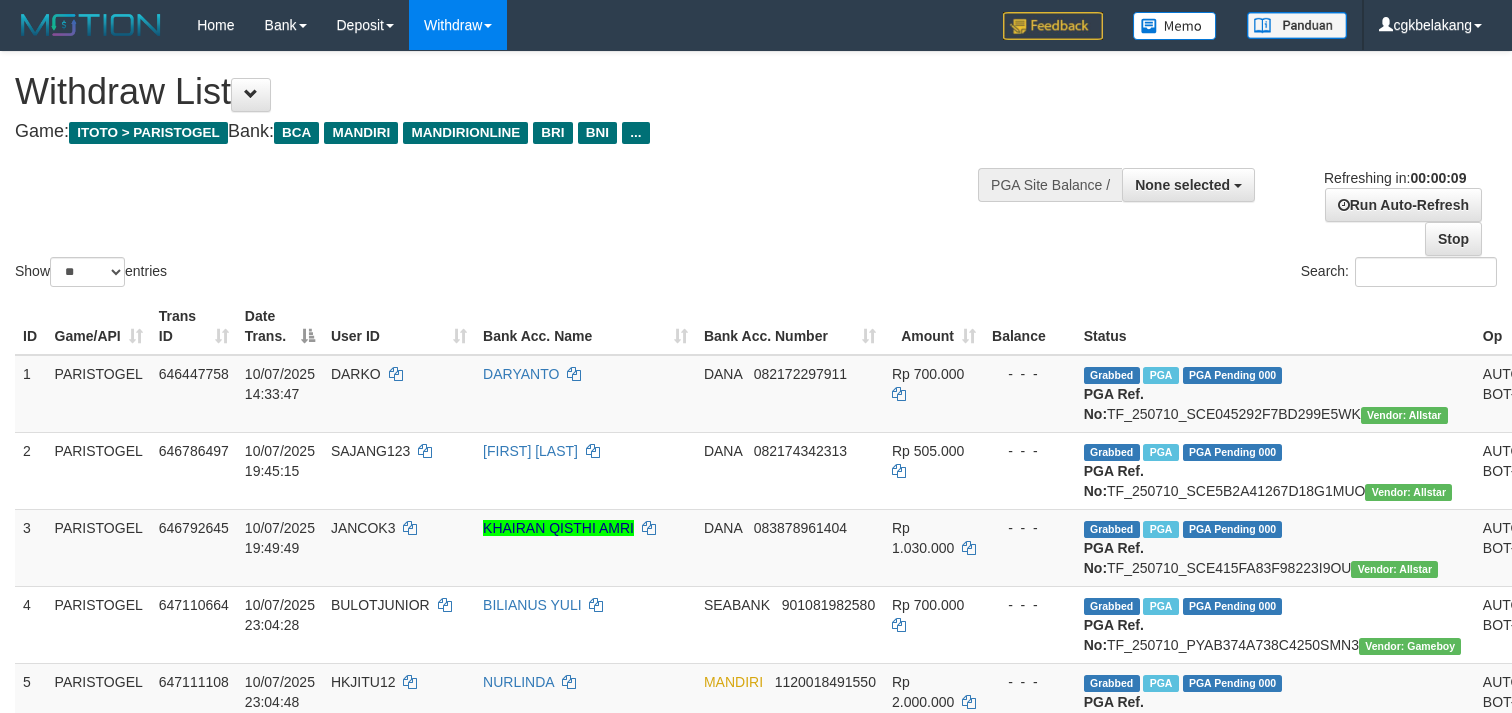 select 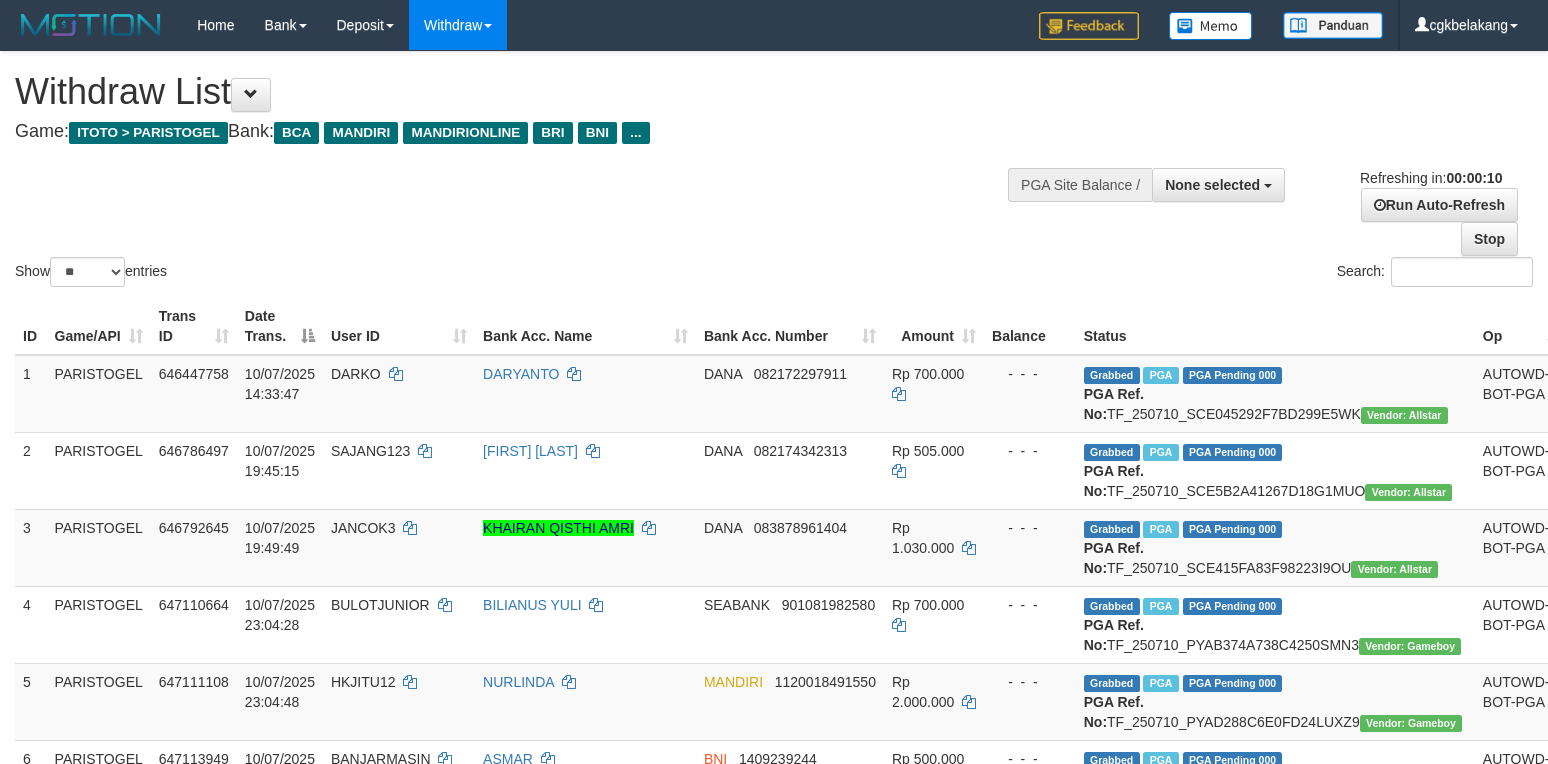 select 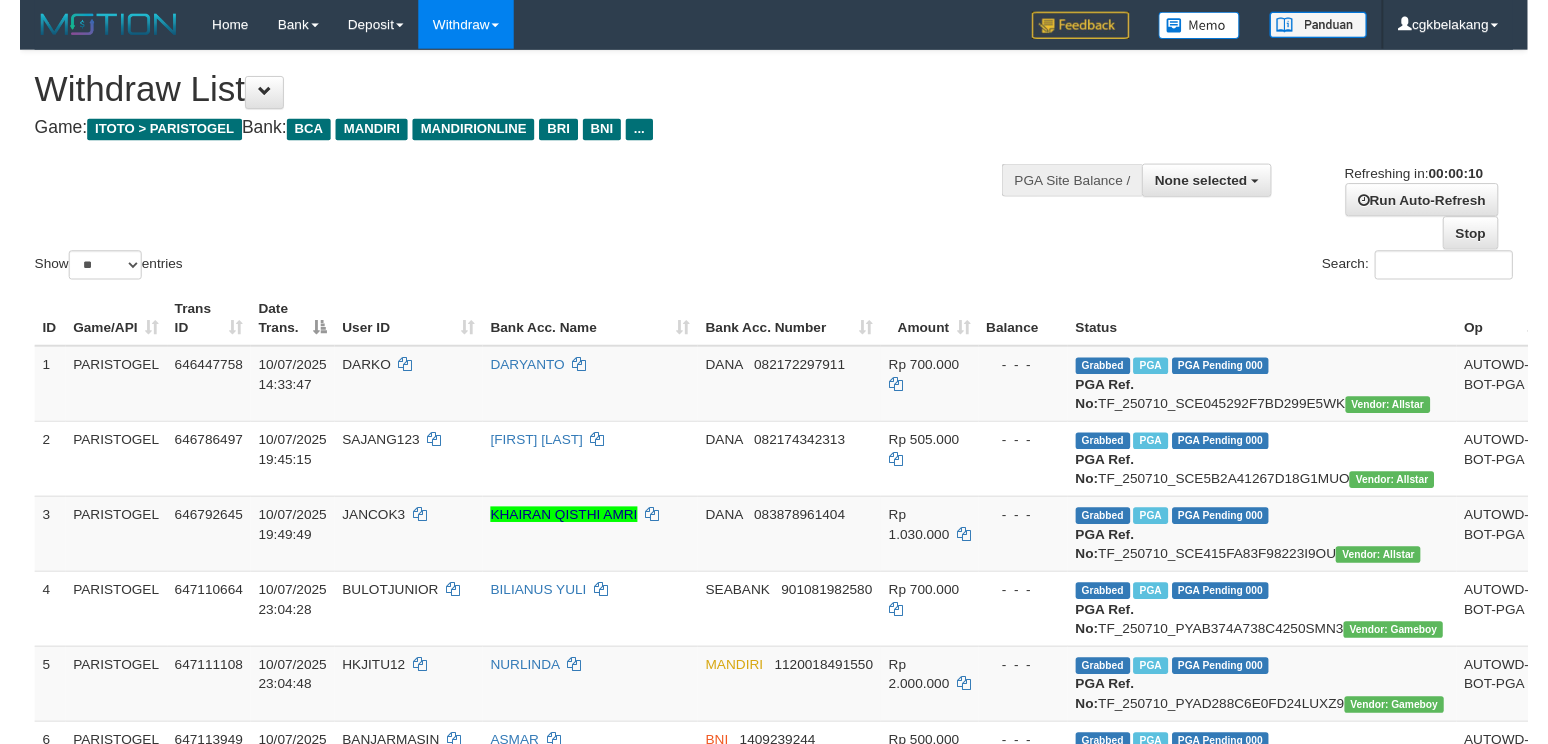 scroll, scrollTop: 0, scrollLeft: 0, axis: both 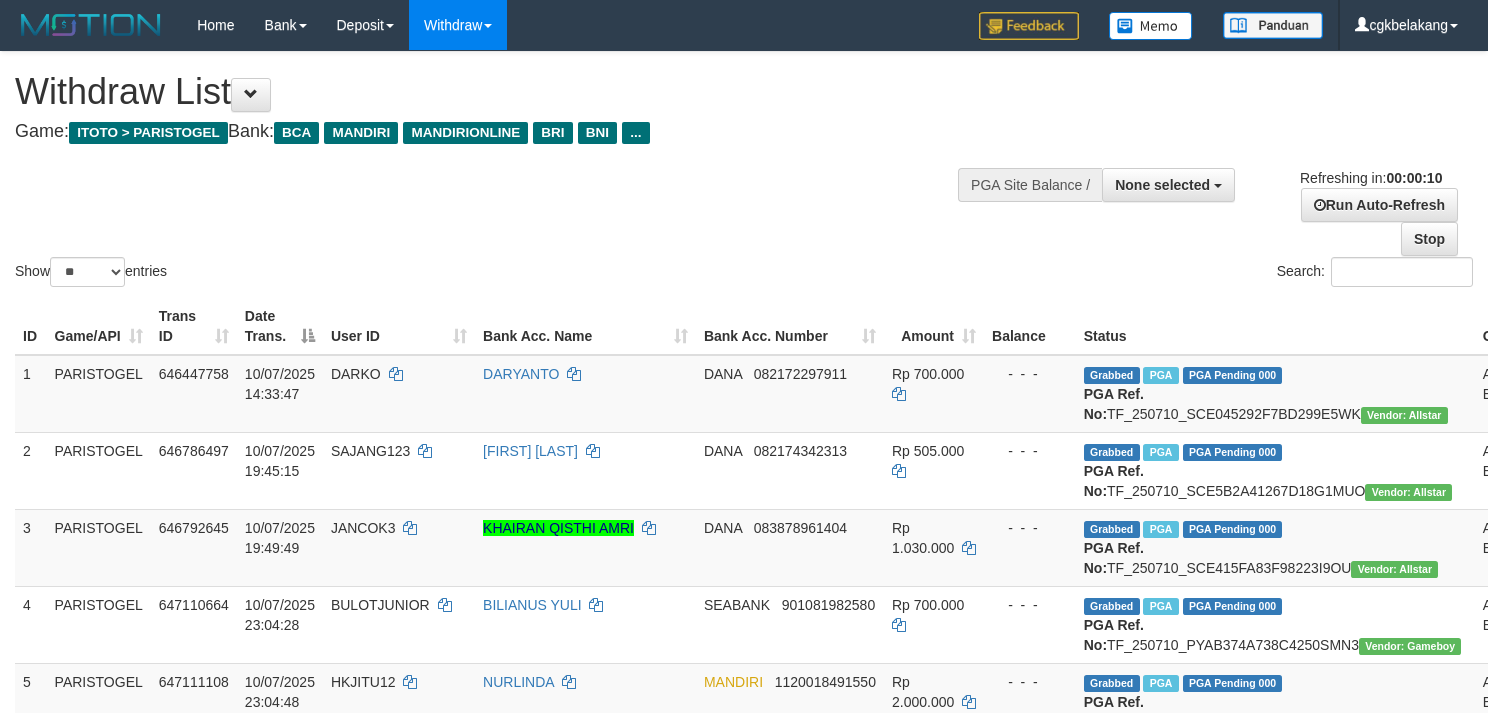 select 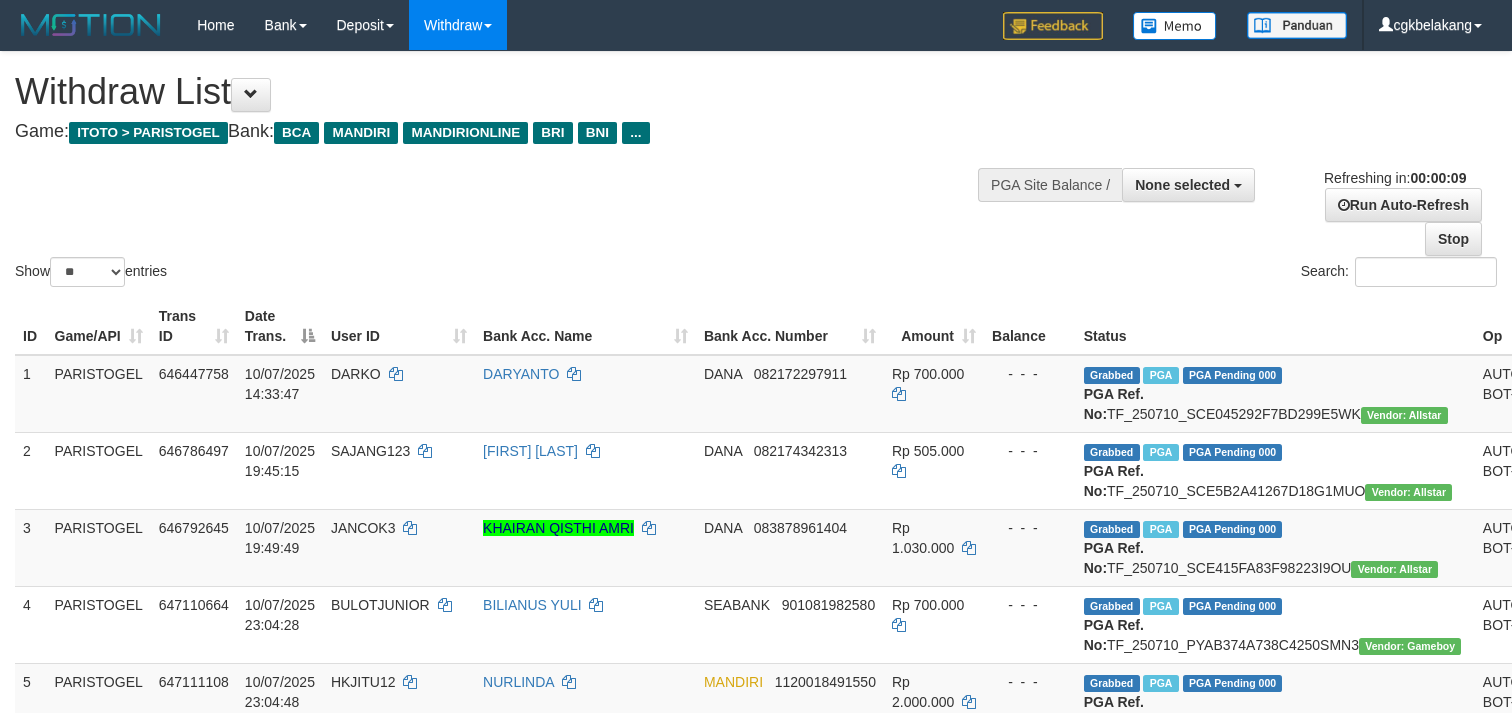 select 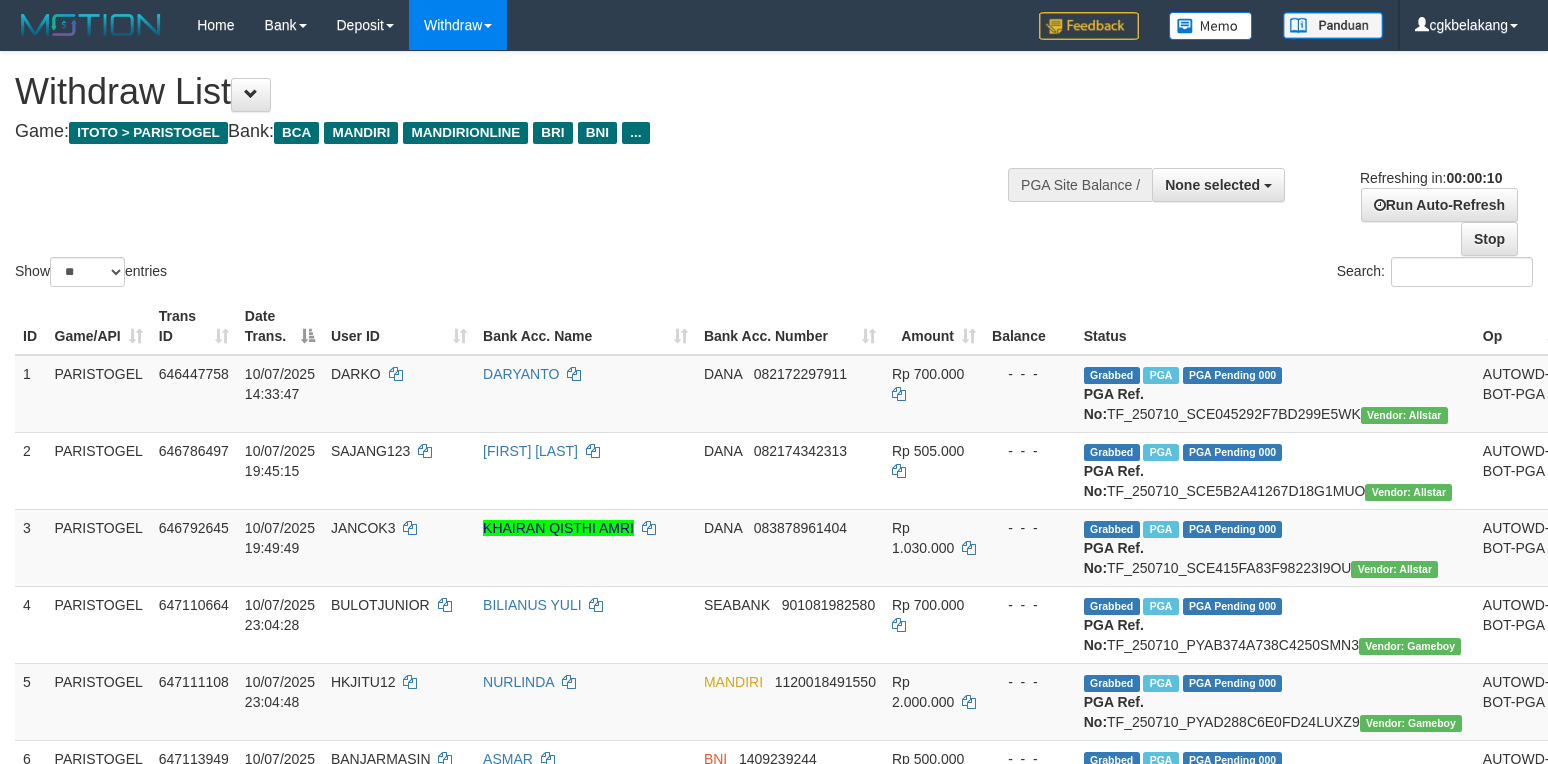 select 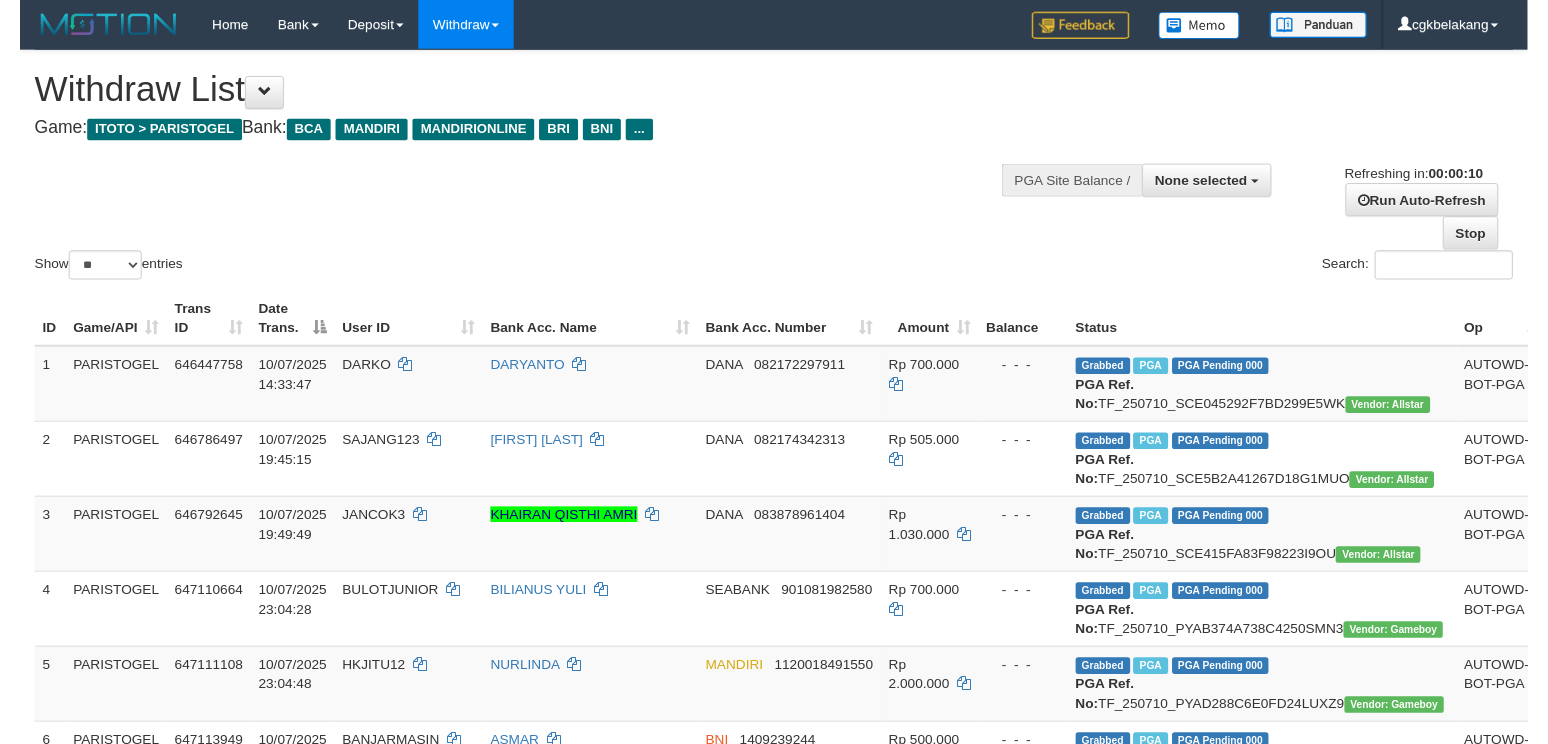 scroll, scrollTop: 0, scrollLeft: 0, axis: both 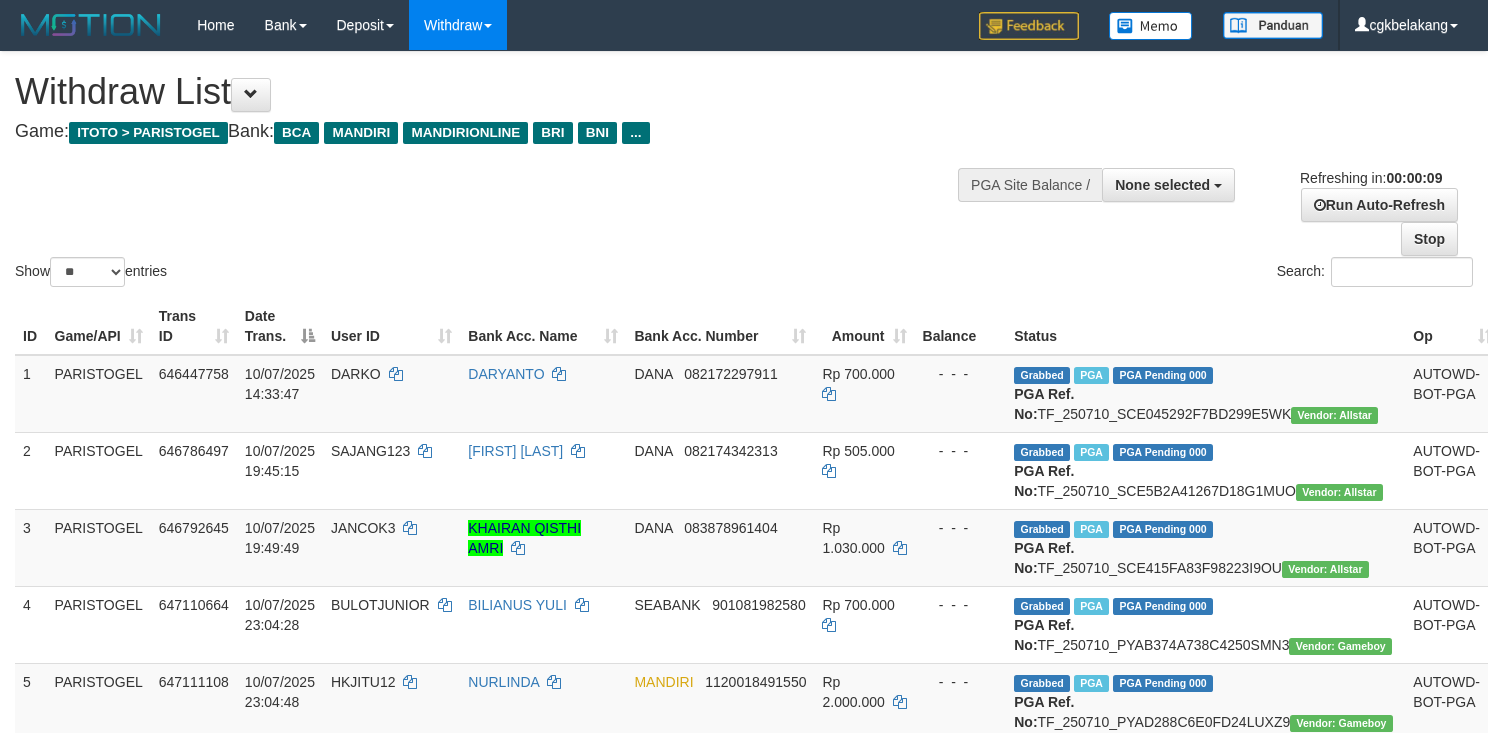 select 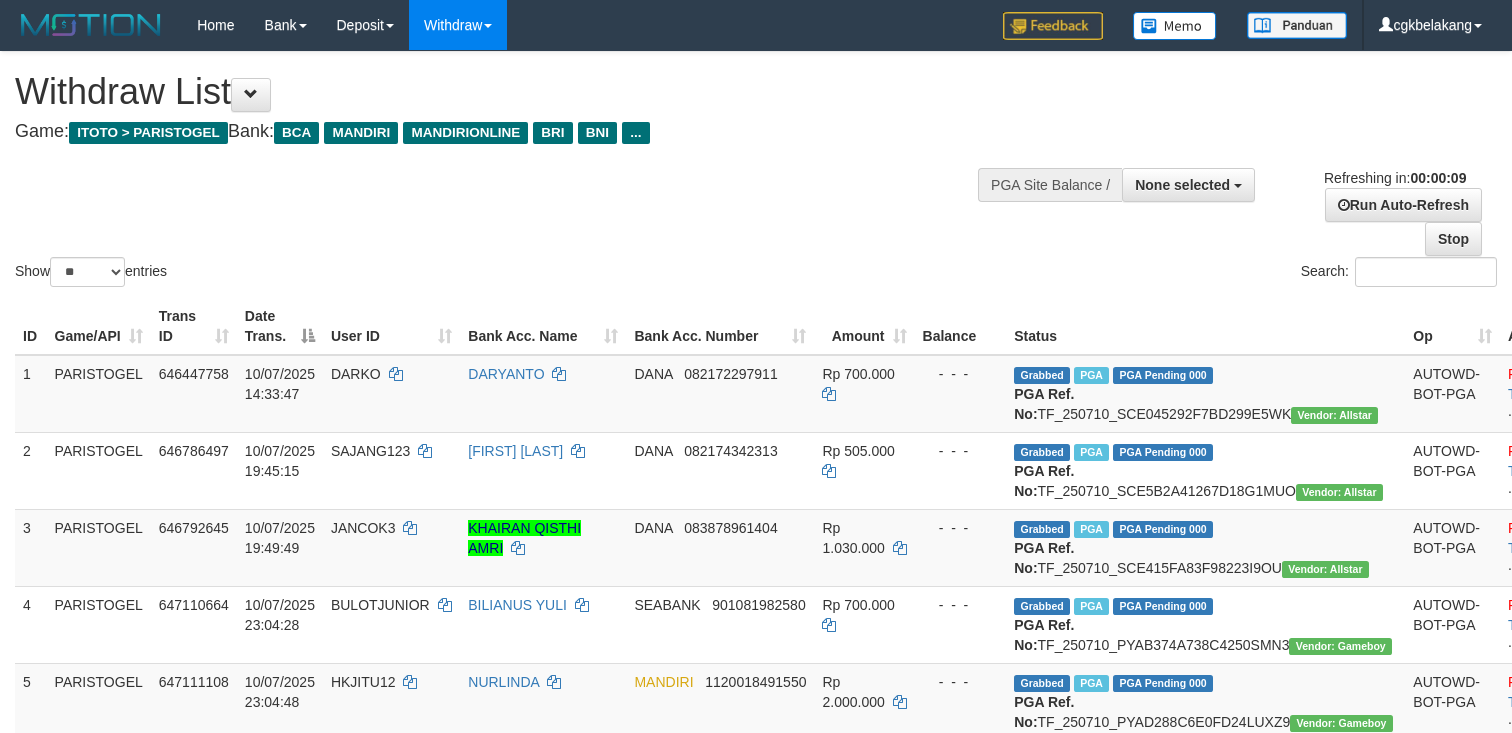 select 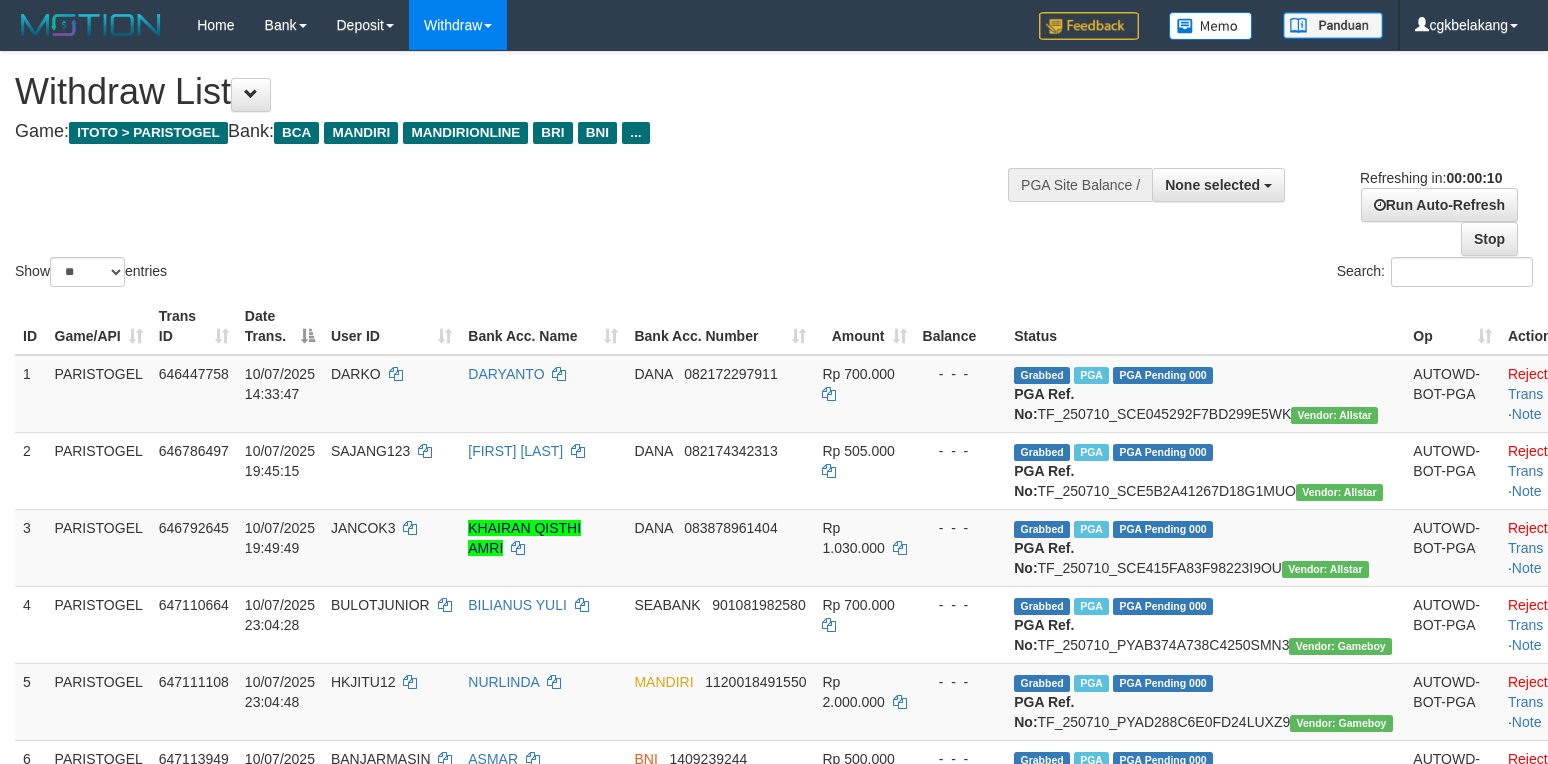select 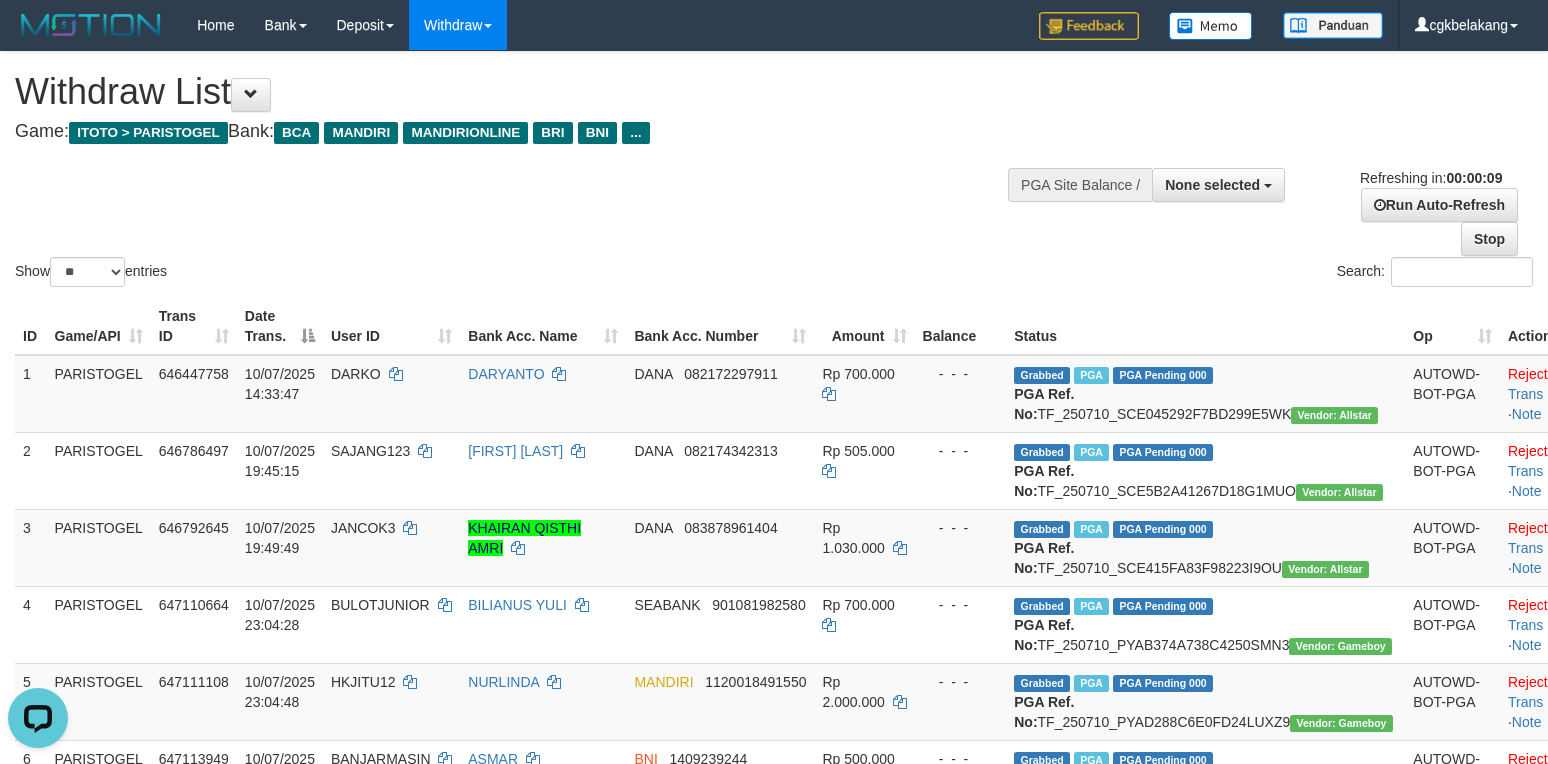 scroll, scrollTop: 0, scrollLeft: 0, axis: both 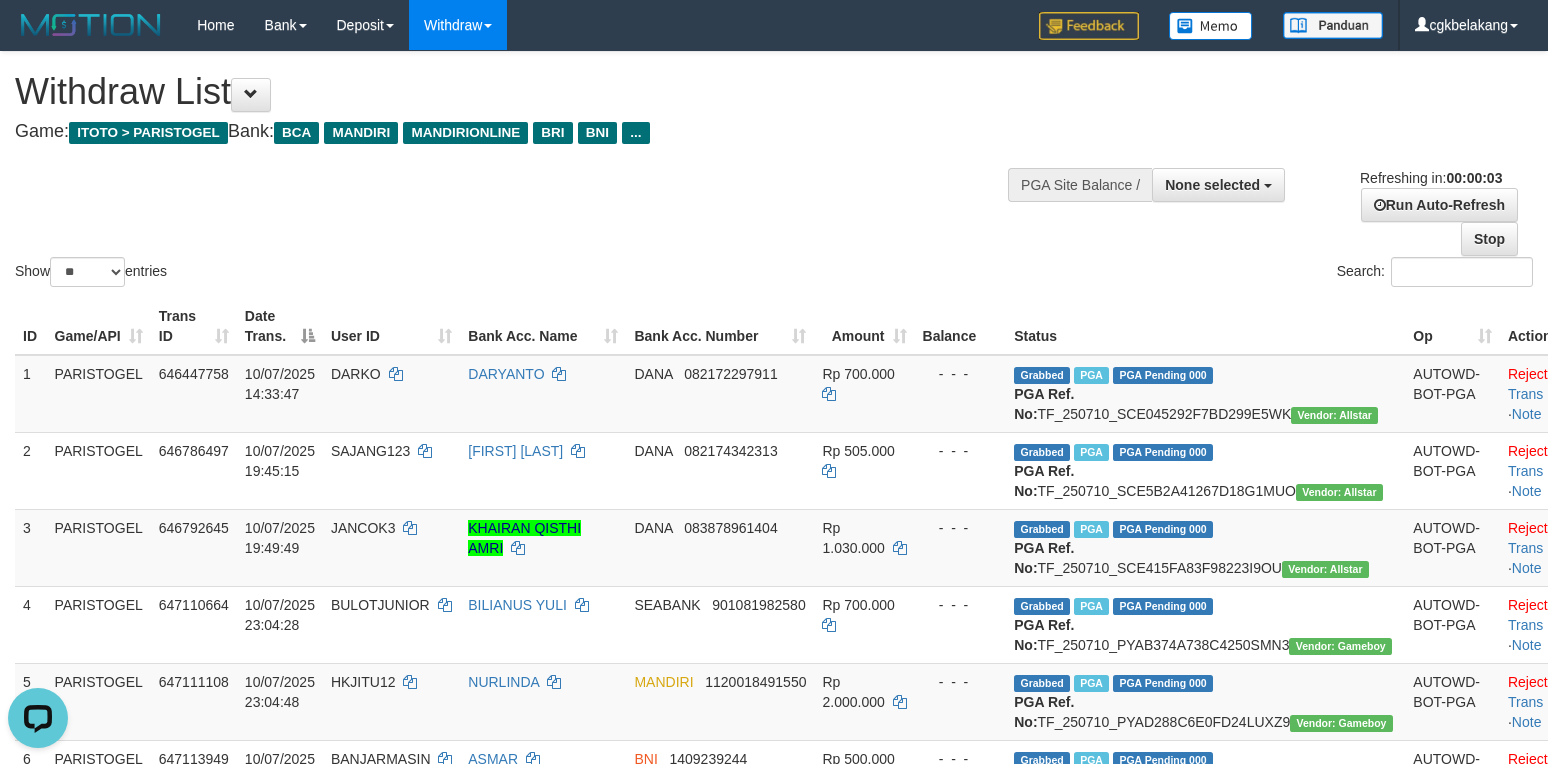 click on "Status" at bounding box center (1205, 326) 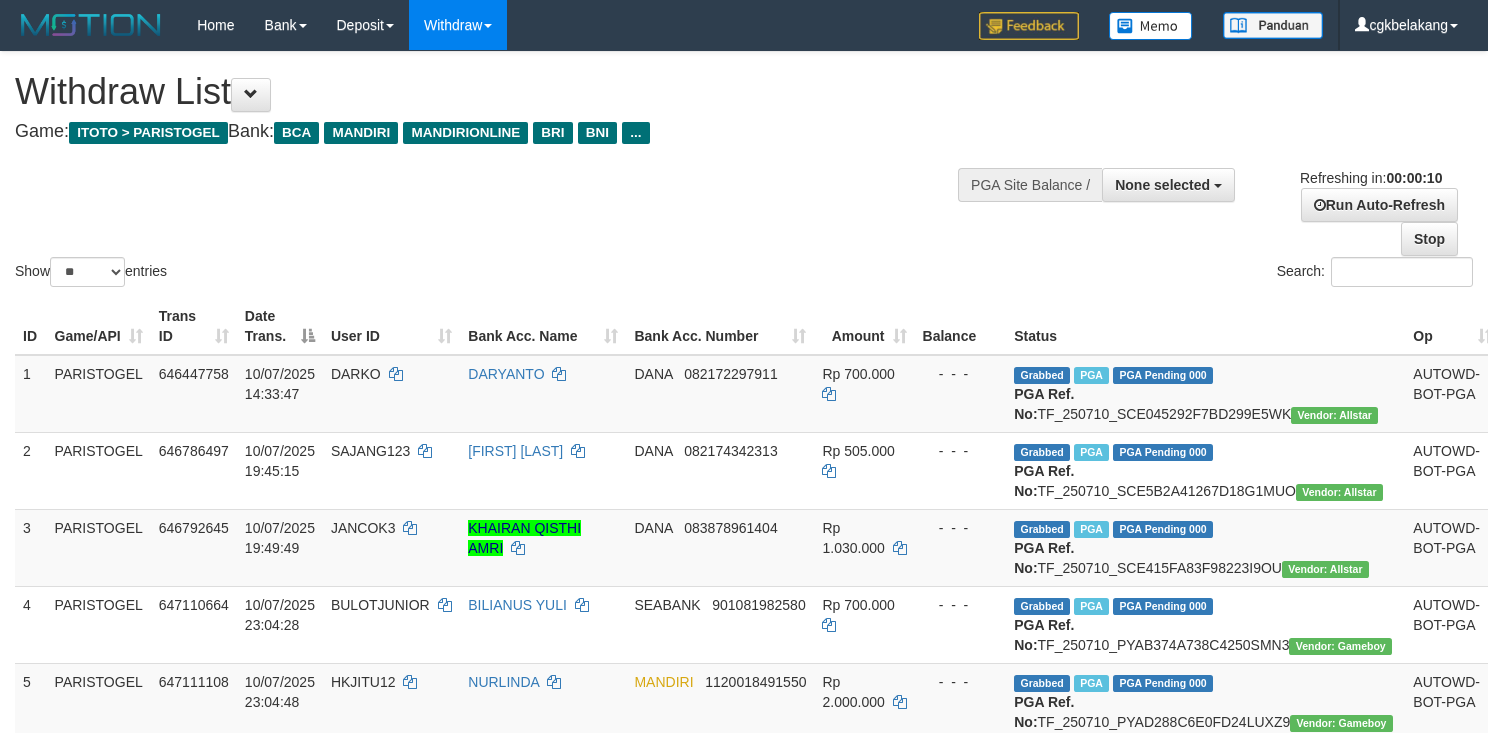 select 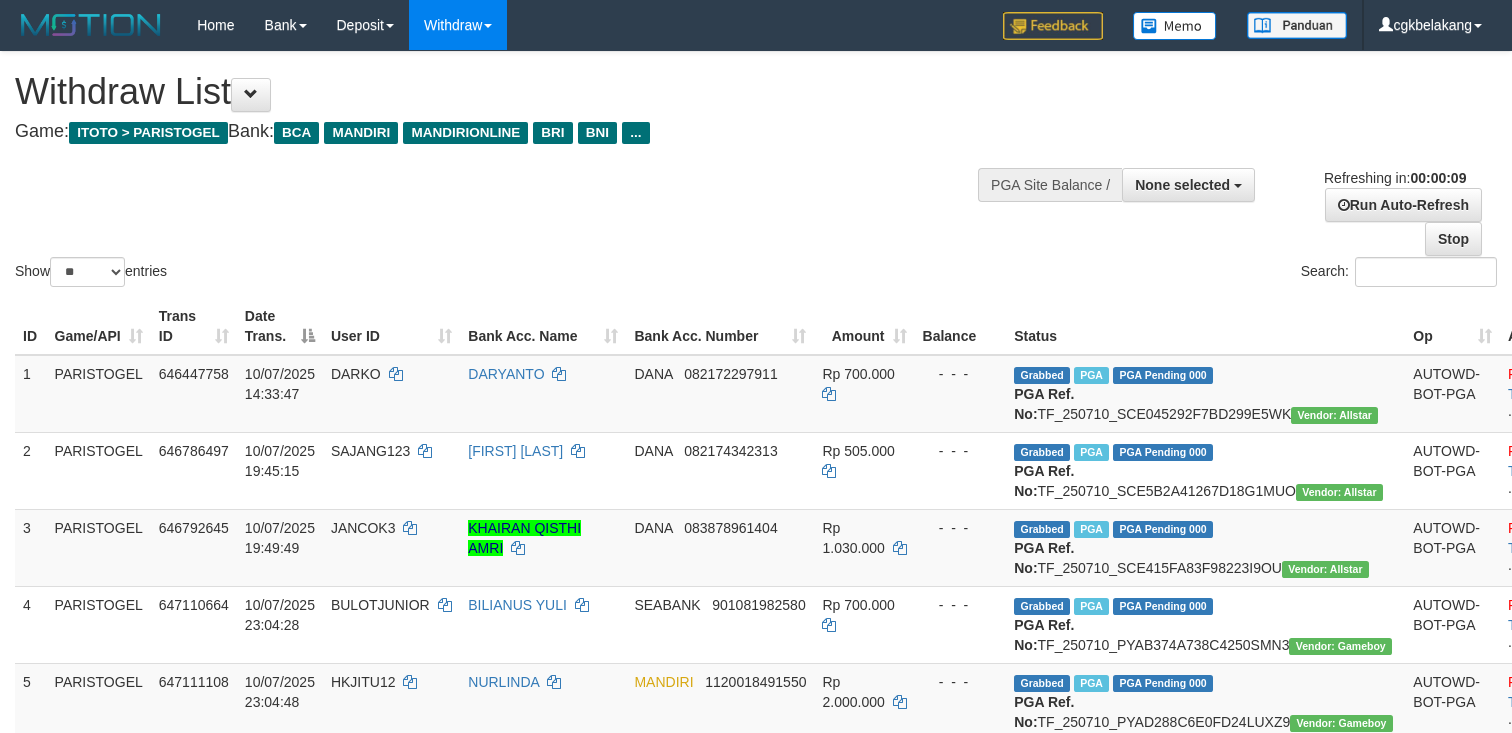 select 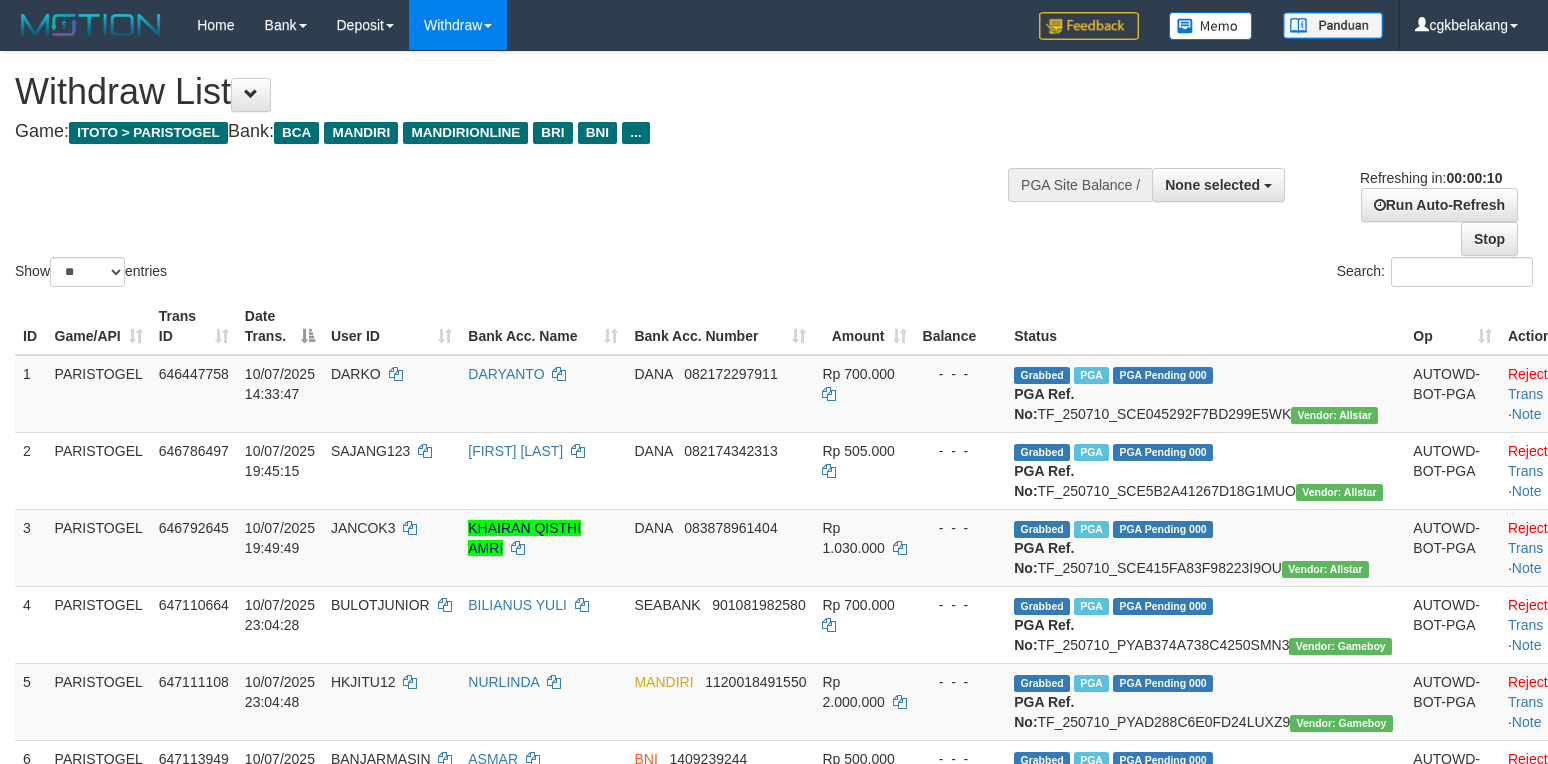 select 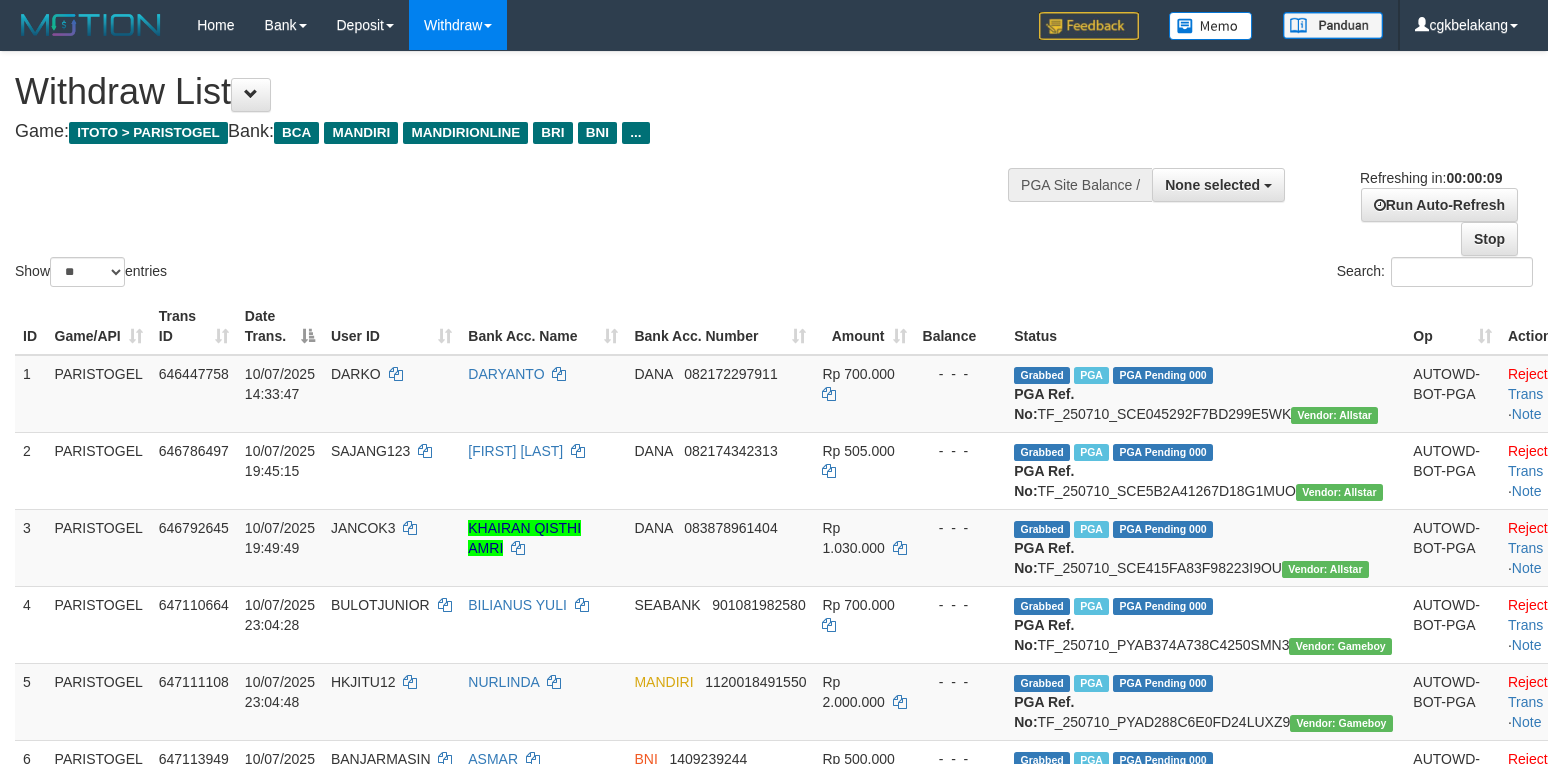 click on "Status" at bounding box center (1205, 326) 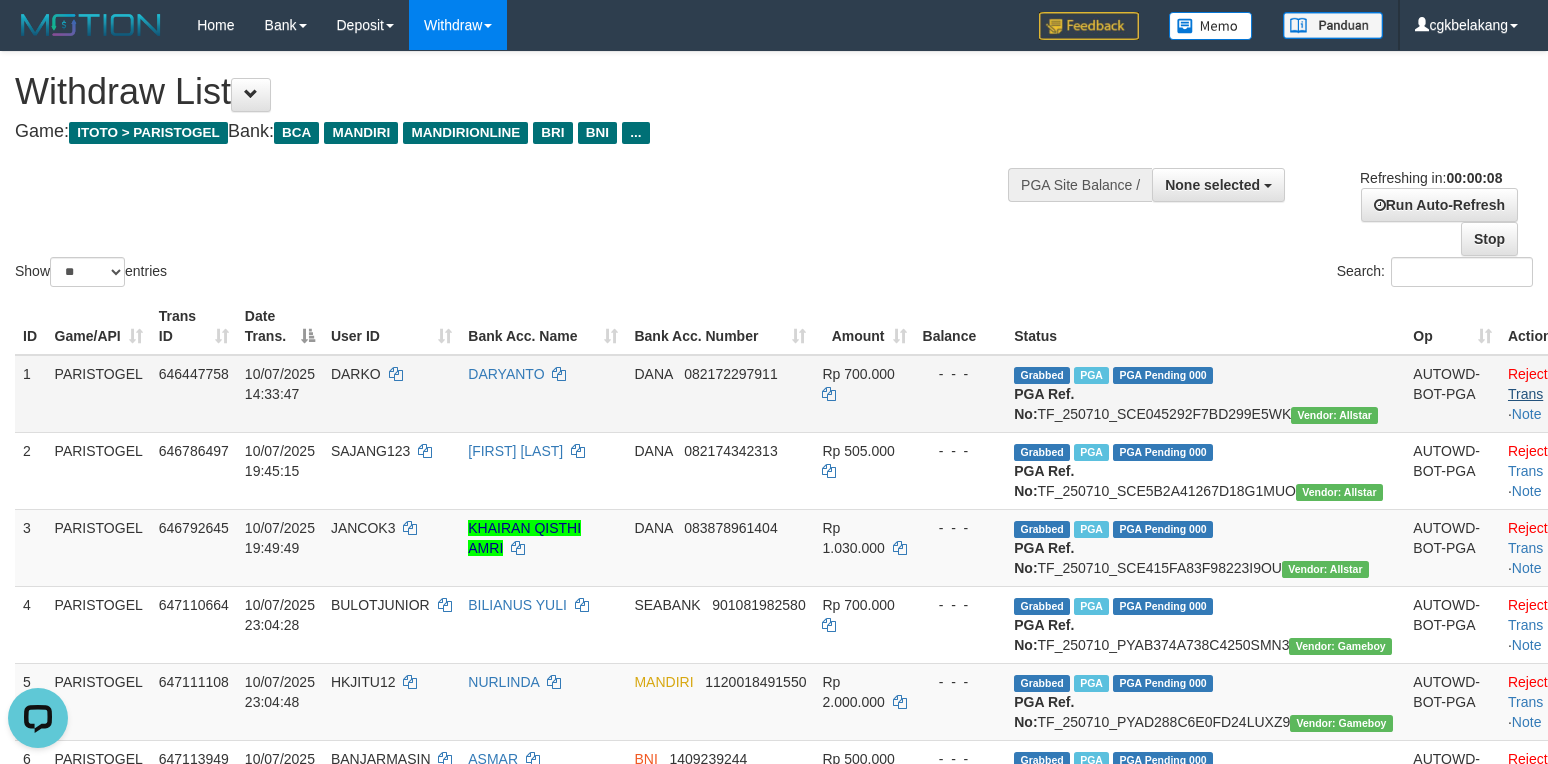 scroll, scrollTop: 0, scrollLeft: 0, axis: both 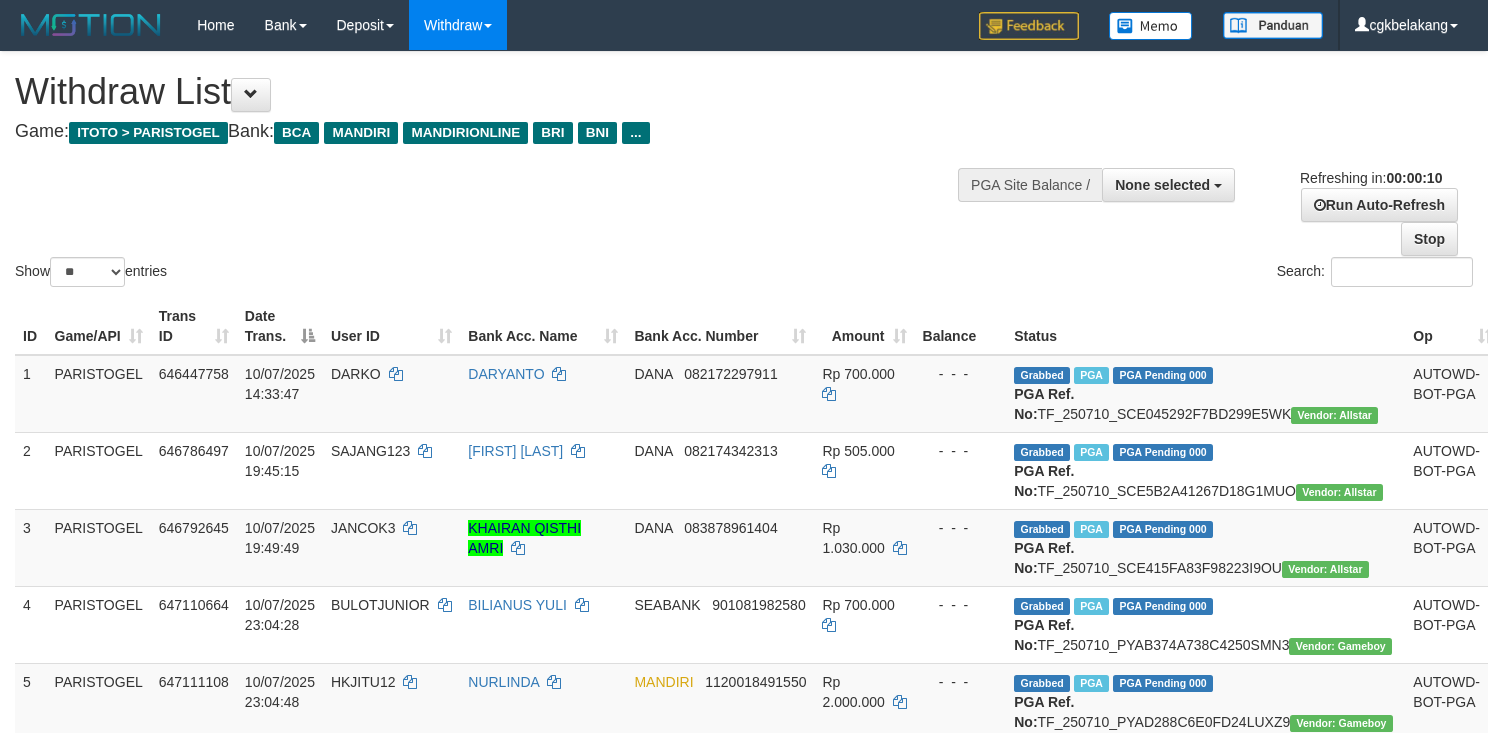 select 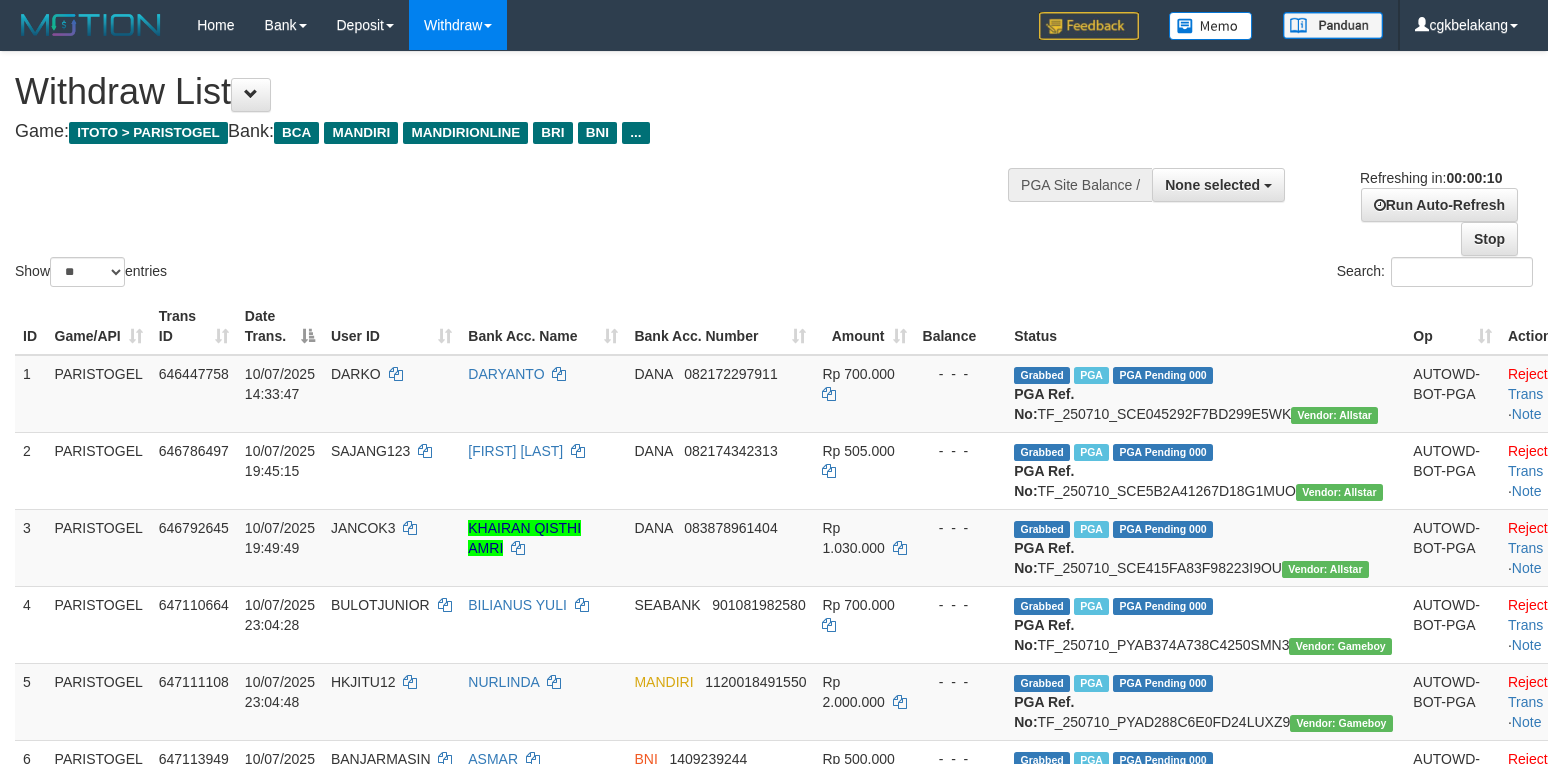 select 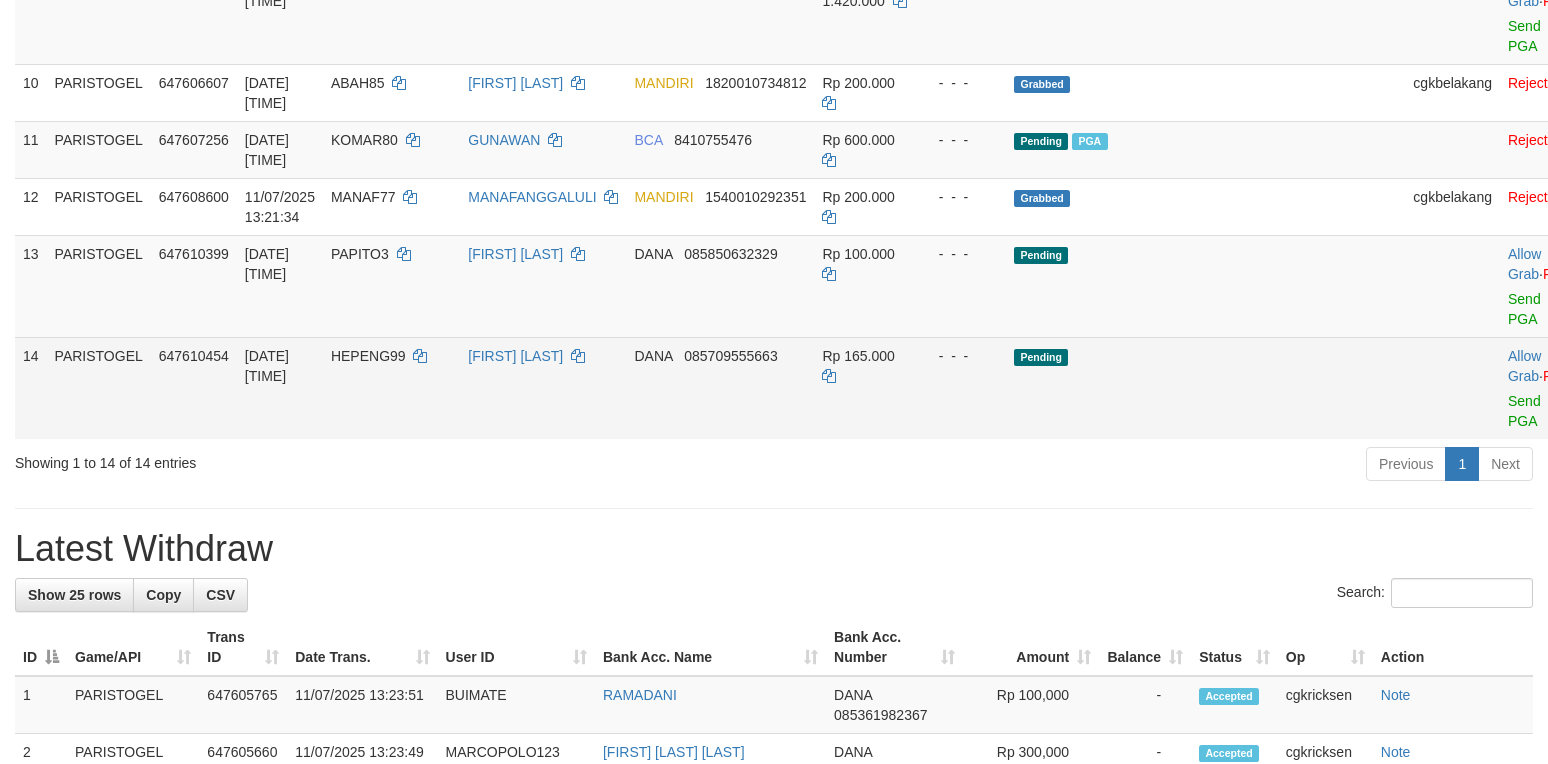 scroll, scrollTop: 933, scrollLeft: 0, axis: vertical 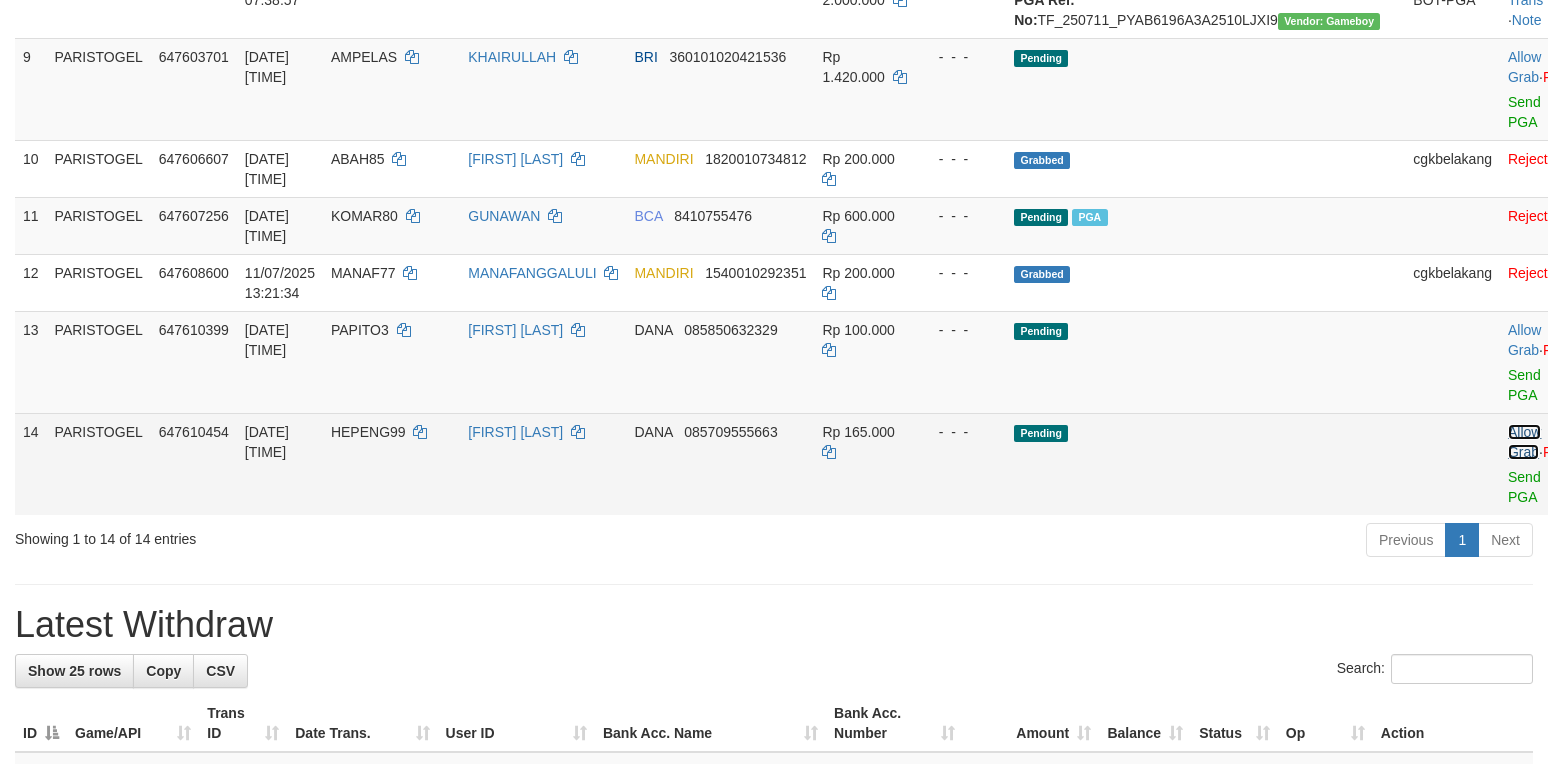 click on "Allow Grab" at bounding box center [1524, 442] 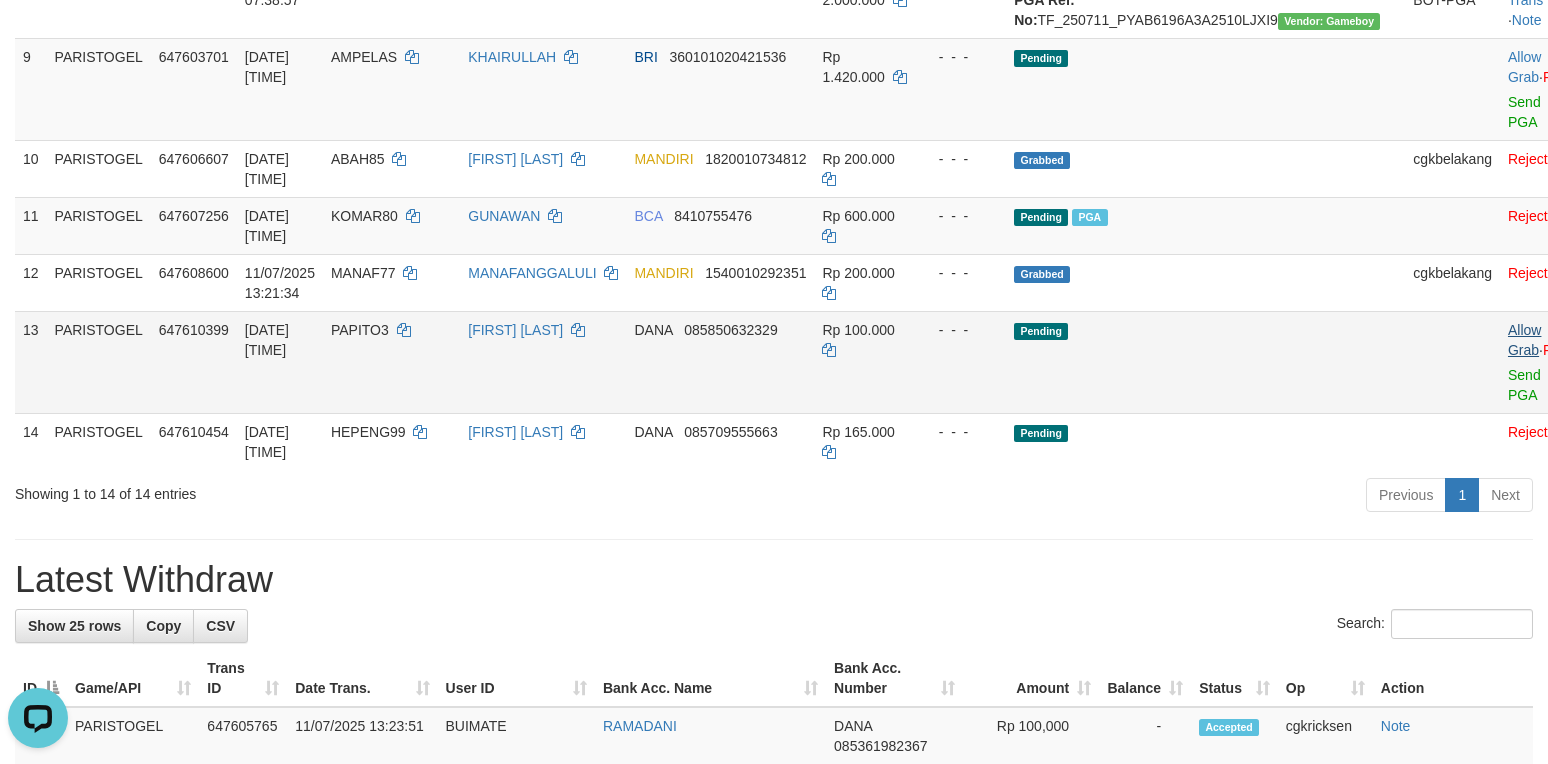 scroll, scrollTop: 0, scrollLeft: 0, axis: both 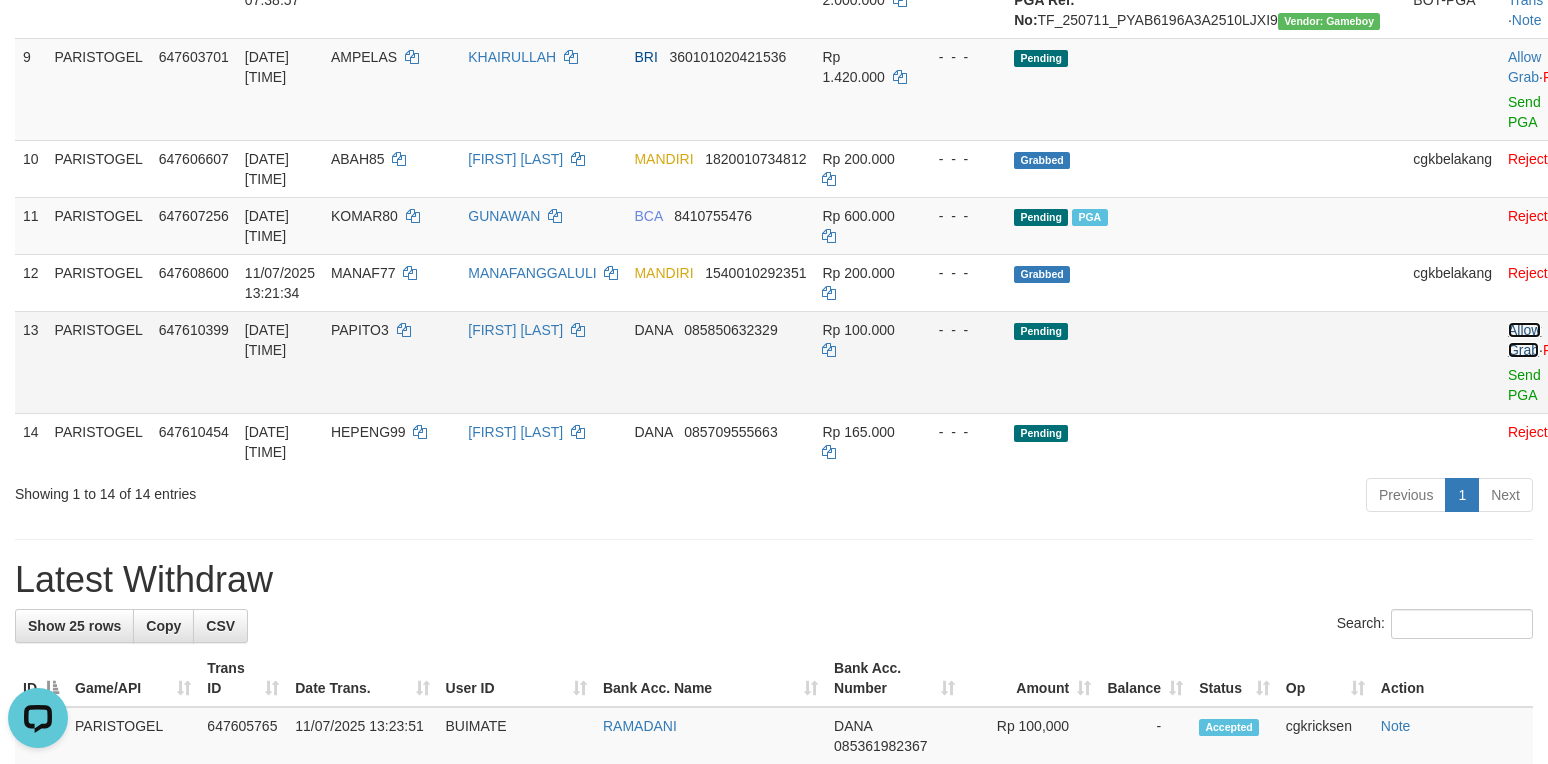 click on "Allow Grab" at bounding box center [1524, 340] 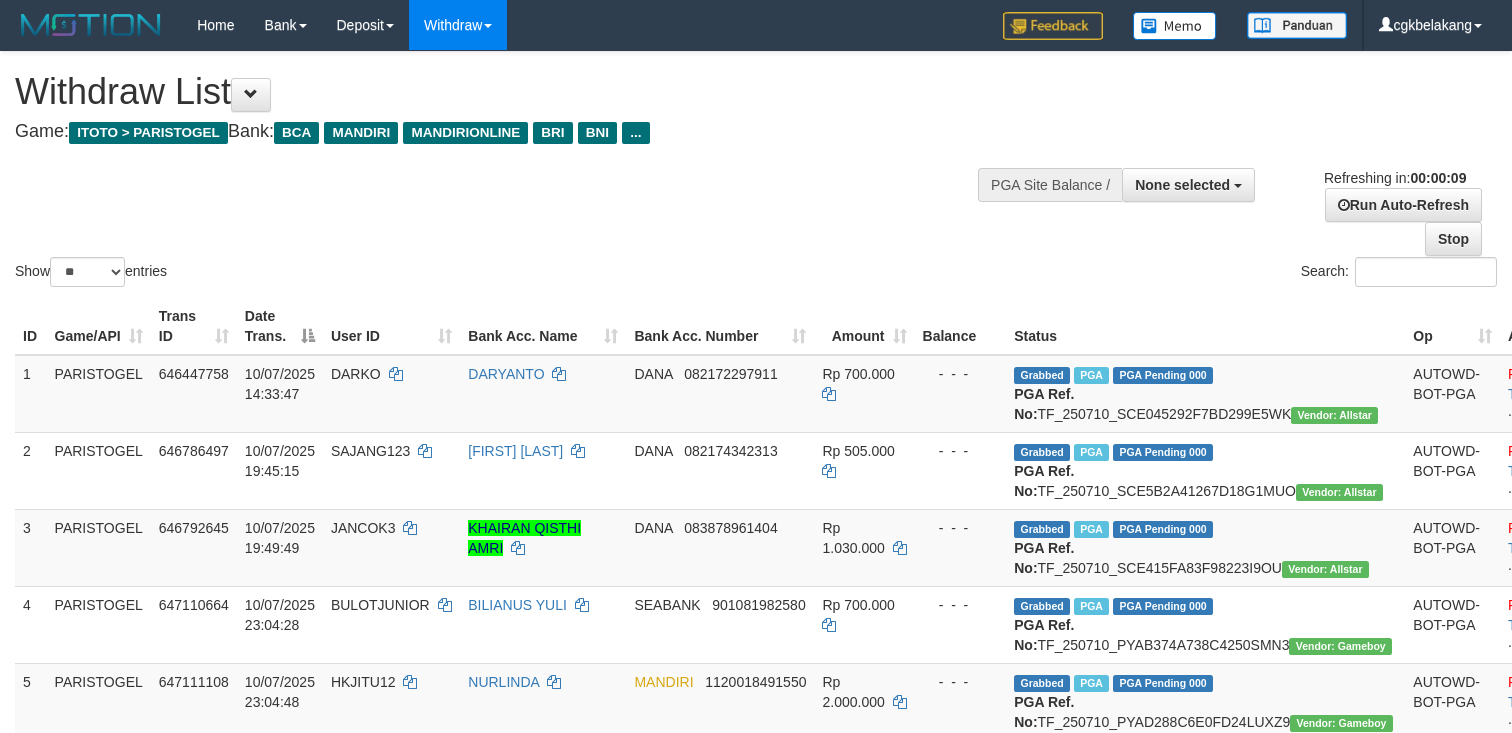 select 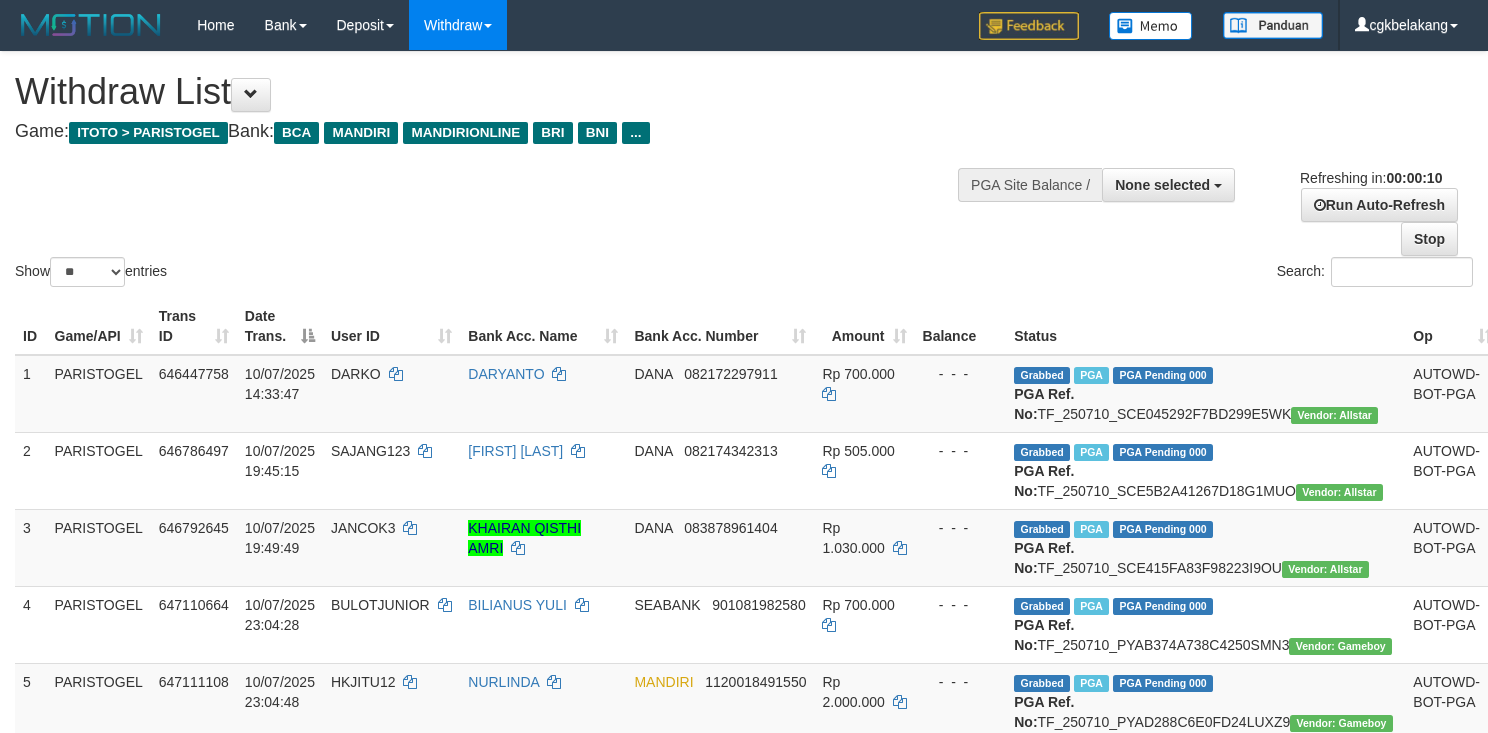 select 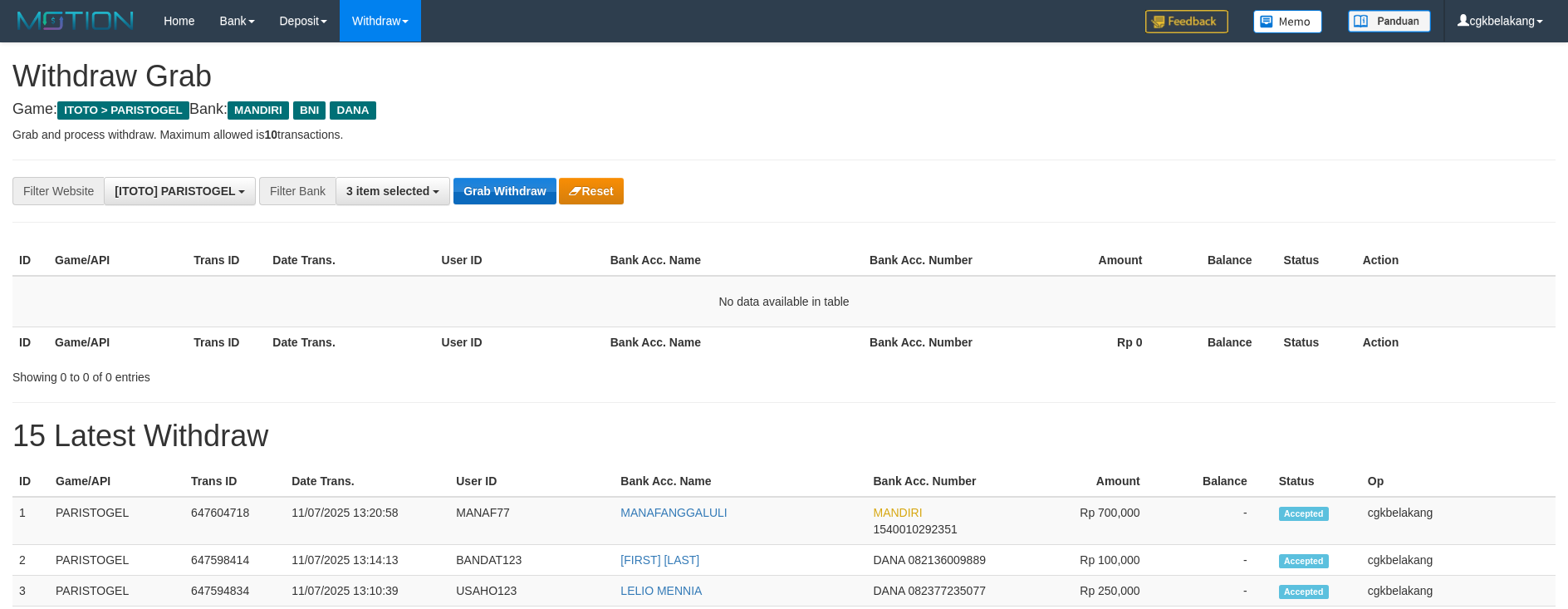 scroll, scrollTop: 0, scrollLeft: 0, axis: both 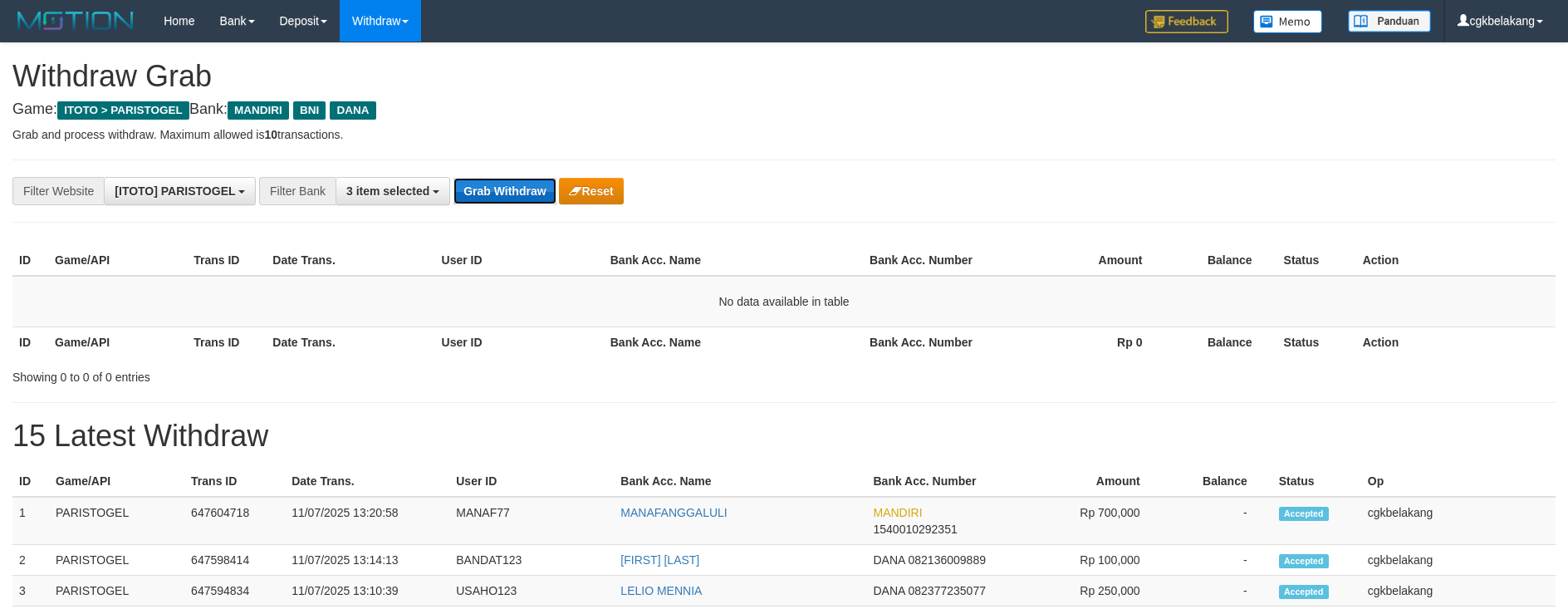 click on "Grab Withdraw" at bounding box center [504, 191] 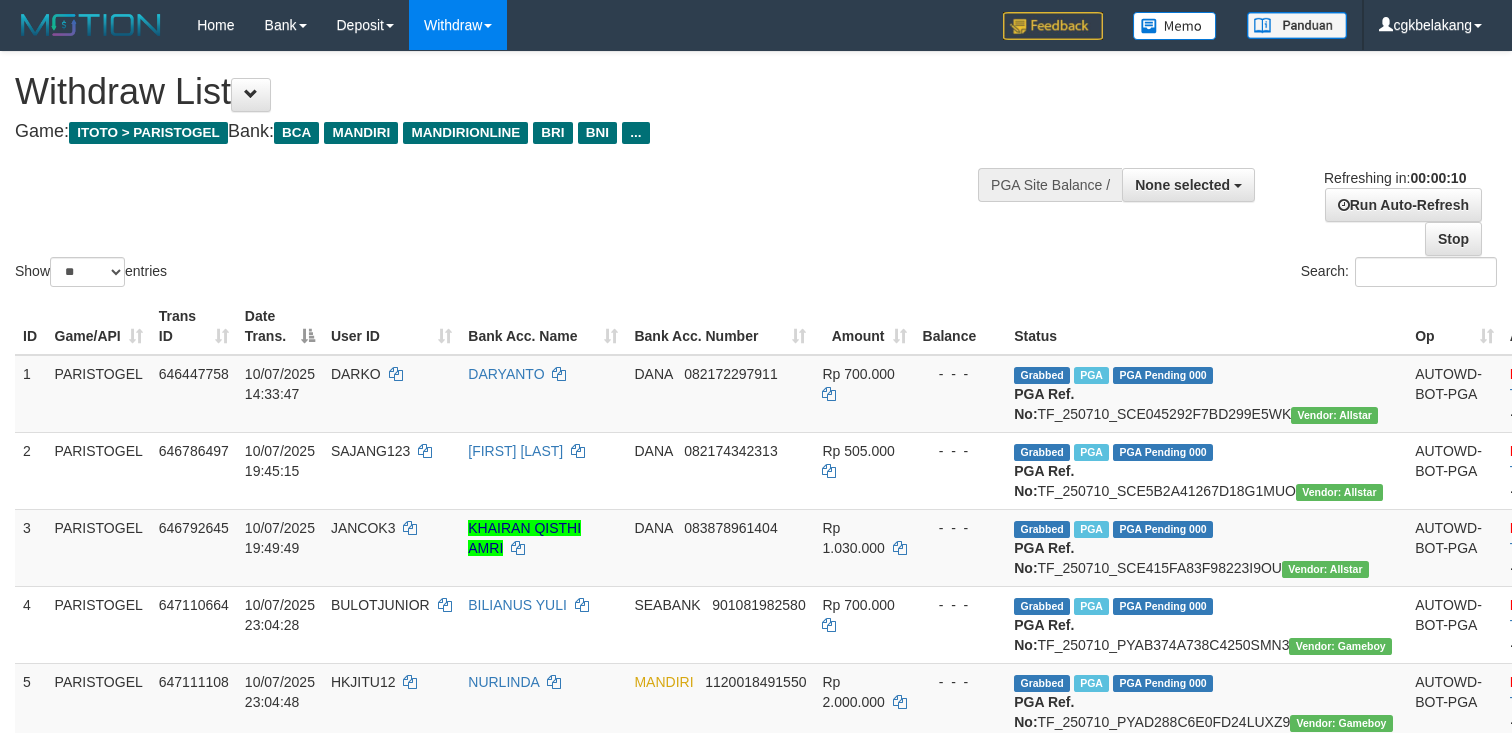 select 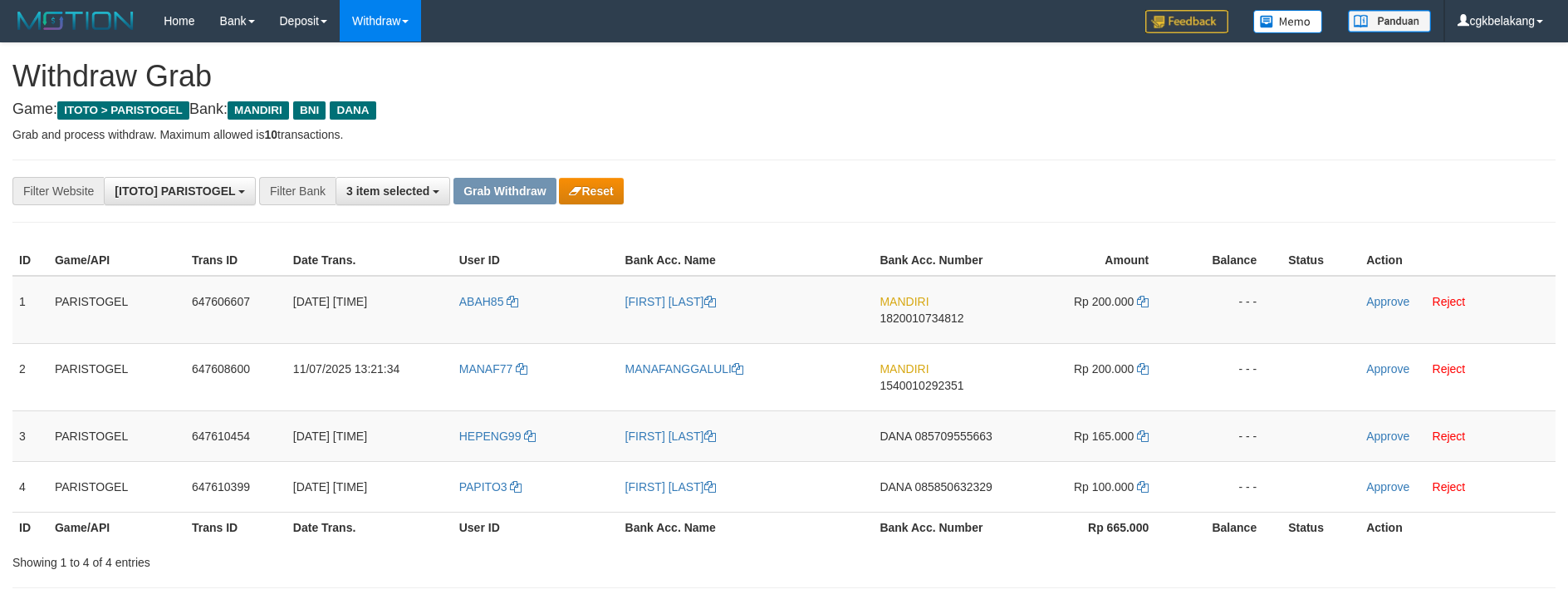 scroll, scrollTop: 0, scrollLeft: 0, axis: both 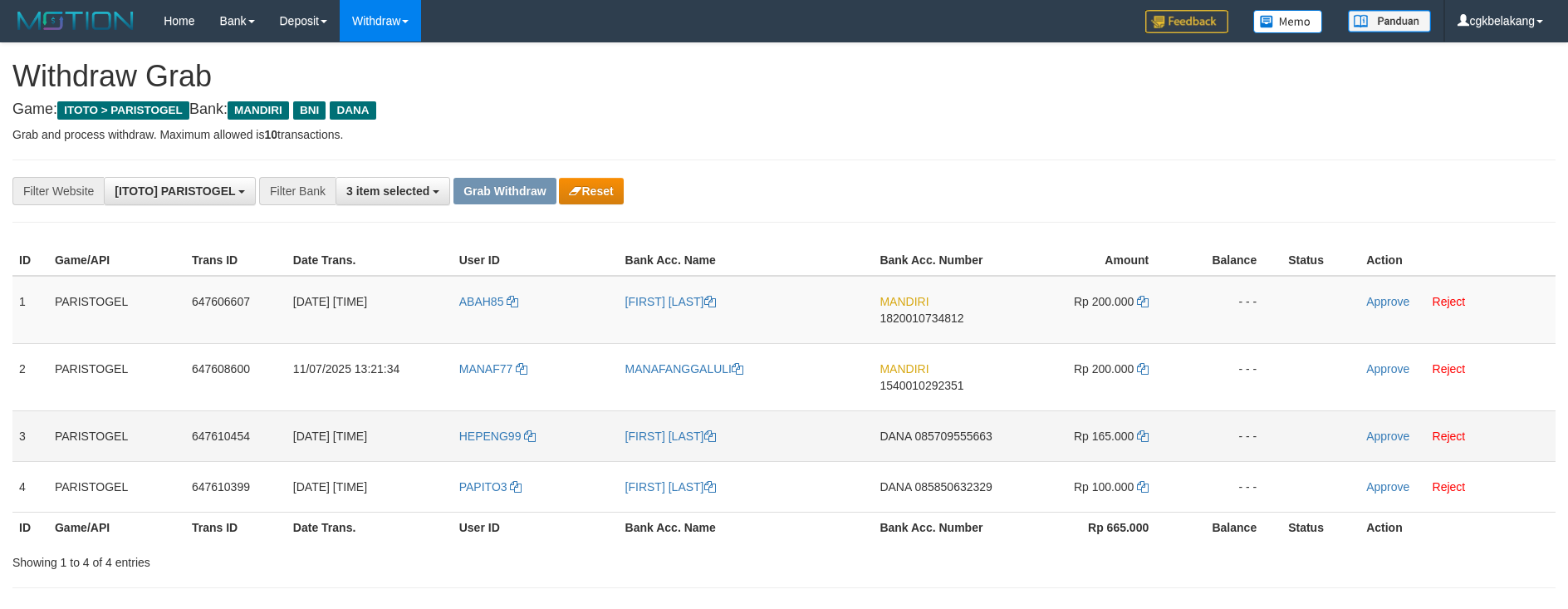 click on "HEPENG99" at bounding box center (536, 435) 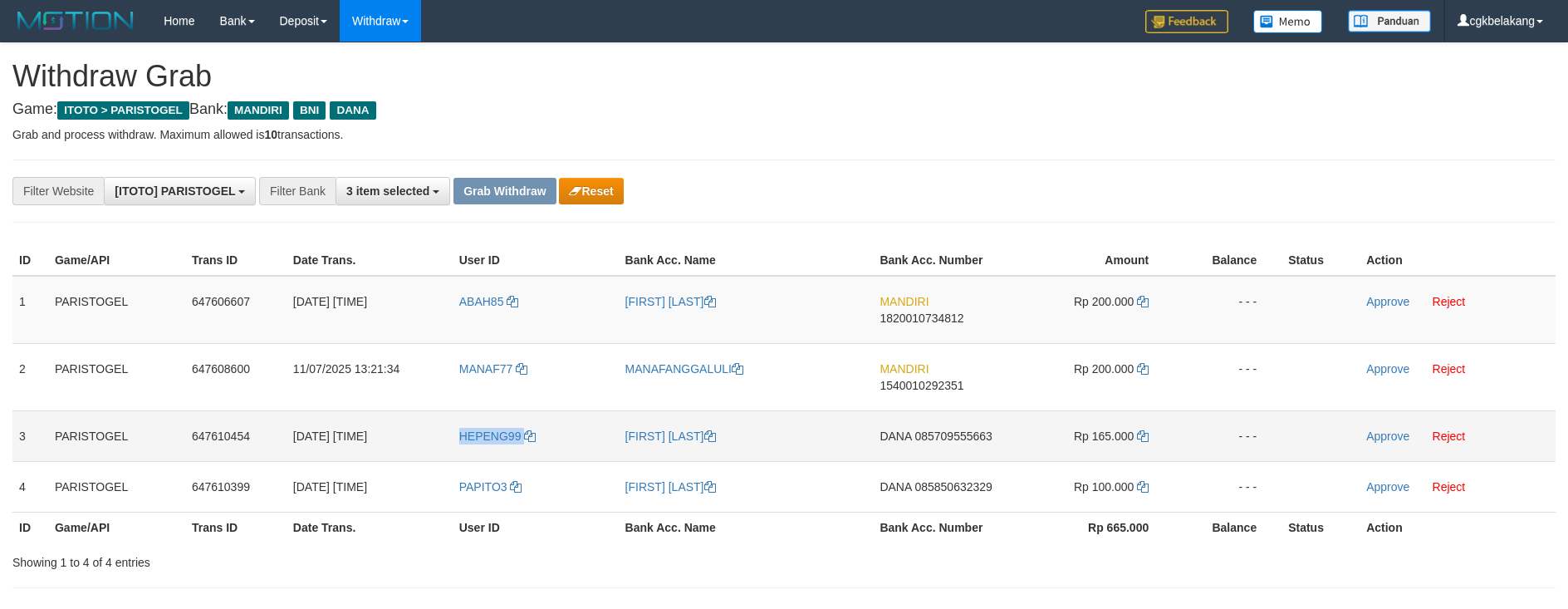 copy on "HEPENG99" 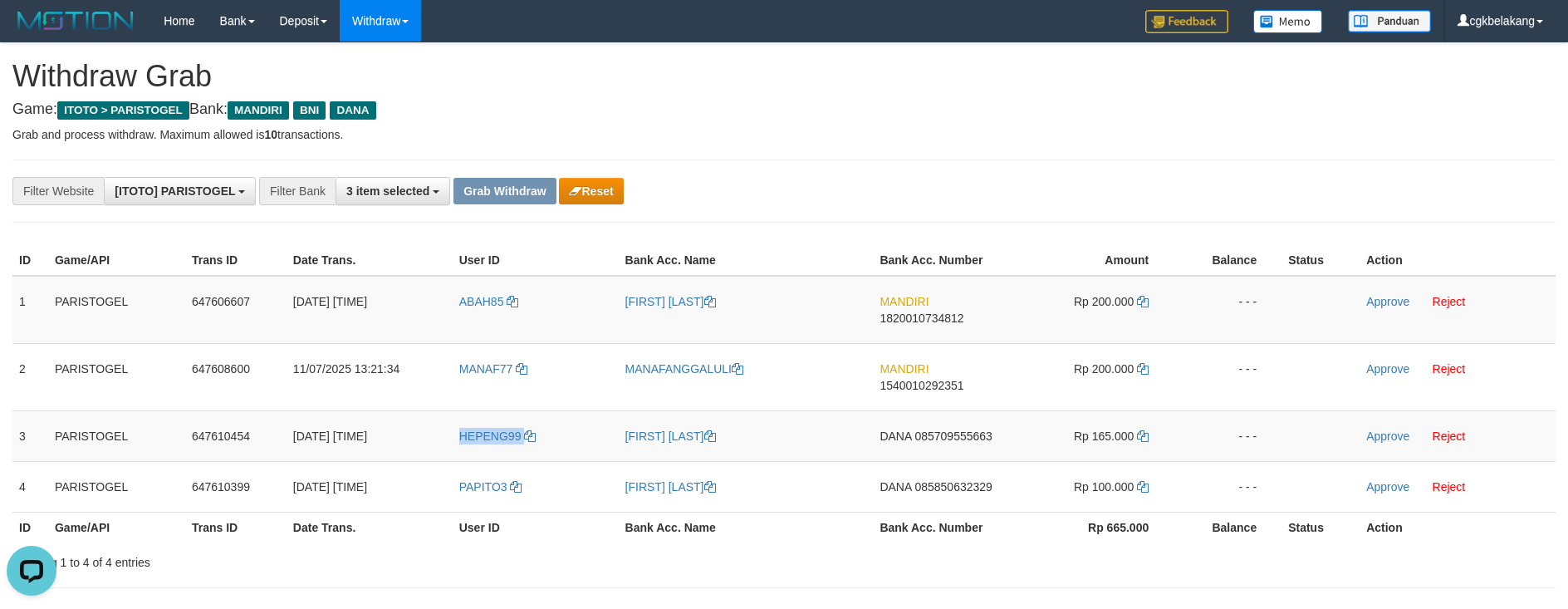 scroll, scrollTop: 0, scrollLeft: 0, axis: both 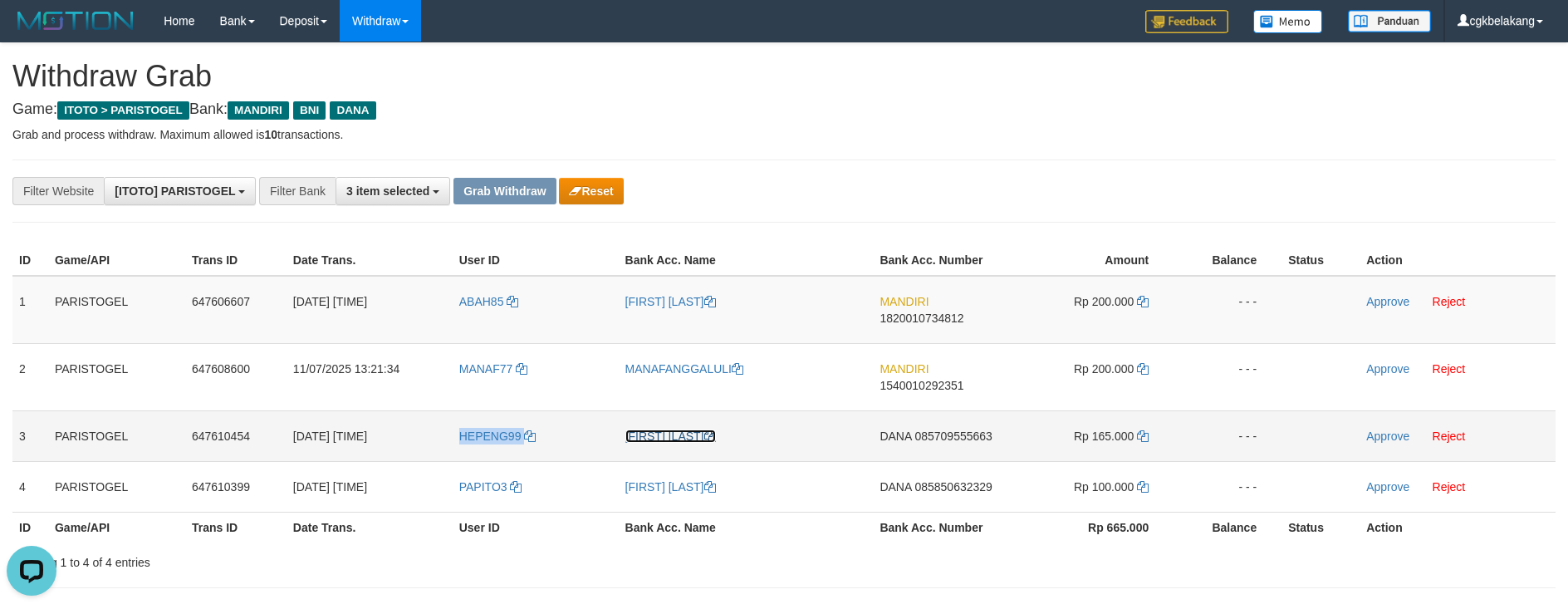 click on "[FIRST] [LAST]" at bounding box center [670, 436] 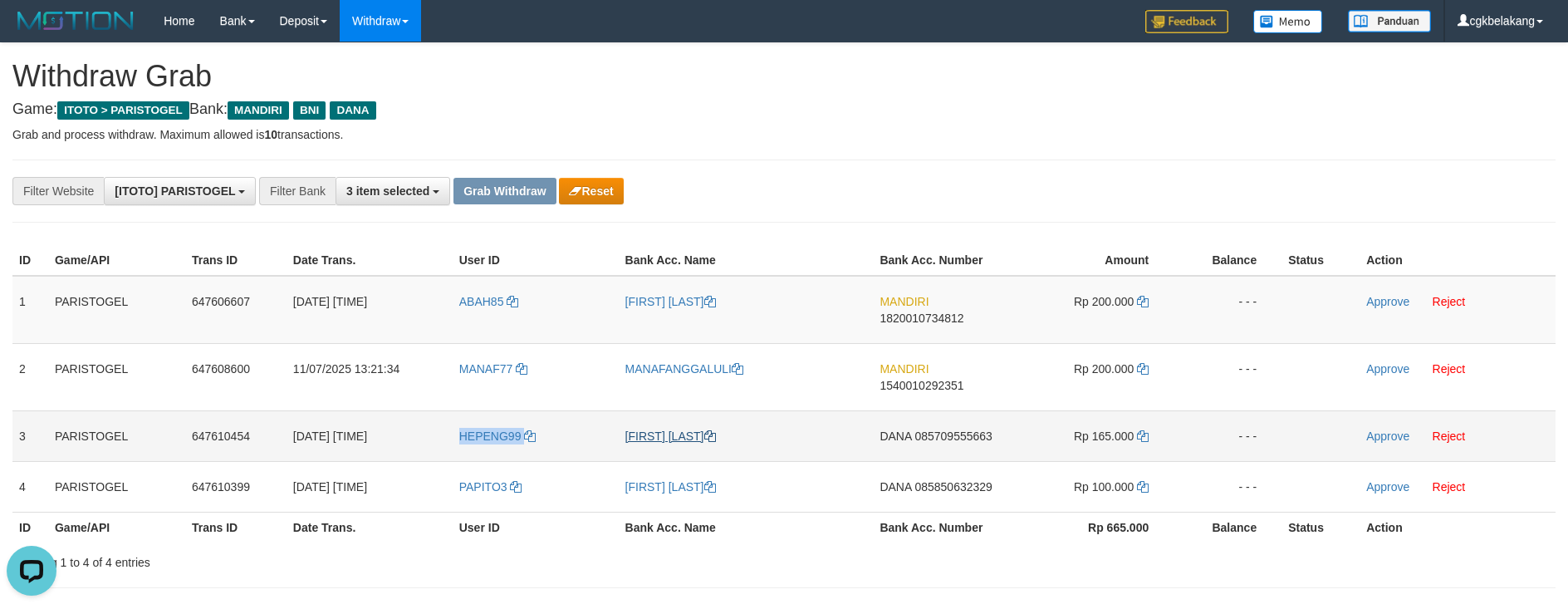 copy on "HEPENG99" 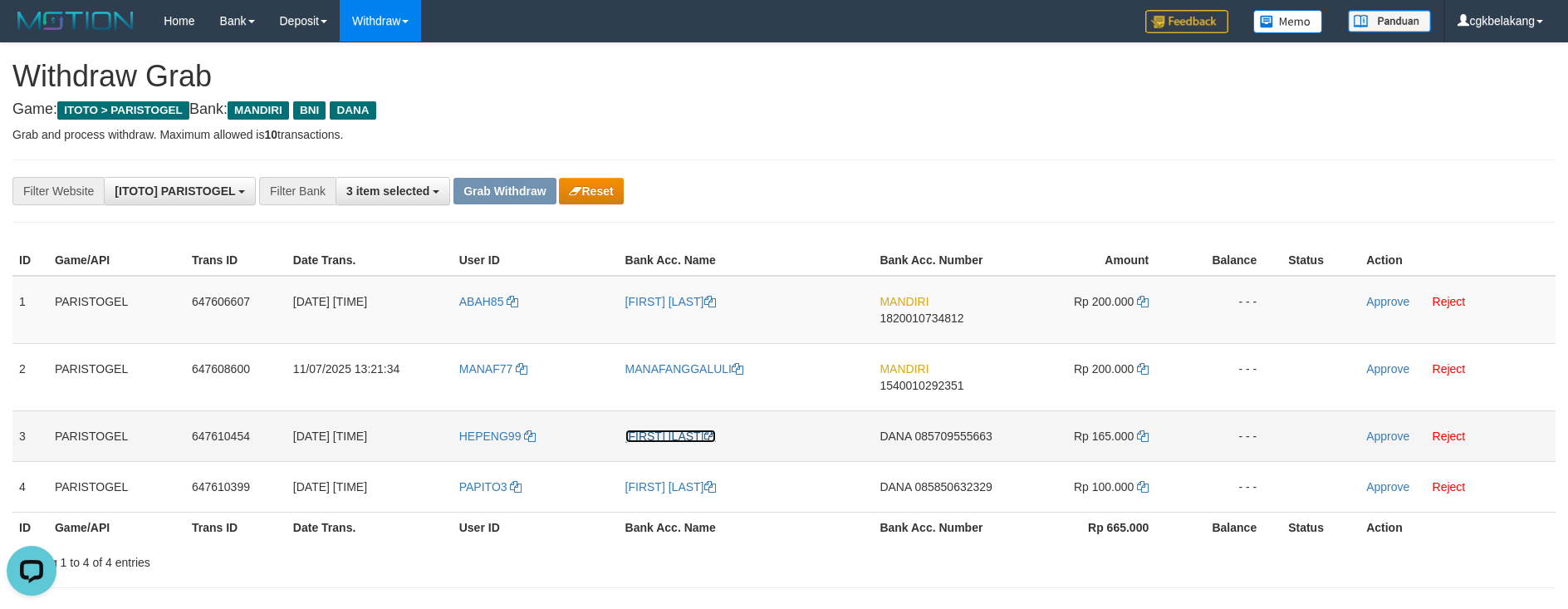 click on "[FIRST] [LAST]" at bounding box center (670, 436) 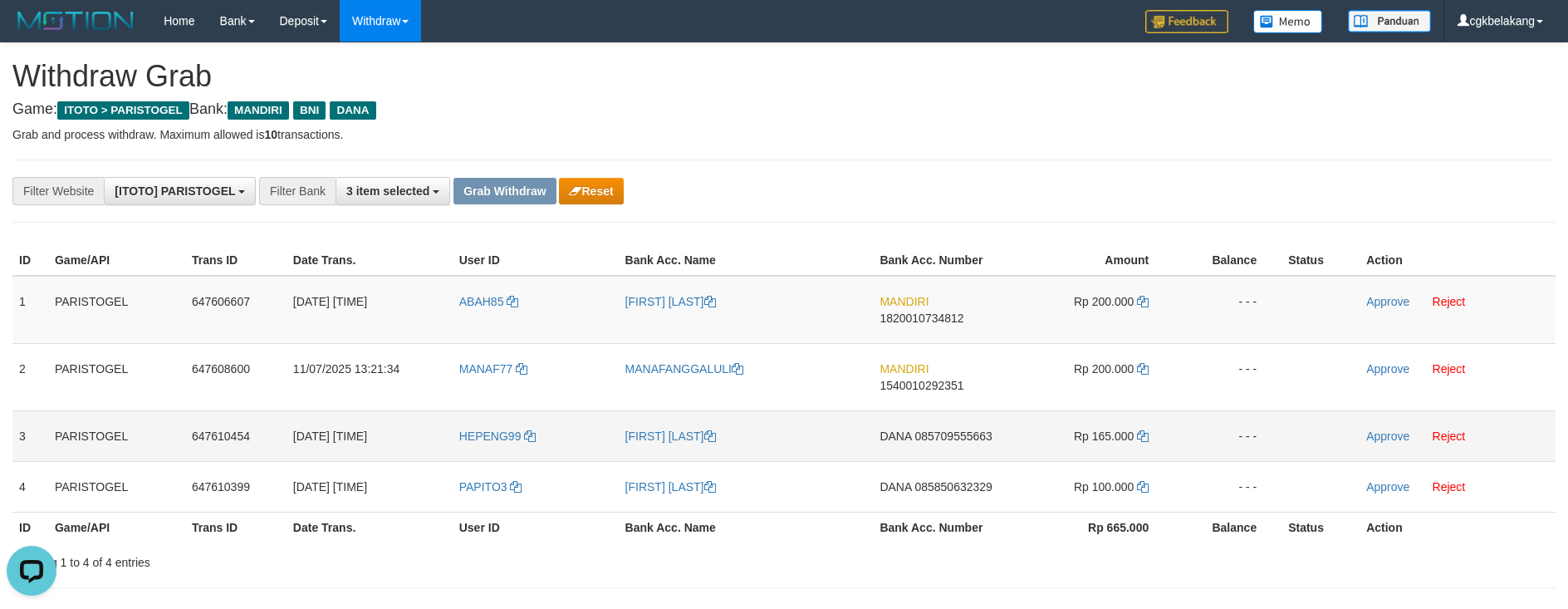 click on "[FIRST] [LAST]" at bounding box center (746, 435) 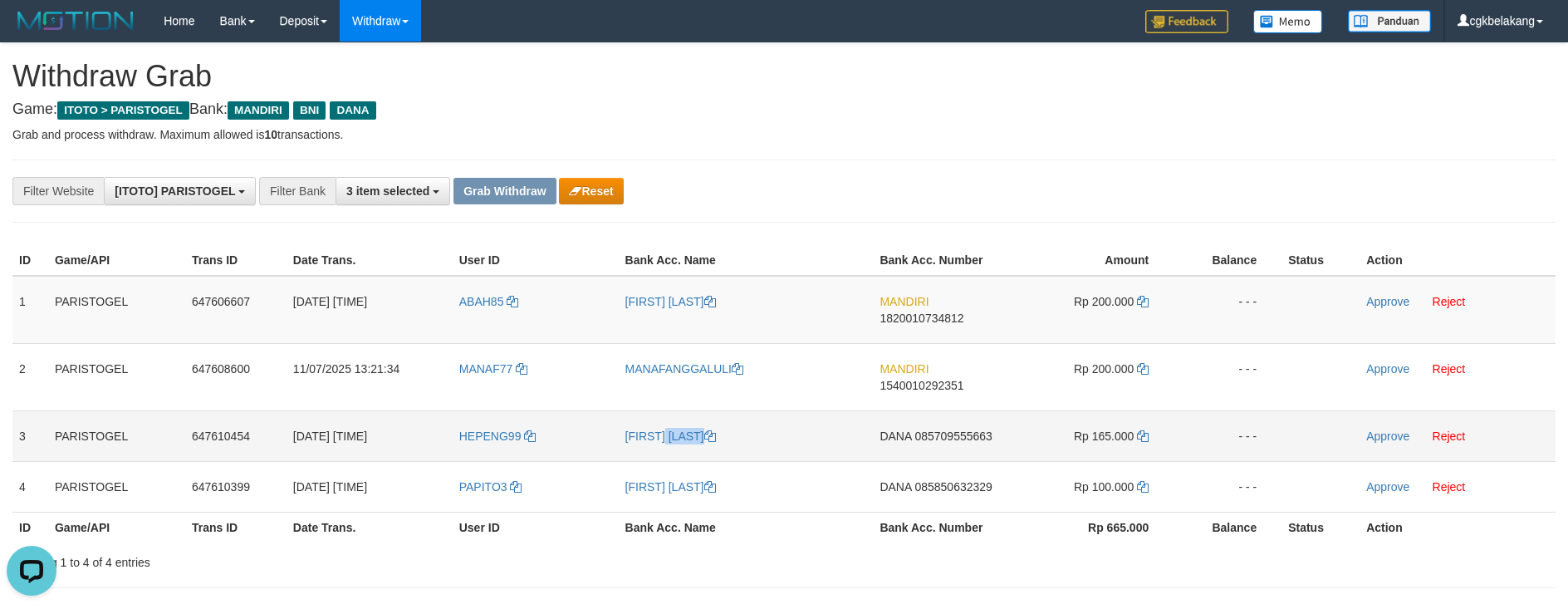 click on "[FIRST] [LAST]" at bounding box center [746, 435] 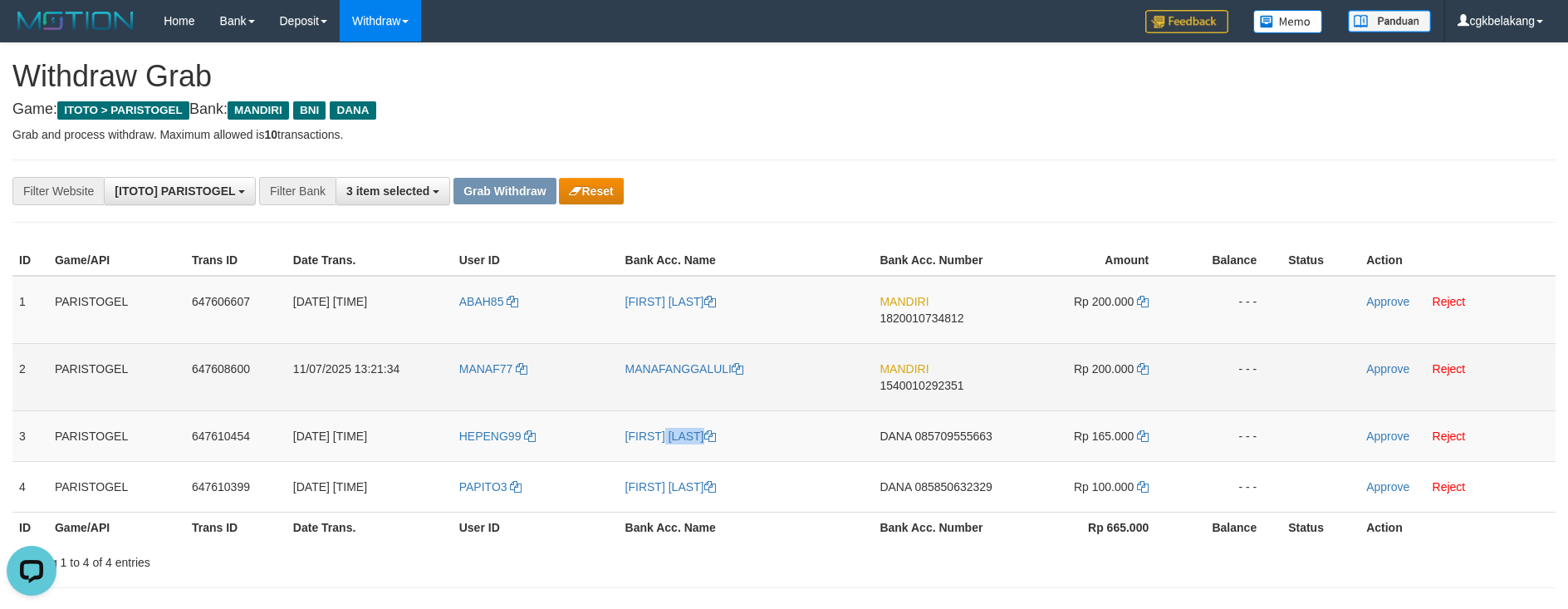 copy on "[FIRST] [LAST]" 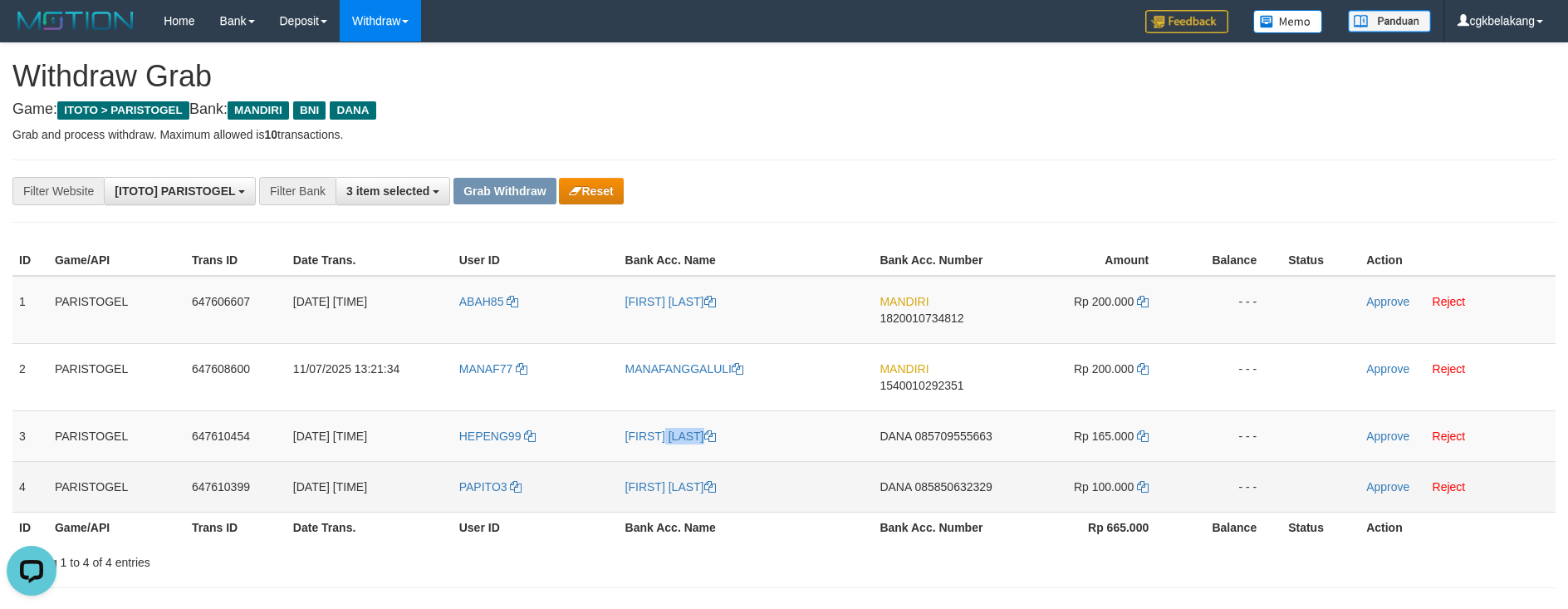 click on "PAPITO3" at bounding box center [536, 486] 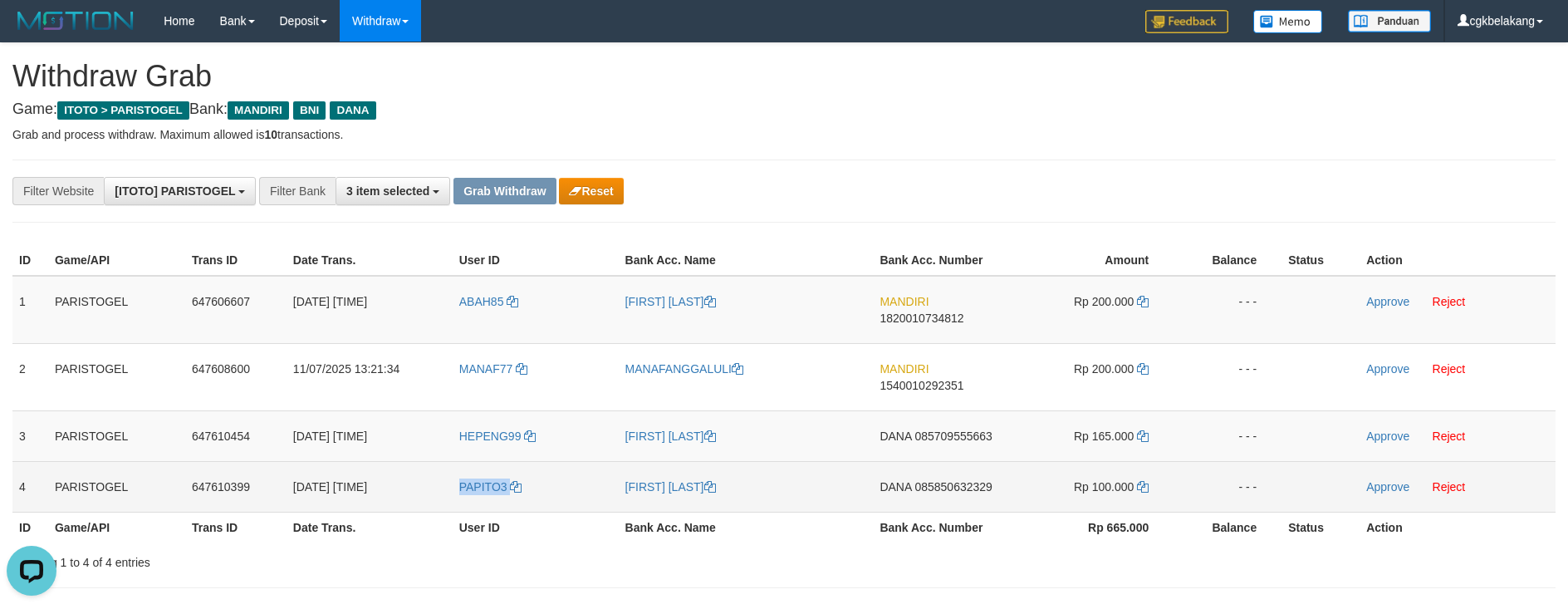 click on "PAPITO3" at bounding box center [536, 486] 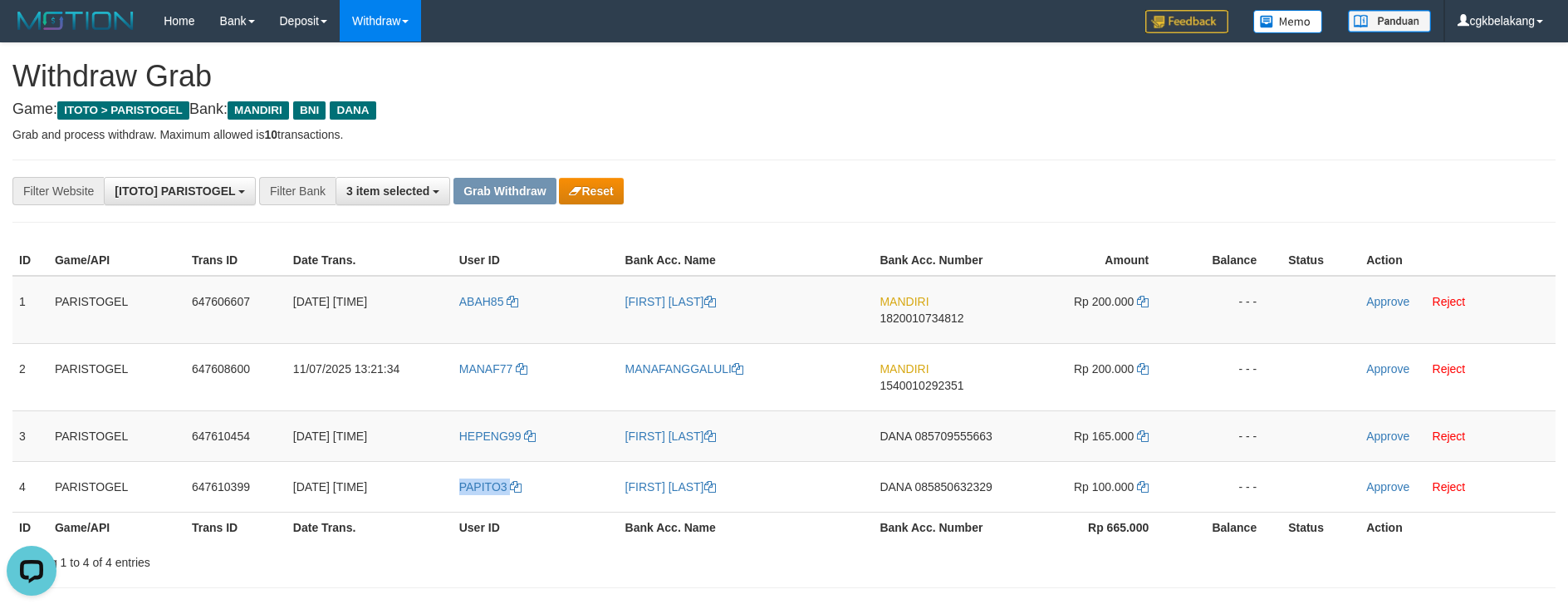 copy on "PAPITO3" 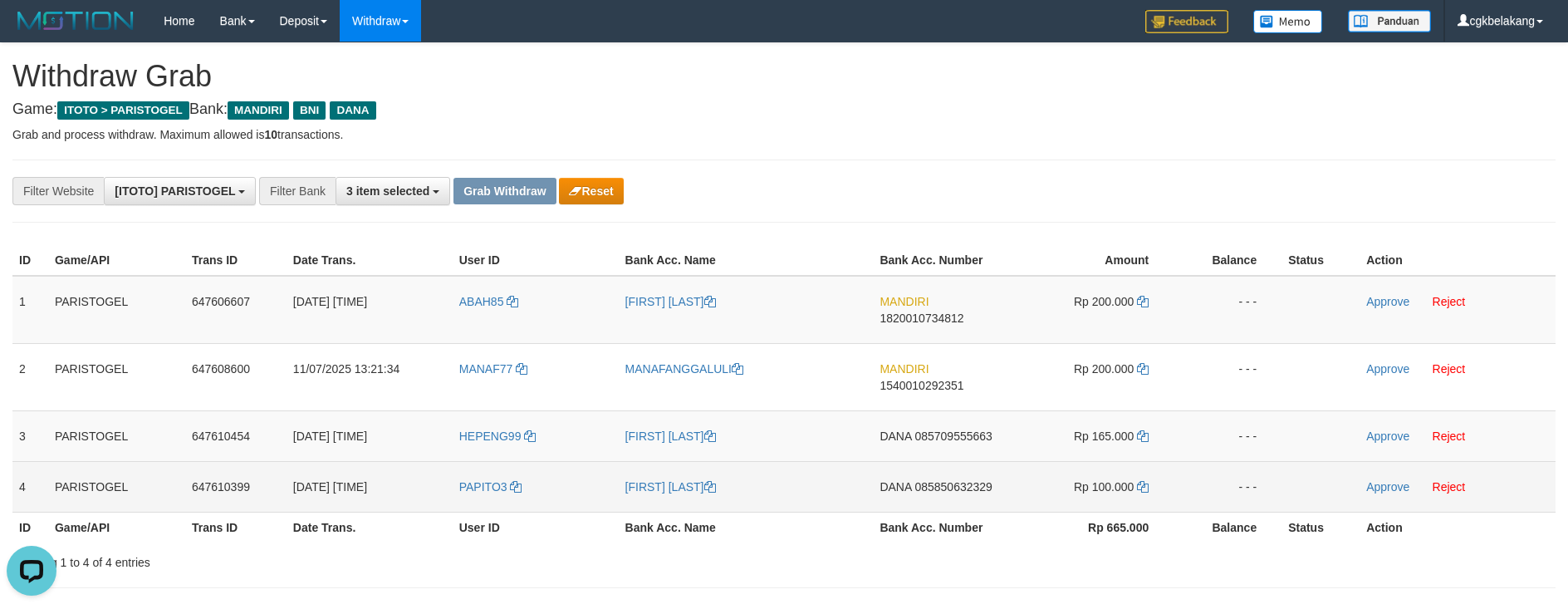 click on "{"status":"000","data":{"unique_id":"1867-646447758-20250710","reference_no":"TF_250710_SCE045292F7BD299E5WK","amount":"700000.00","fee":"0.00","merchant_surcharge_rate":"0.00","charge_to":"MERC","payout_amount":"700000.00","disbursement_status":0,"disbursement_description":"ON PROCESS","created_at":"2025-07-10 14:42:29","executed_at":"2025-07-10 14:42:29","bank":{"code":"dana","name":"DANA","account_number":"[PHONE]","account_name":"[FIRST] [LAST]"},"note":"cgkricksen","merchant_balance":{"balance_effective":240000002,"balance_pending":0,"balance_disbursement":14074000,"balance_collection":238379050}}}" at bounding box center (746, 486) 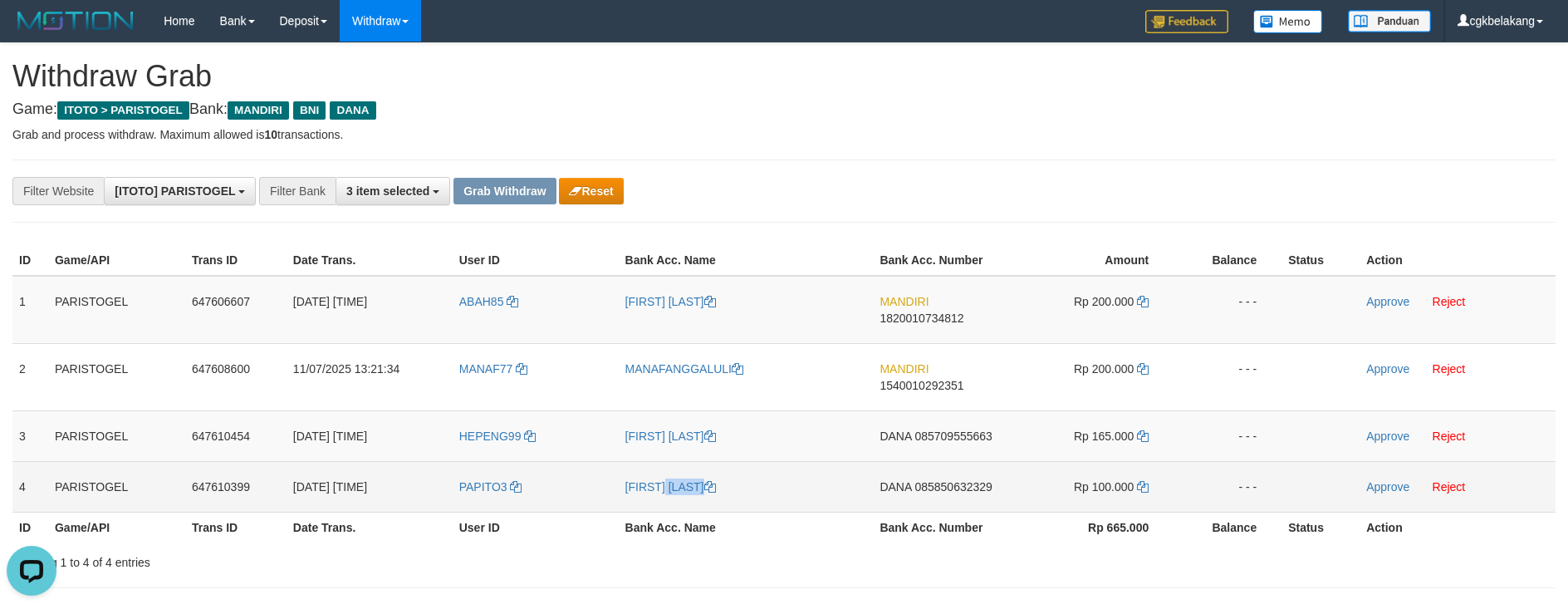 click on "{"status":"000","data":{"unique_id":"1867-646447758-20250710","reference_no":"TF_250710_SCE045292F7BD299E5WK","amount":"700000.00","fee":"0.00","merchant_surcharge_rate":"0.00","charge_to":"MERC","payout_amount":"700000.00","disbursement_status":0,"disbursement_description":"ON PROCESS","created_at":"2025-07-10 14:42:29","executed_at":"2025-07-10 14:42:29","bank":{"code":"dana","name":"DANA","account_number":"[PHONE]","account_name":"[FIRST] [LAST]"},"note":"cgkricksen","merchant_balance":{"balance_effective":240000002,"balance_pending":0,"balance_disbursement":14074000,"balance_collection":238379050}}}" at bounding box center (746, 486) 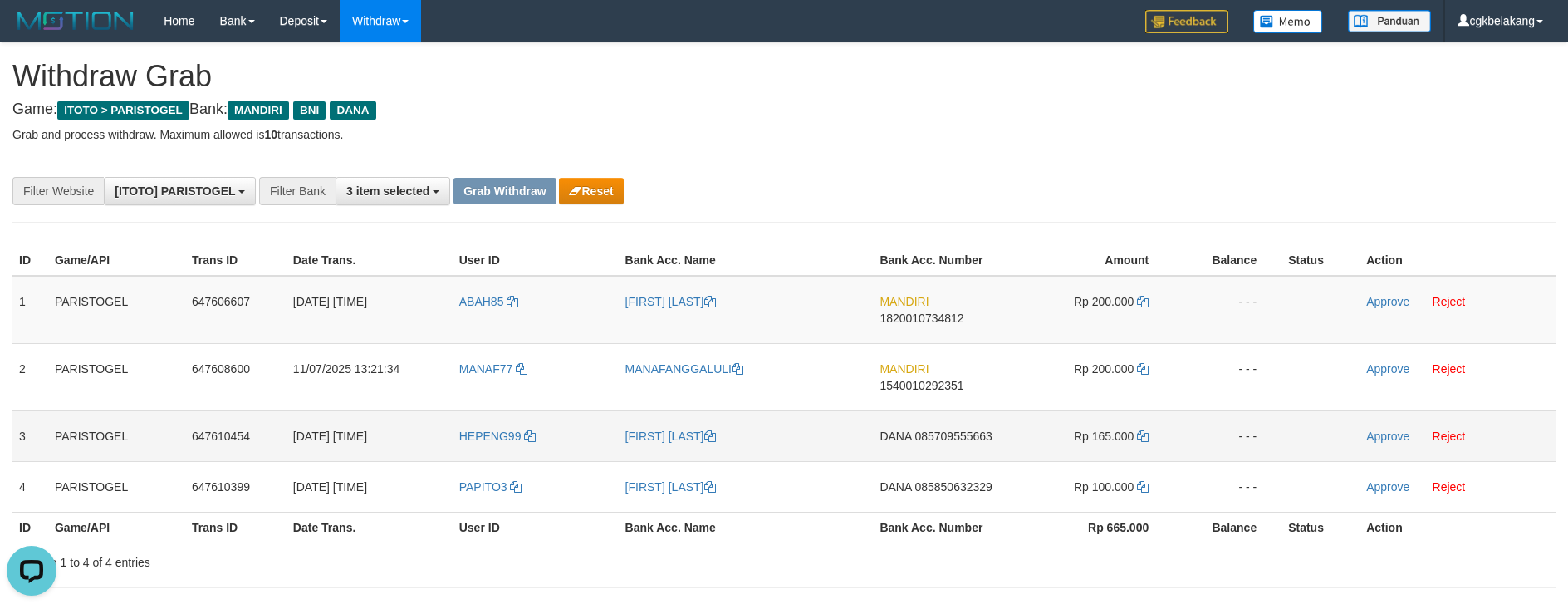 click on "DANA
085709555663" at bounding box center [942, 435] 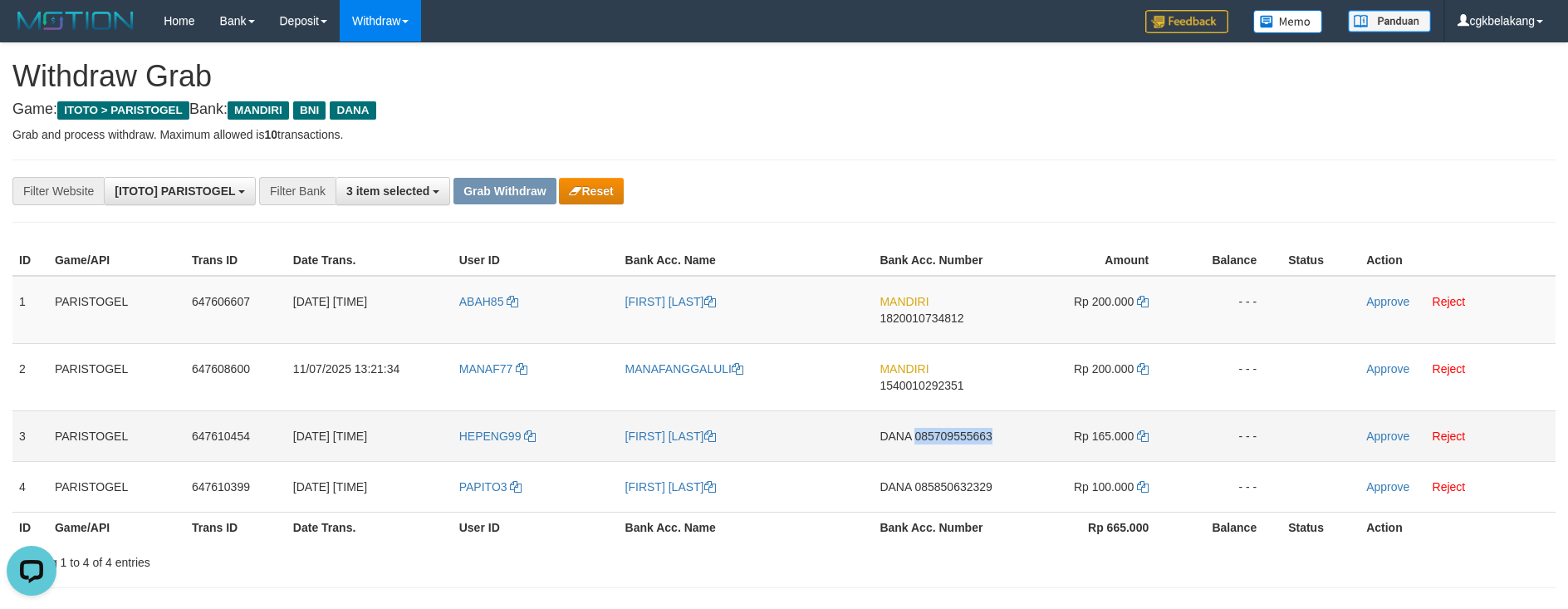 copy on "085709555663" 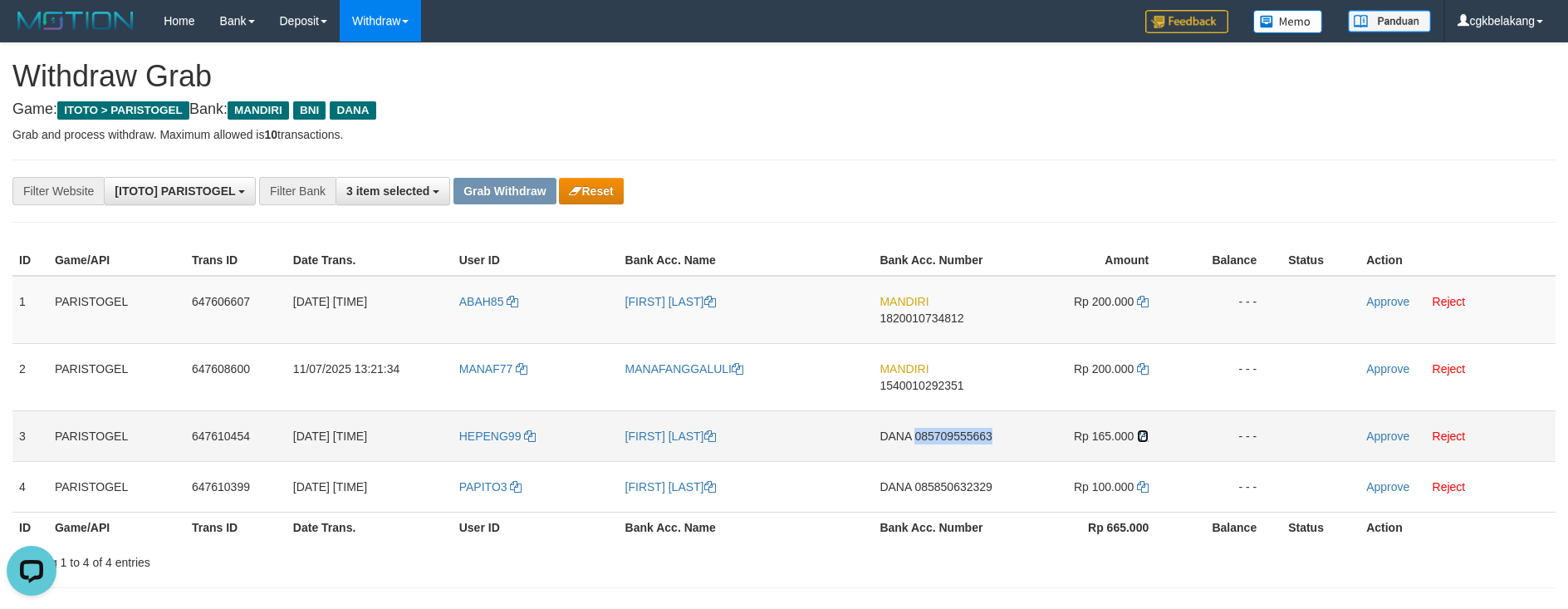 click at bounding box center (1143, 436) 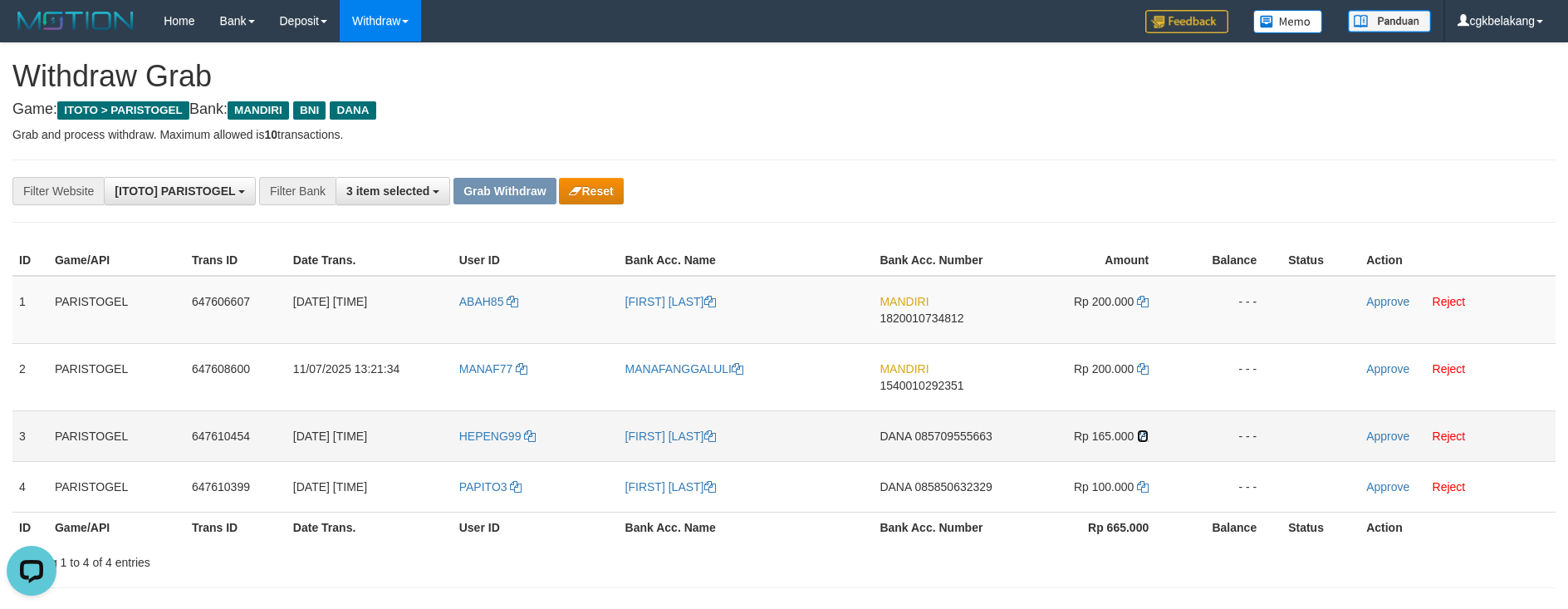 click at bounding box center [1143, 436] 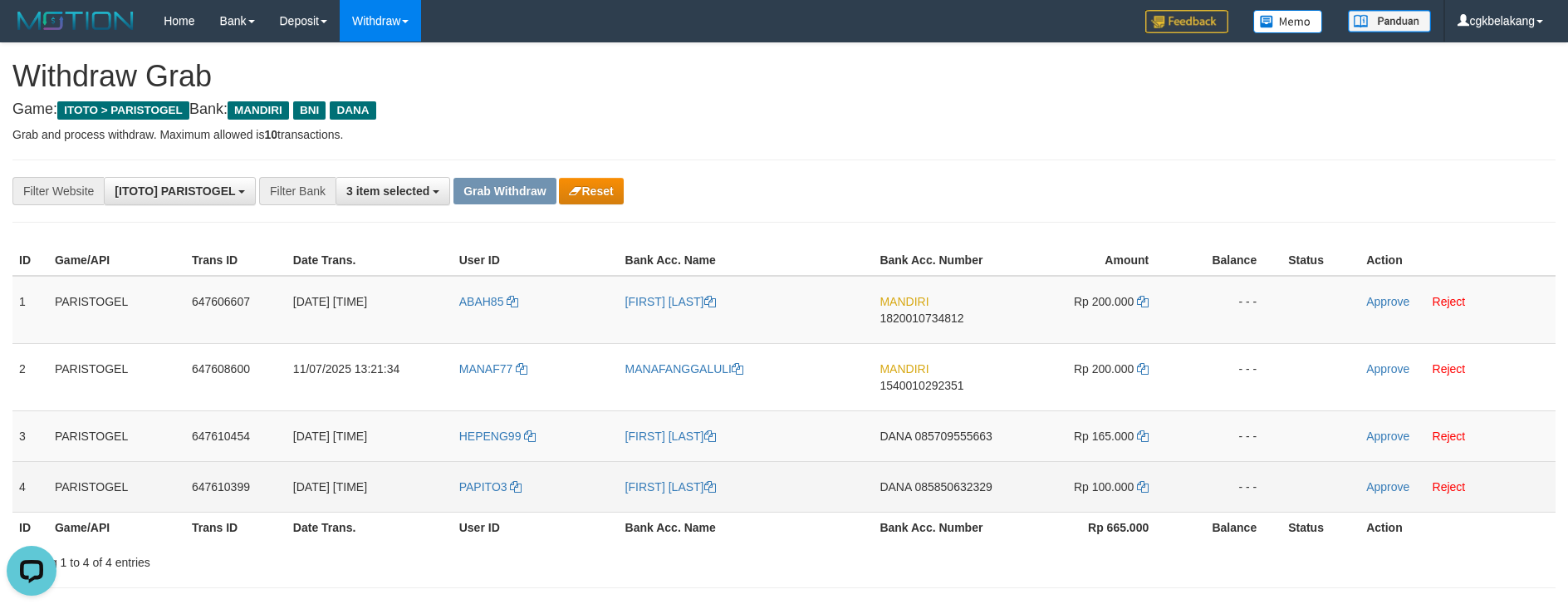 click on "DANA
085850632329" at bounding box center [942, 486] 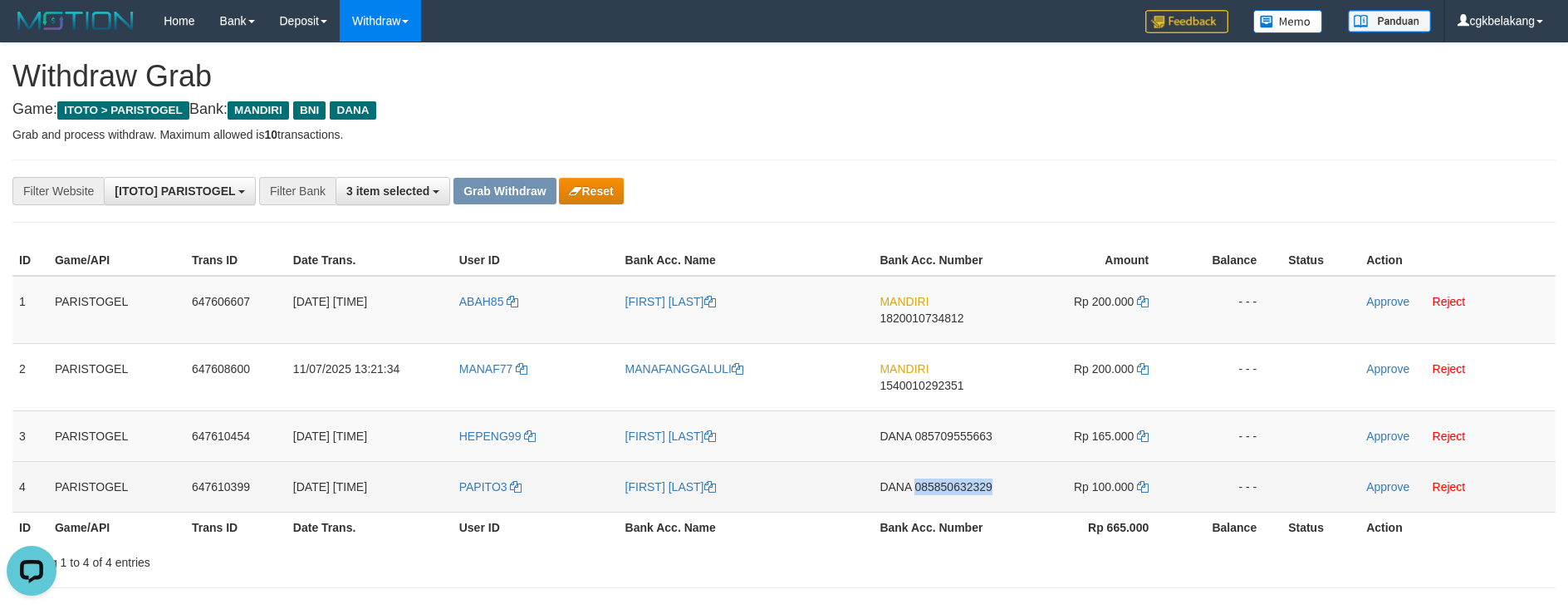click on "DANA
085850632329" at bounding box center [942, 486] 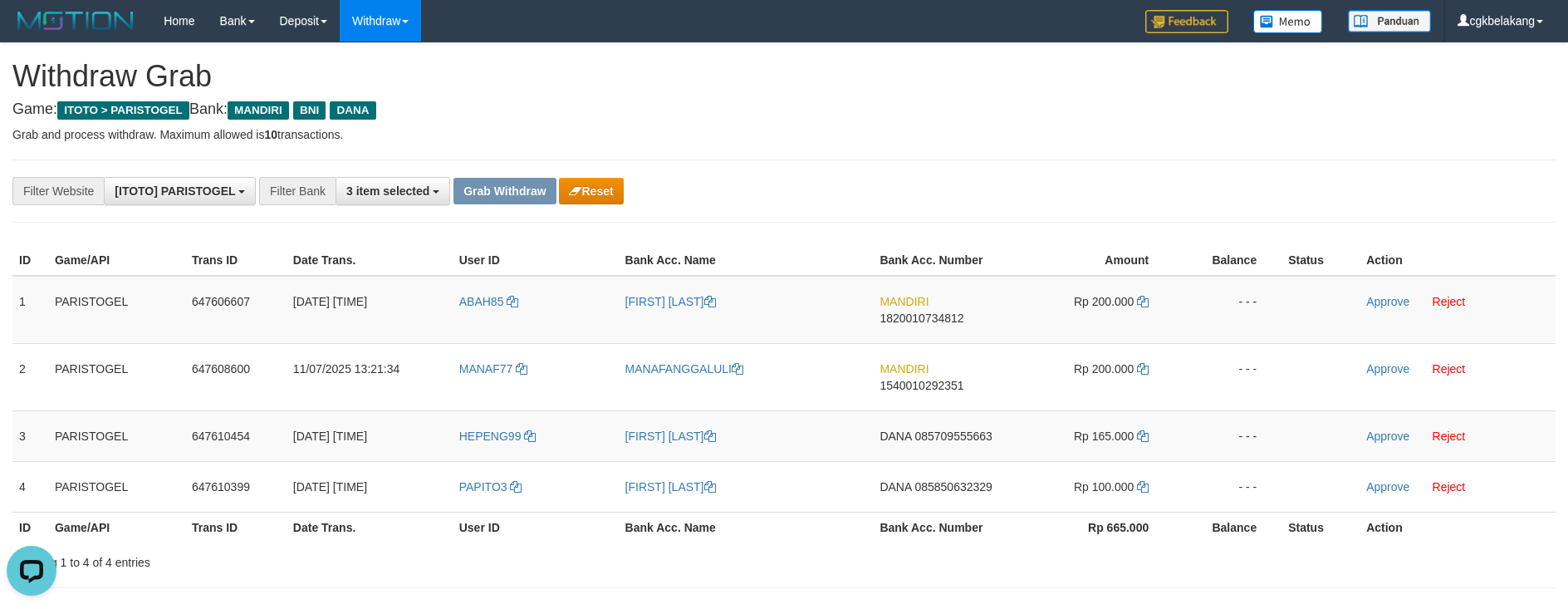 click on "Bank Acc. Number" at bounding box center [942, 527] 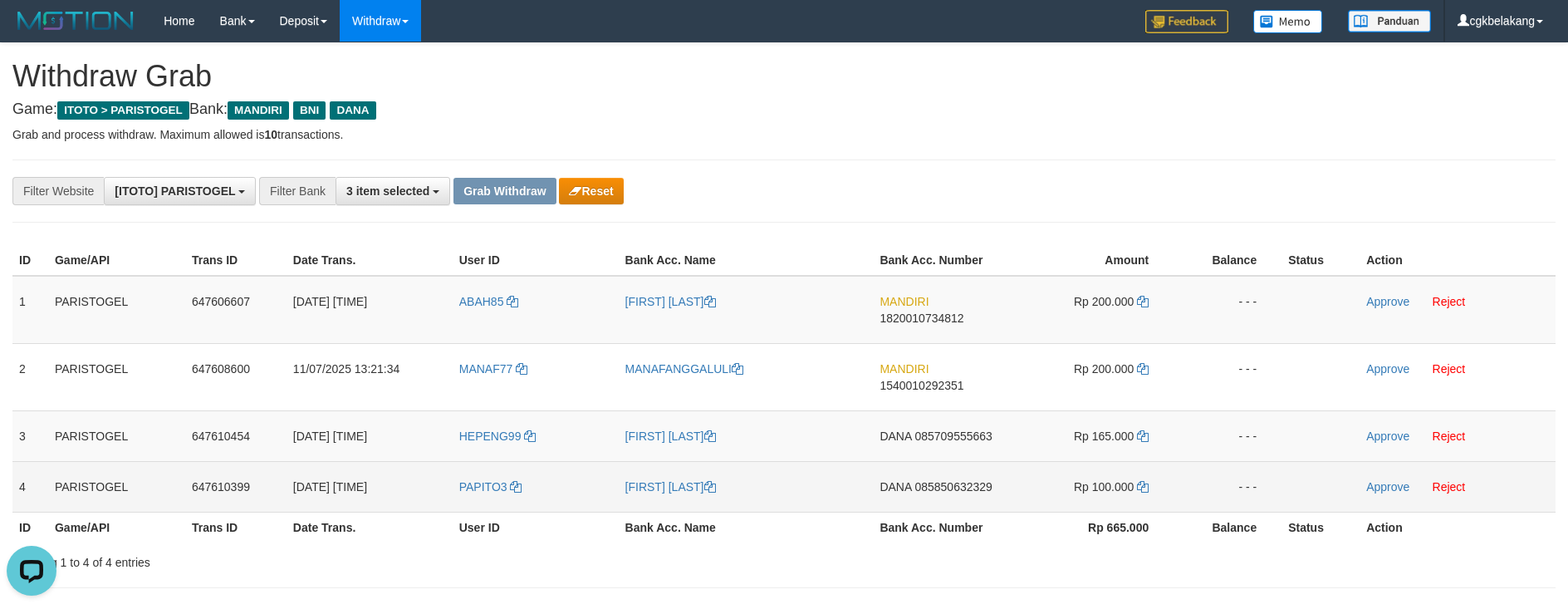 click on "DANA
085850632329" at bounding box center (942, 486) 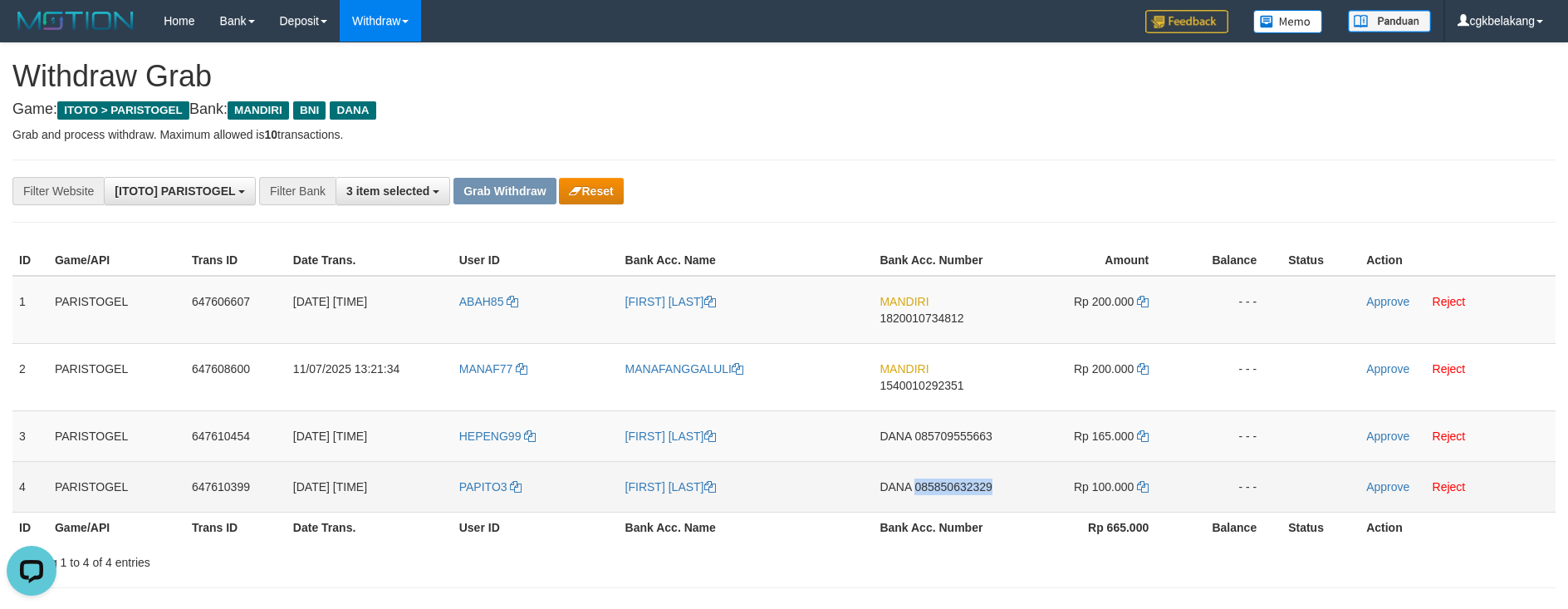 click on "DANA
085850632329" at bounding box center (942, 486) 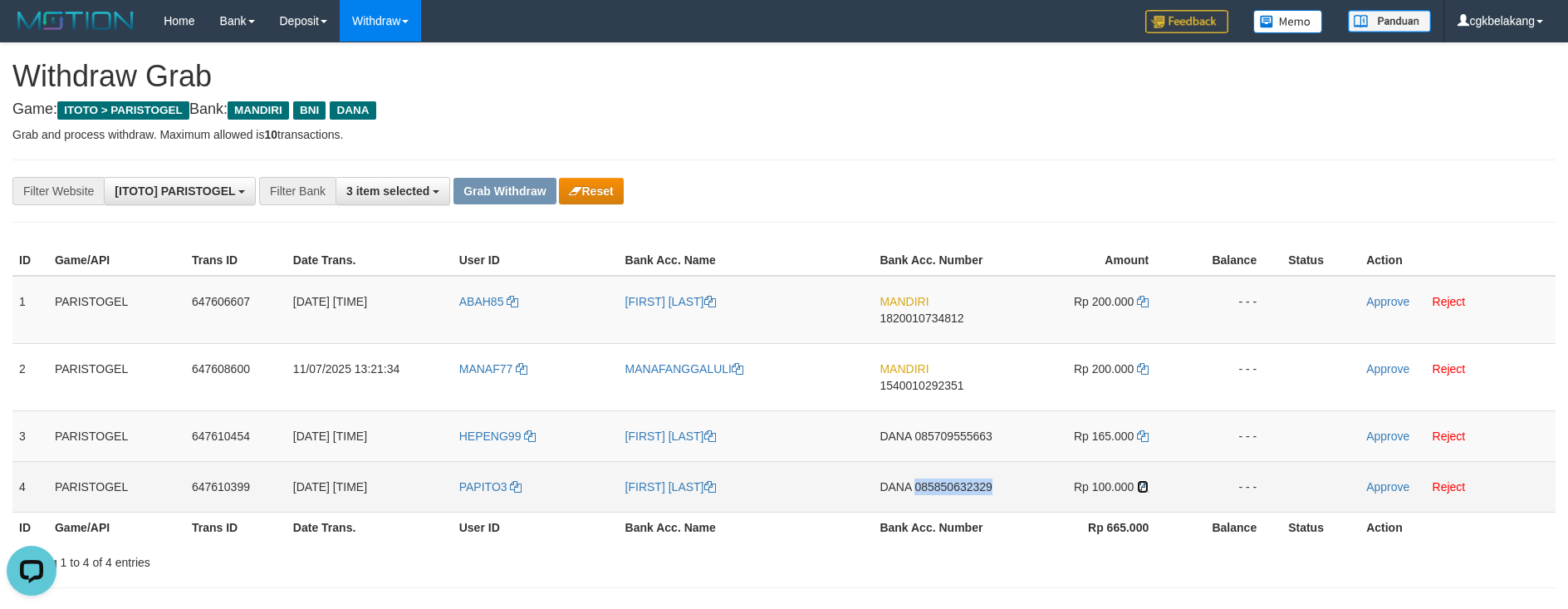 click at bounding box center [1143, 487] 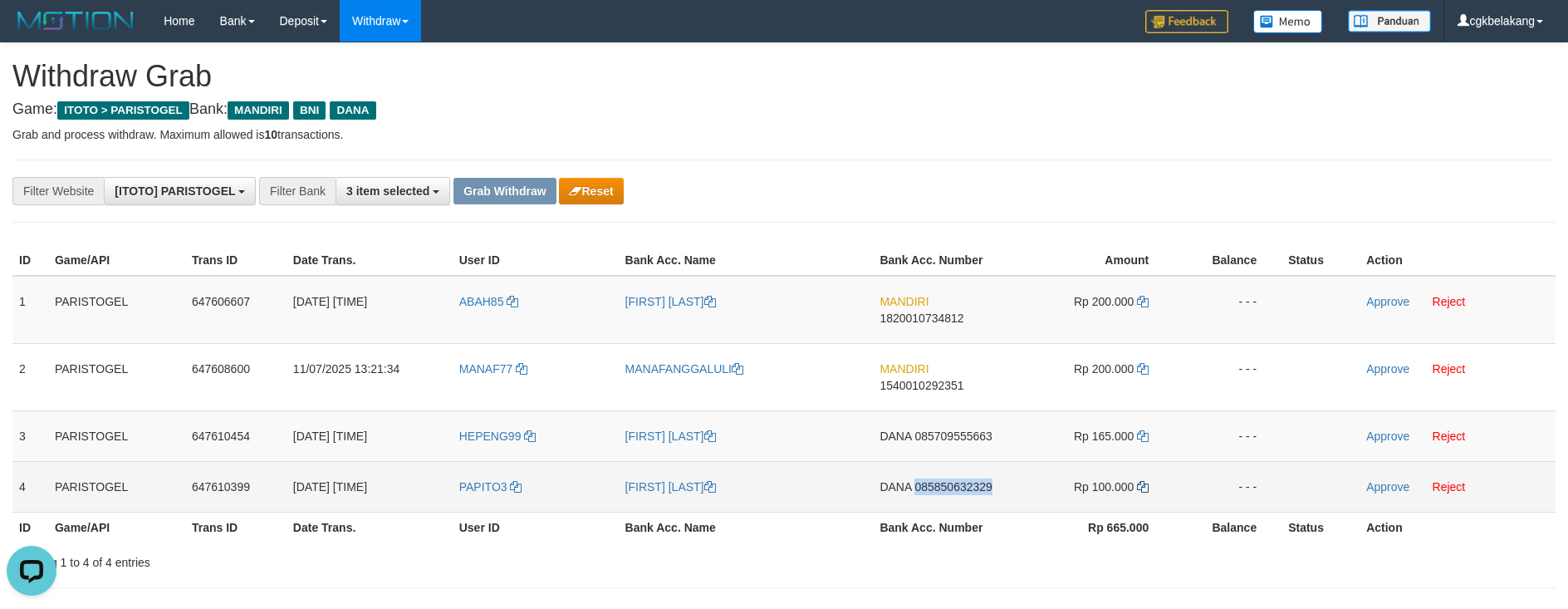 copy on "085850632329" 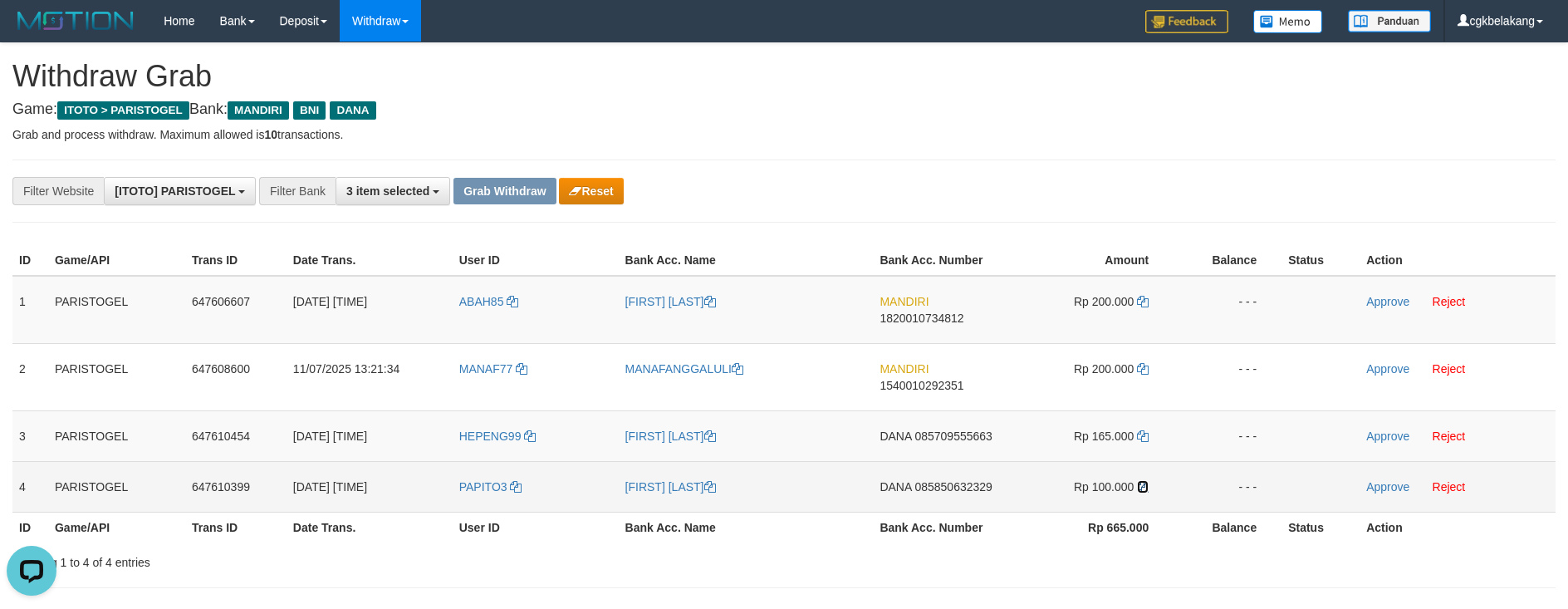 click at bounding box center [1143, 487] 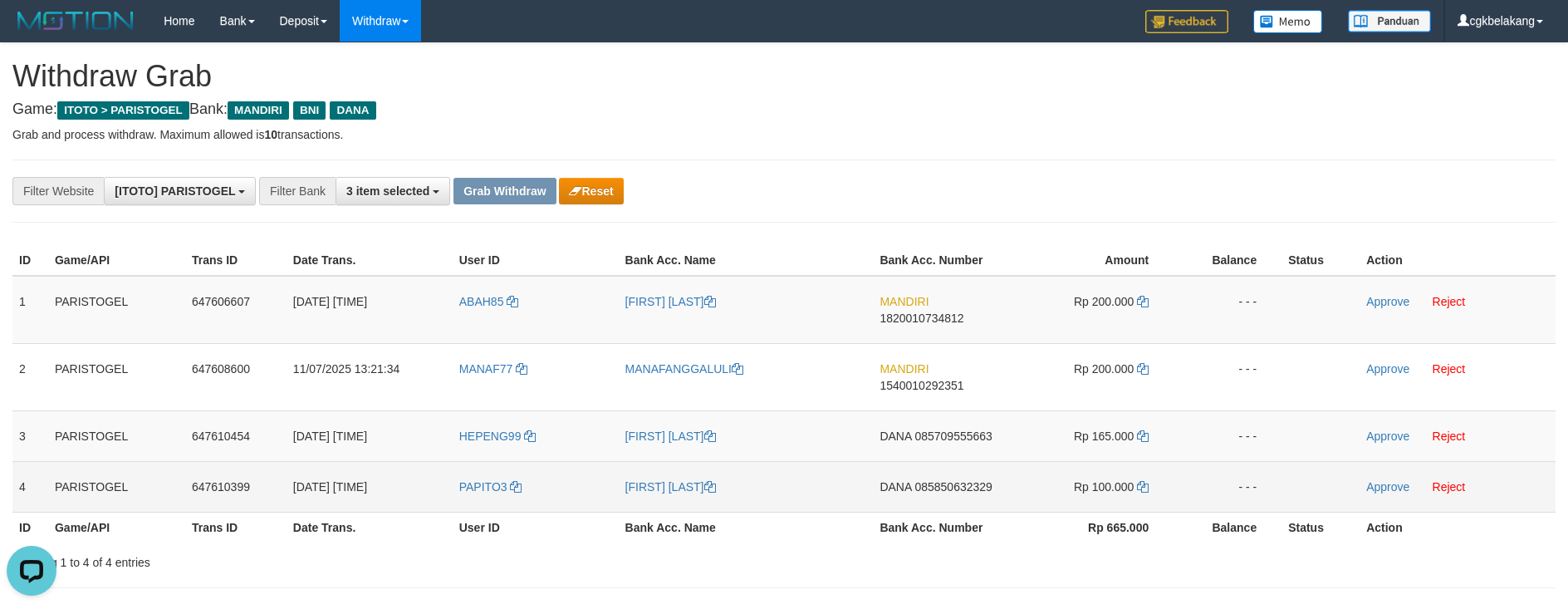 click on "Approve
Reject" at bounding box center [1458, 486] 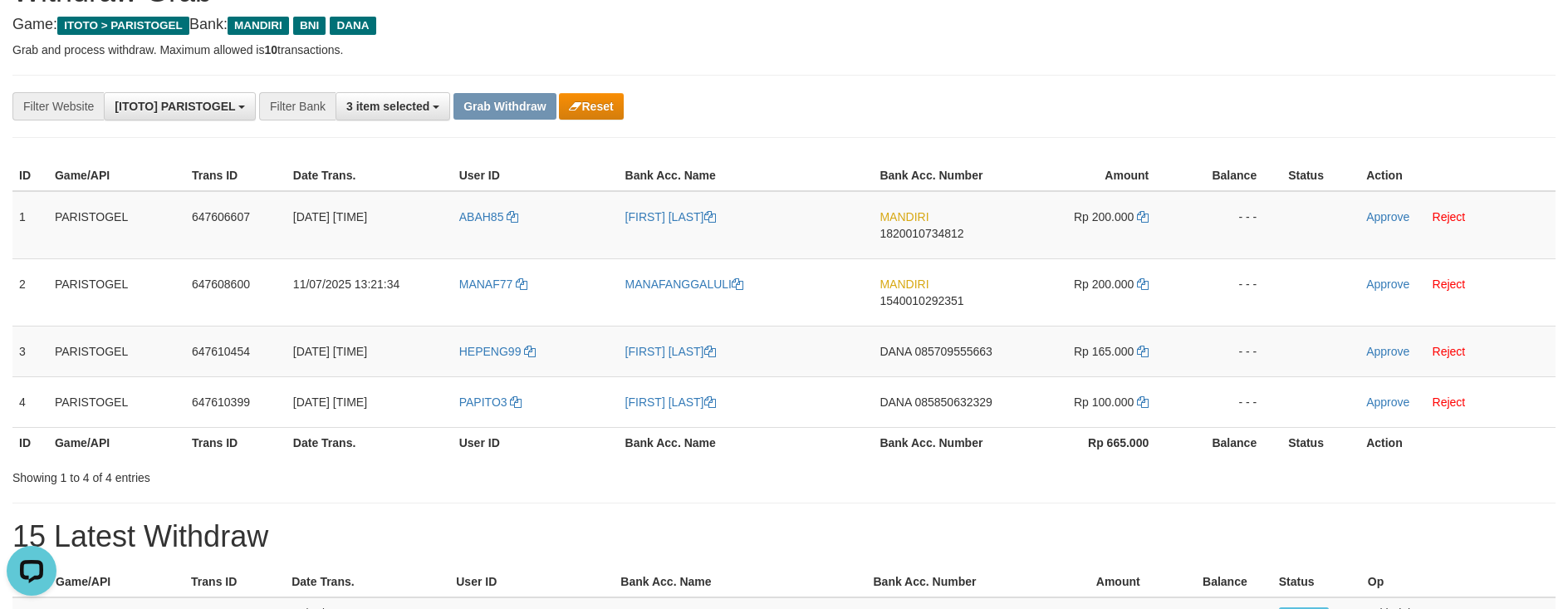 scroll, scrollTop: 0, scrollLeft: 0, axis: both 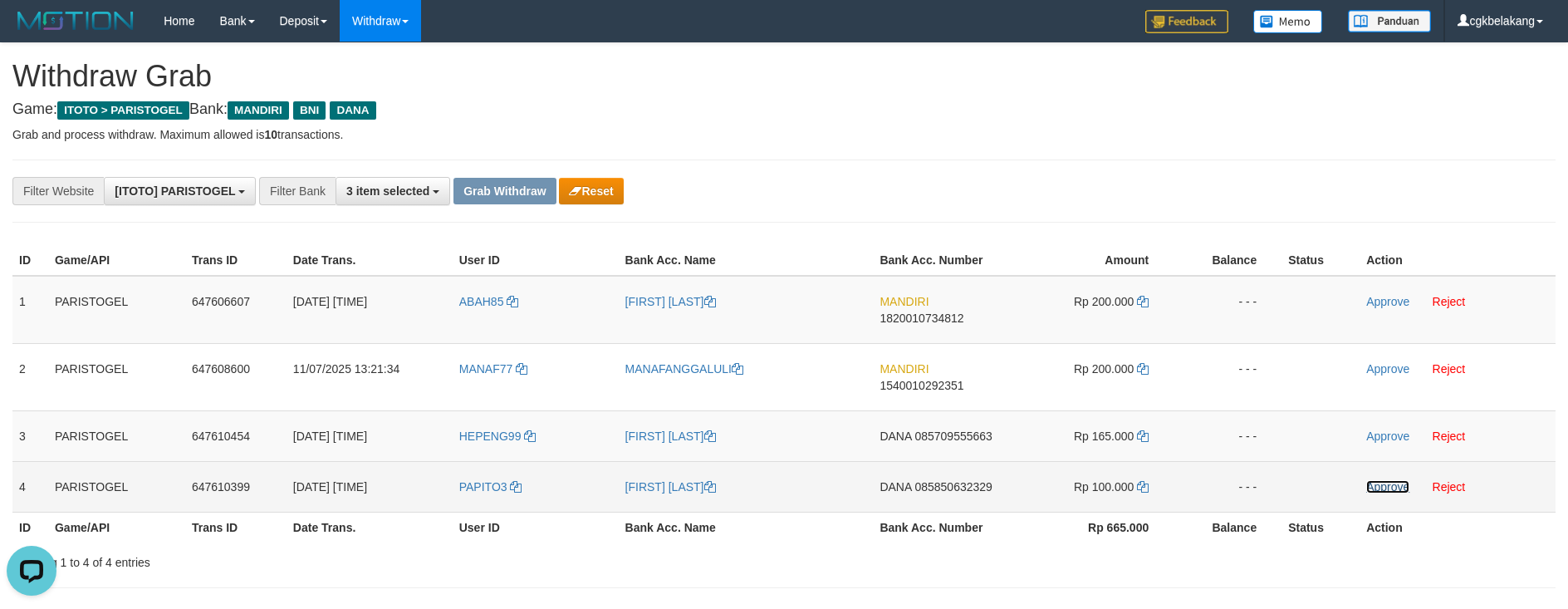 click on "Approve" at bounding box center (1388, 487) 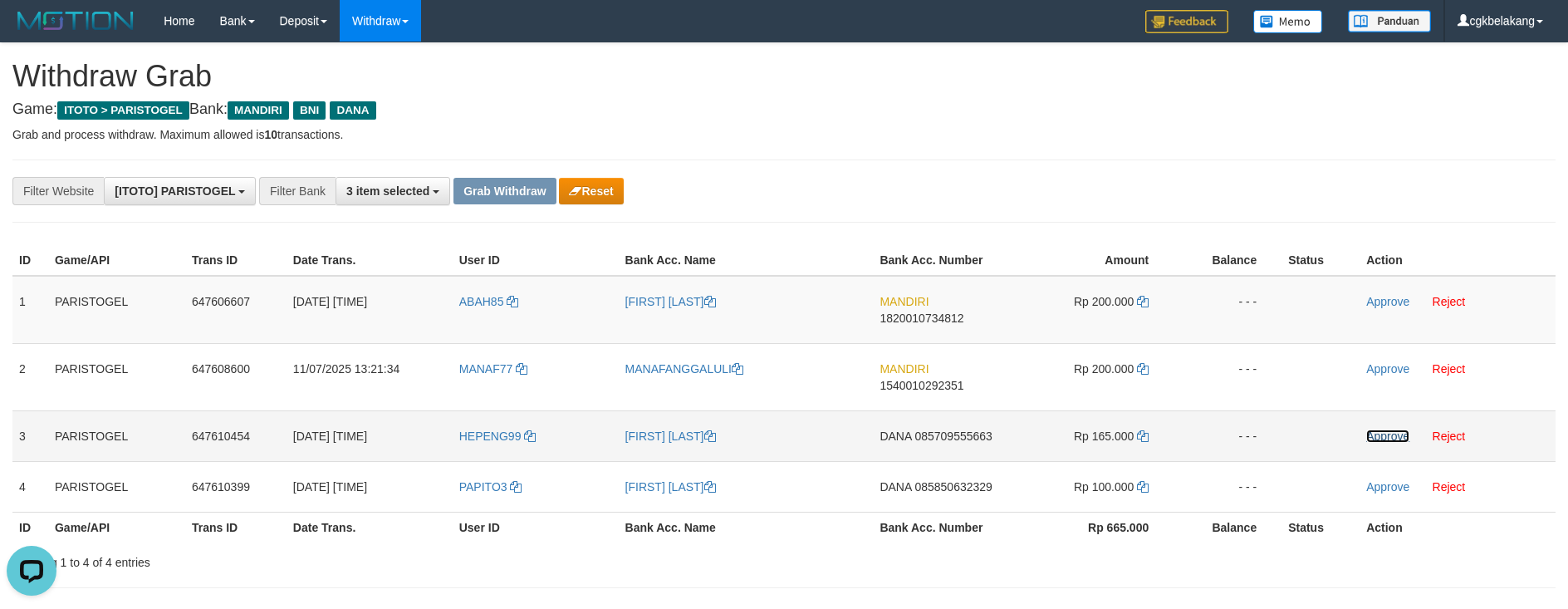 click on "Approve" at bounding box center (1388, 436) 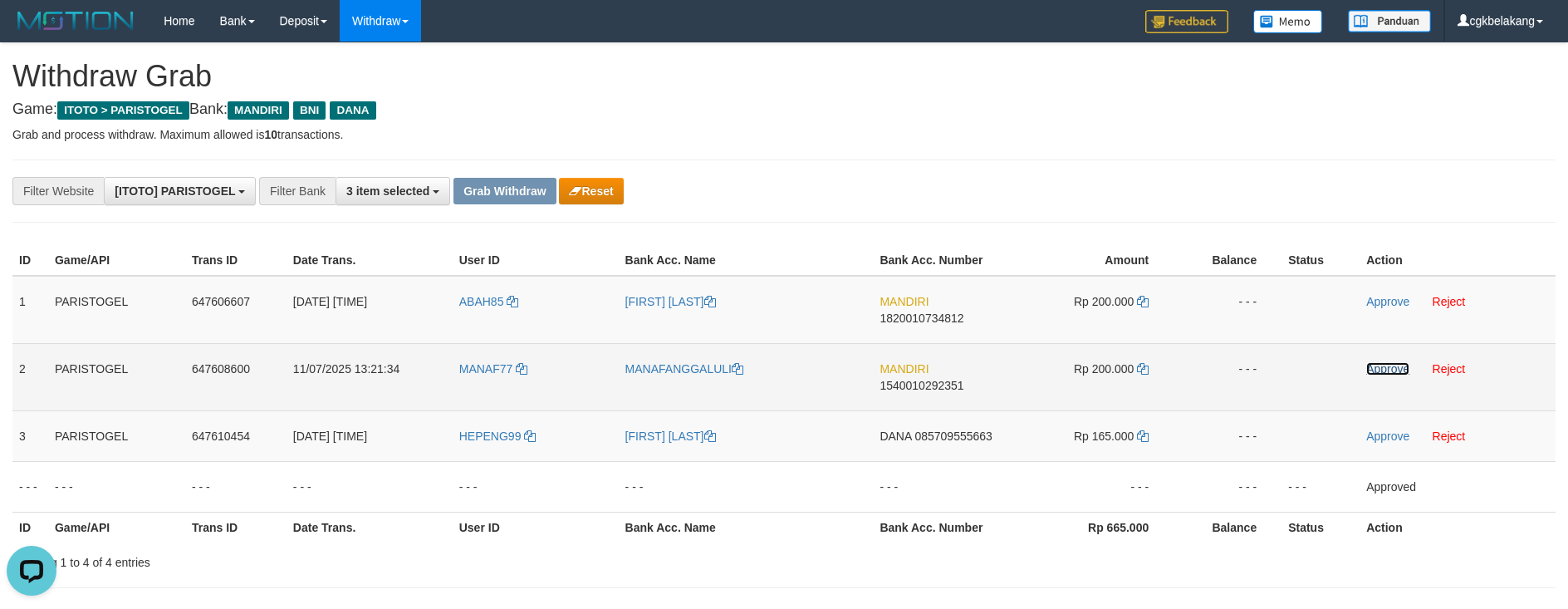 click on "Approve" at bounding box center (1388, 369) 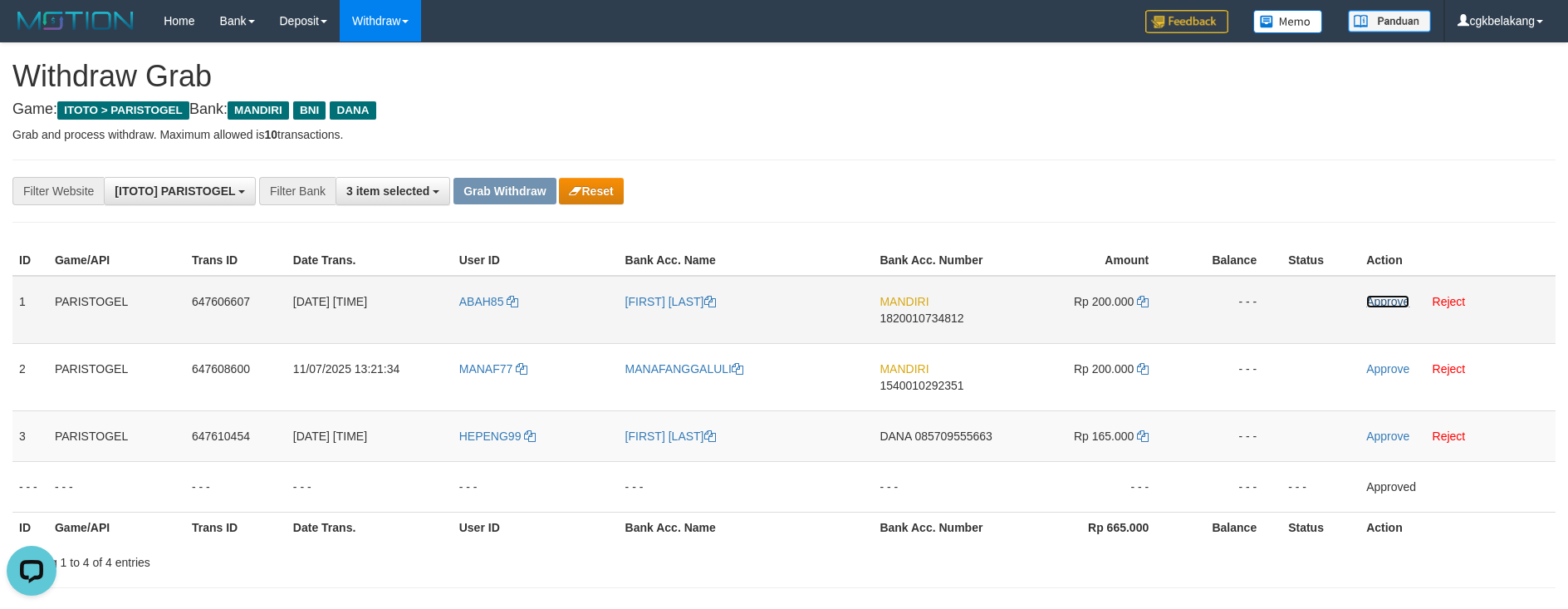 click on "Approve" at bounding box center (1388, 302) 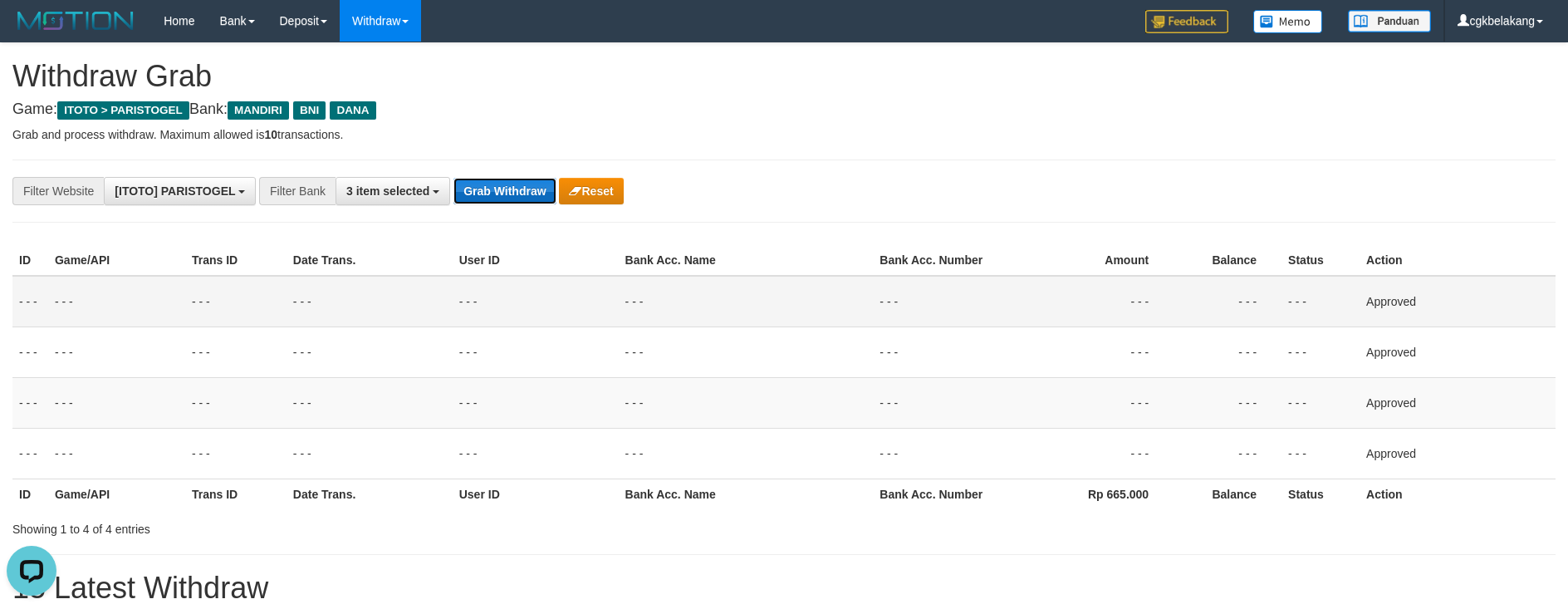 drag, startPoint x: 538, startPoint y: 194, endPoint x: 500, endPoint y: 194, distance: 38 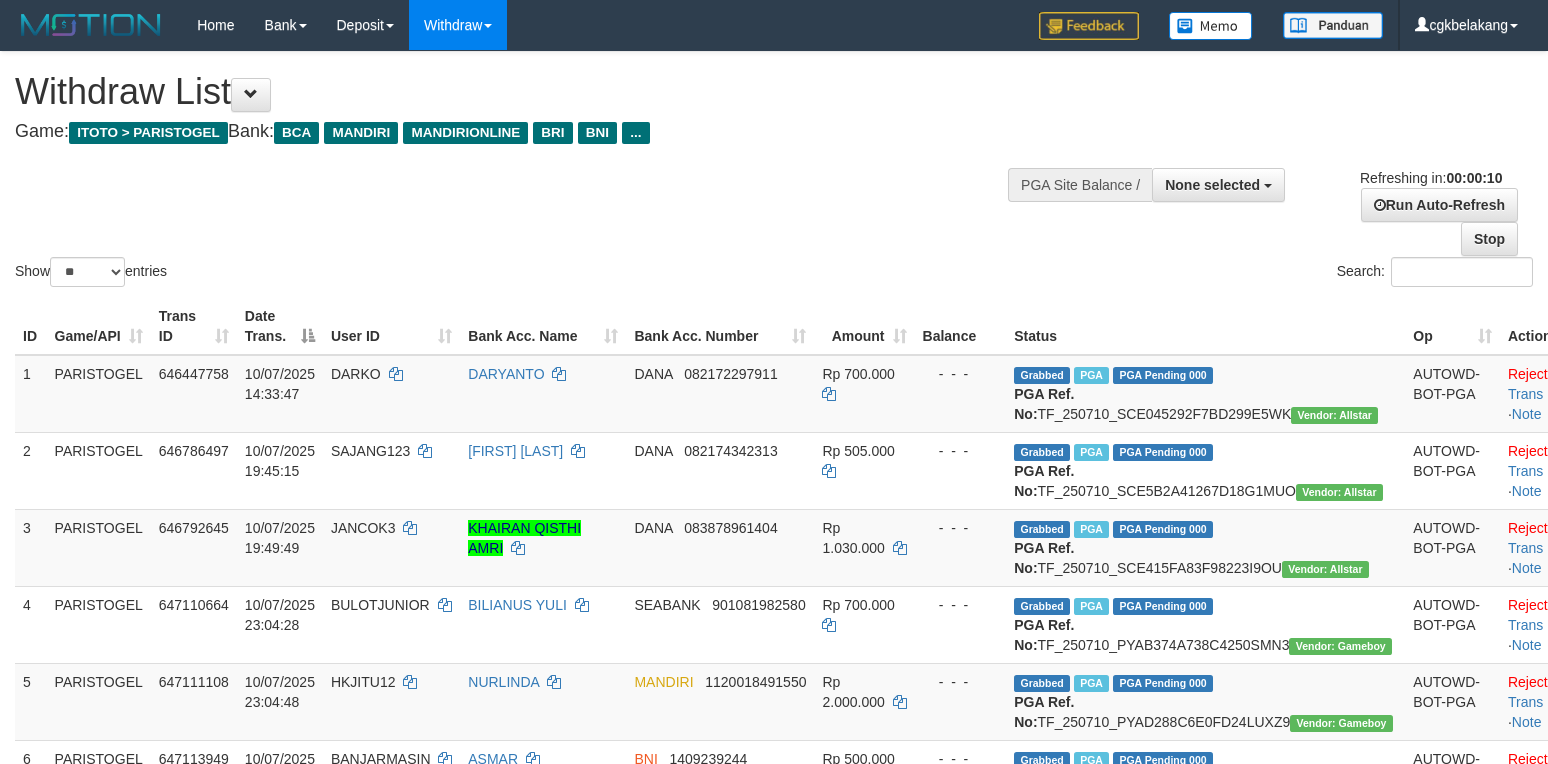 select 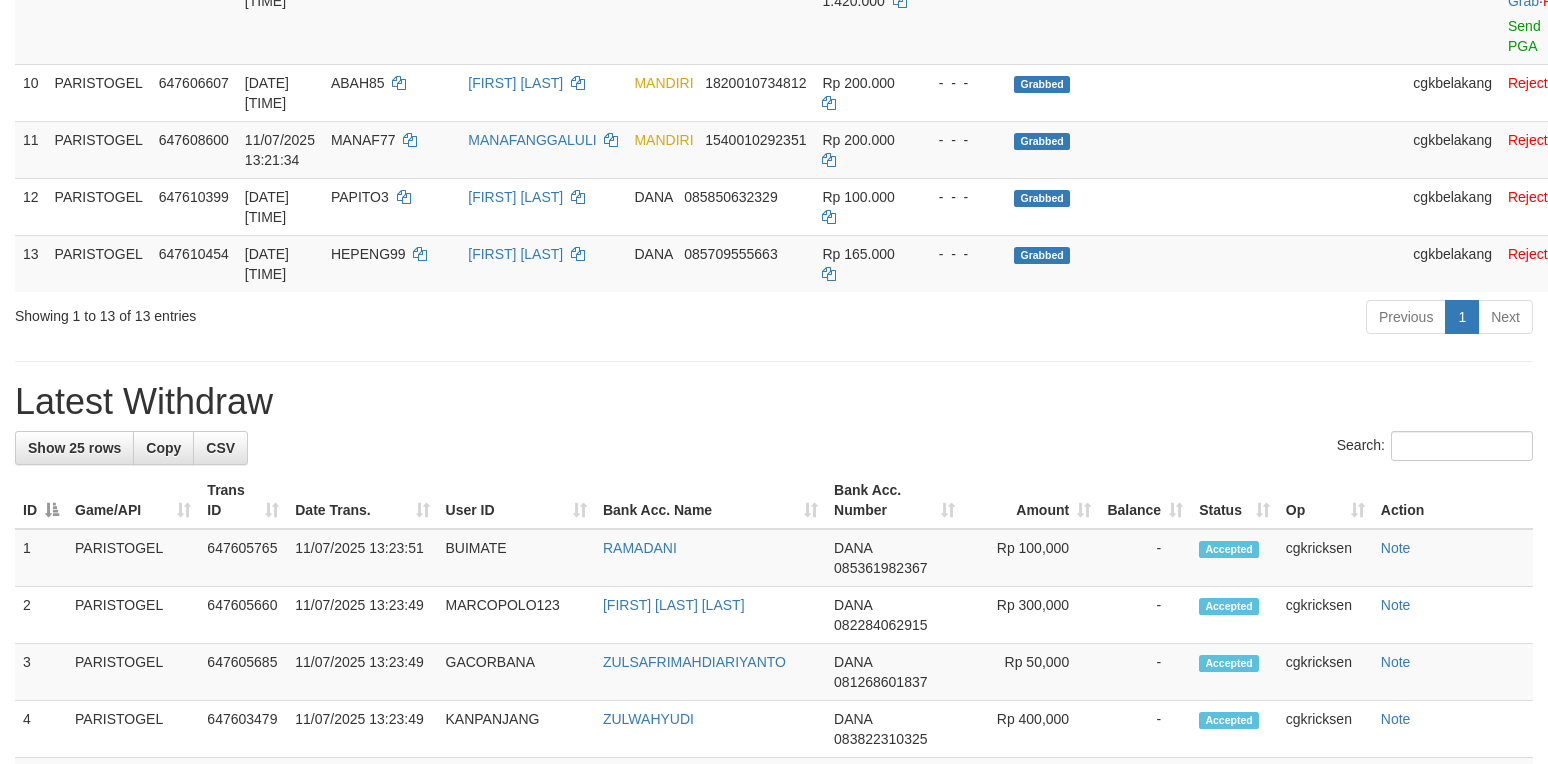 scroll, scrollTop: 933, scrollLeft: 0, axis: vertical 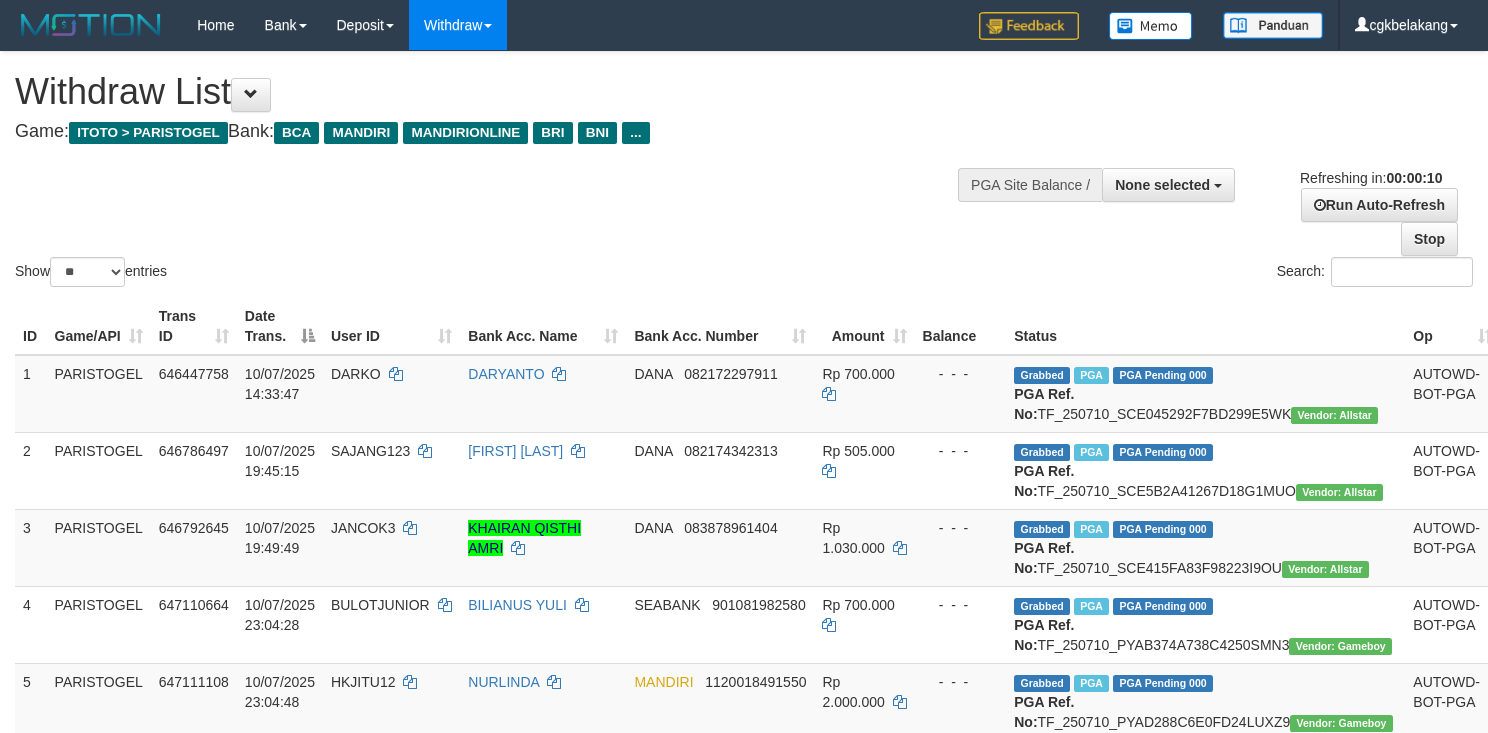 select 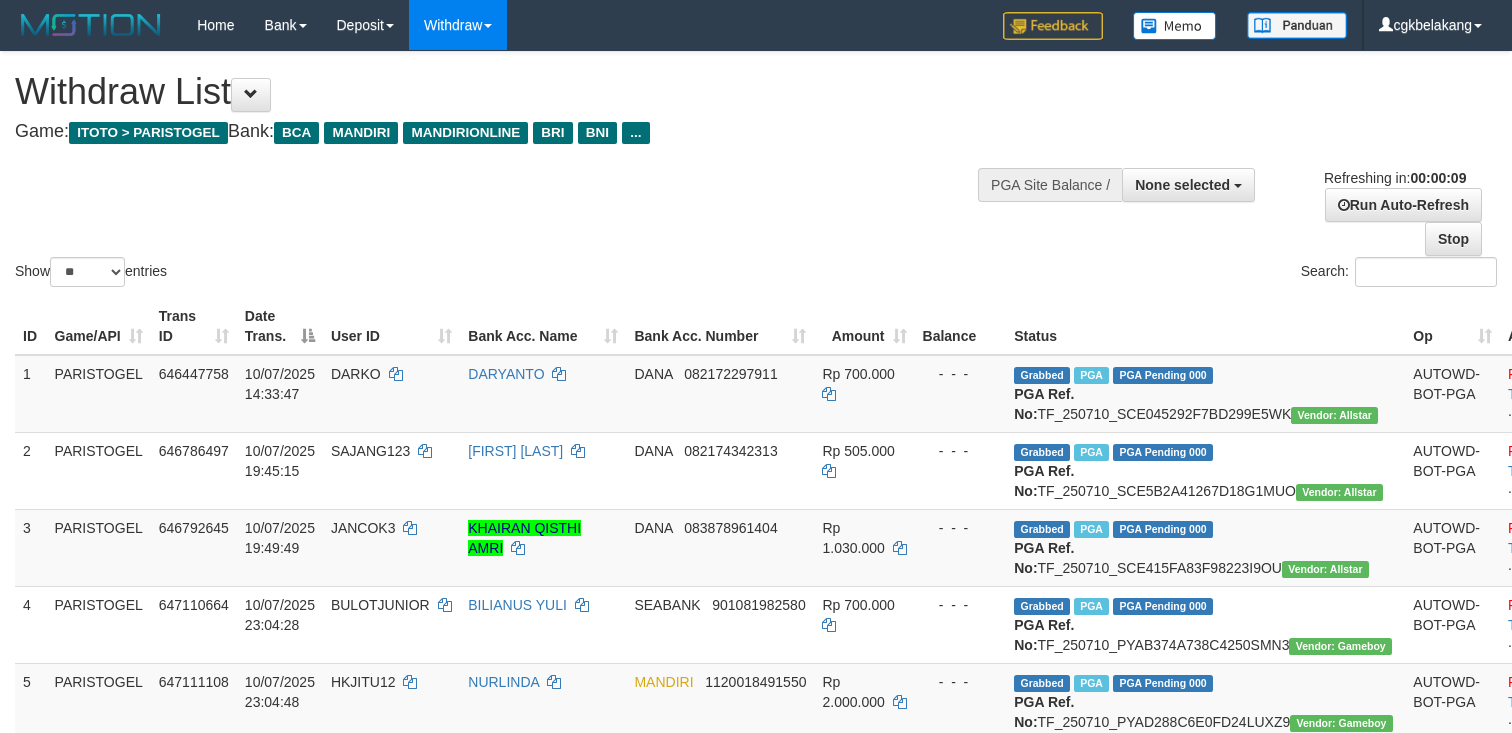 select 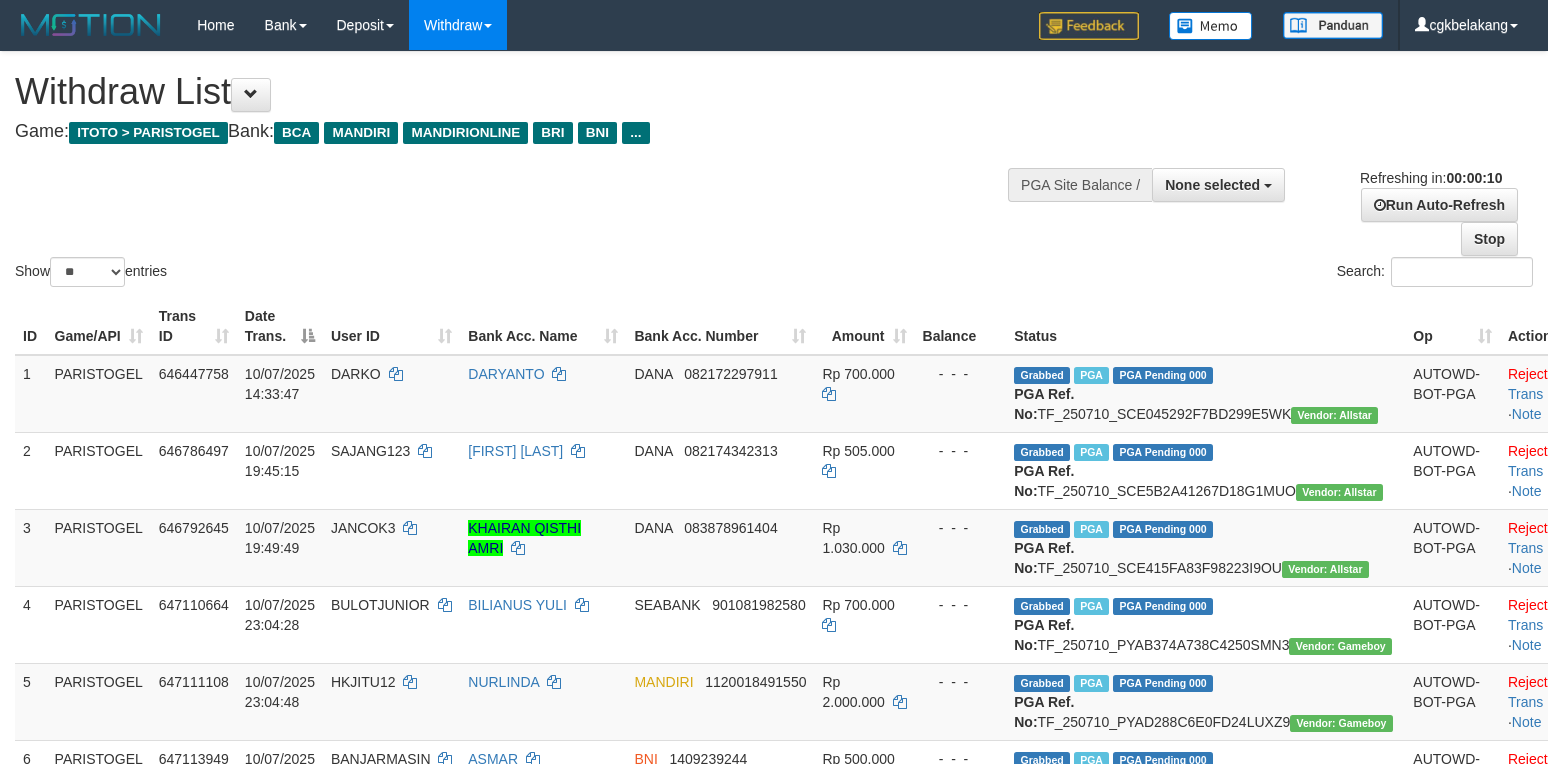 select 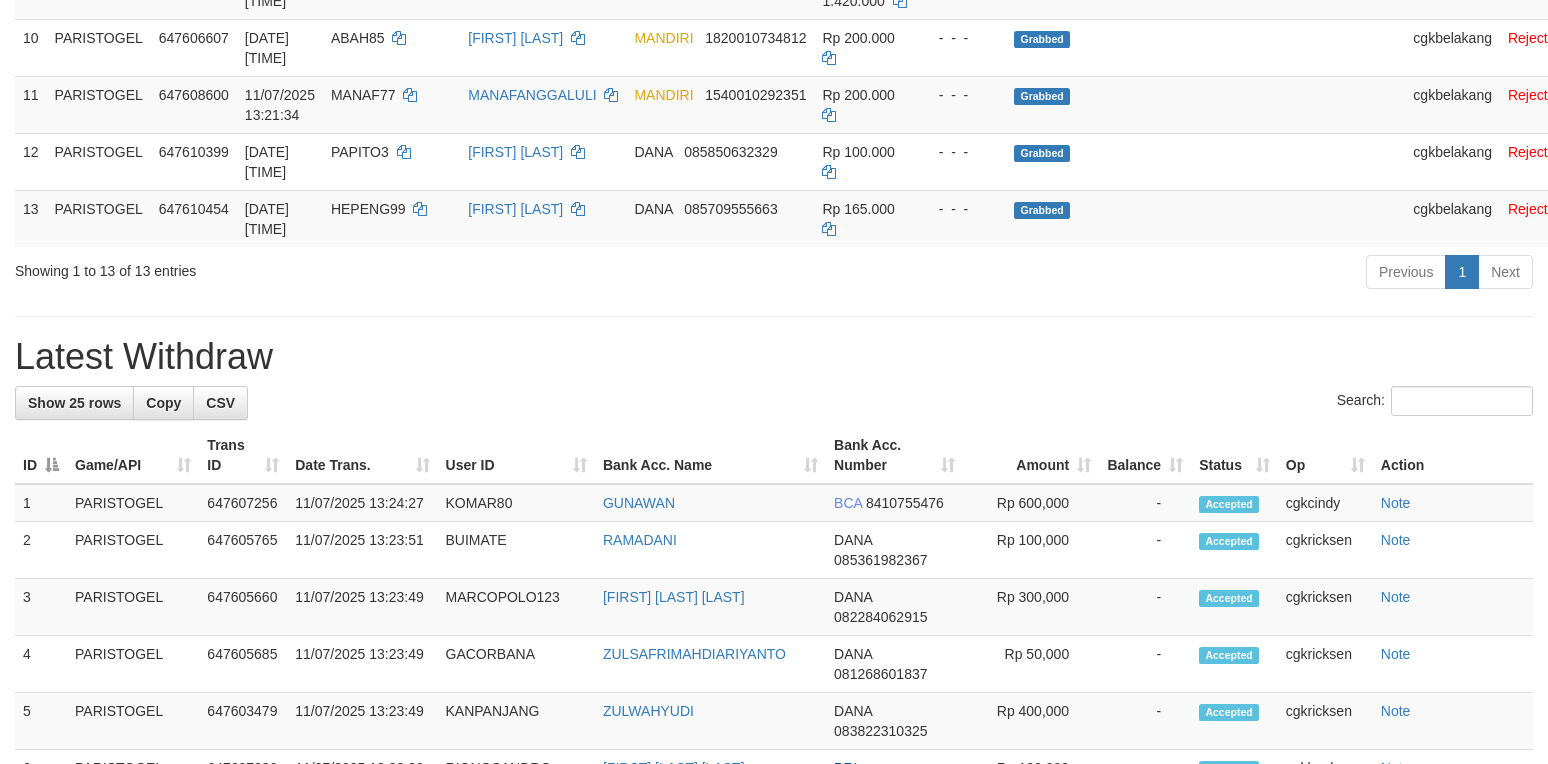 scroll, scrollTop: 933, scrollLeft: 0, axis: vertical 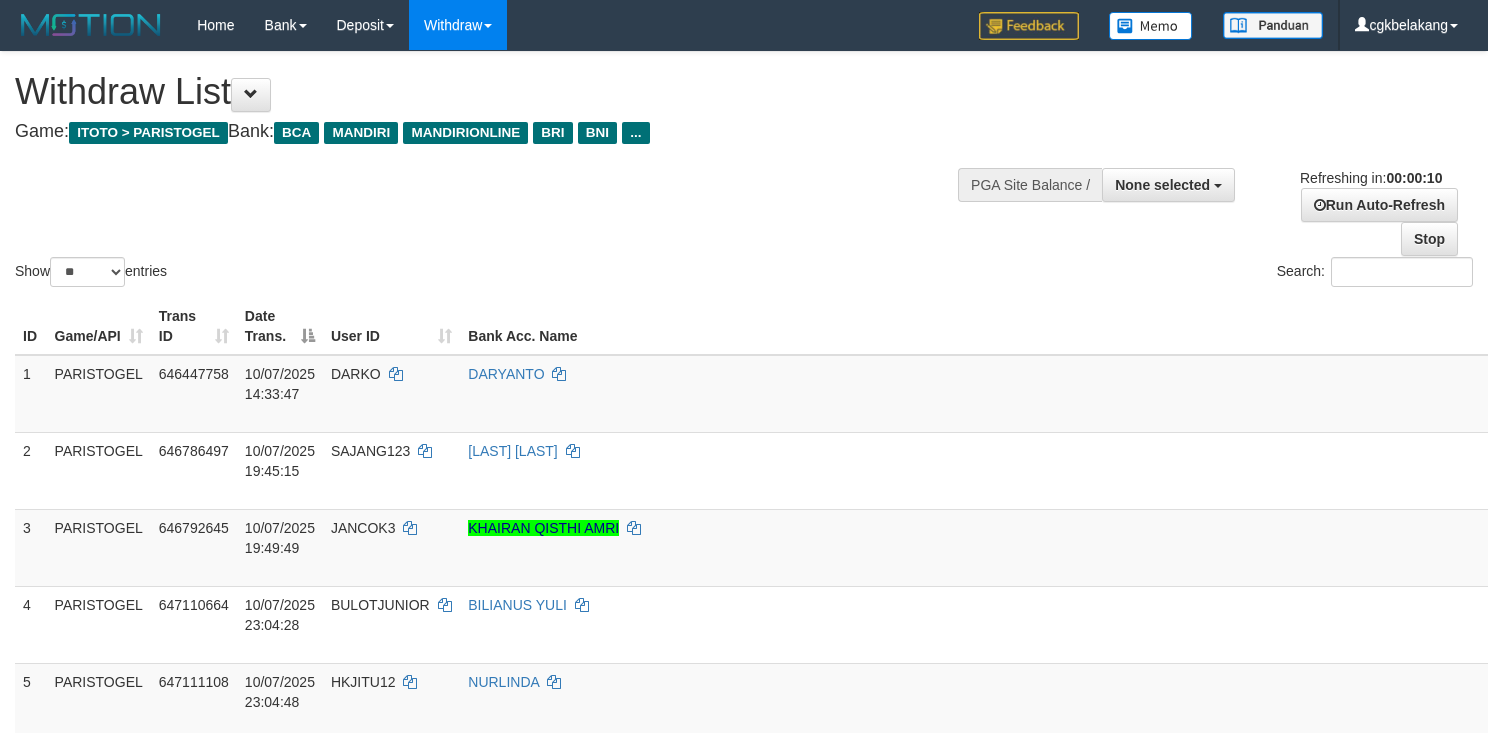 select 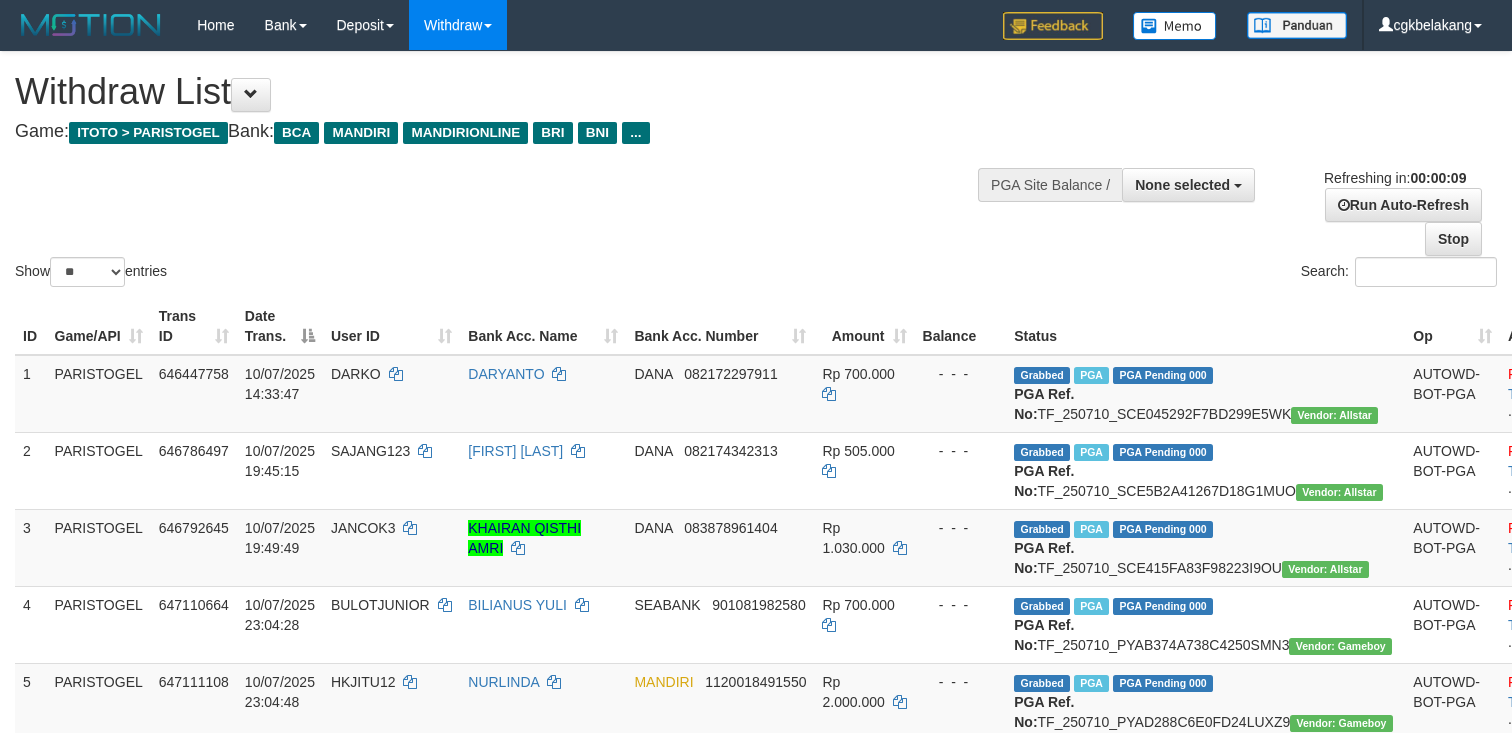 select 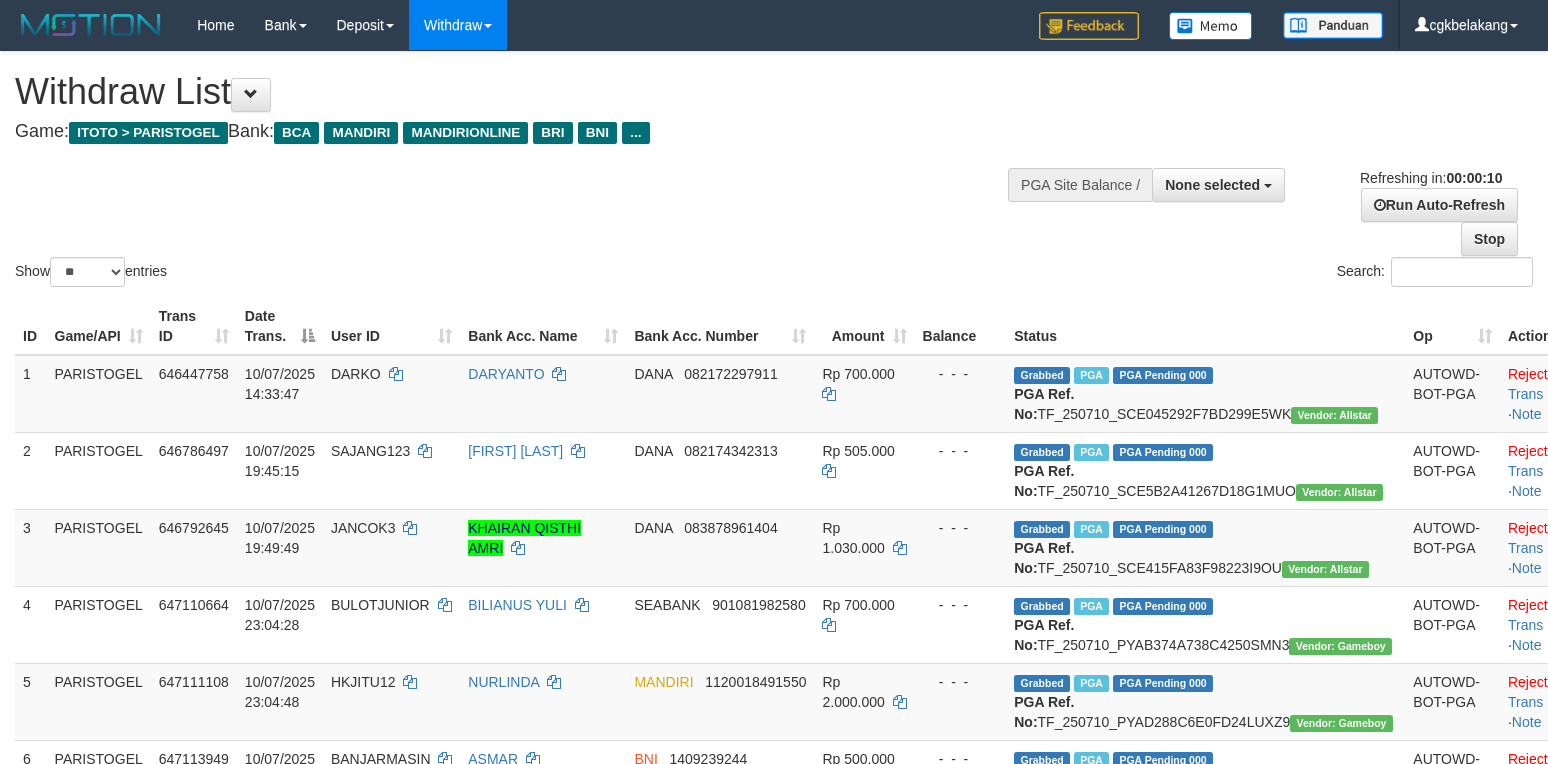 select 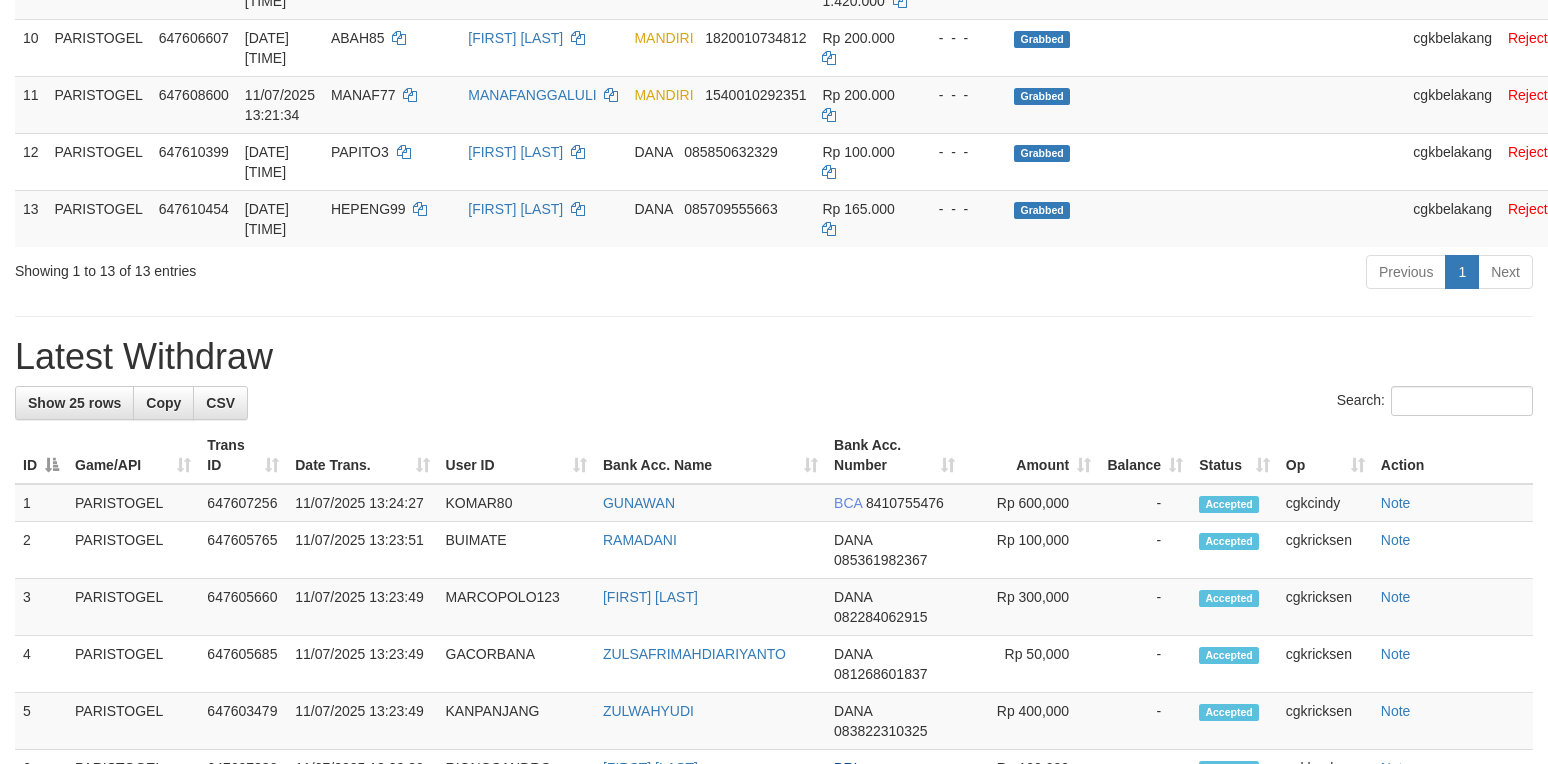 scroll, scrollTop: 933, scrollLeft: 0, axis: vertical 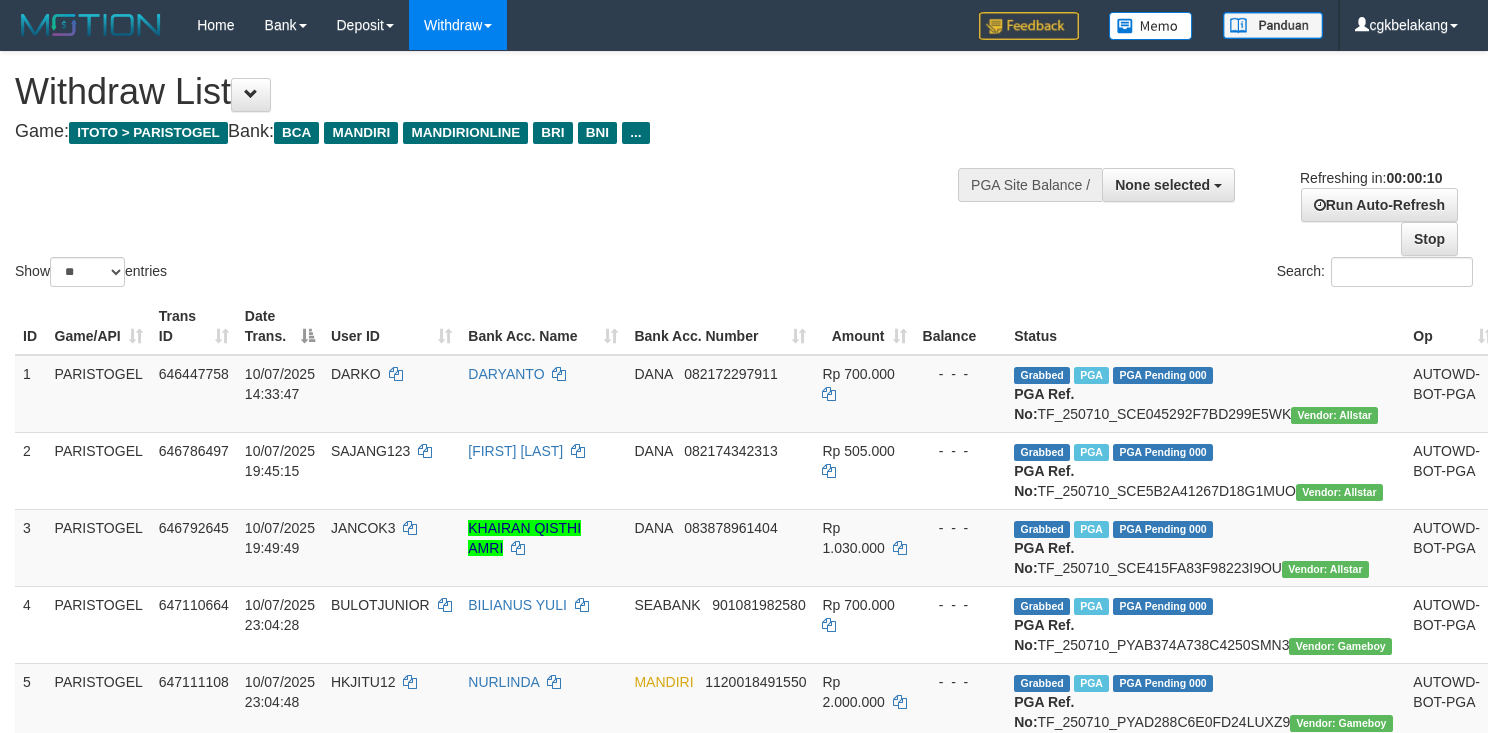 select 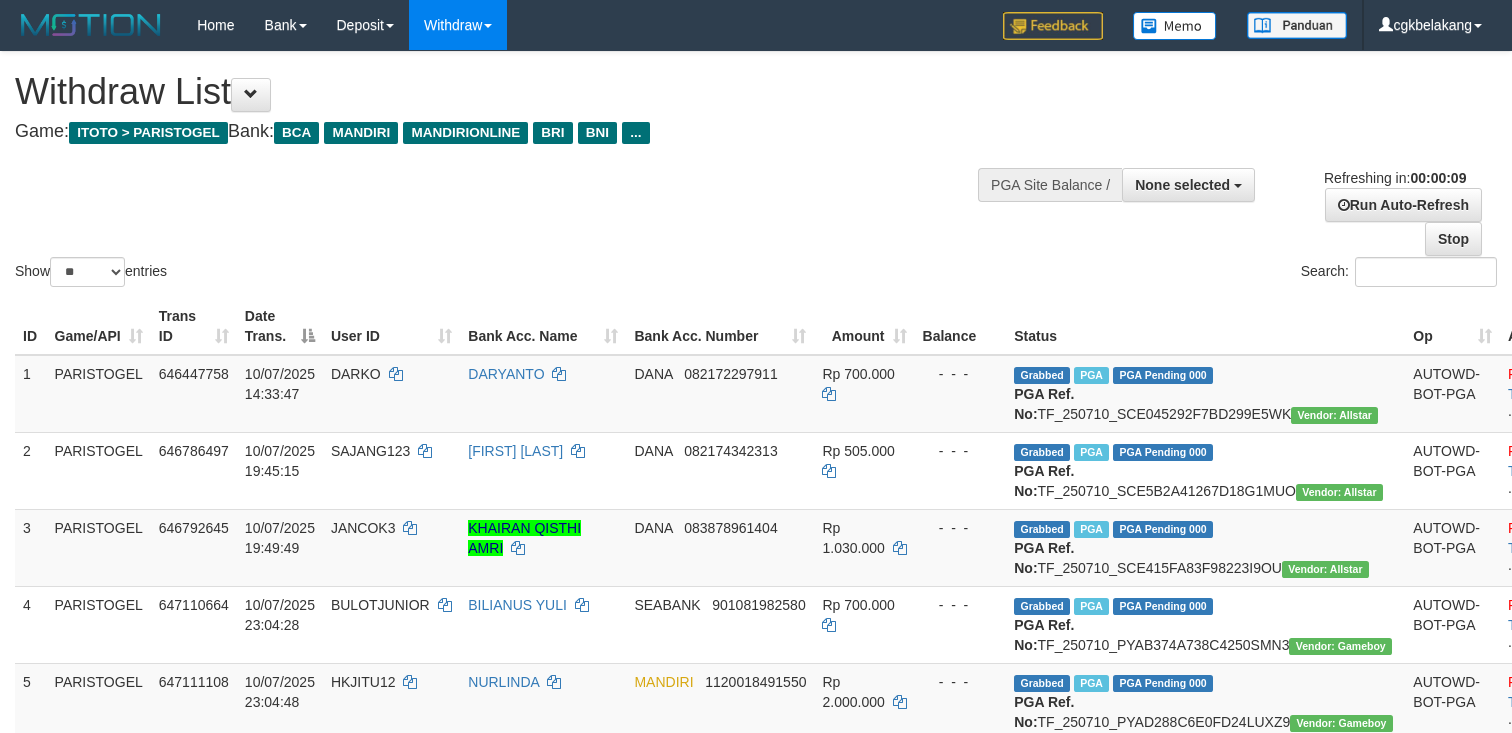 select 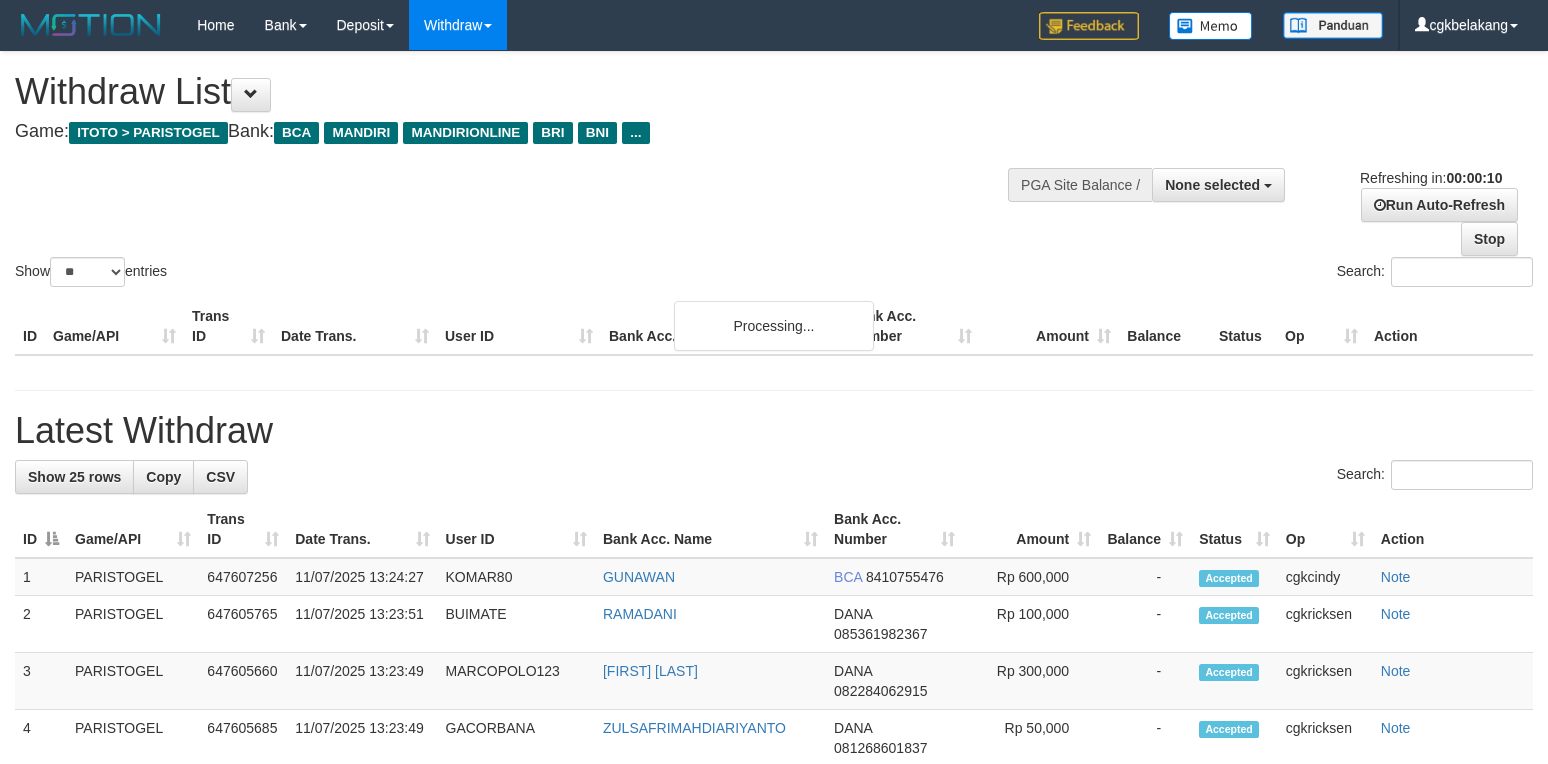 select 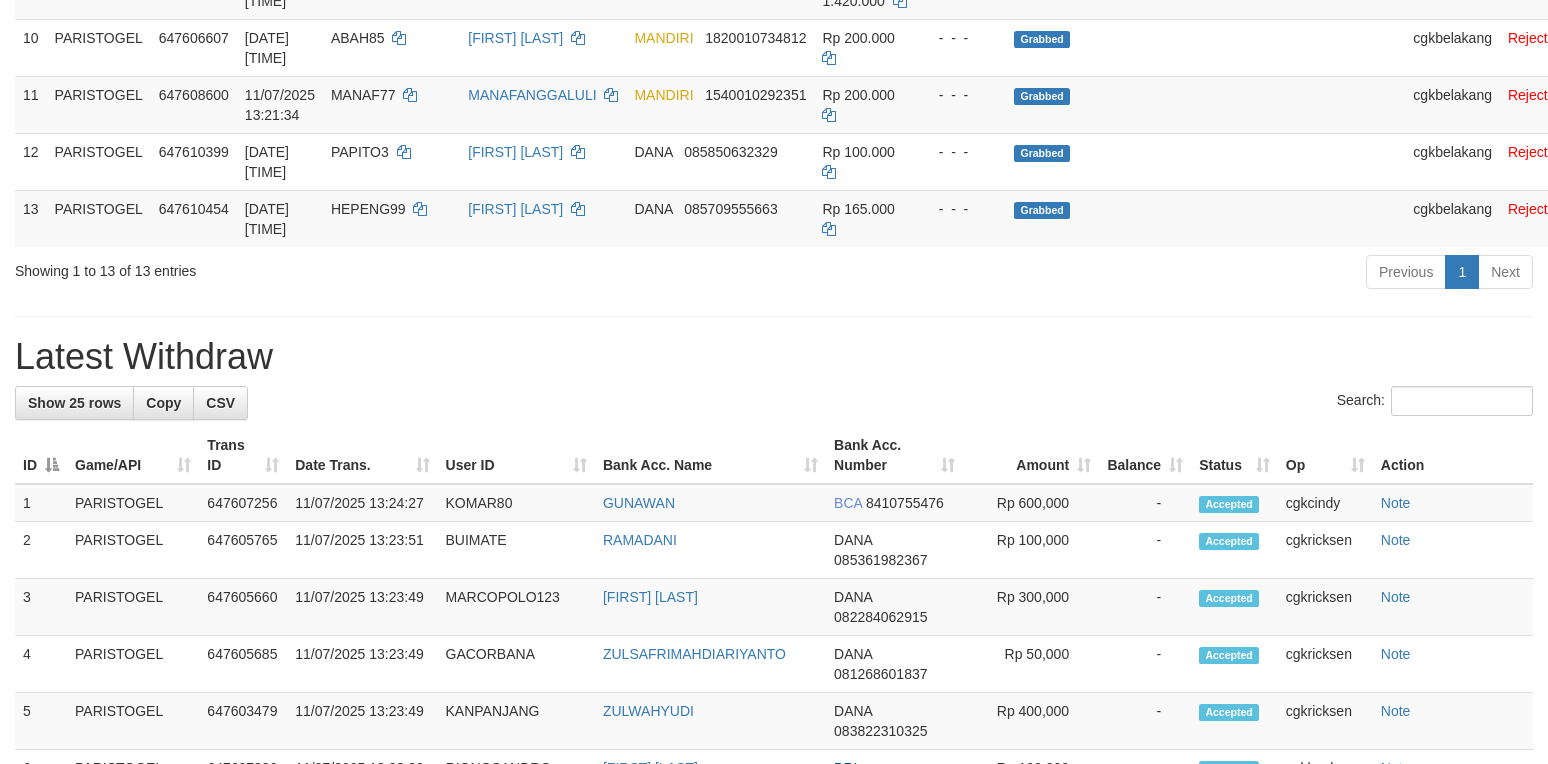 scroll, scrollTop: 933, scrollLeft: 0, axis: vertical 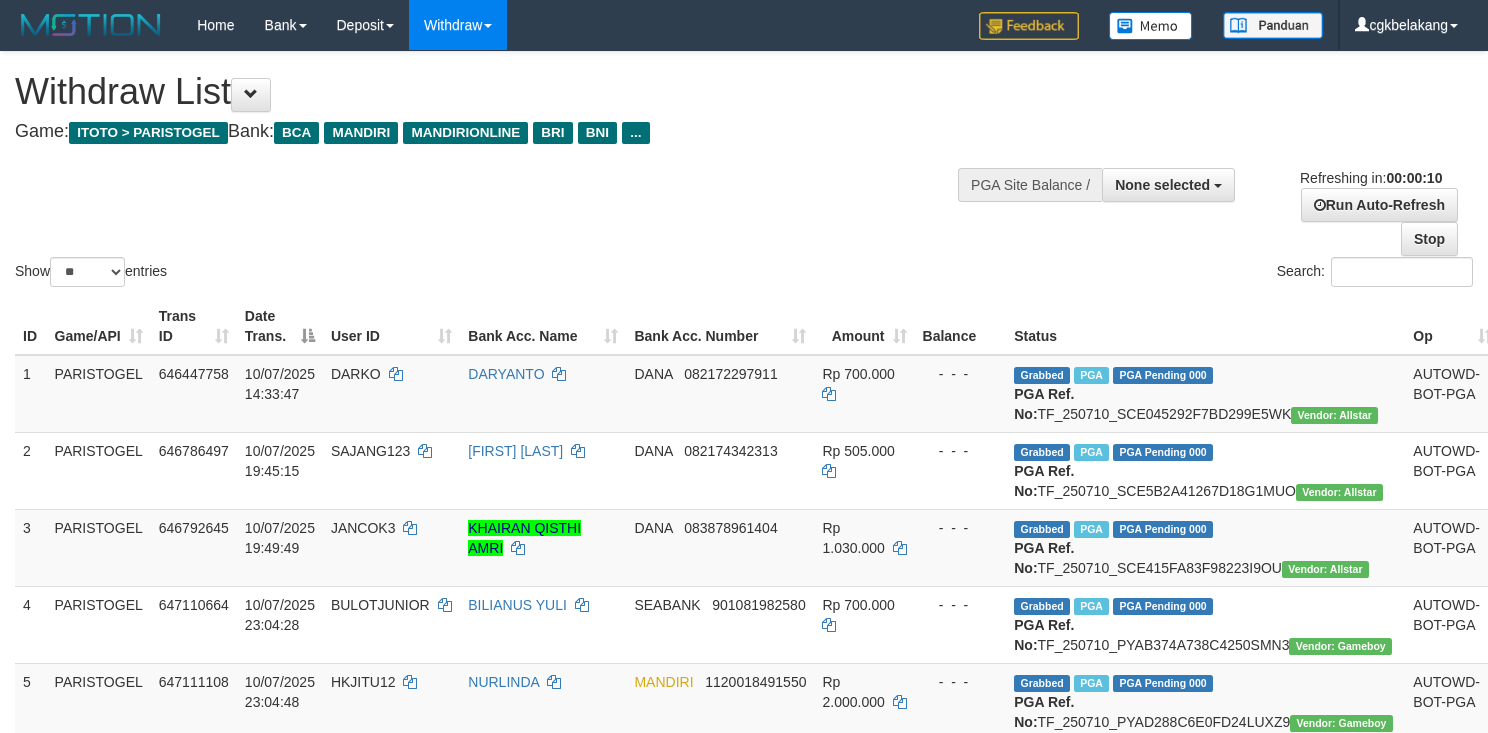 select 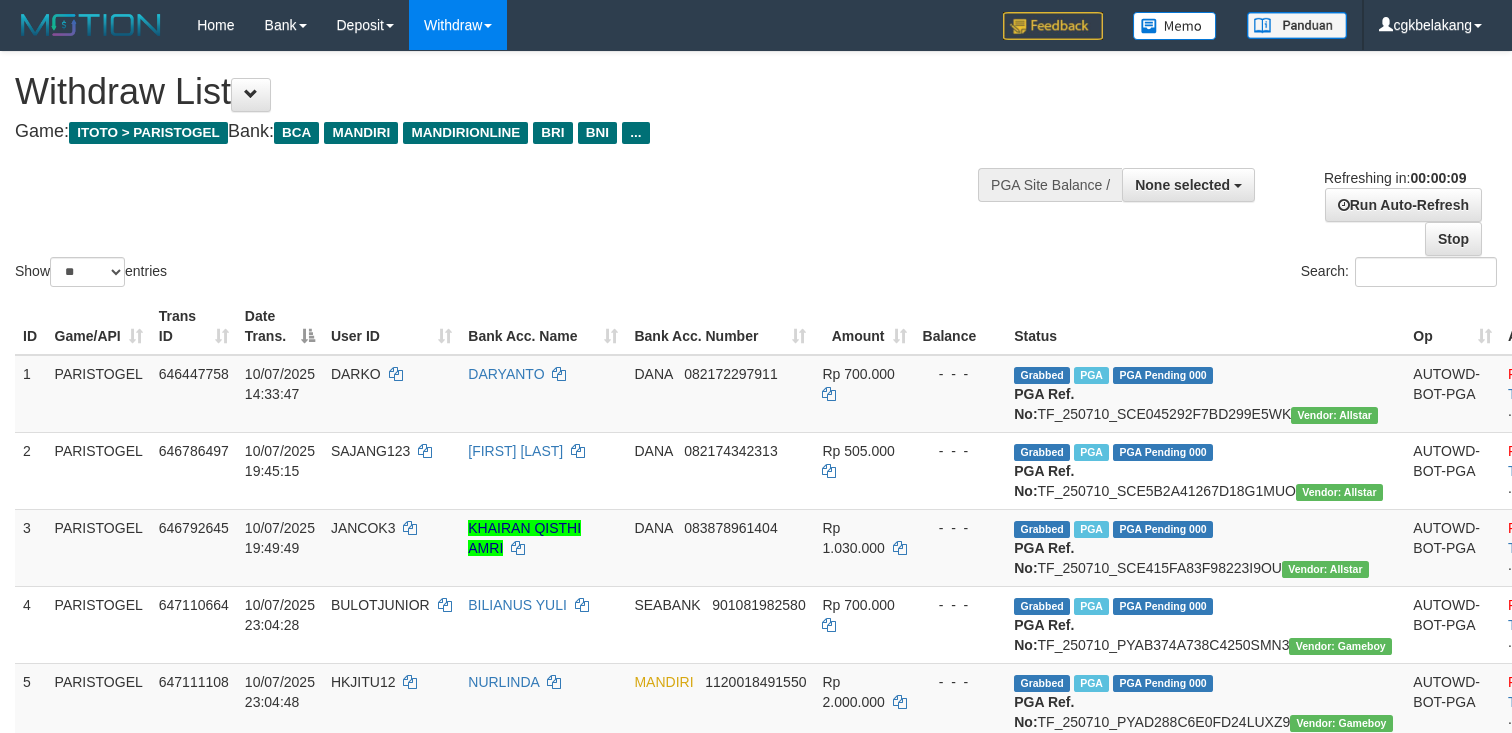 select 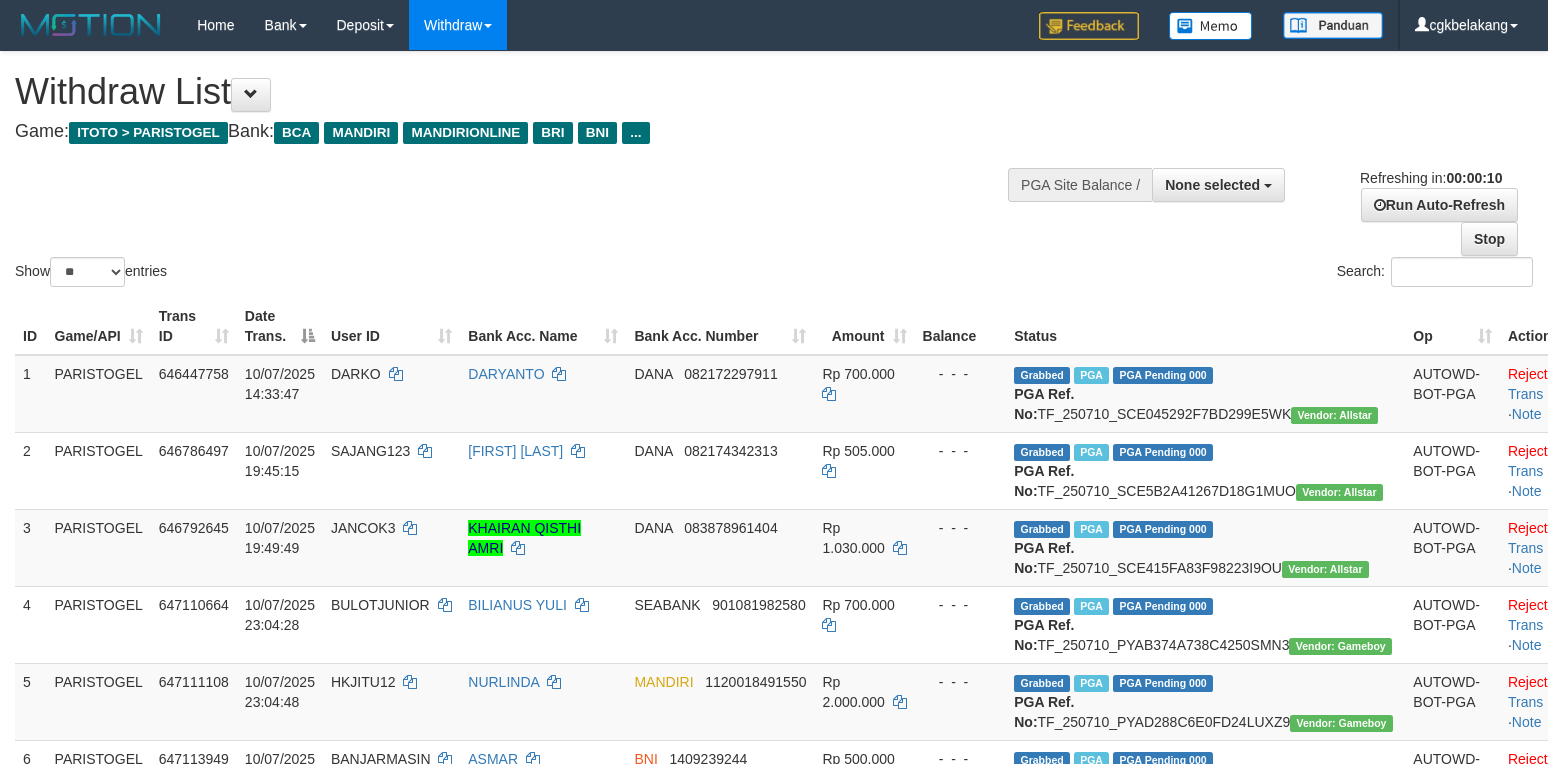 select 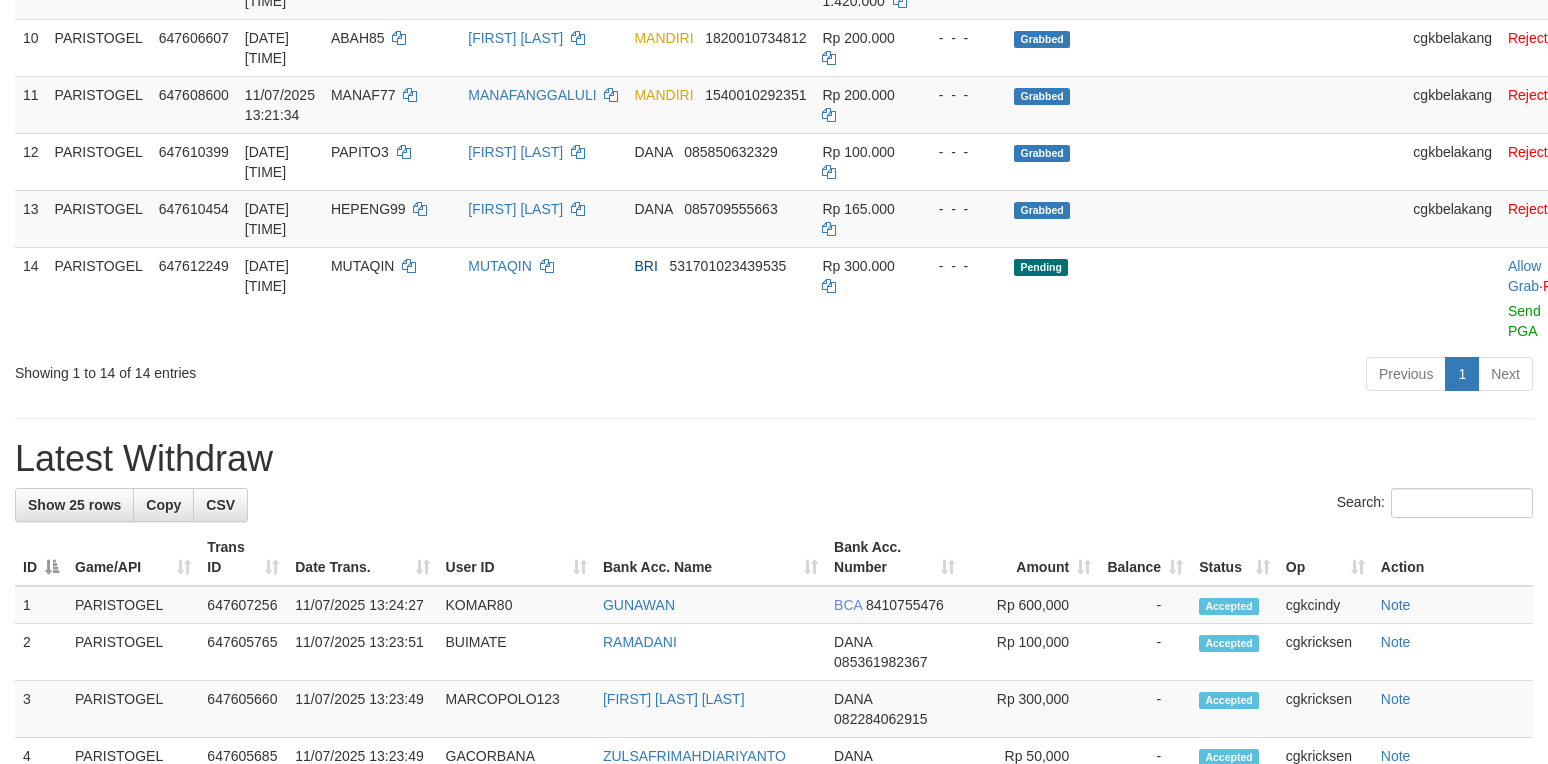scroll, scrollTop: 933, scrollLeft: 0, axis: vertical 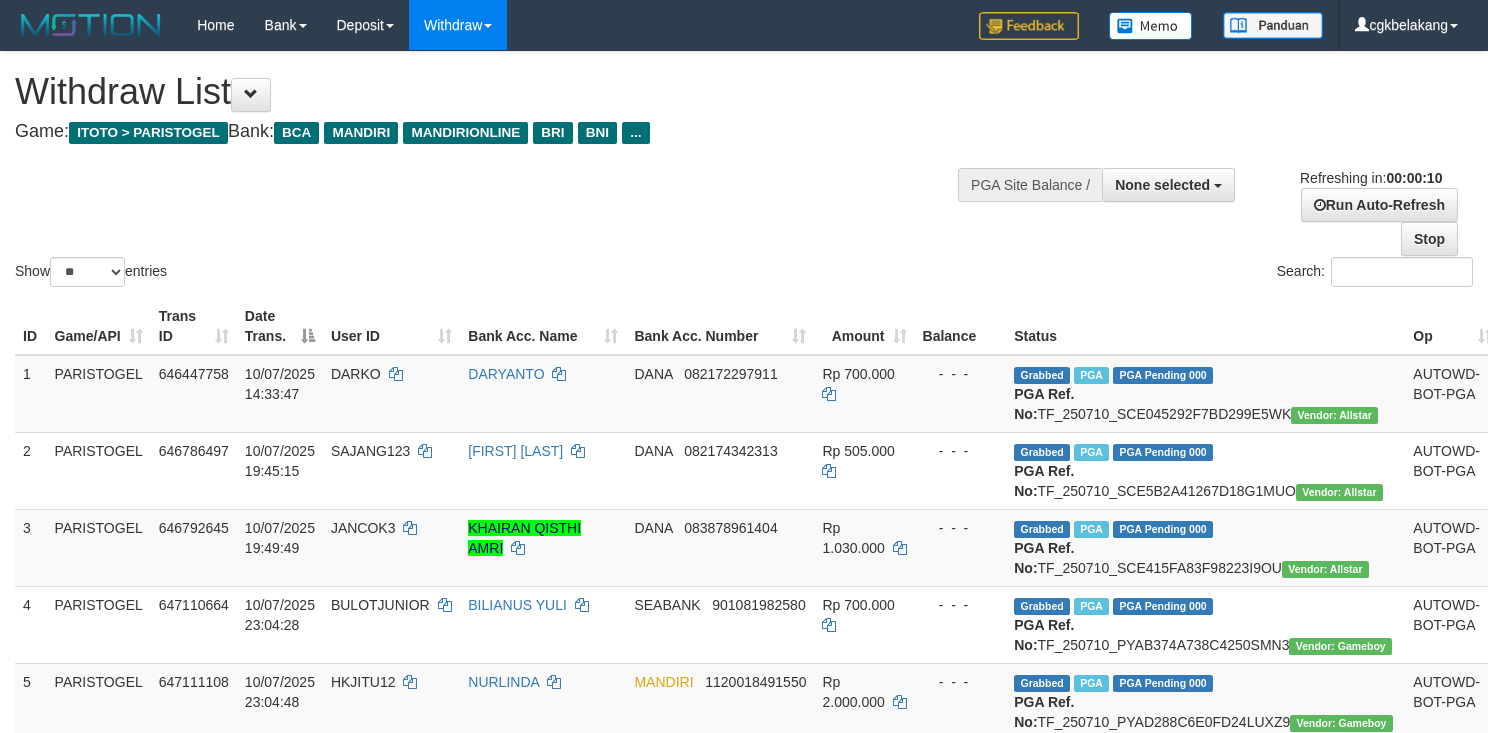 select 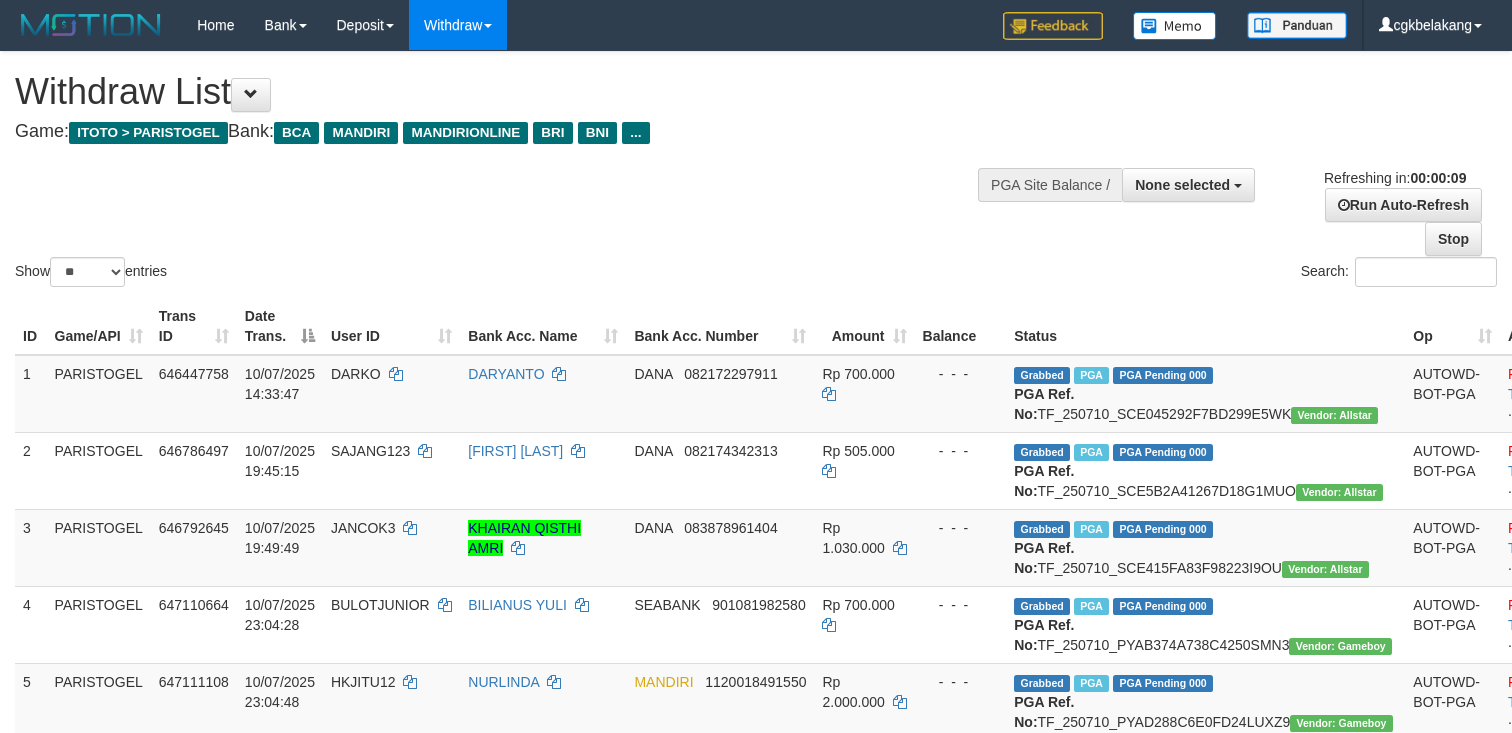 select 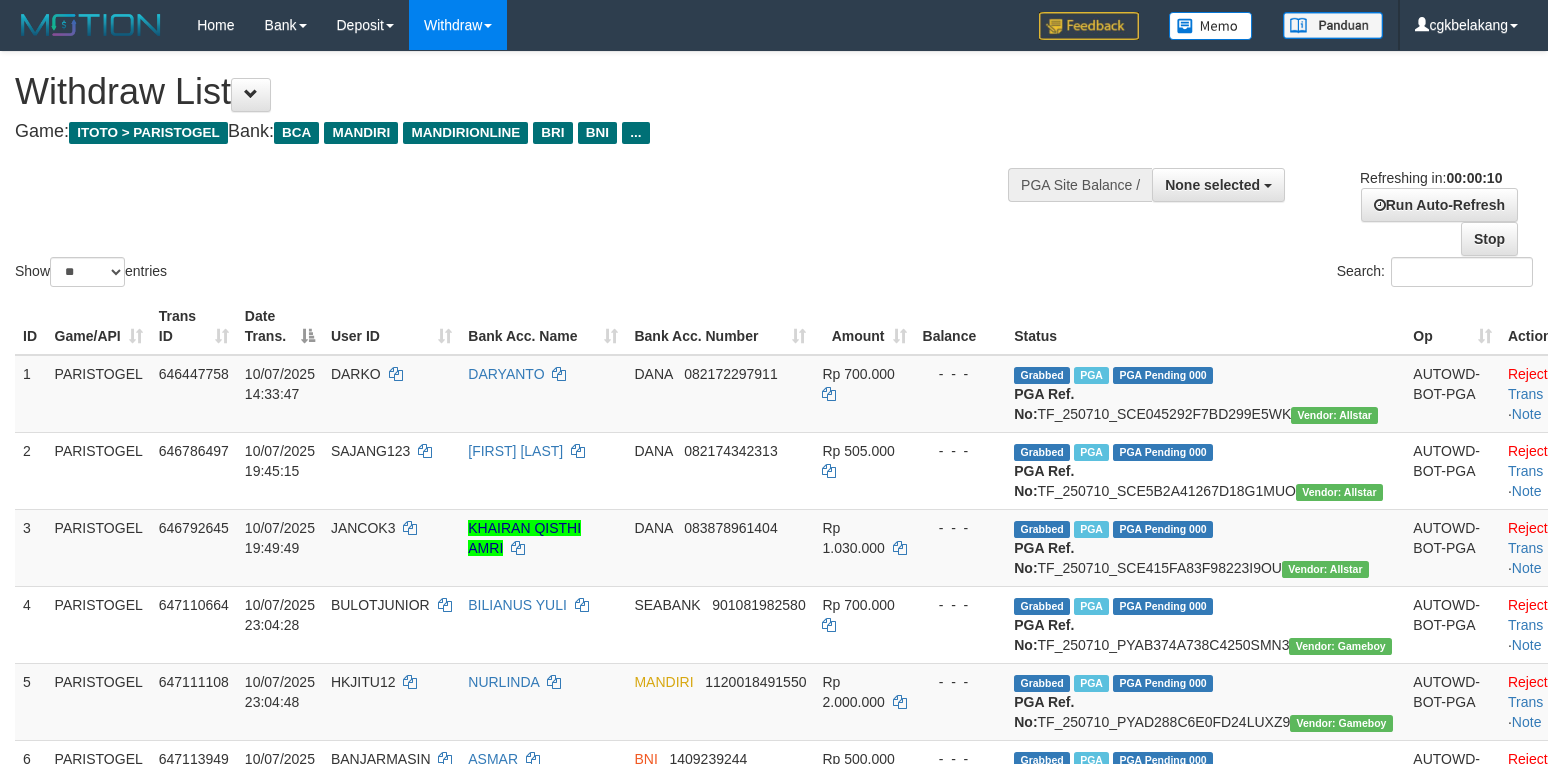 select 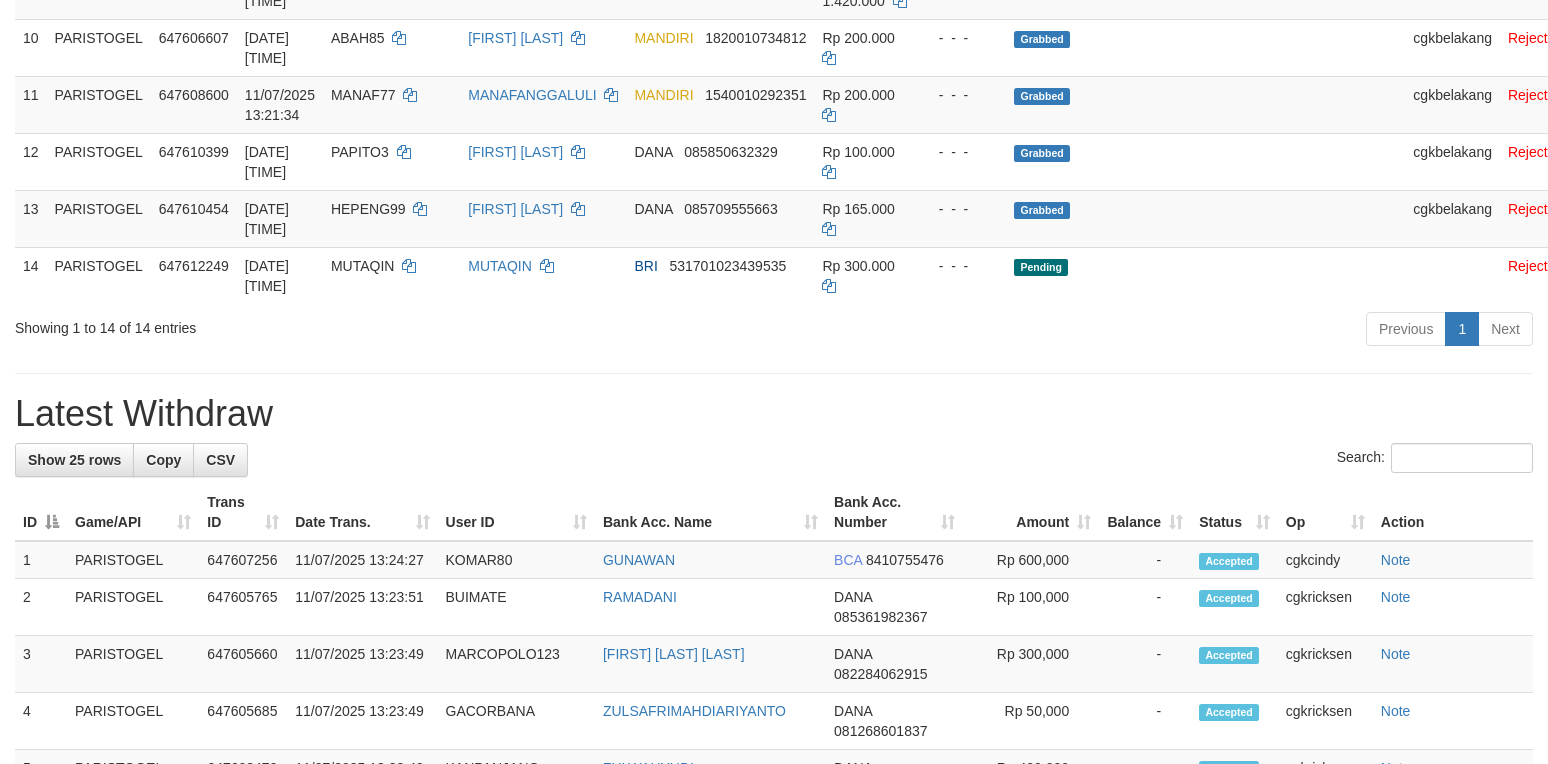 scroll, scrollTop: 933, scrollLeft: 0, axis: vertical 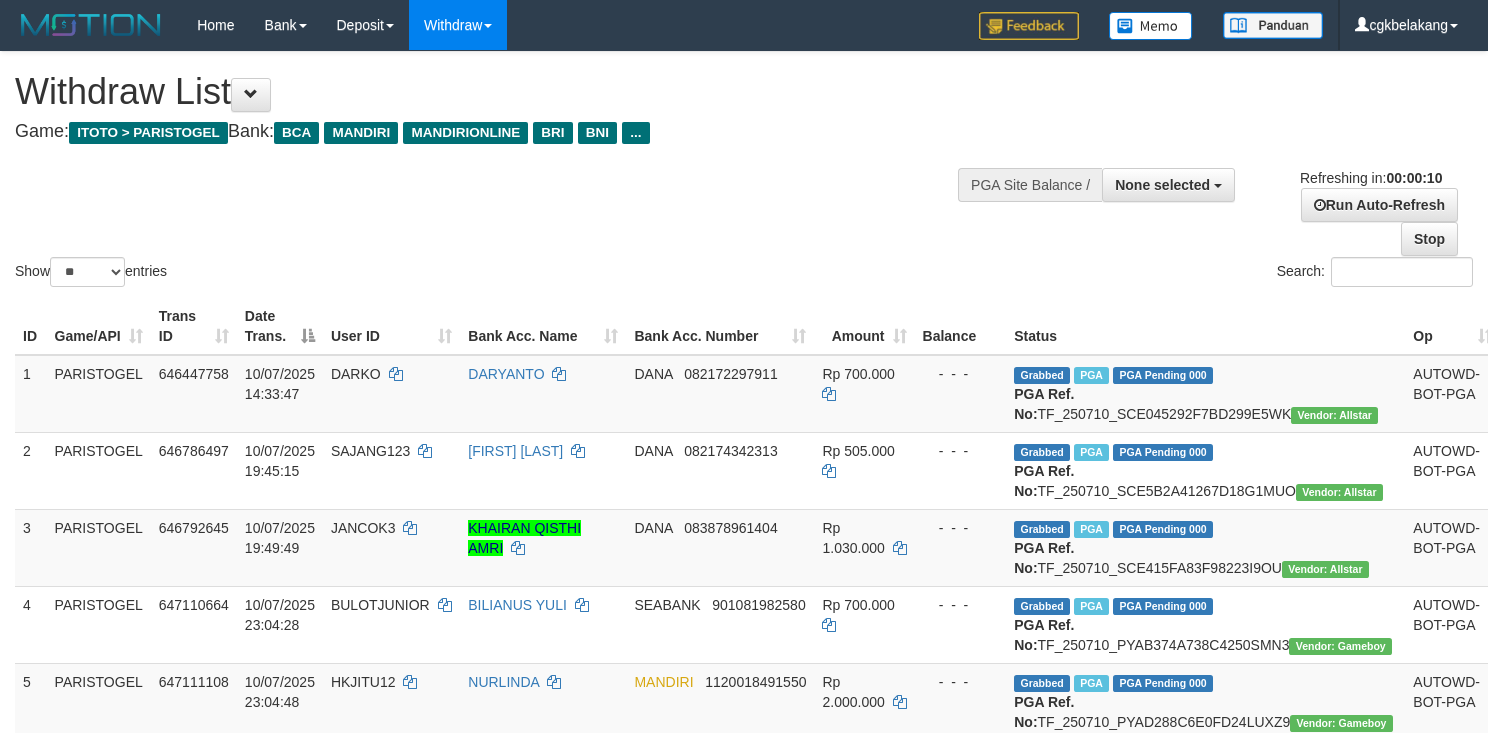 select 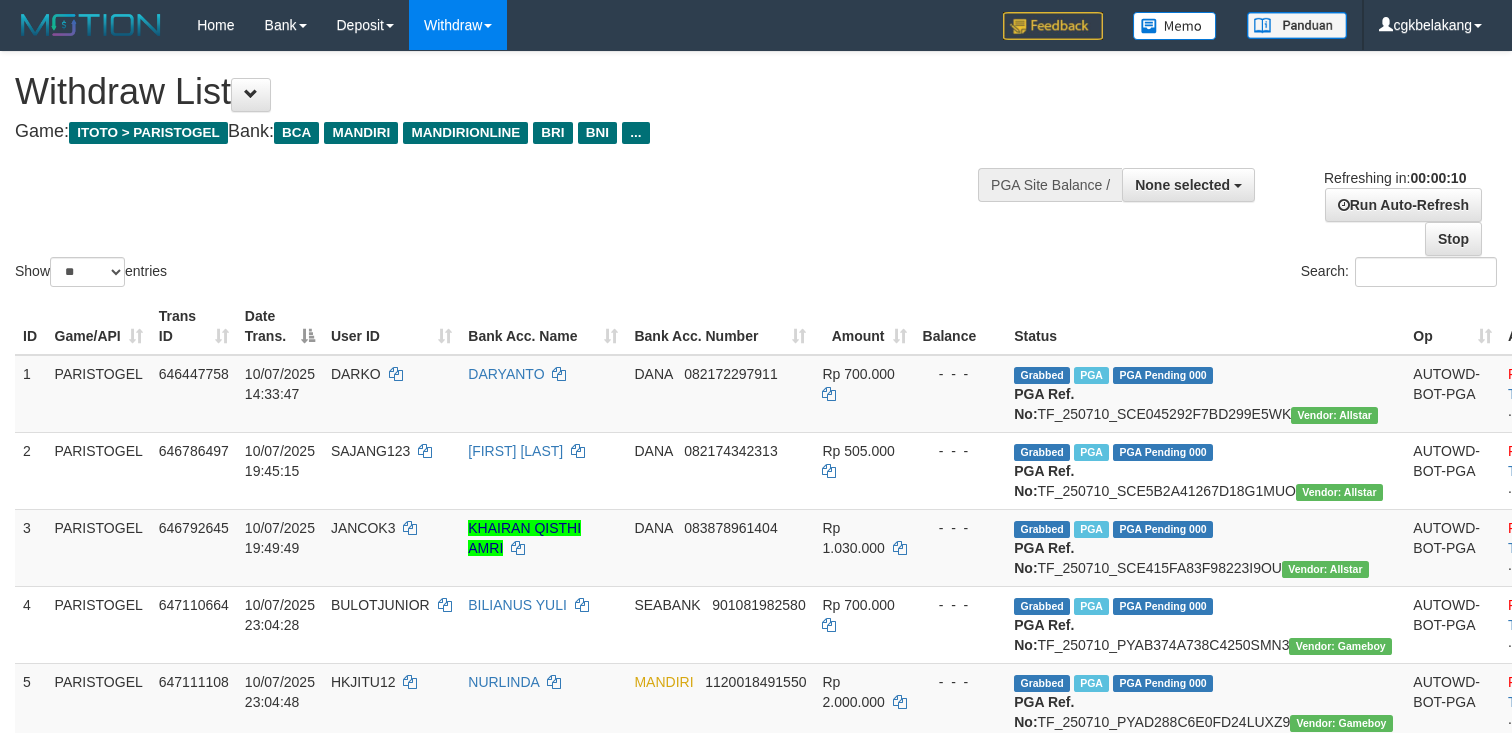 select 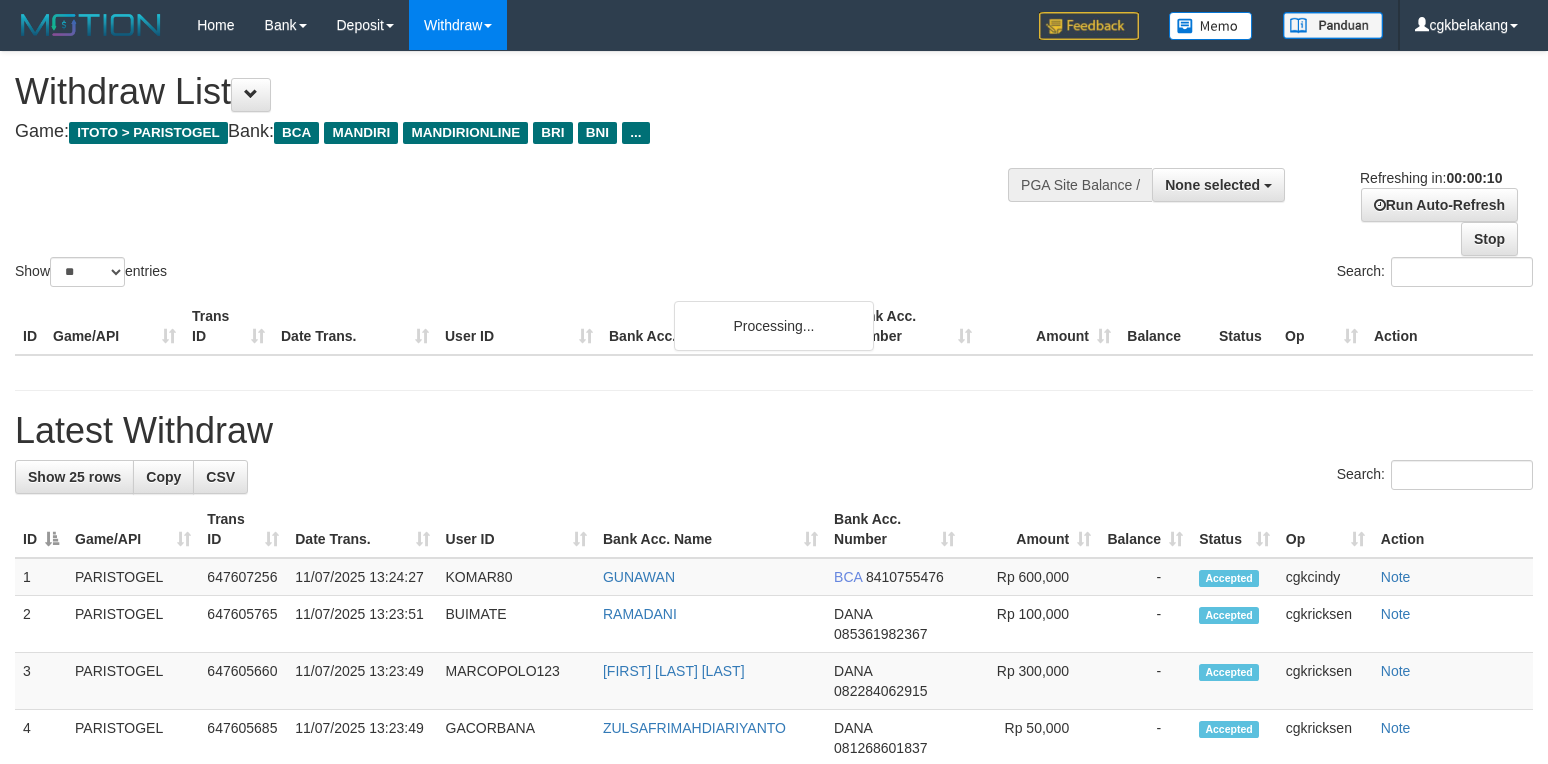 select 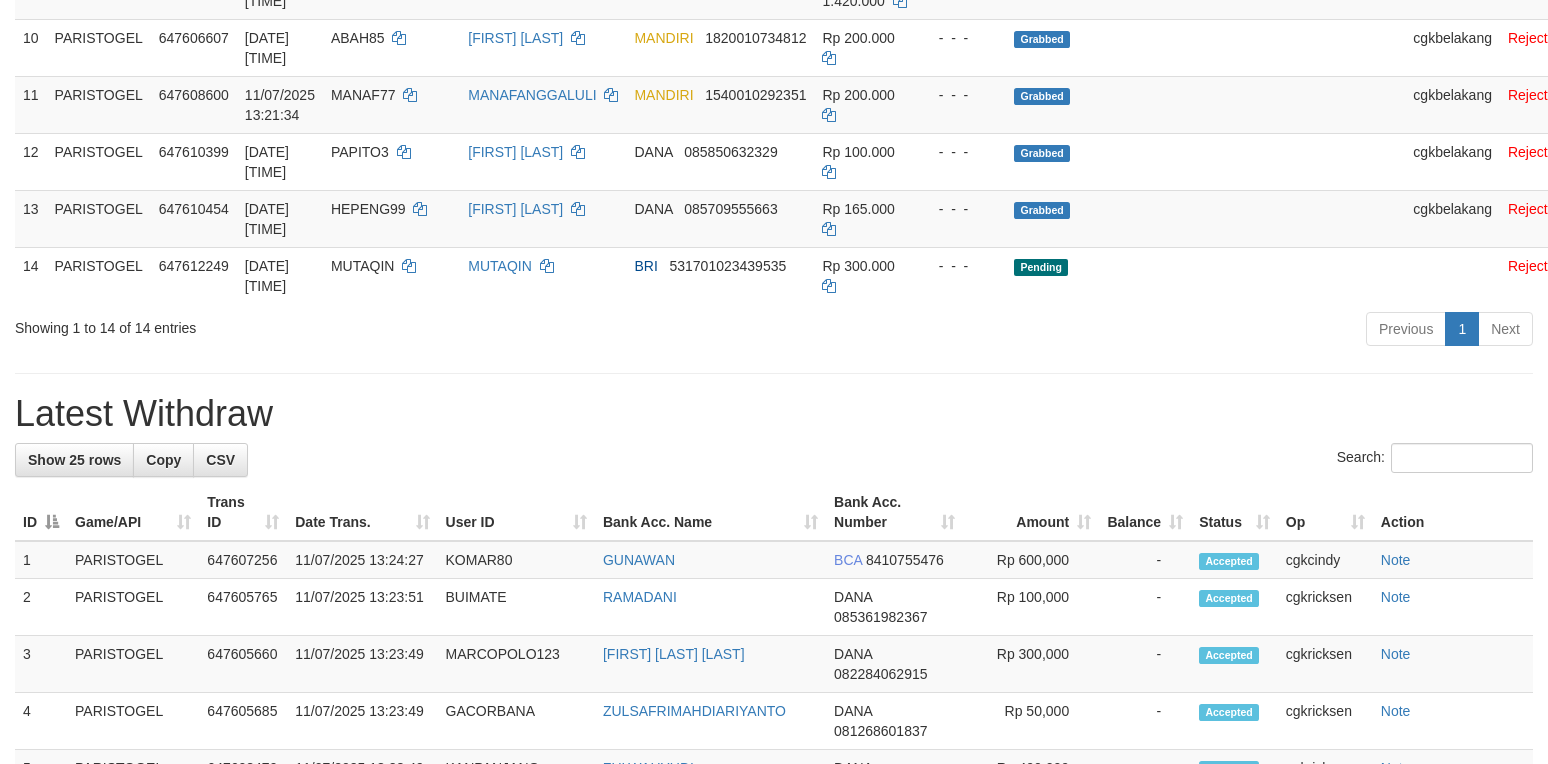 scroll, scrollTop: 933, scrollLeft: 0, axis: vertical 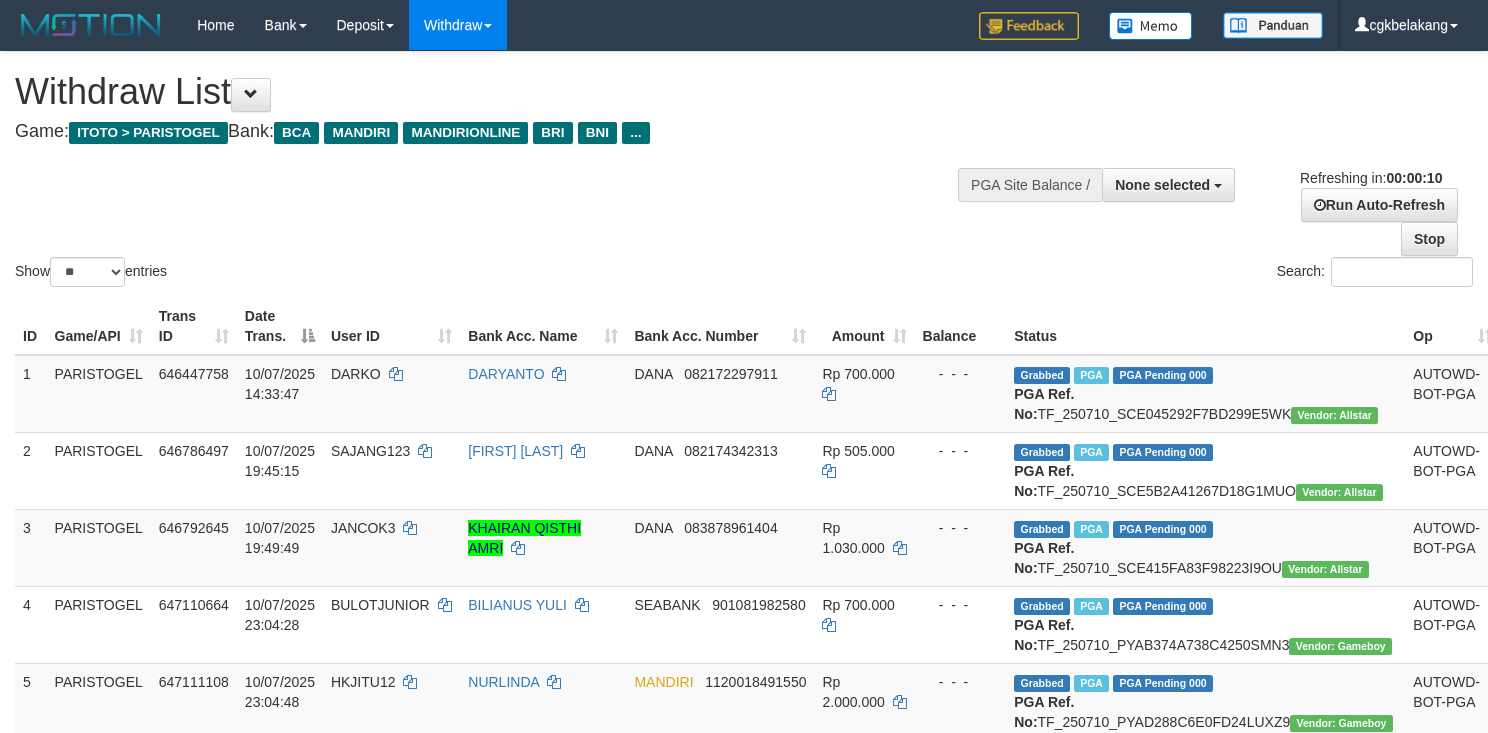 select 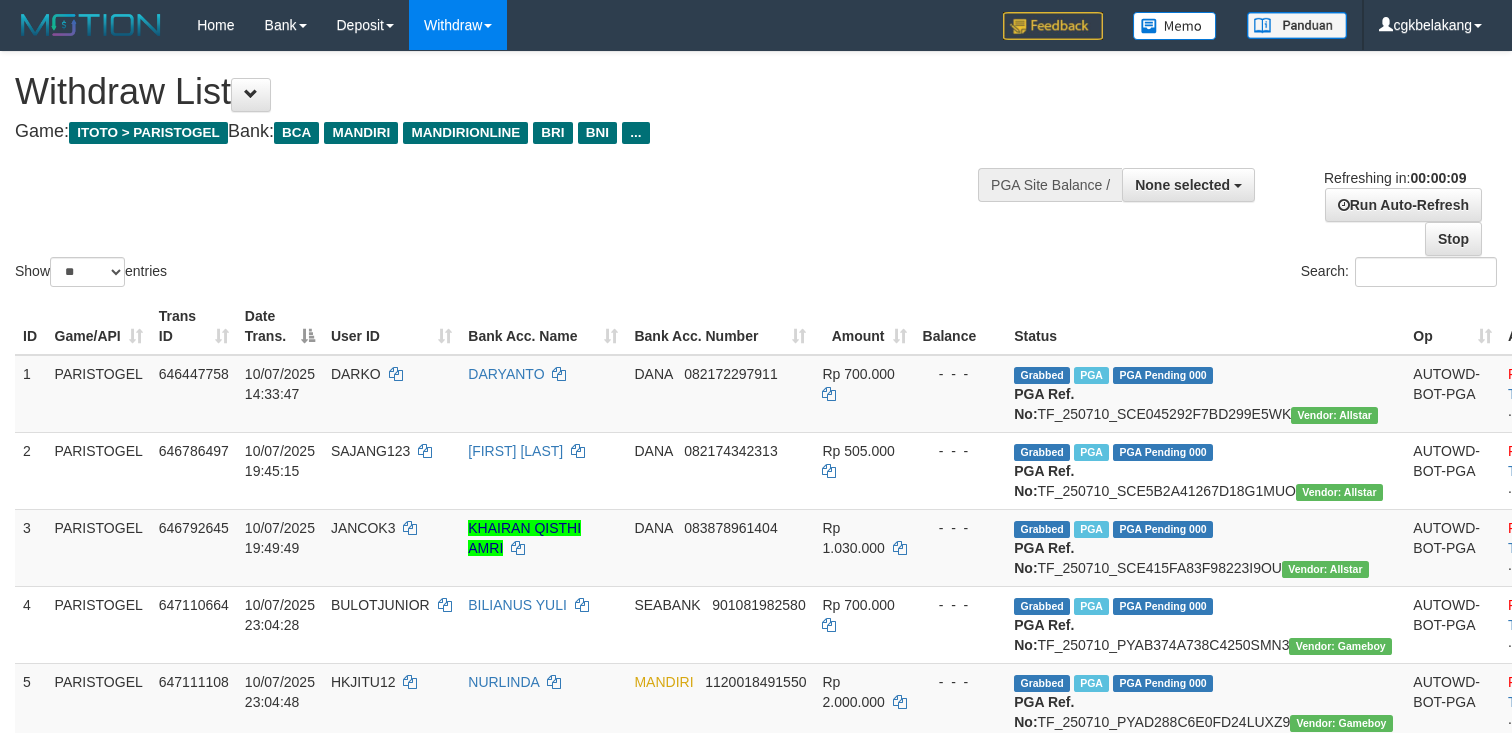 select 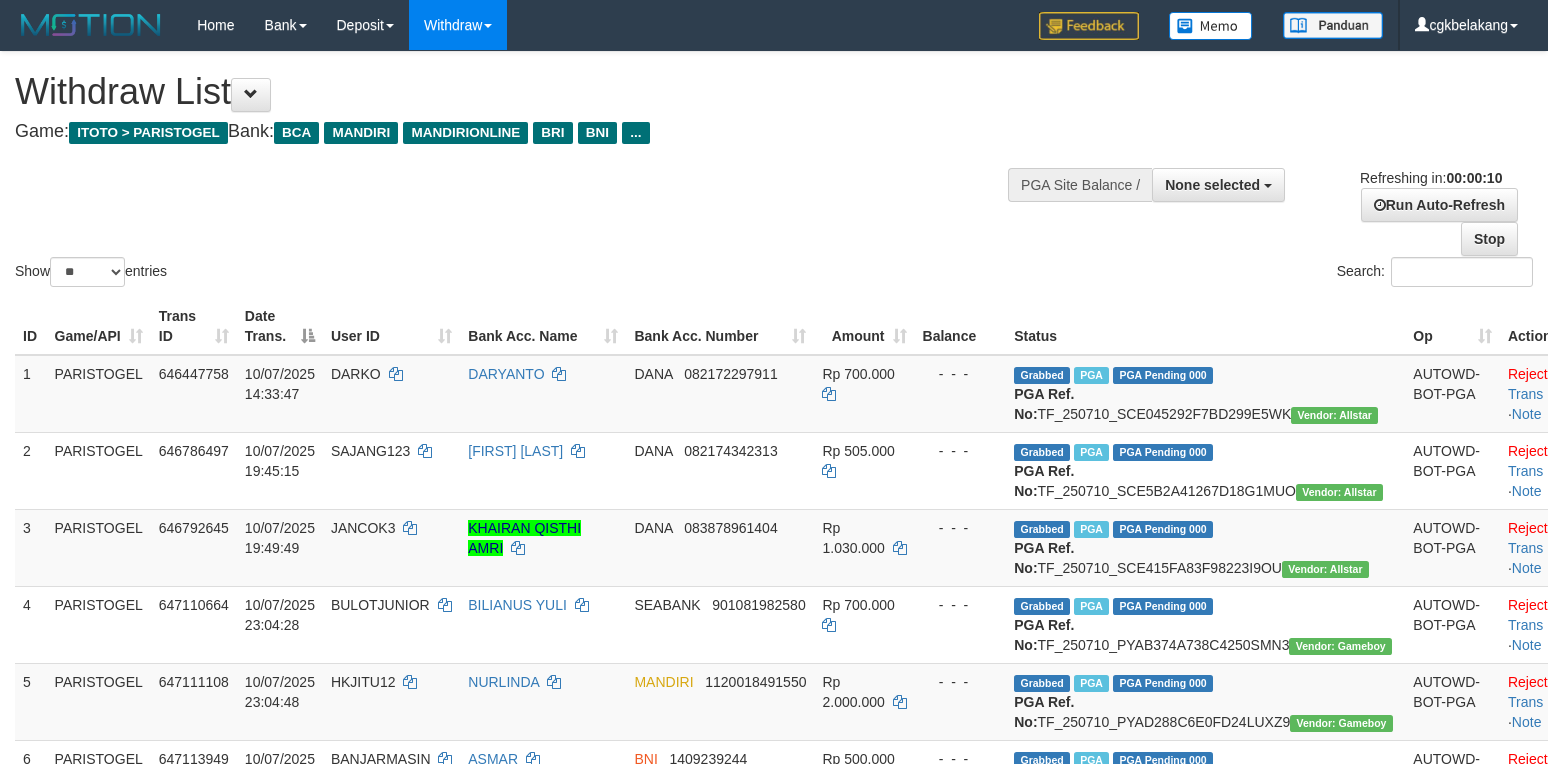 select 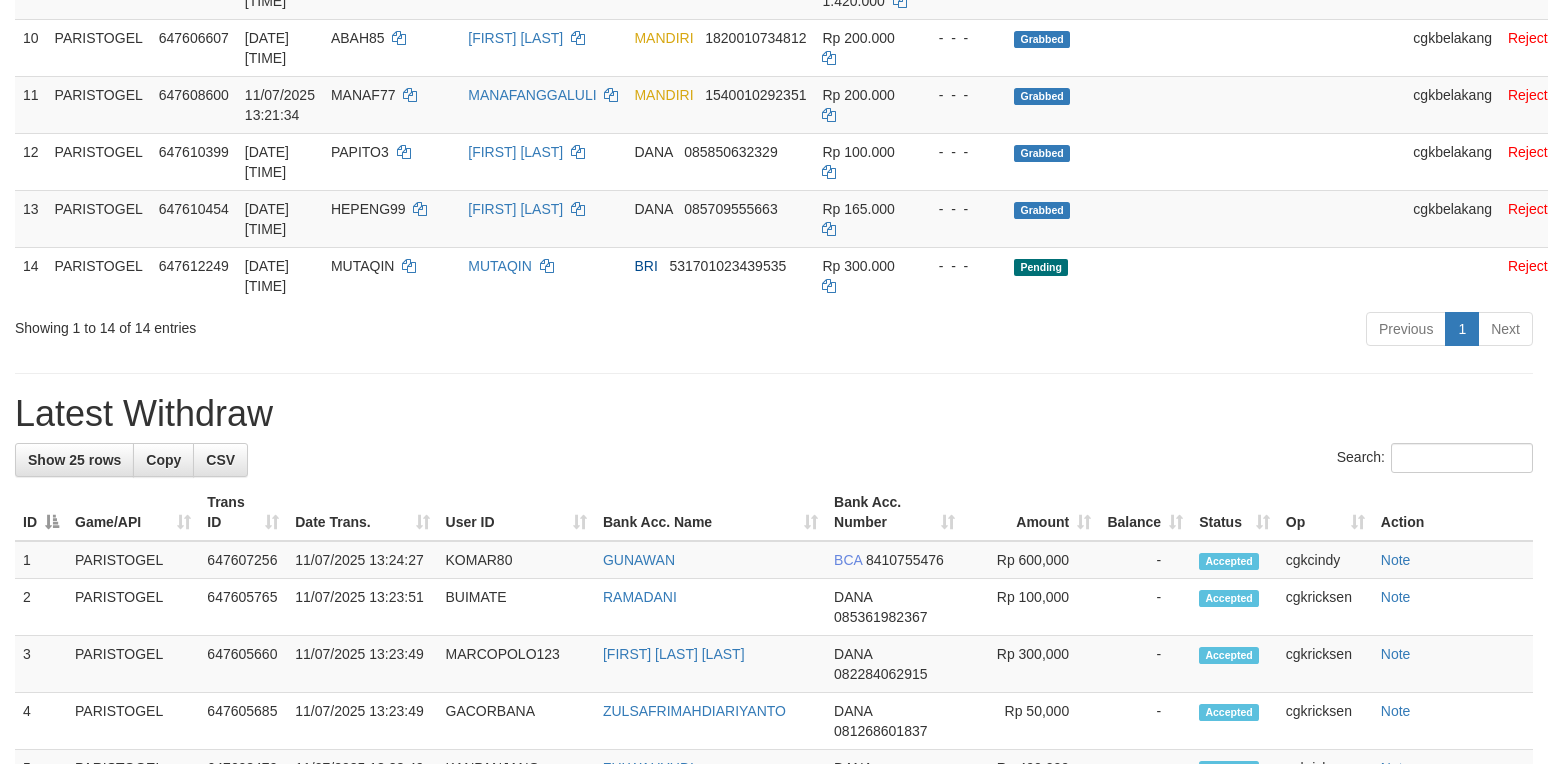 scroll, scrollTop: 933, scrollLeft: 0, axis: vertical 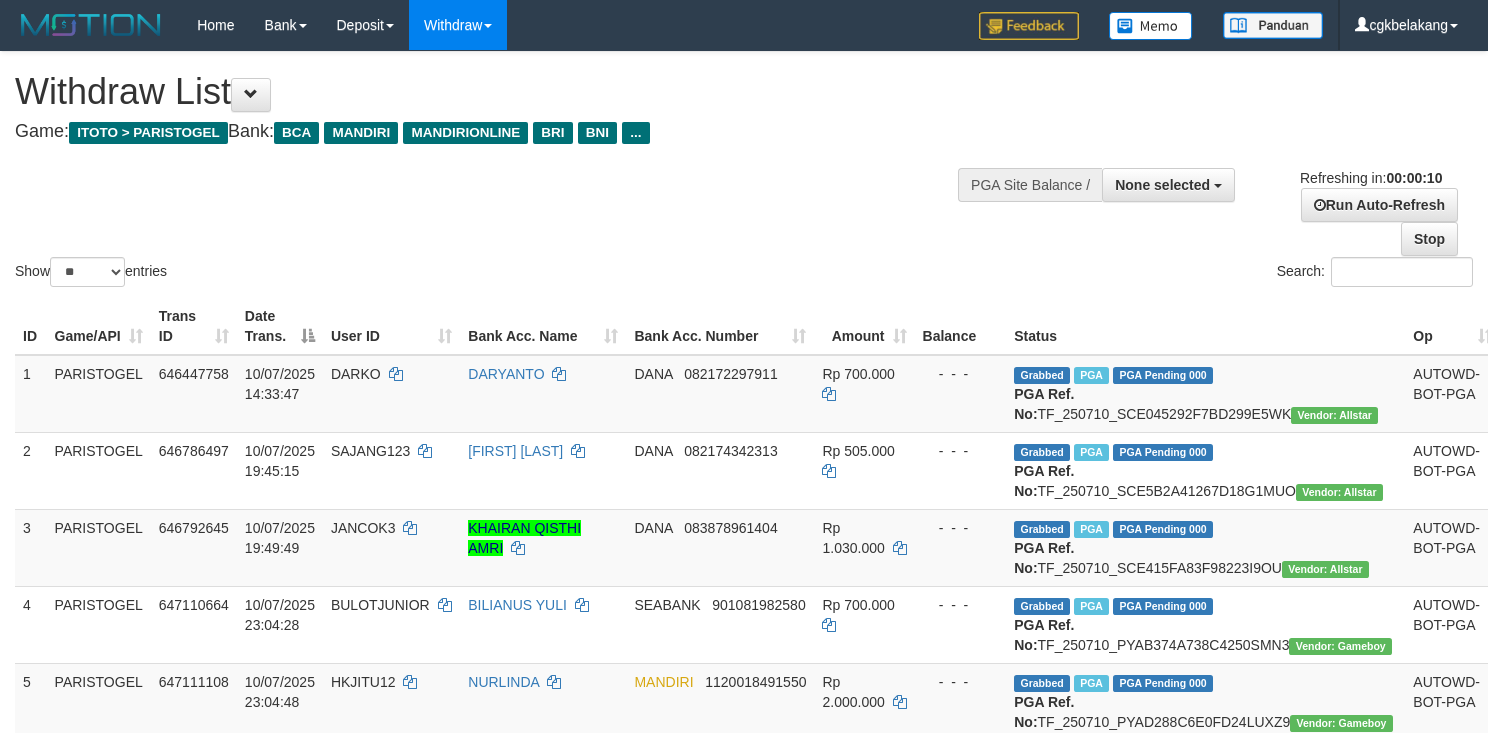 select 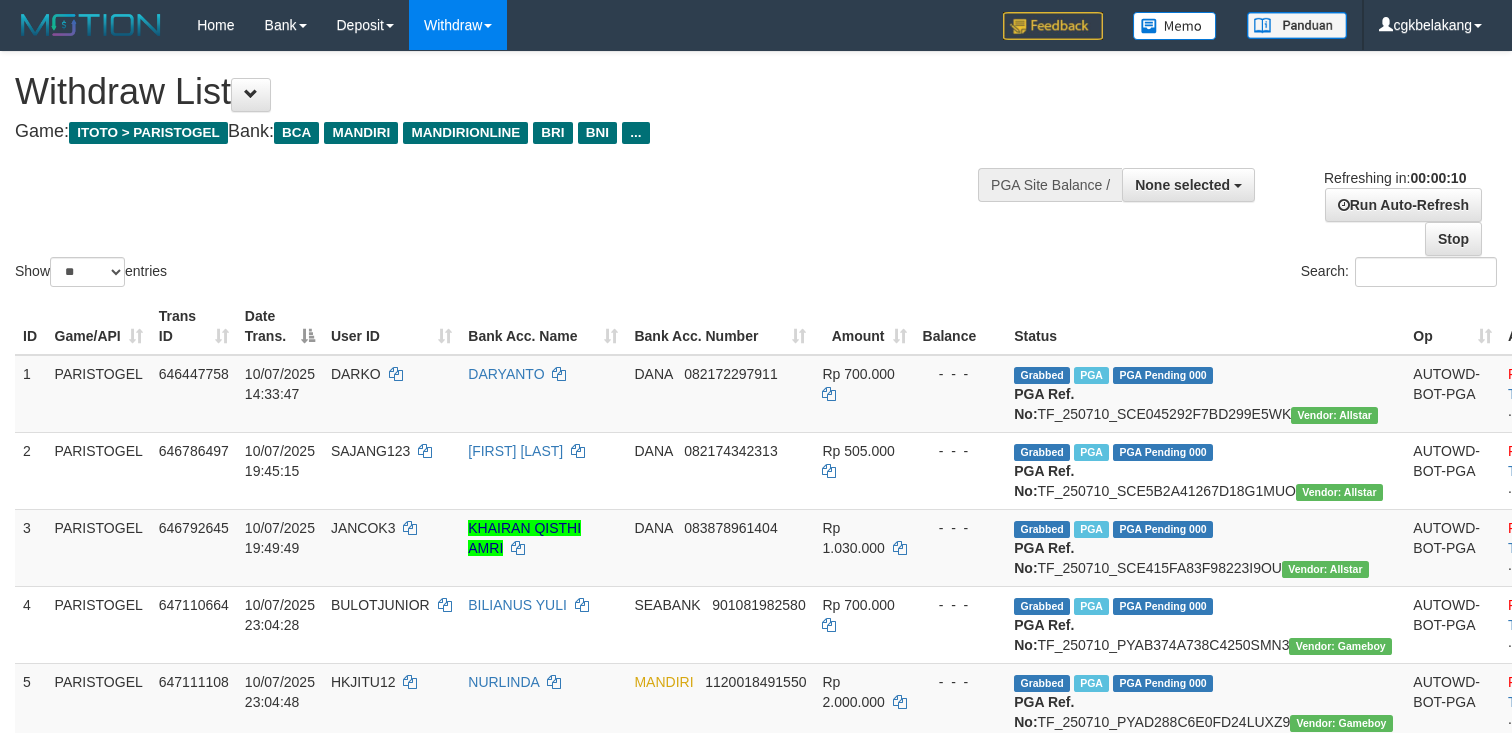 select 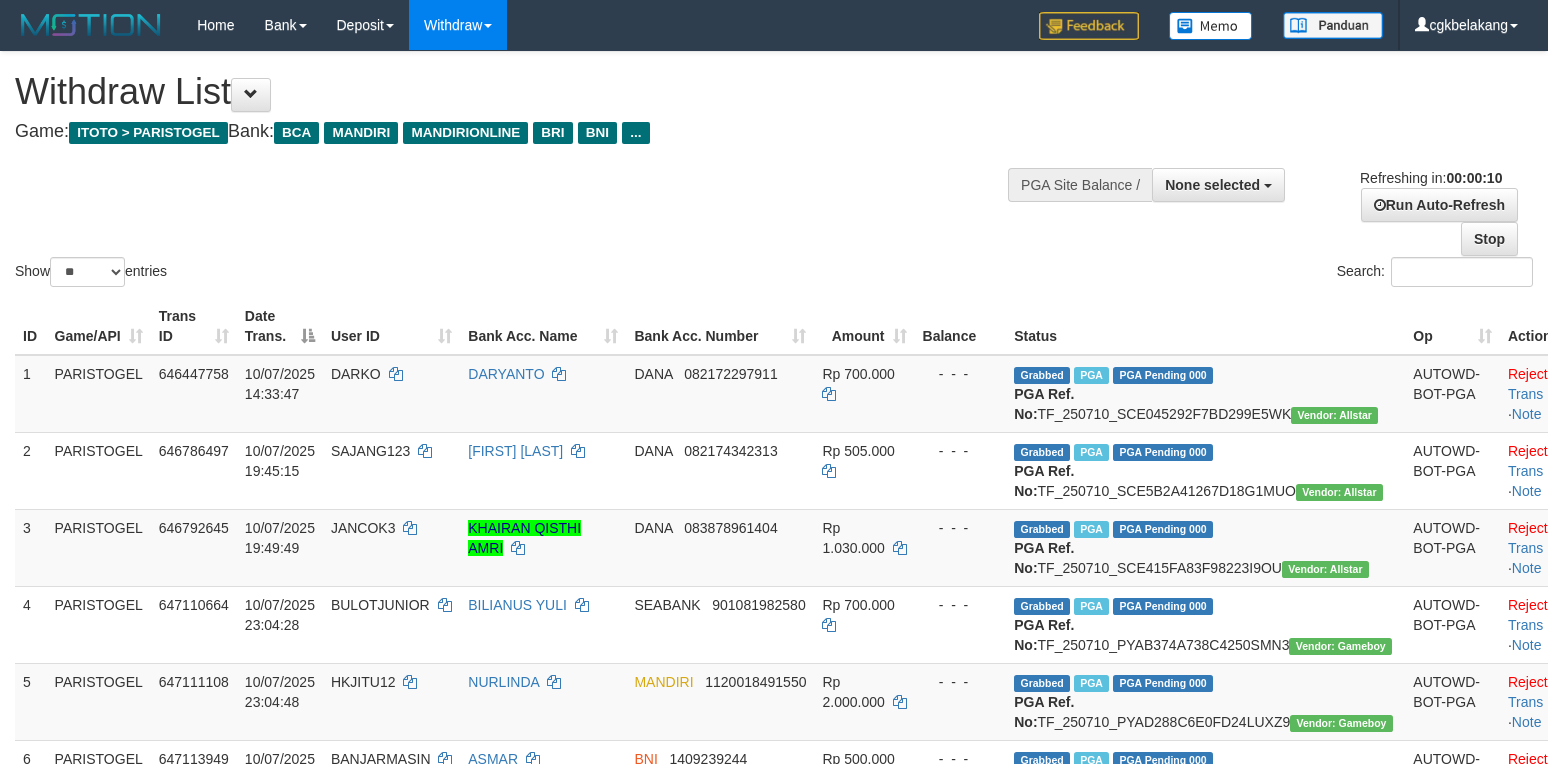 select 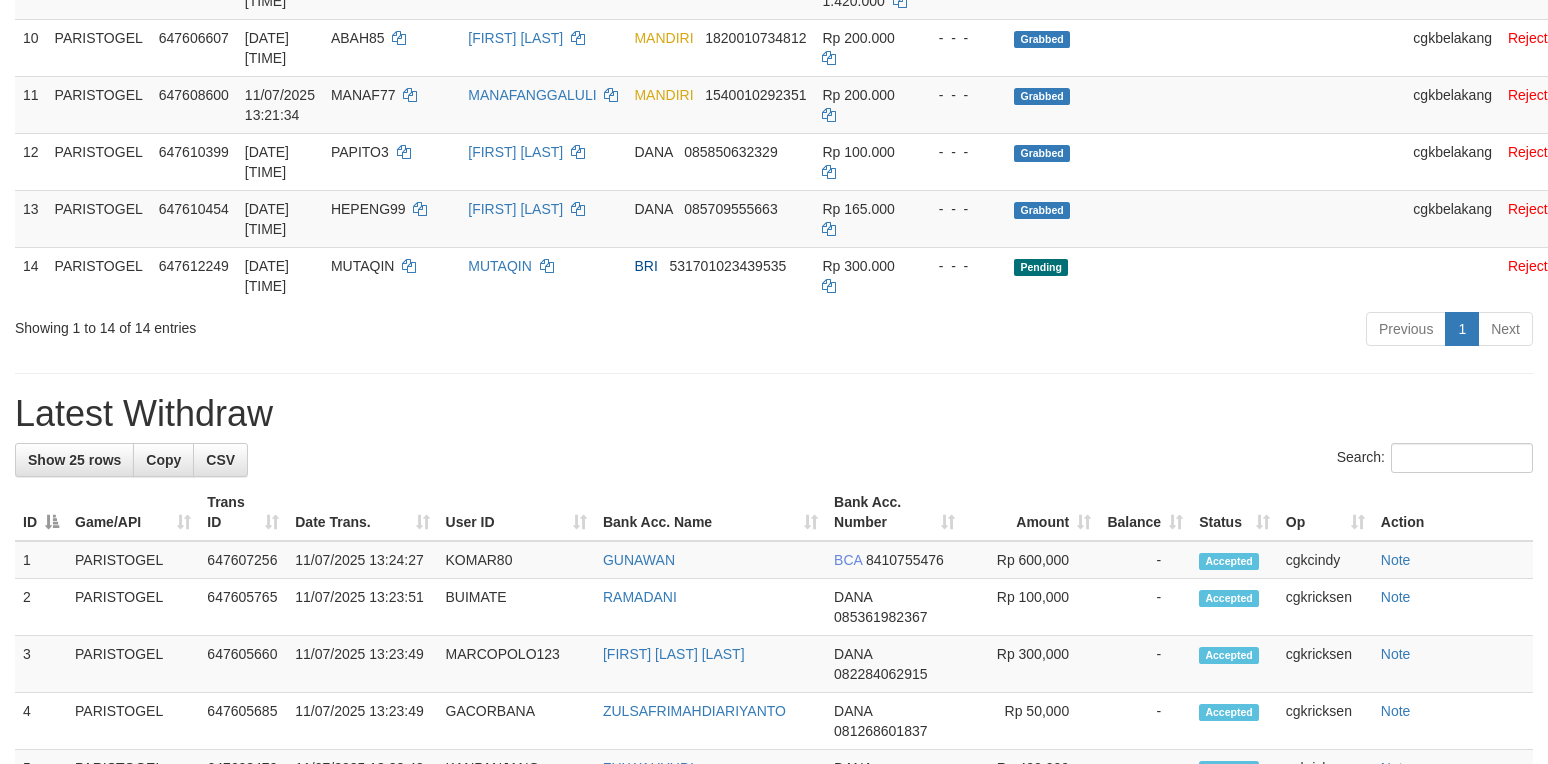 scroll, scrollTop: 933, scrollLeft: 0, axis: vertical 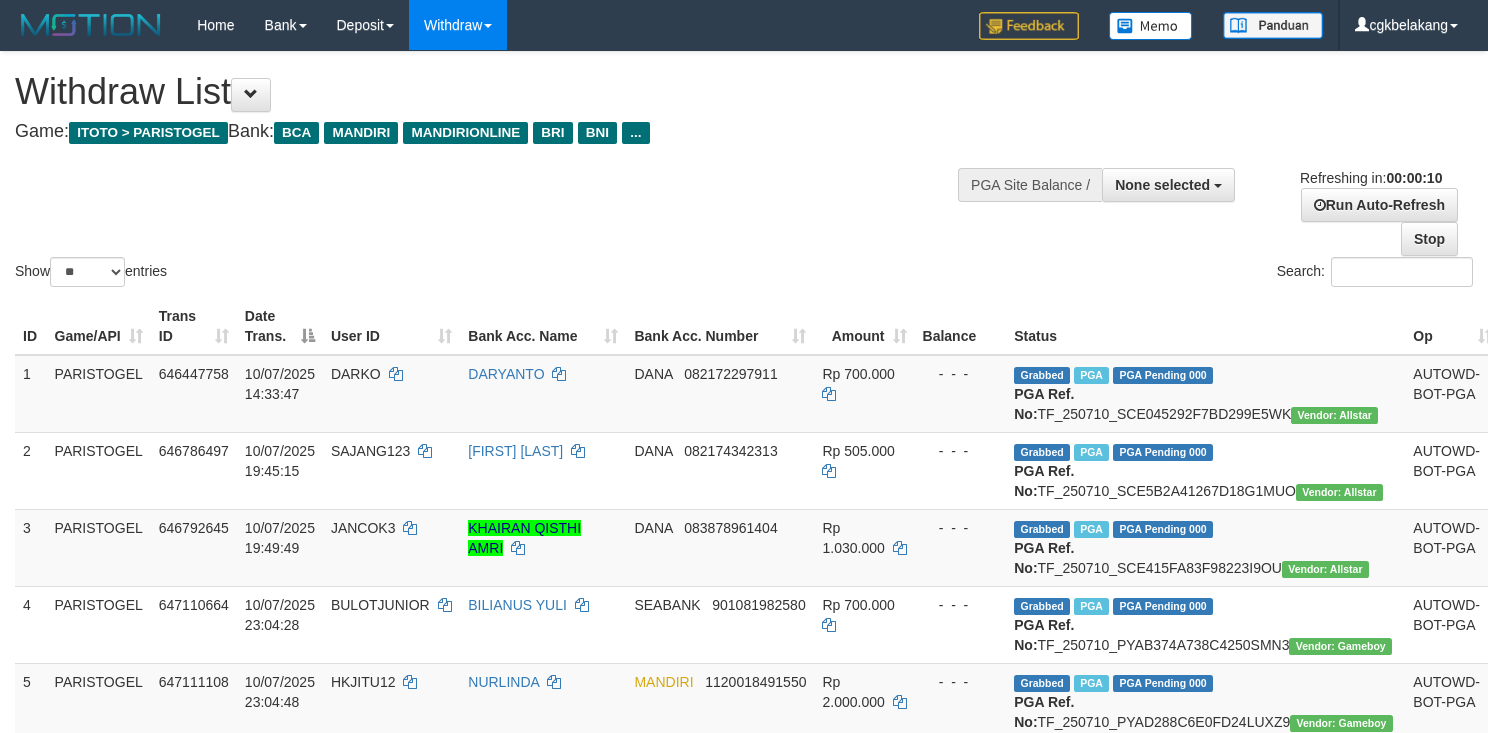select 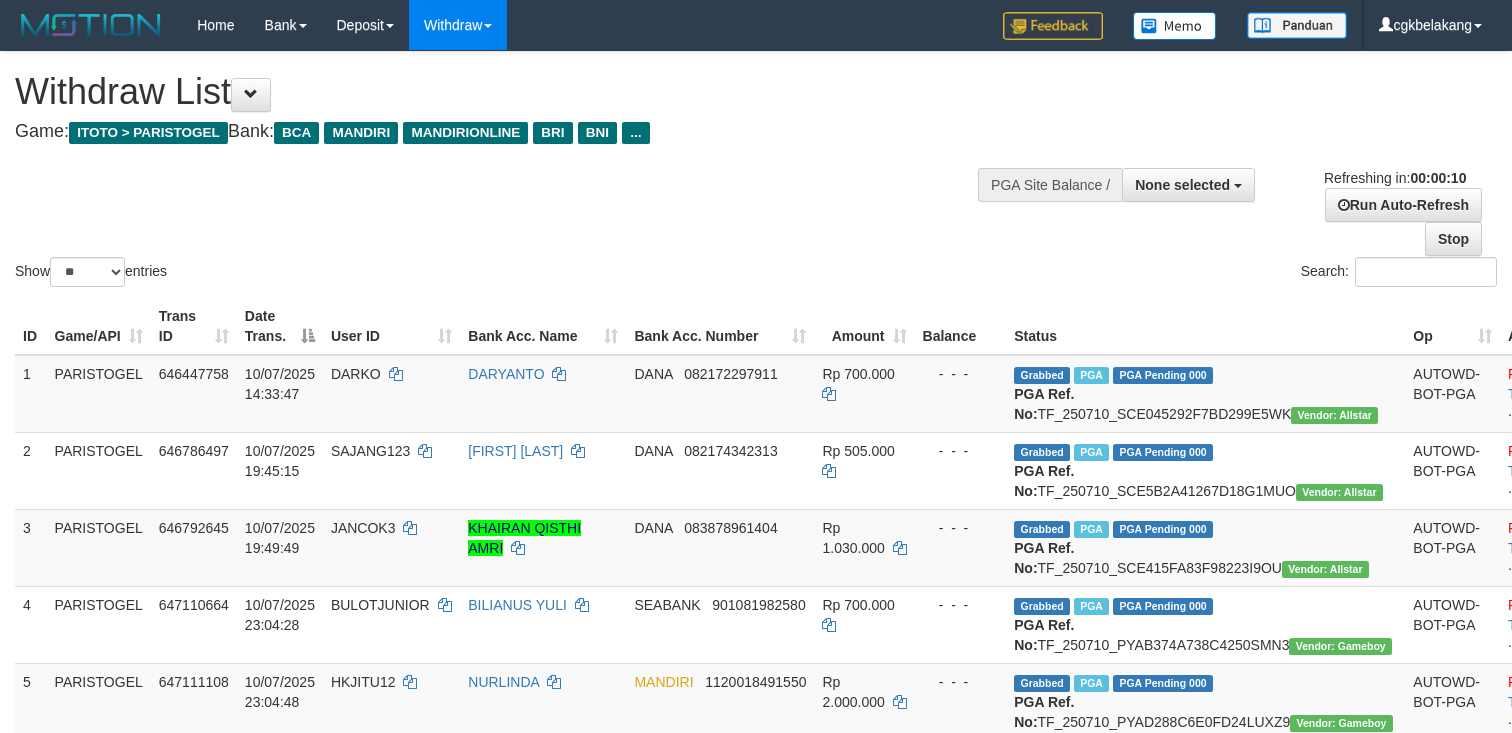 select 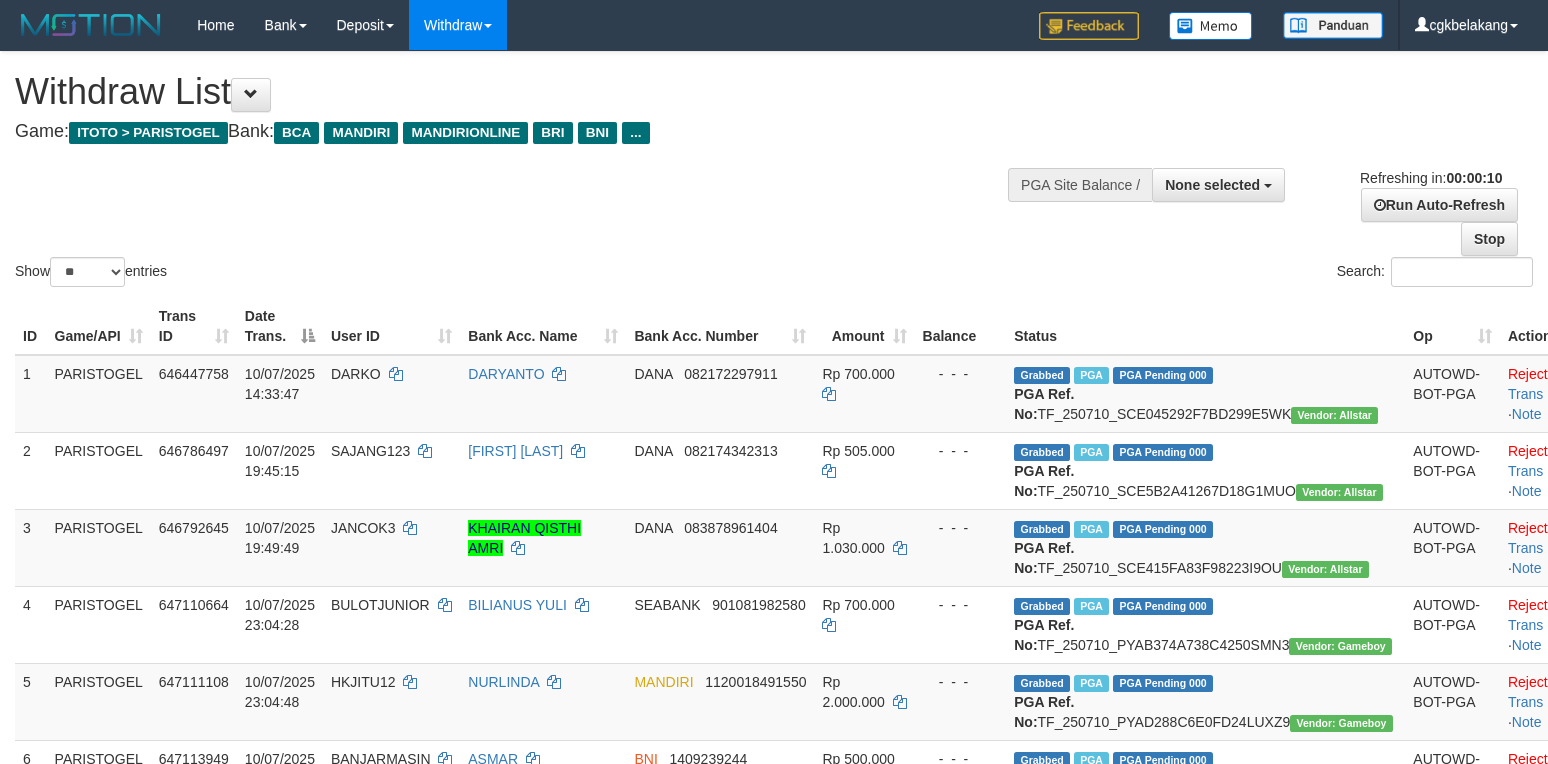 select 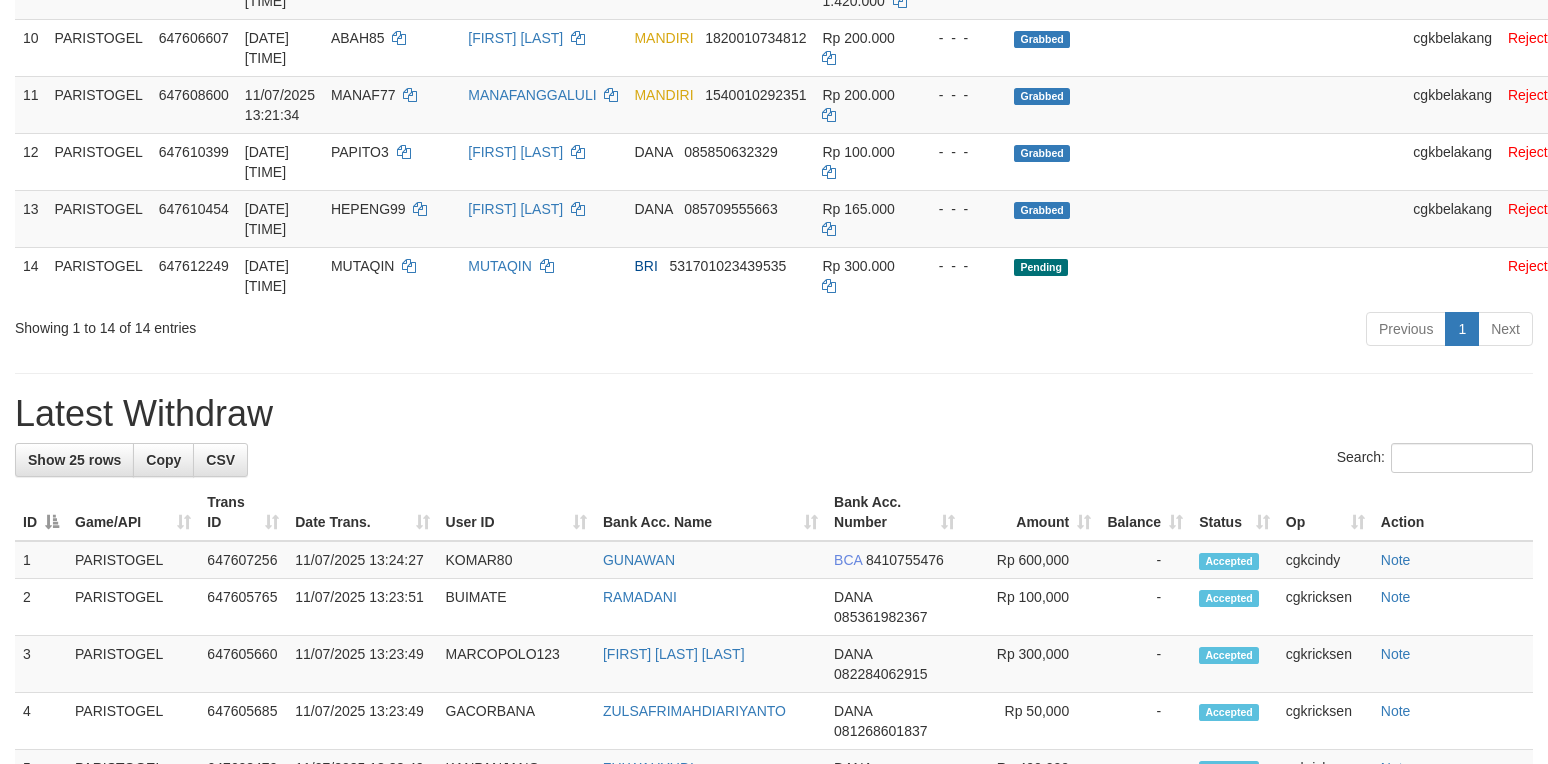 scroll, scrollTop: 933, scrollLeft: 0, axis: vertical 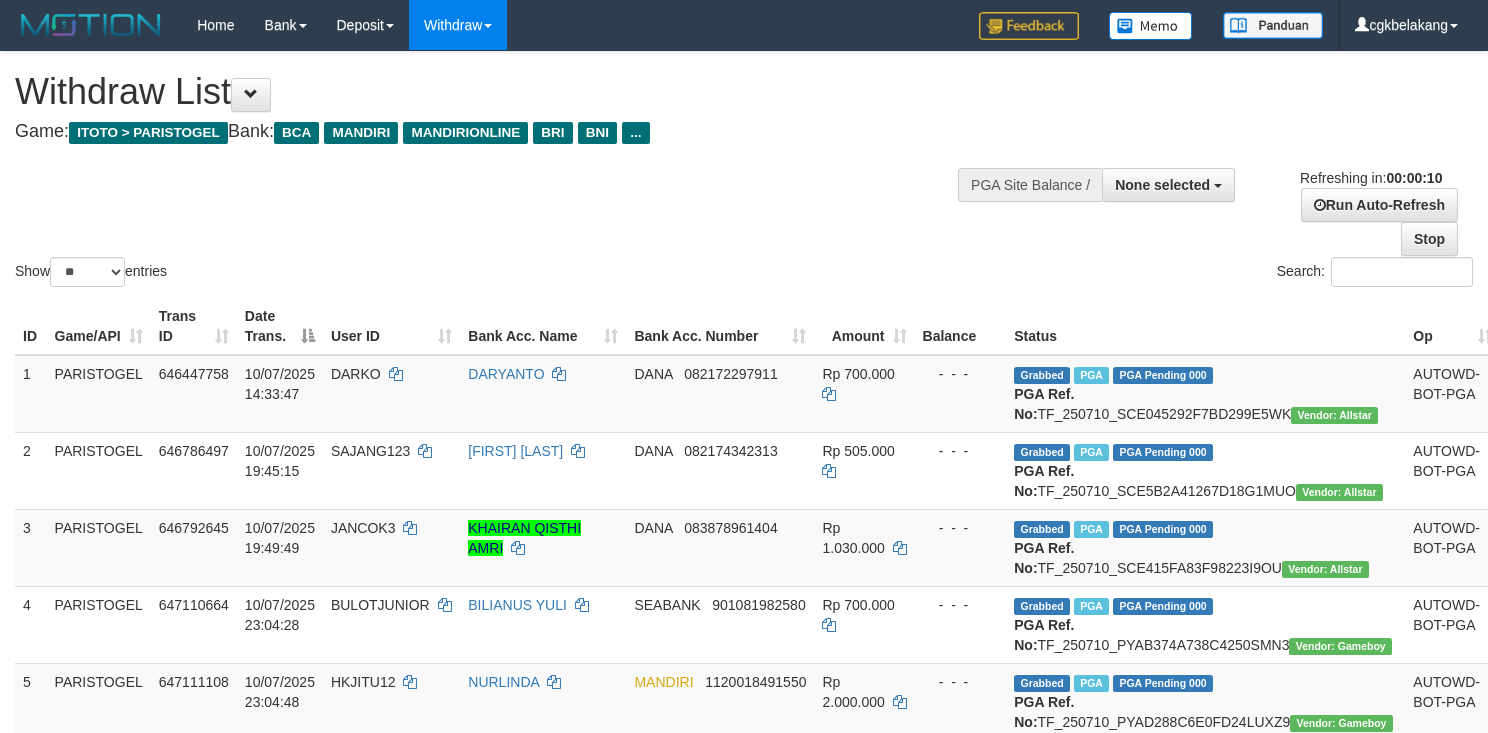 select 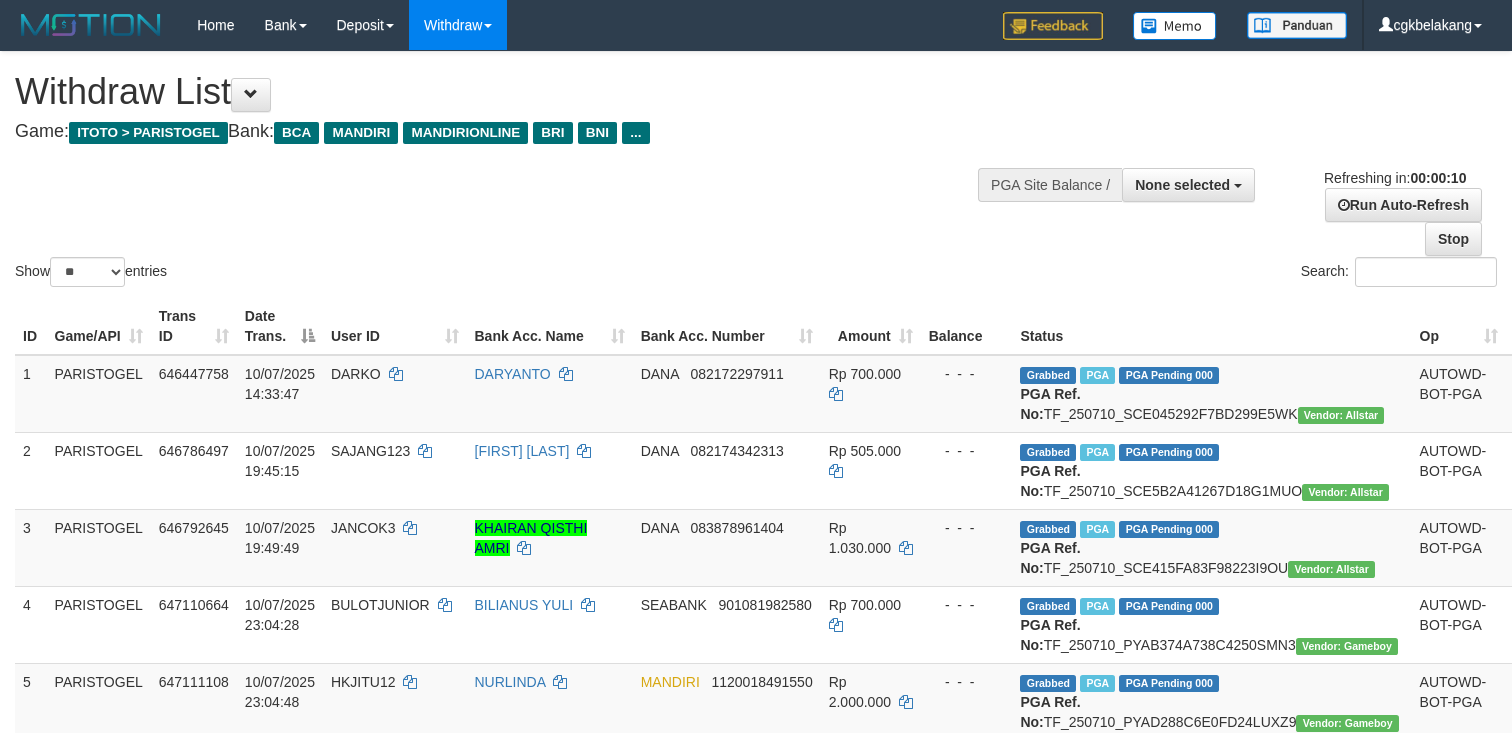 select 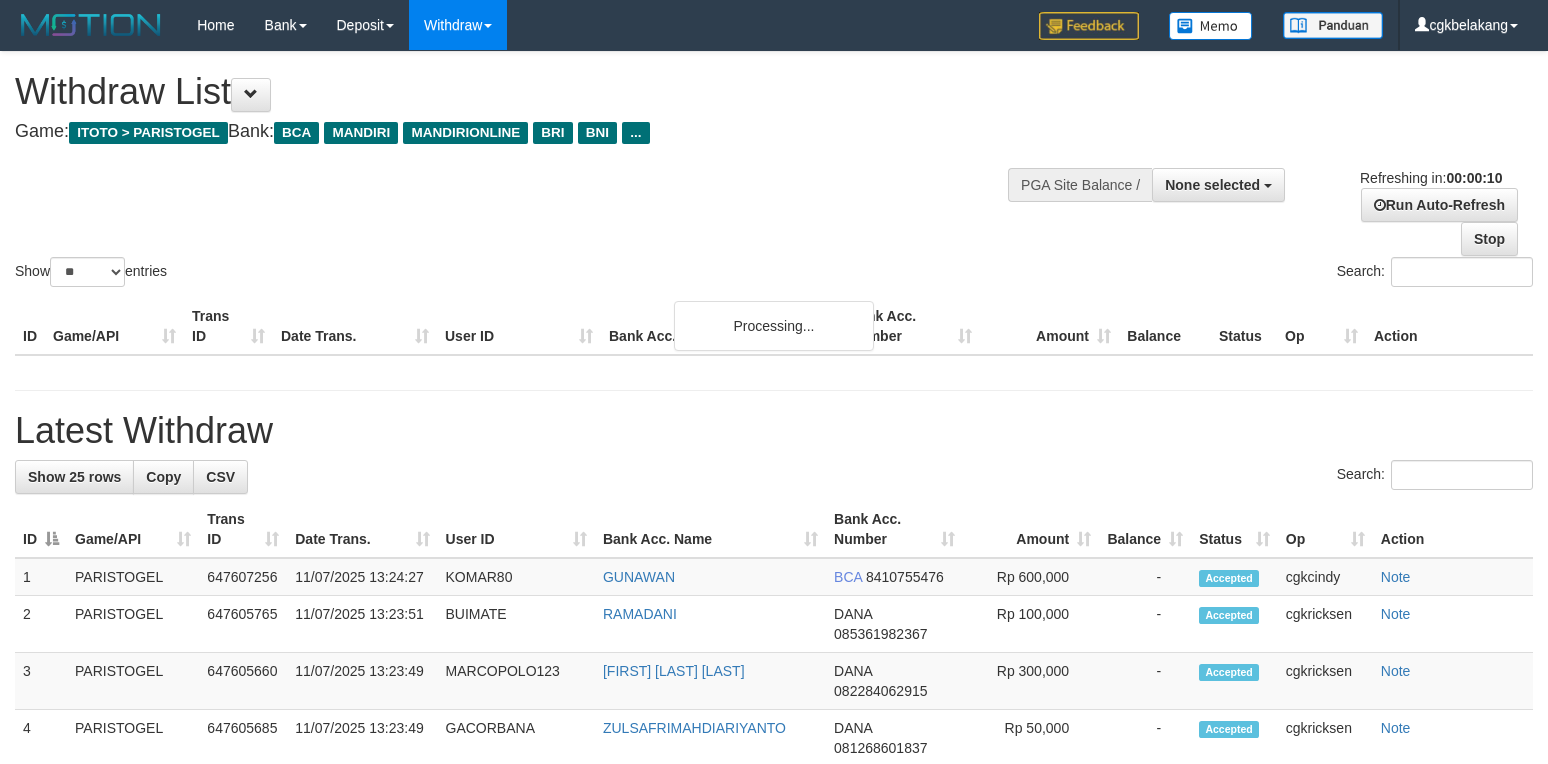 select 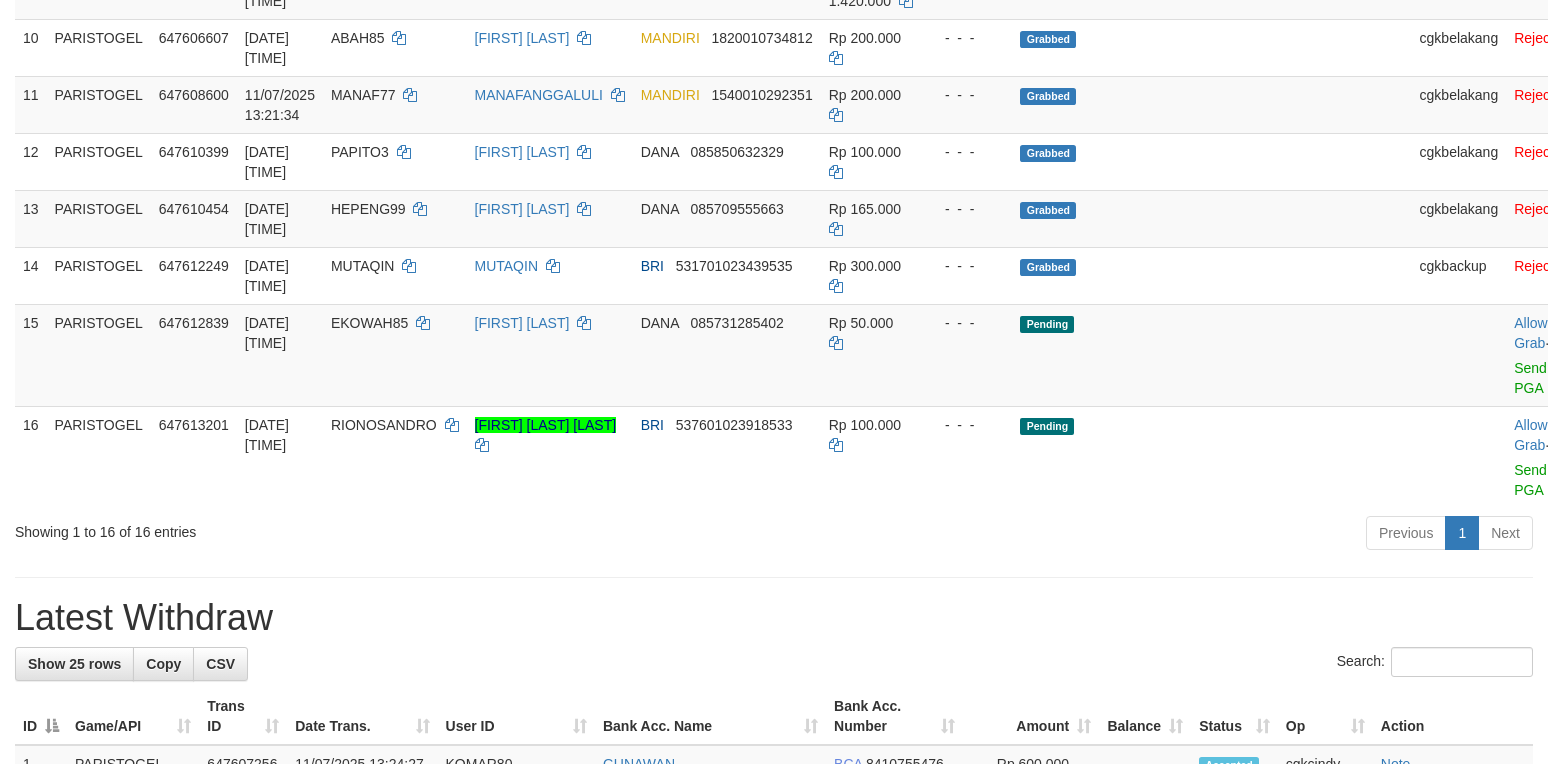 scroll, scrollTop: 933, scrollLeft: 0, axis: vertical 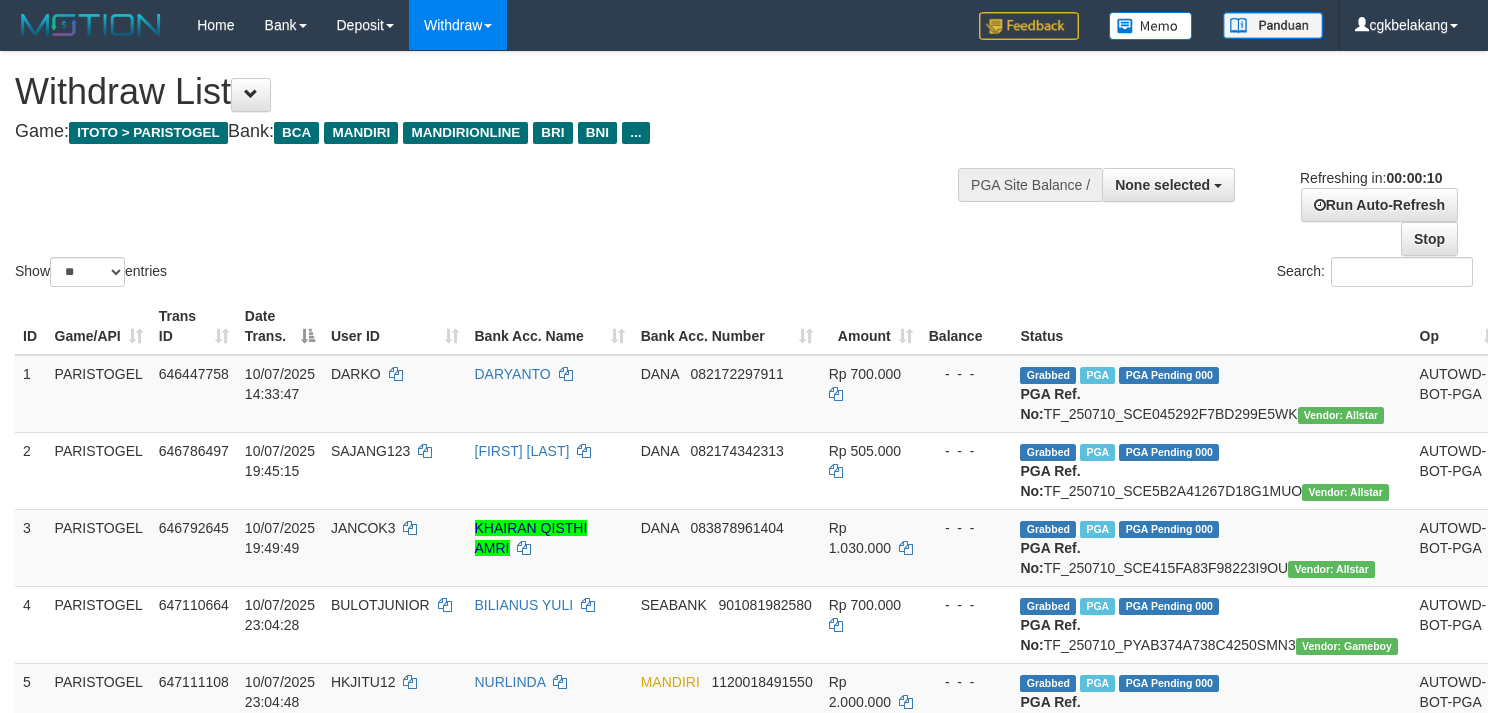 select 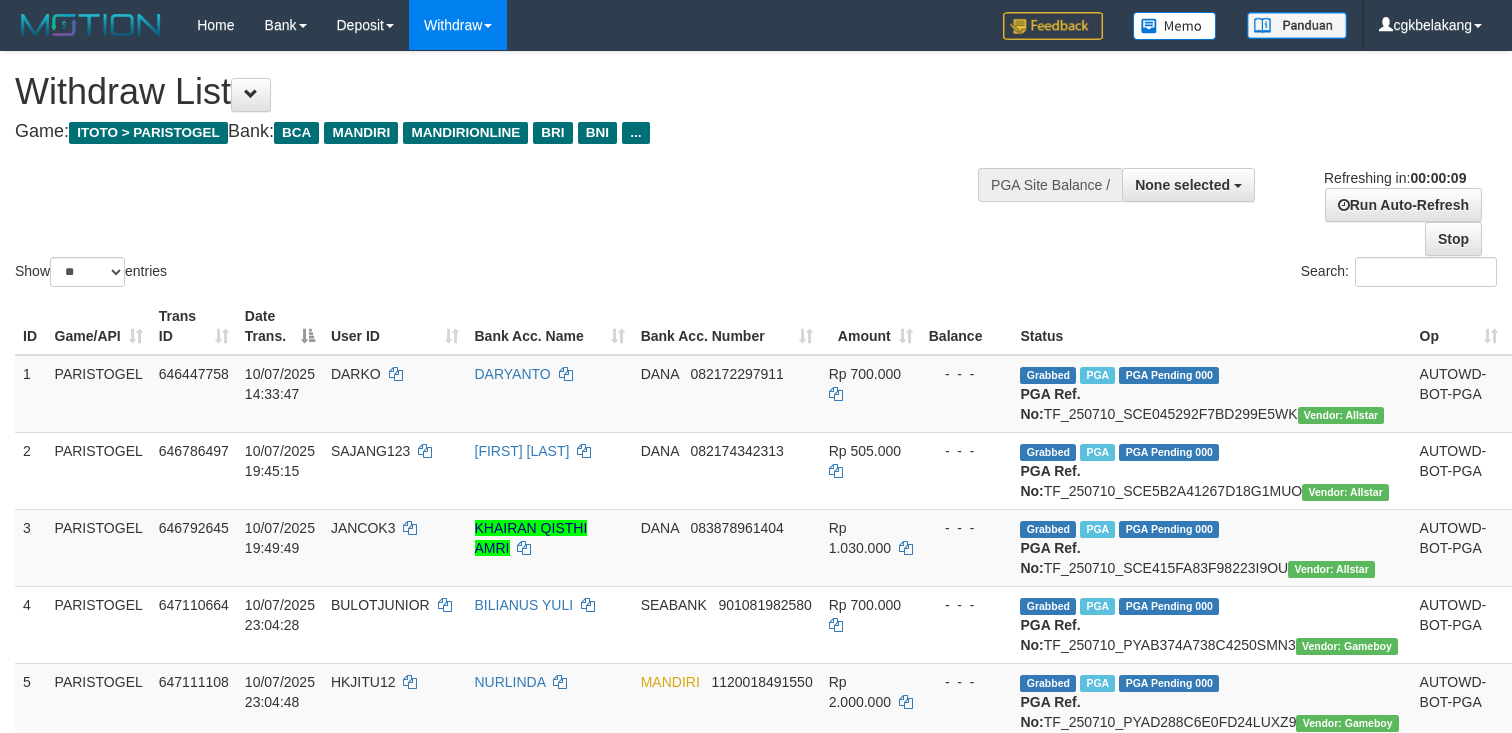 select 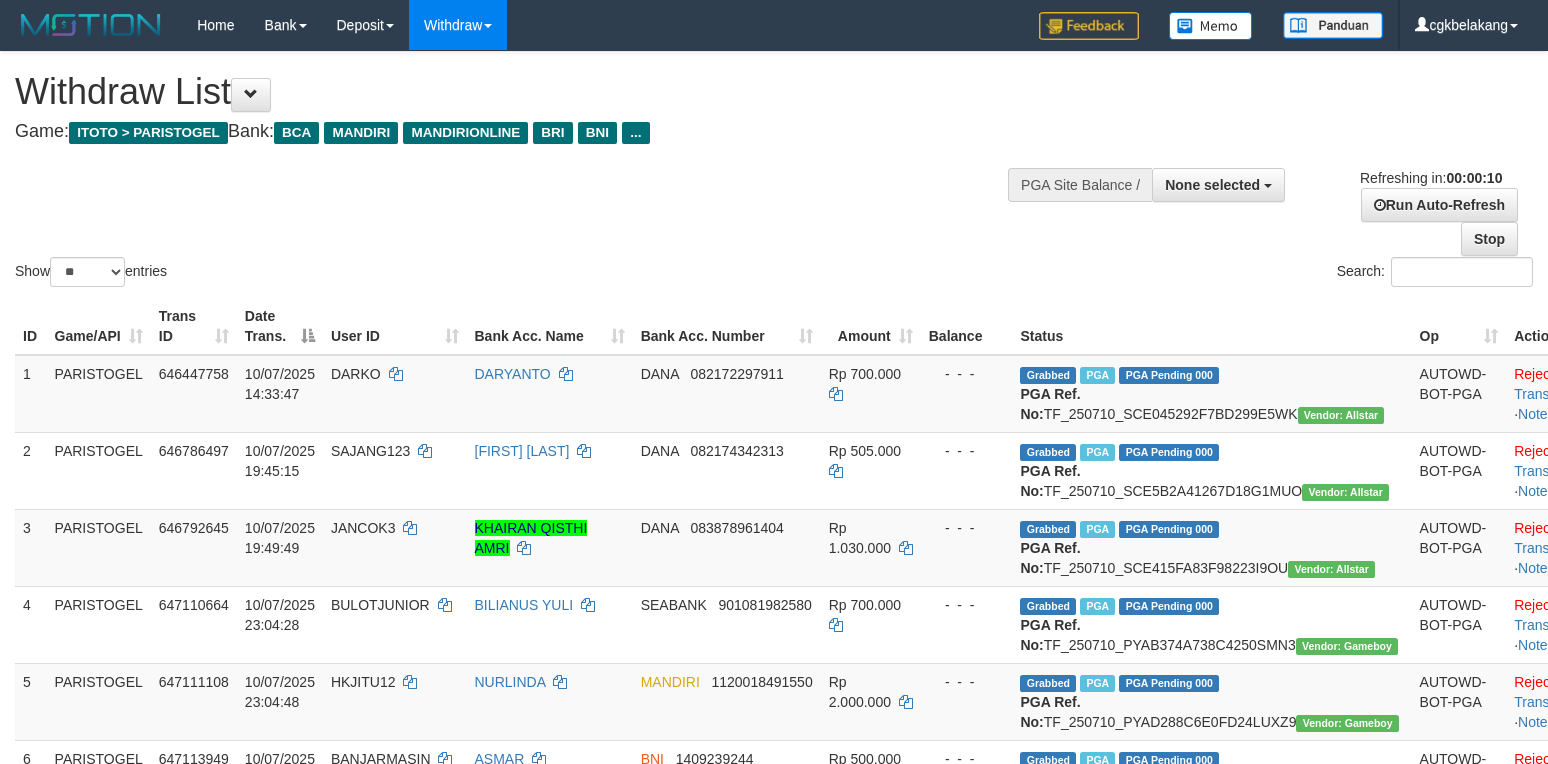 select 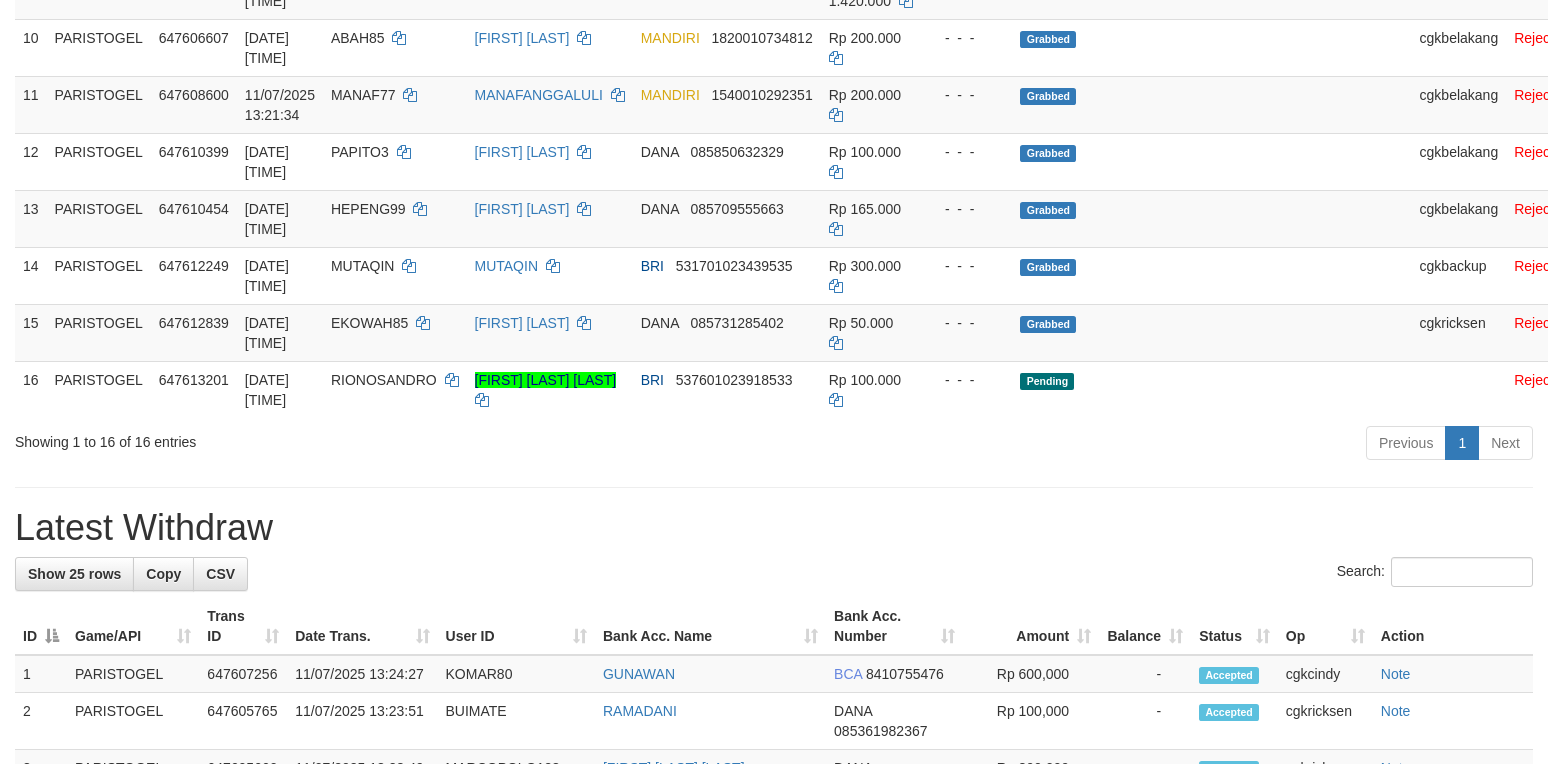 scroll, scrollTop: 933, scrollLeft: 0, axis: vertical 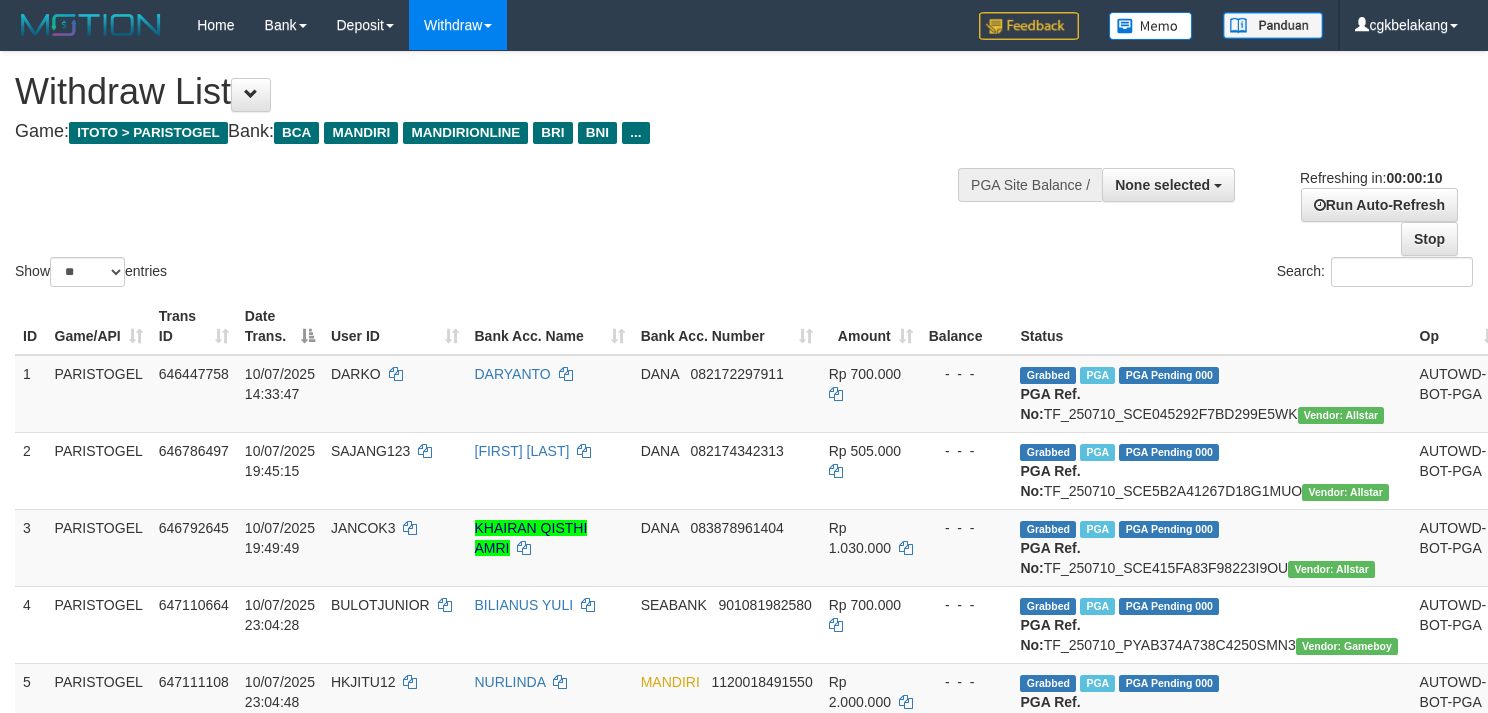select 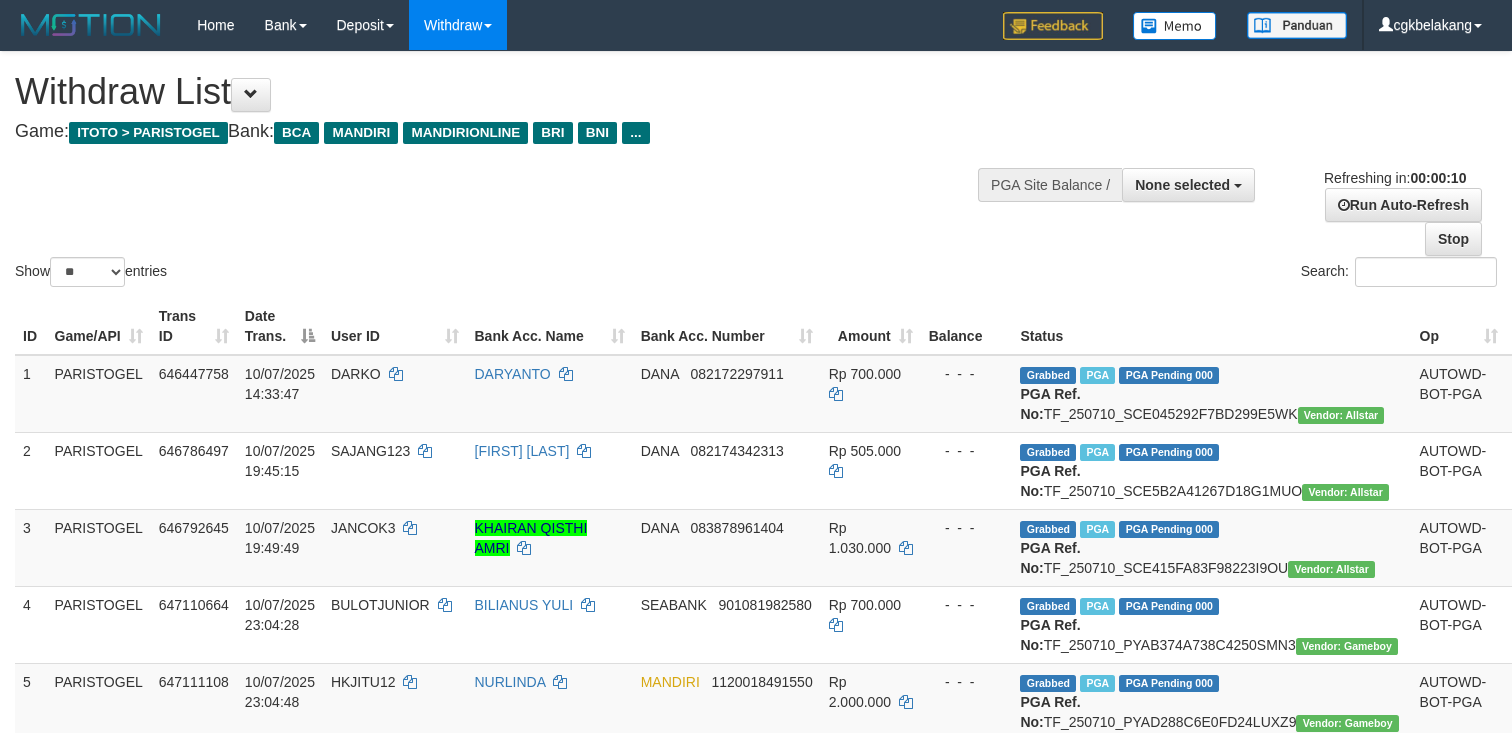 select 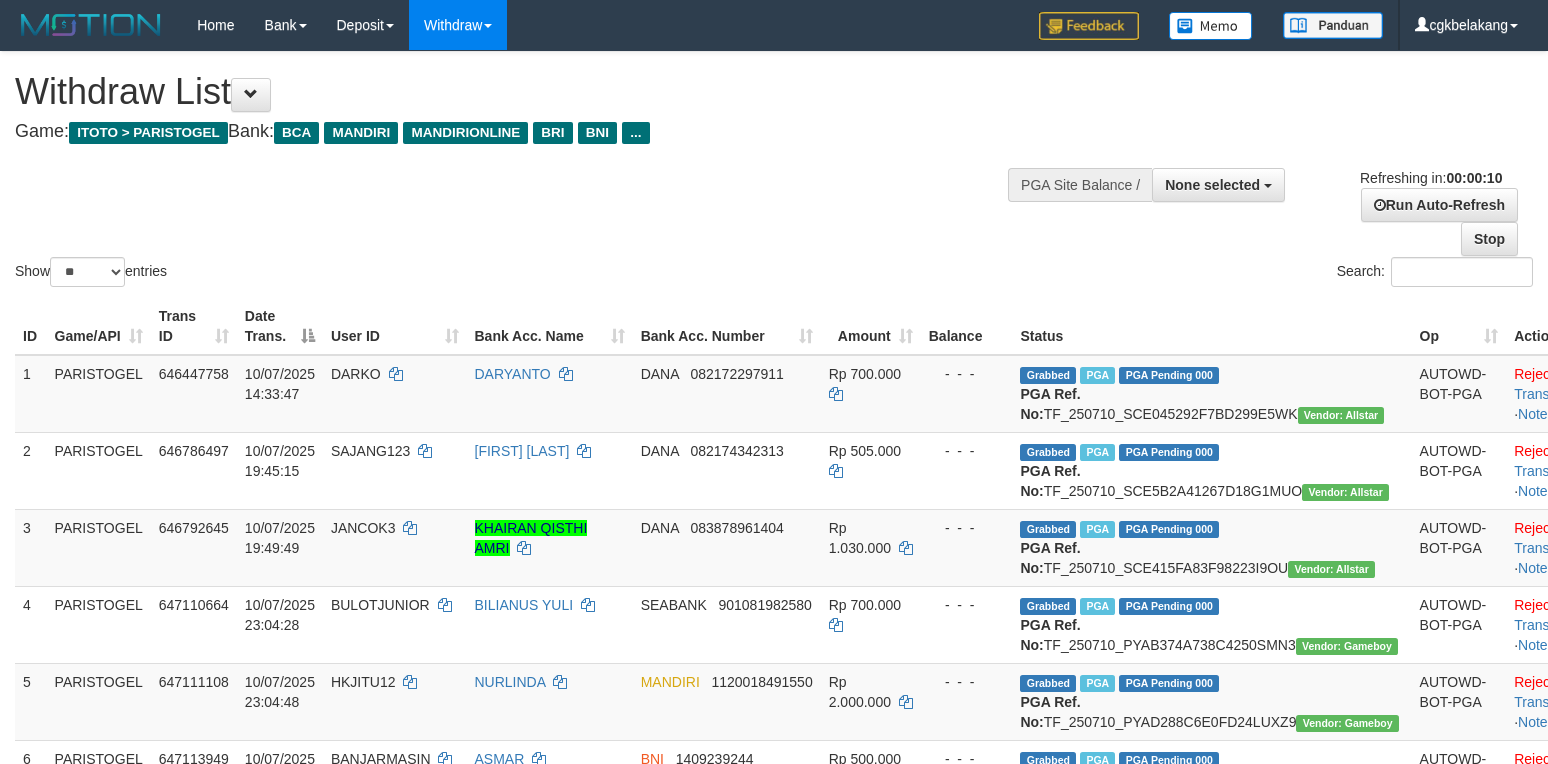 select 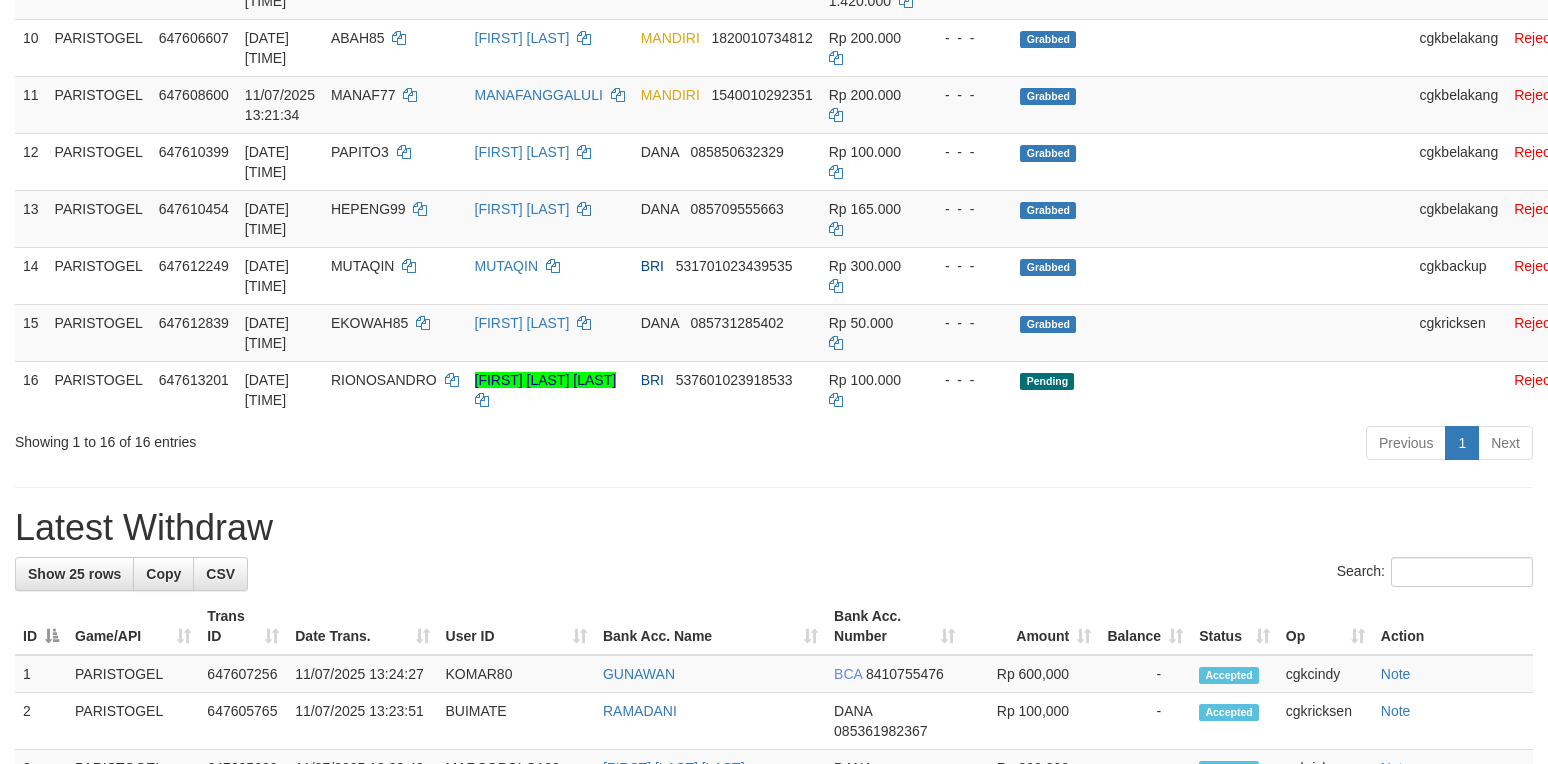 scroll, scrollTop: 933, scrollLeft: 0, axis: vertical 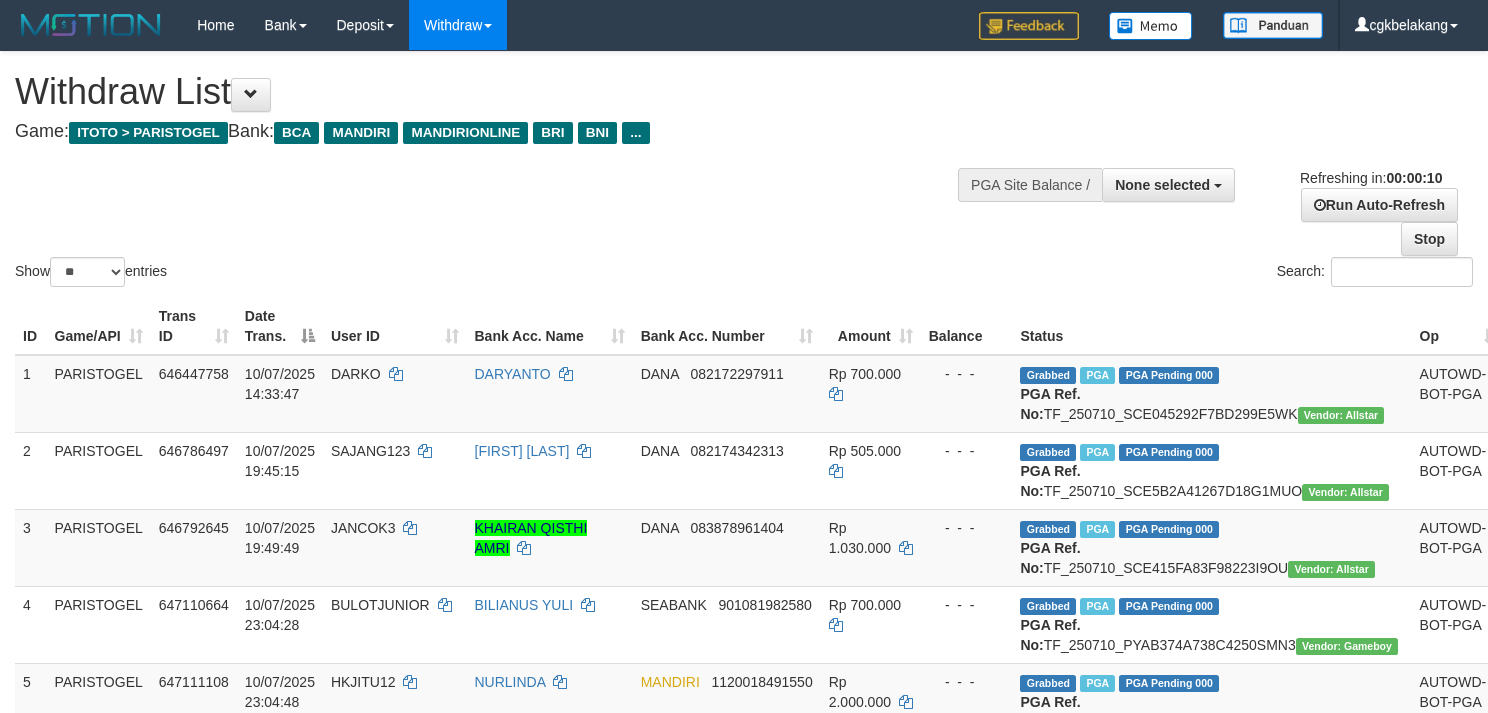 select 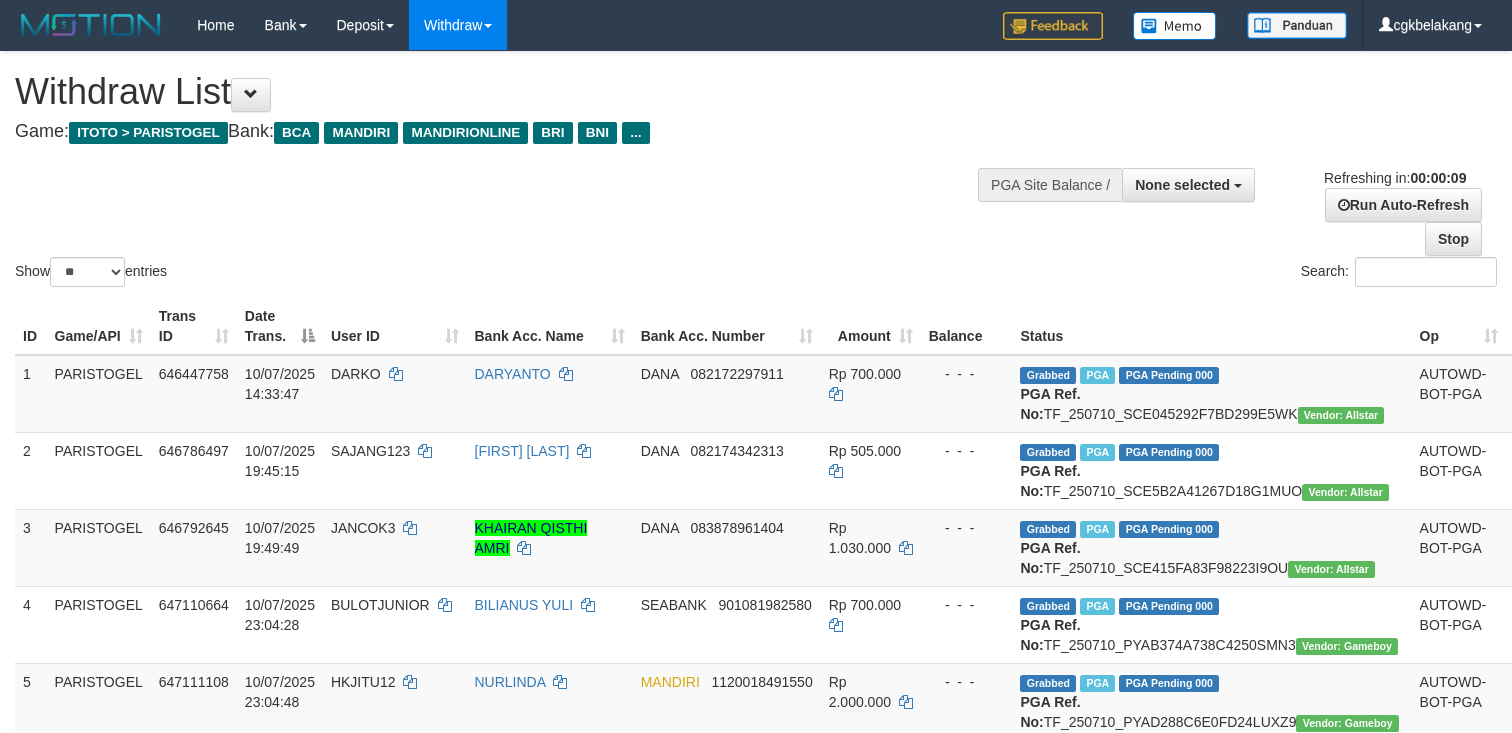 select 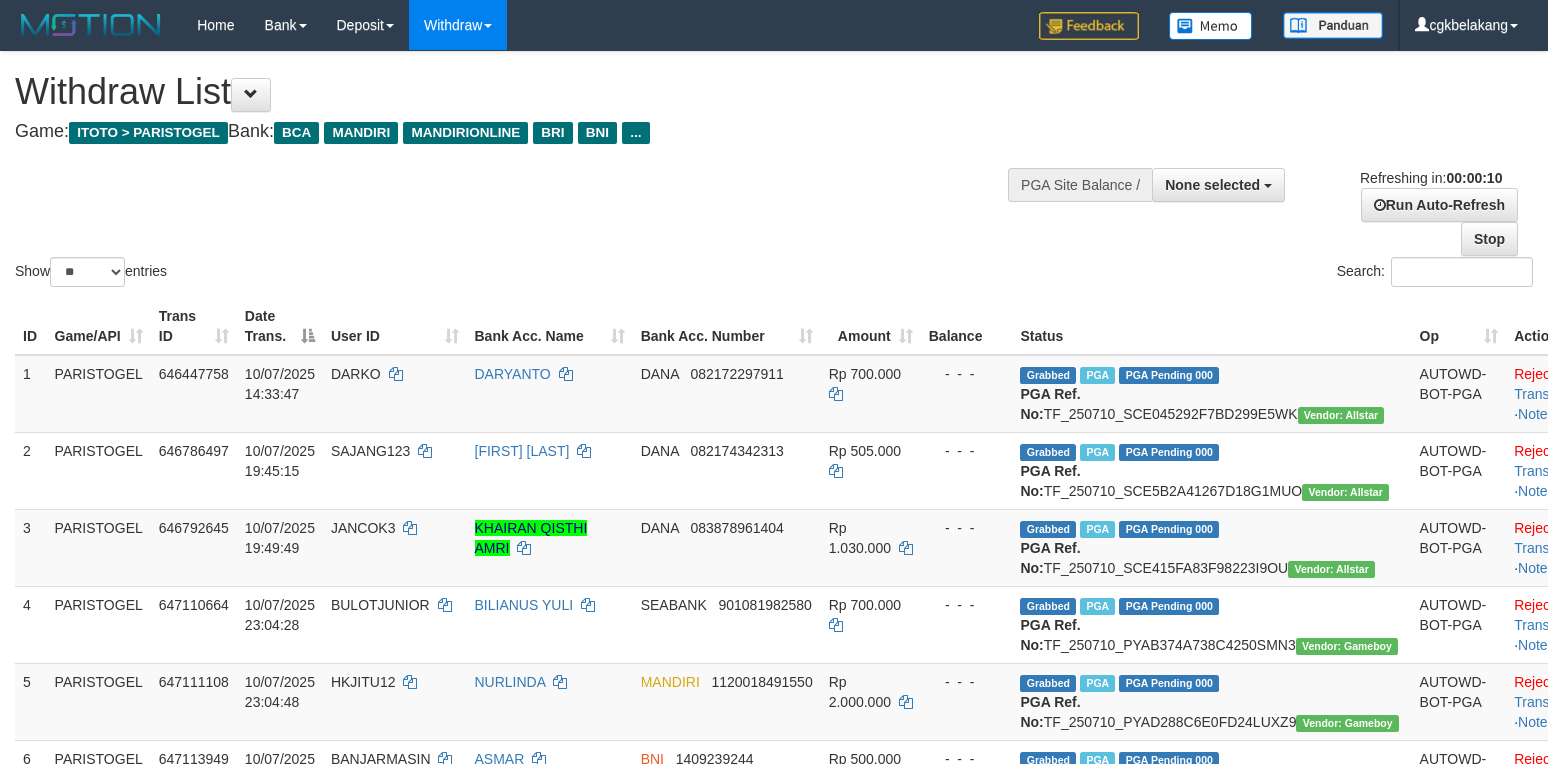 select 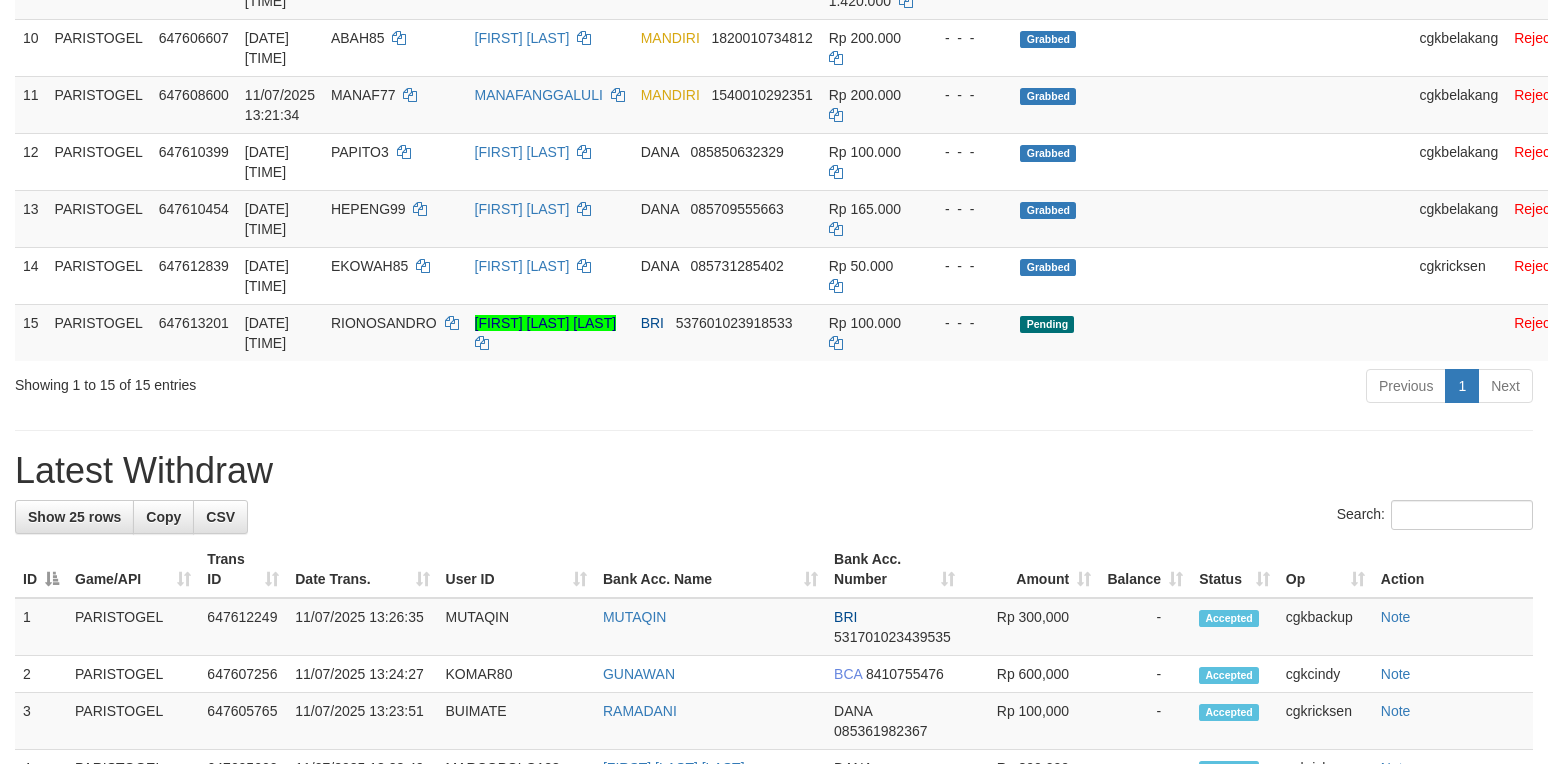 scroll, scrollTop: 933, scrollLeft: 0, axis: vertical 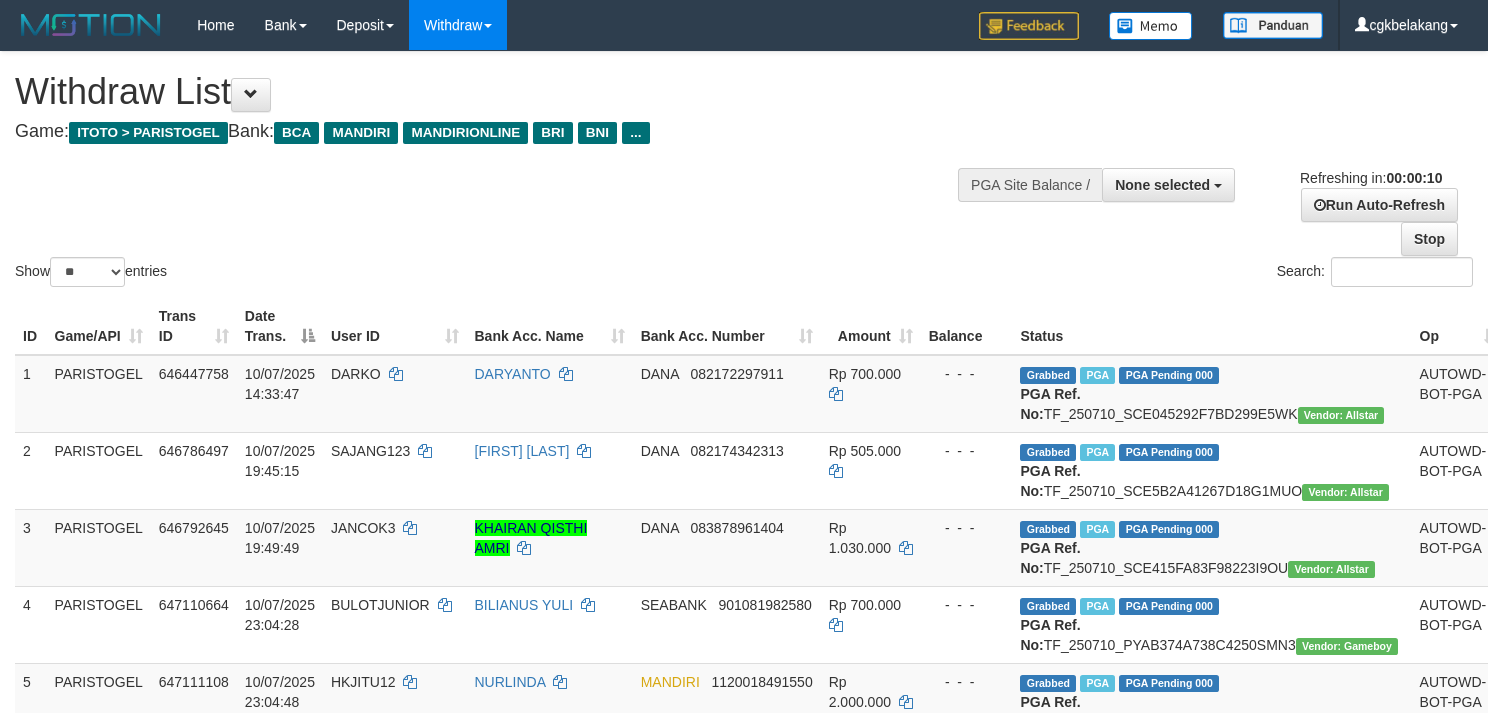 select 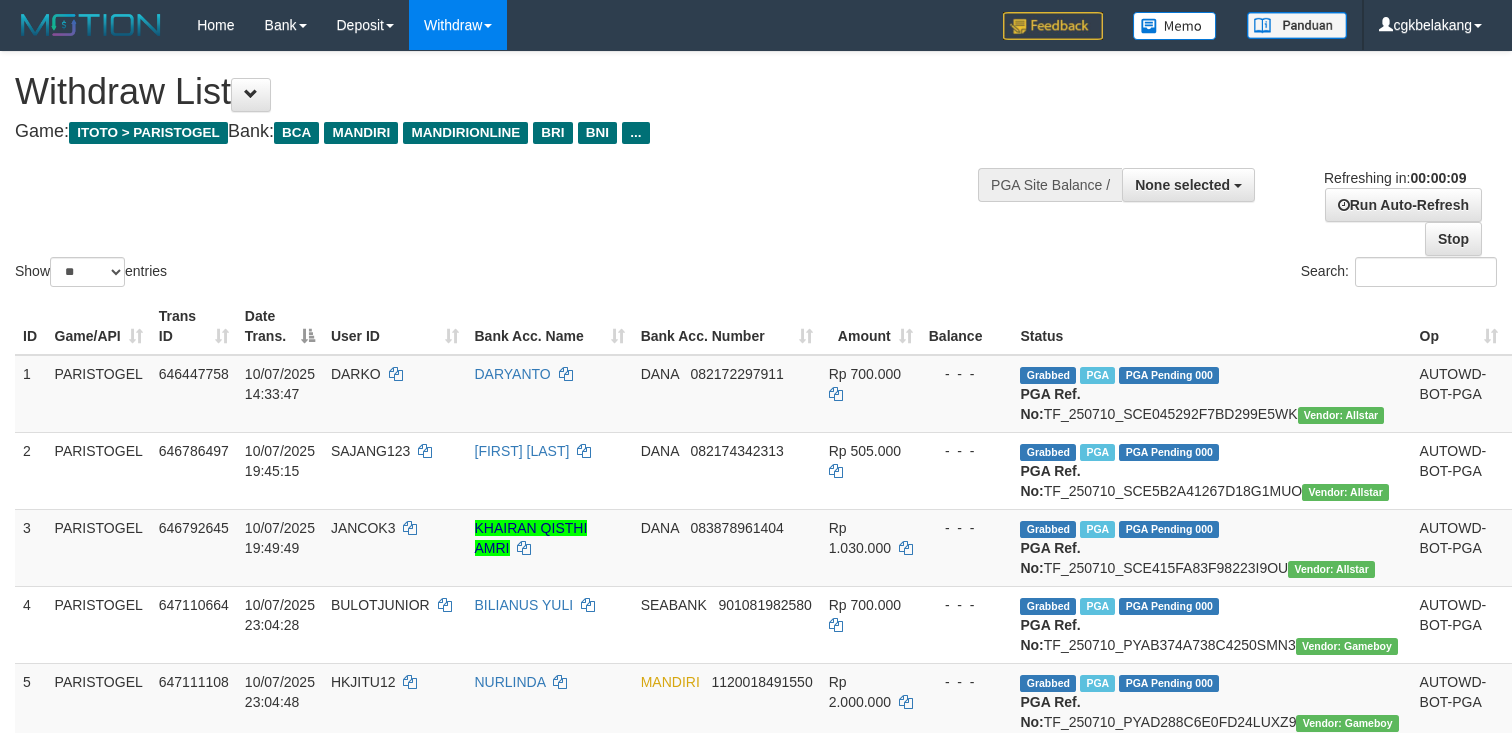 select 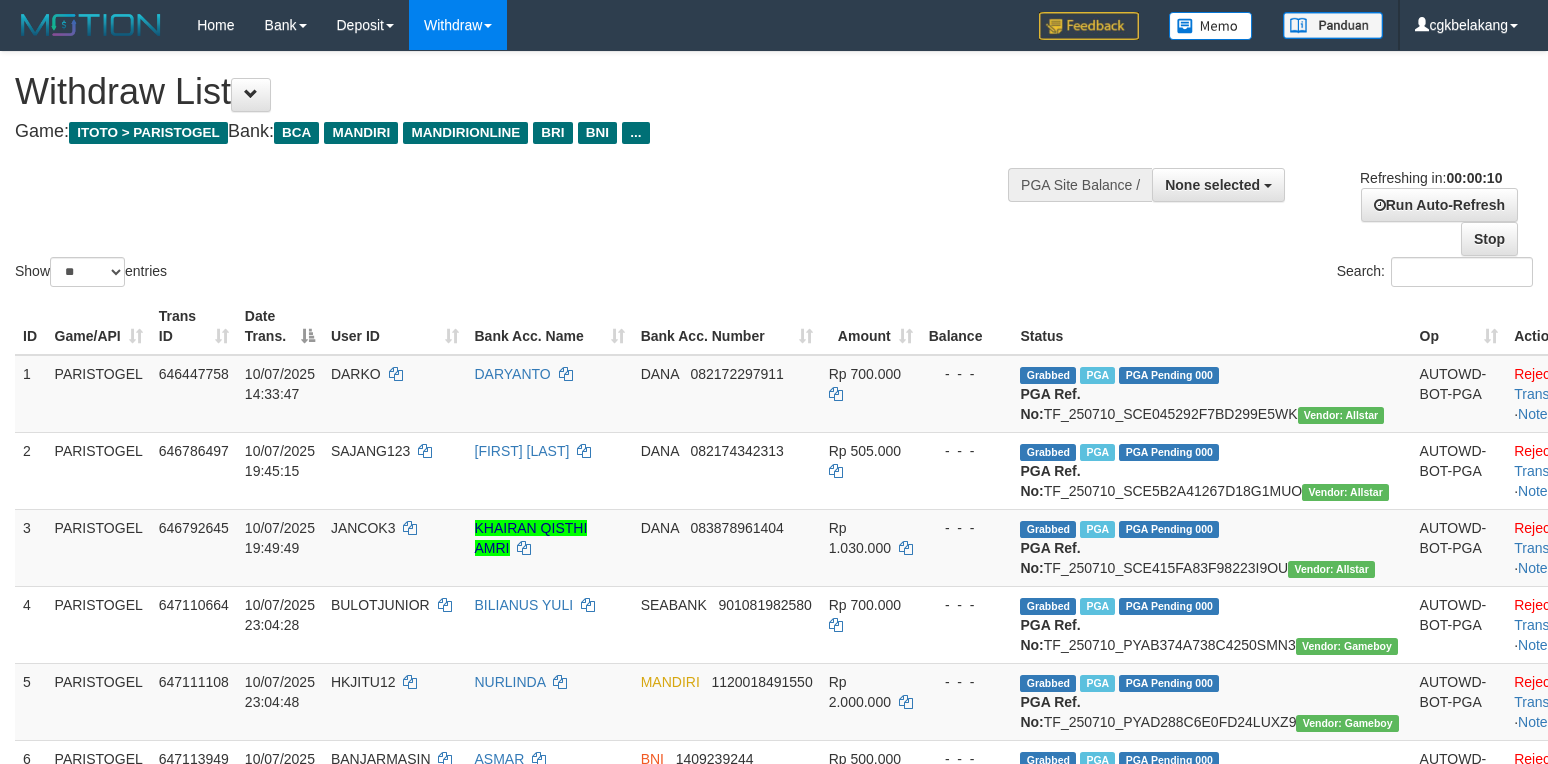 select 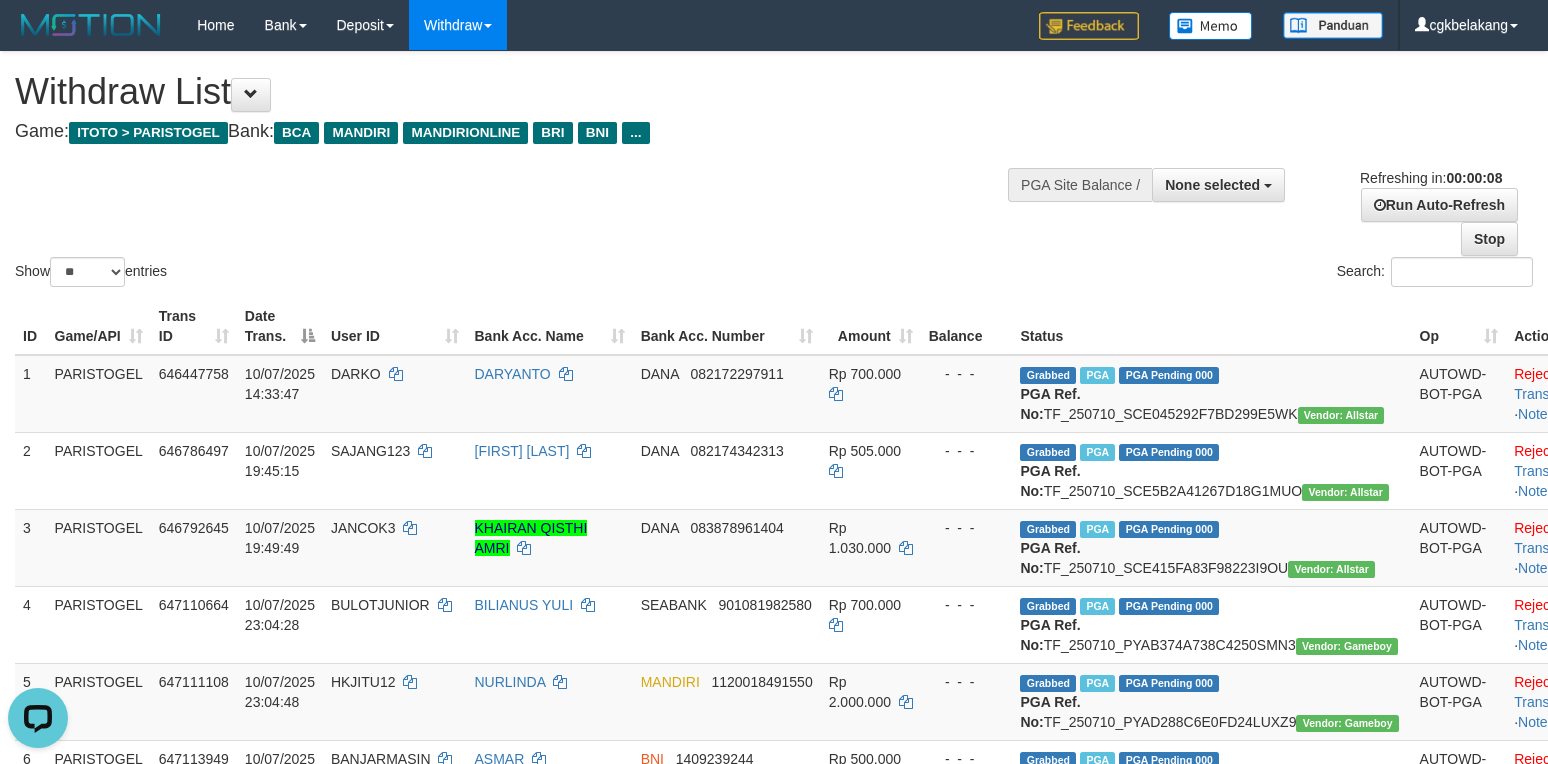 scroll, scrollTop: 0, scrollLeft: 0, axis: both 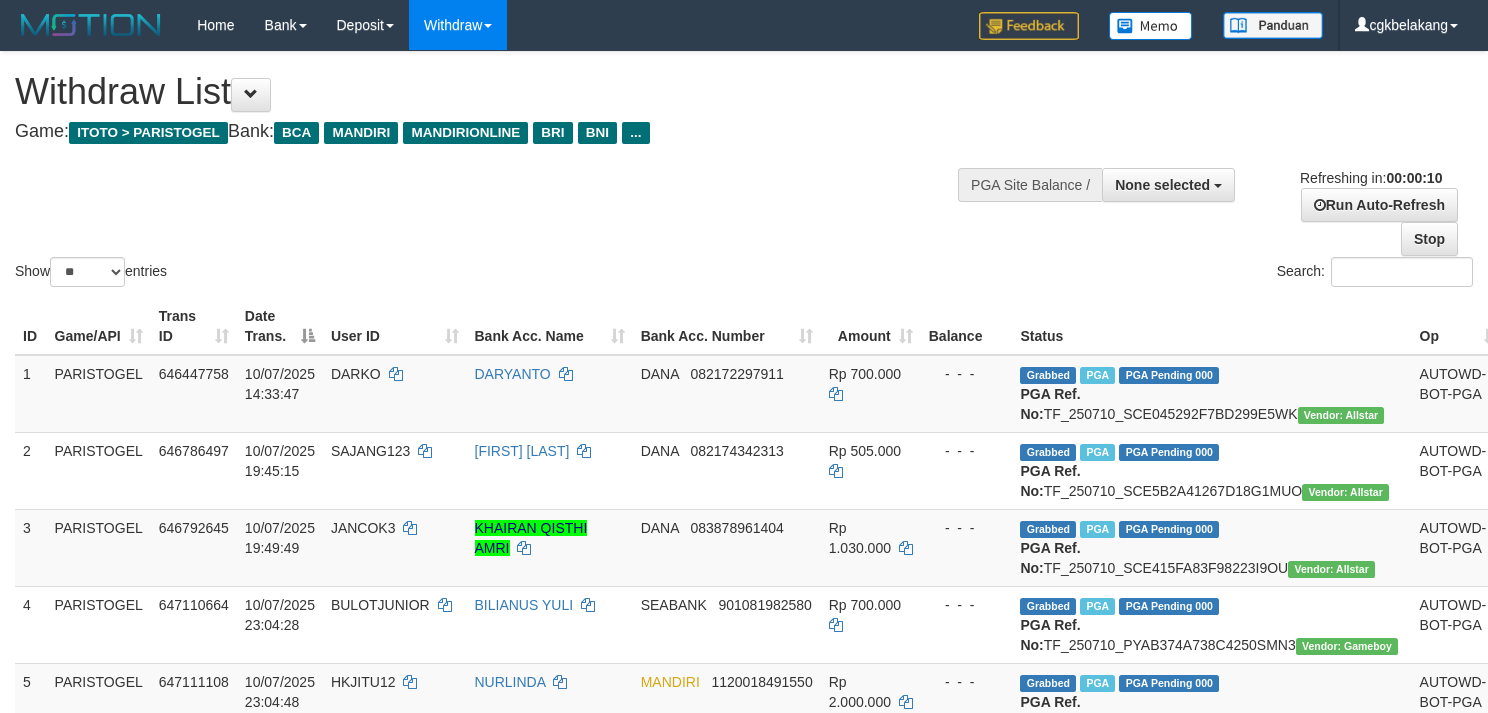 select 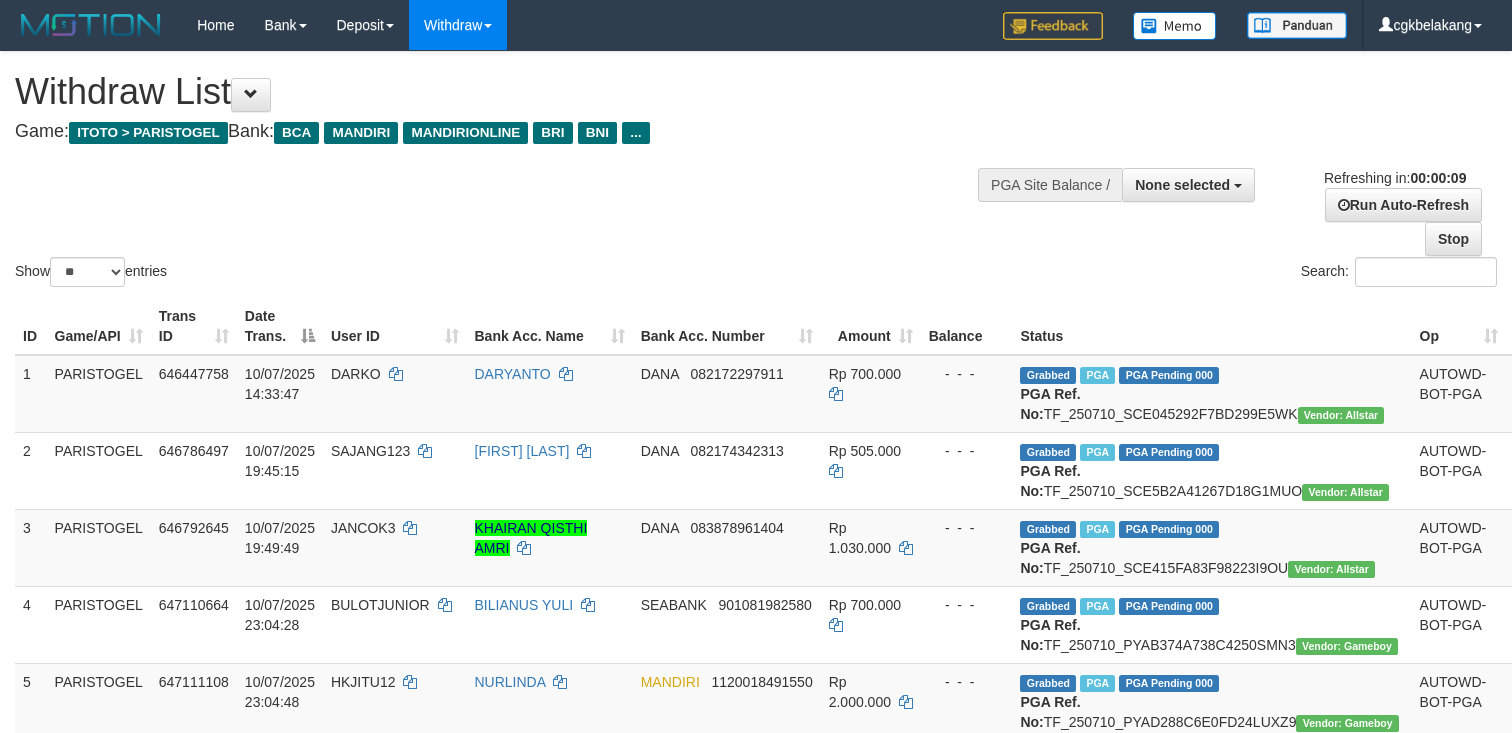select 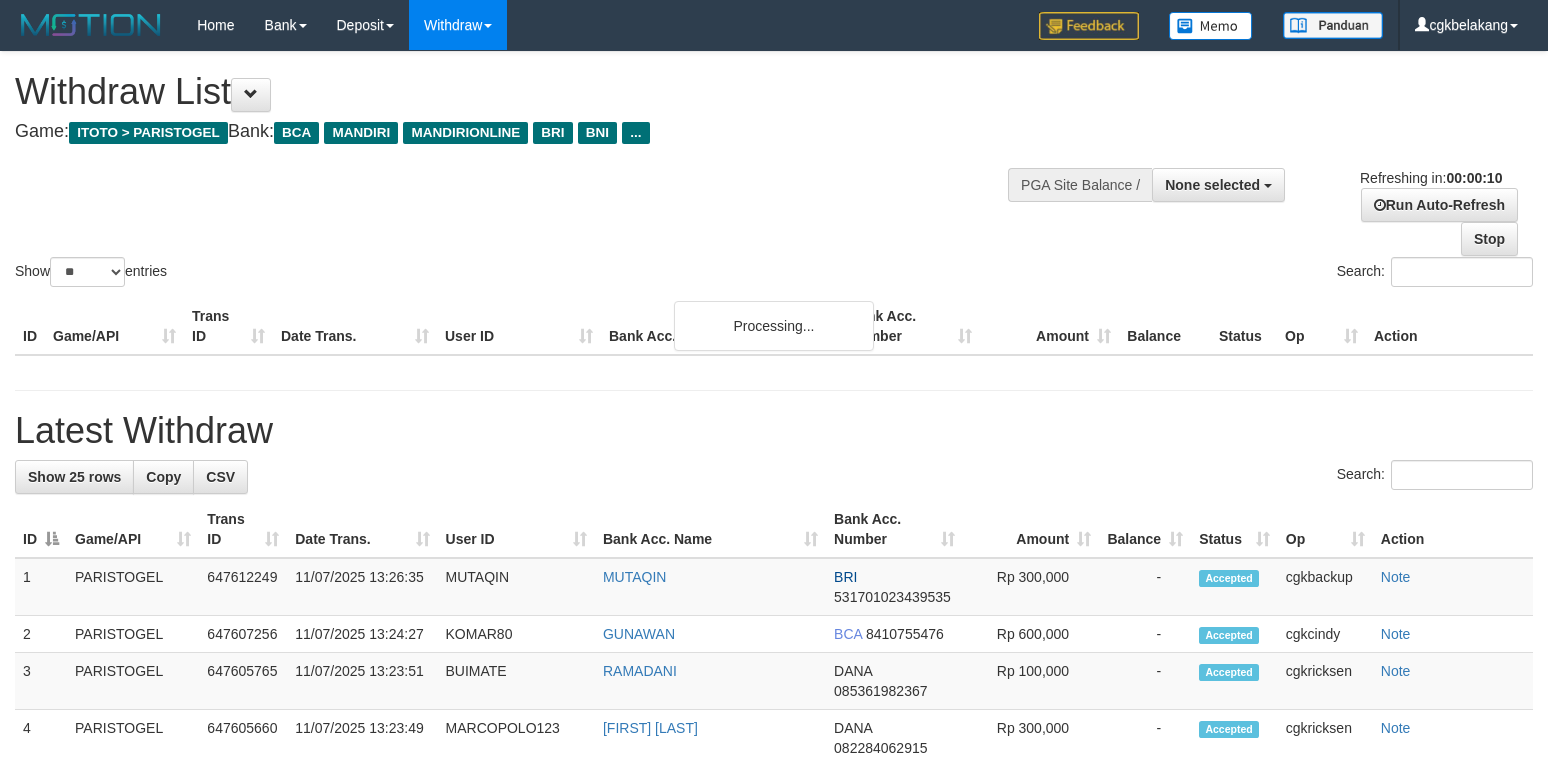 select 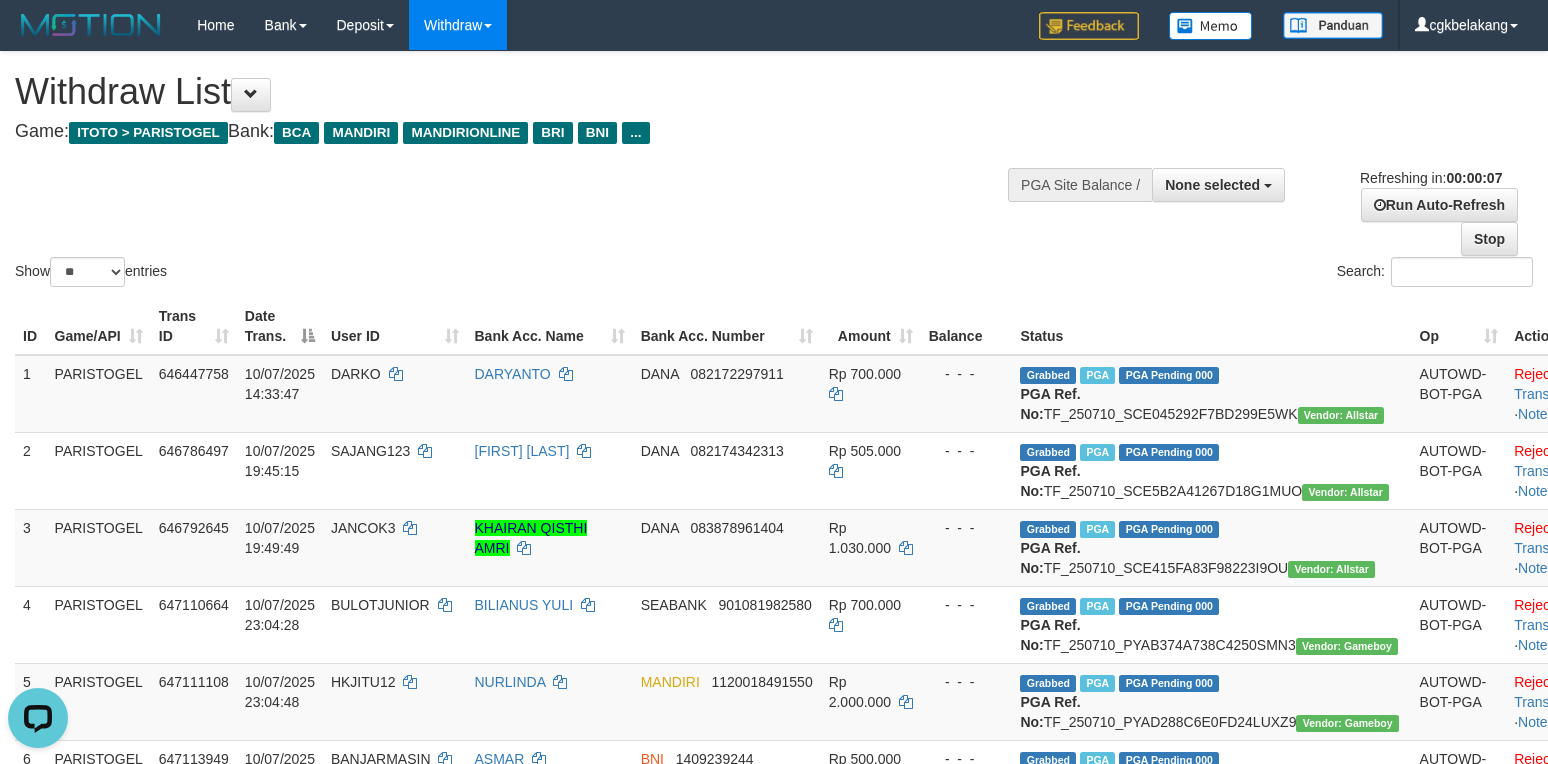scroll, scrollTop: 0, scrollLeft: 0, axis: both 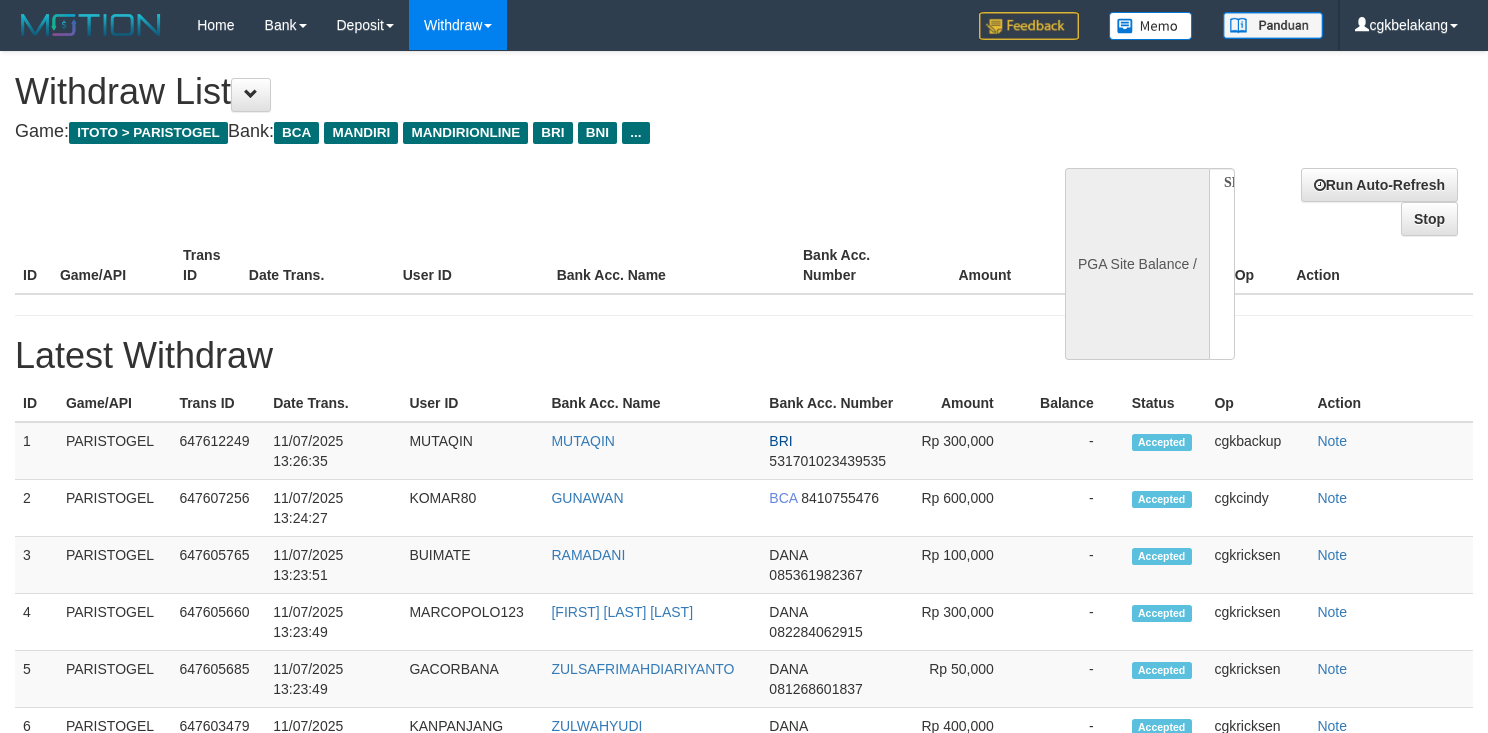 select 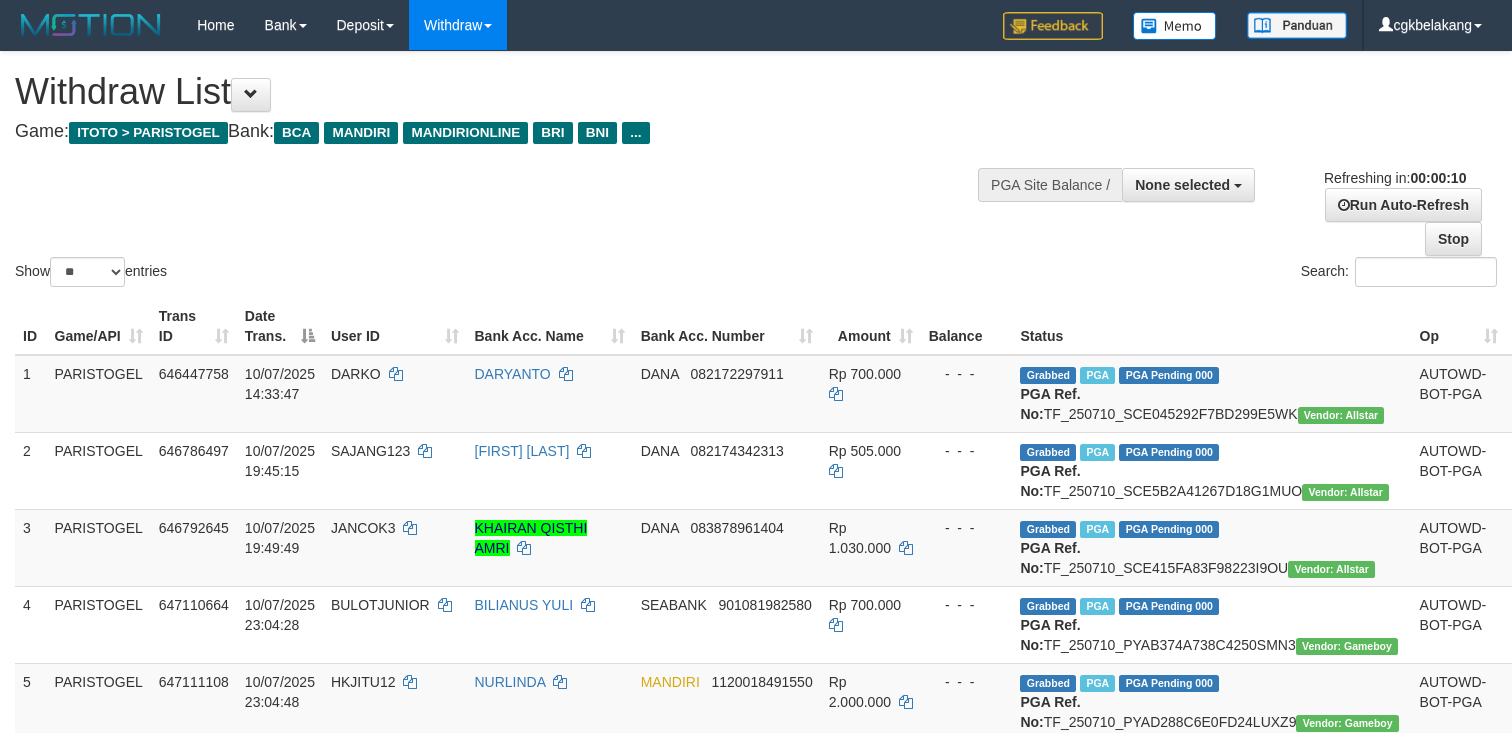 select 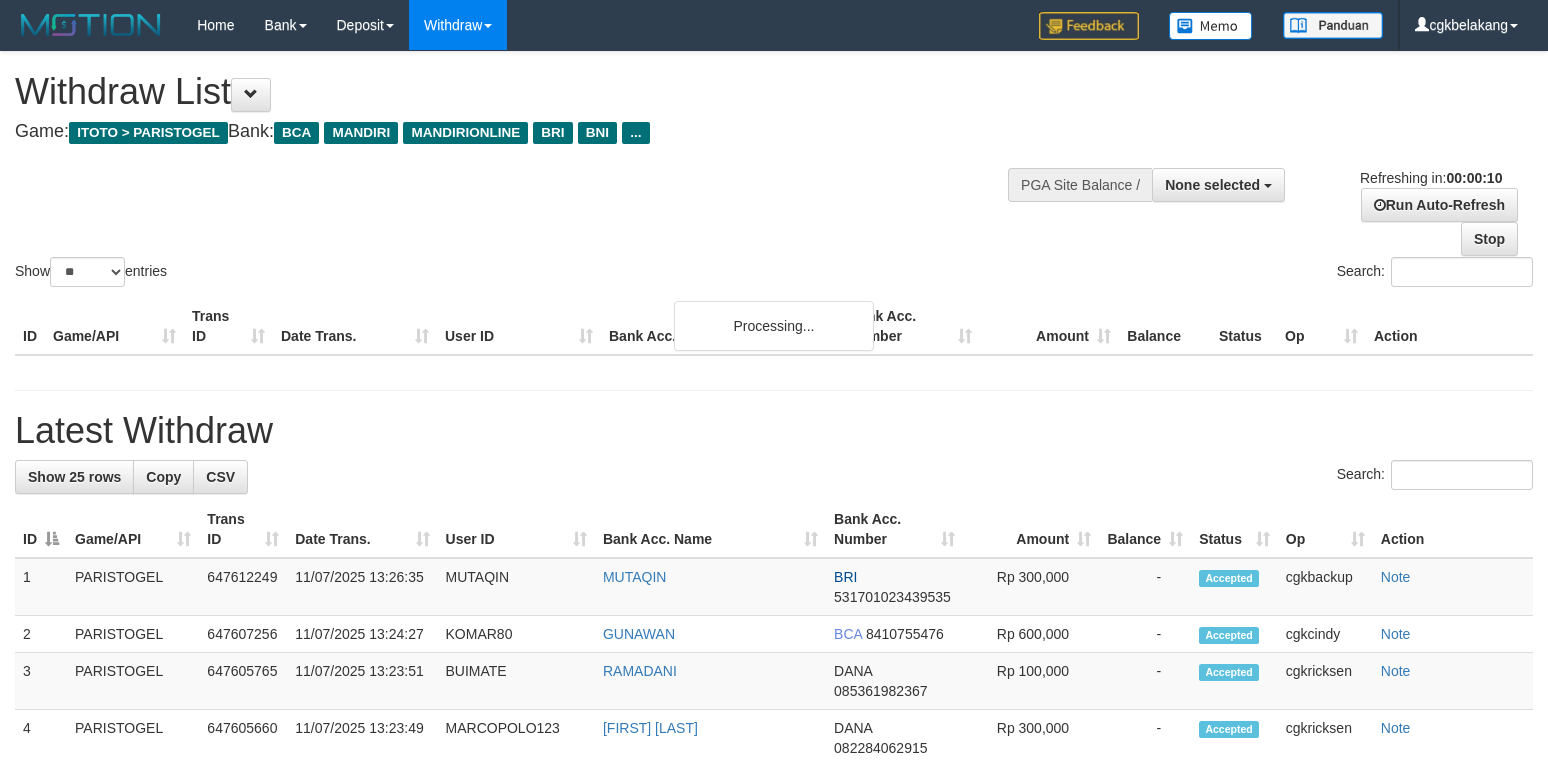 select 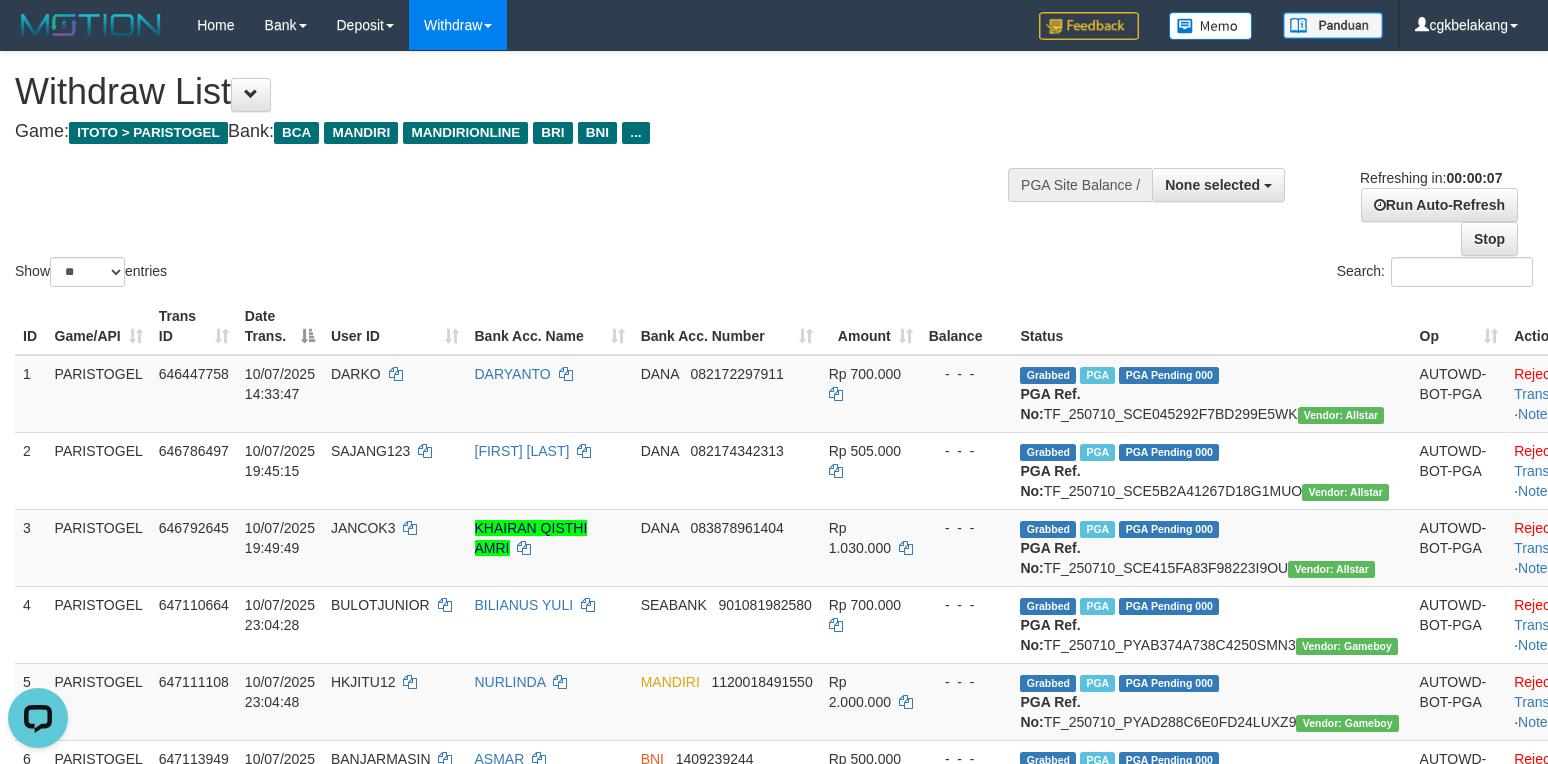 scroll, scrollTop: 0, scrollLeft: 0, axis: both 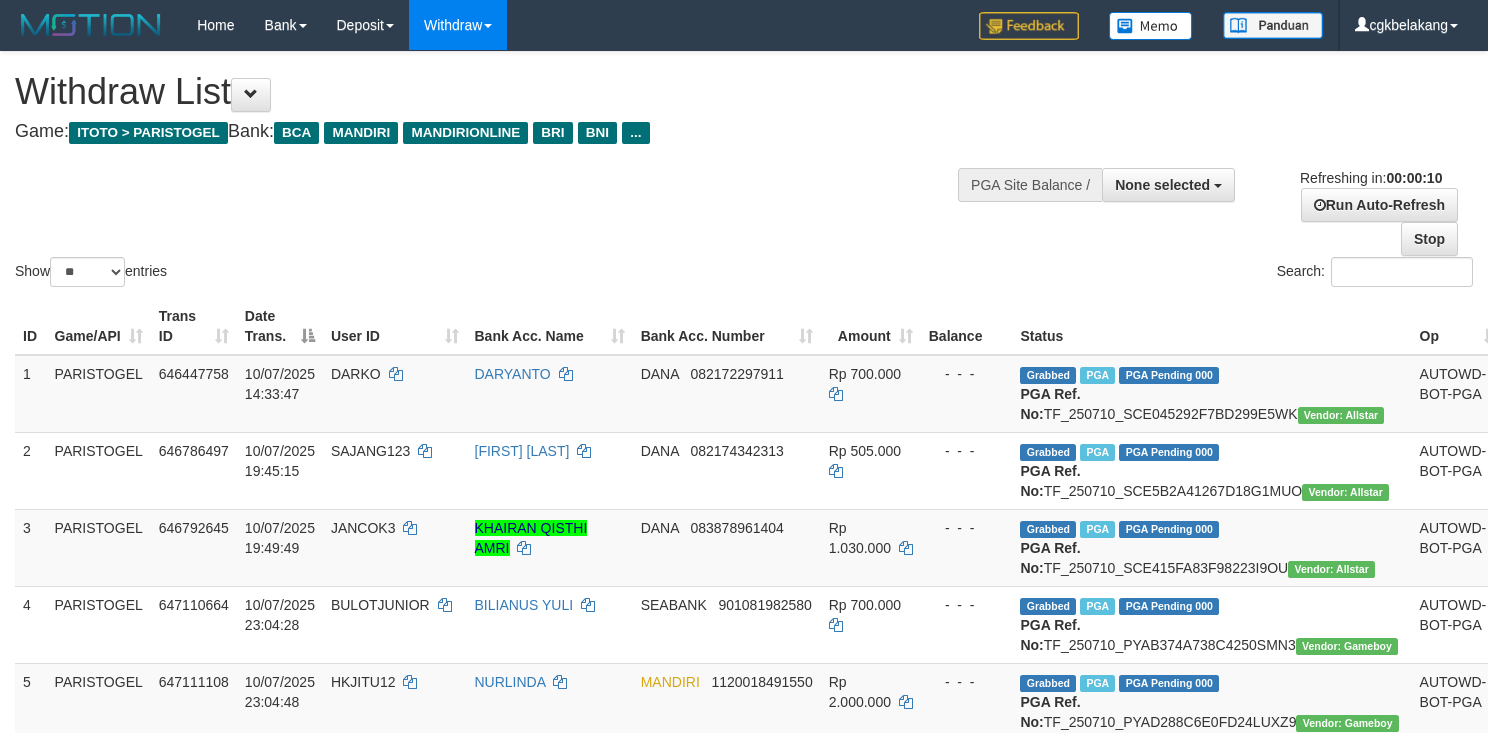 select 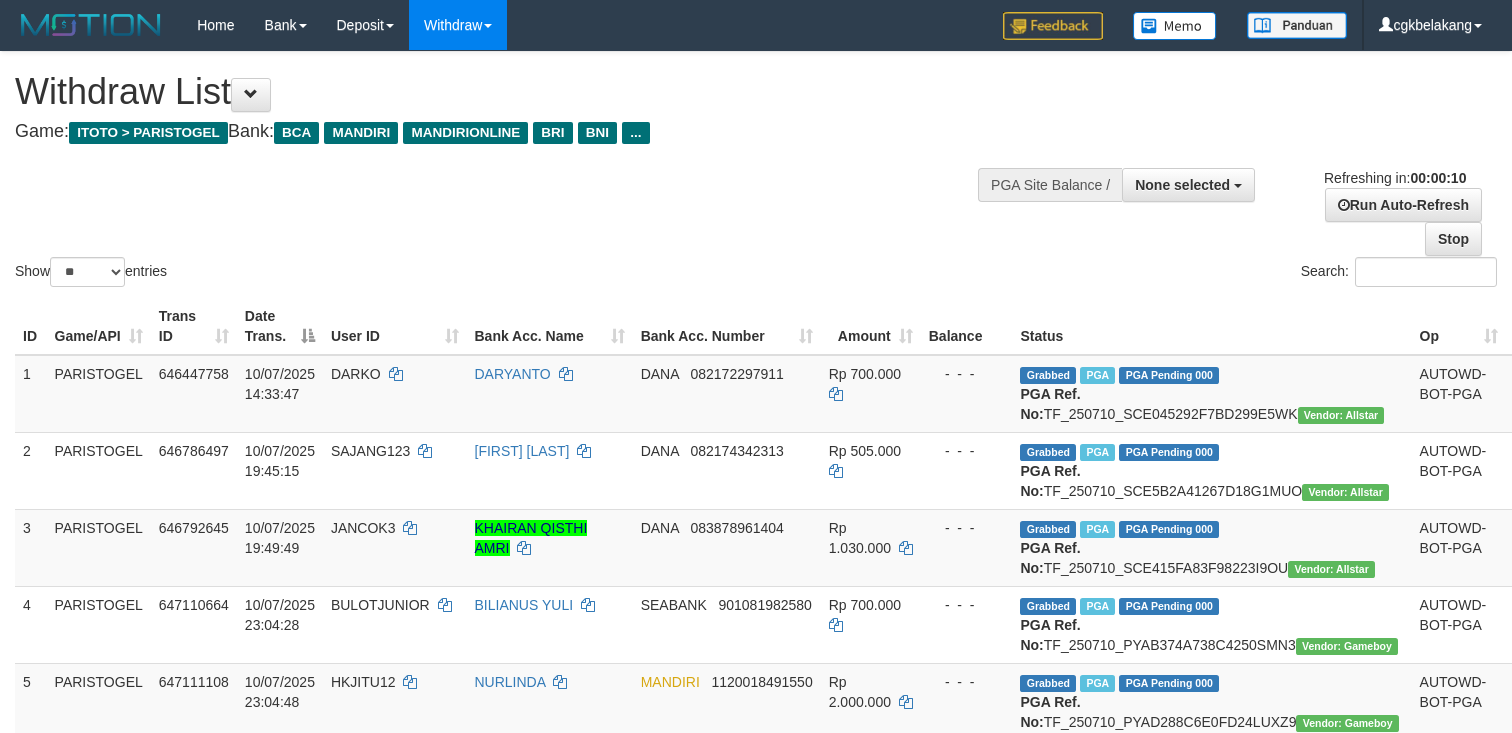 select 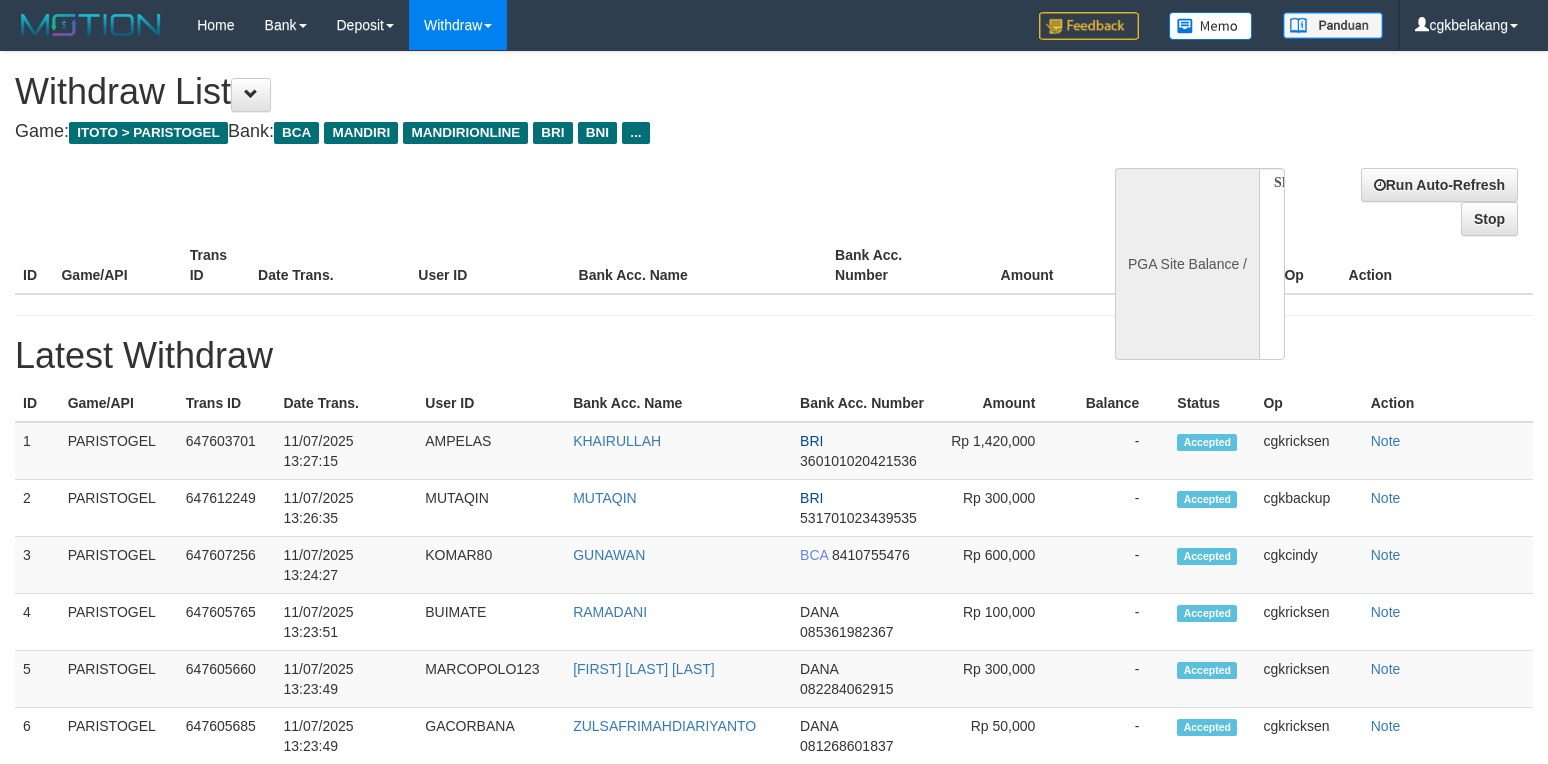 select 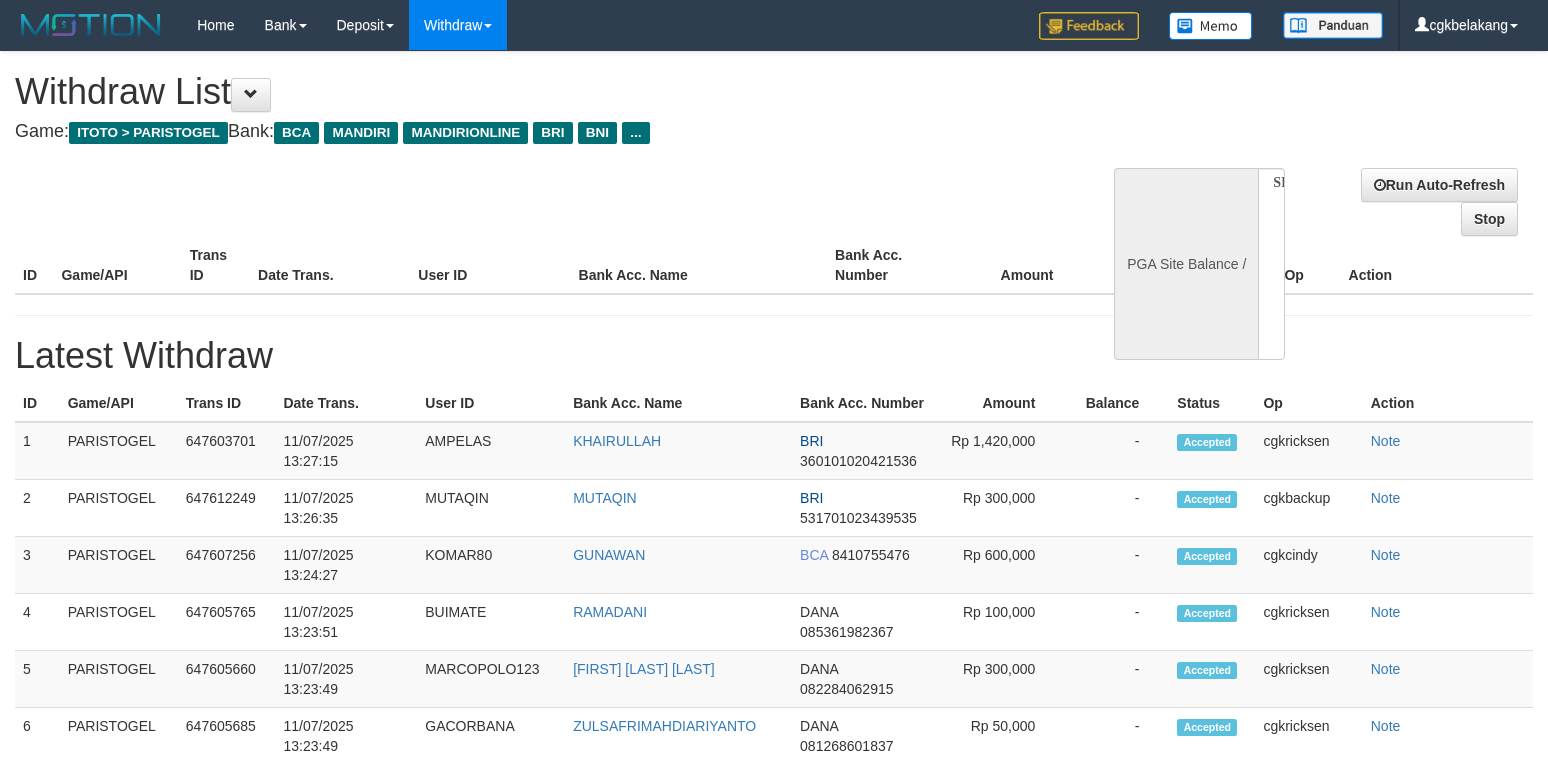 scroll, scrollTop: 0, scrollLeft: 0, axis: both 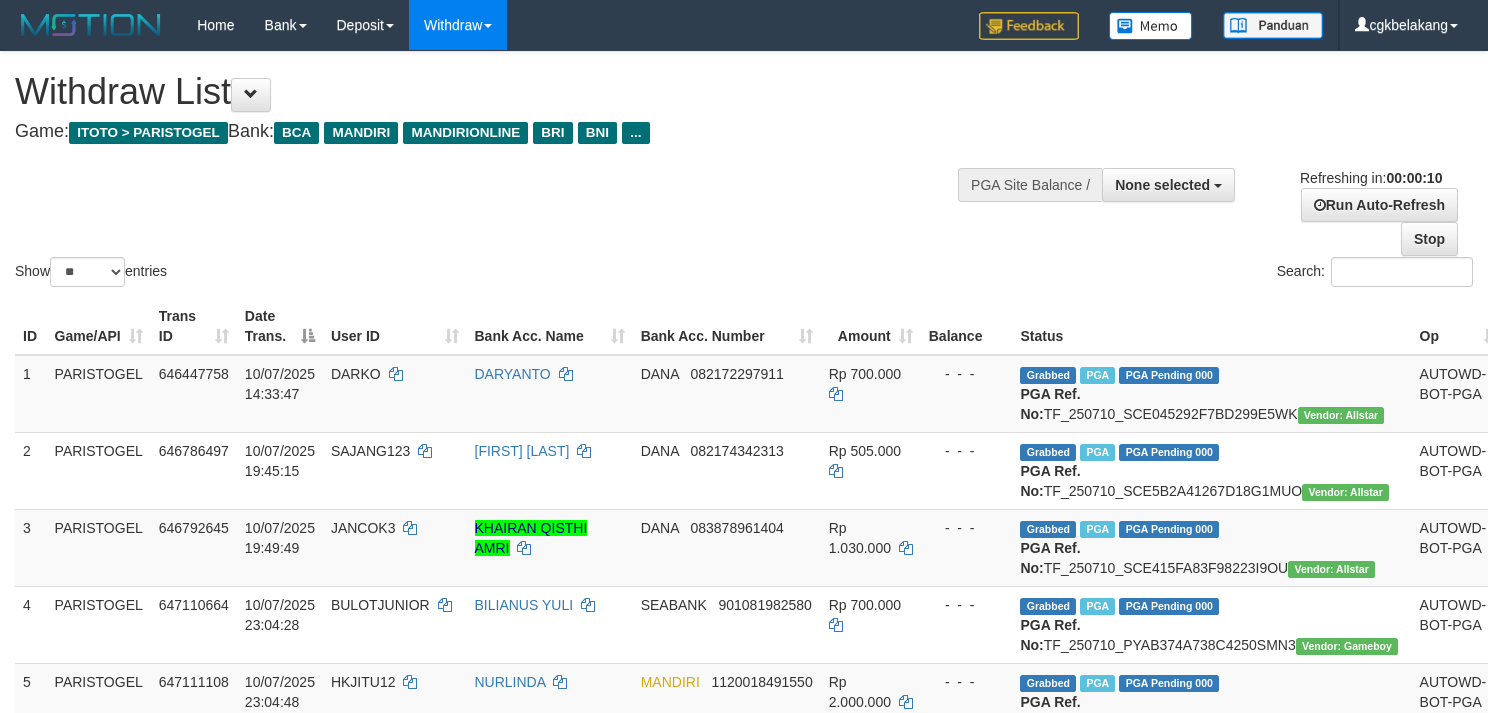 select 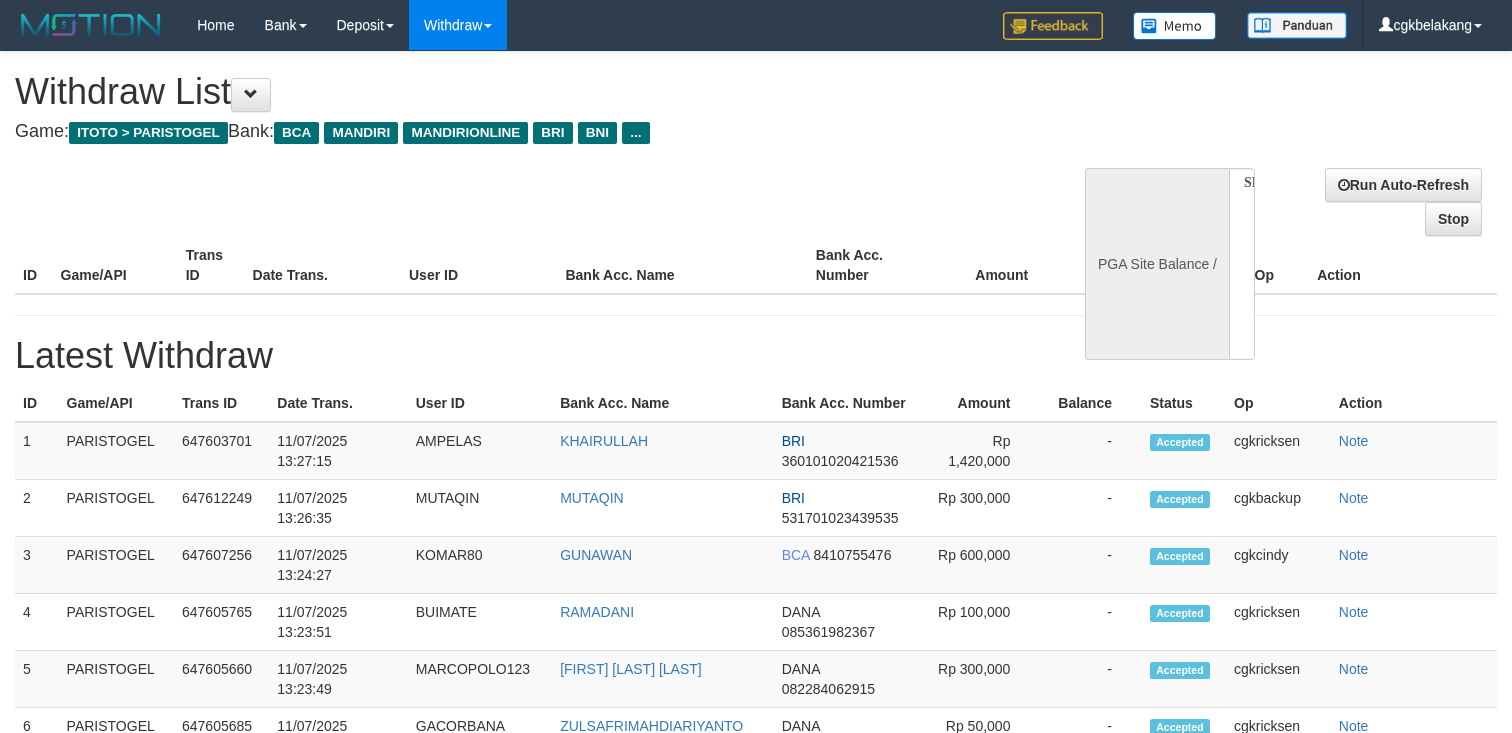 select 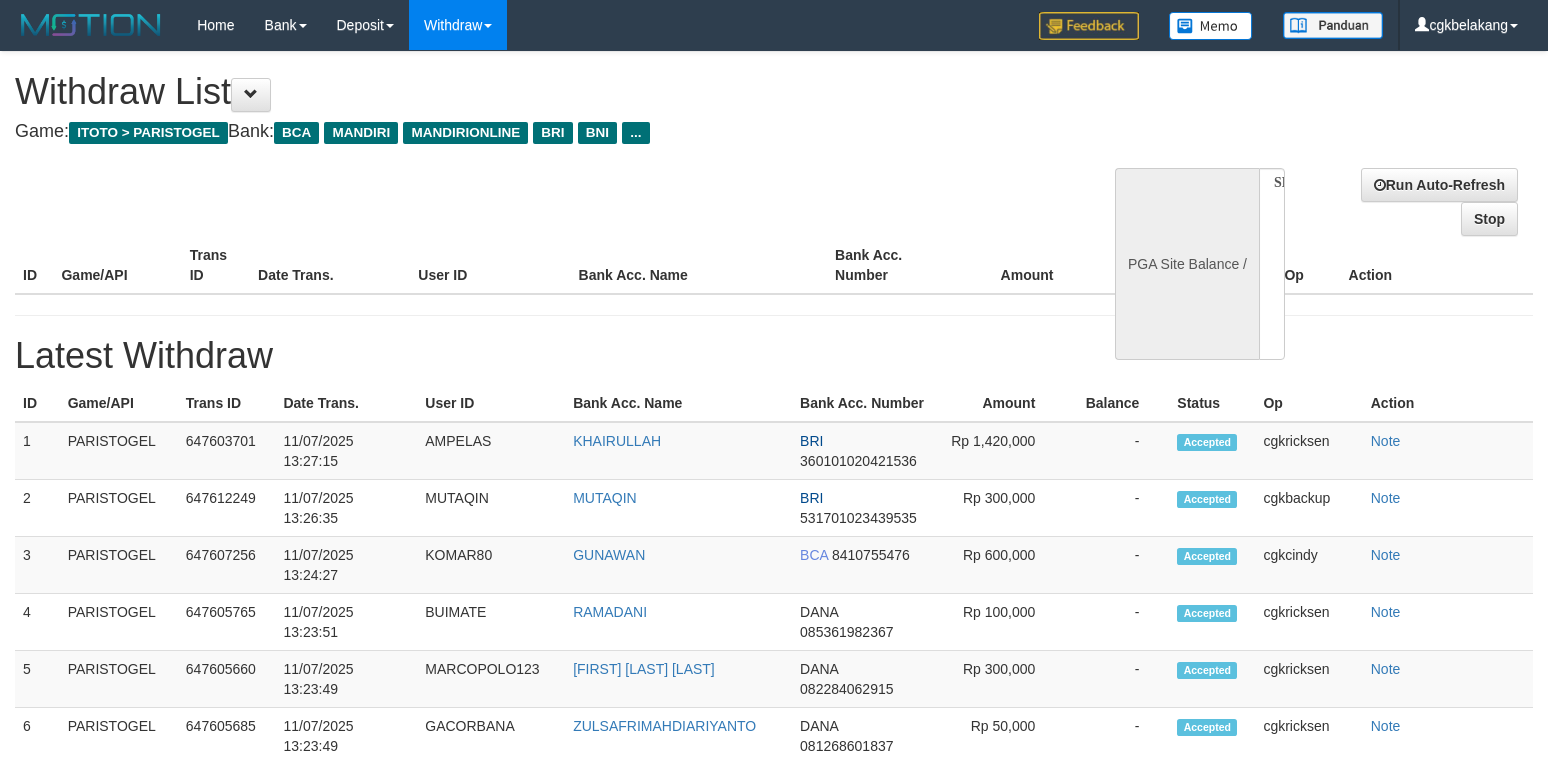 select 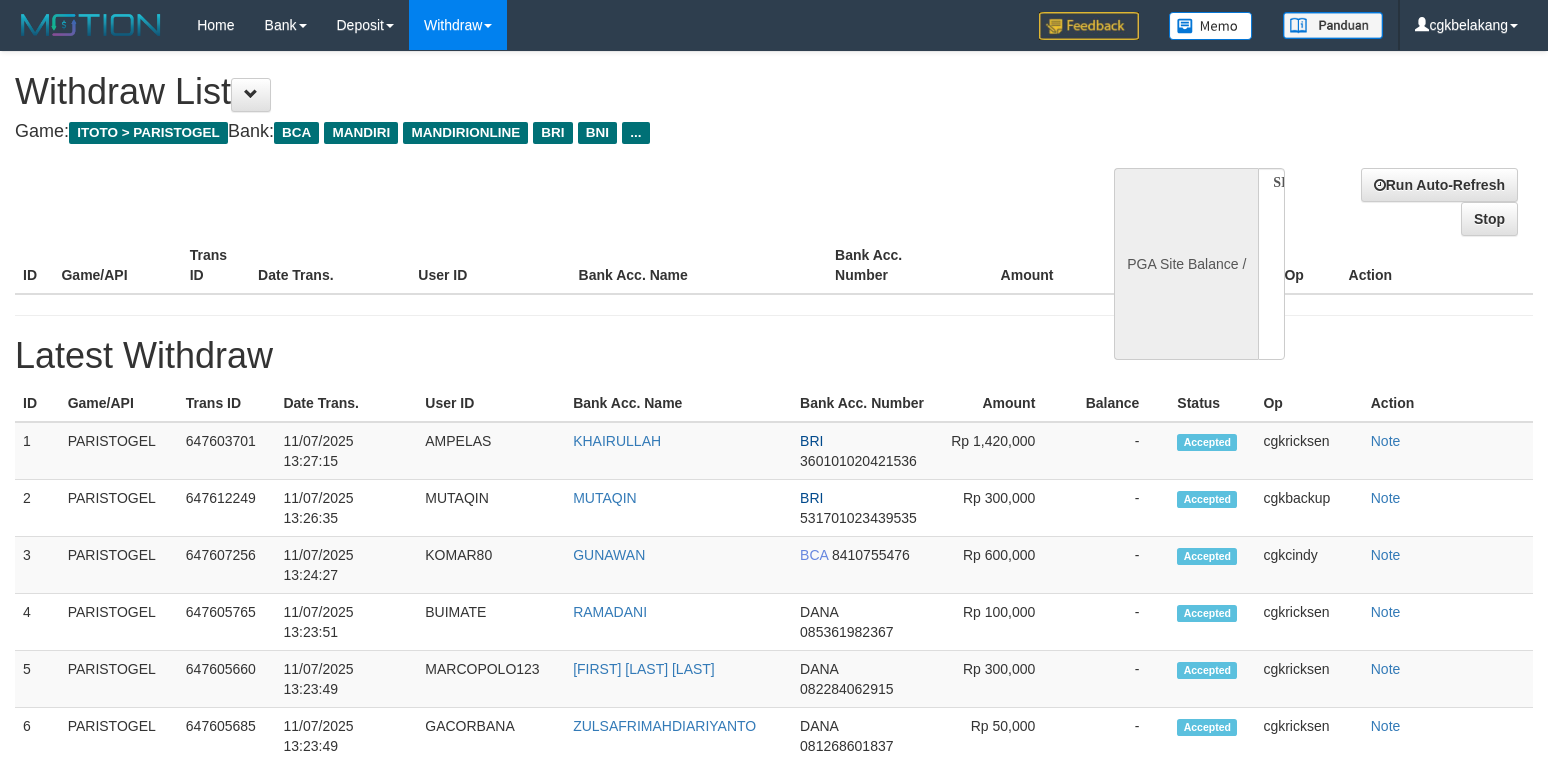 select on "**" 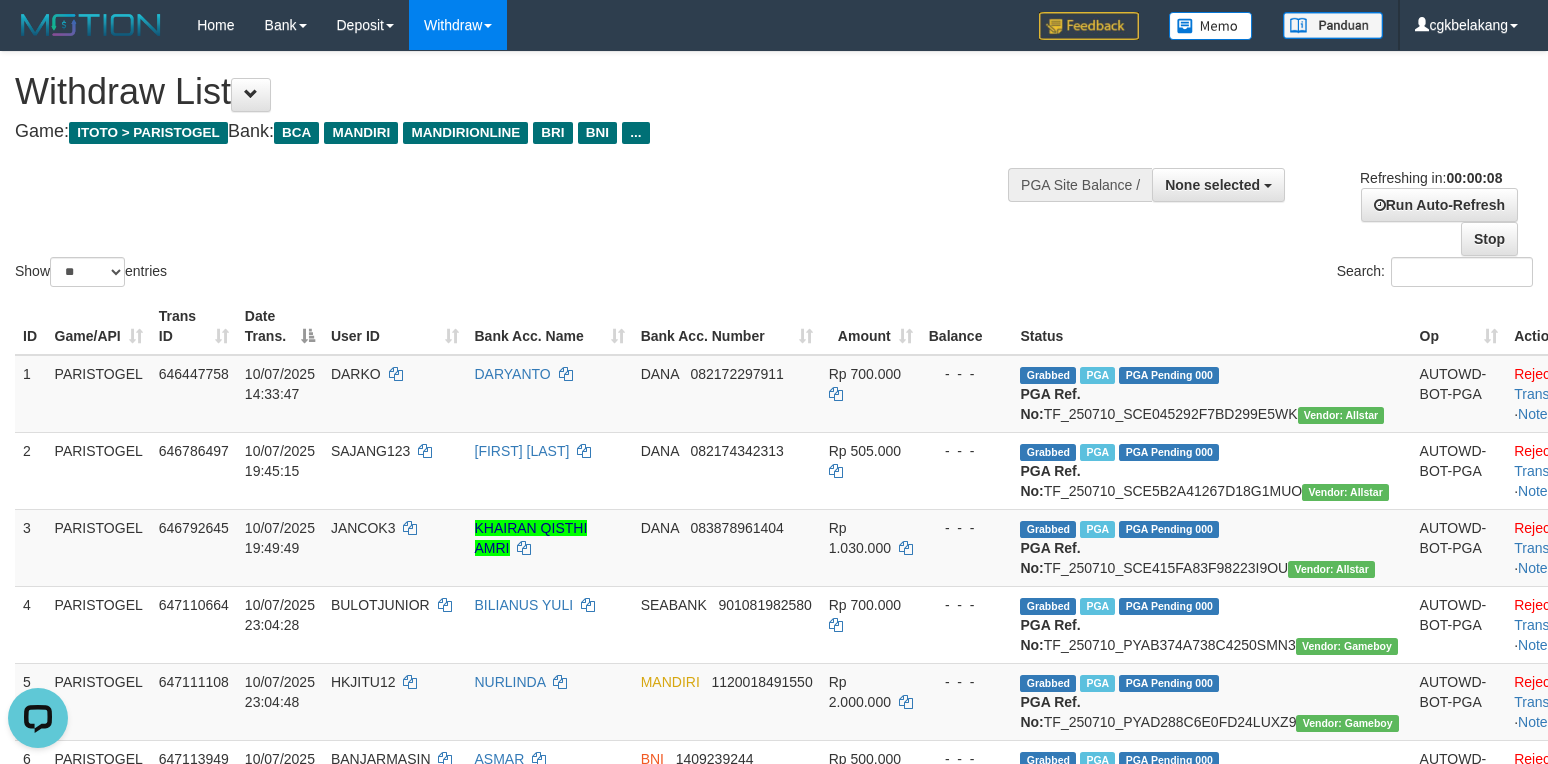 scroll, scrollTop: 0, scrollLeft: 0, axis: both 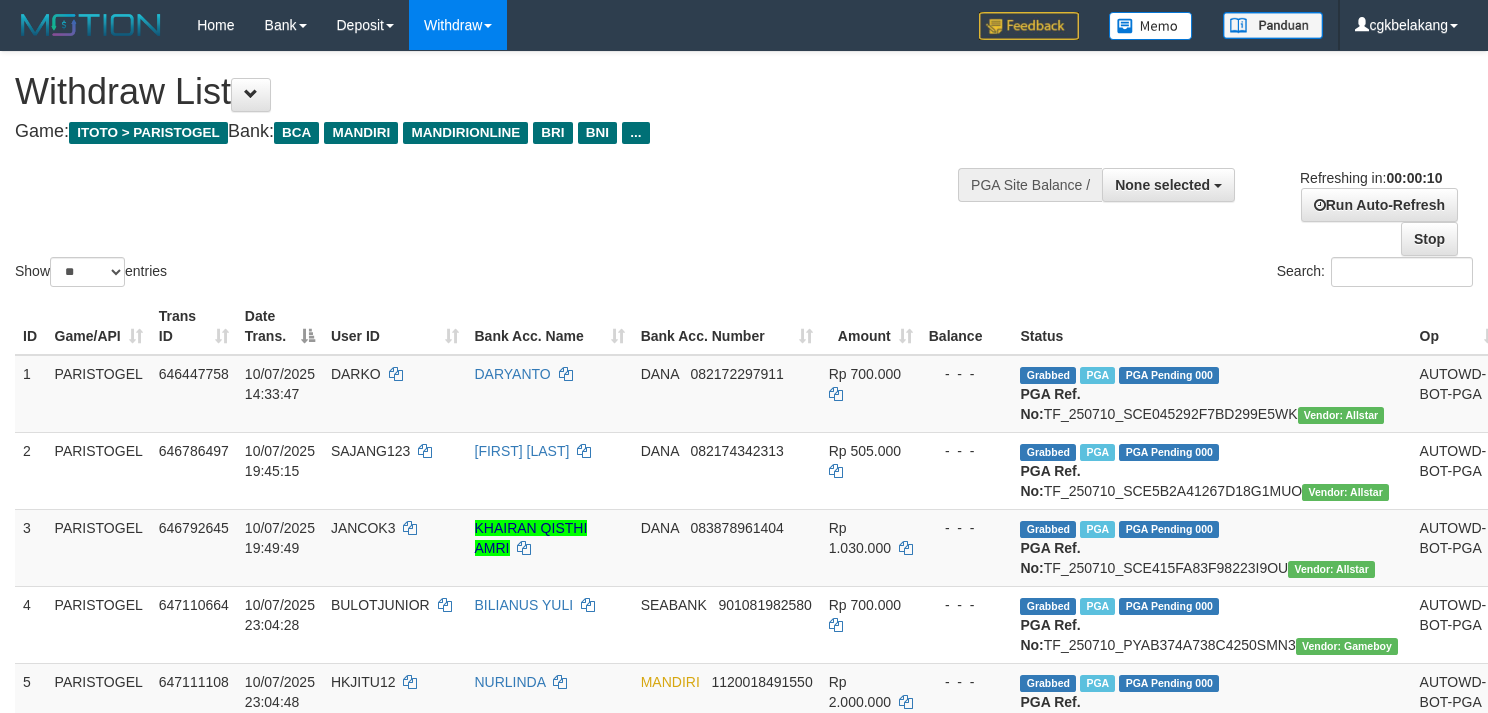 select 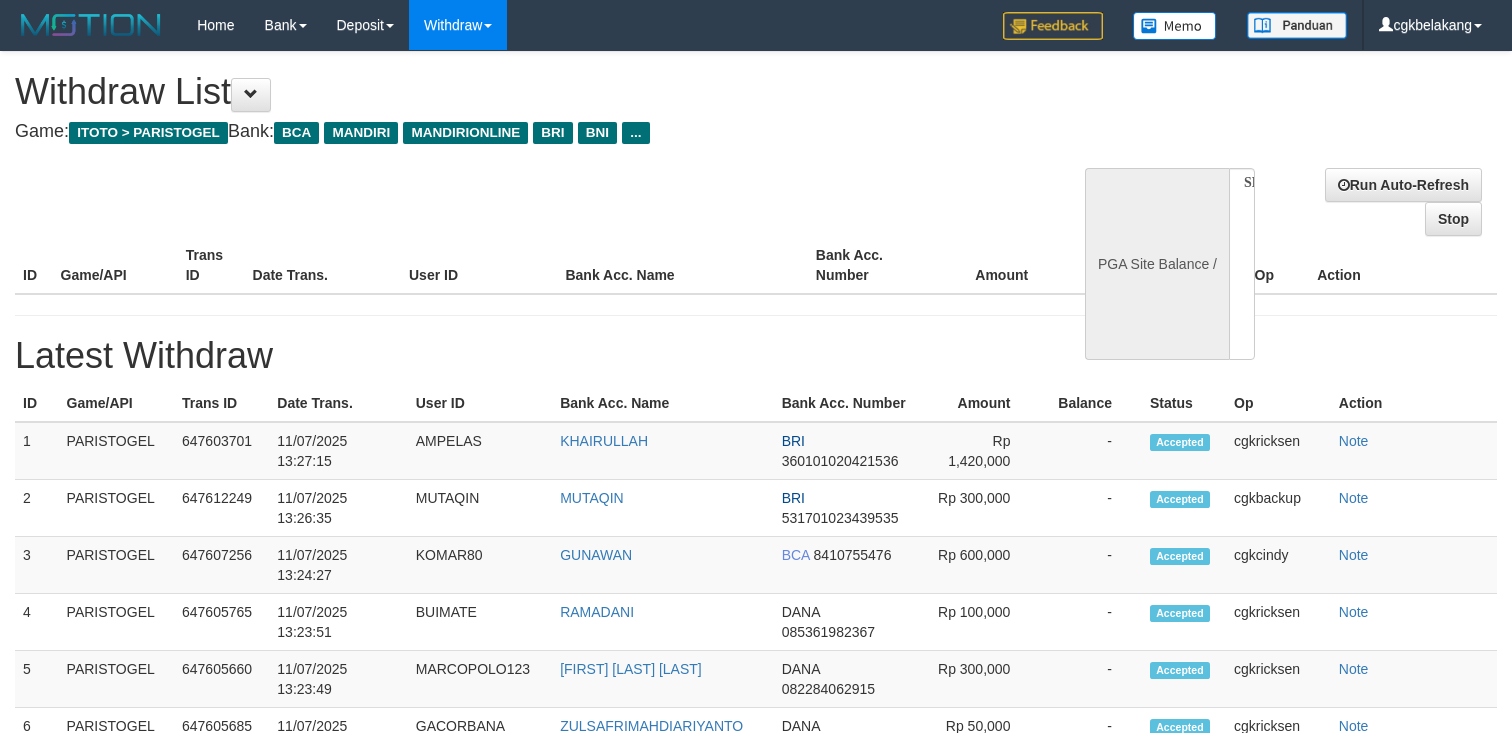 select 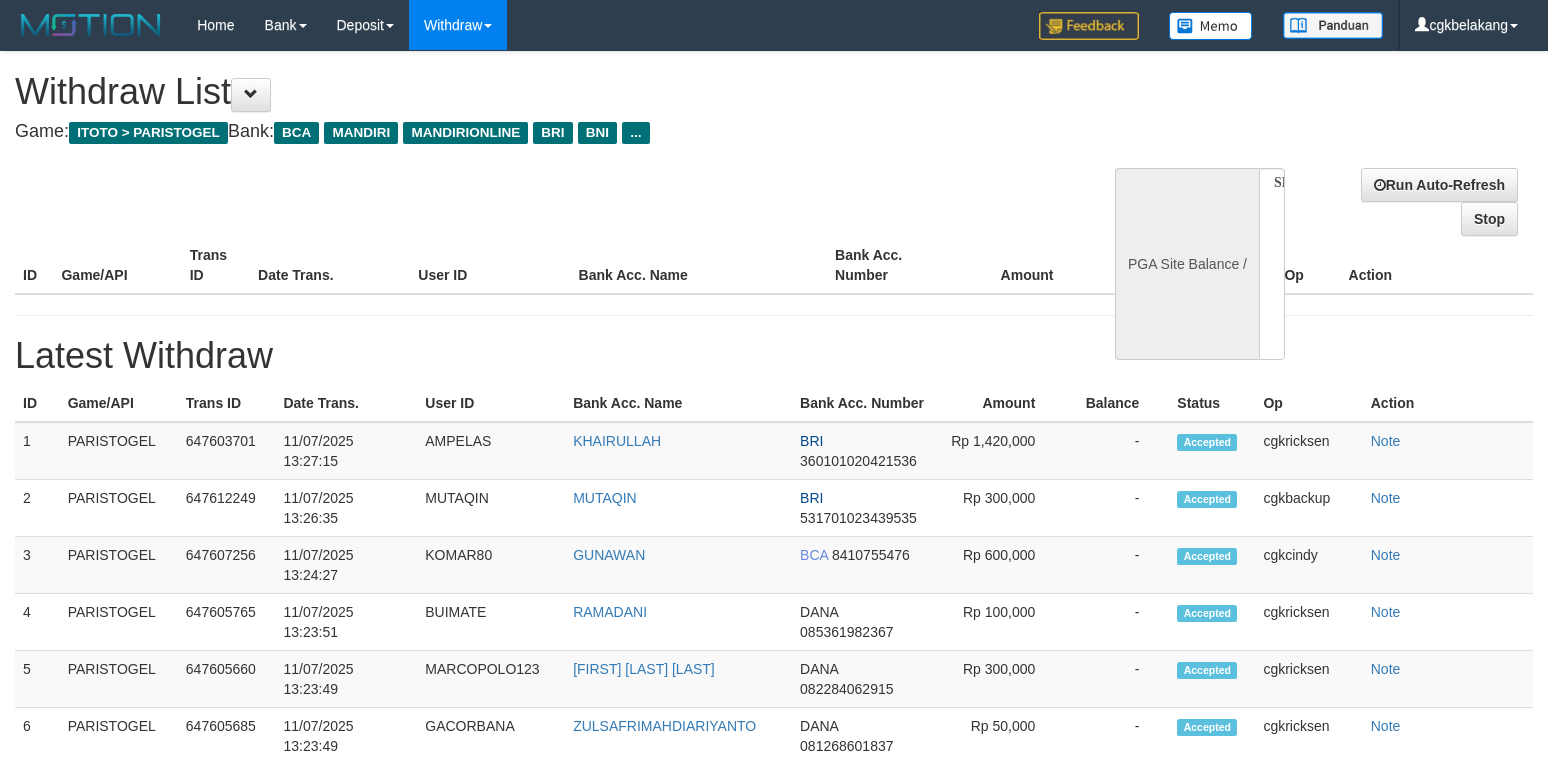 select 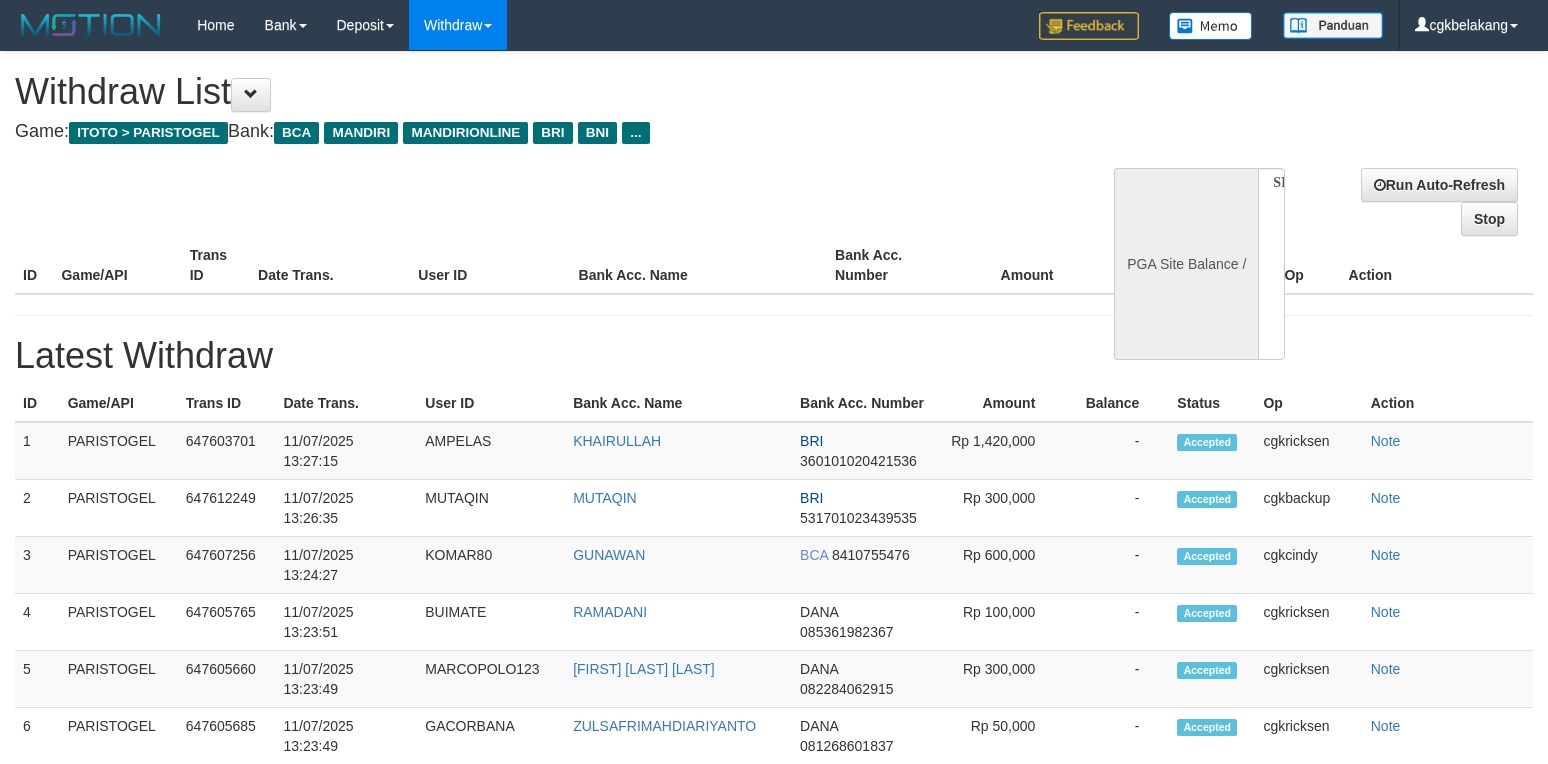 scroll, scrollTop: 0, scrollLeft: 0, axis: both 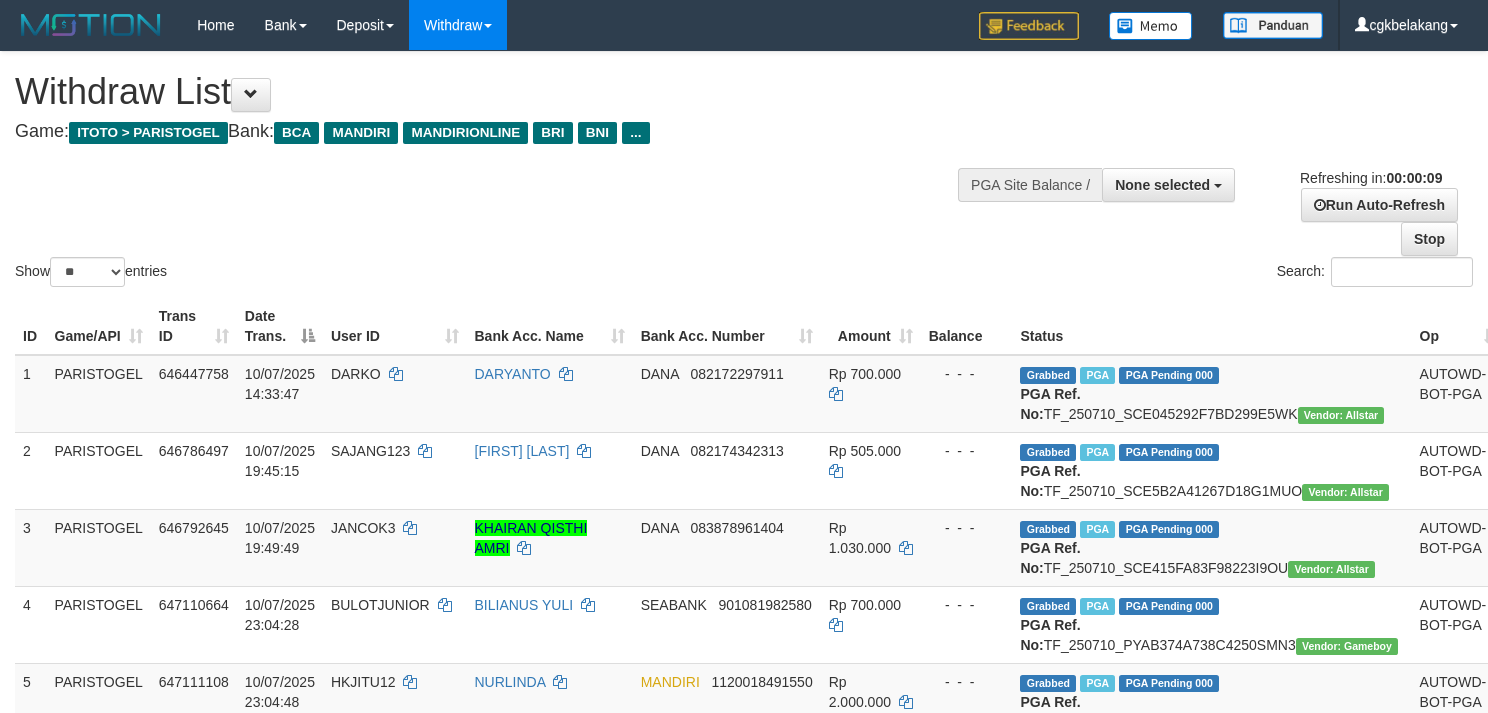 select 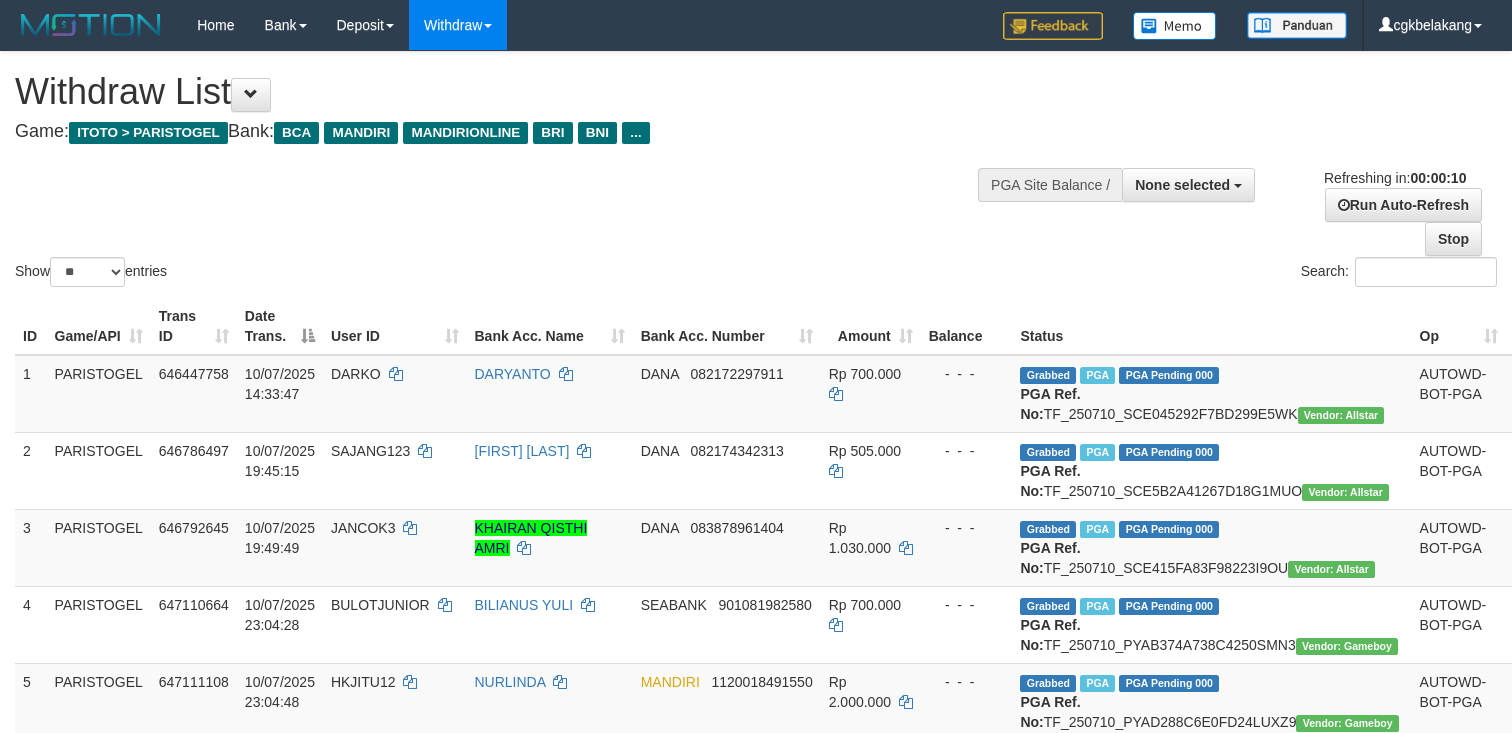 select 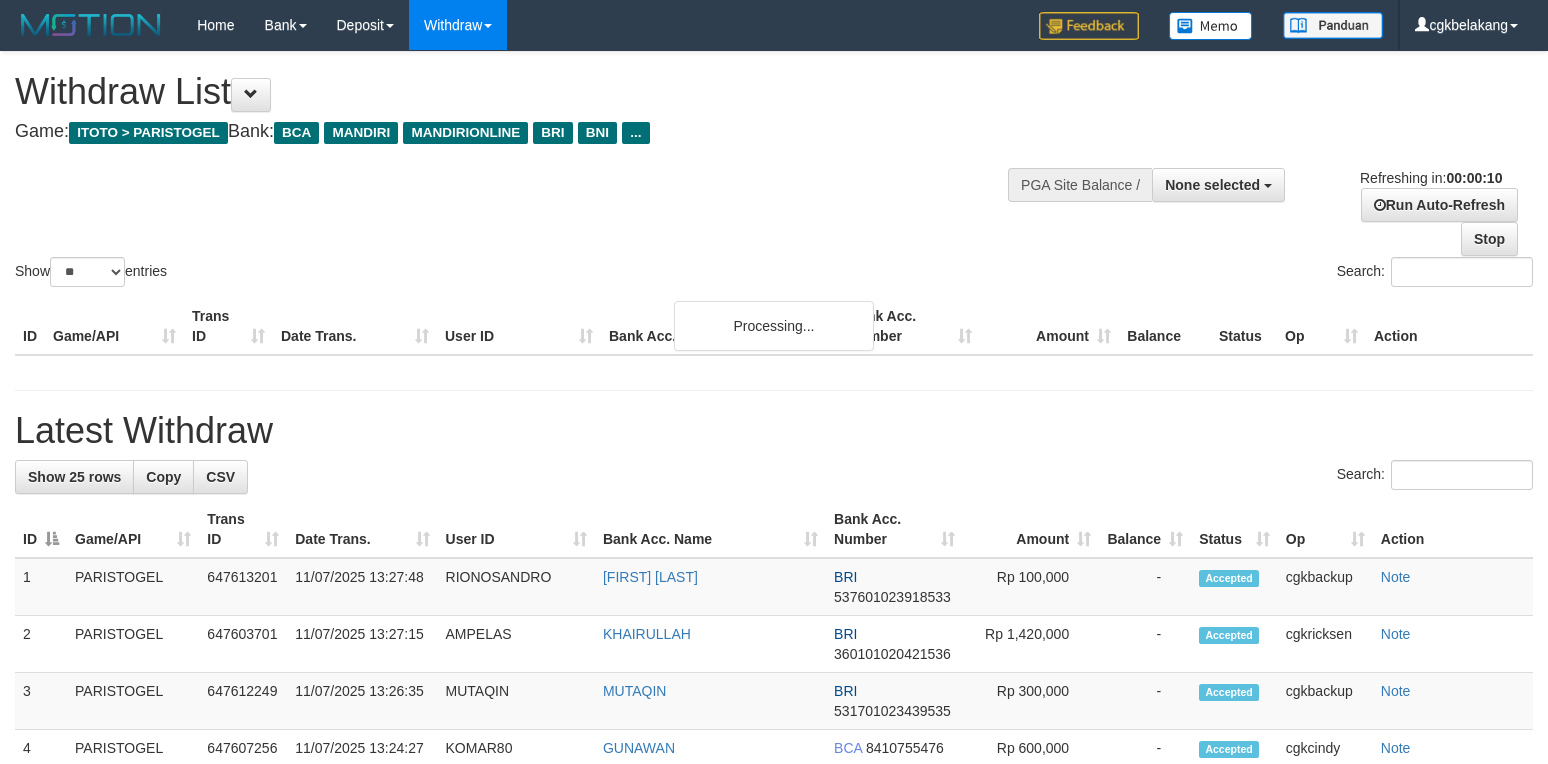 select 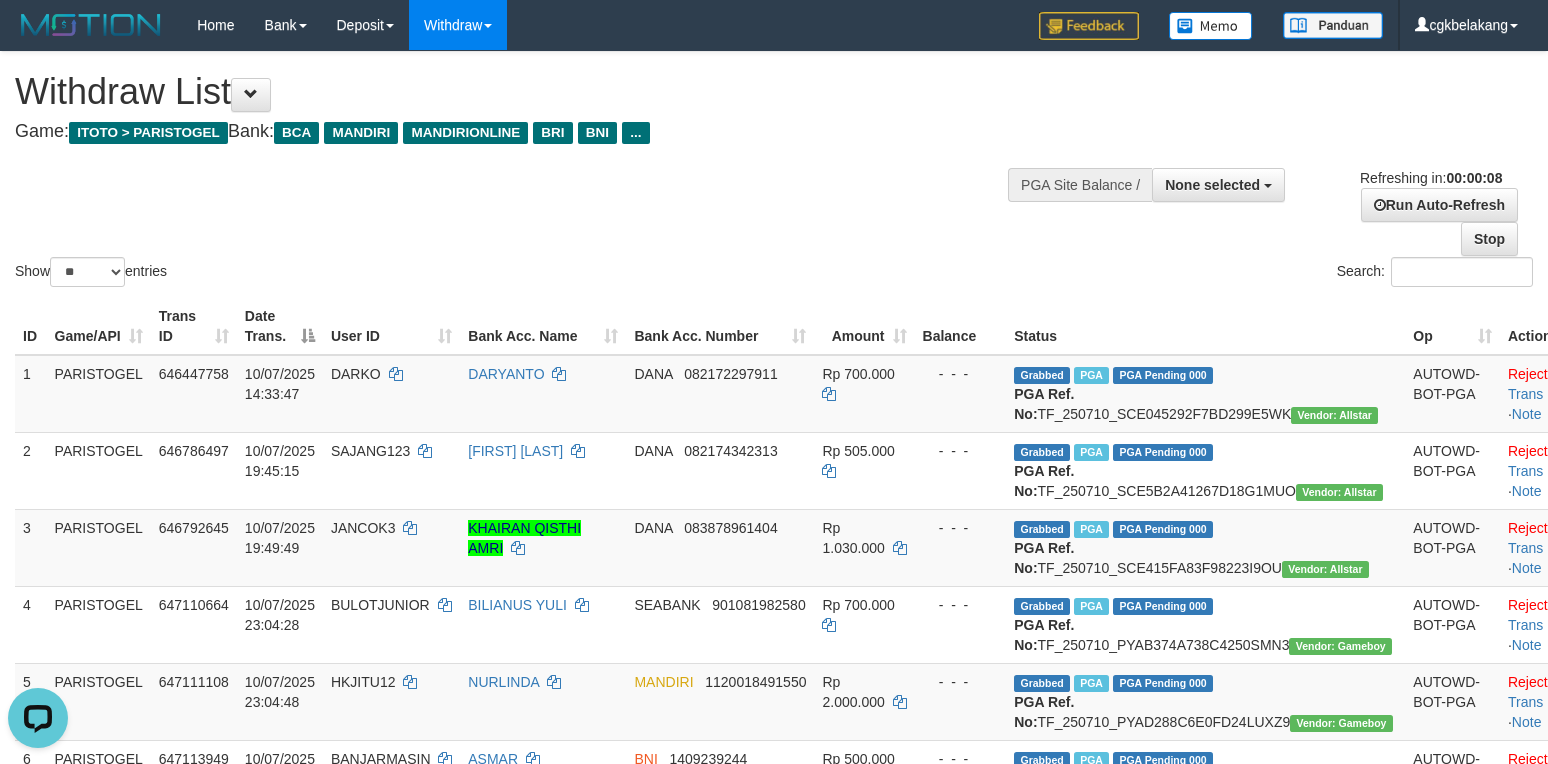 scroll, scrollTop: 0, scrollLeft: 0, axis: both 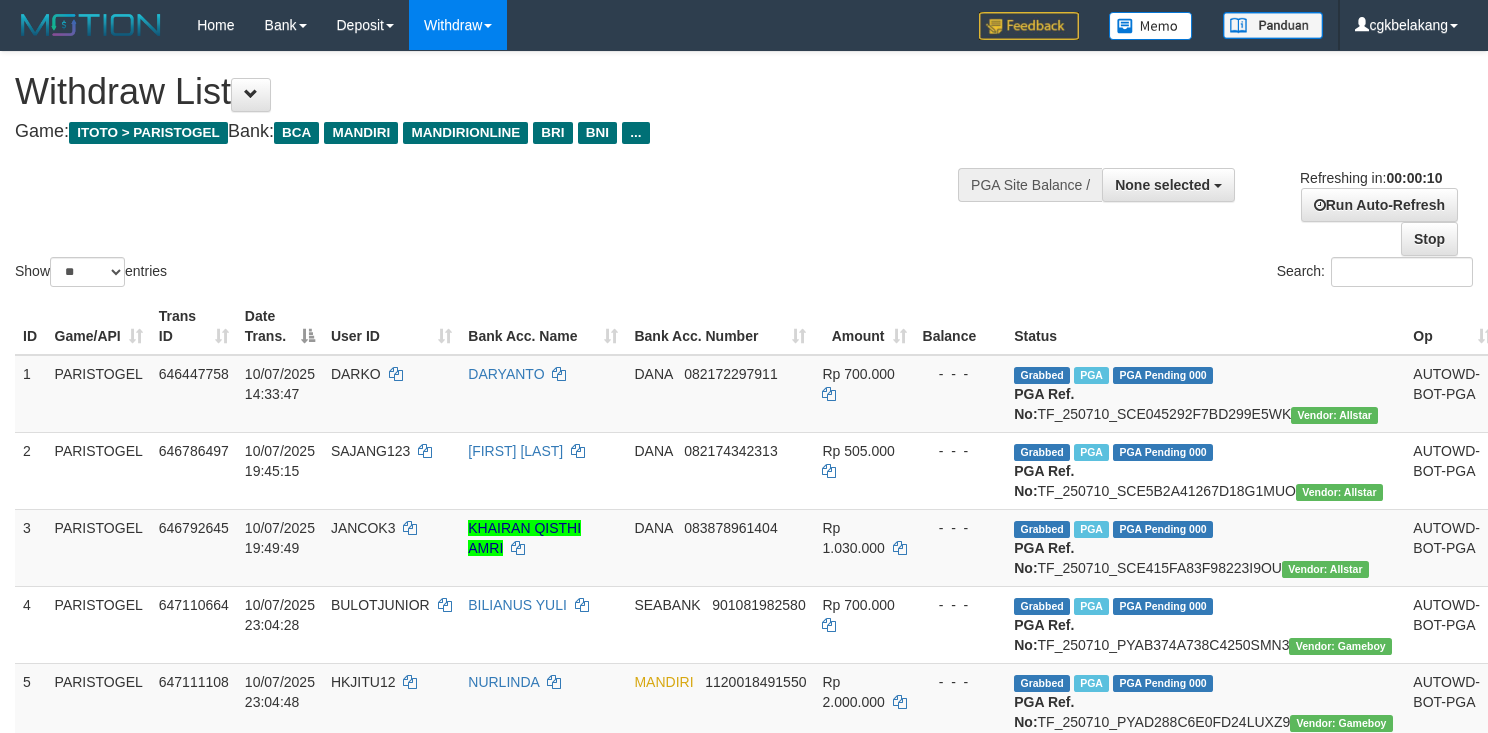 select 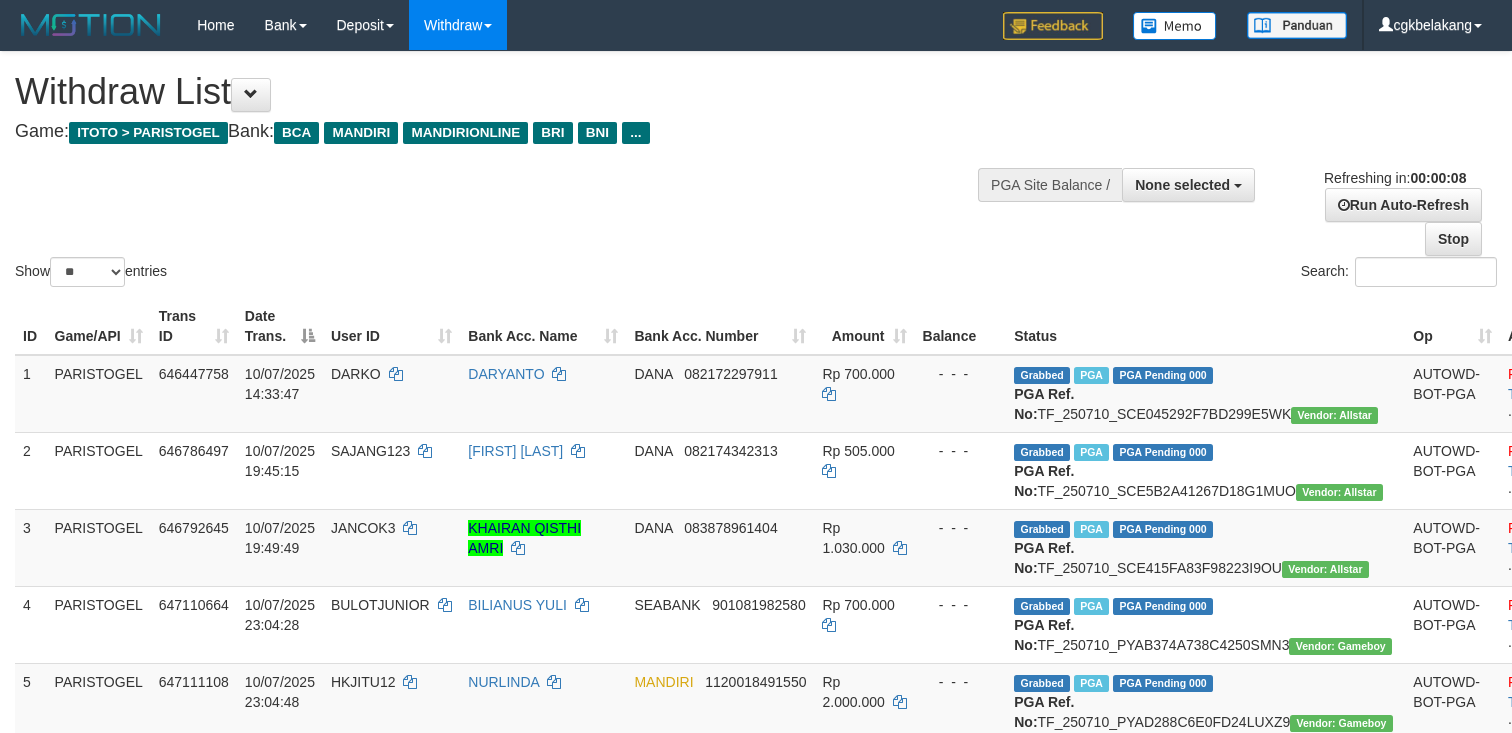 select 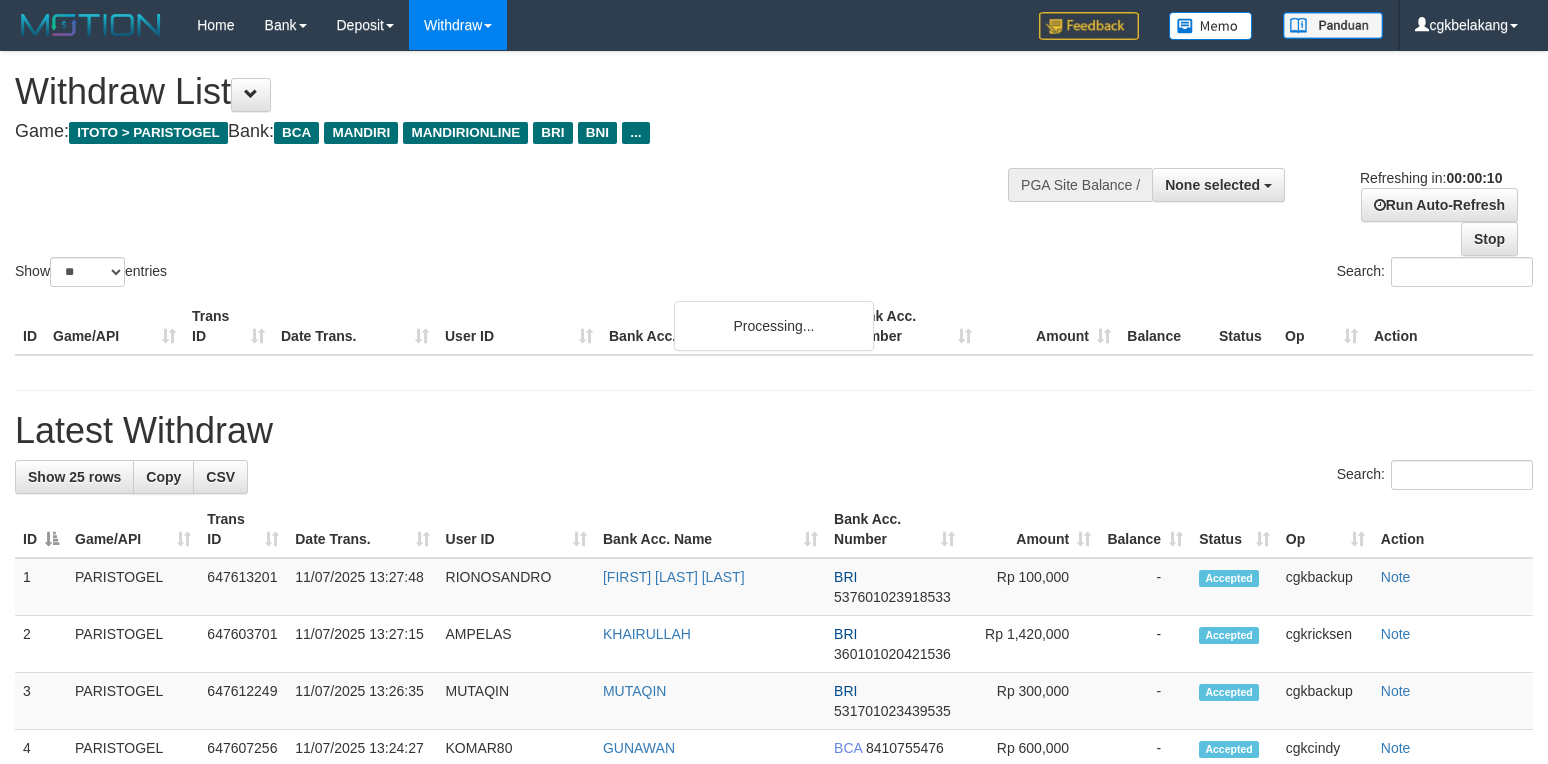 select 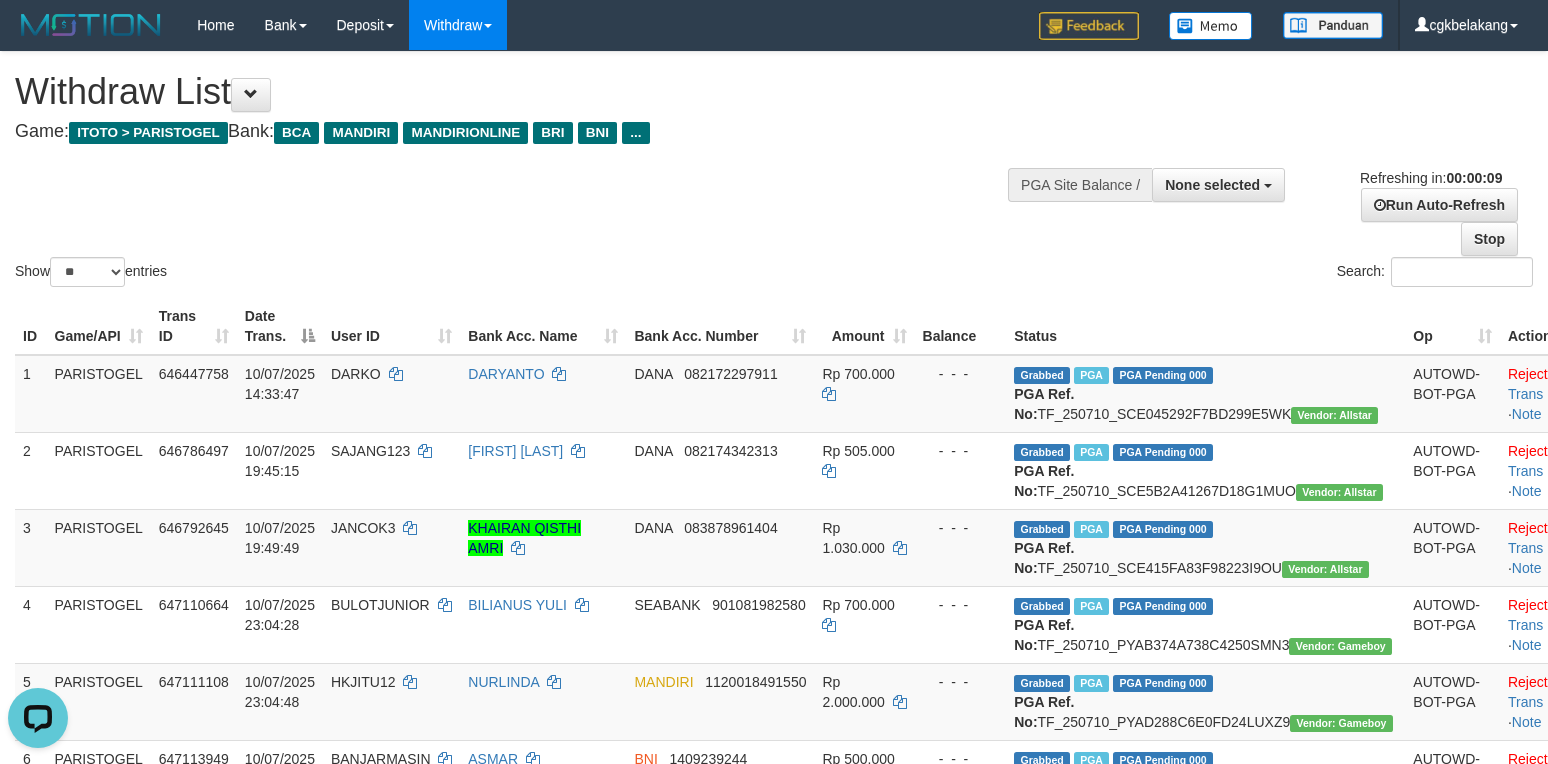scroll, scrollTop: 0, scrollLeft: 0, axis: both 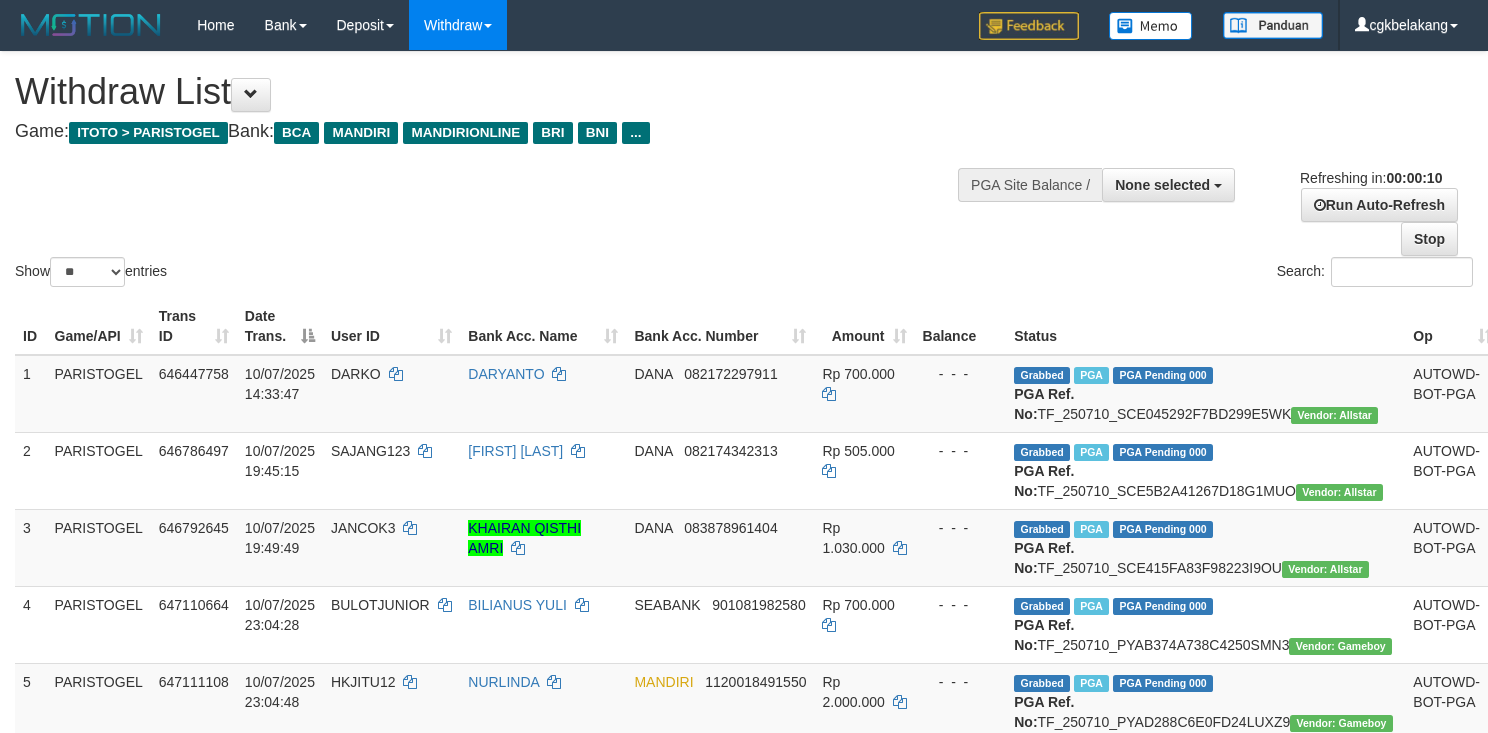 select 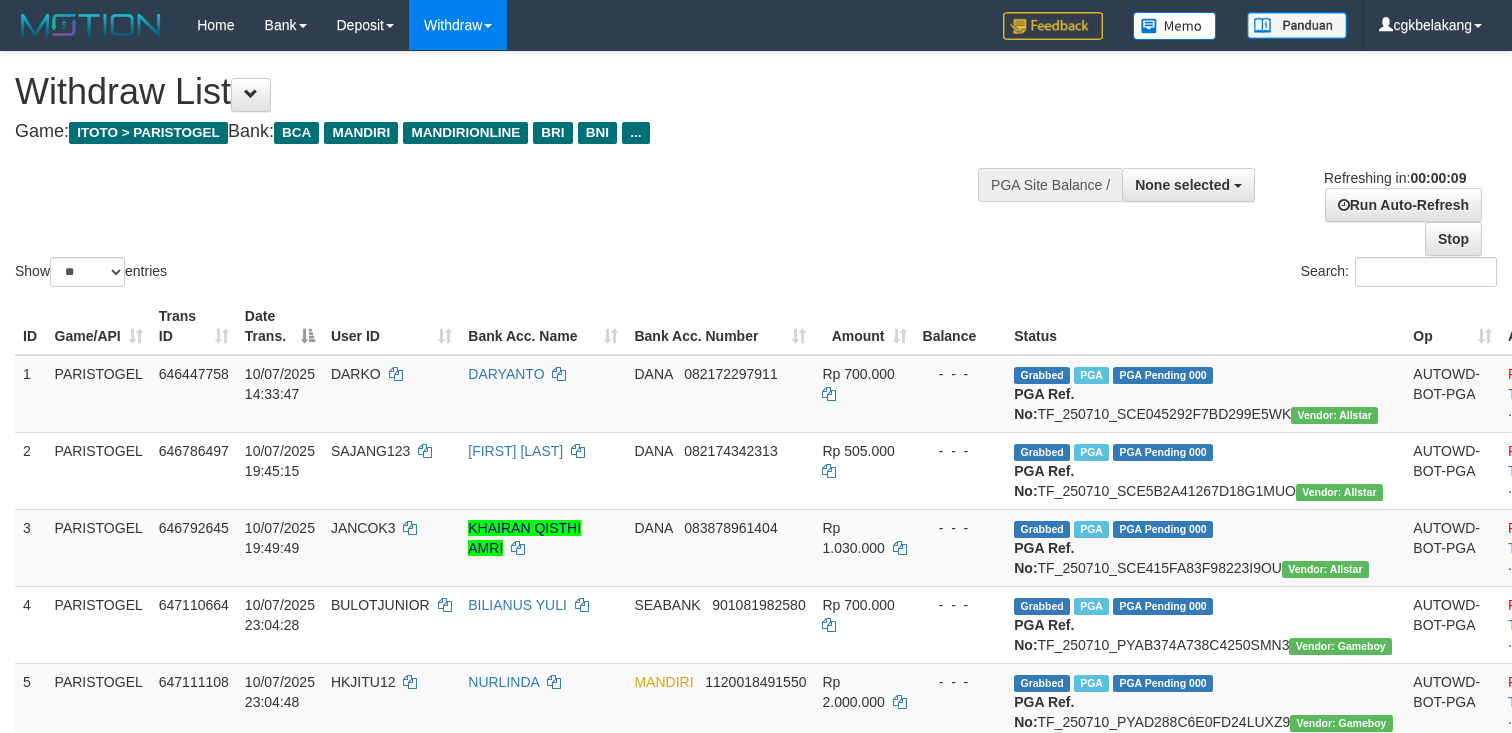 select 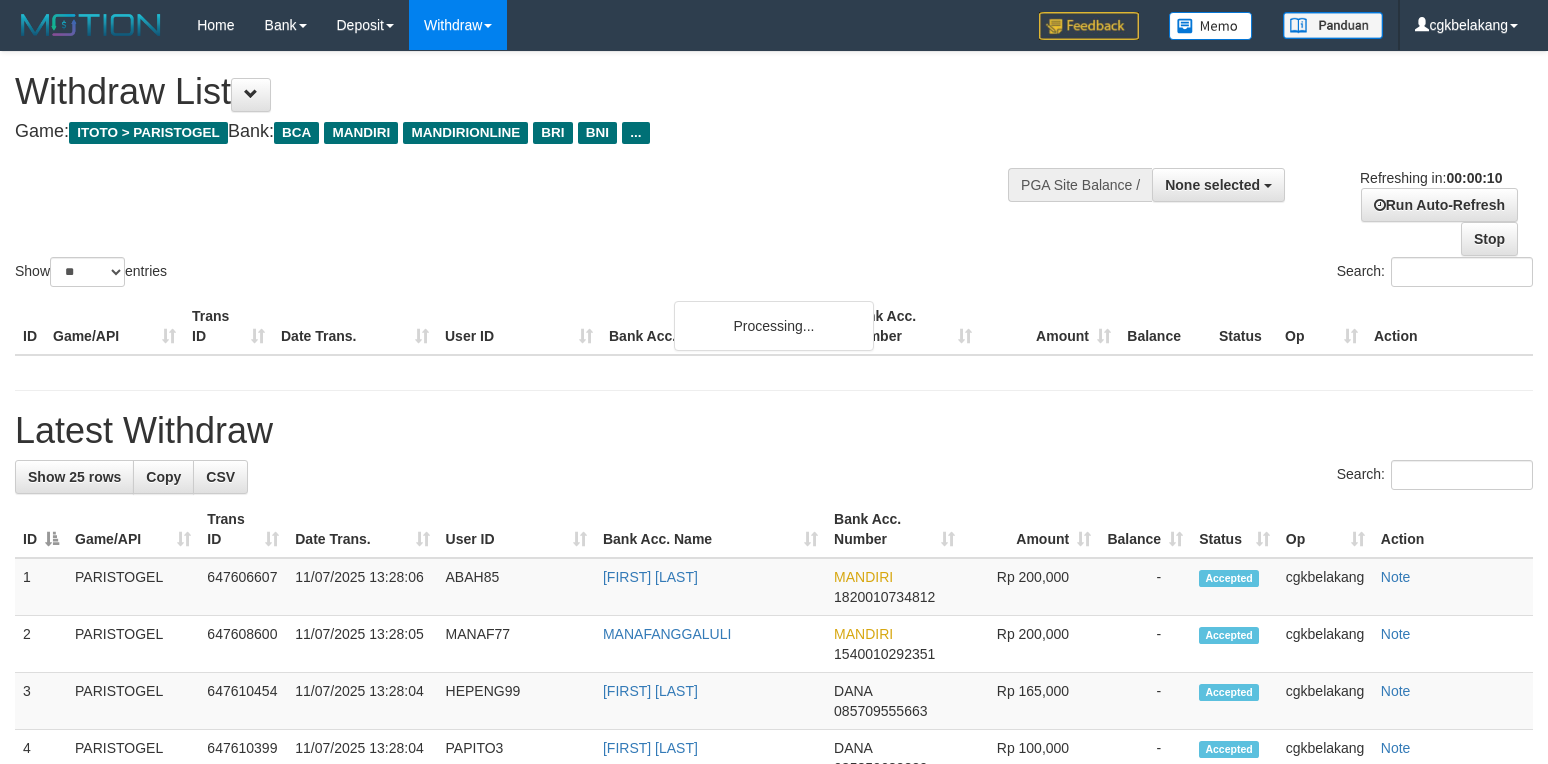 select 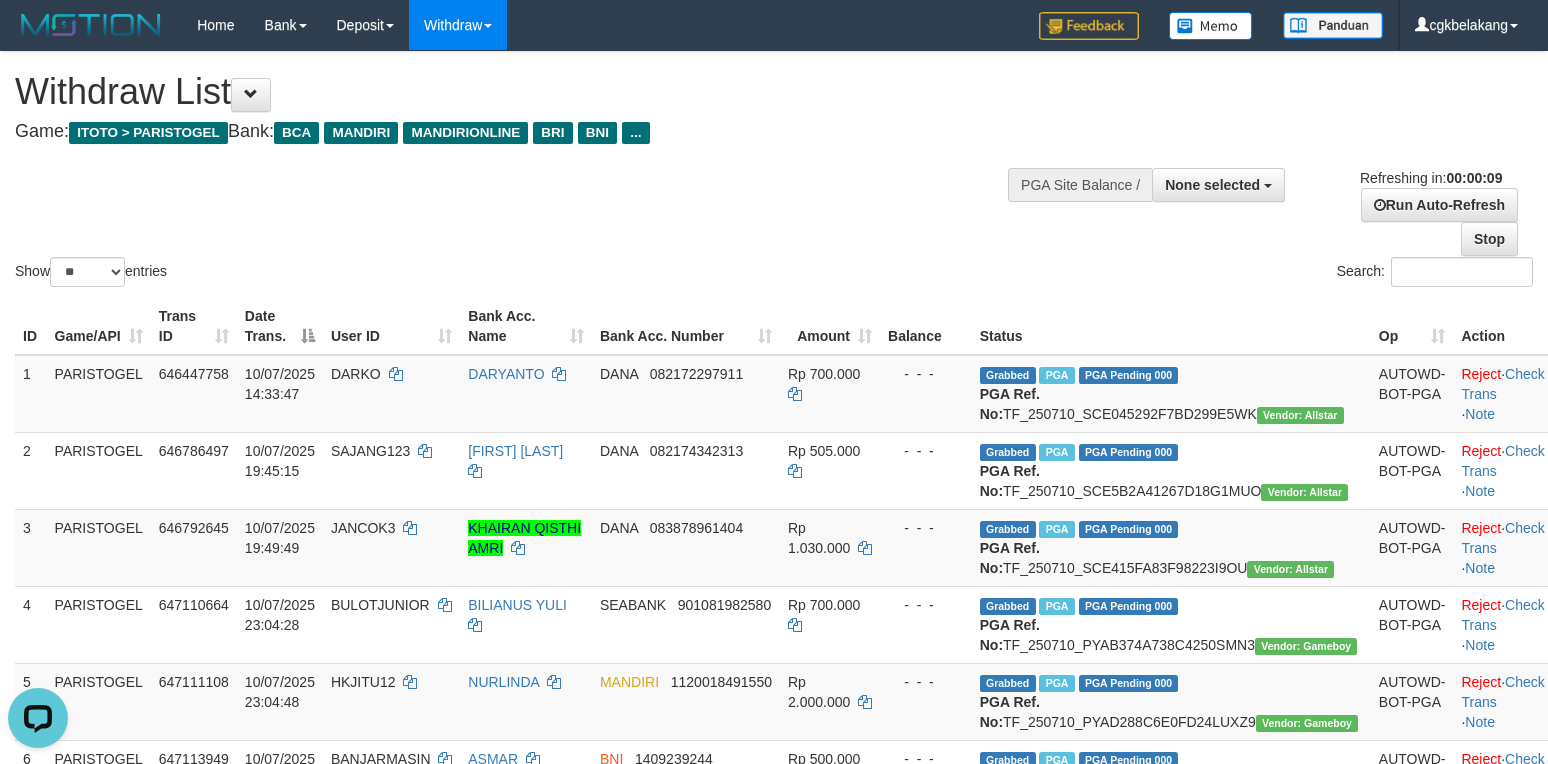 scroll, scrollTop: 0, scrollLeft: 0, axis: both 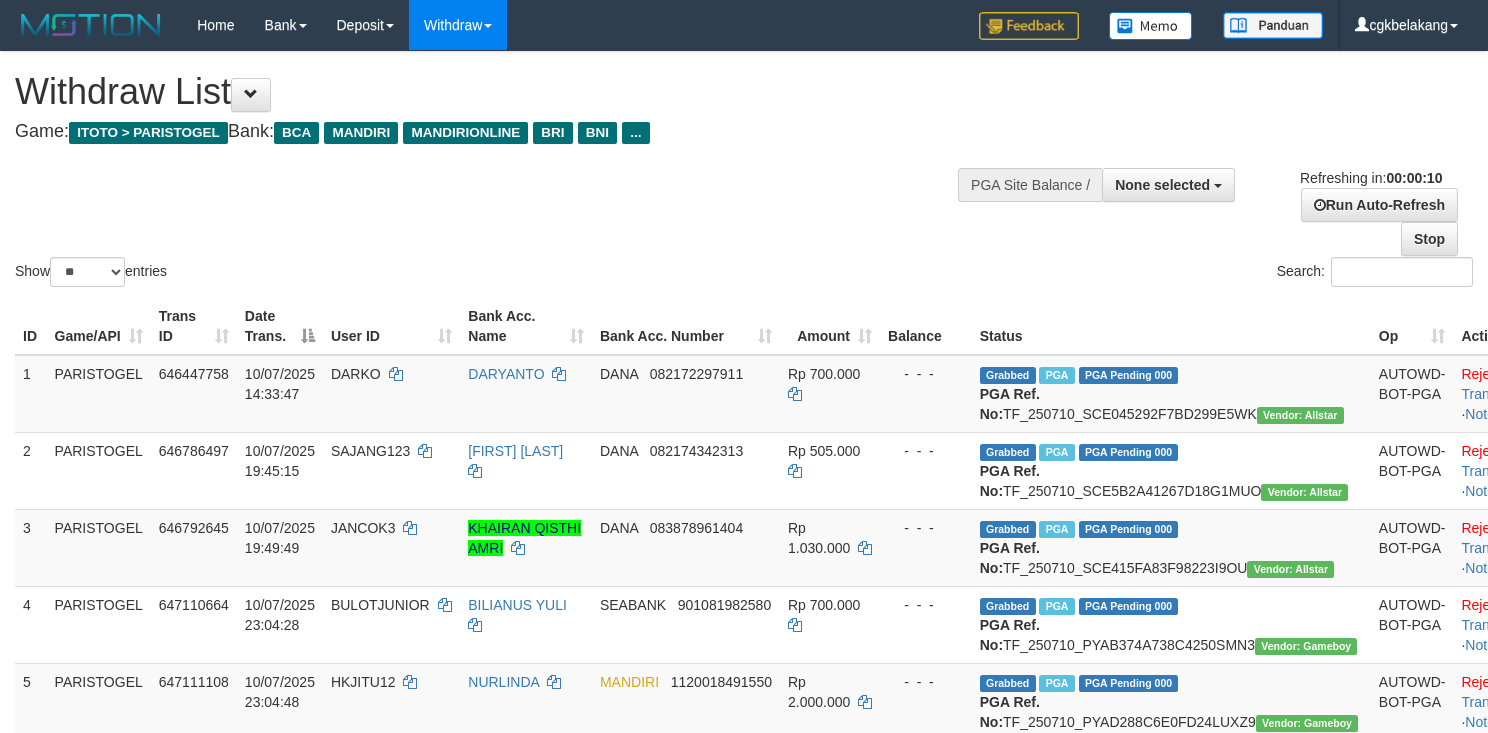 select 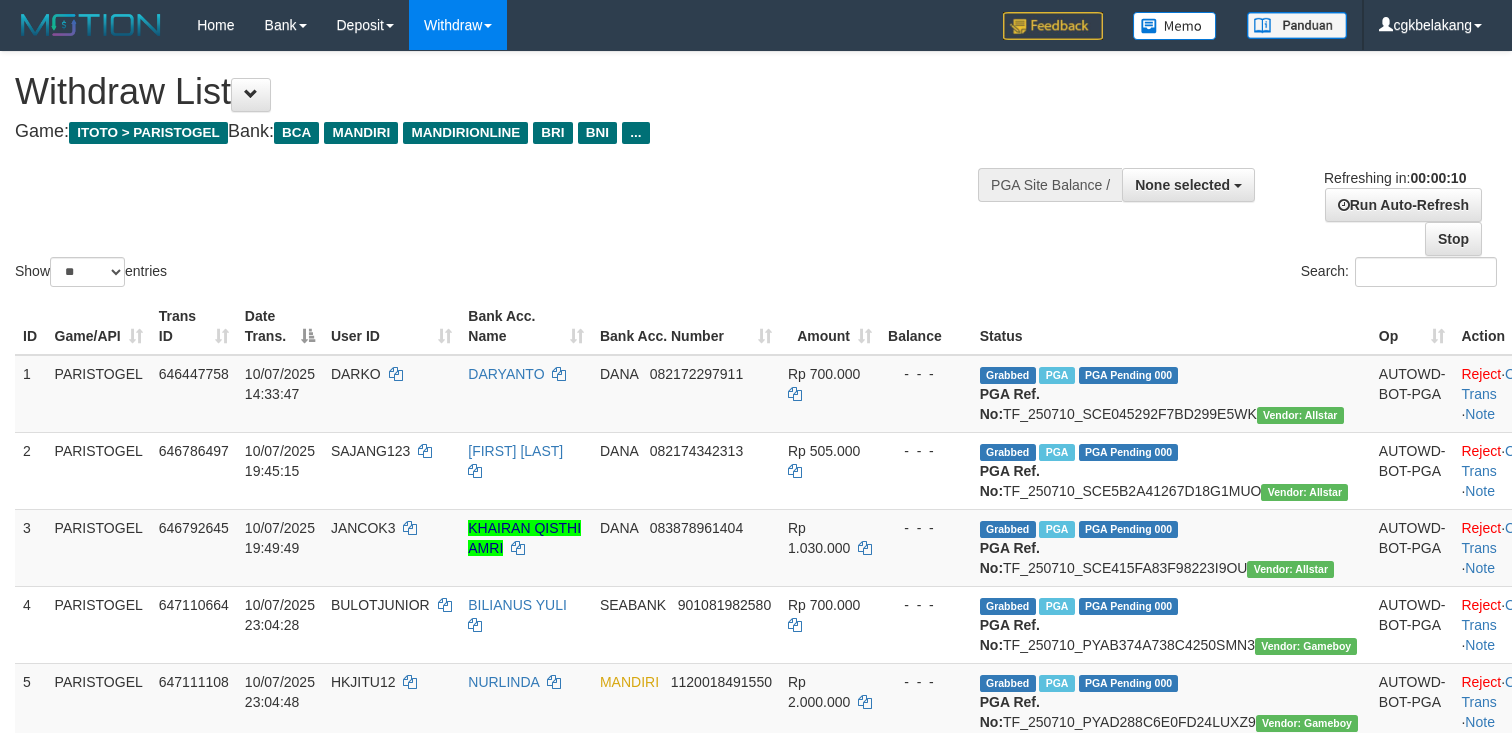 select 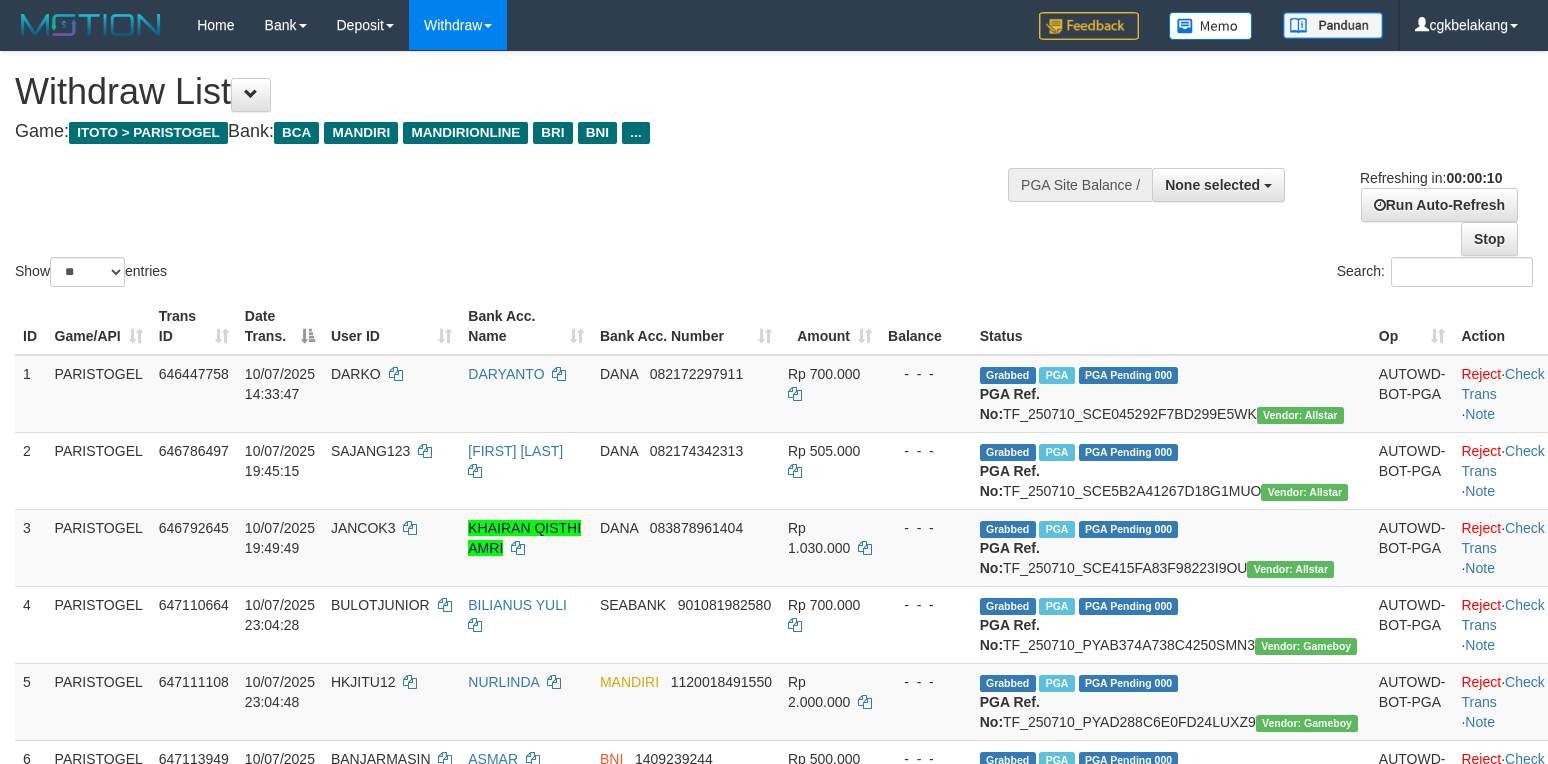 select 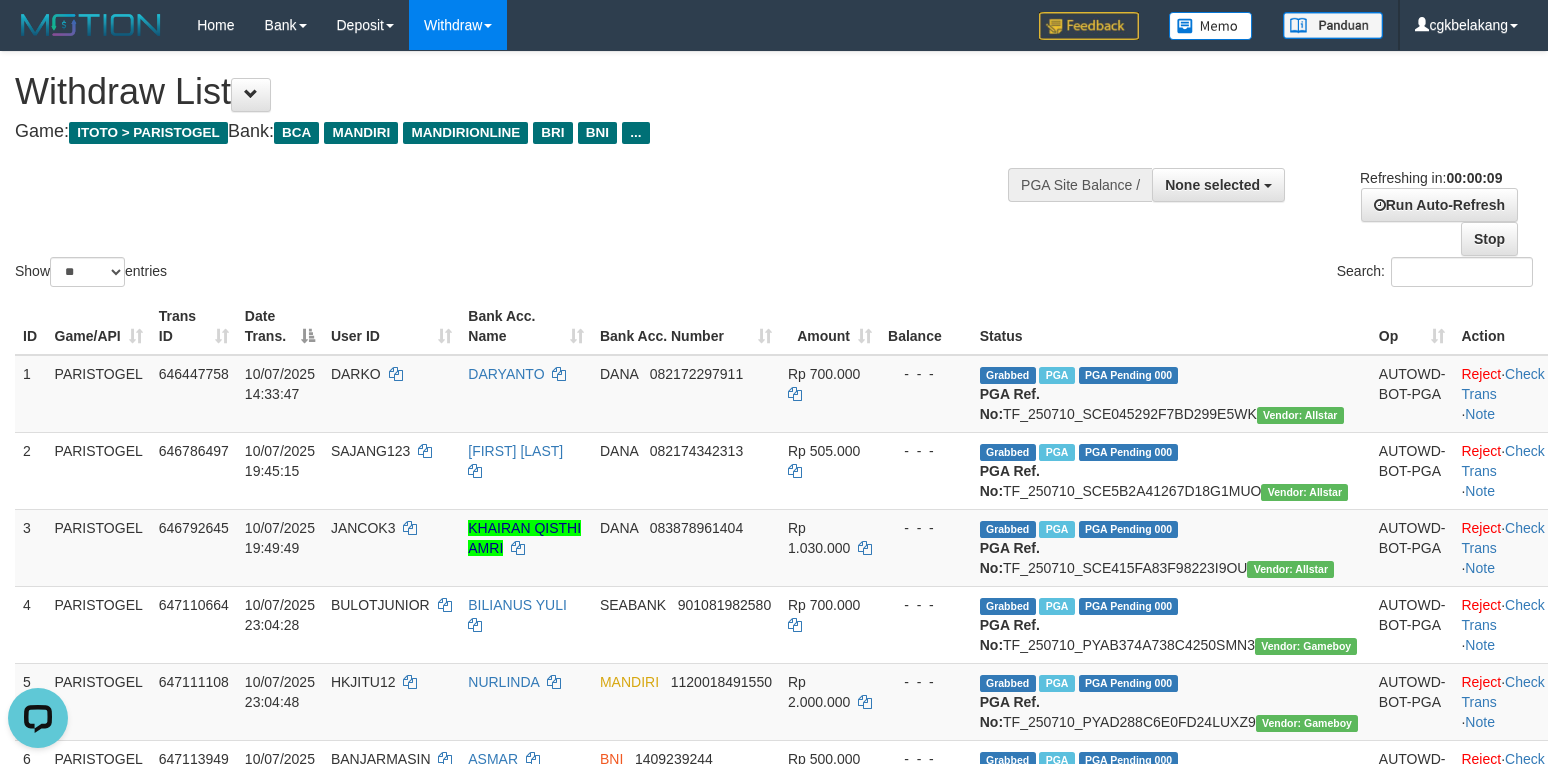 scroll, scrollTop: 0, scrollLeft: 0, axis: both 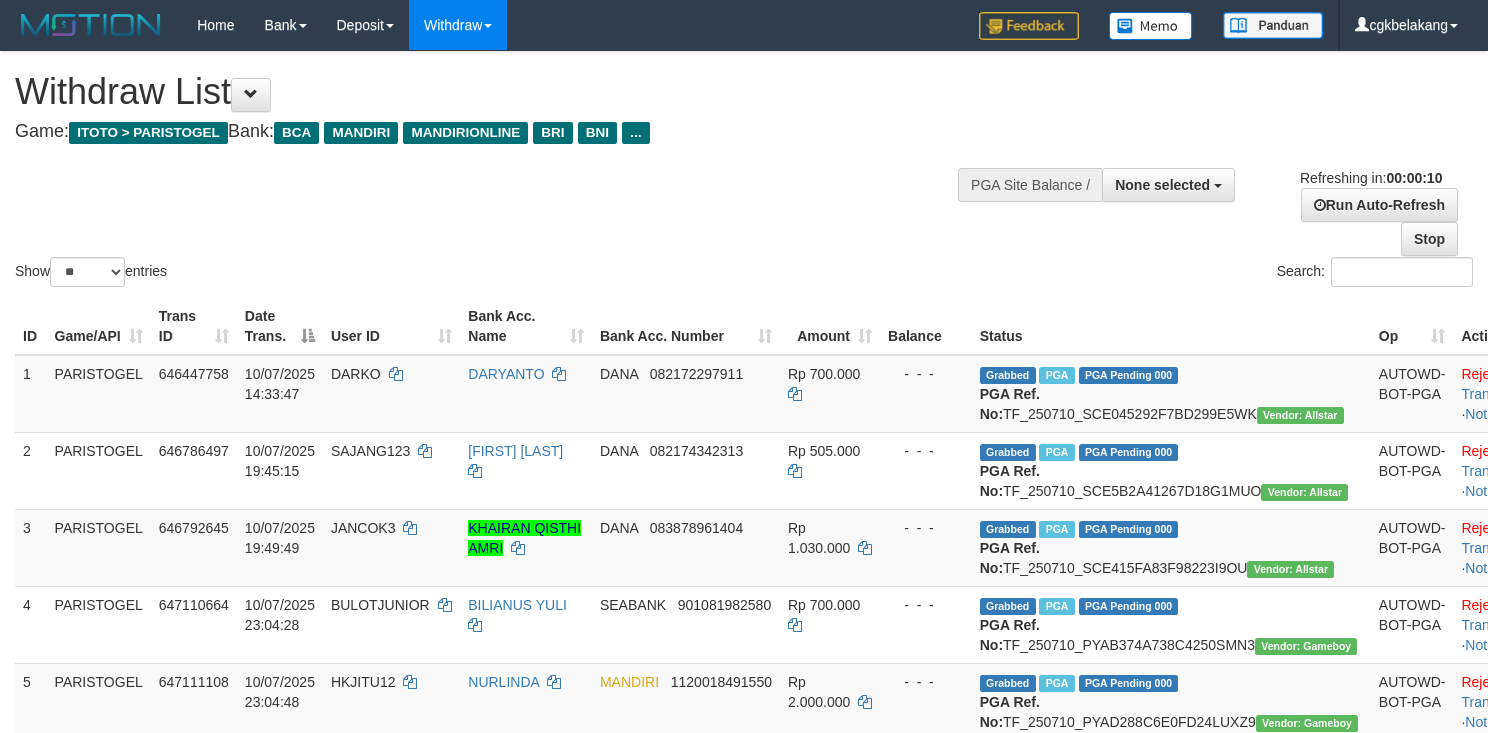 select 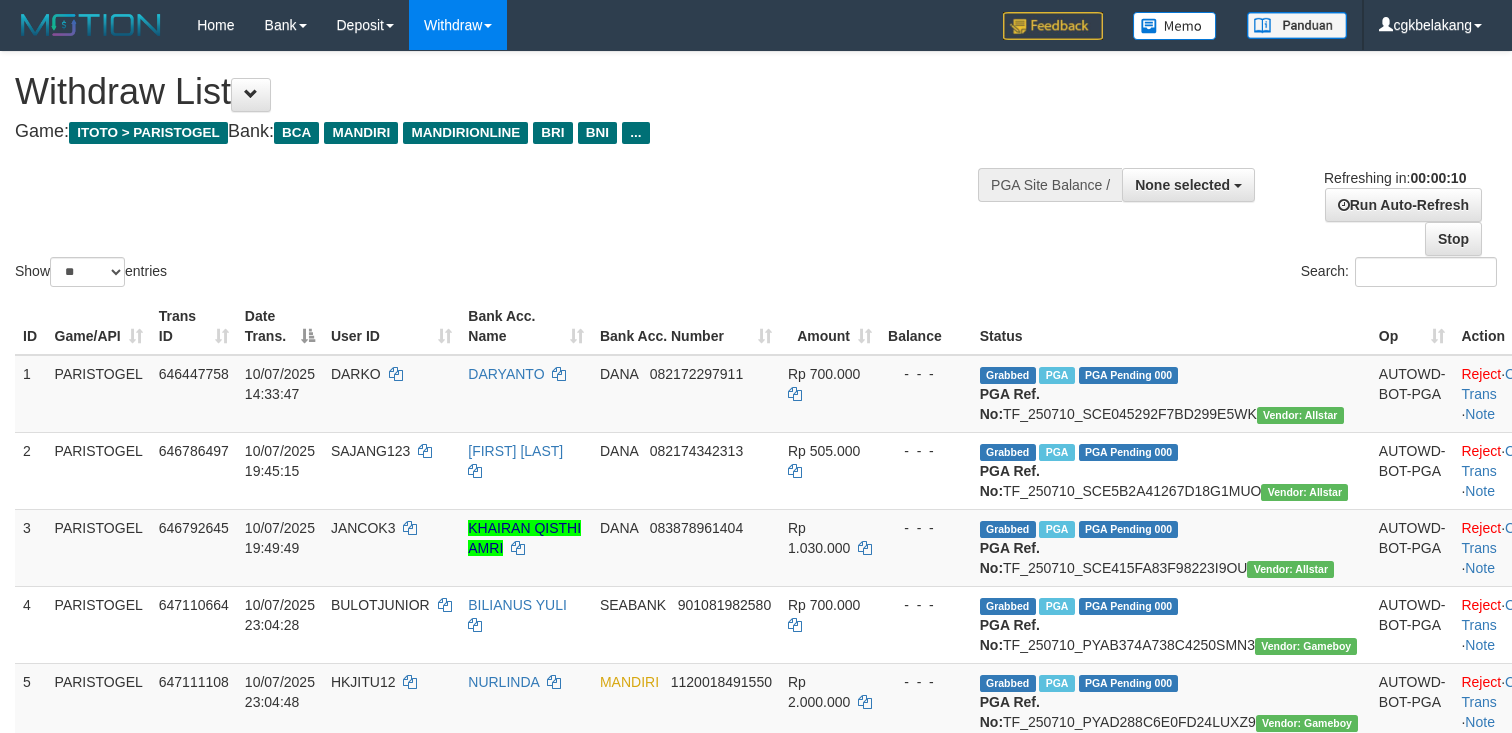 select 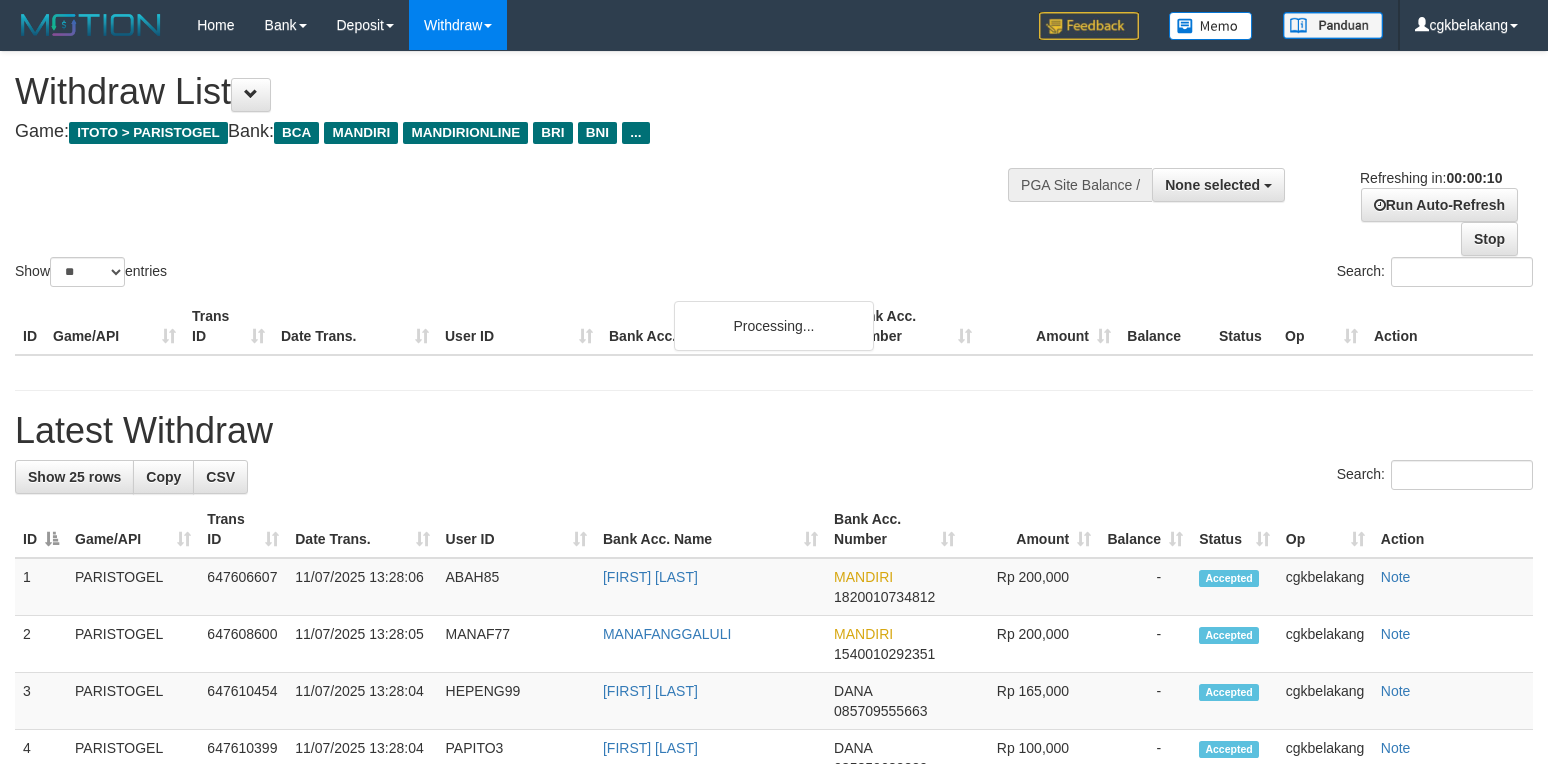 select 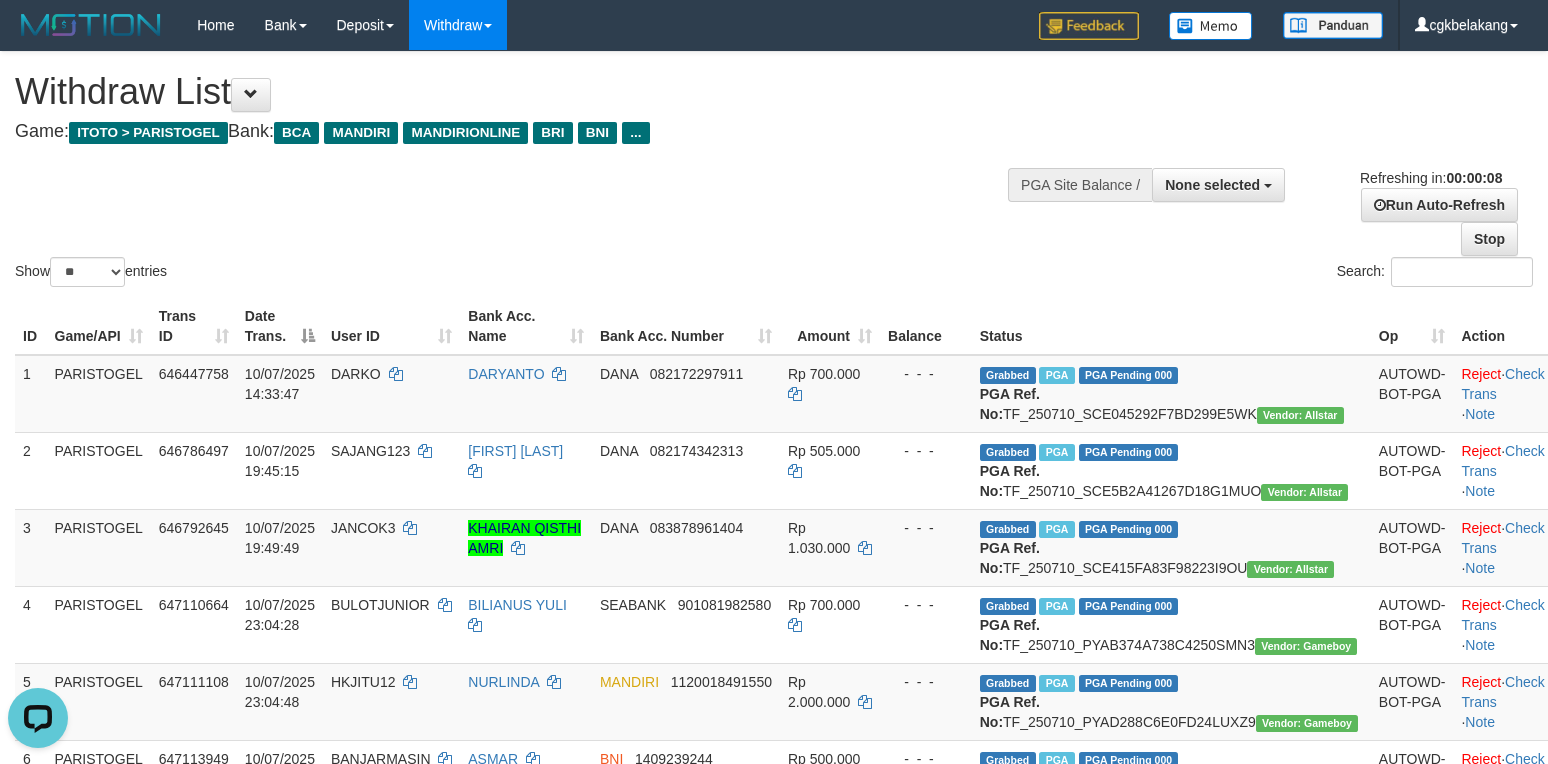 scroll, scrollTop: 0, scrollLeft: 0, axis: both 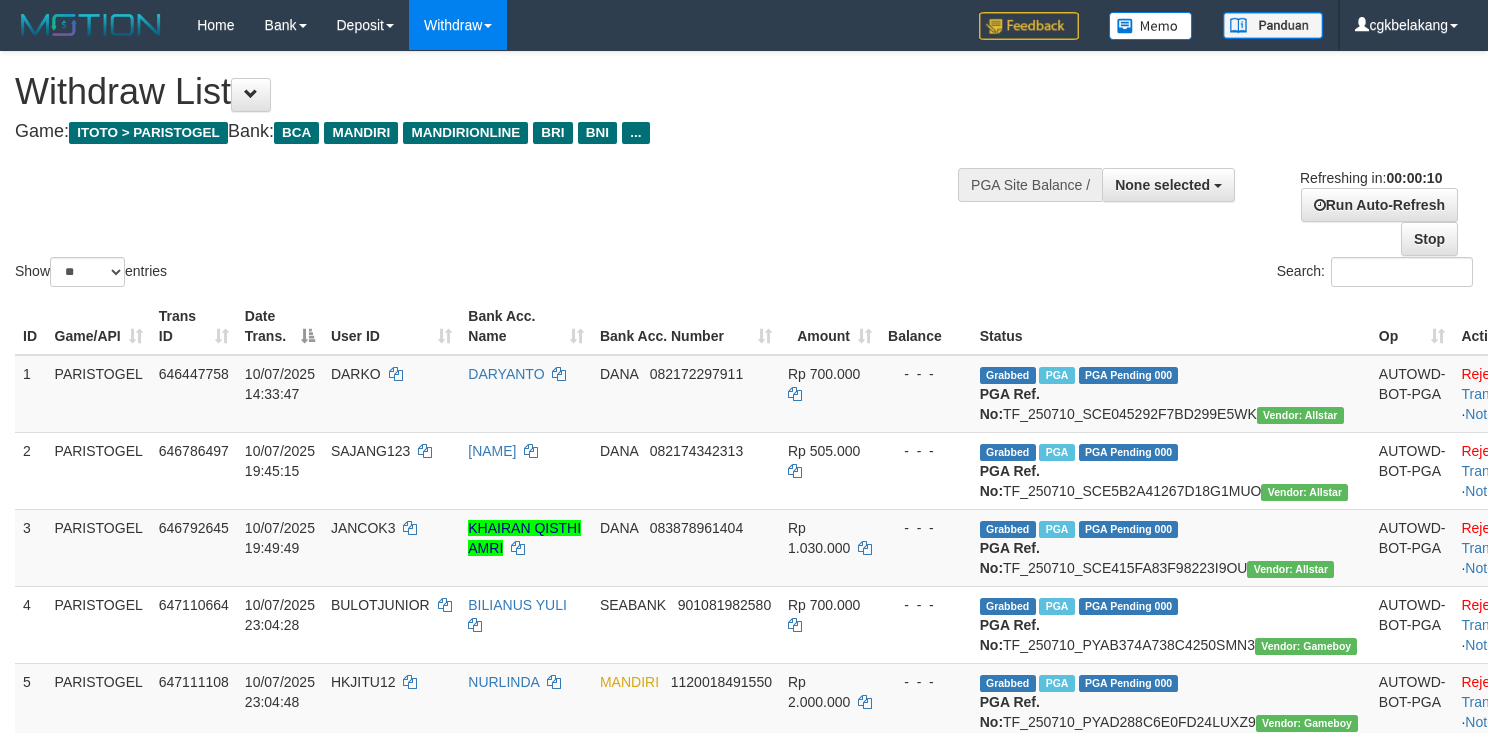 select 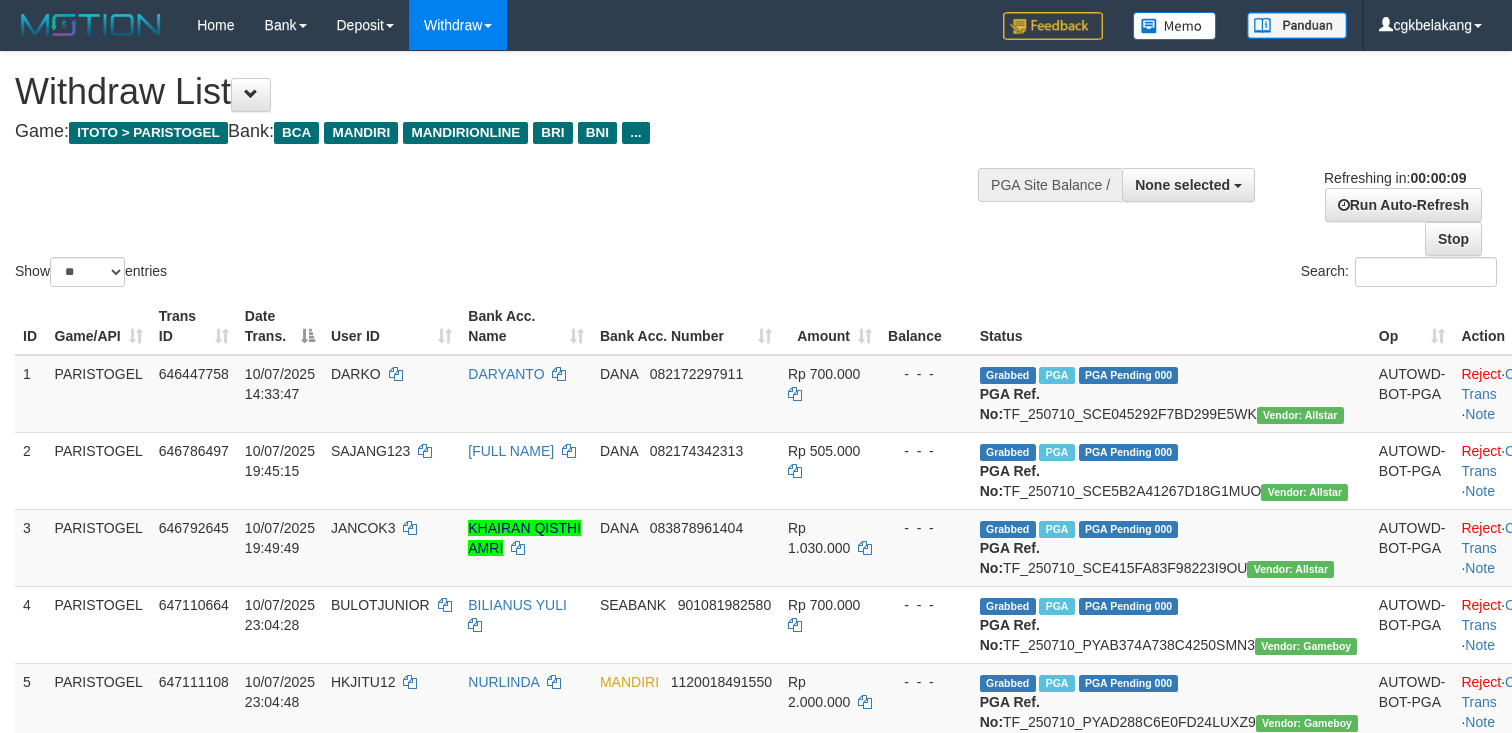 select 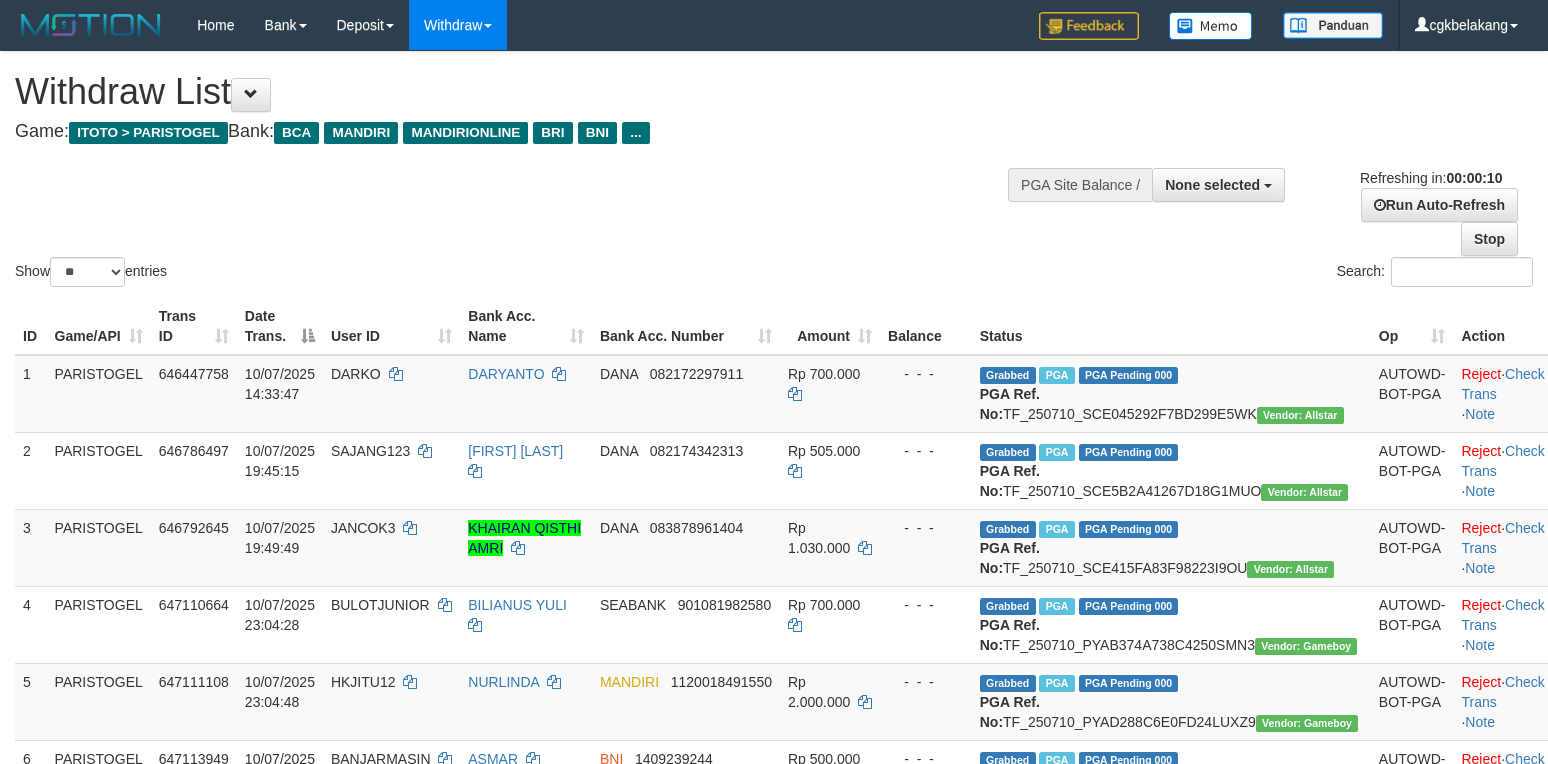 select 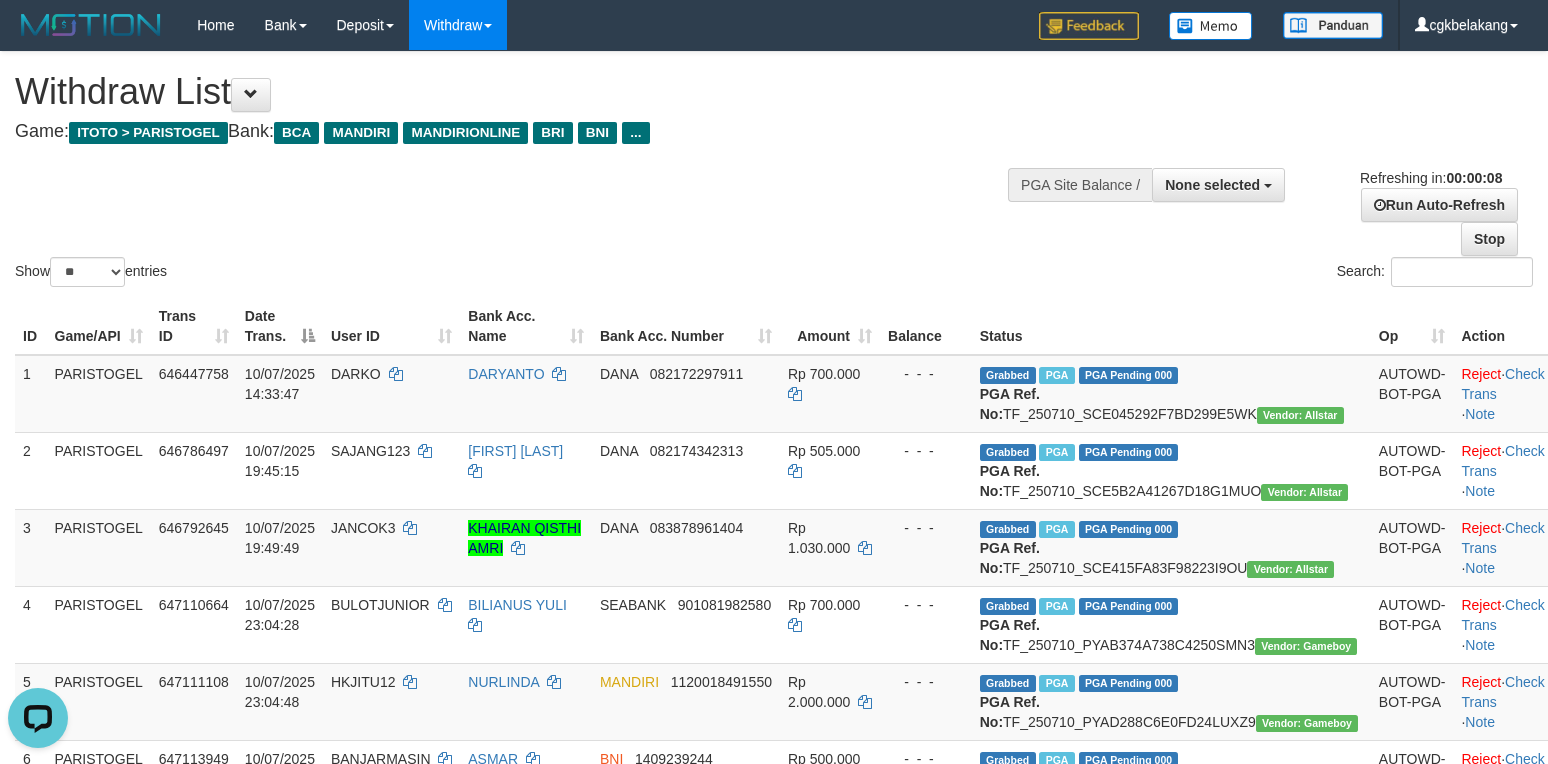 scroll, scrollTop: 0, scrollLeft: 0, axis: both 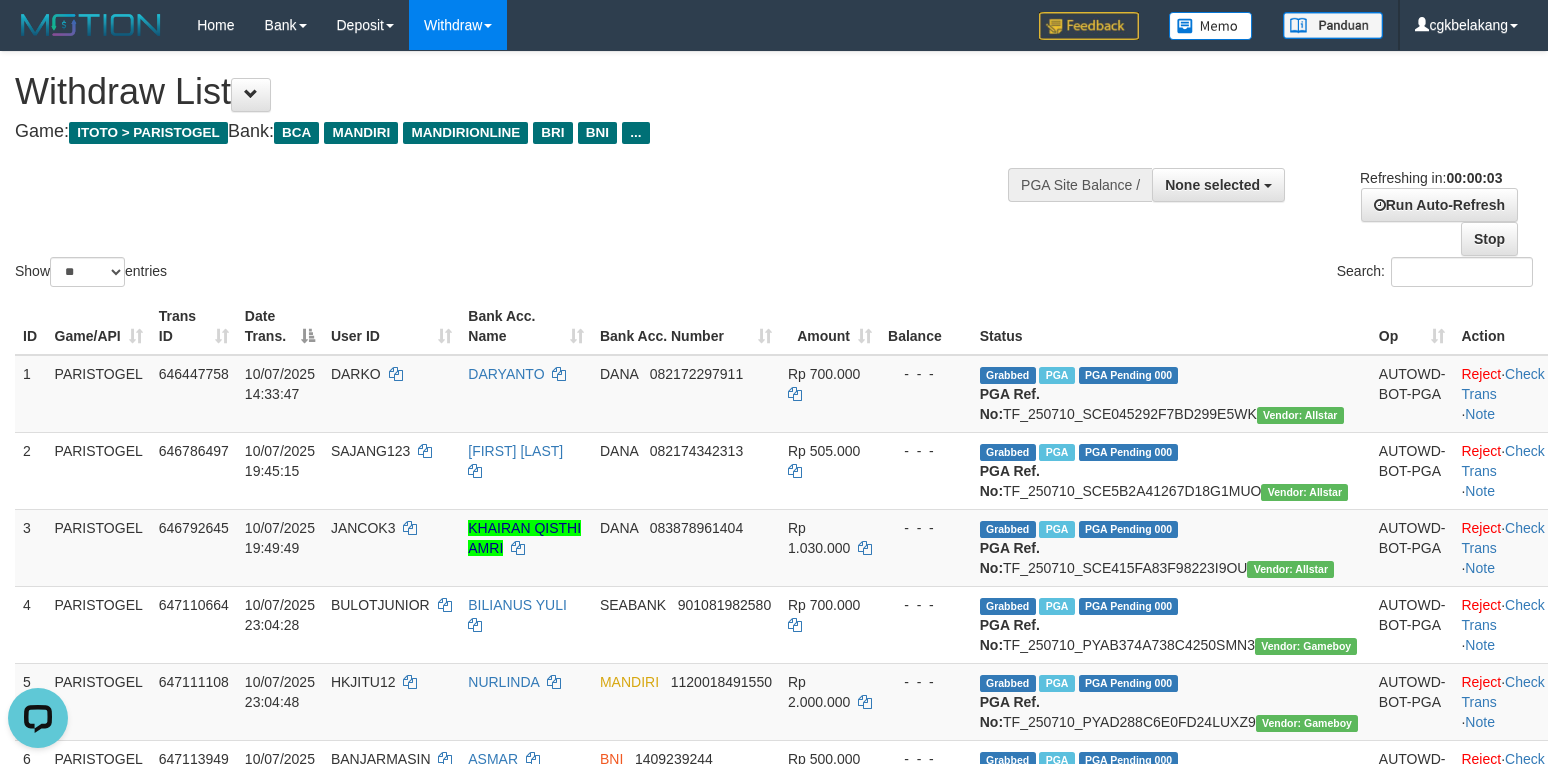 click on "Status" at bounding box center (1171, 326) 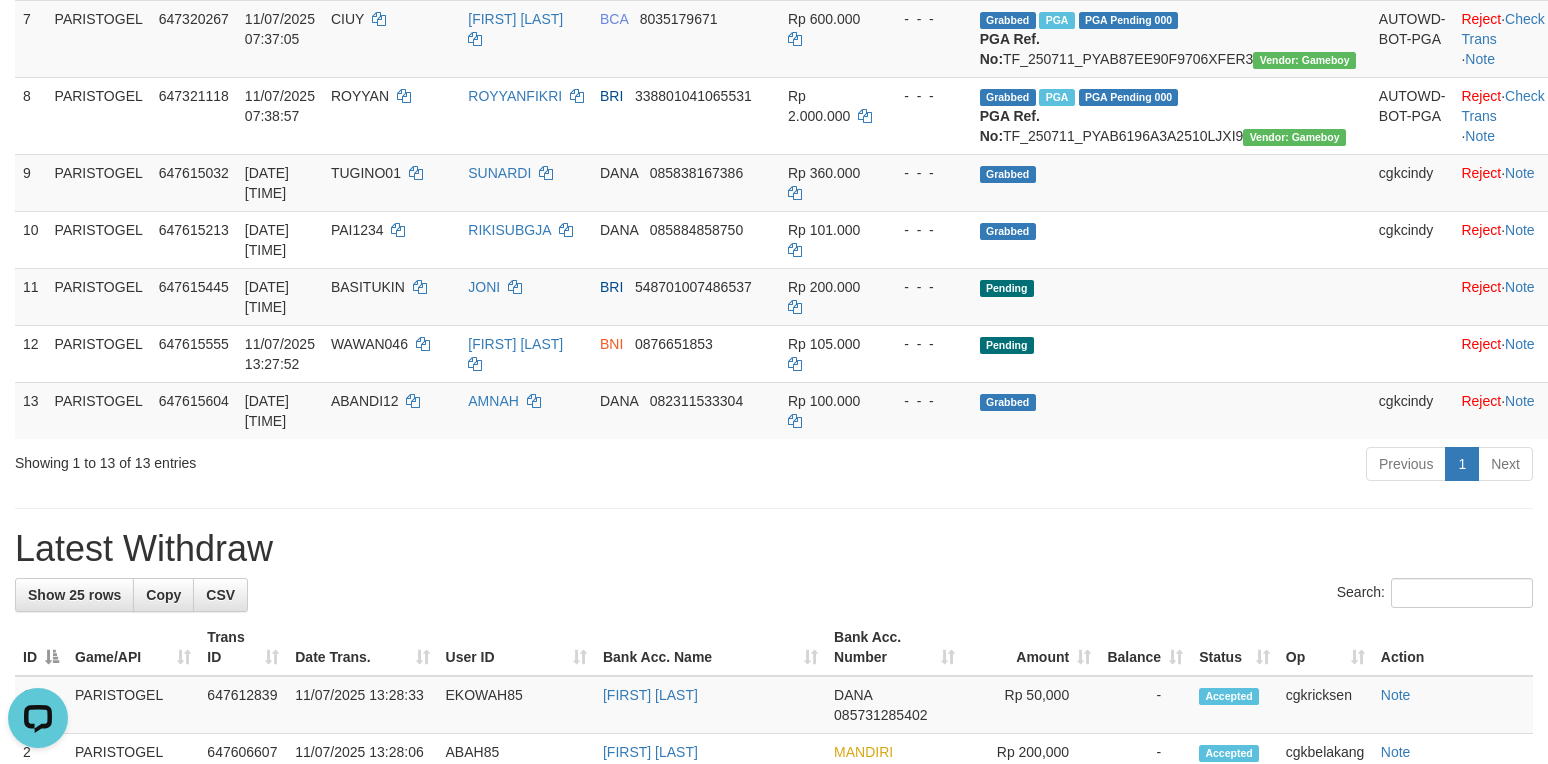 scroll, scrollTop: 933, scrollLeft: 0, axis: vertical 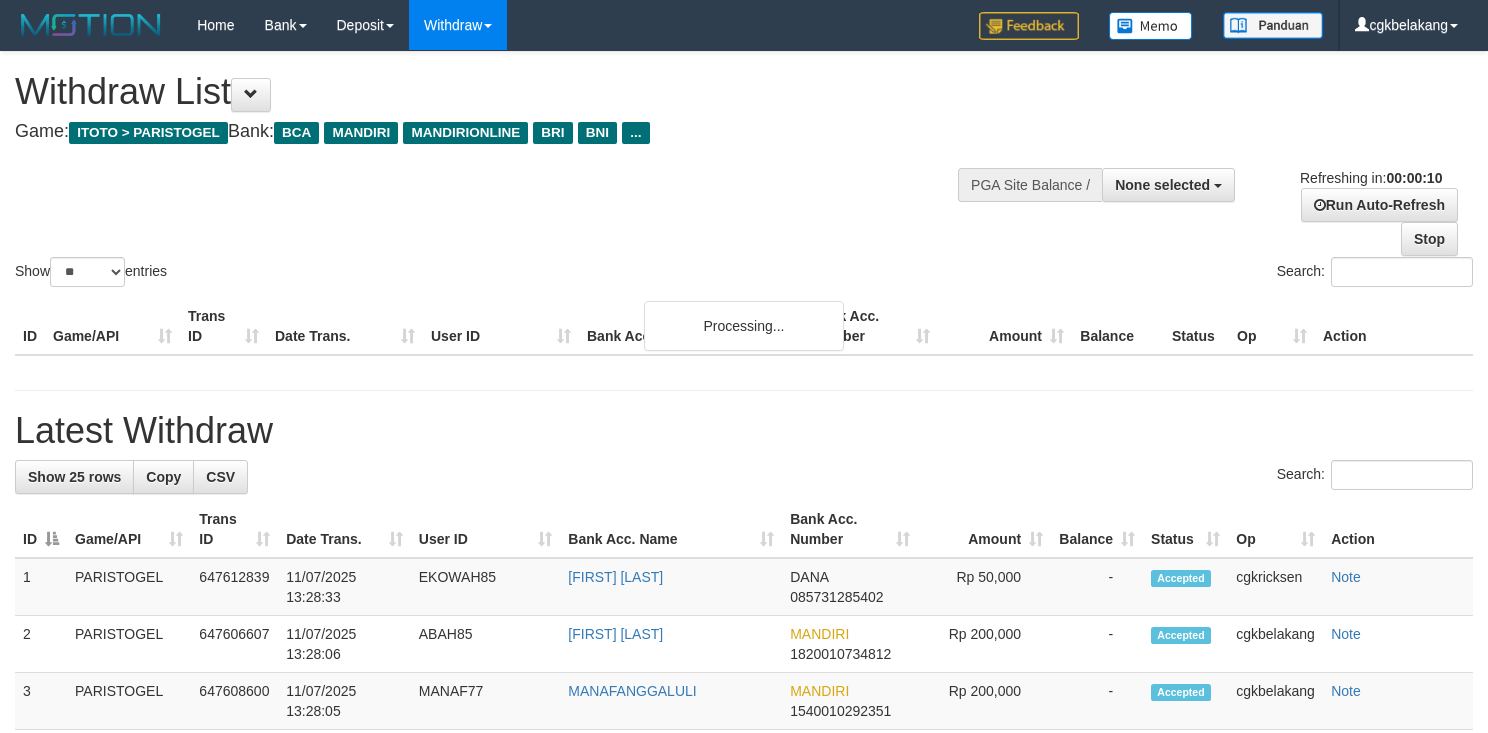 select 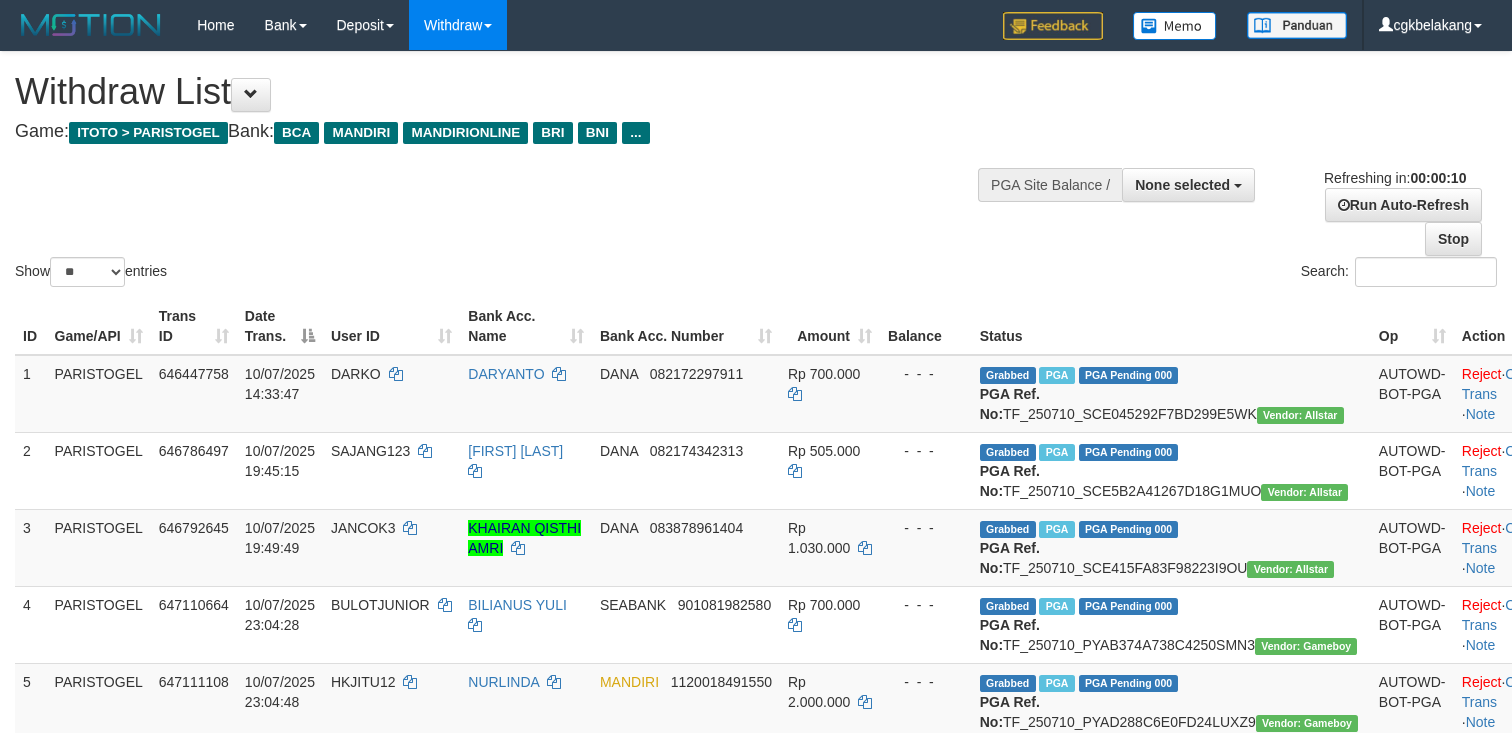 select 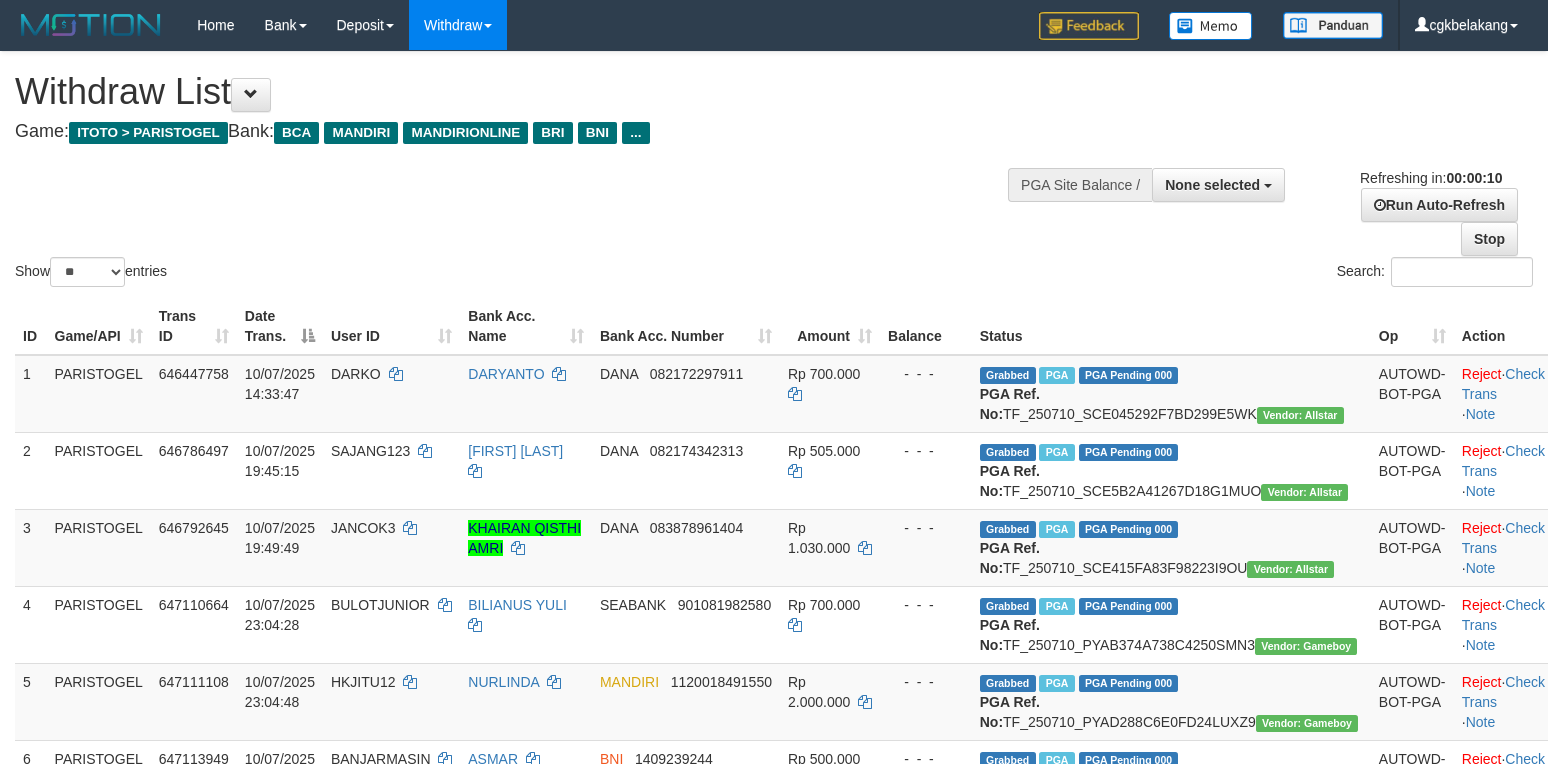 select 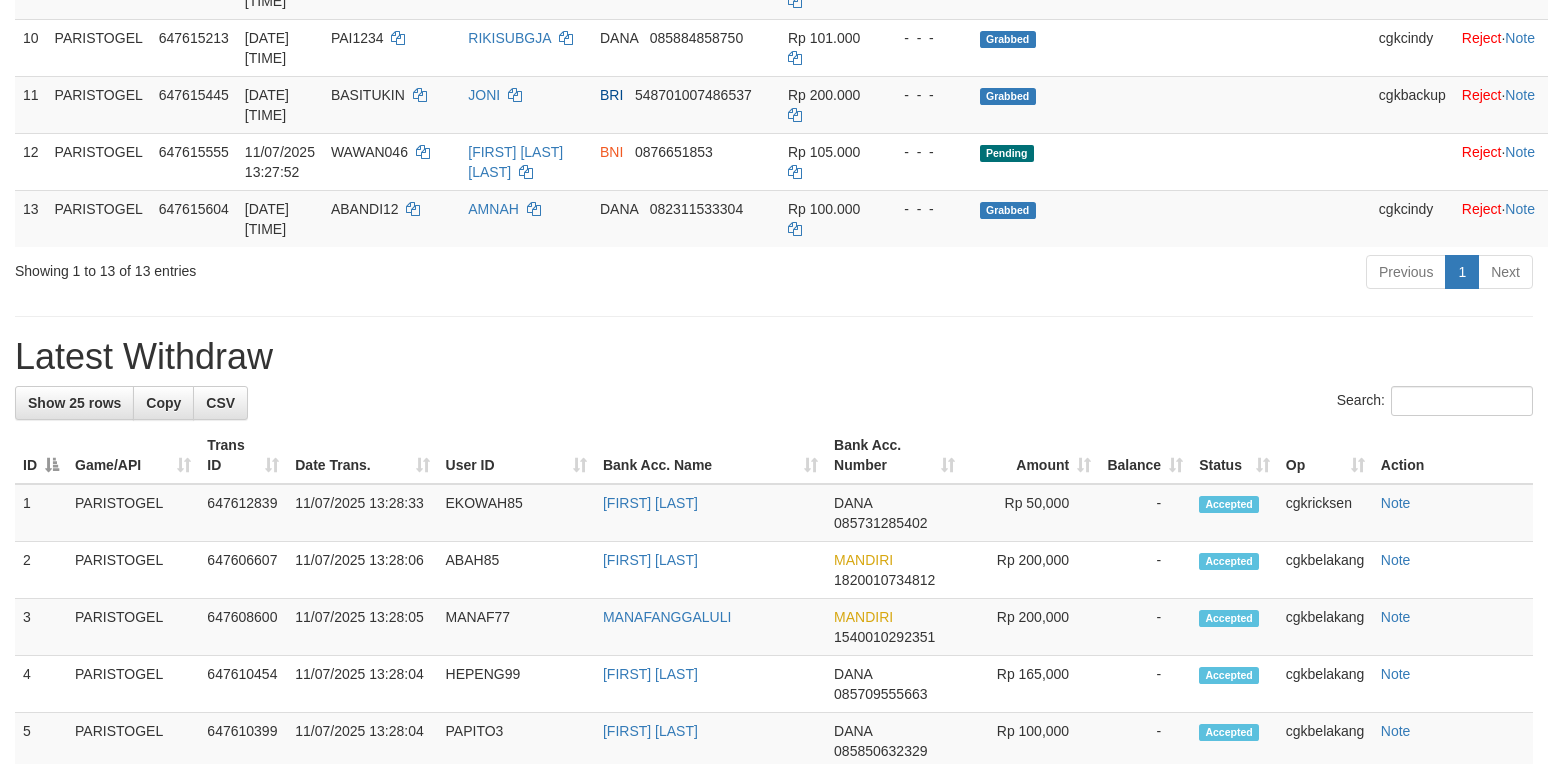 scroll, scrollTop: 933, scrollLeft: 0, axis: vertical 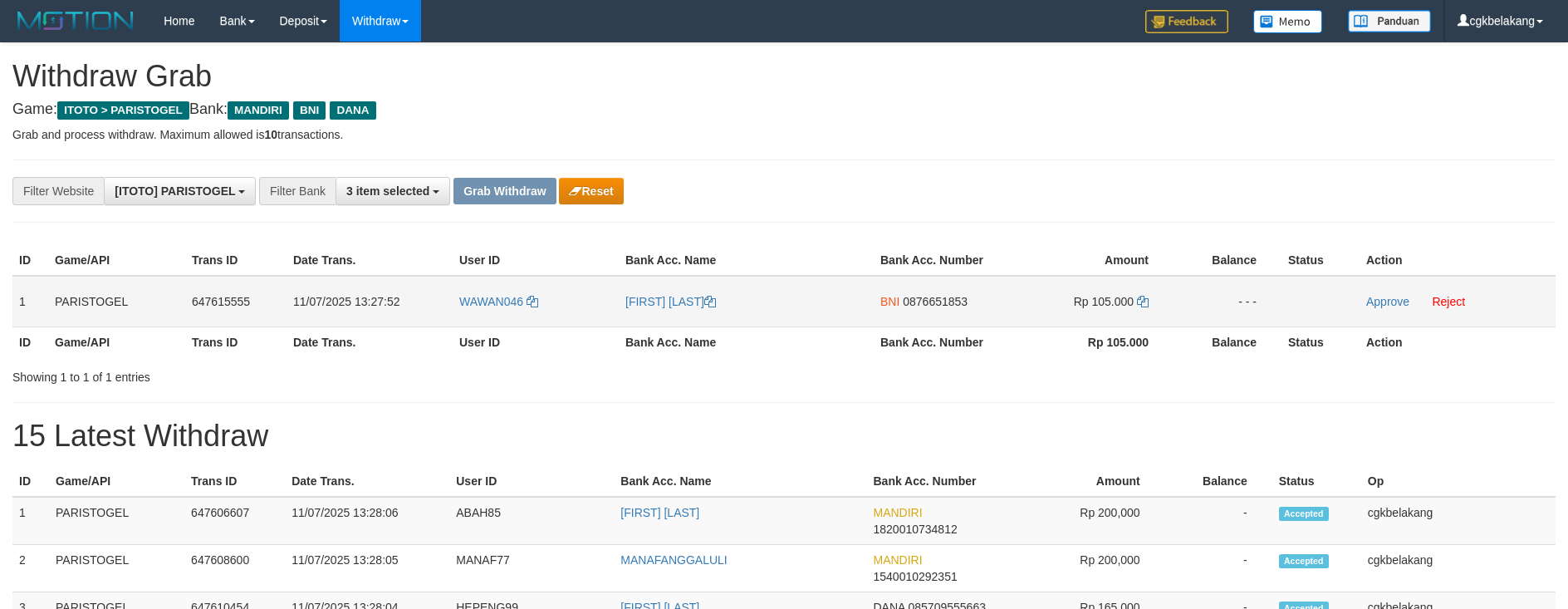 click on "WAWAN046" at bounding box center (536, 302) 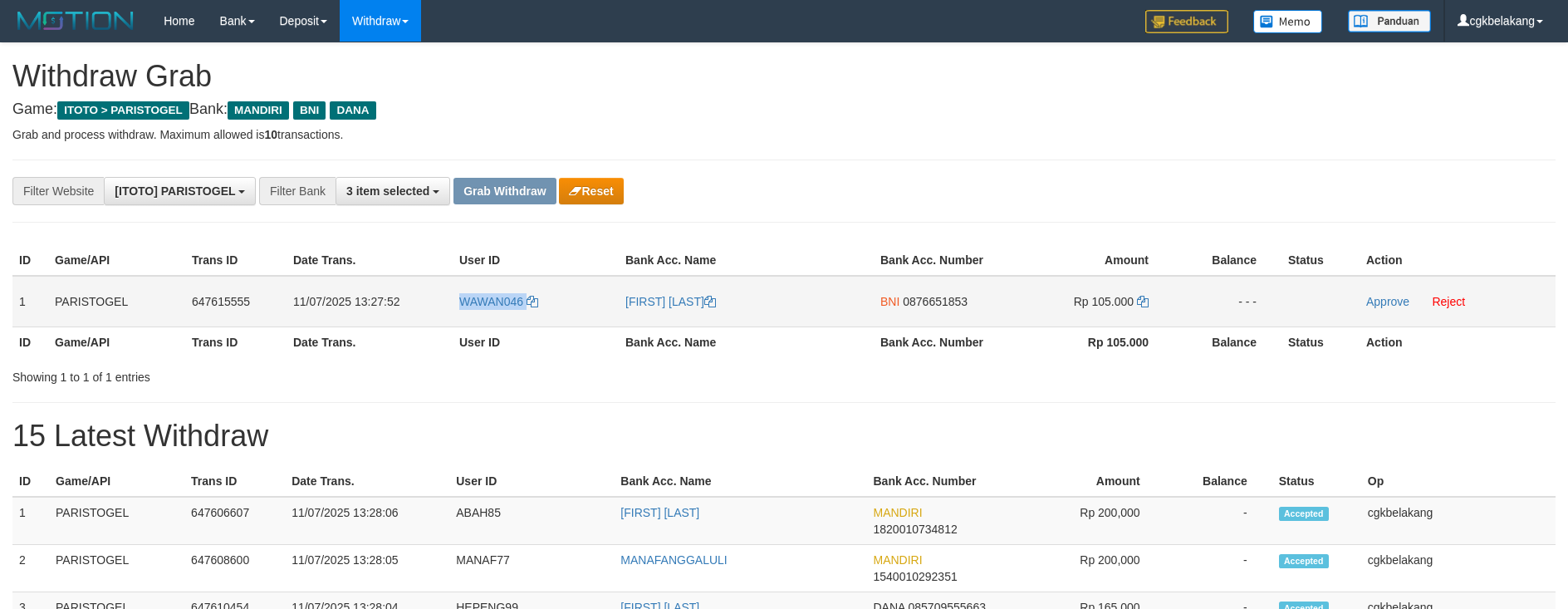 copy on "WAWAN046" 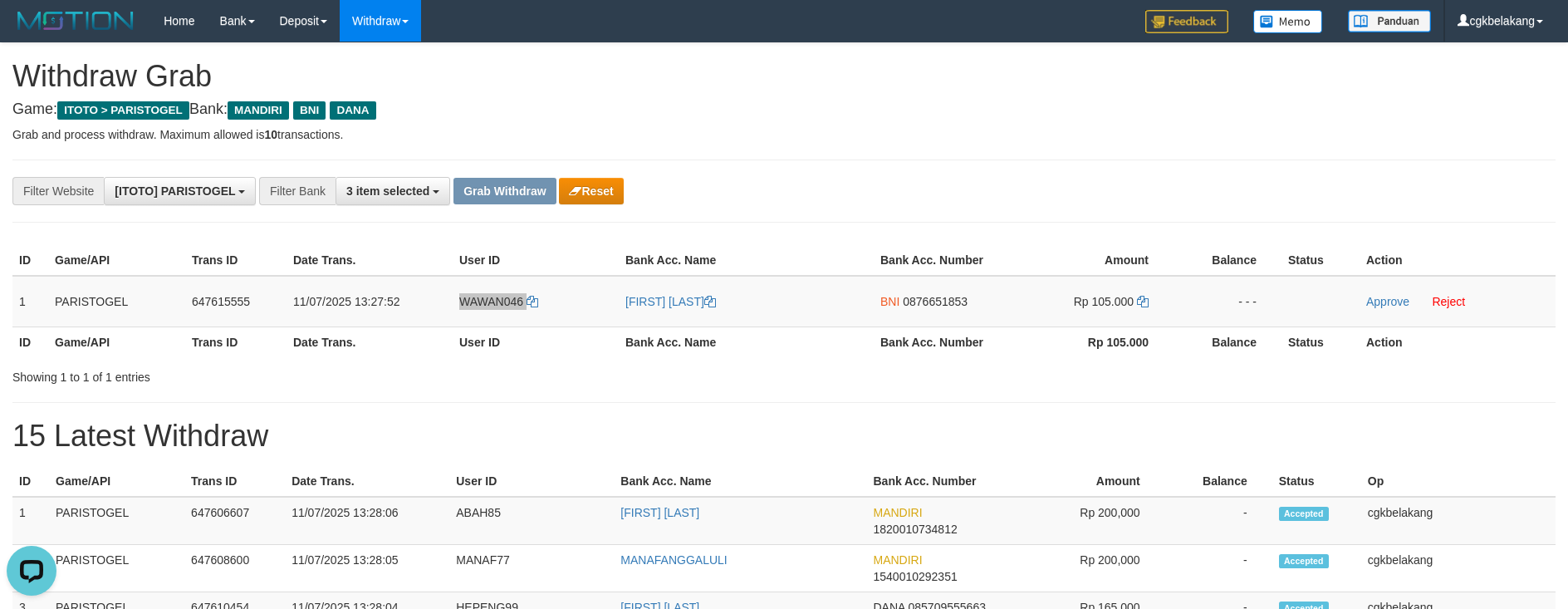 scroll, scrollTop: 0, scrollLeft: 0, axis: both 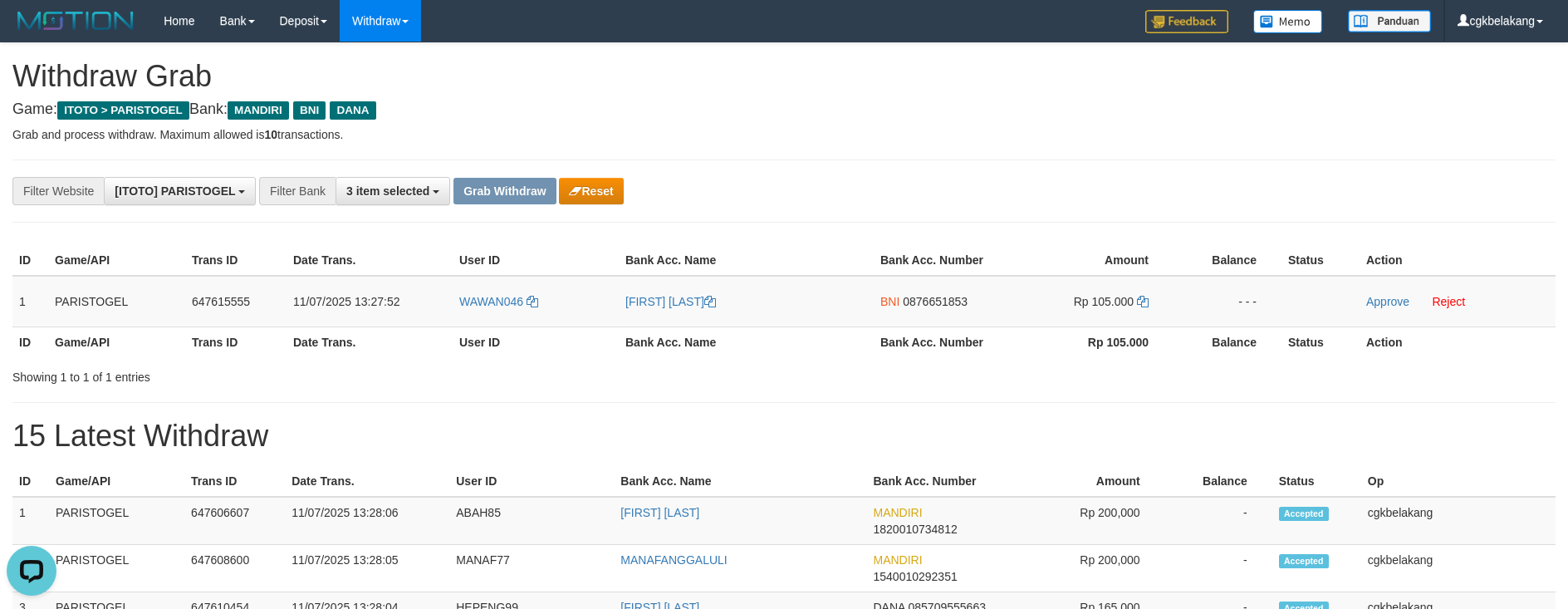 click on "Bank Acc. Name" at bounding box center [746, 341] 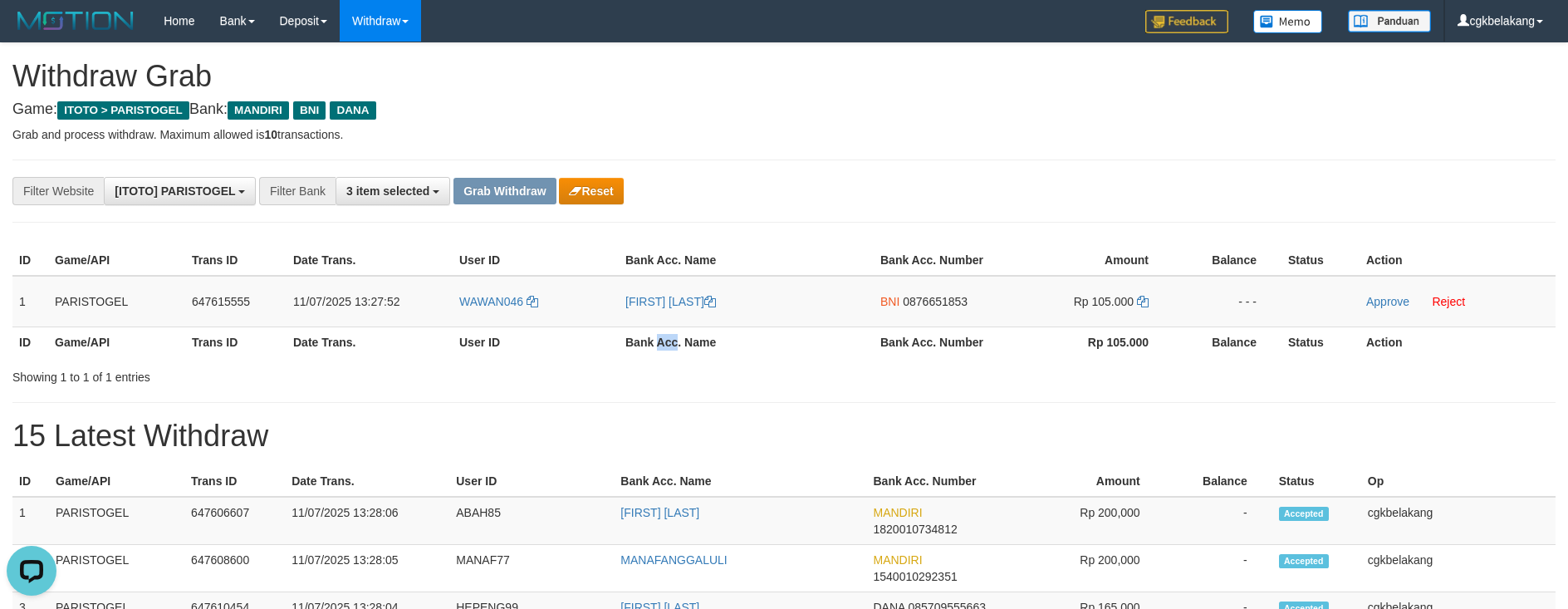 click on "Bank Acc. Name" at bounding box center [746, 341] 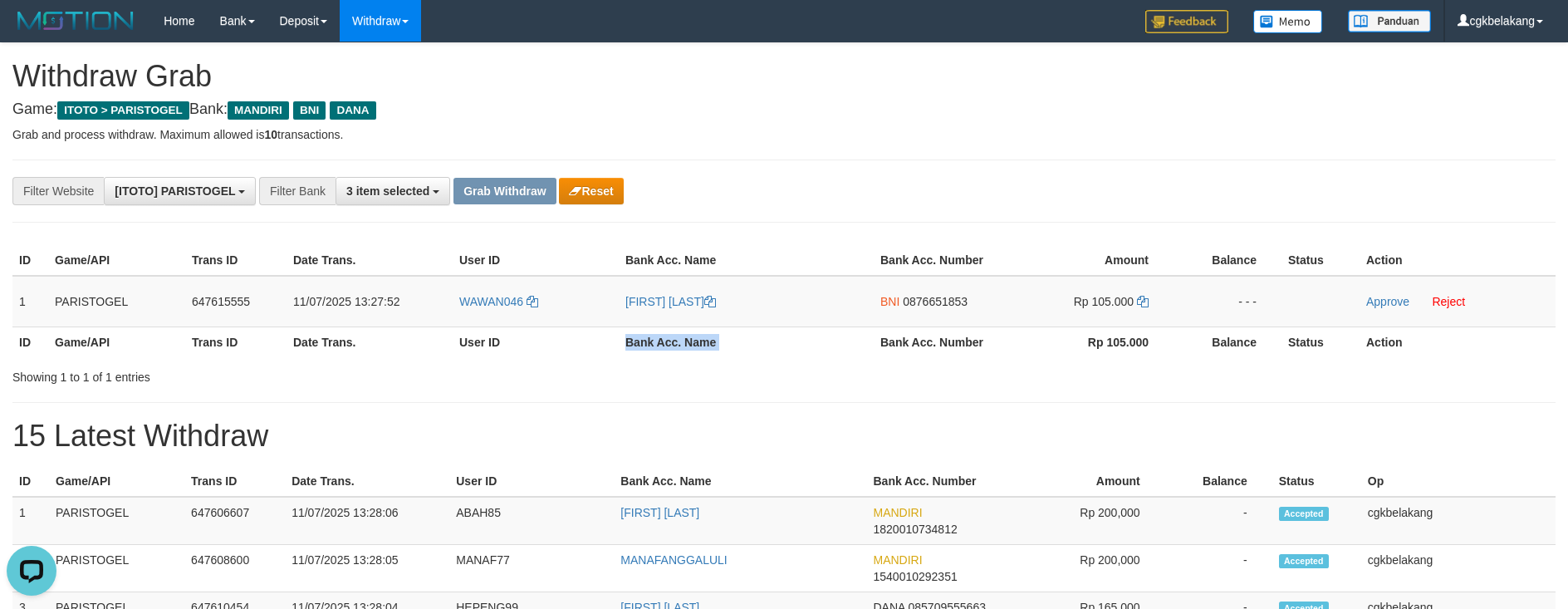 click on "Bank Acc. Name" at bounding box center (746, 341) 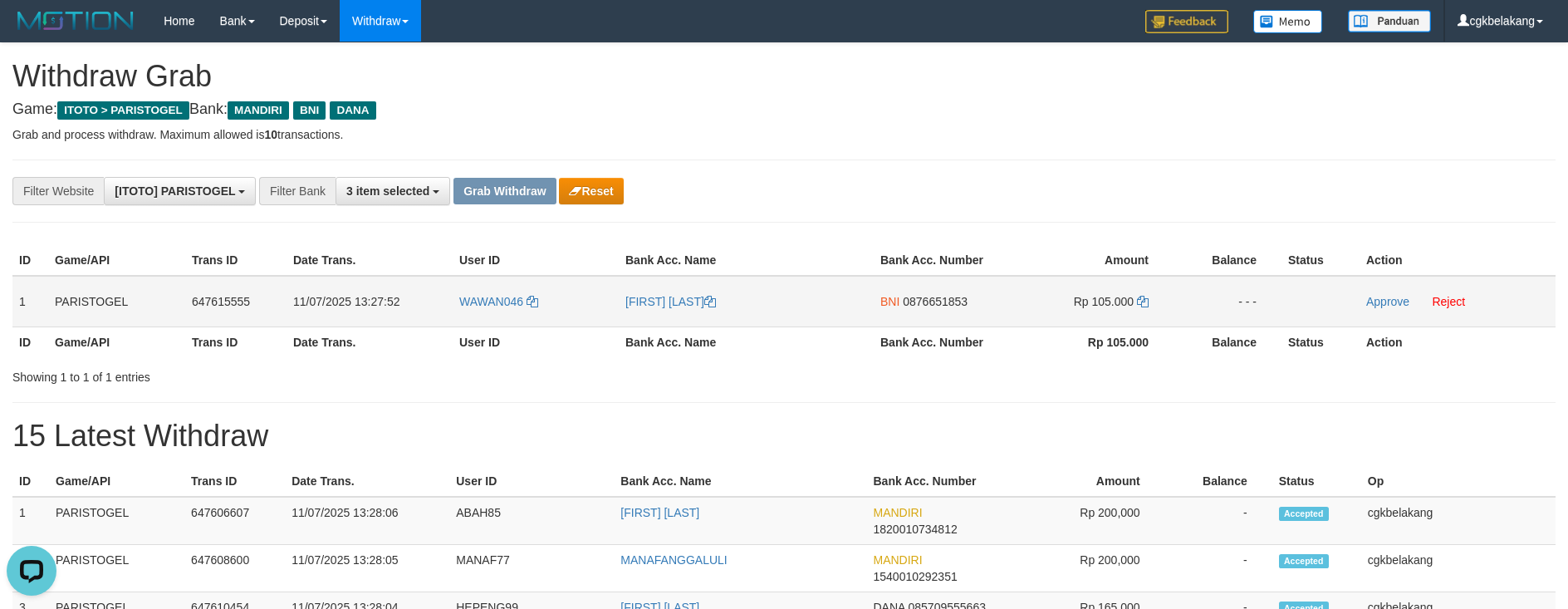 click on "[FIRST] [LAST]" at bounding box center (746, 302) 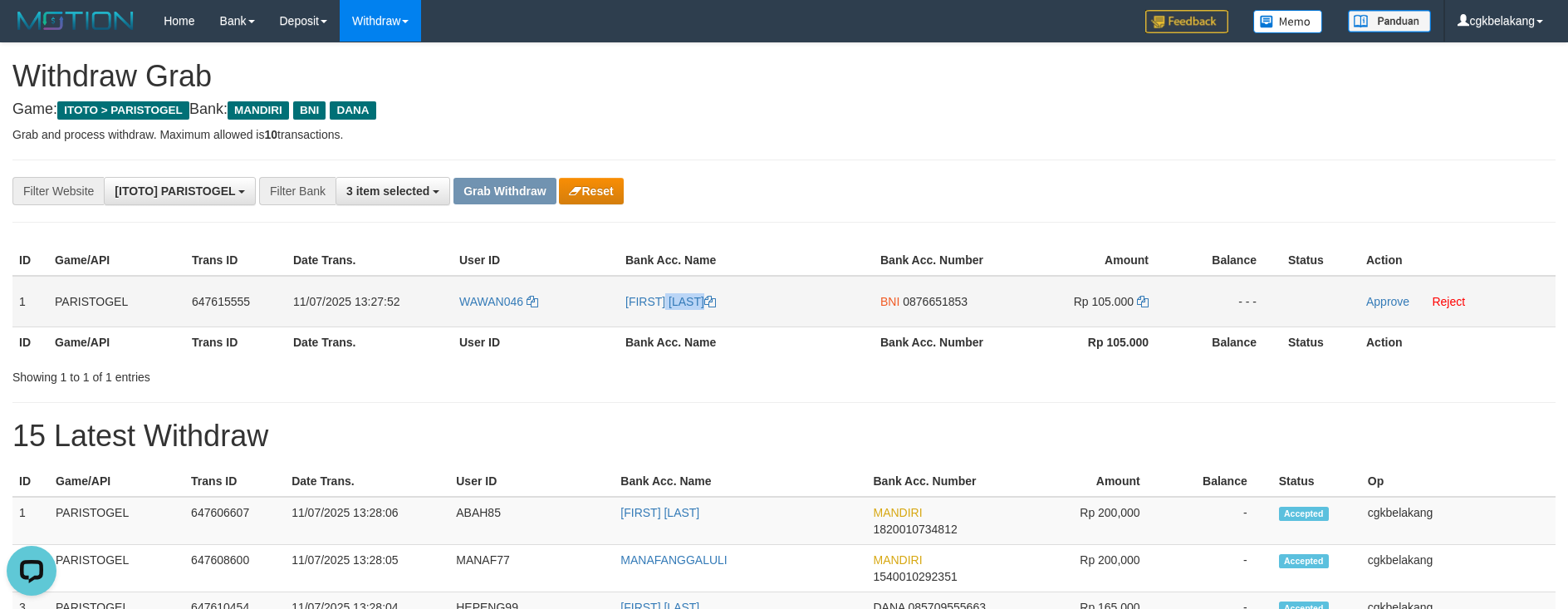 click on "[FIRST] [LAST] [LAST]" at bounding box center [746, 302] 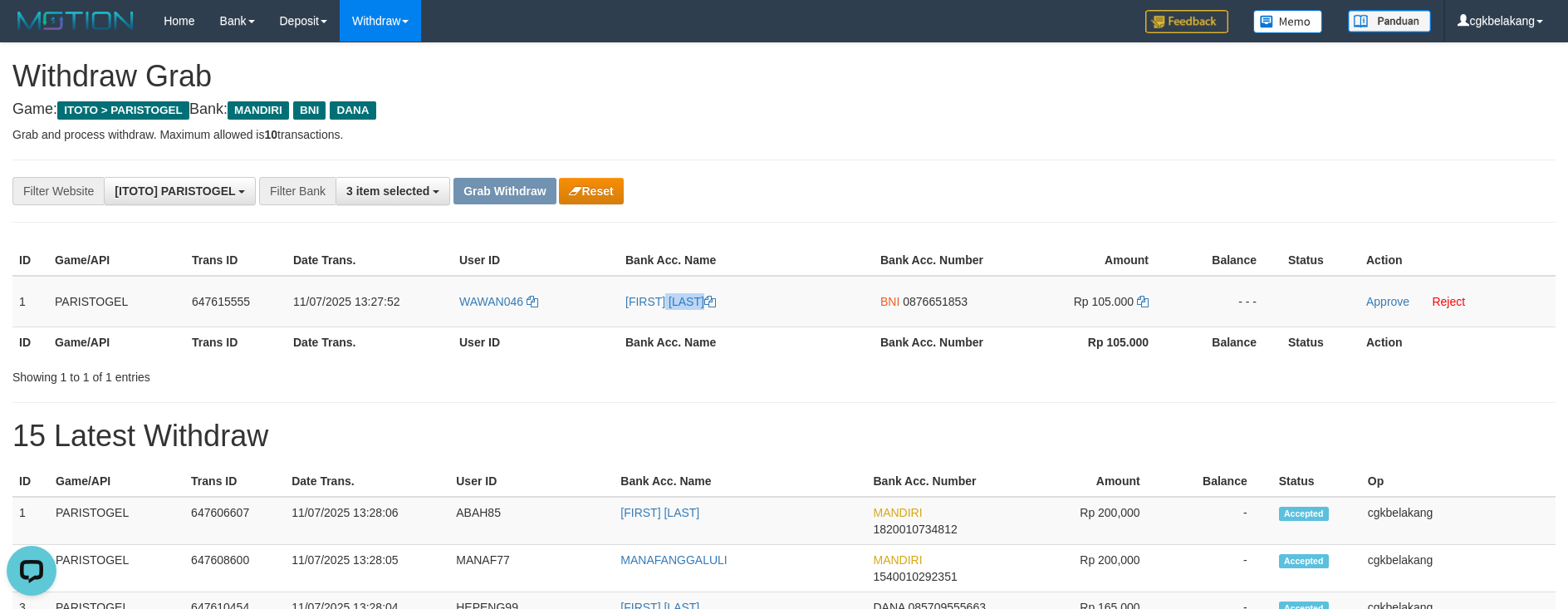 click on "Bank Acc. Number" at bounding box center [942, 341] 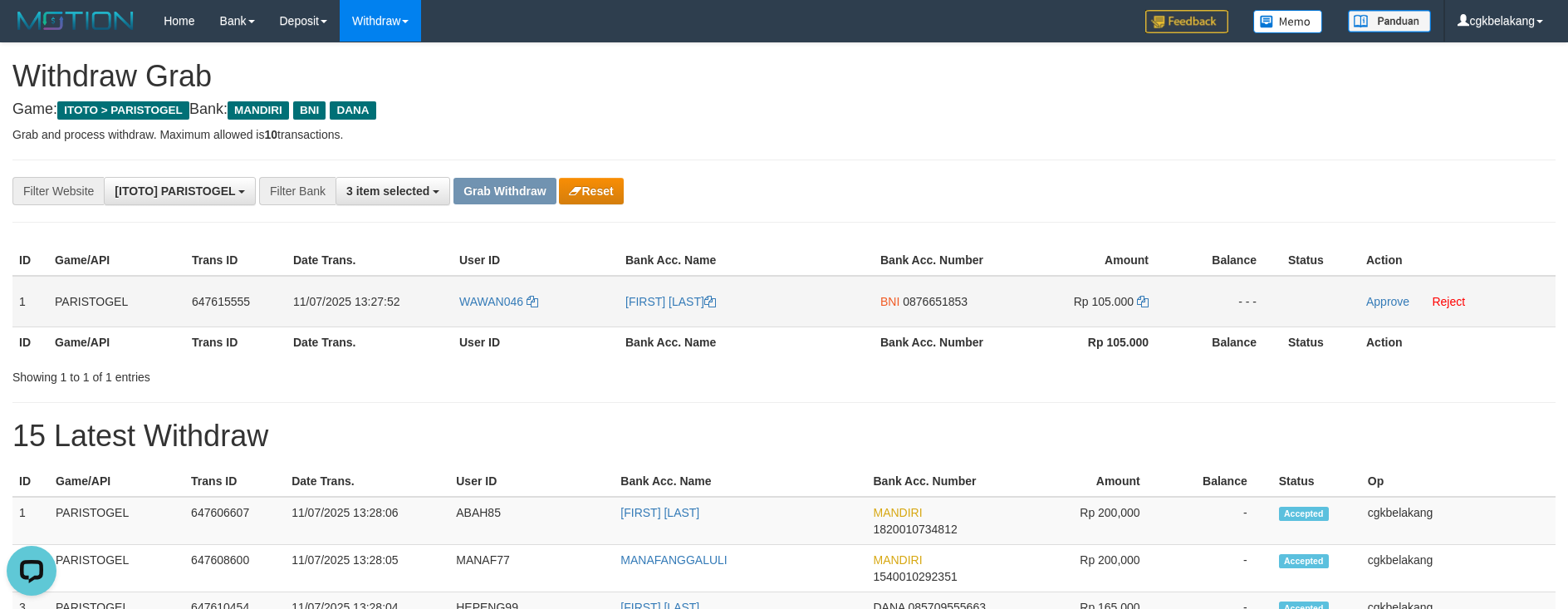 click on "BNI
0876651853" at bounding box center (942, 302) 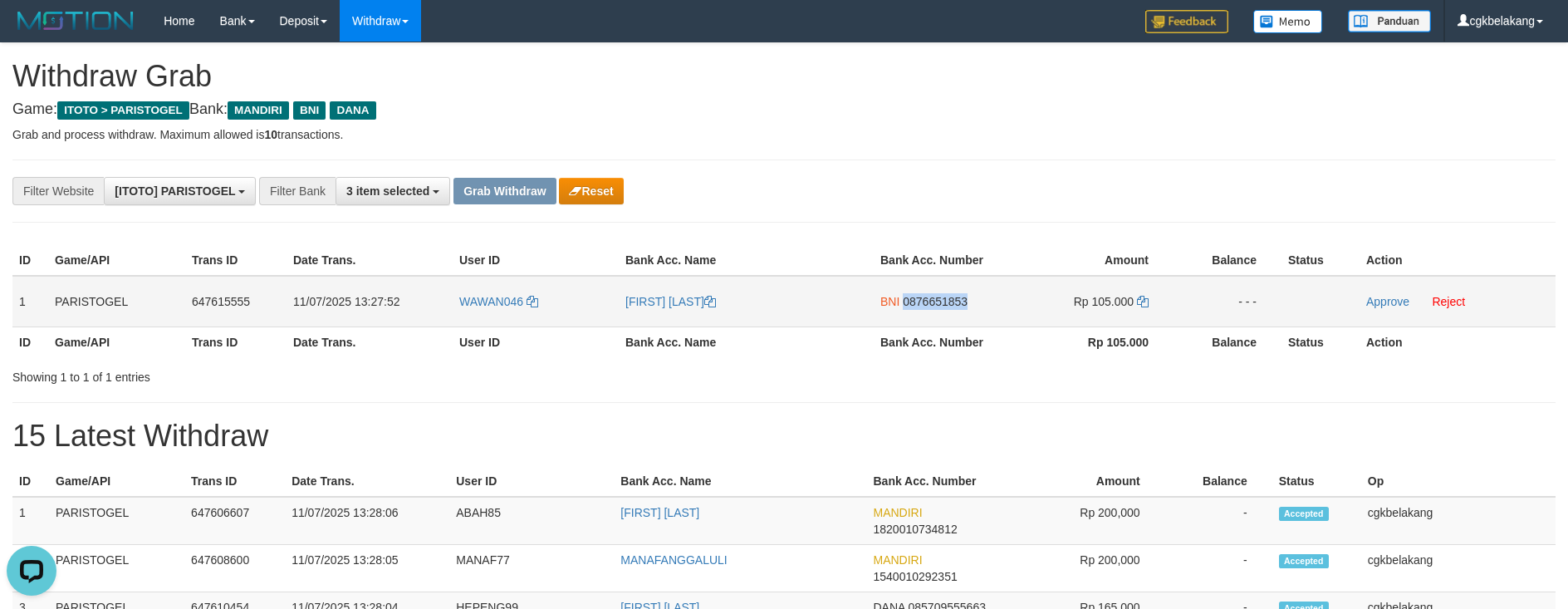 click on "BNI
0876651853" at bounding box center [942, 302] 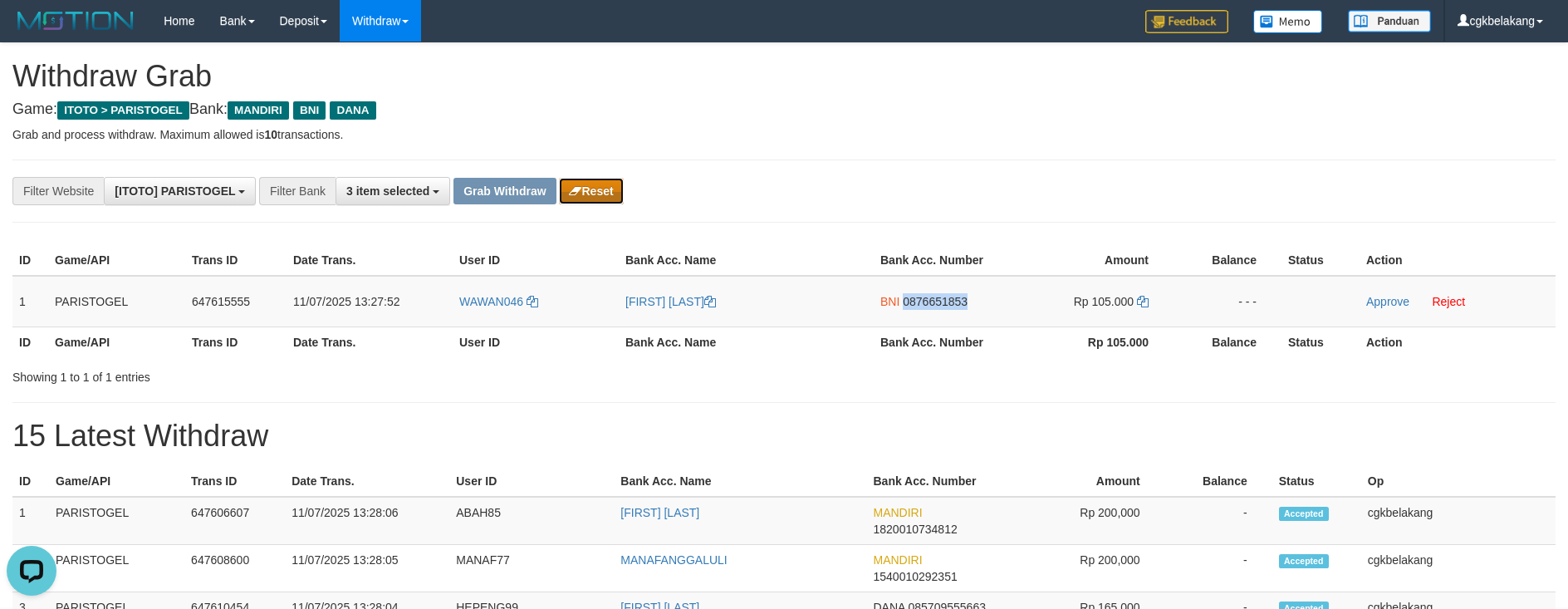 click on "Reset" at bounding box center [590, 191] 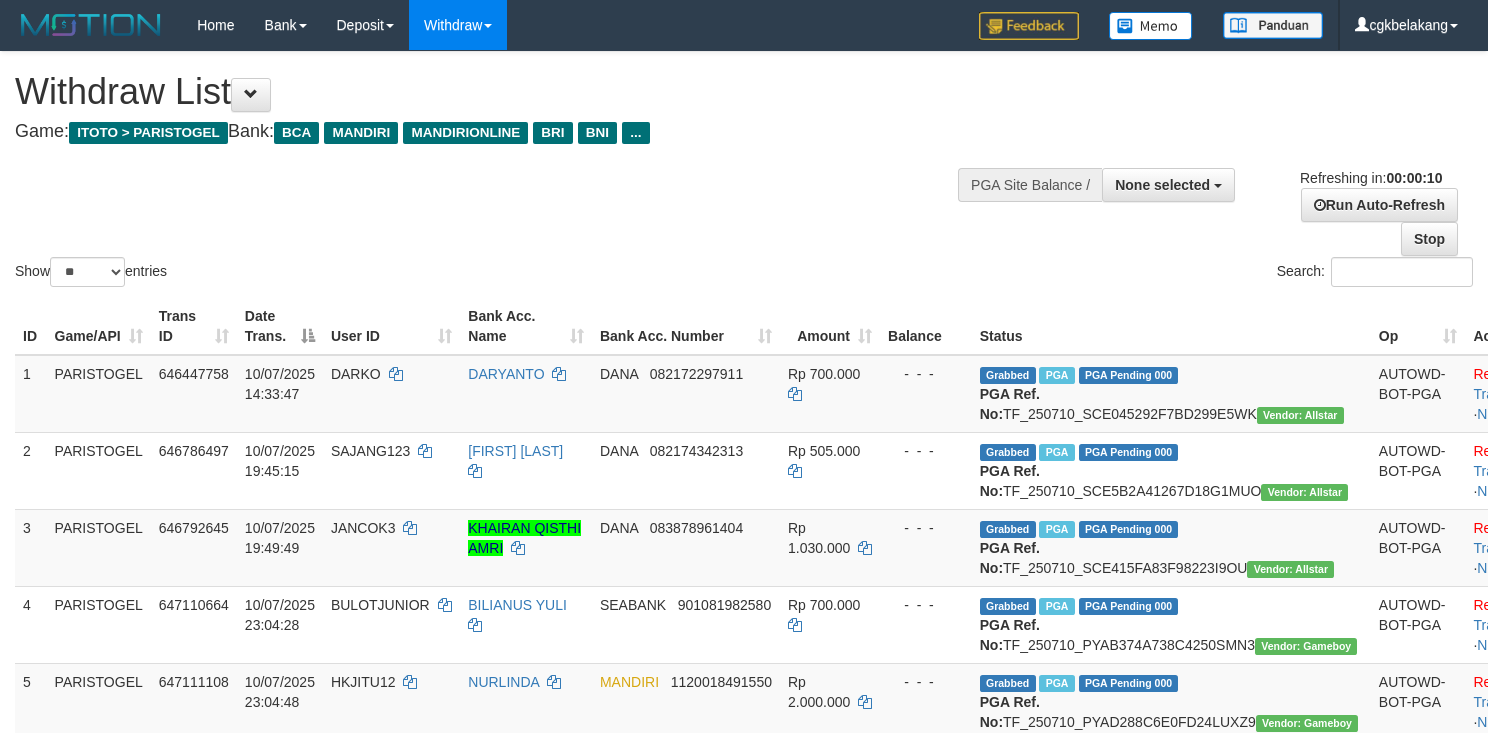 select 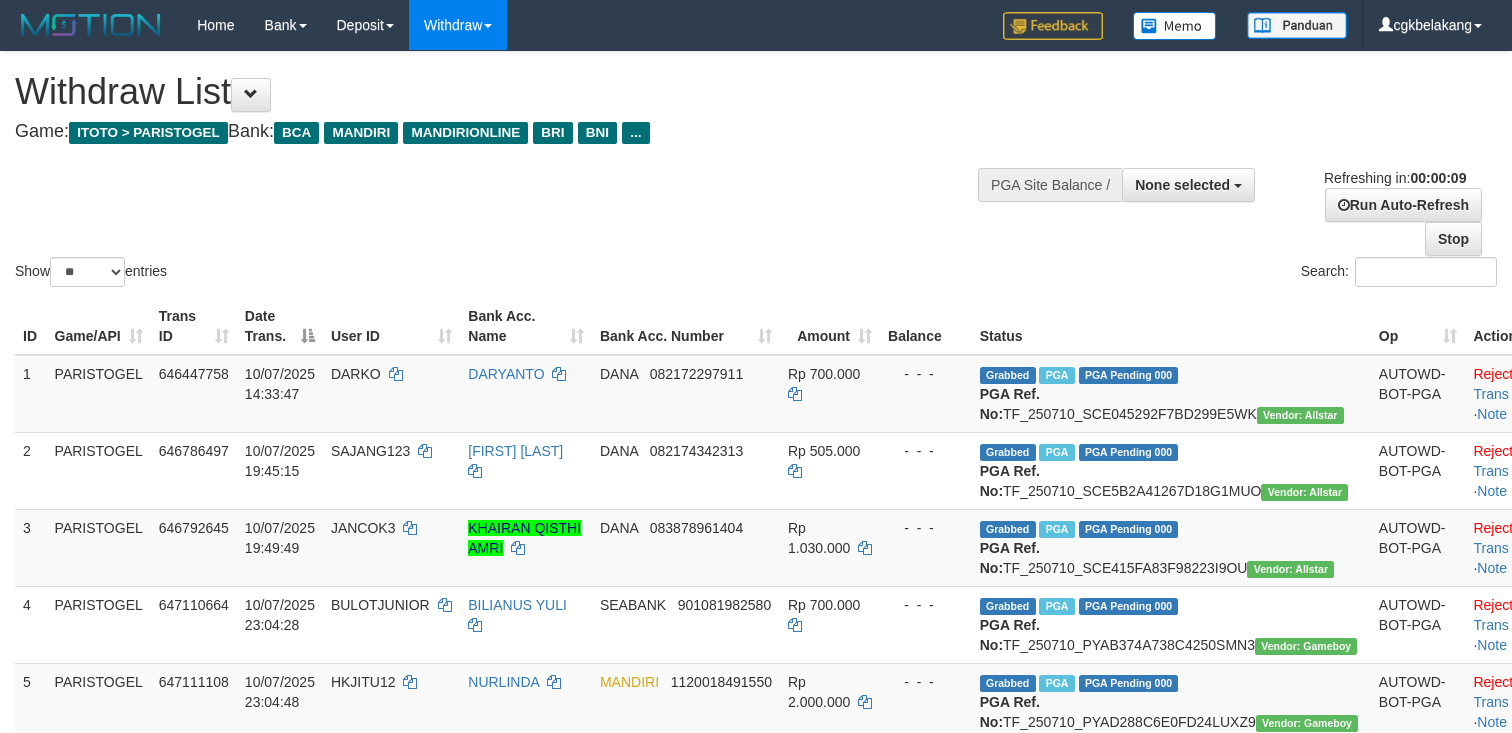 select 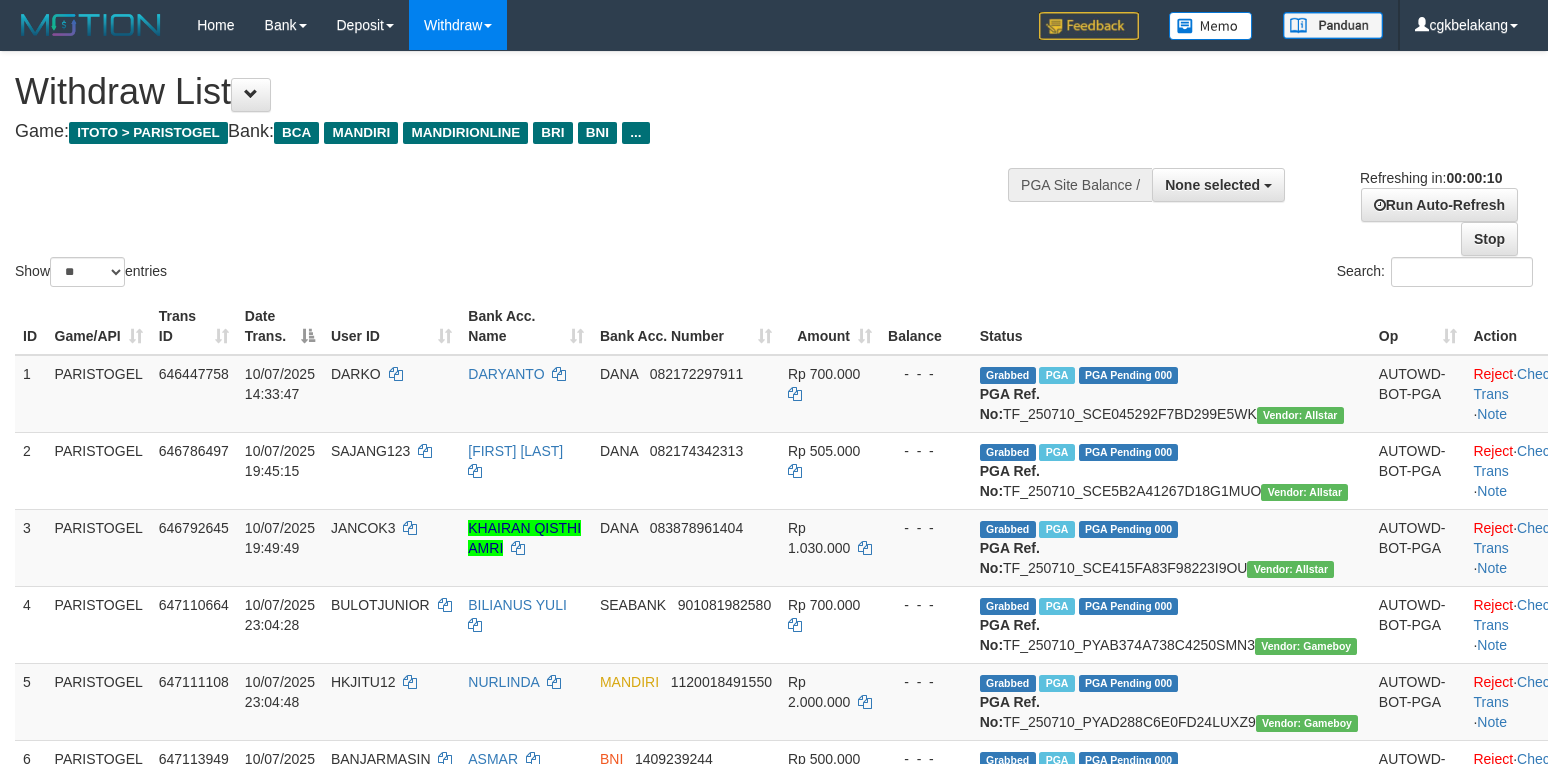 select 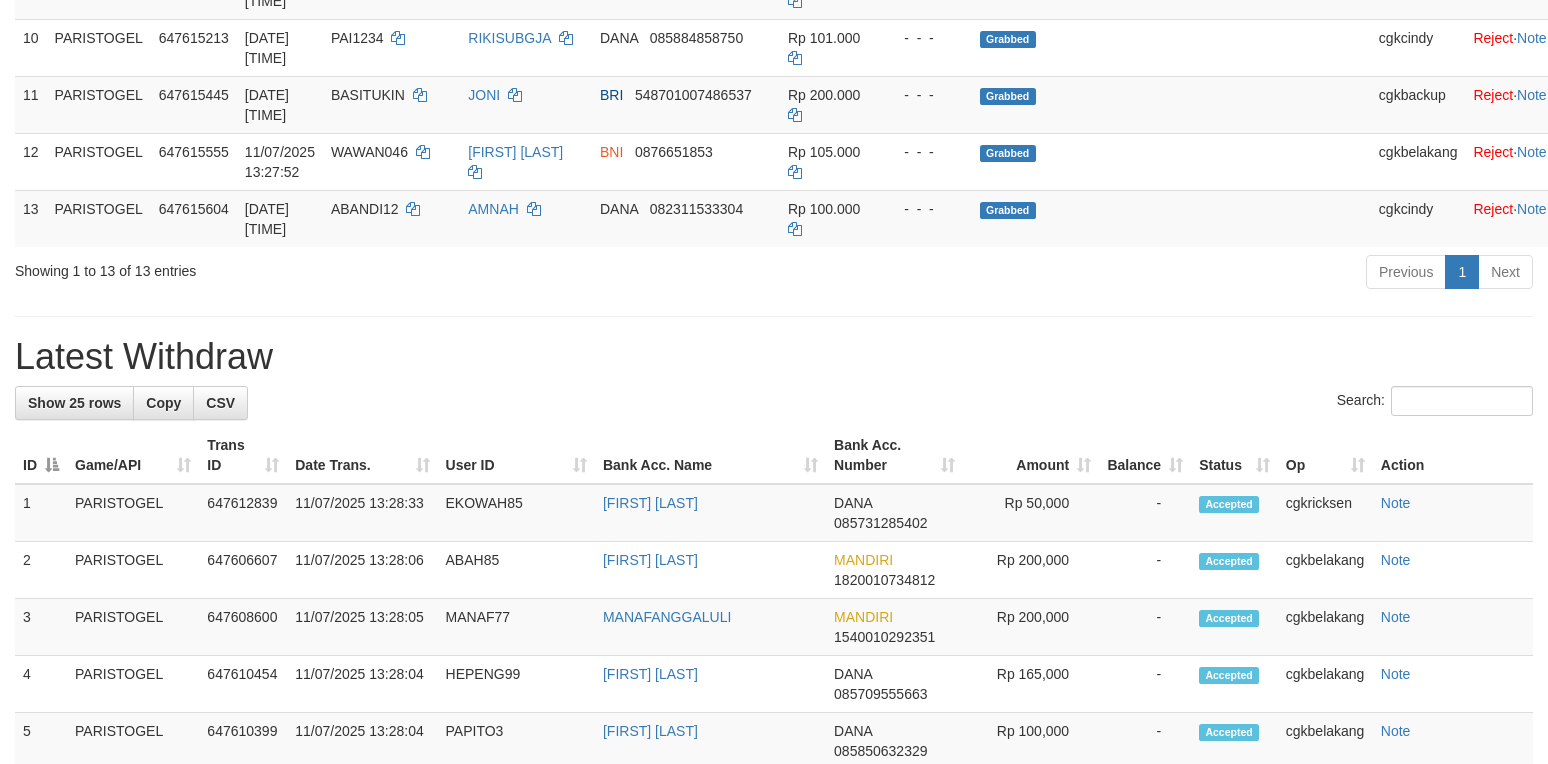 scroll, scrollTop: 933, scrollLeft: 0, axis: vertical 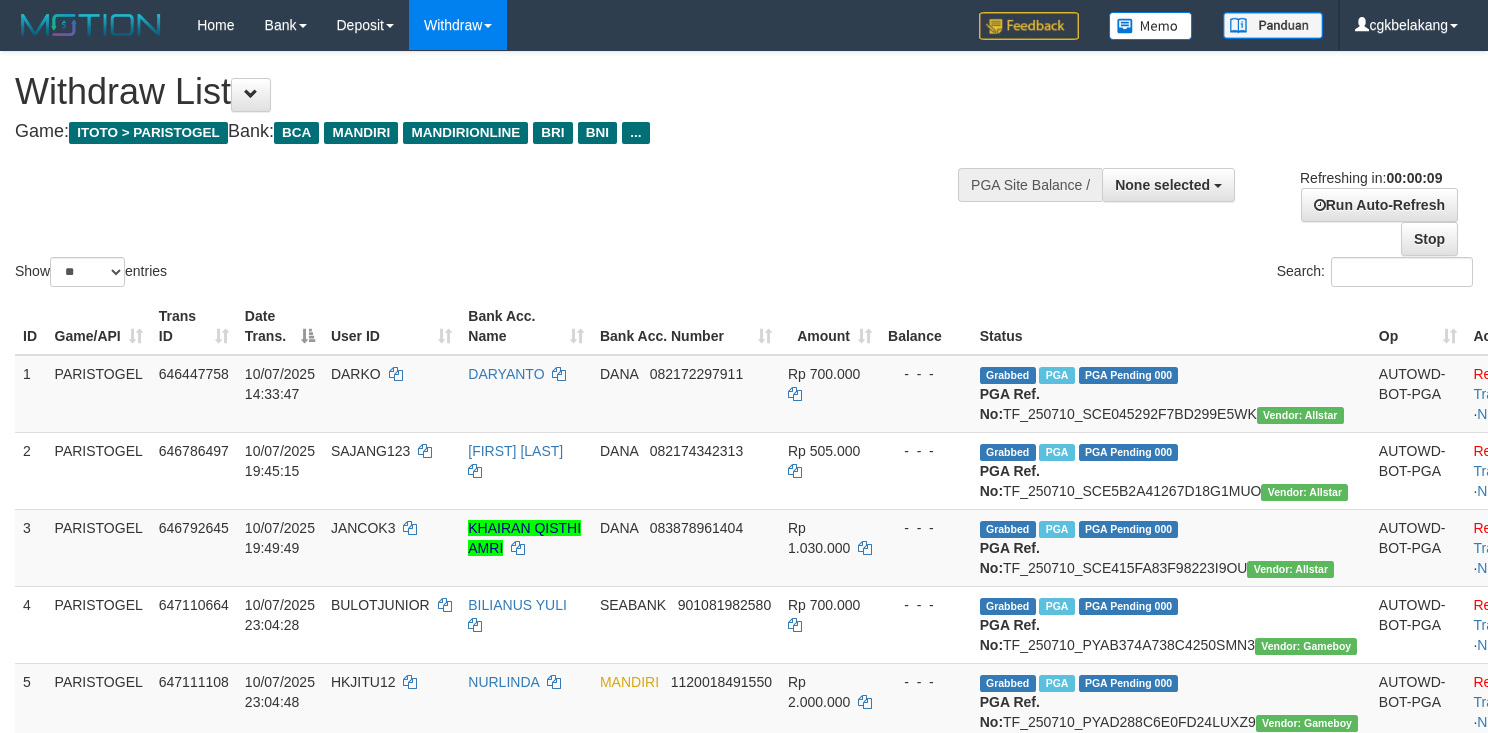 select 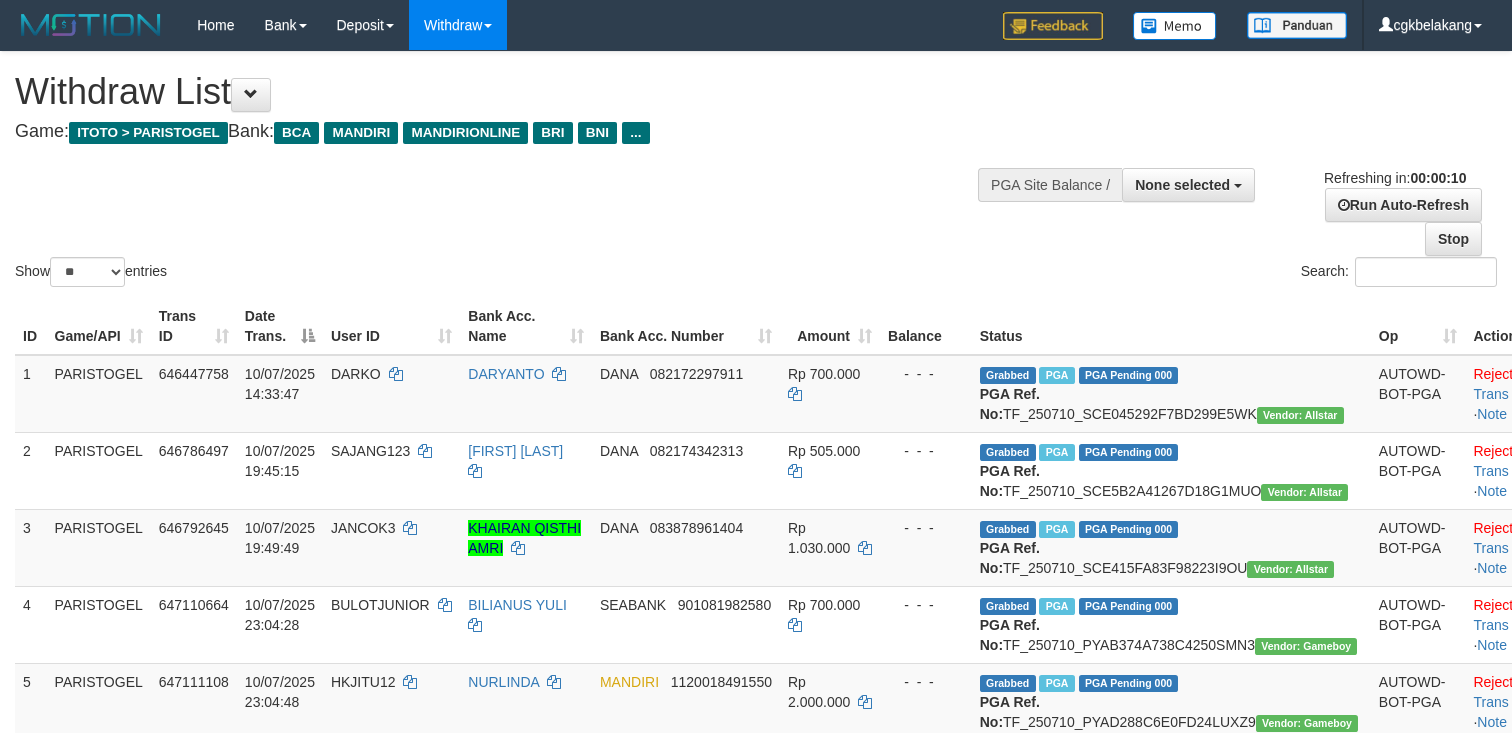 select 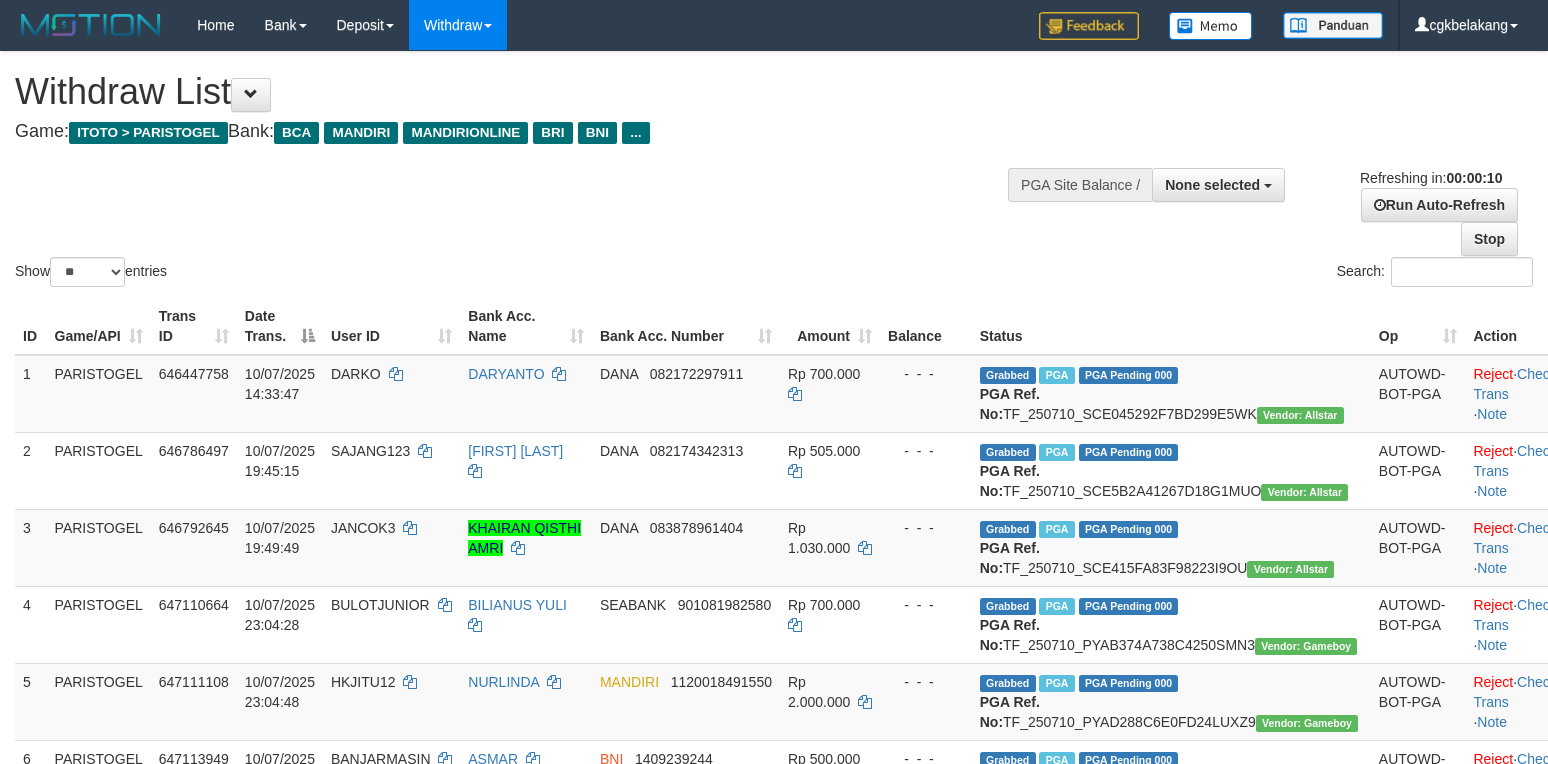 select 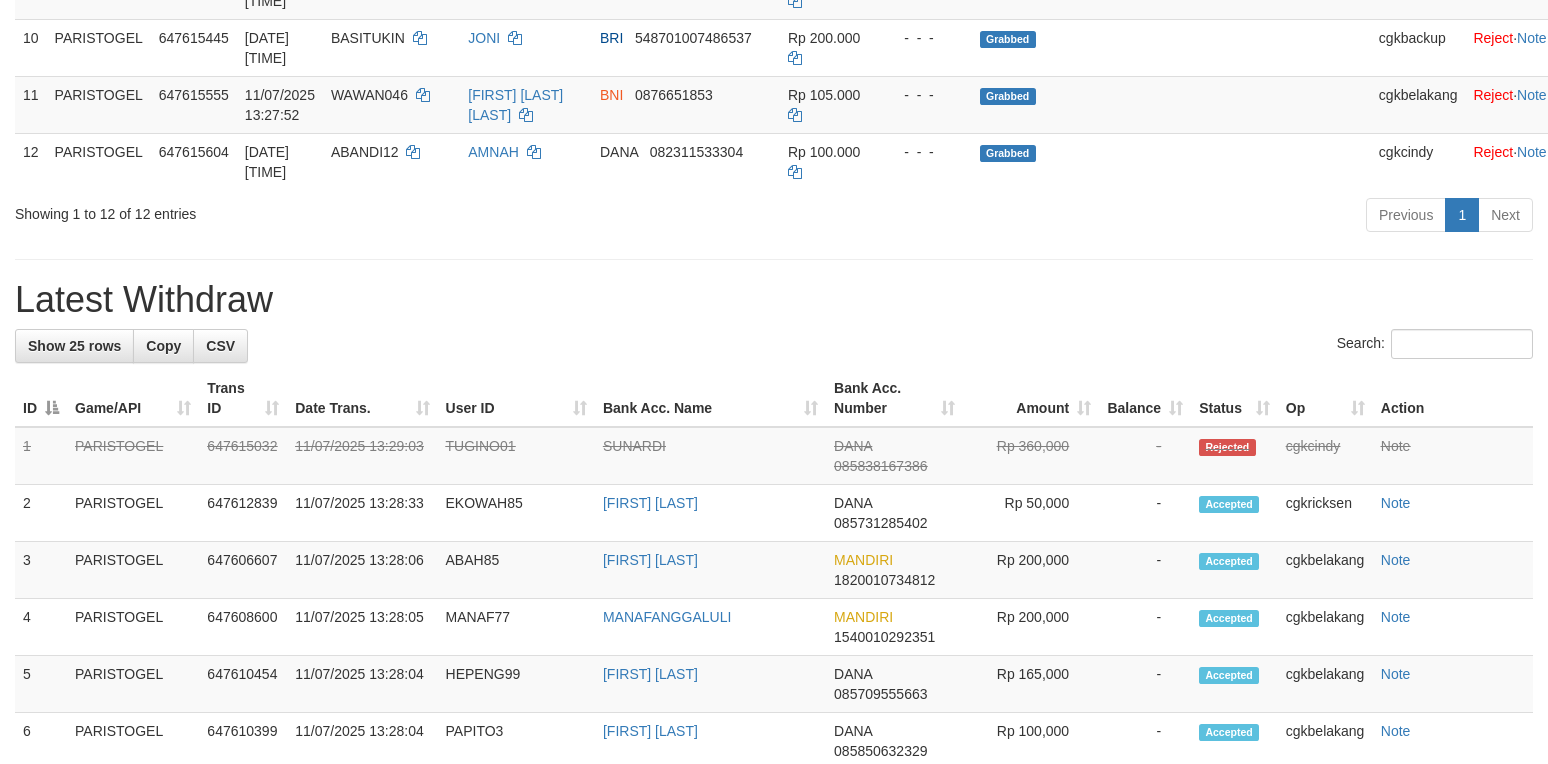 scroll, scrollTop: 933, scrollLeft: 0, axis: vertical 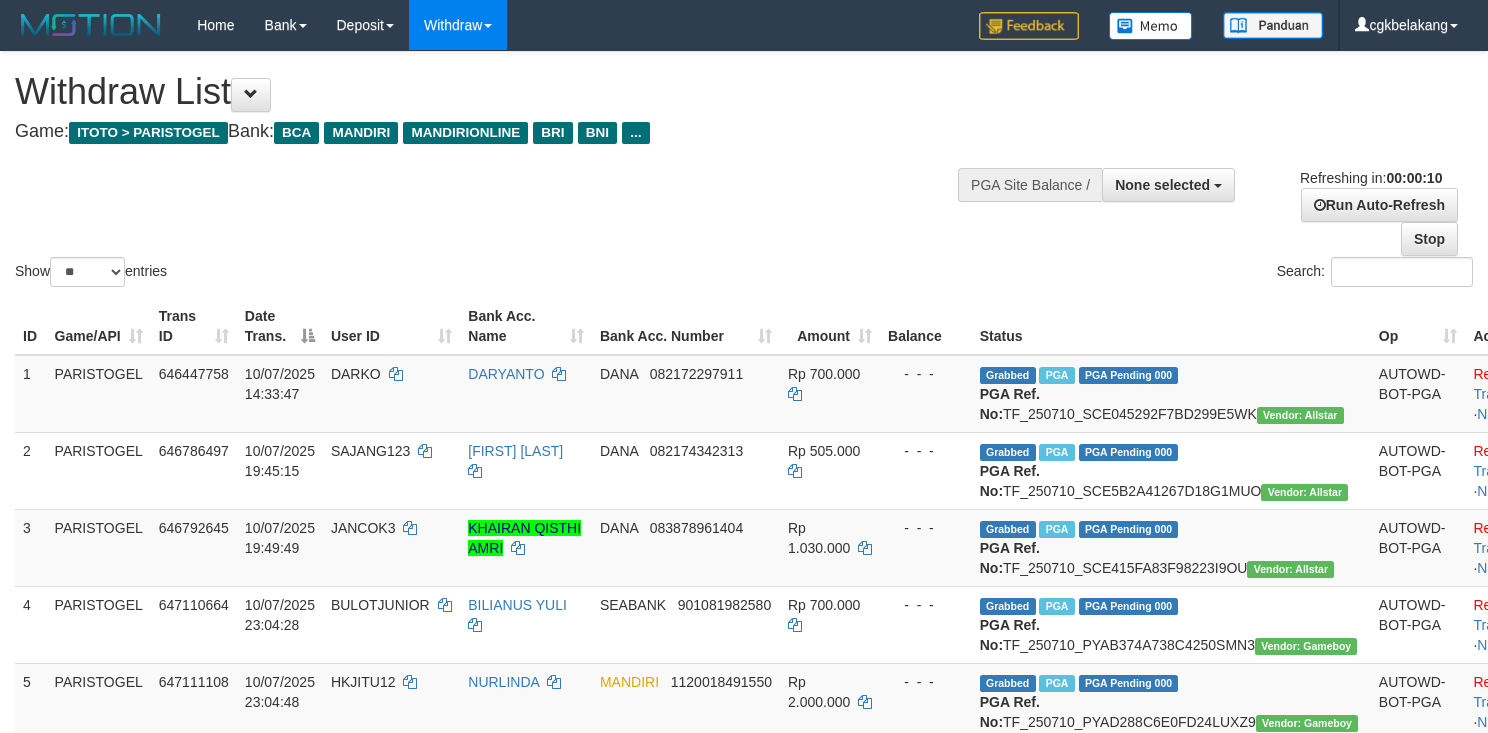 select 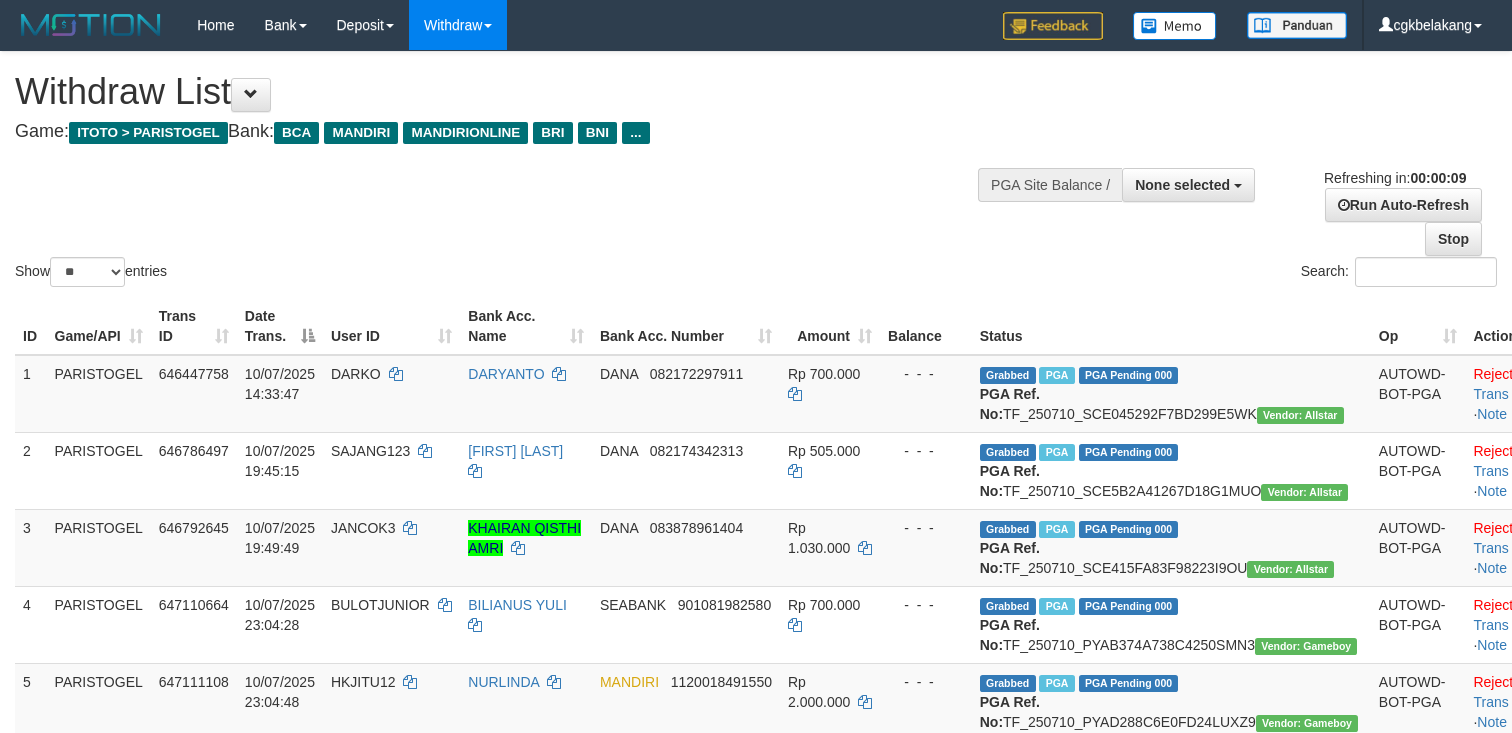 select 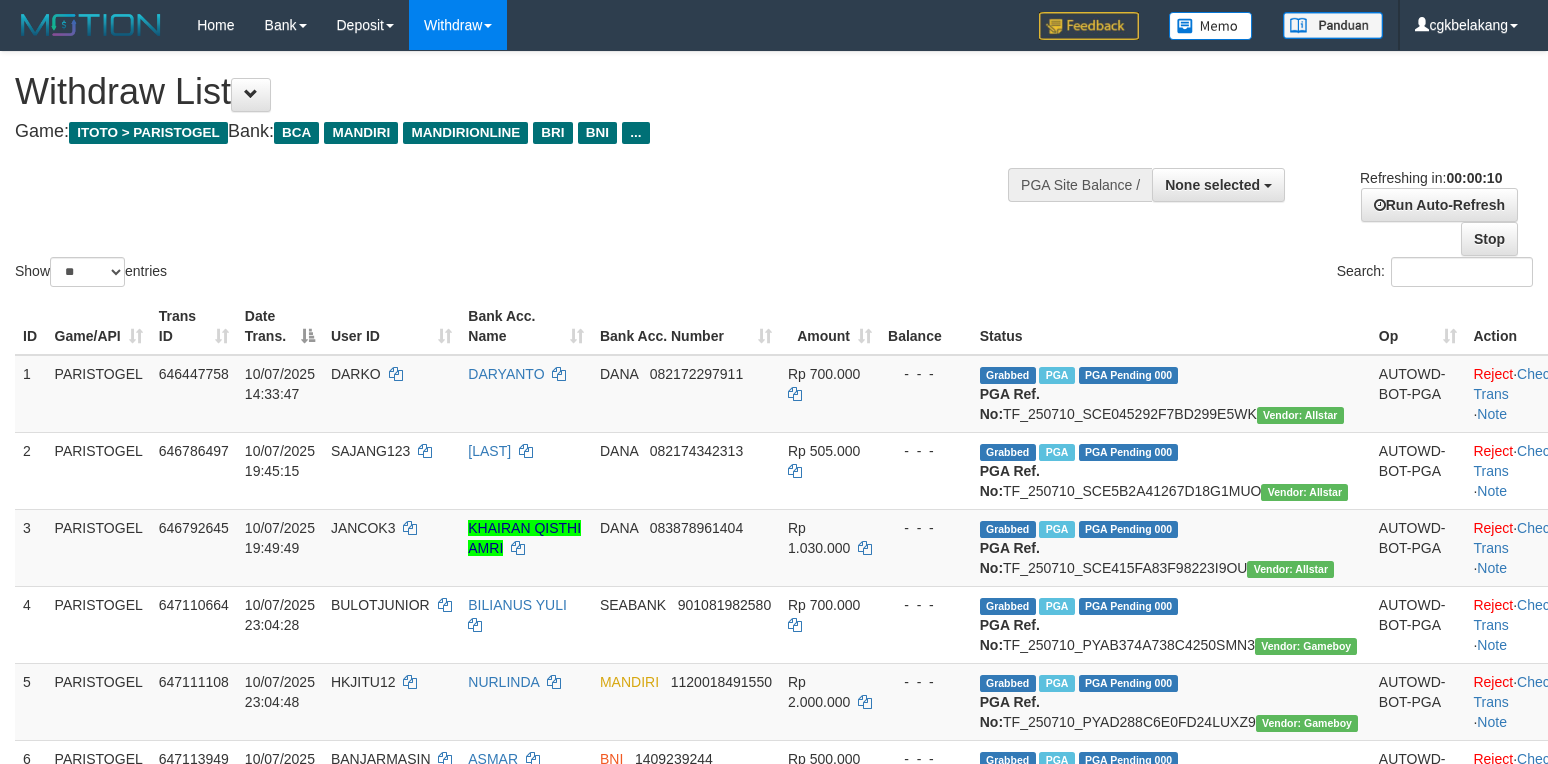 select 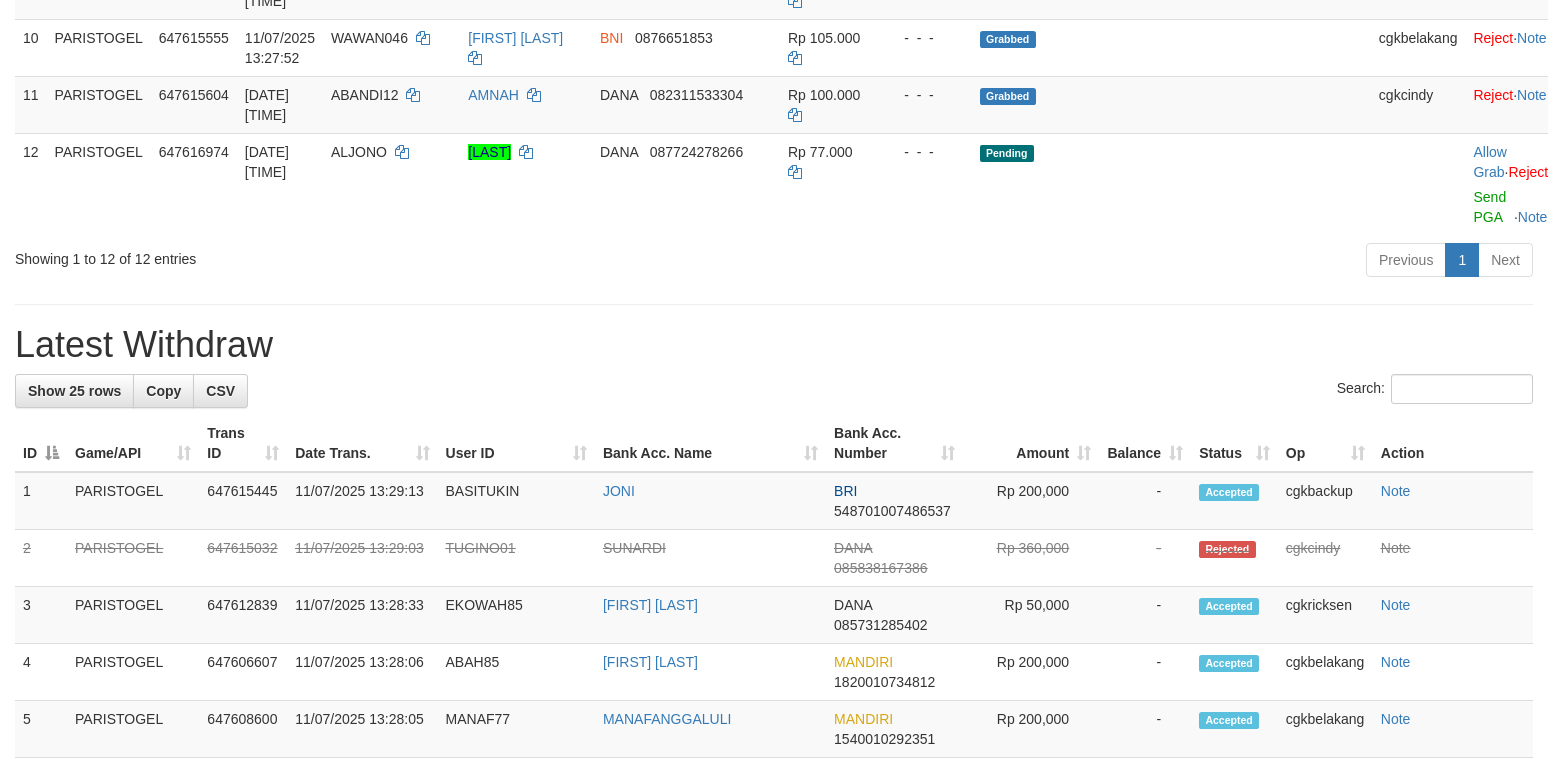 scroll, scrollTop: 933, scrollLeft: 0, axis: vertical 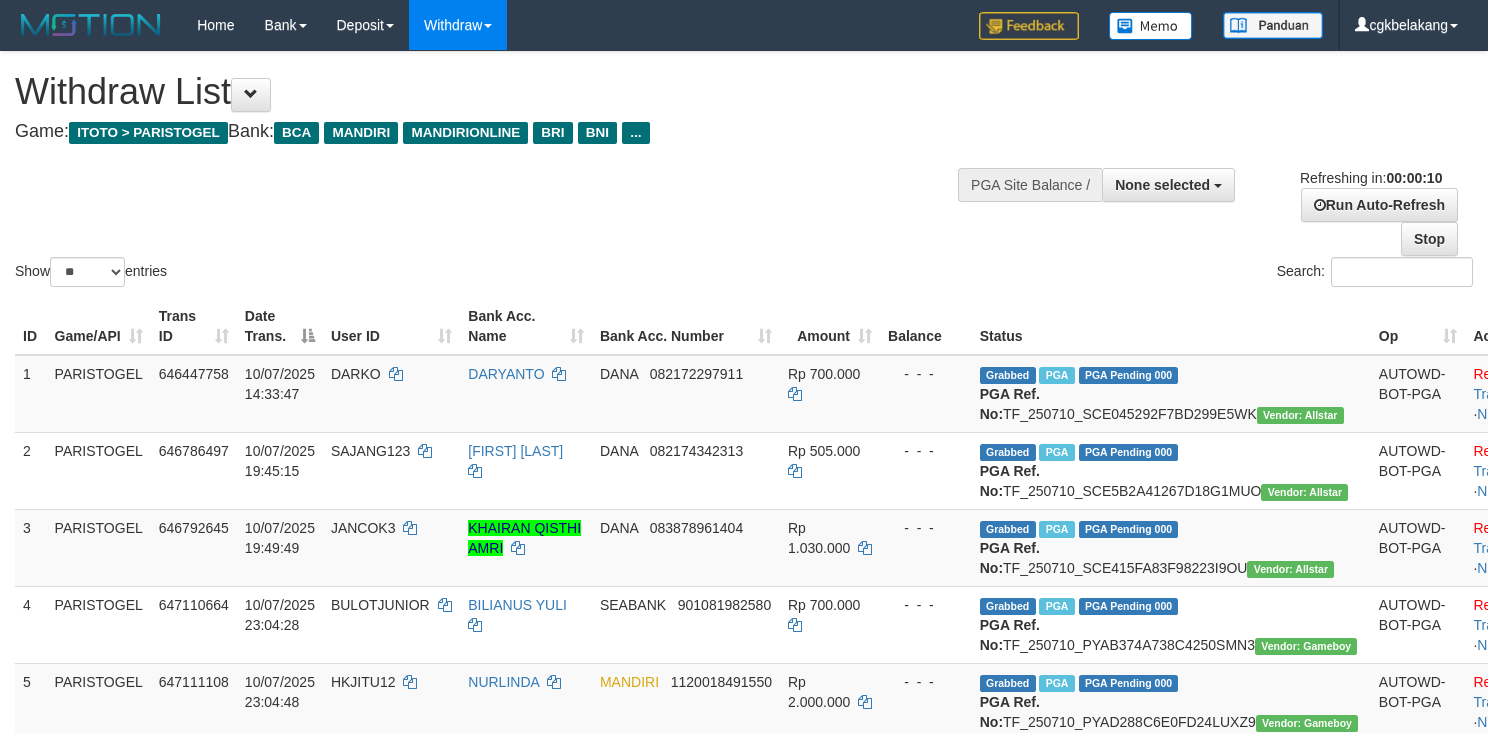 select 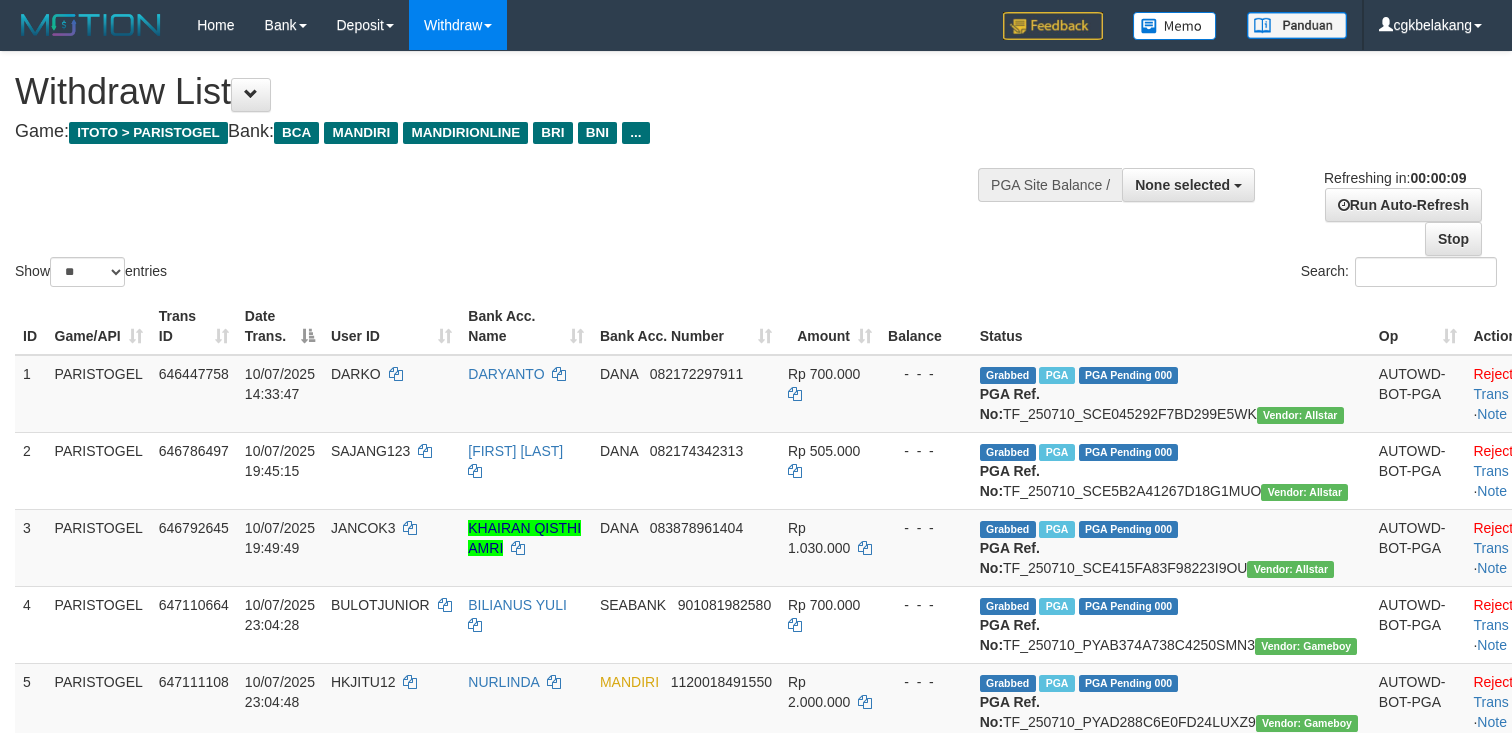 select 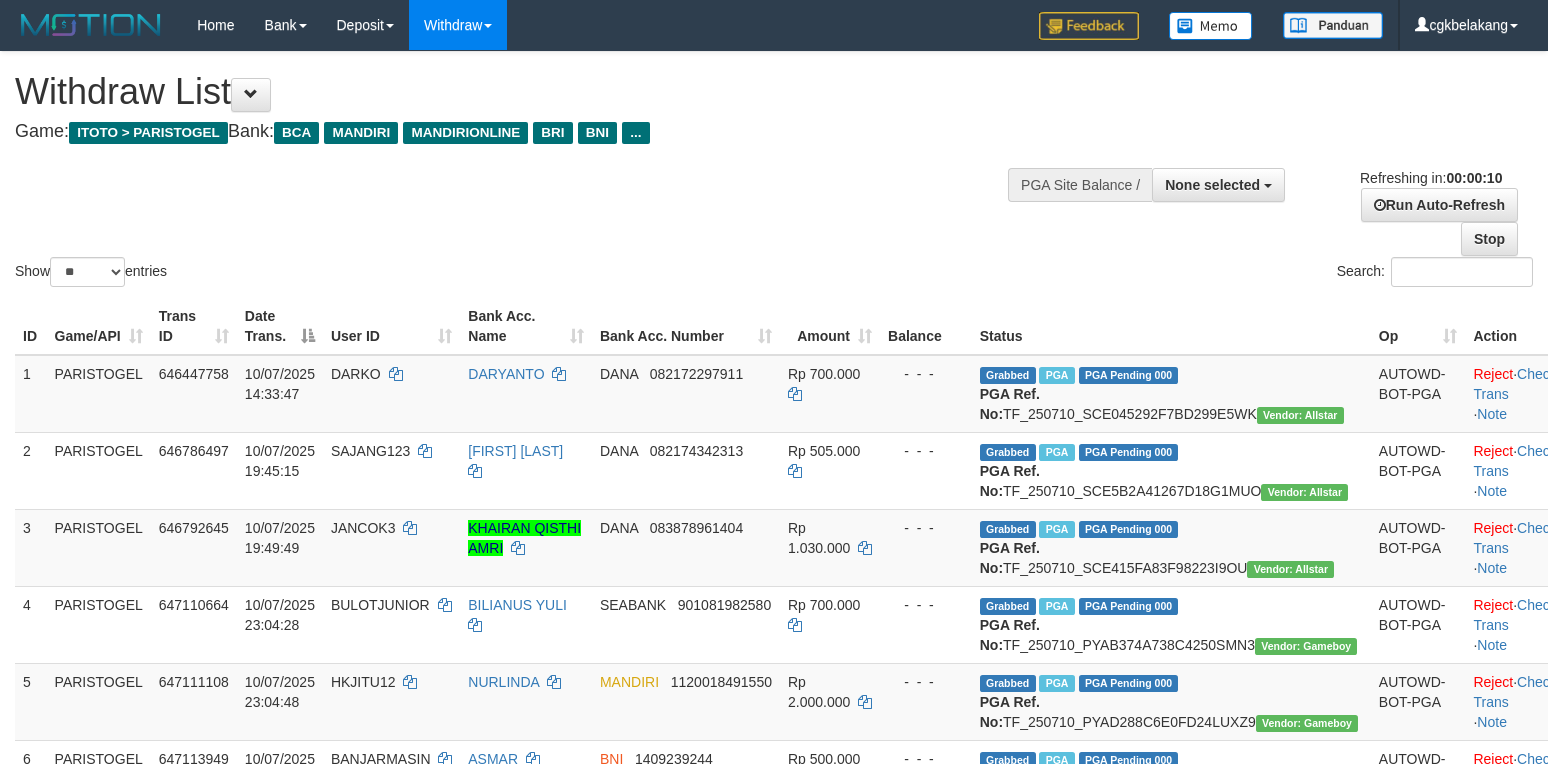 select 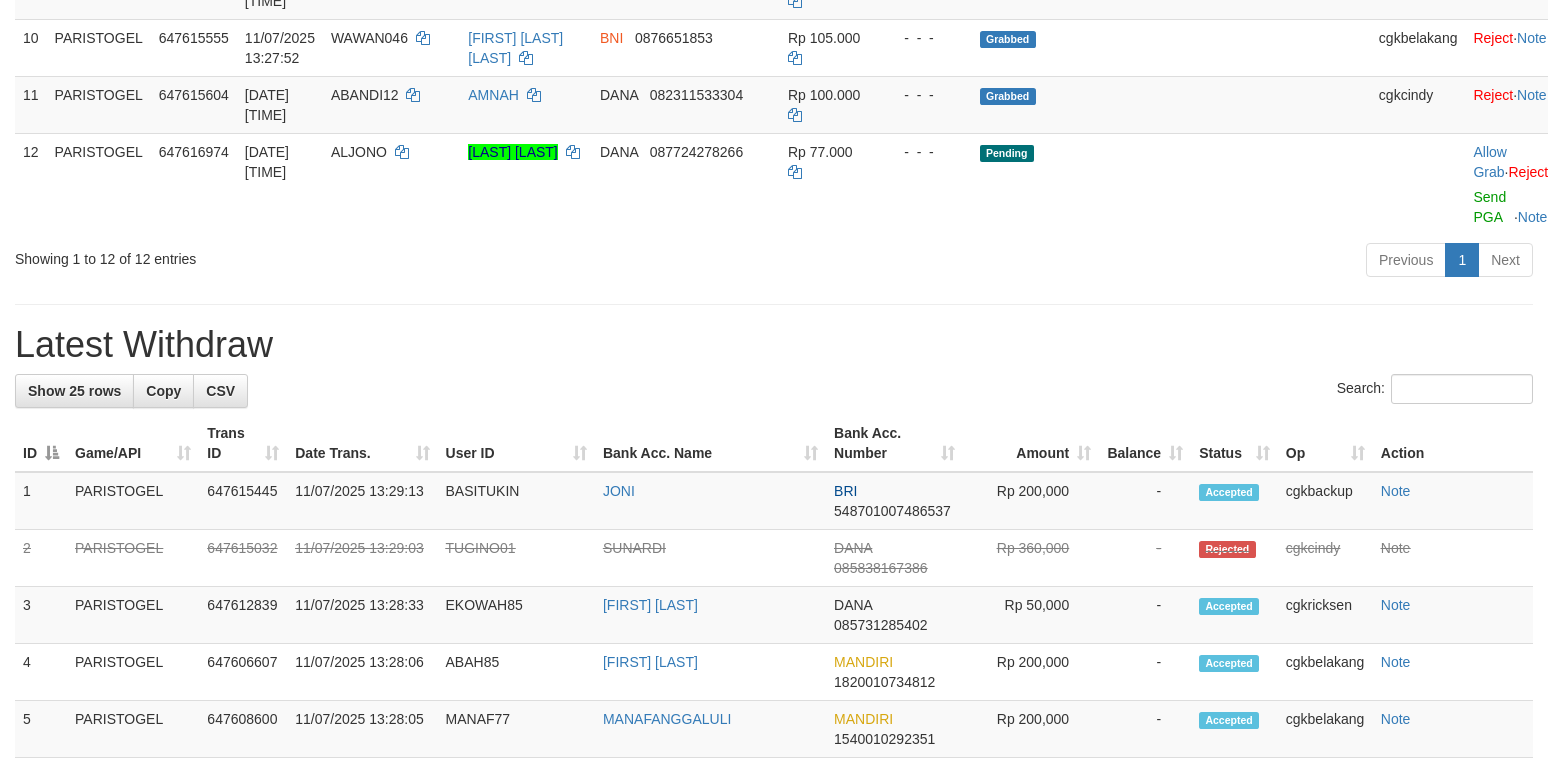 scroll, scrollTop: 933, scrollLeft: 0, axis: vertical 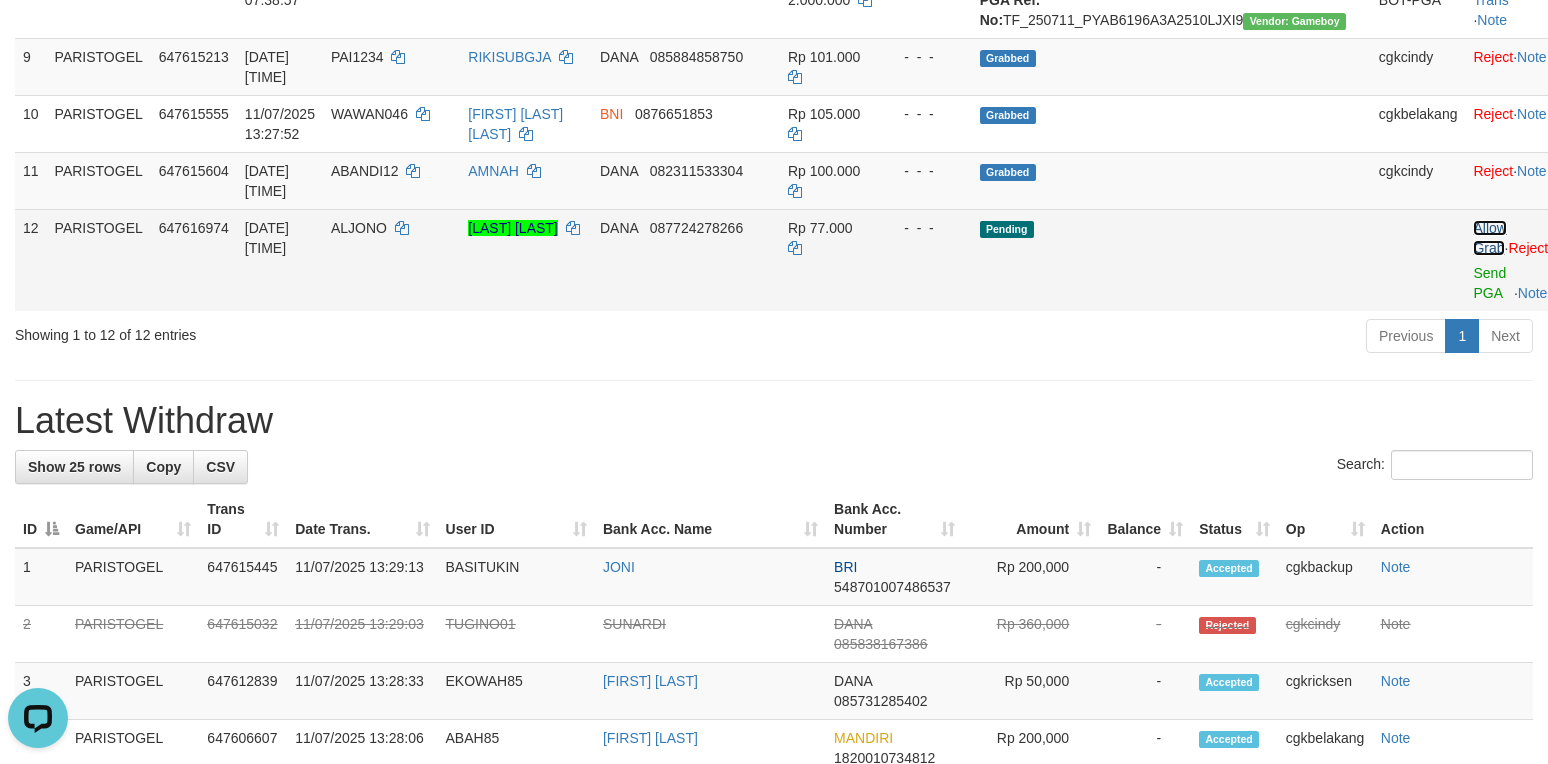 click on "Allow Grab" at bounding box center (1489, 238) 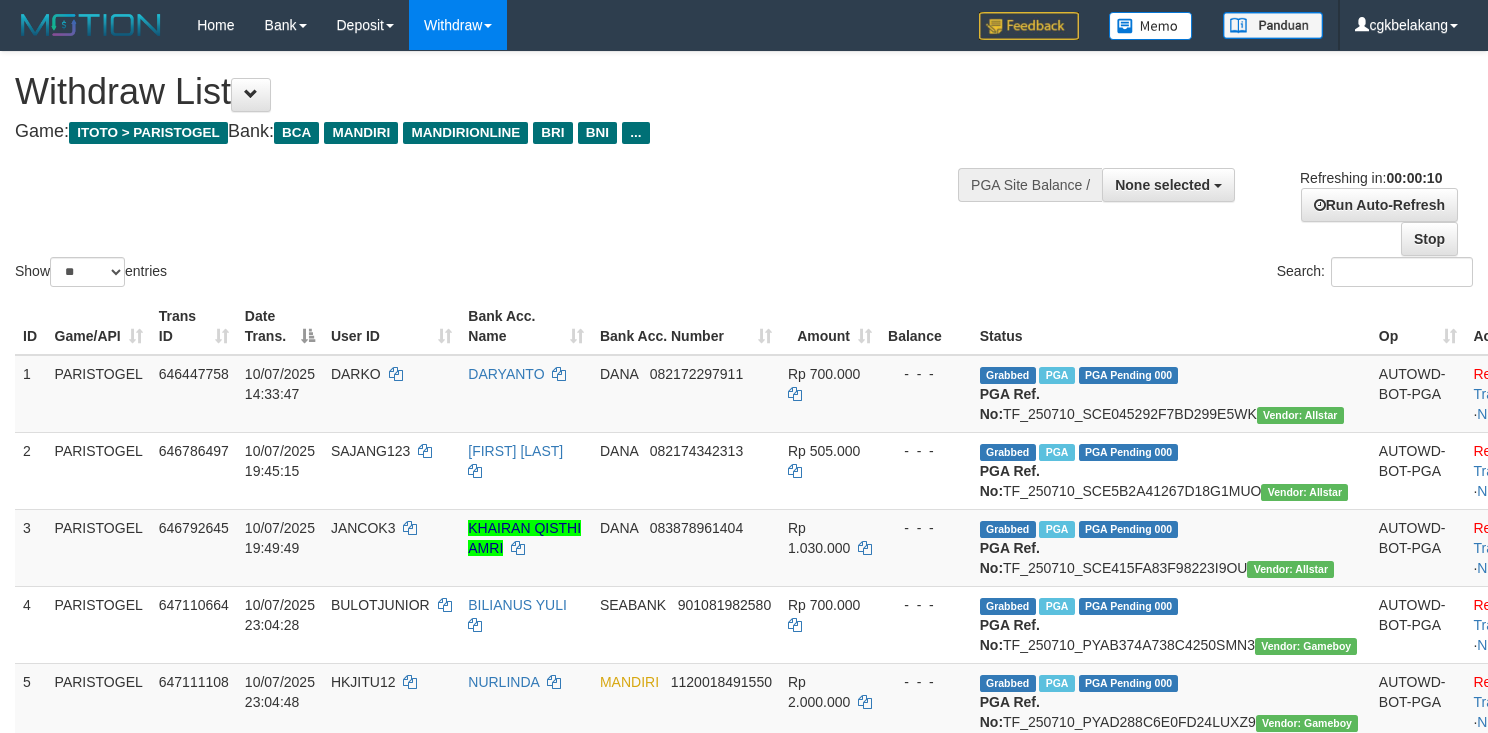 select 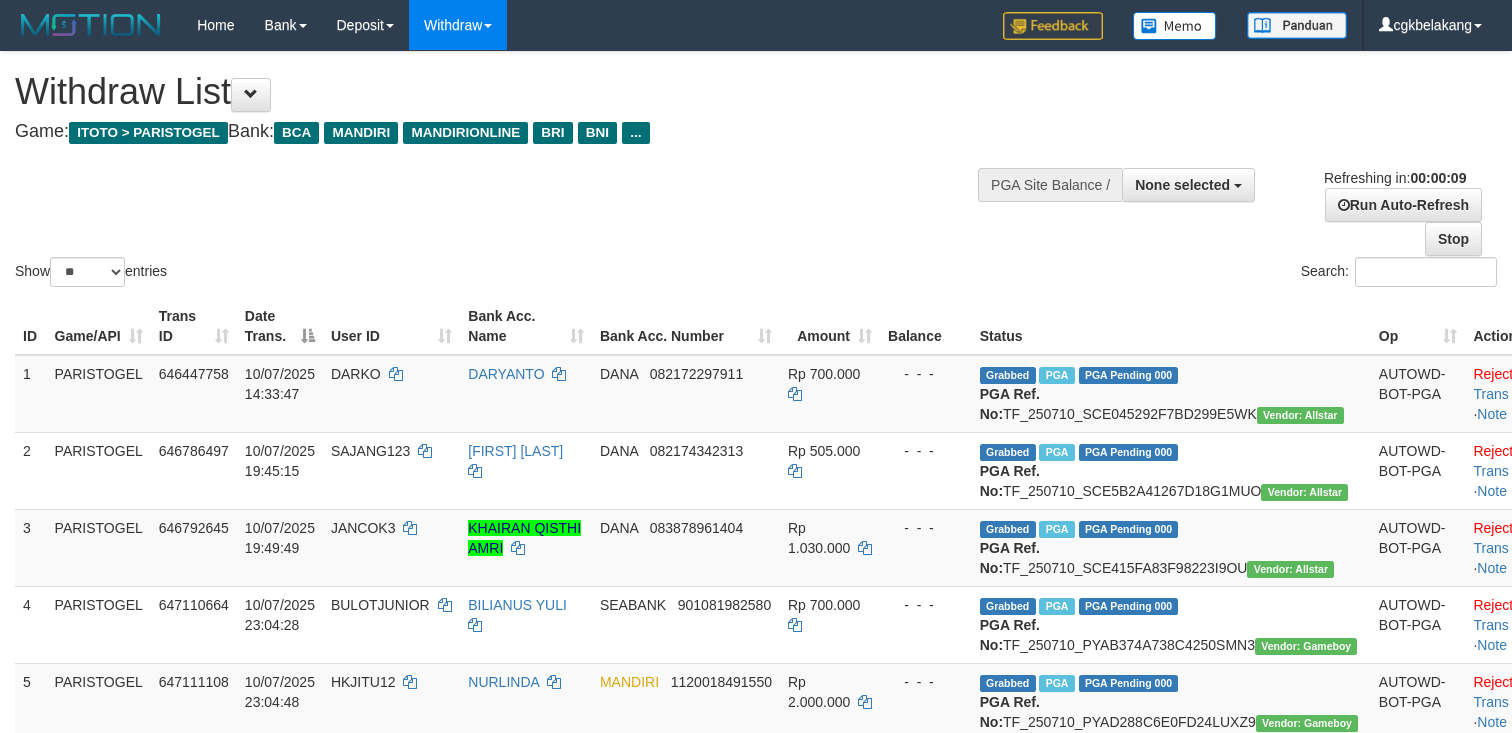 select 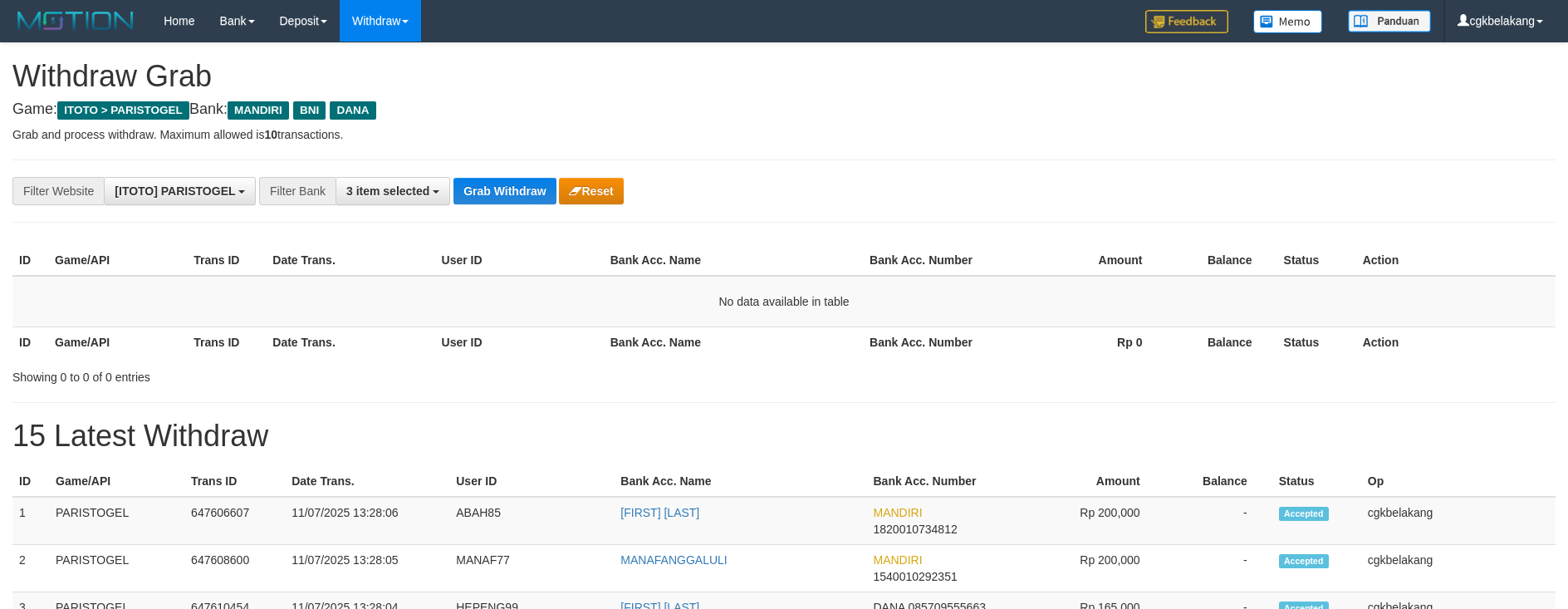 scroll, scrollTop: 0, scrollLeft: 0, axis: both 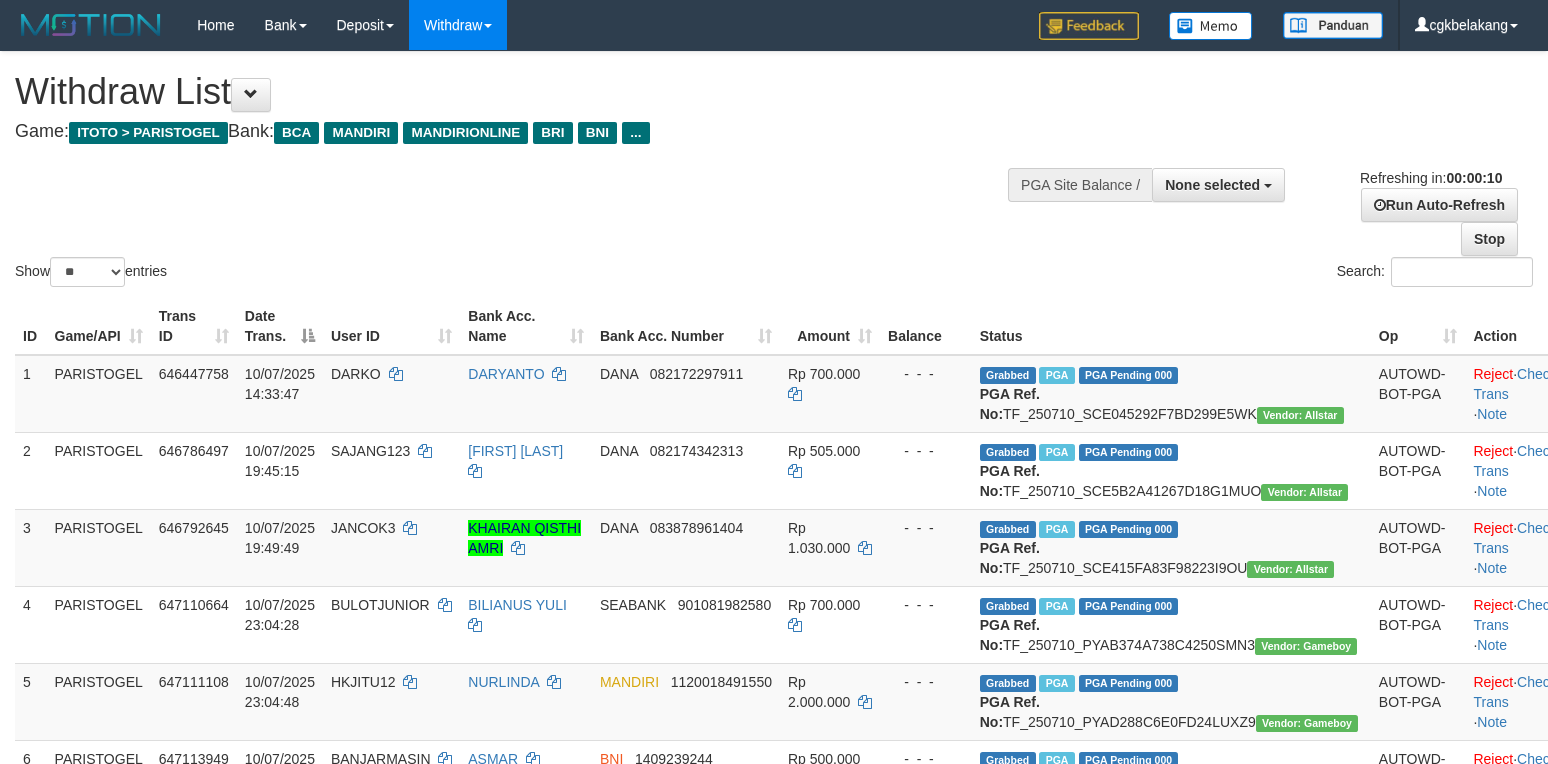 select 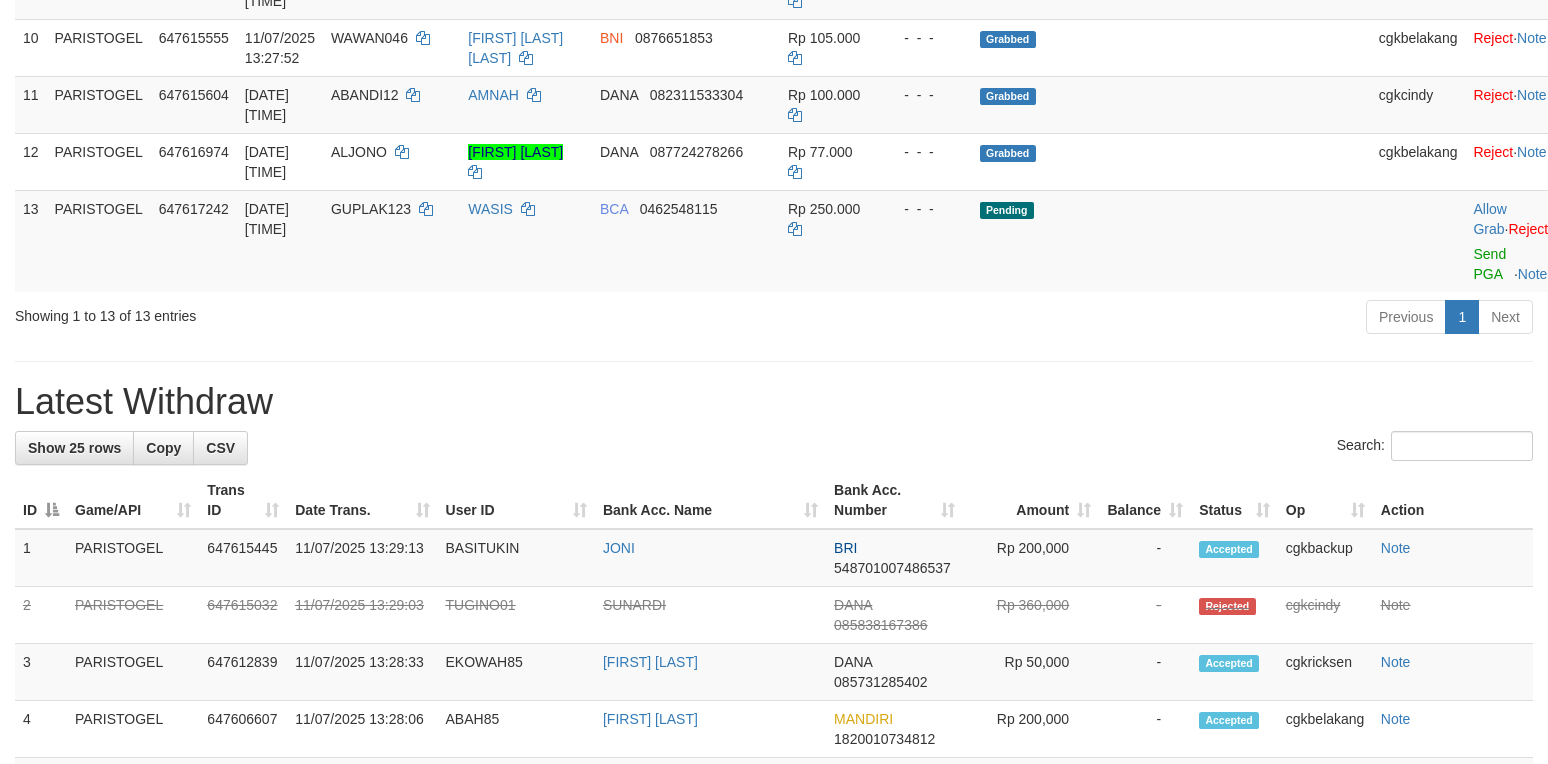 scroll, scrollTop: 933, scrollLeft: 0, axis: vertical 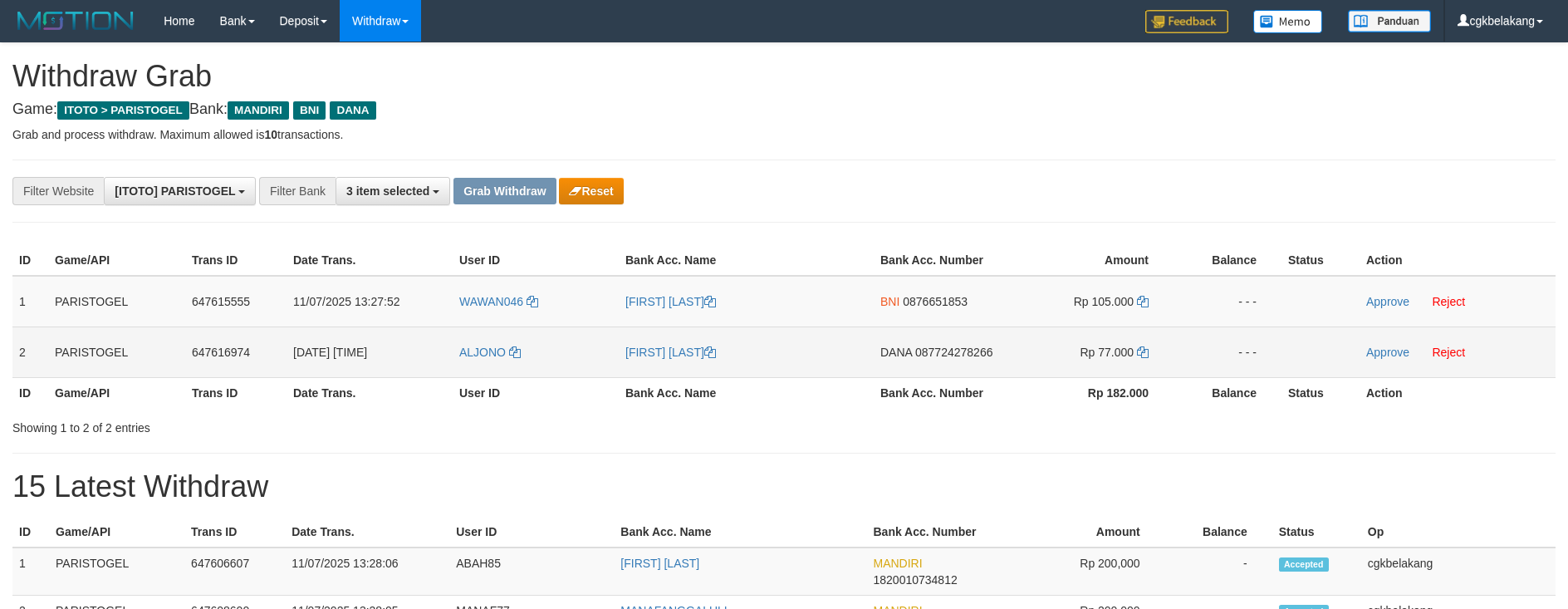 click on "ALJONO" at bounding box center (536, 351) 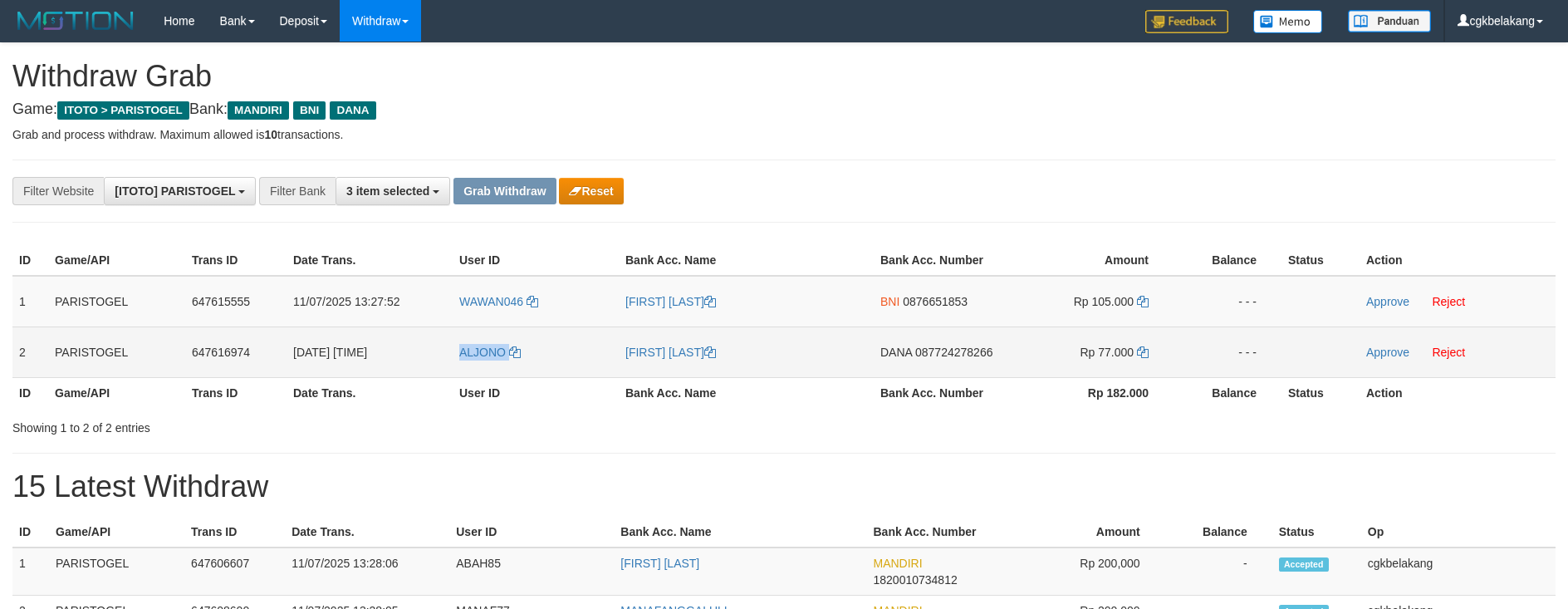 click on "ALJONO" at bounding box center (536, 351) 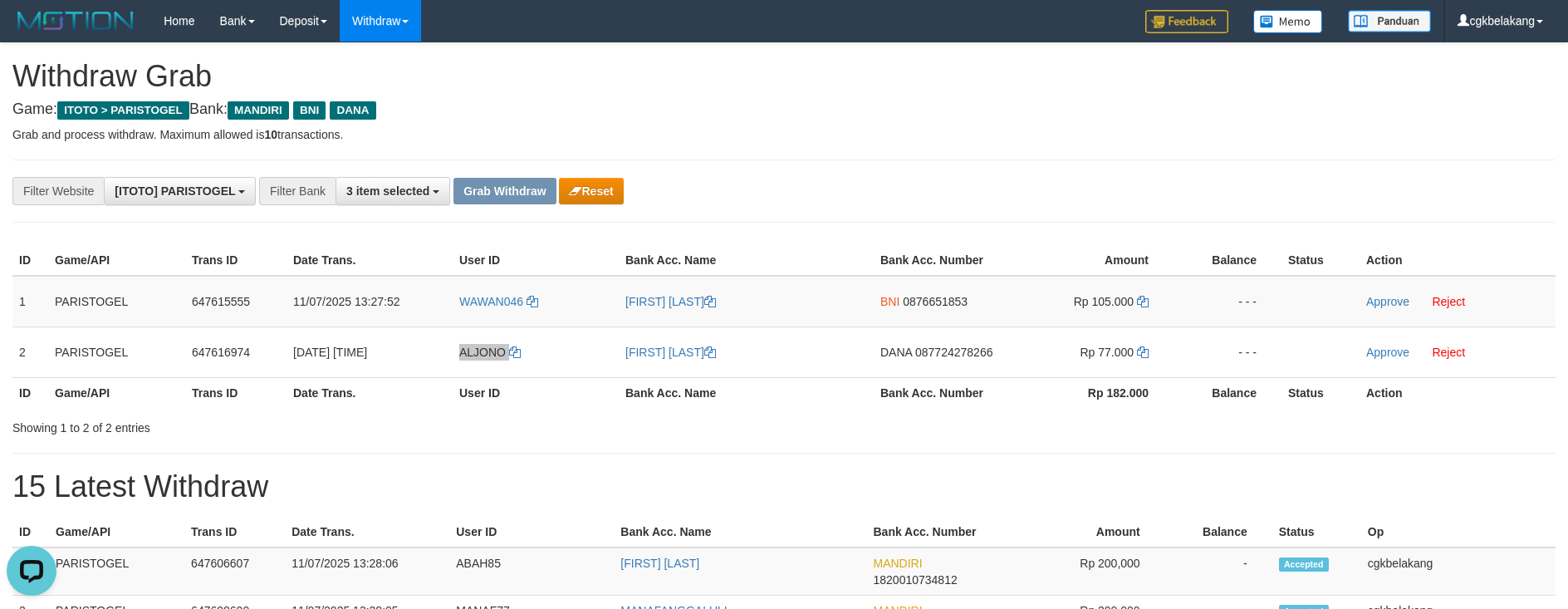 scroll, scrollTop: 0, scrollLeft: 0, axis: both 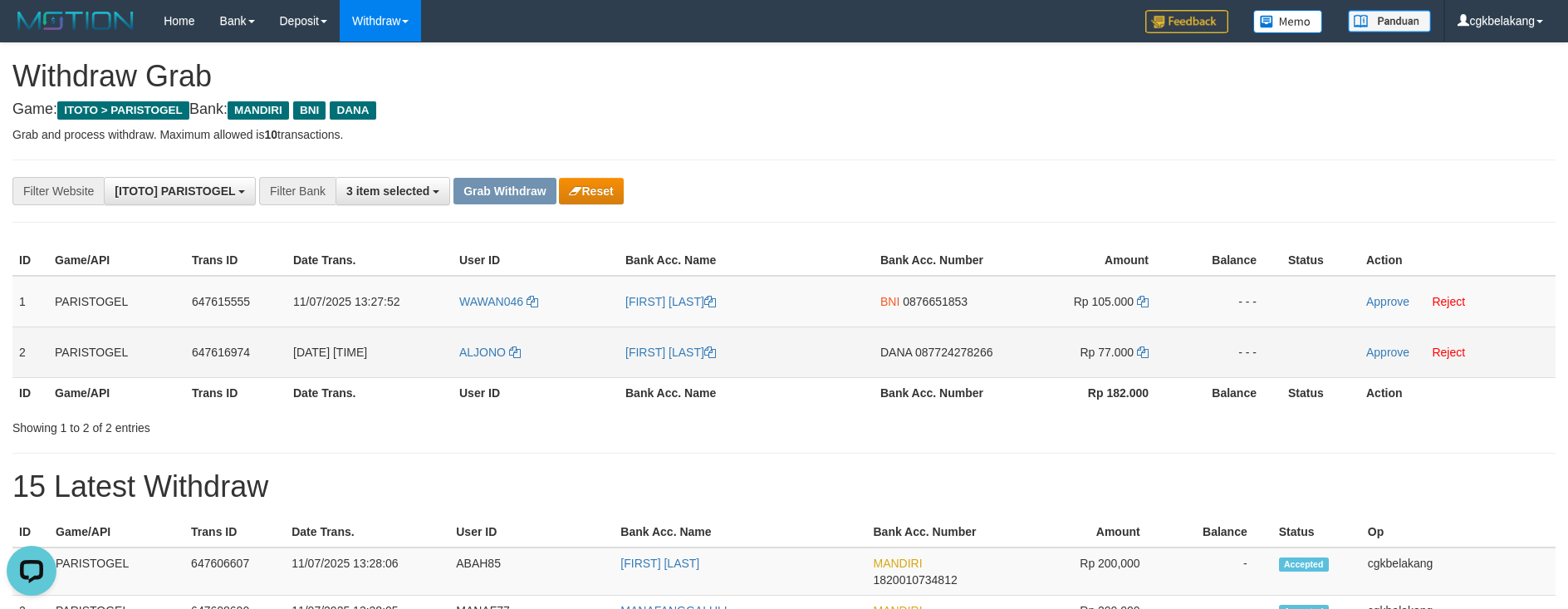 click on "[FIRST] [LAST]" at bounding box center (746, 351) 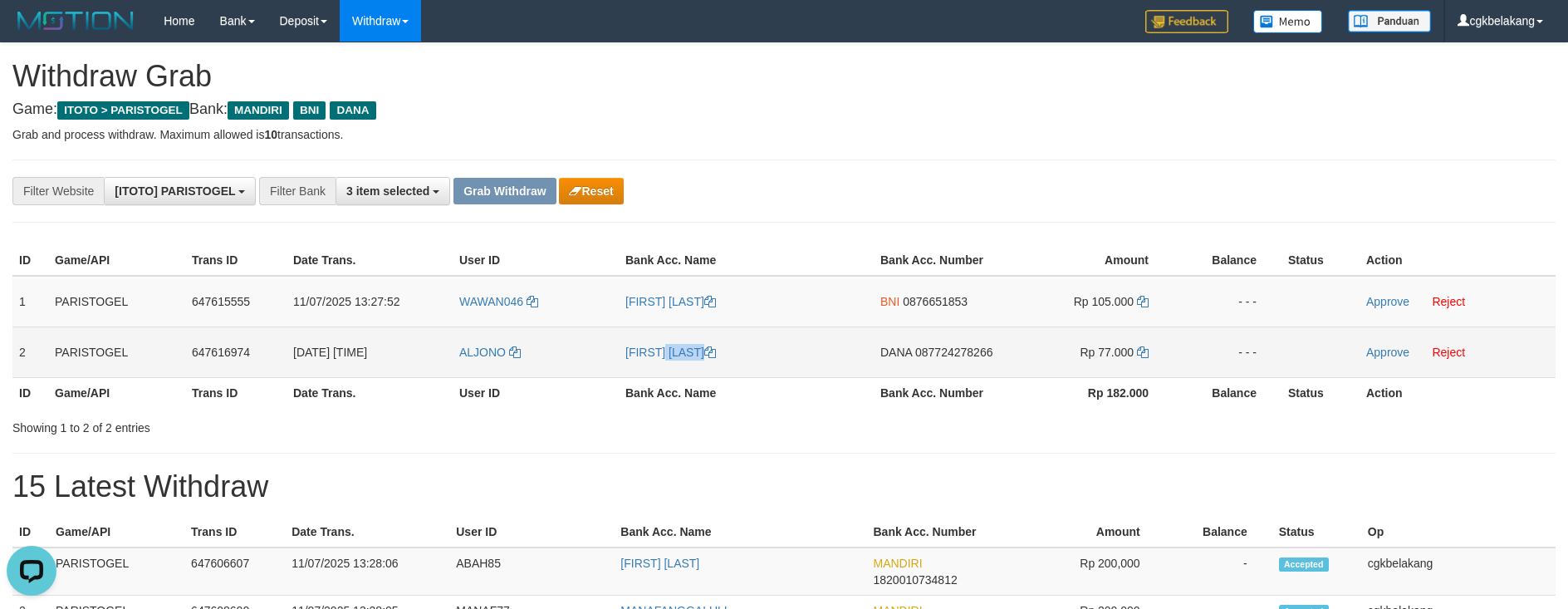 click on "[FIRST] [LAST]" at bounding box center [746, 351] 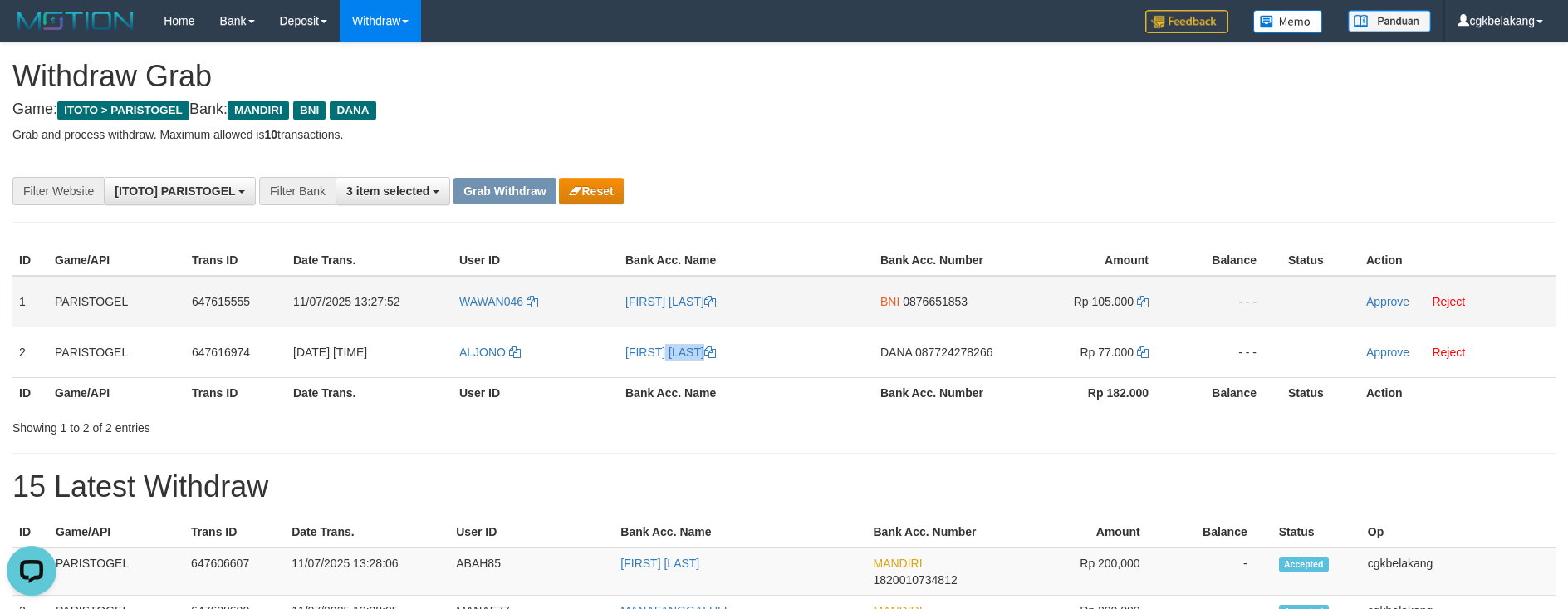 copy on "[FIRST] [LAST]" 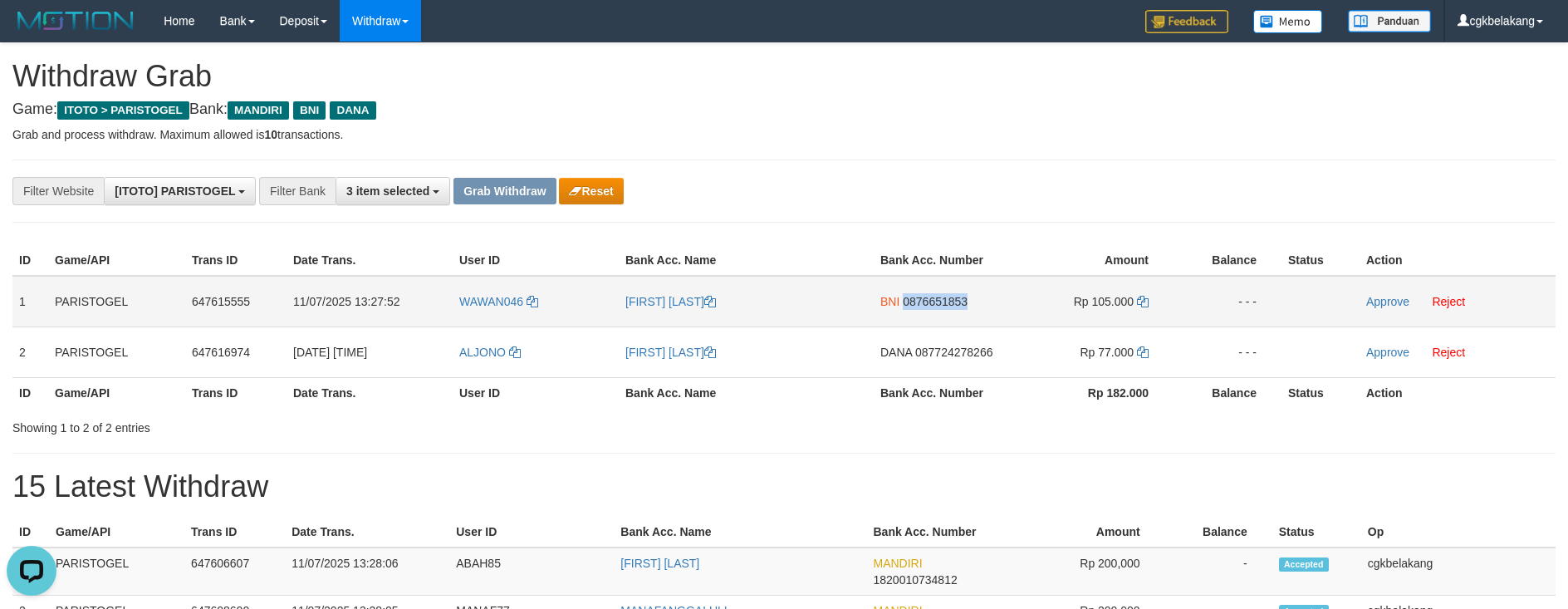 click on "BNI
0876651853" at bounding box center (942, 302) 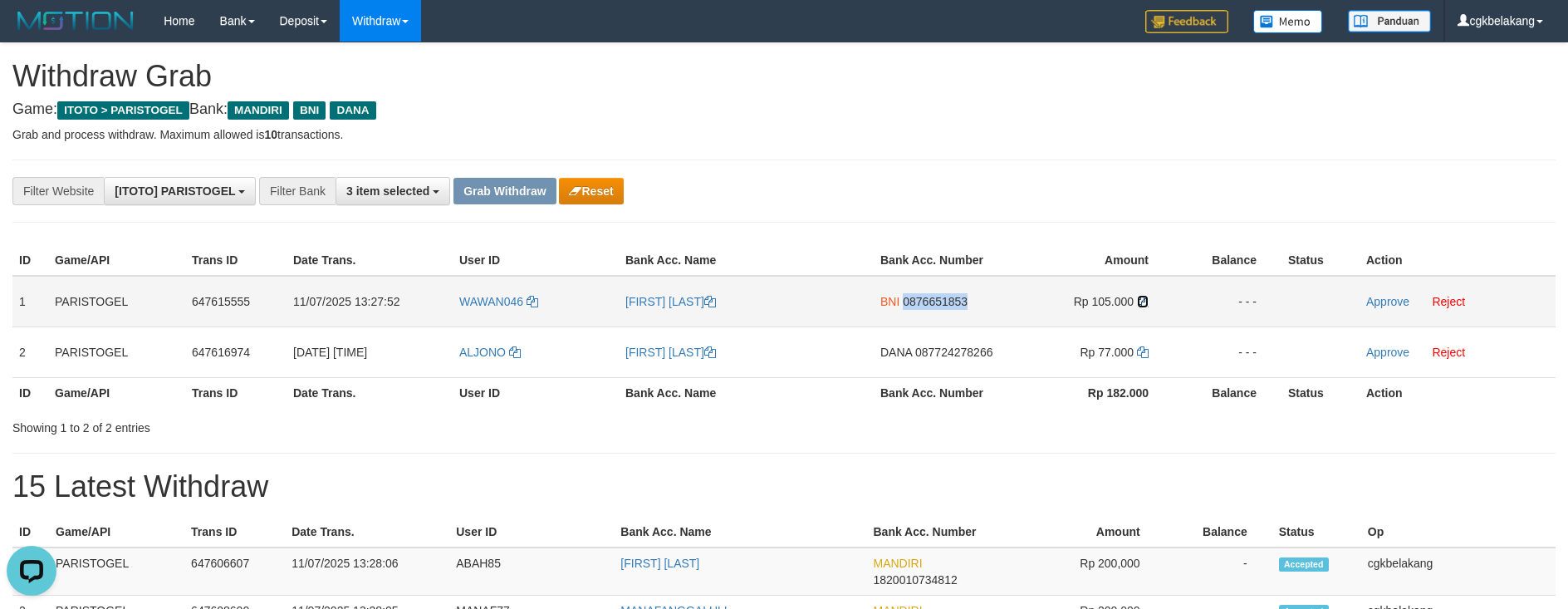 click at bounding box center (1143, 302) 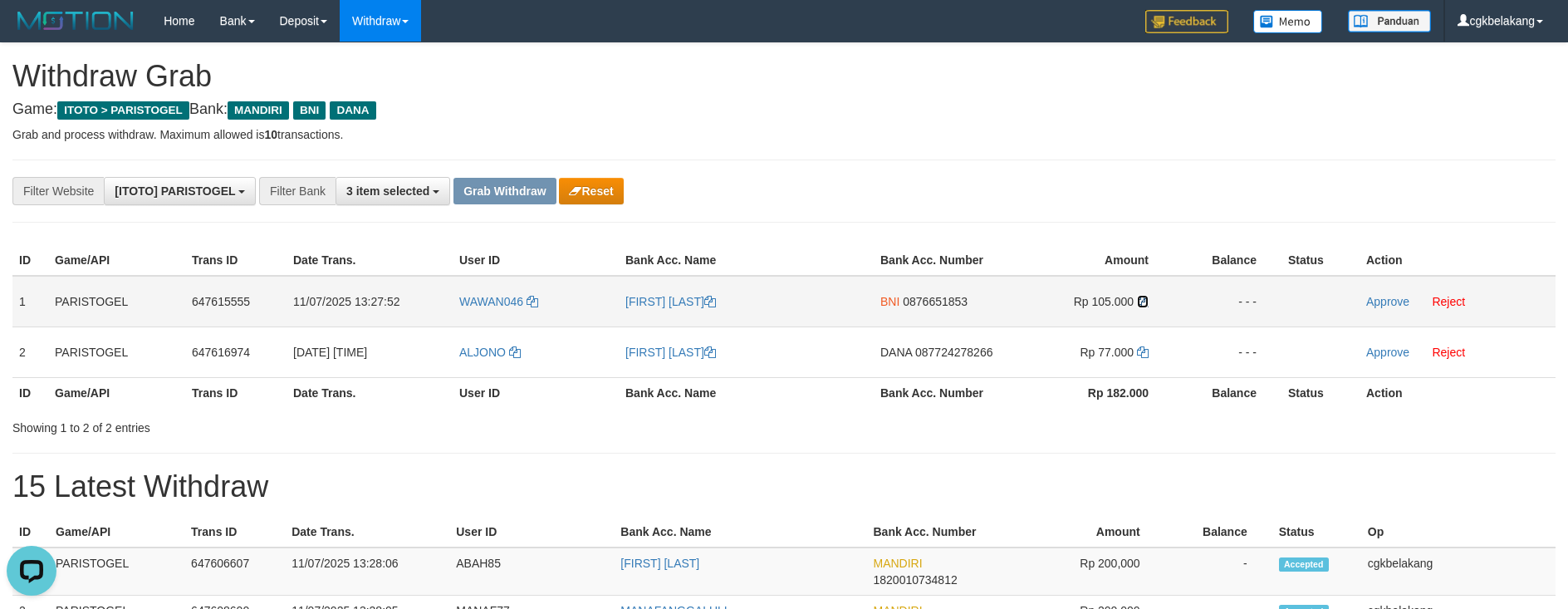 click at bounding box center (1143, 302) 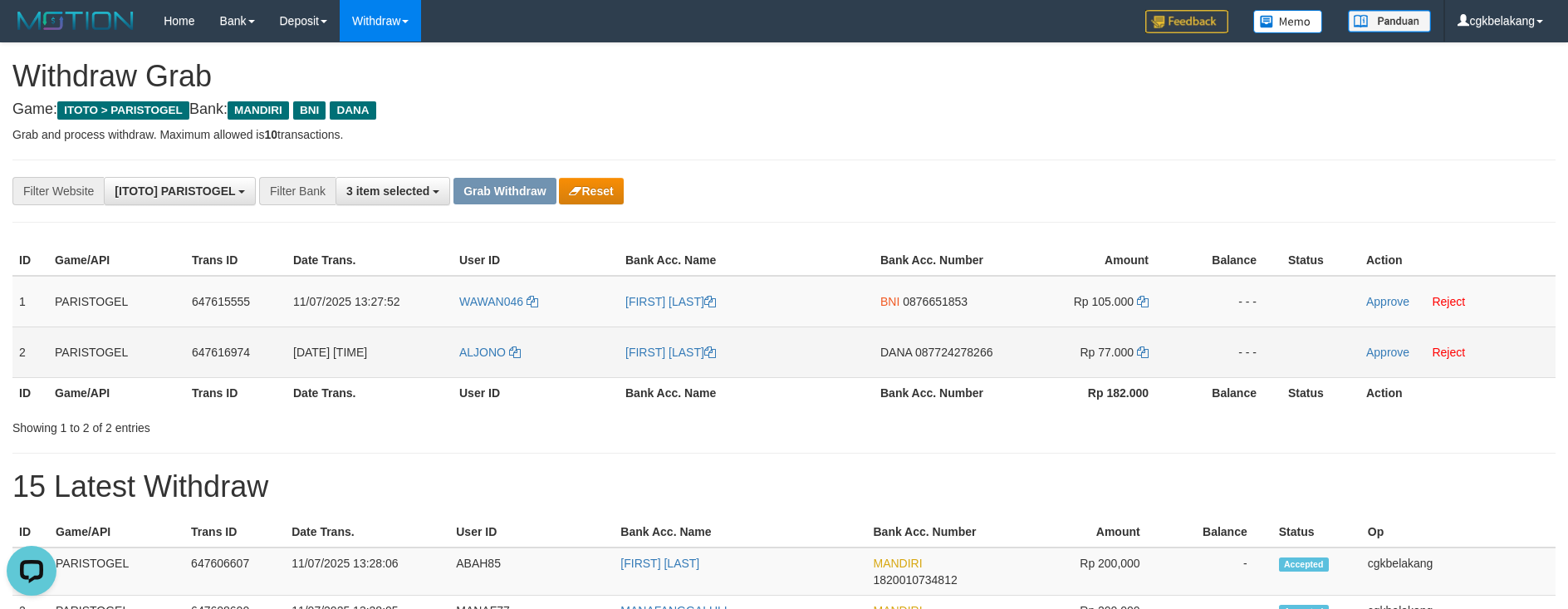 click on "DANA
087724278266" at bounding box center (942, 351) 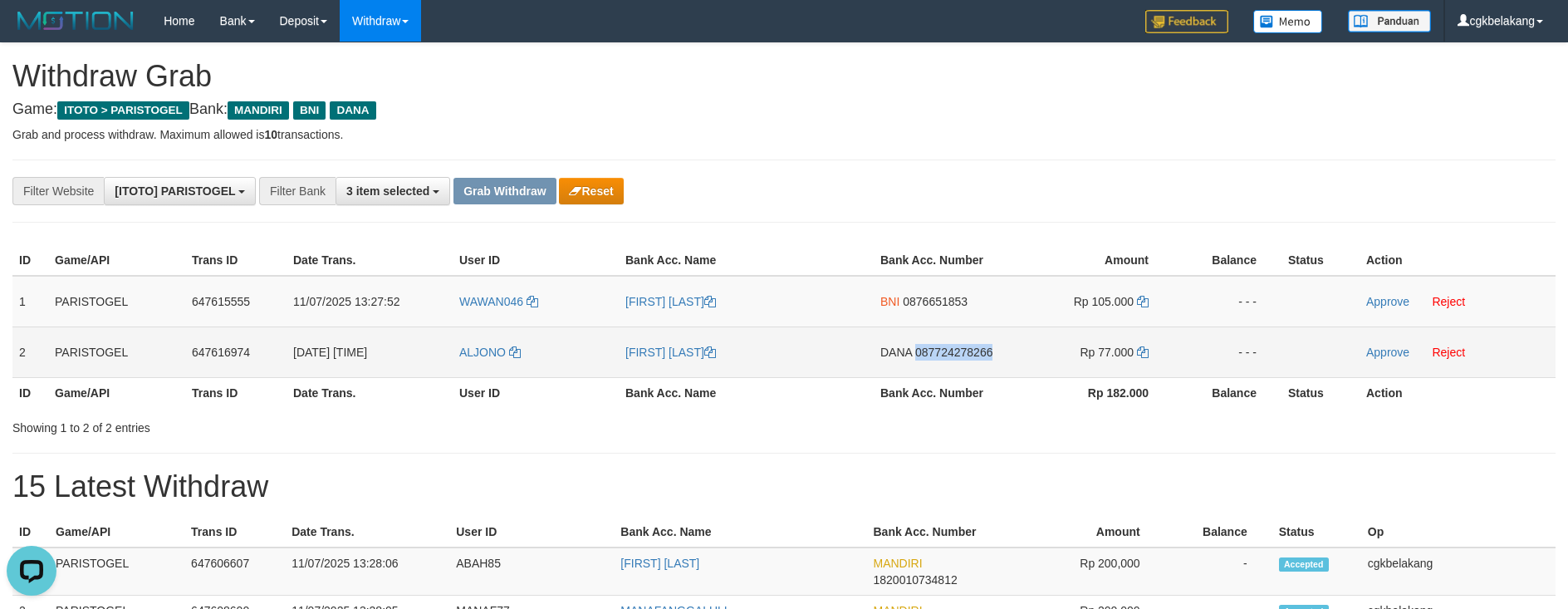 copy on "087724278266" 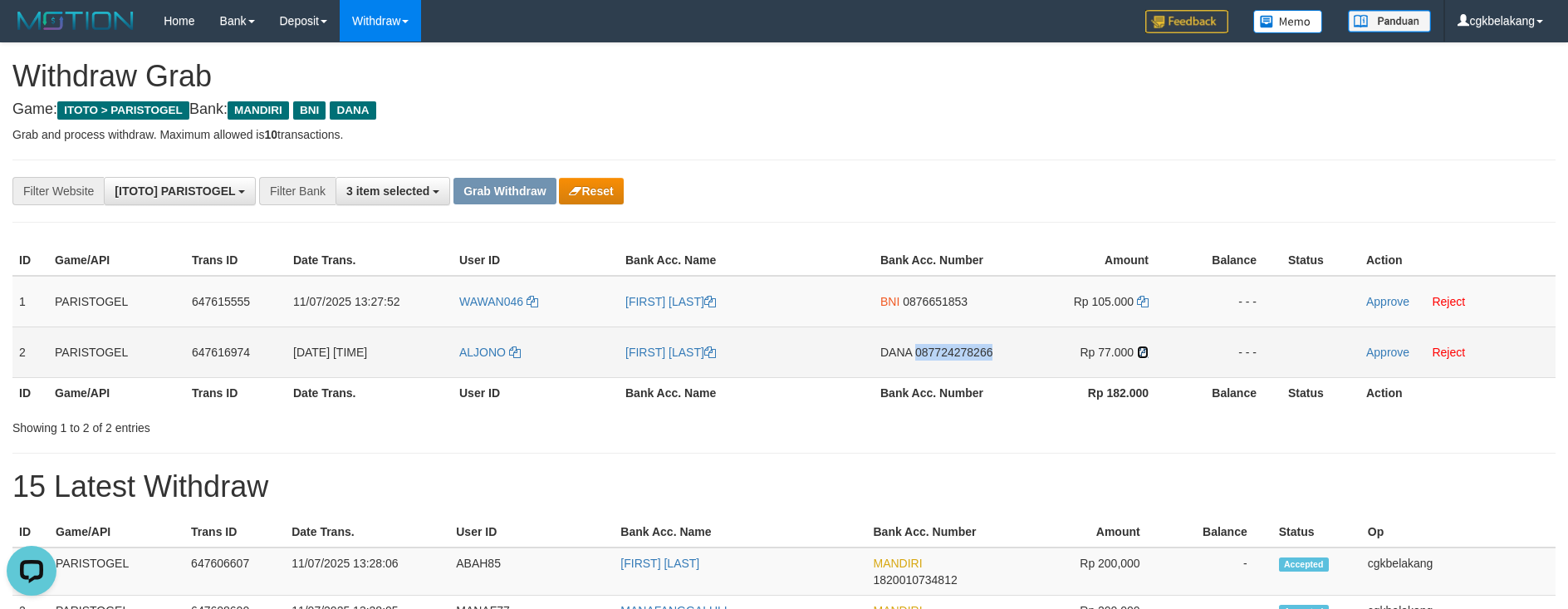 click at bounding box center [1143, 352] 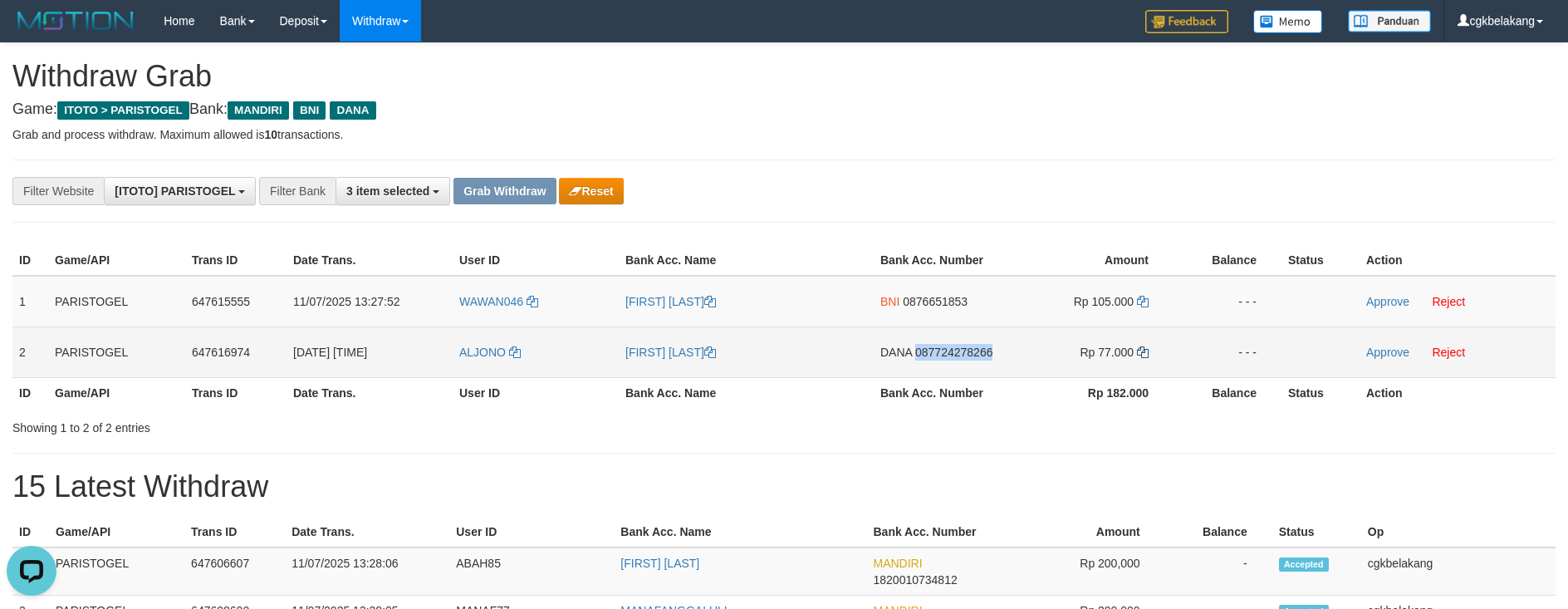 copy on "087724278266" 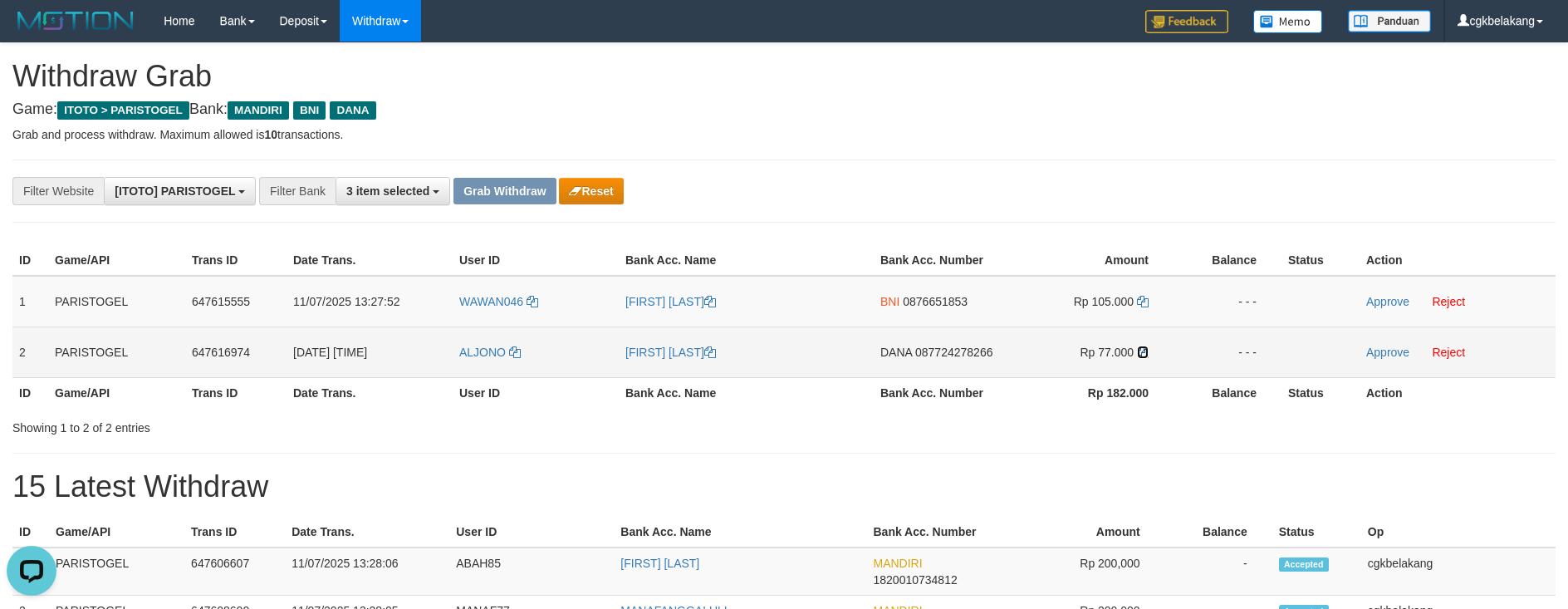 click at bounding box center [1143, 352] 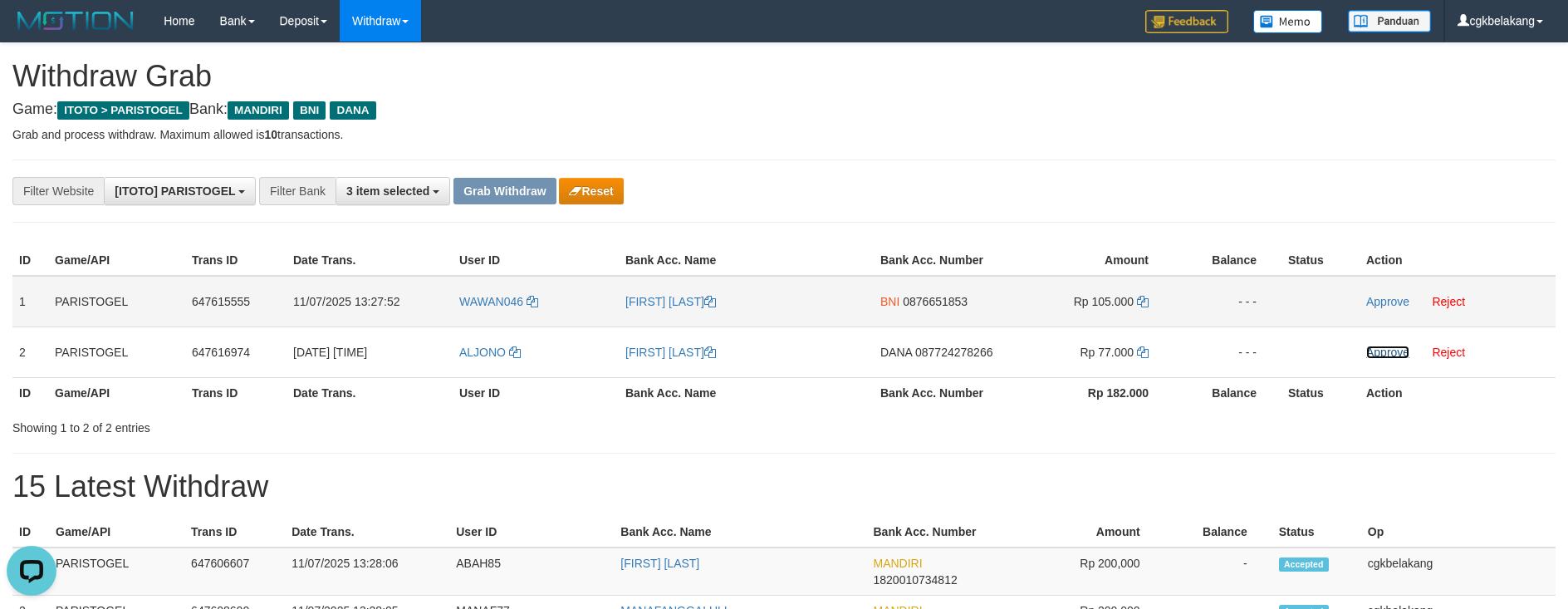 drag, startPoint x: 1395, startPoint y: 350, endPoint x: 1406, endPoint y: 314, distance: 37.64306 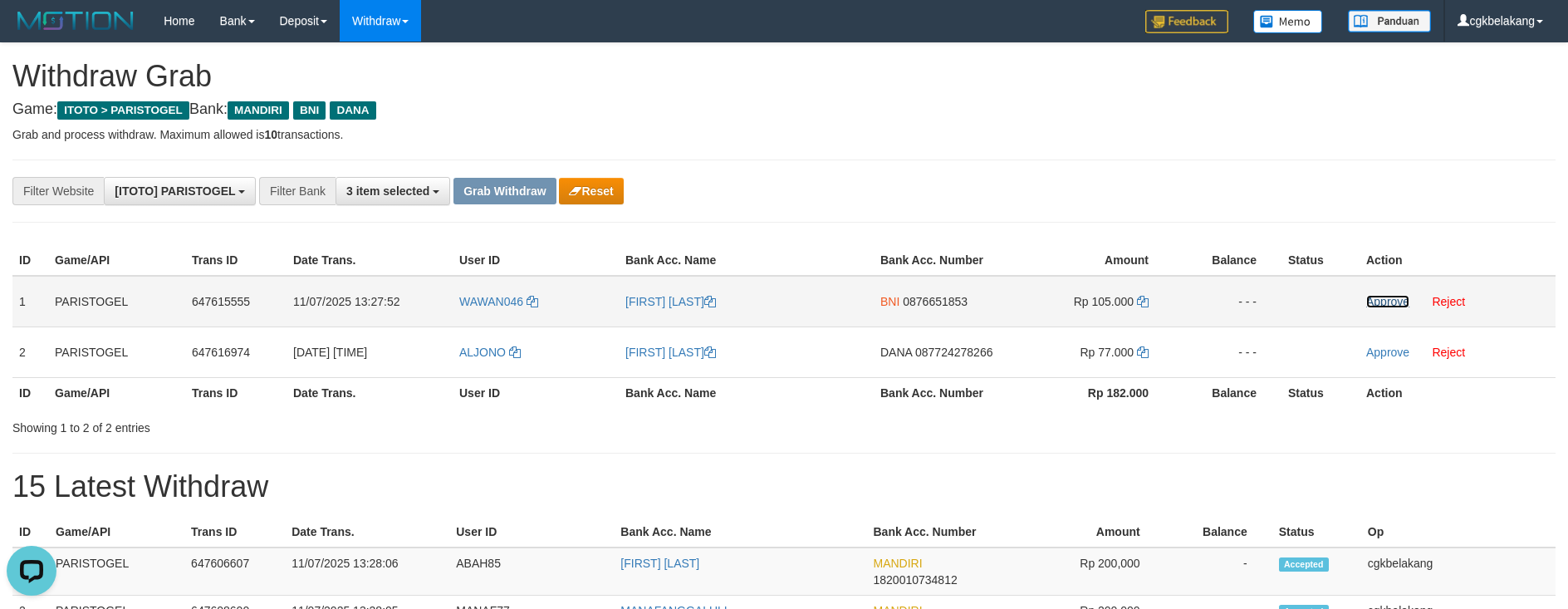 click on "Approve" at bounding box center [1388, 302] 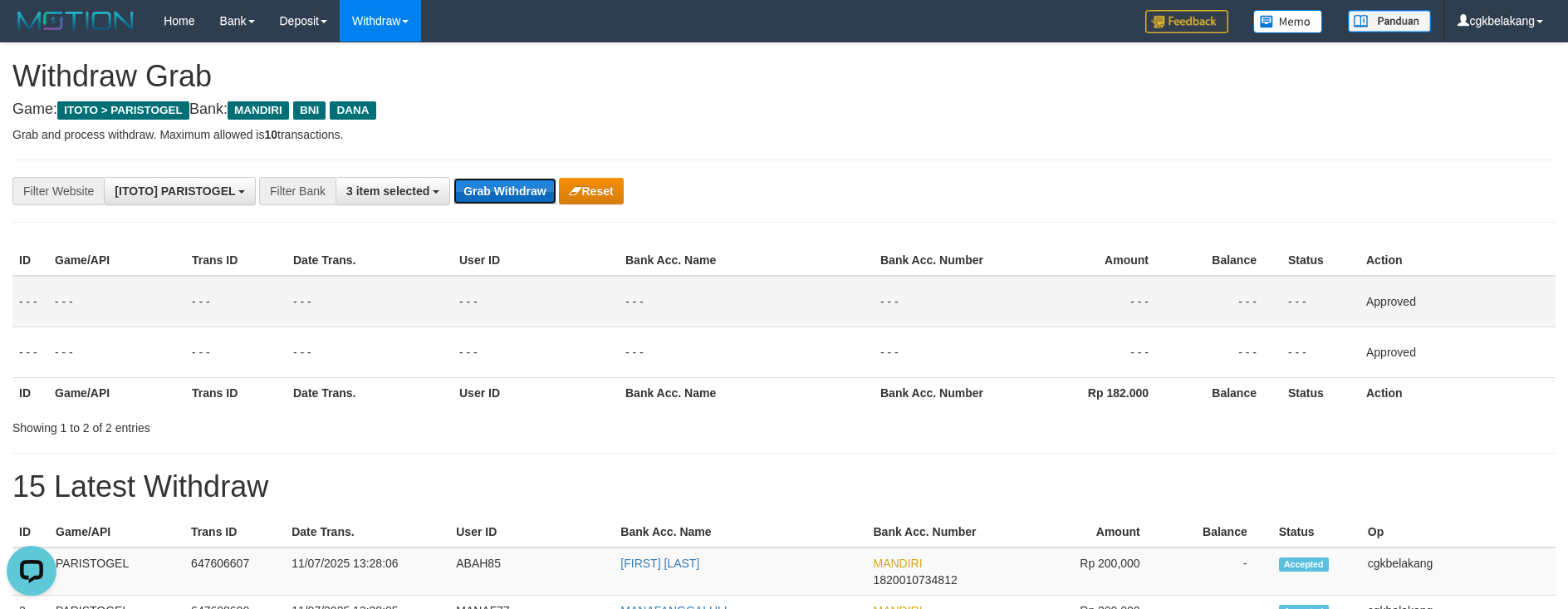 click on "Grab Withdraw" at bounding box center (504, 191) 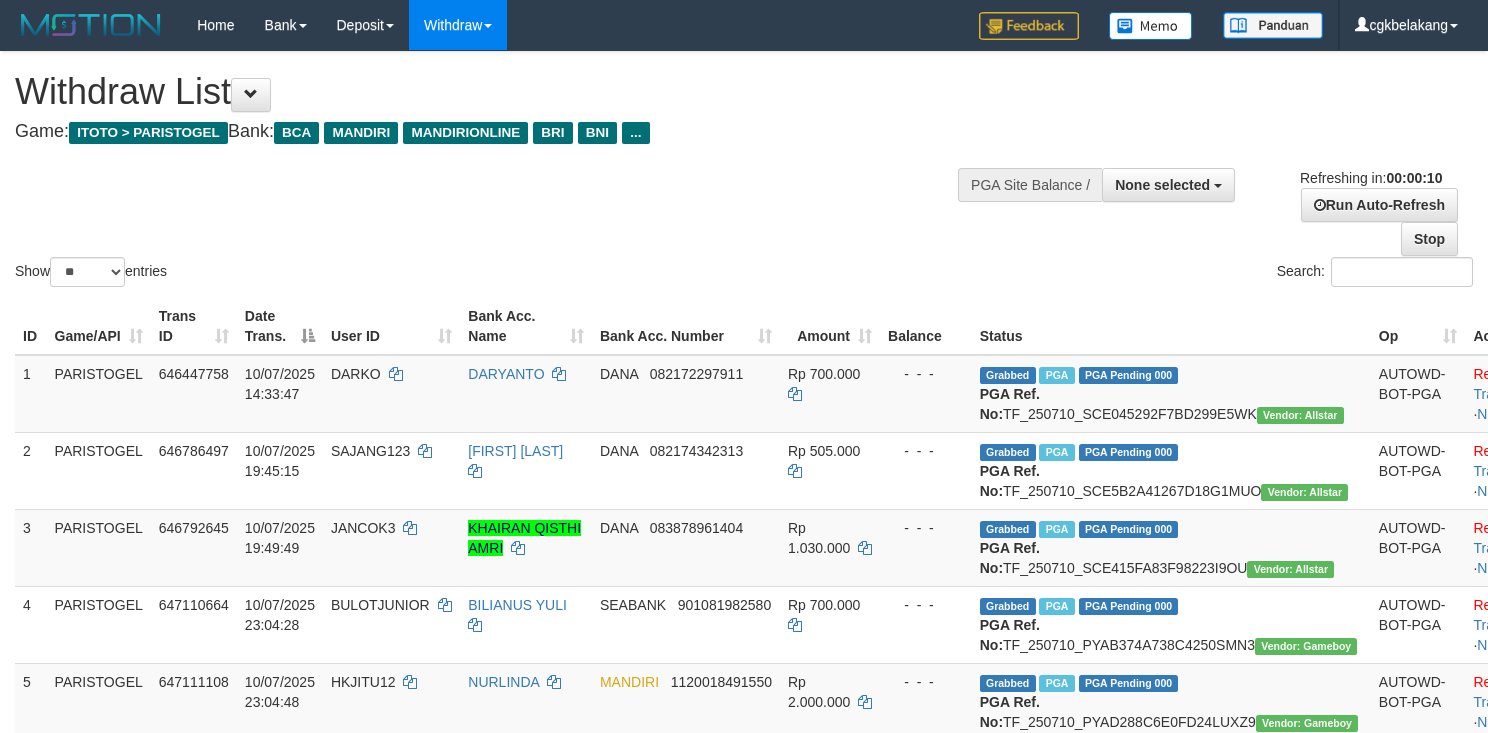 select 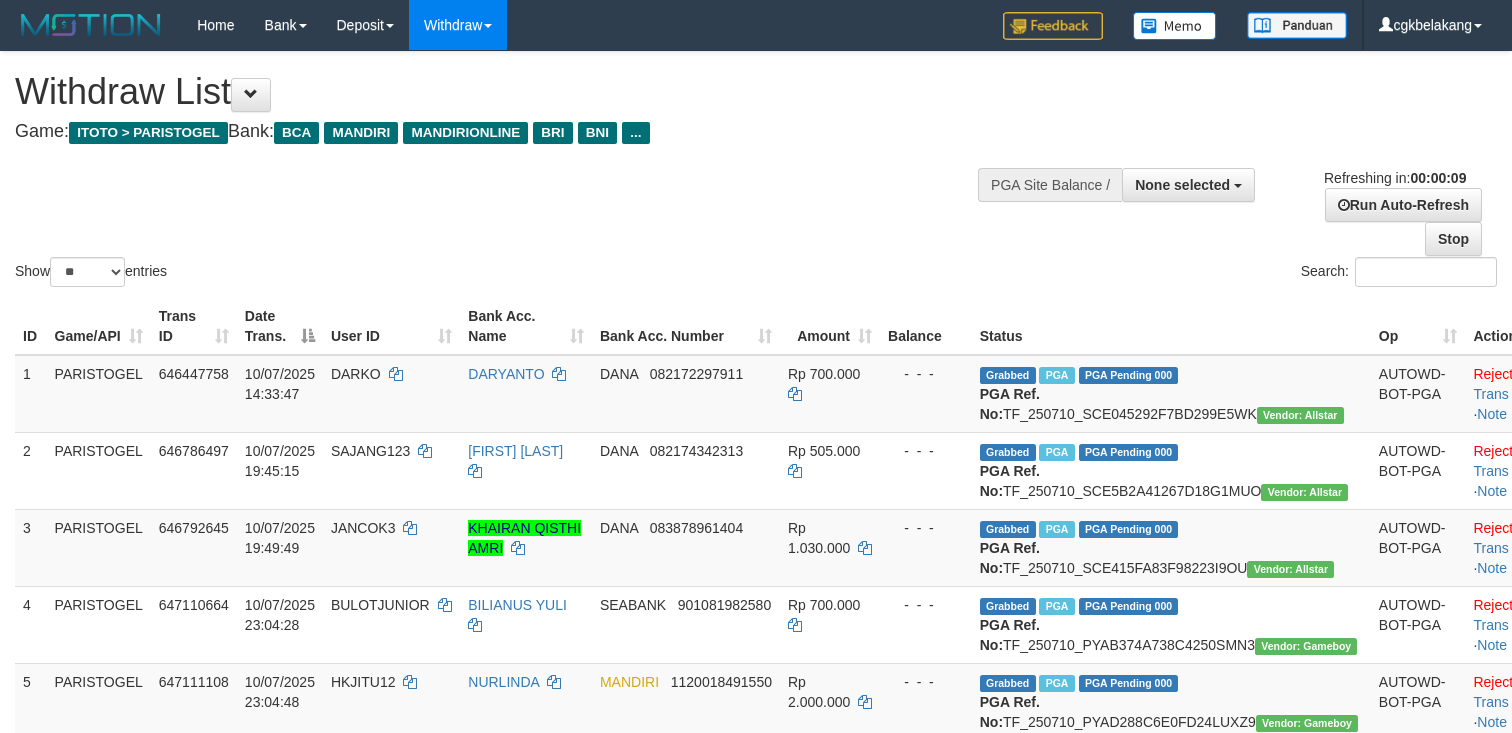 select 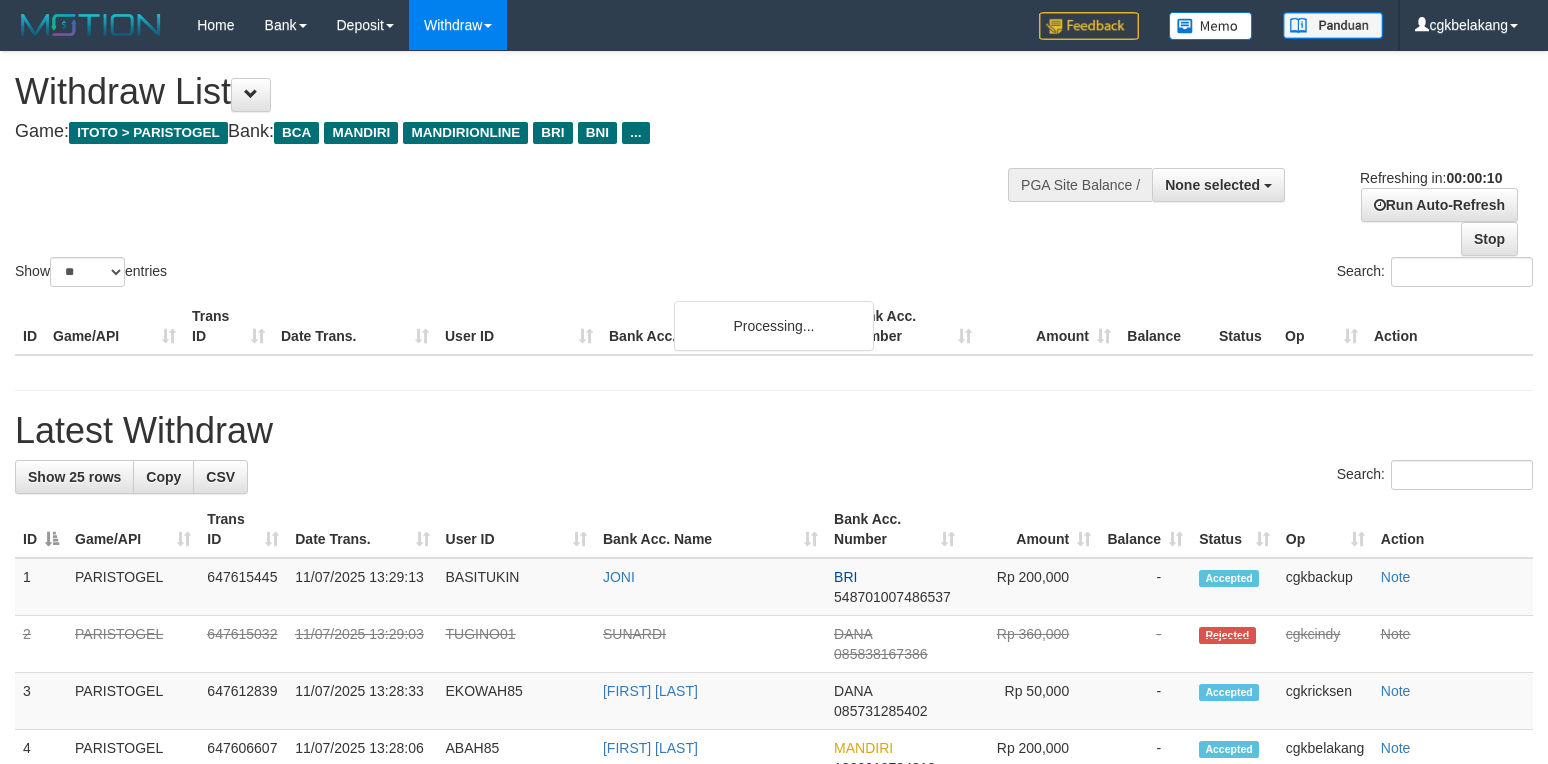 select 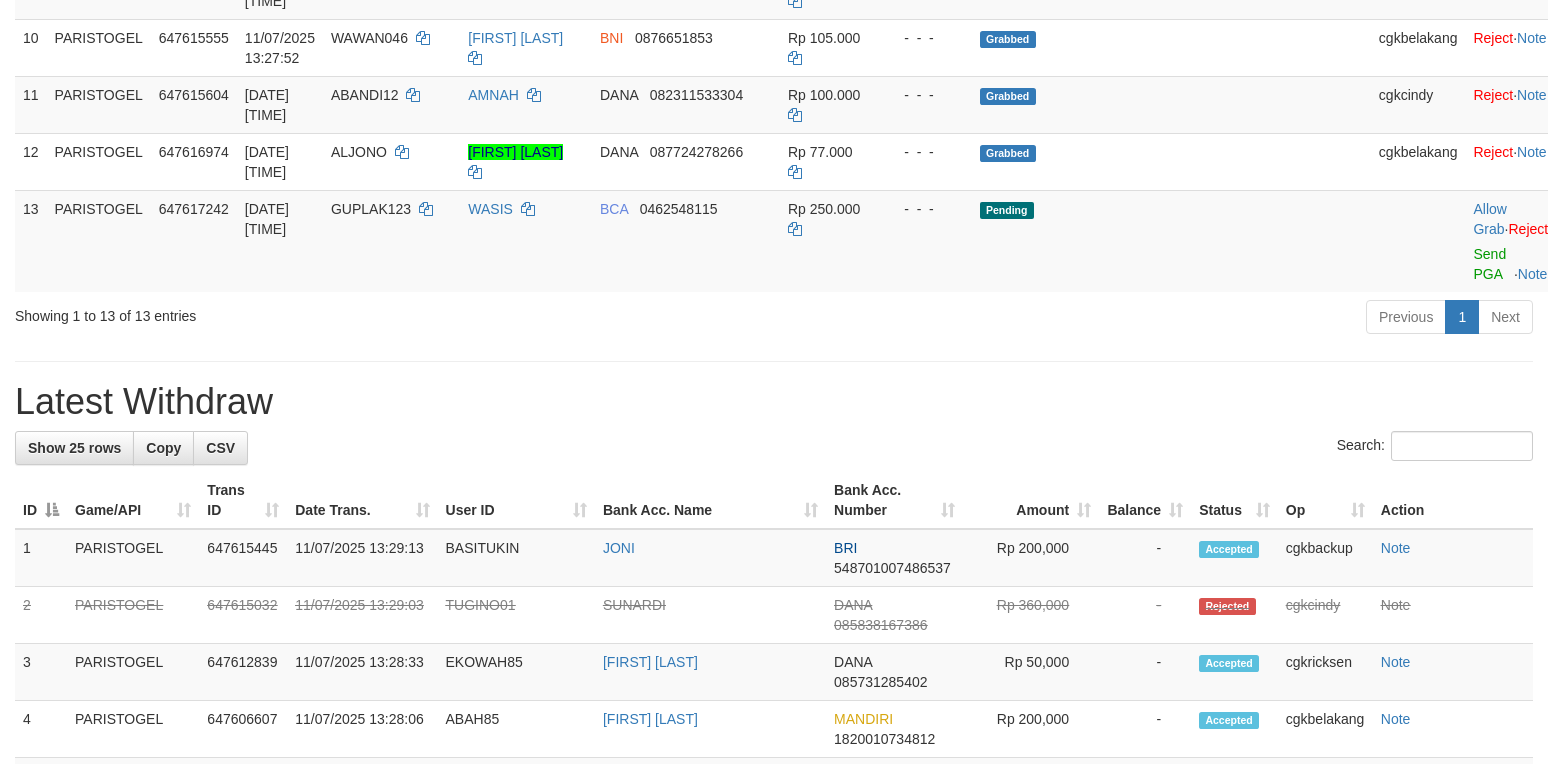 scroll, scrollTop: 933, scrollLeft: 0, axis: vertical 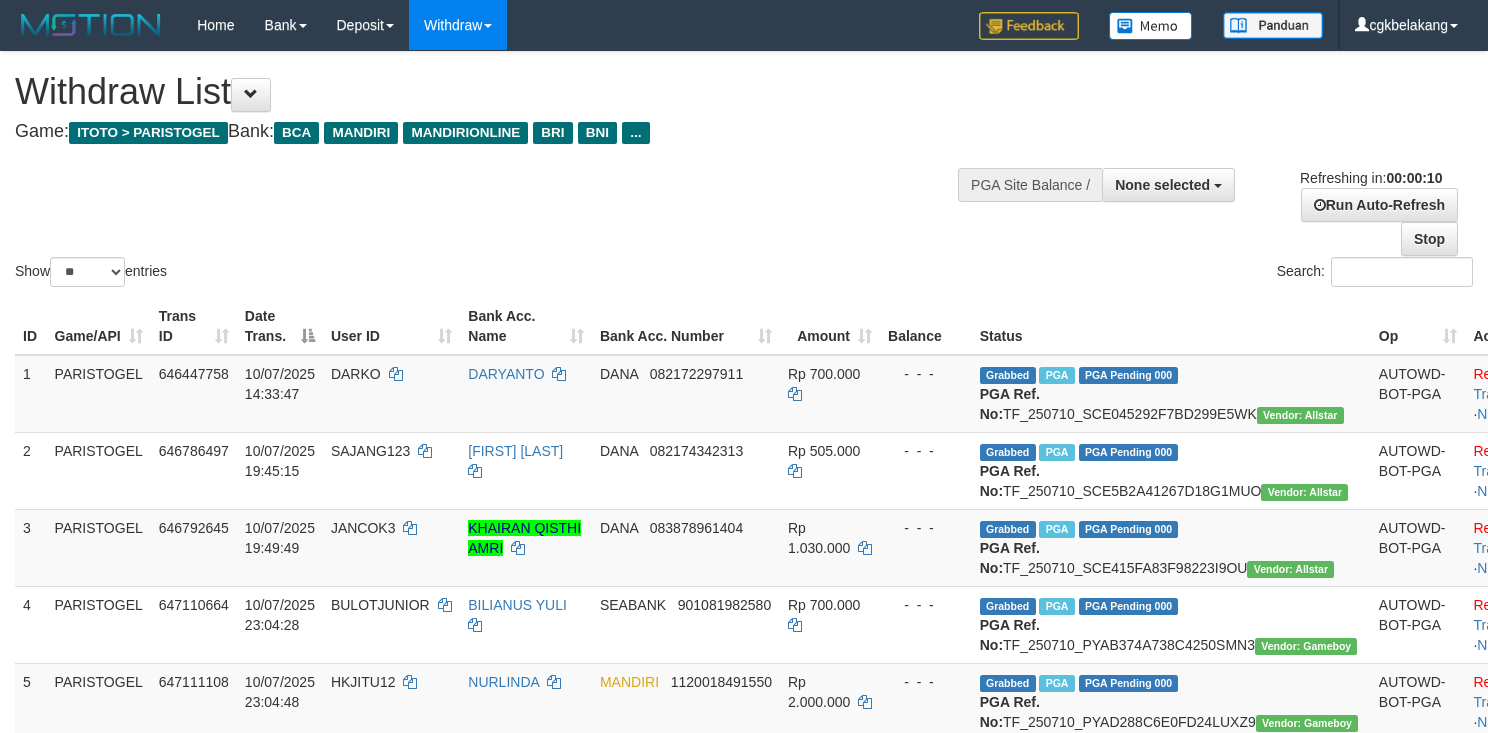 select 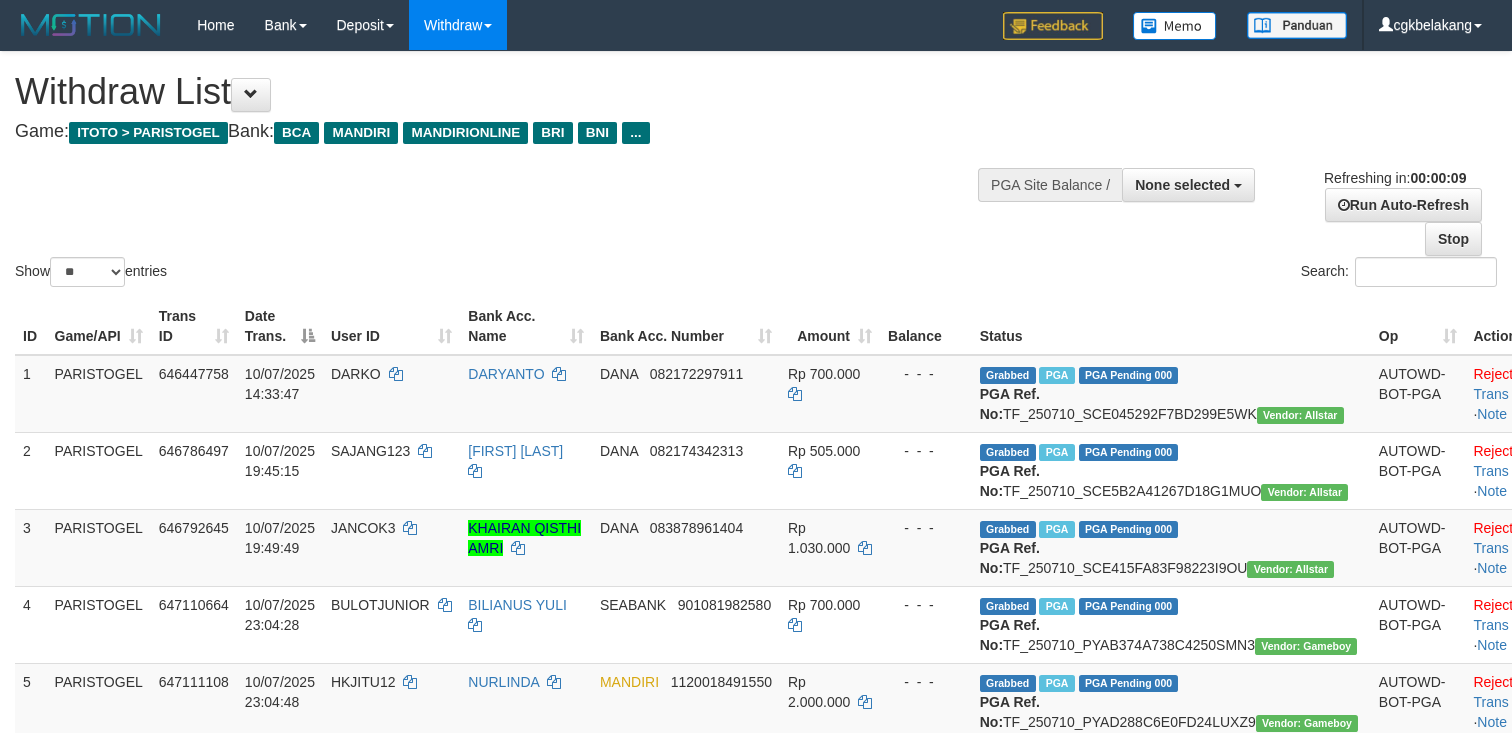 select 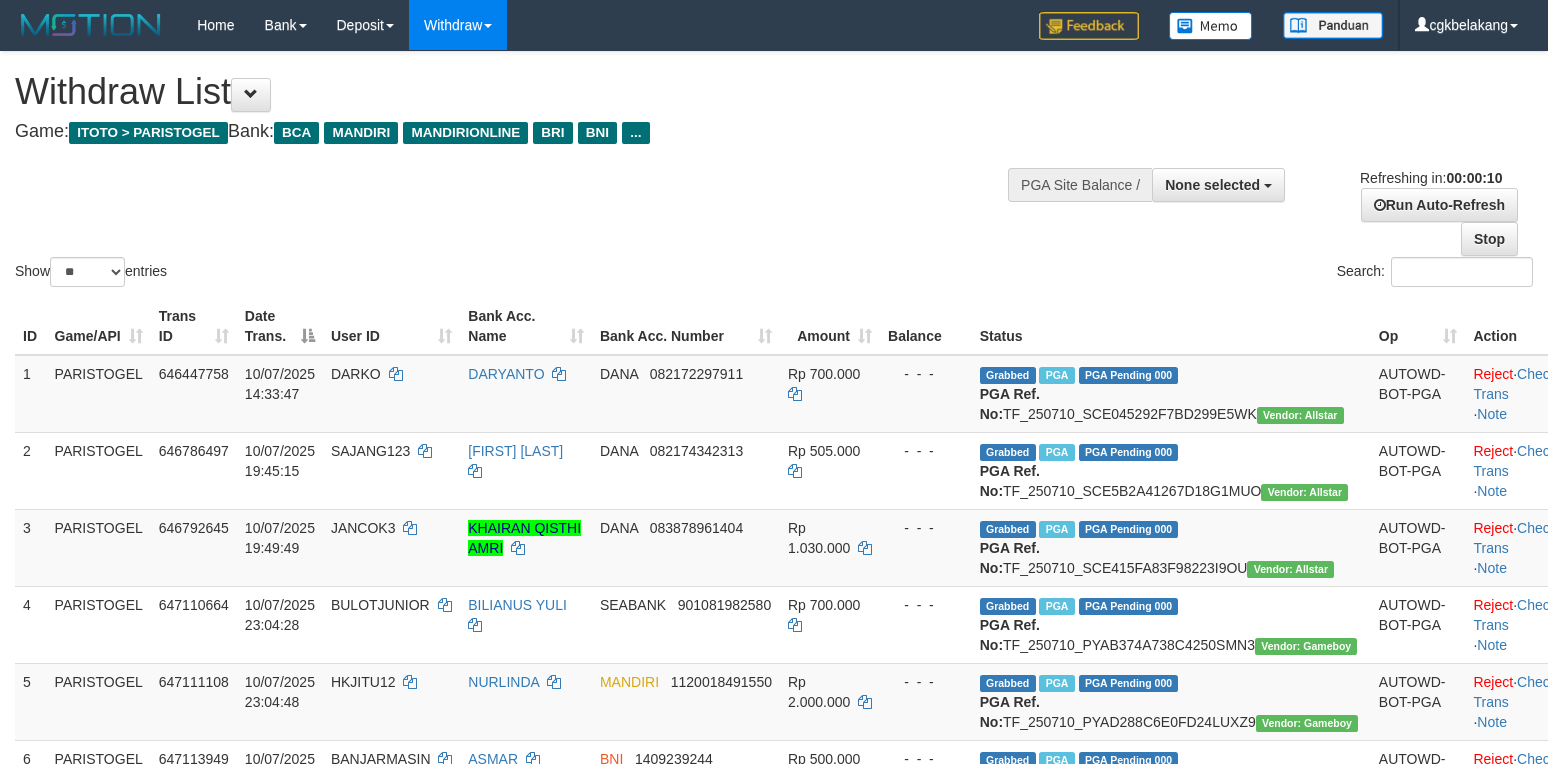 select 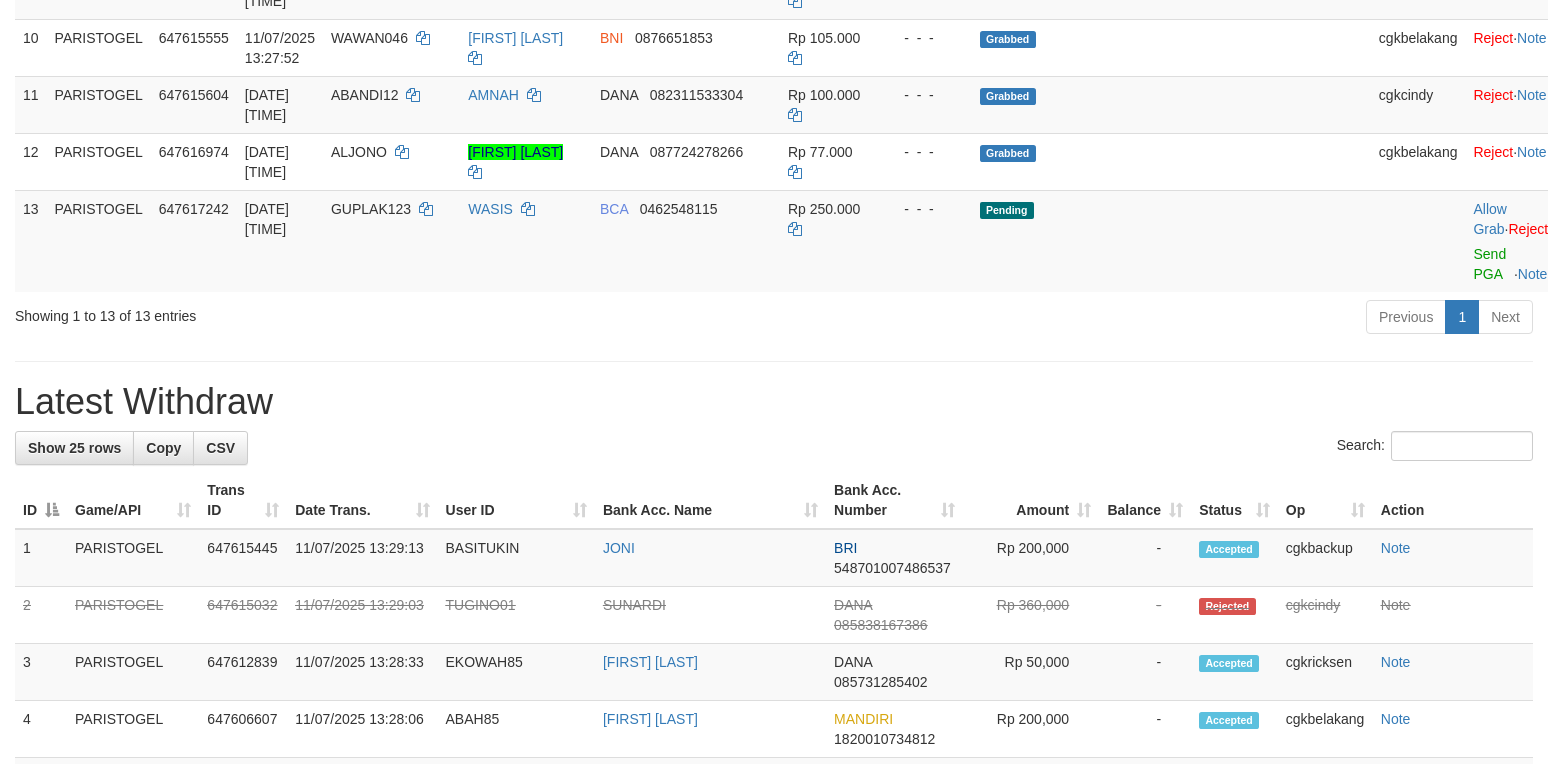 scroll, scrollTop: 933, scrollLeft: 0, axis: vertical 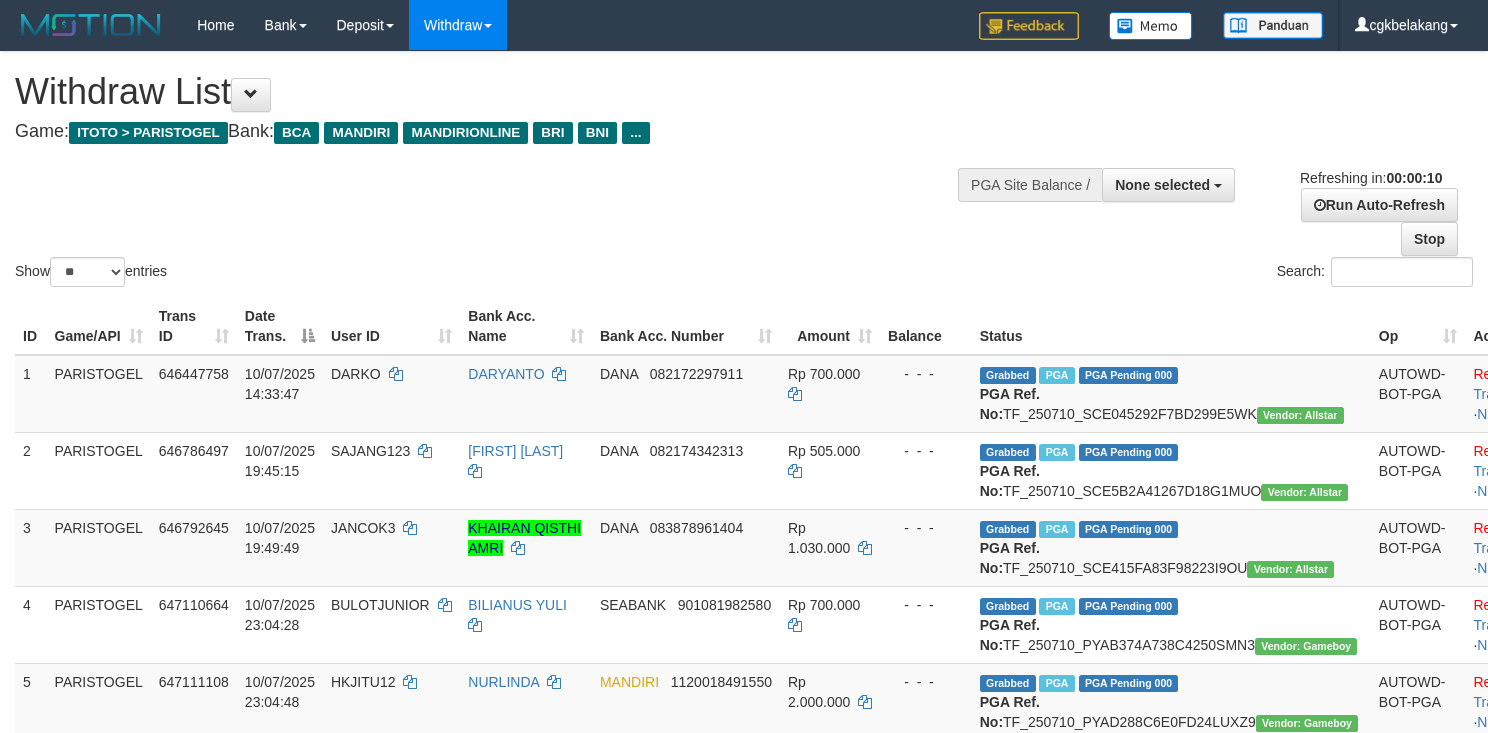 select 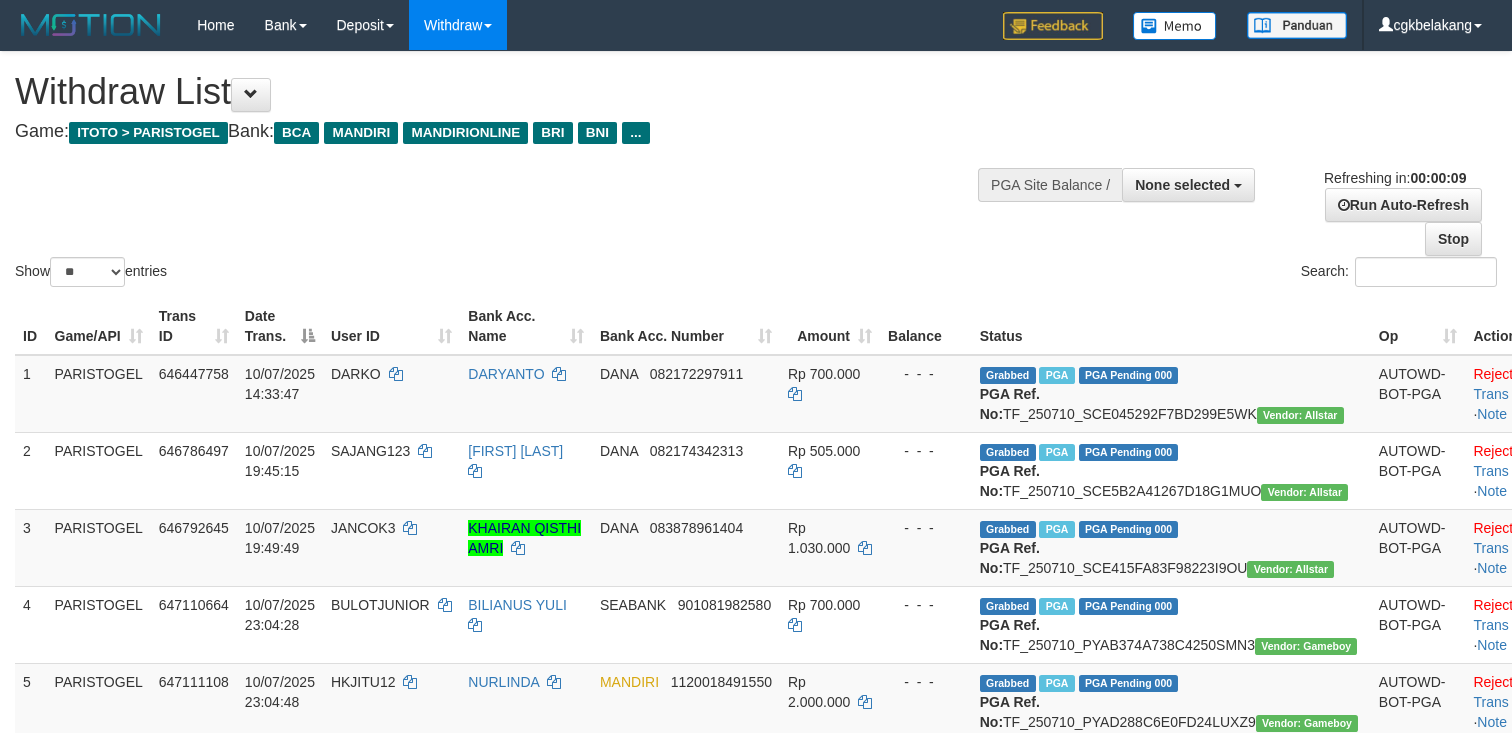 select 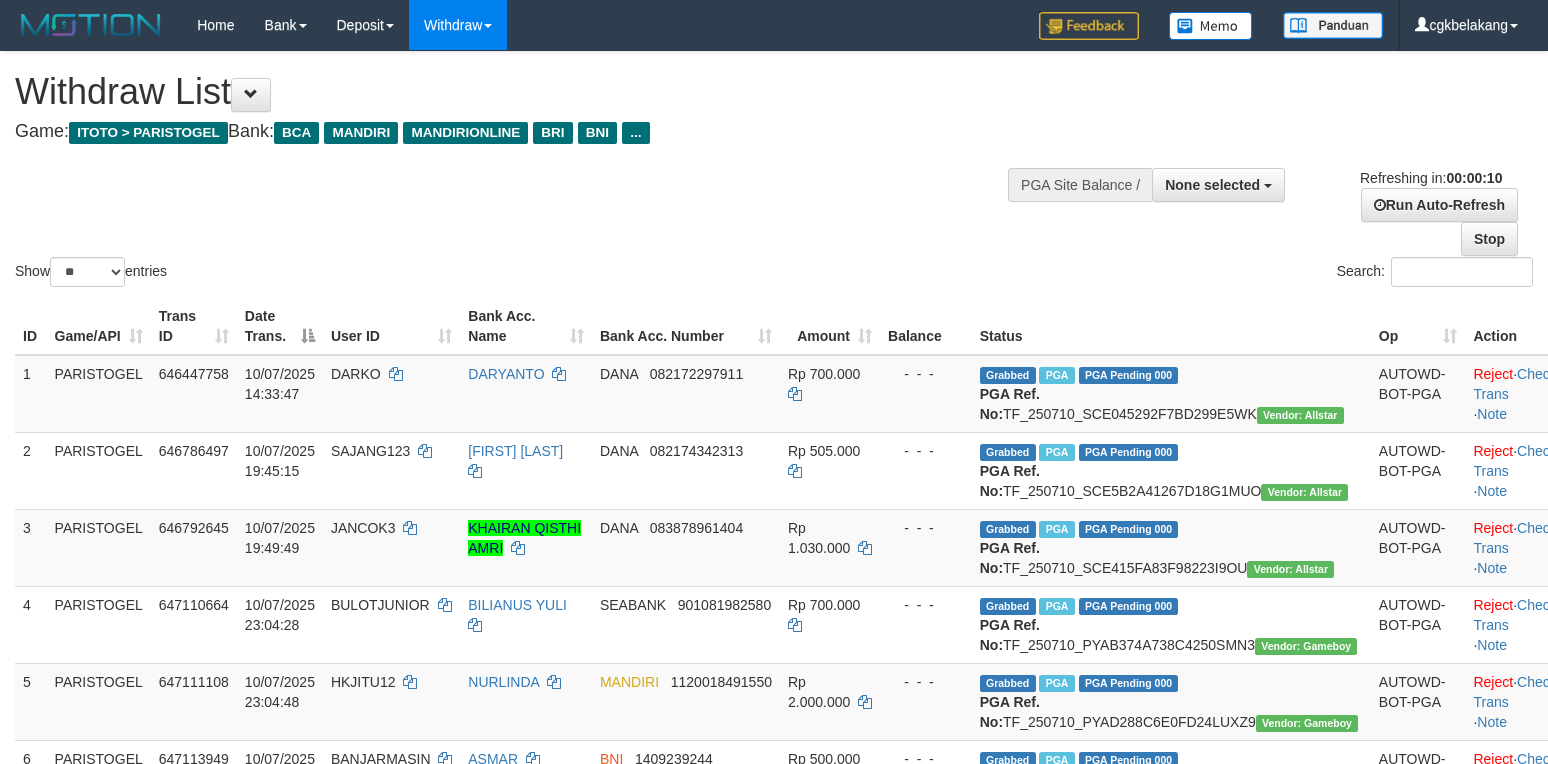 select 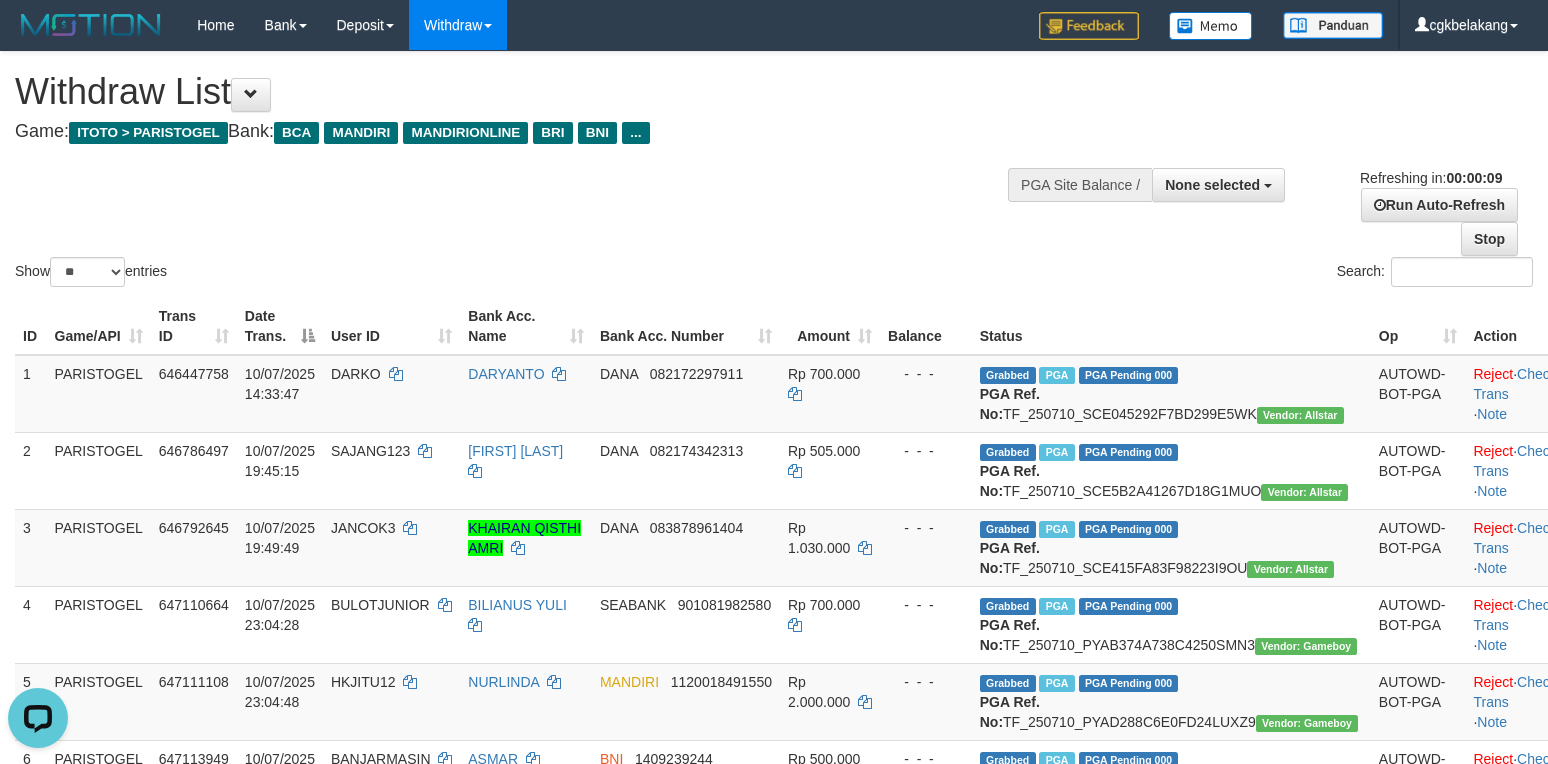 scroll, scrollTop: 0, scrollLeft: 0, axis: both 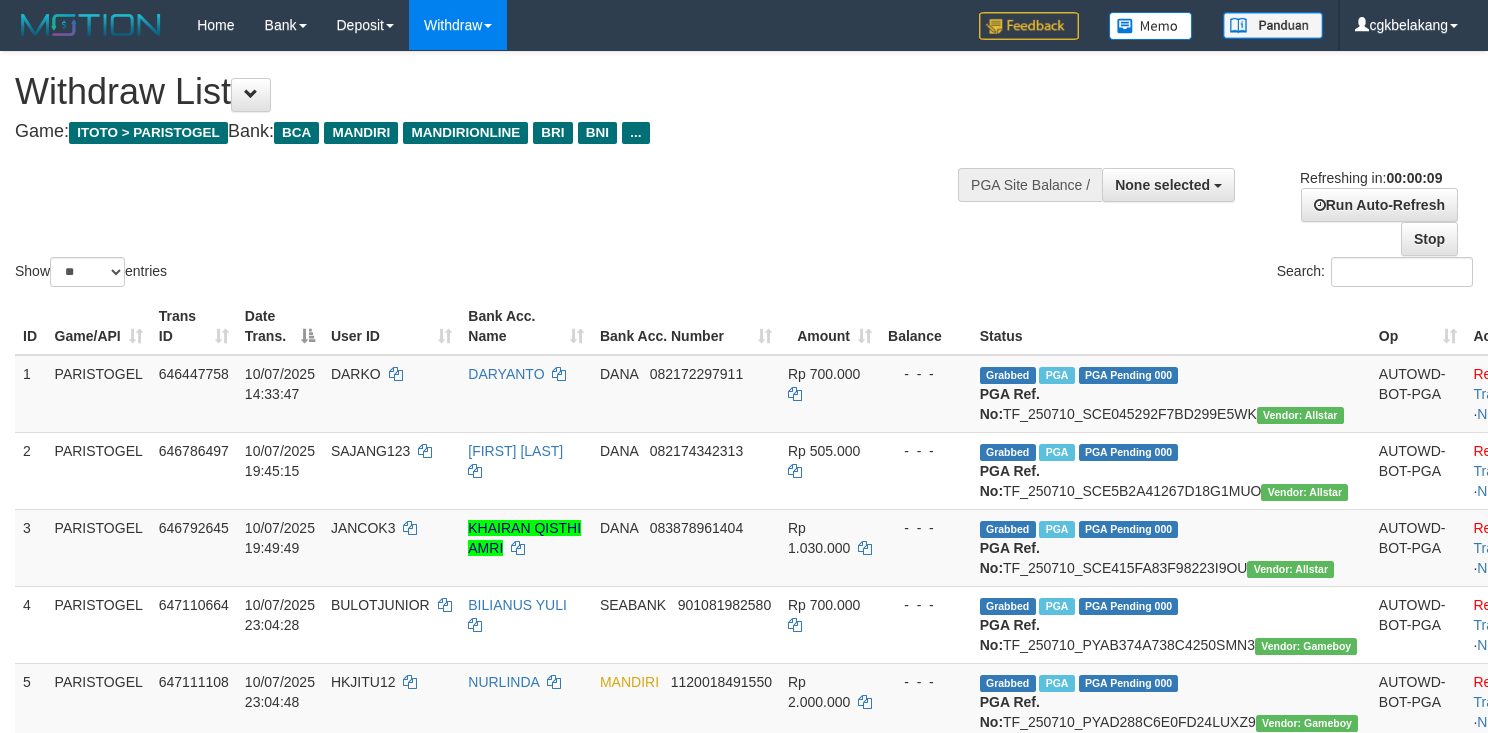 select 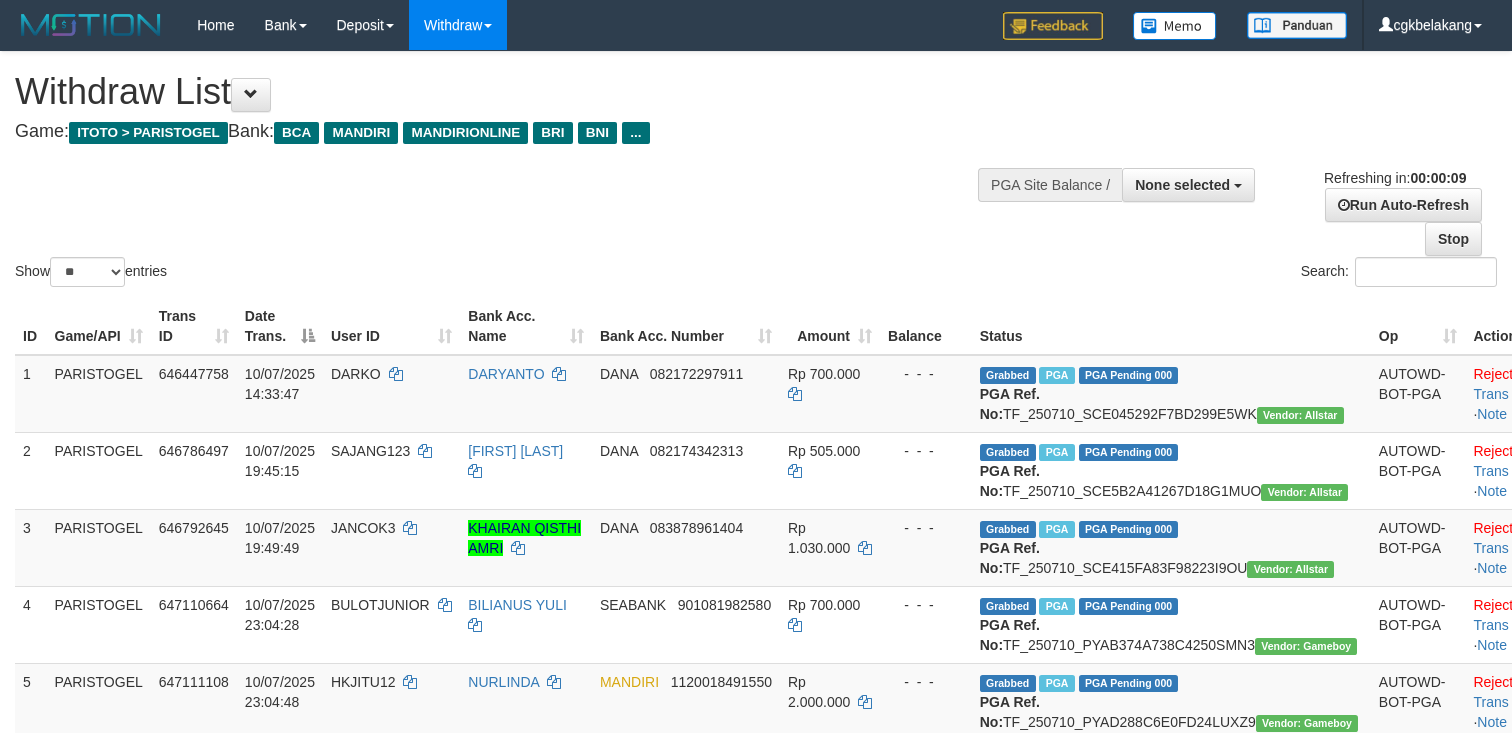 select 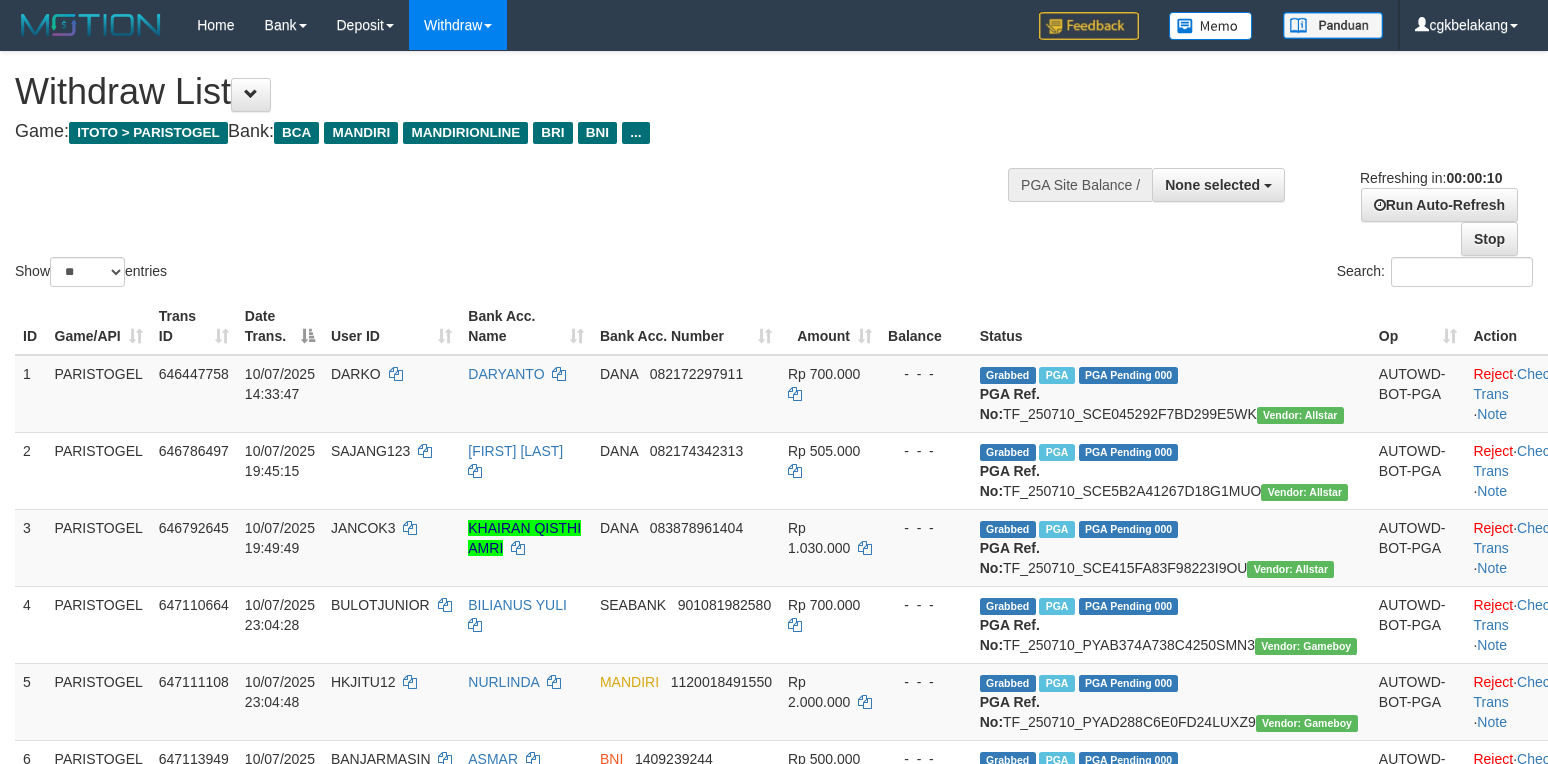 select 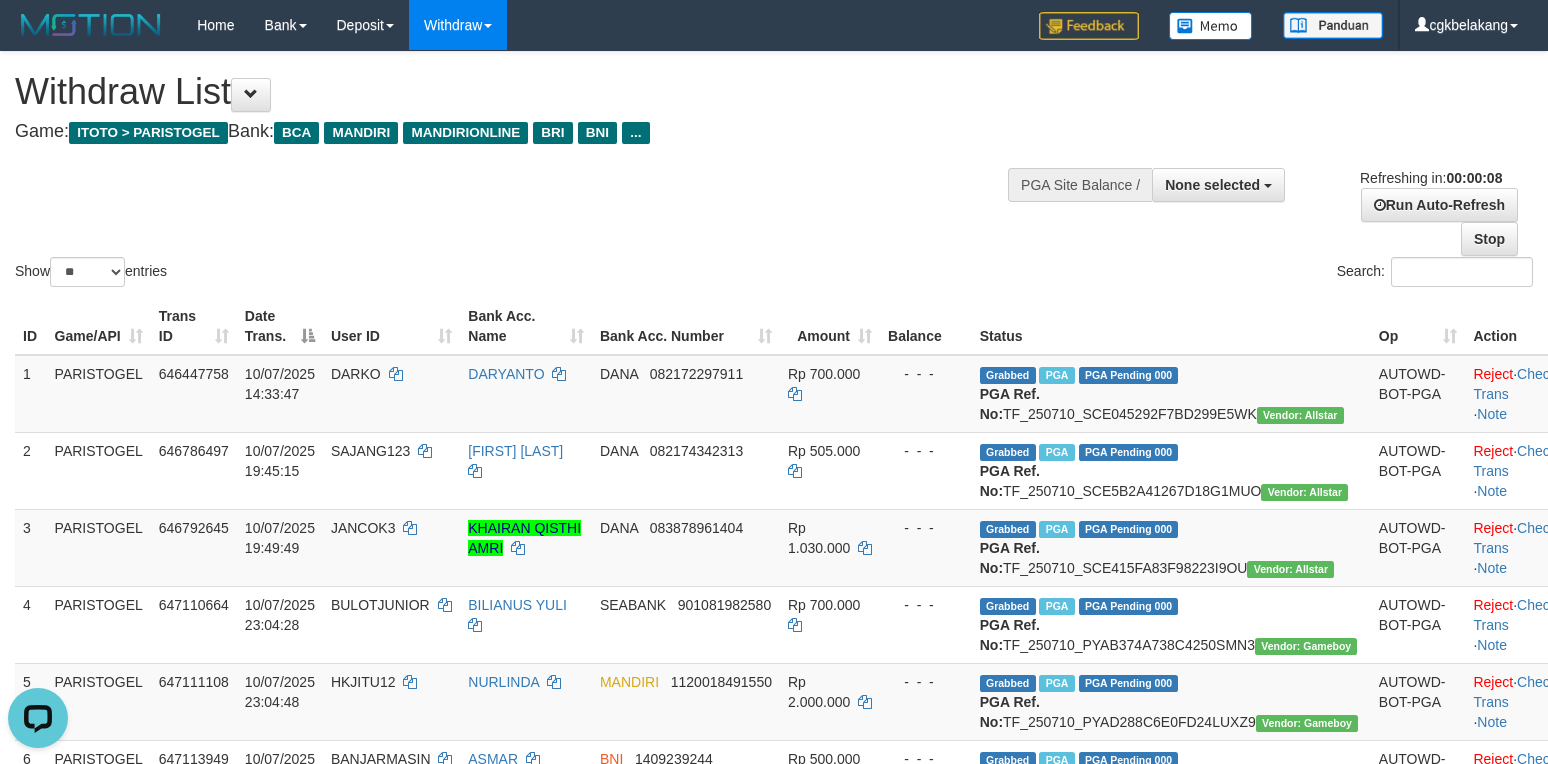 scroll, scrollTop: 0, scrollLeft: 0, axis: both 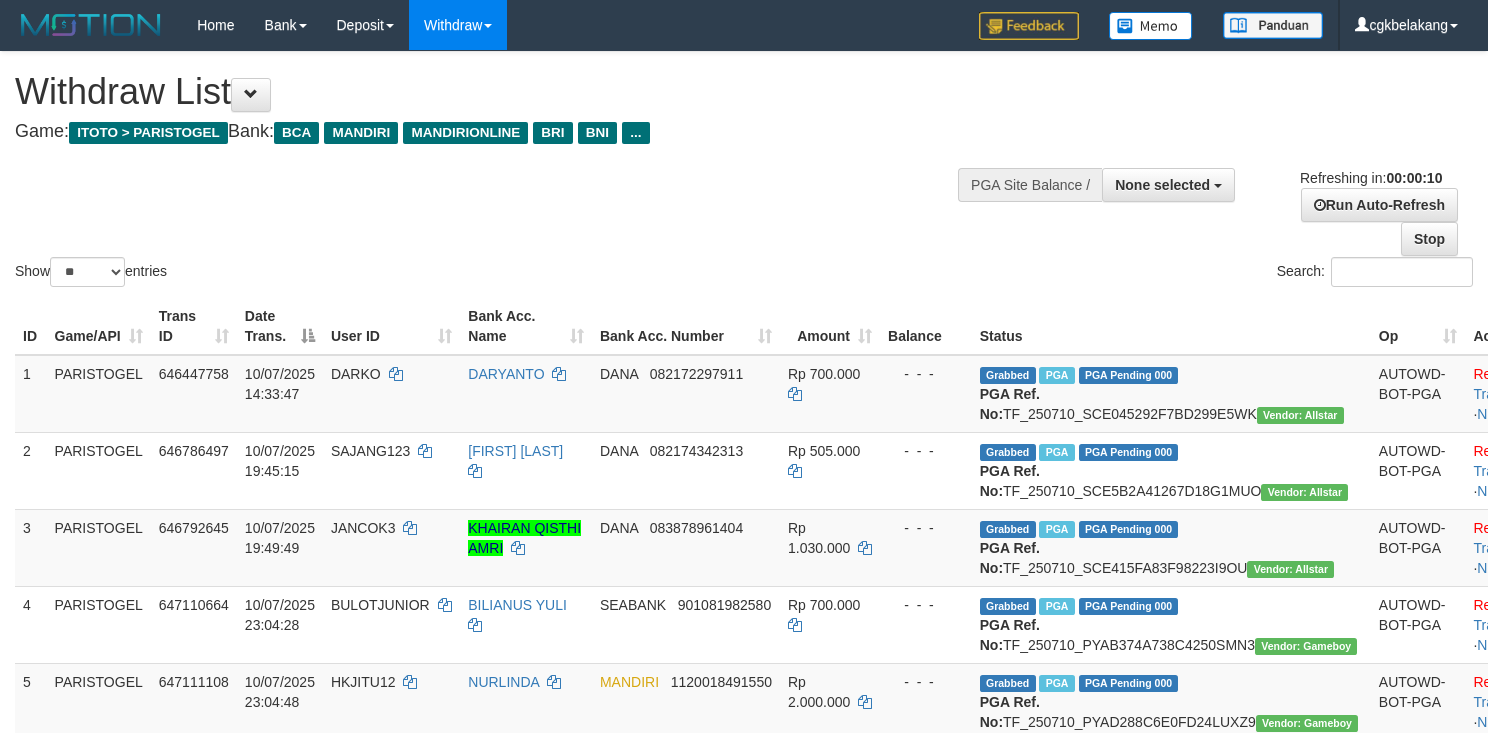 select 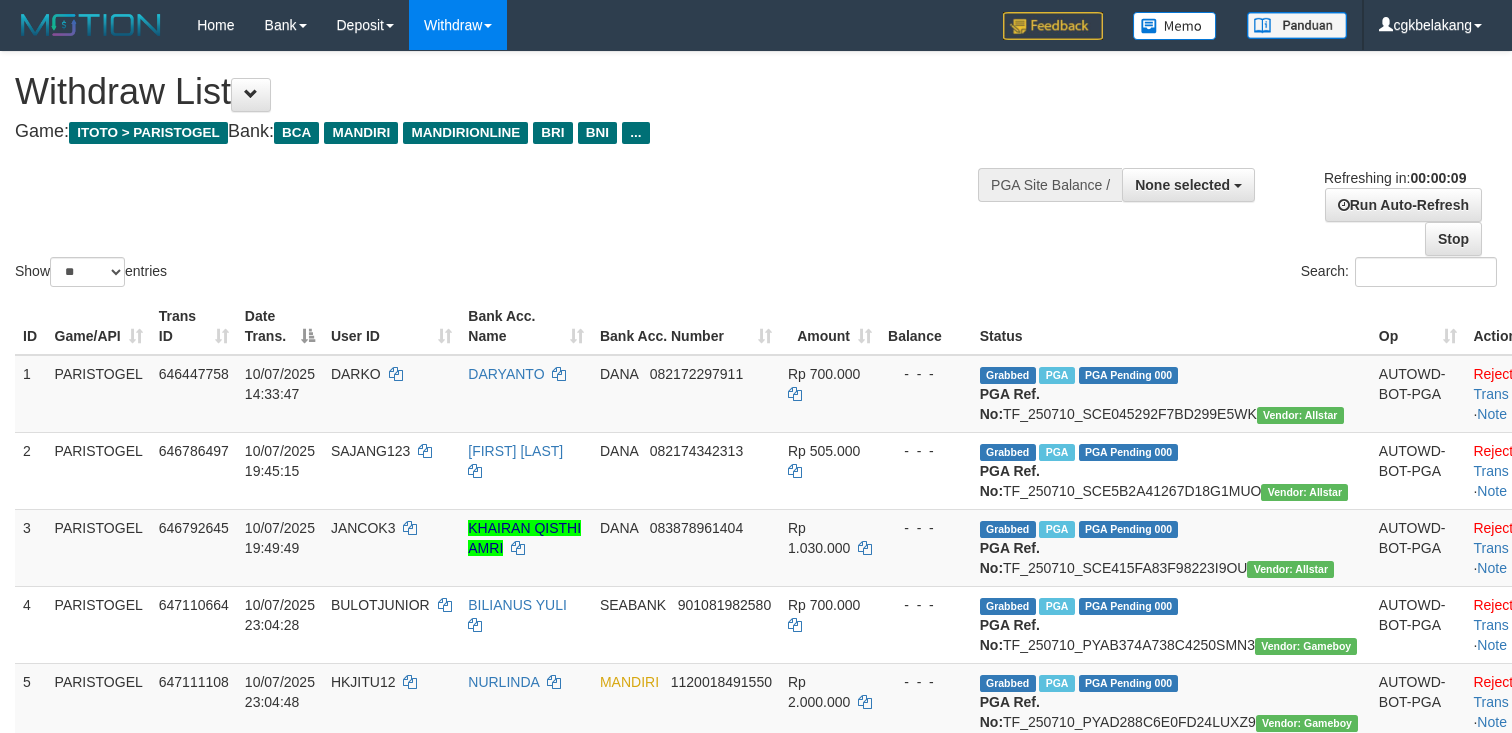 select 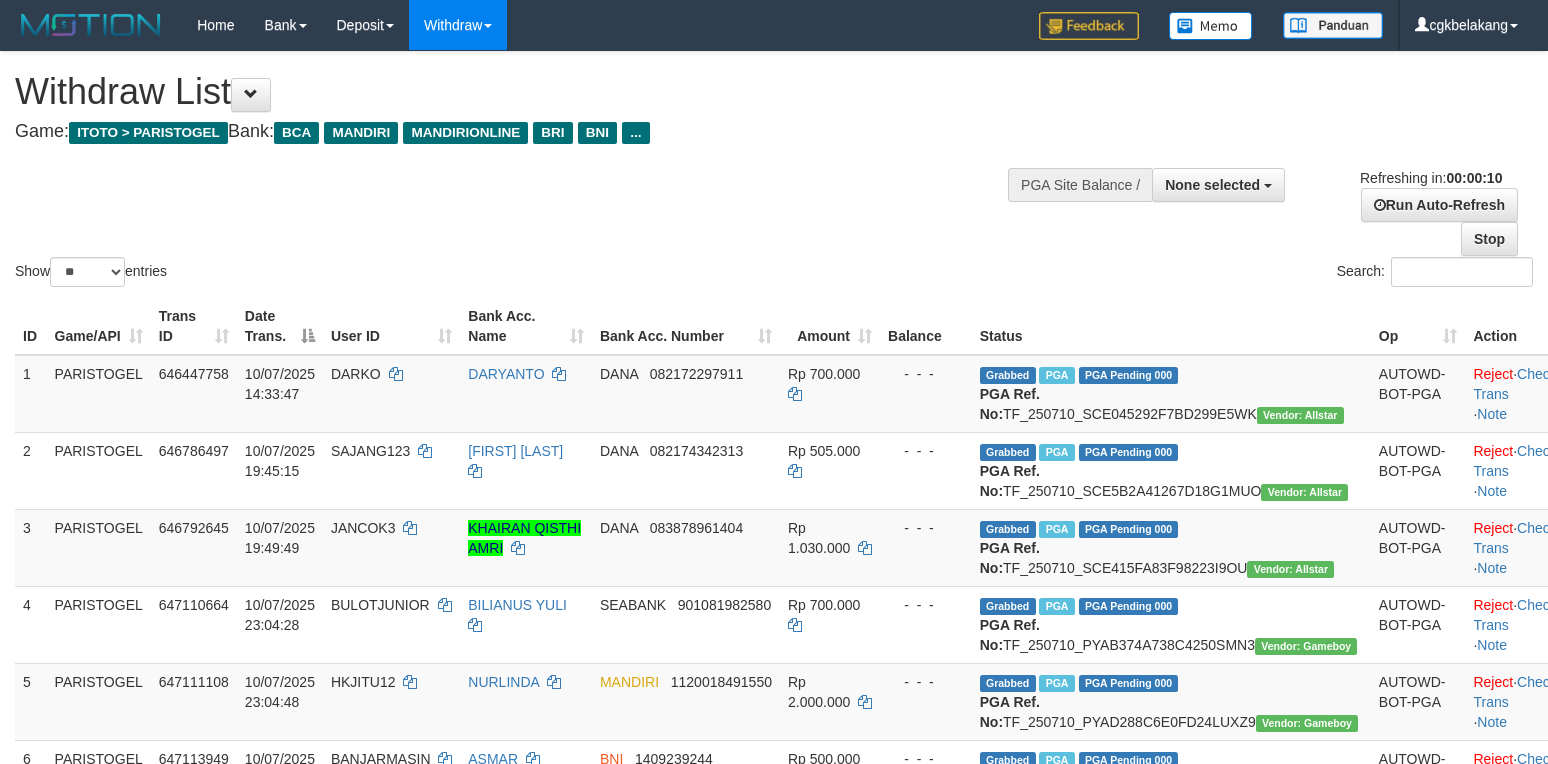 select 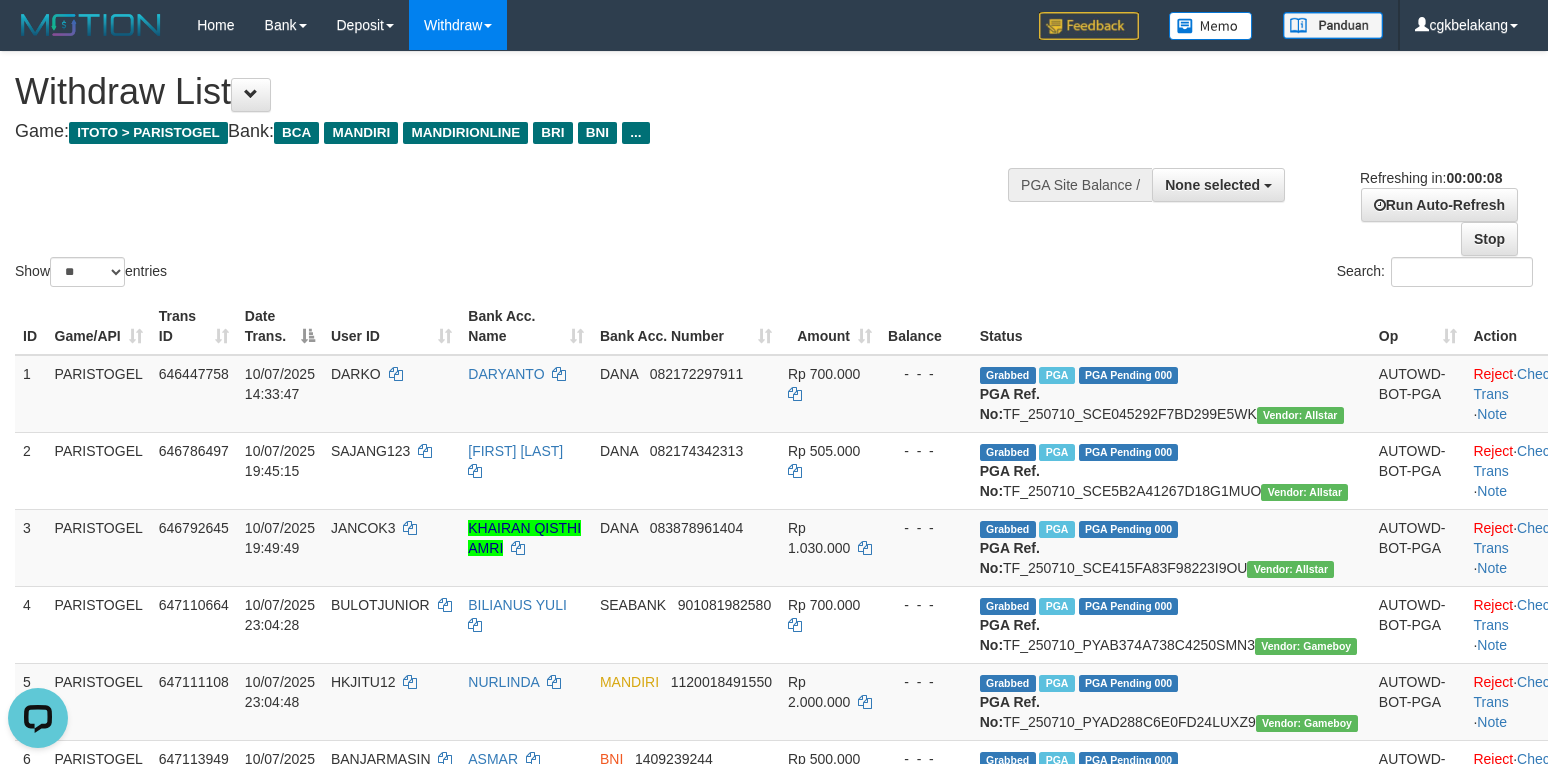 scroll, scrollTop: 0, scrollLeft: 0, axis: both 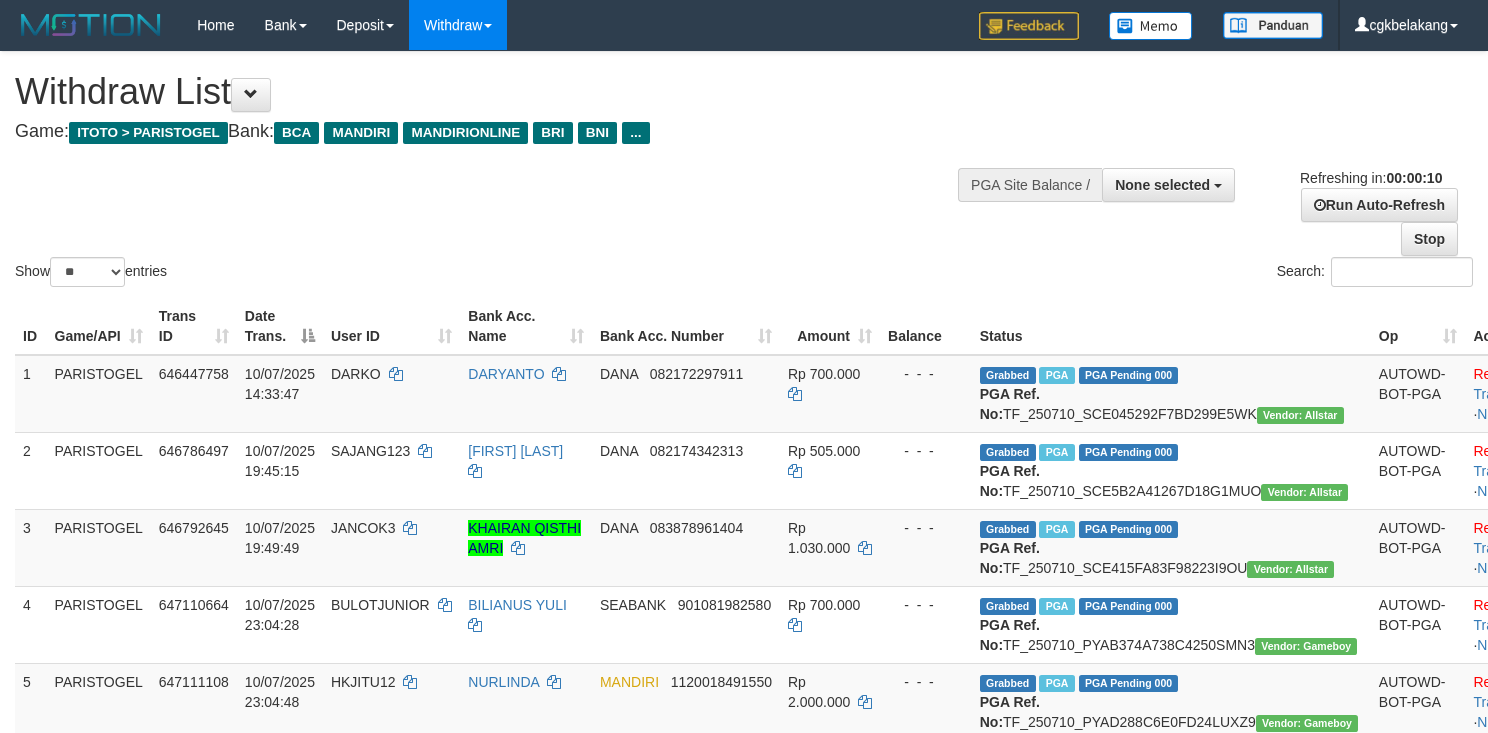 select 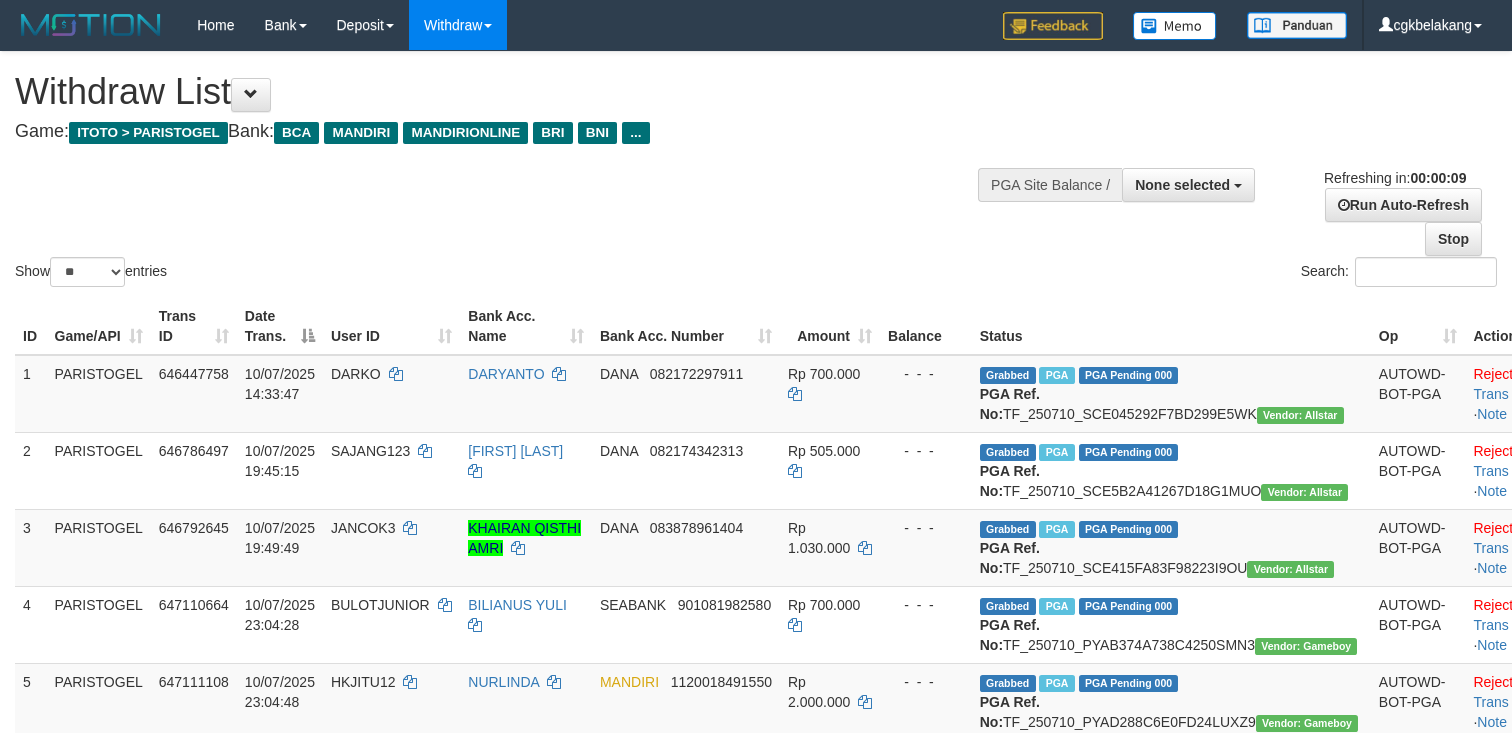 select 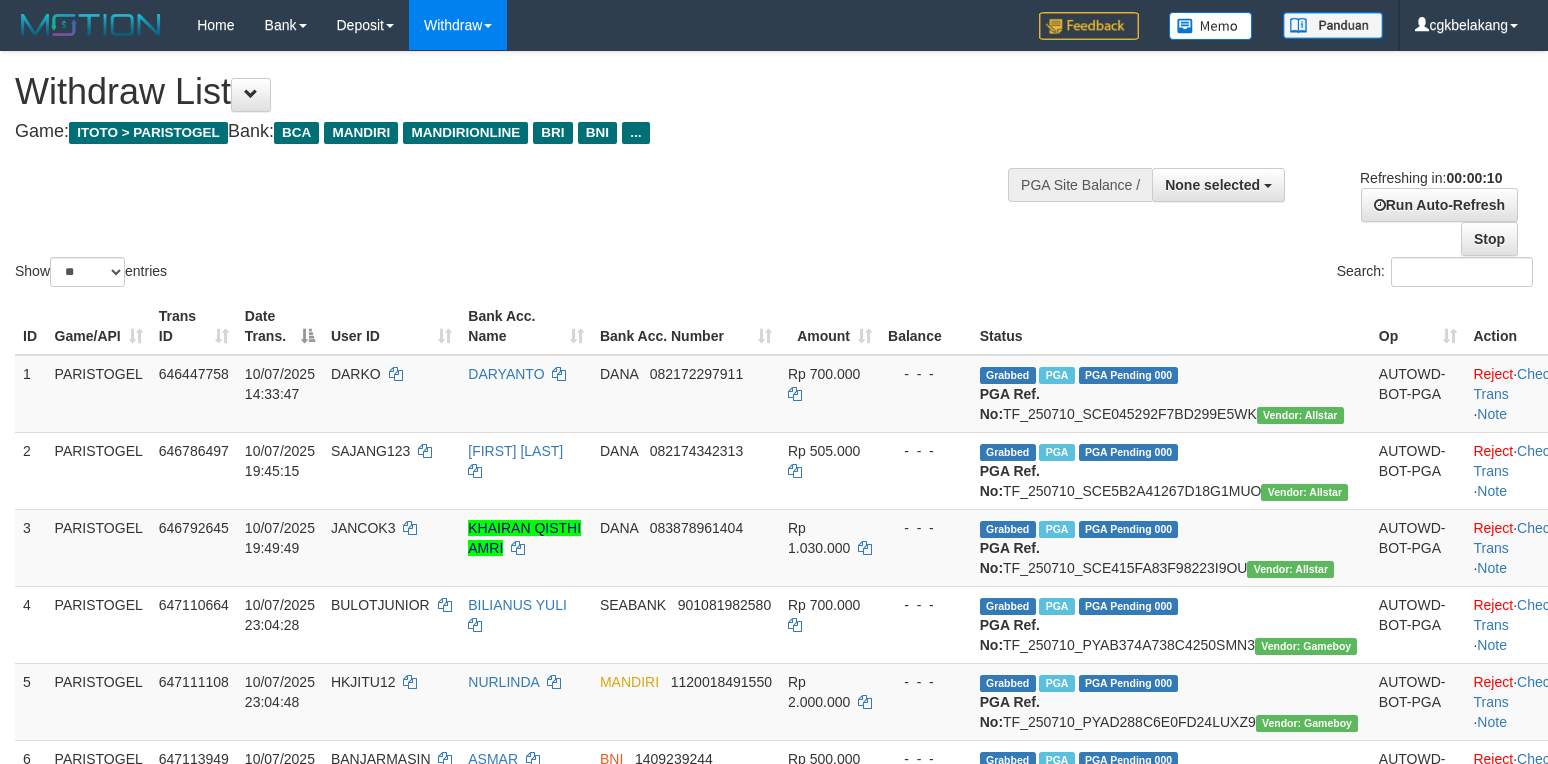 select 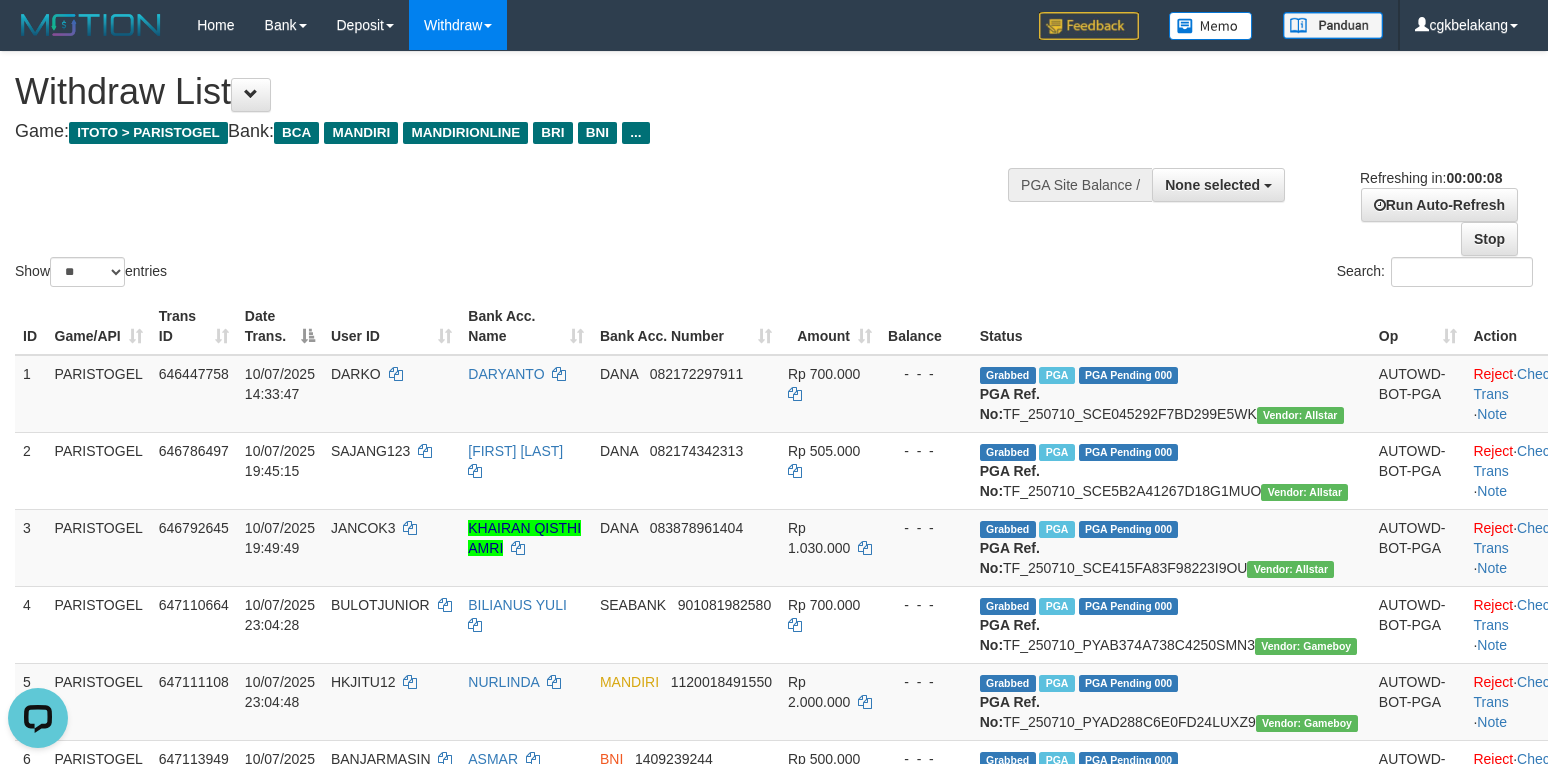 scroll, scrollTop: 0, scrollLeft: 0, axis: both 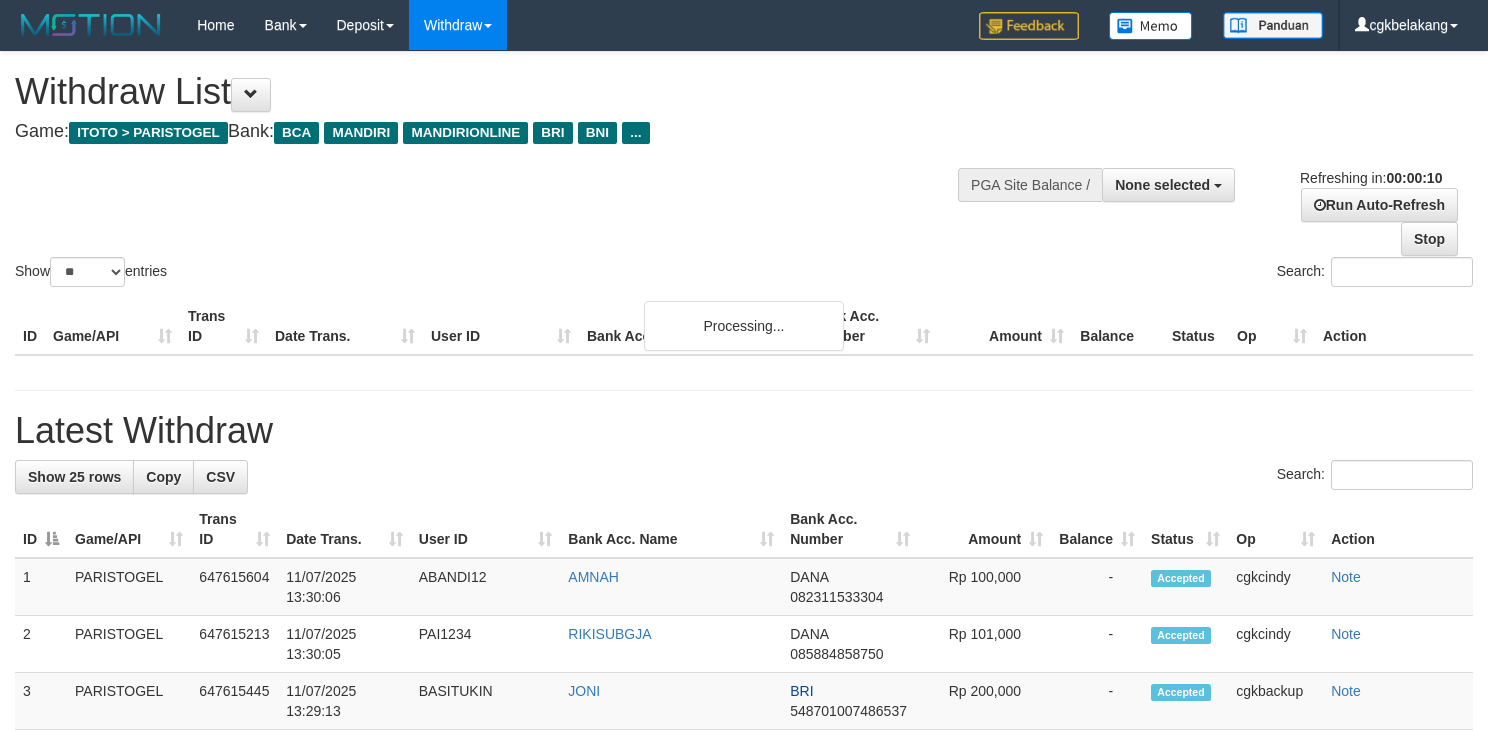 select 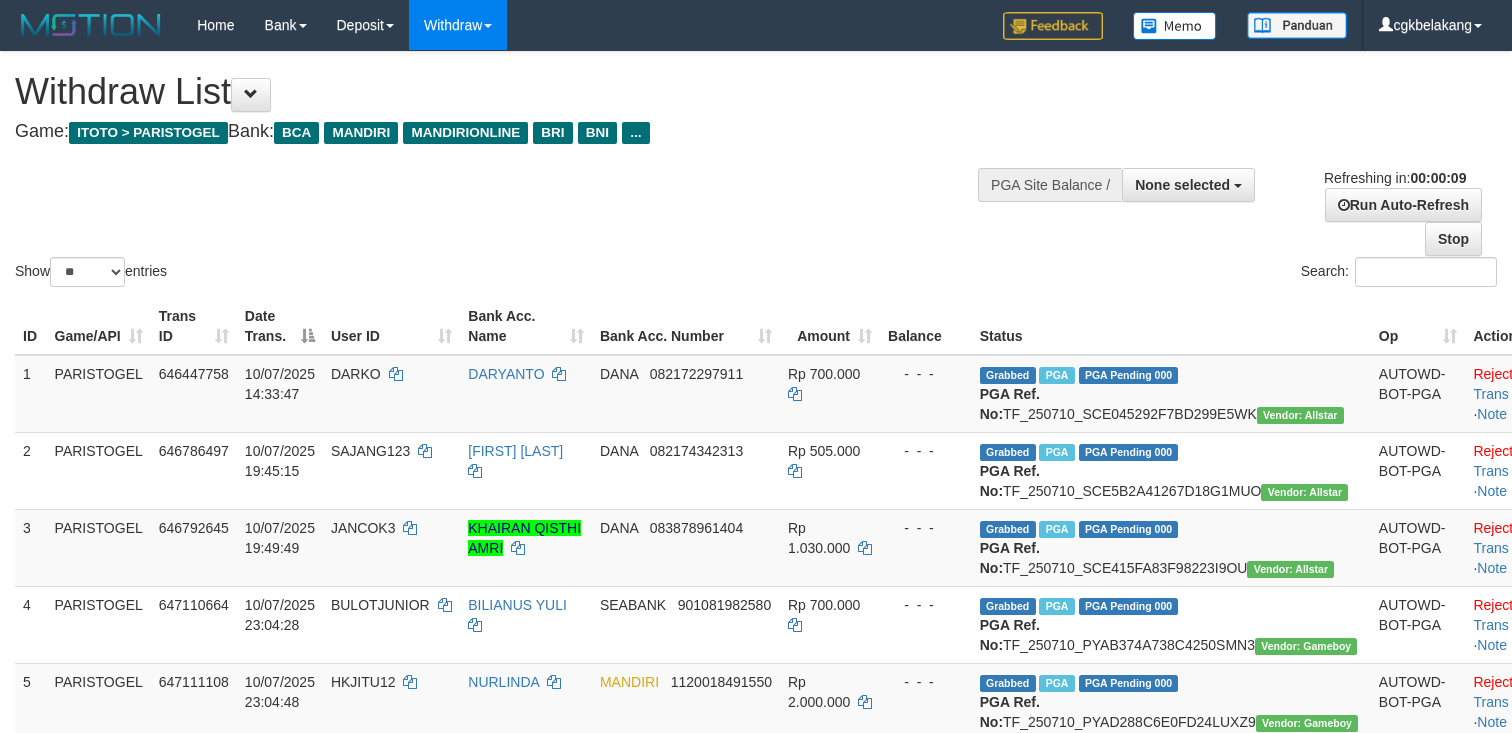 select 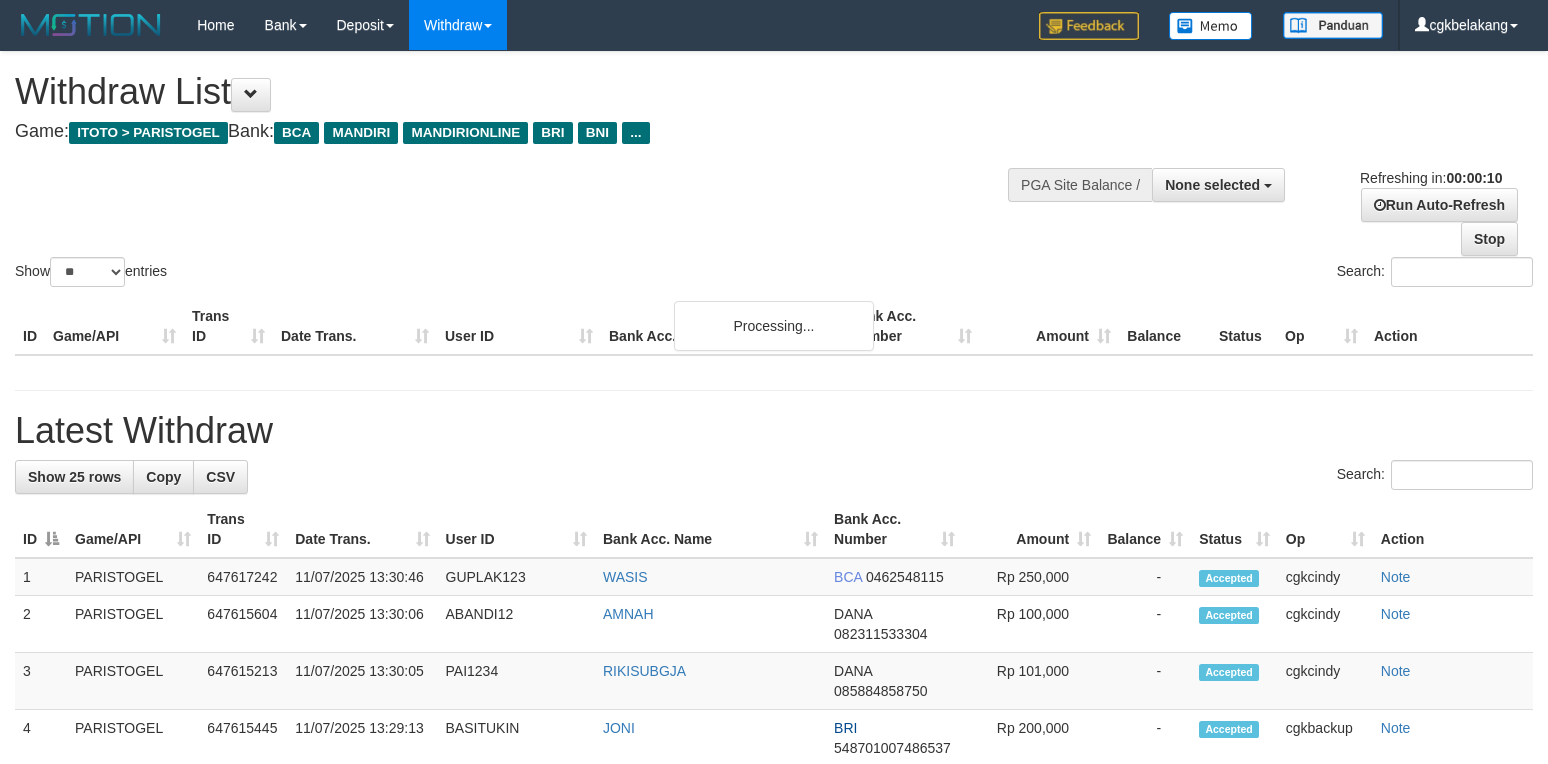 select 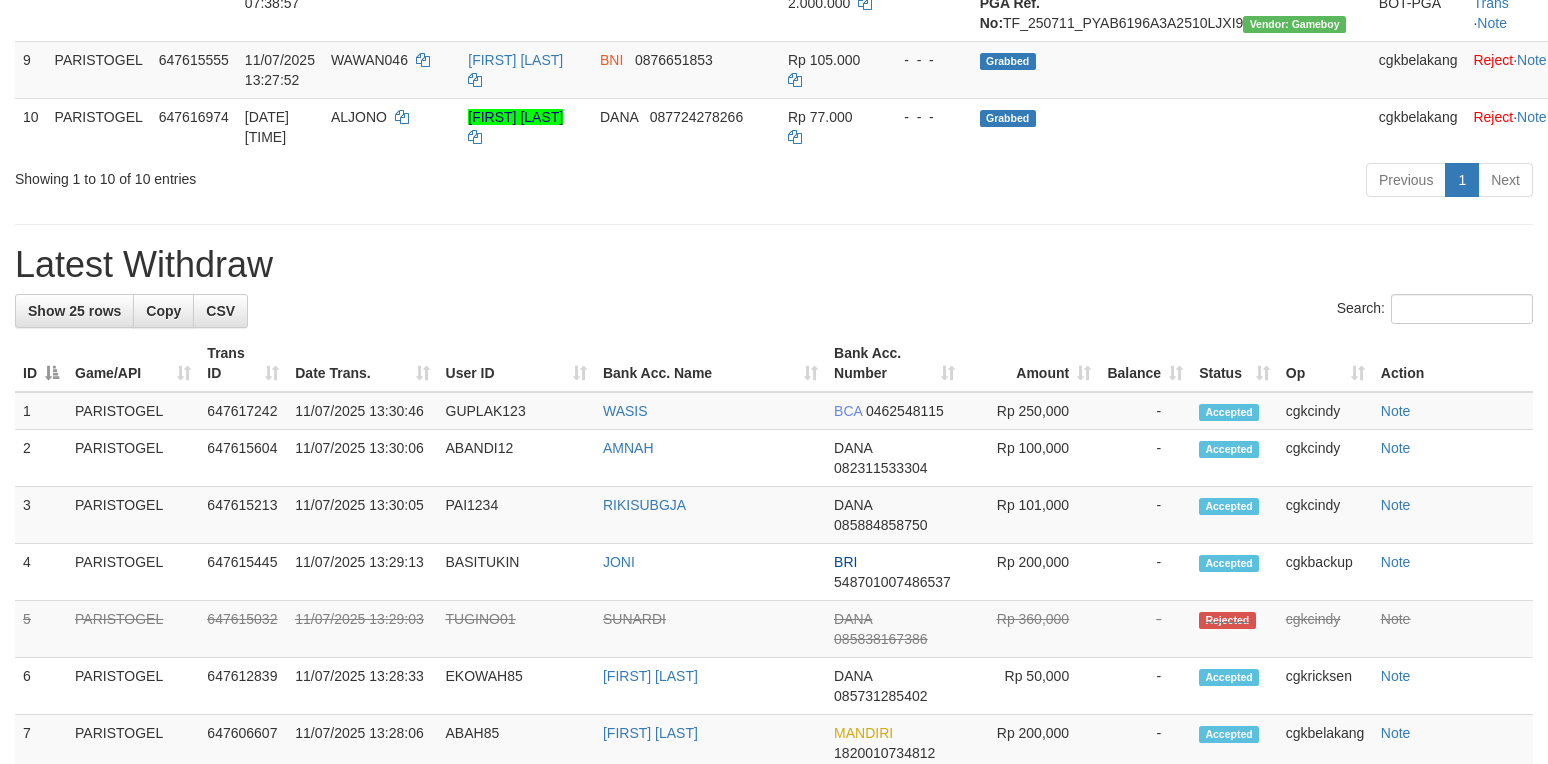 scroll, scrollTop: 933, scrollLeft: 0, axis: vertical 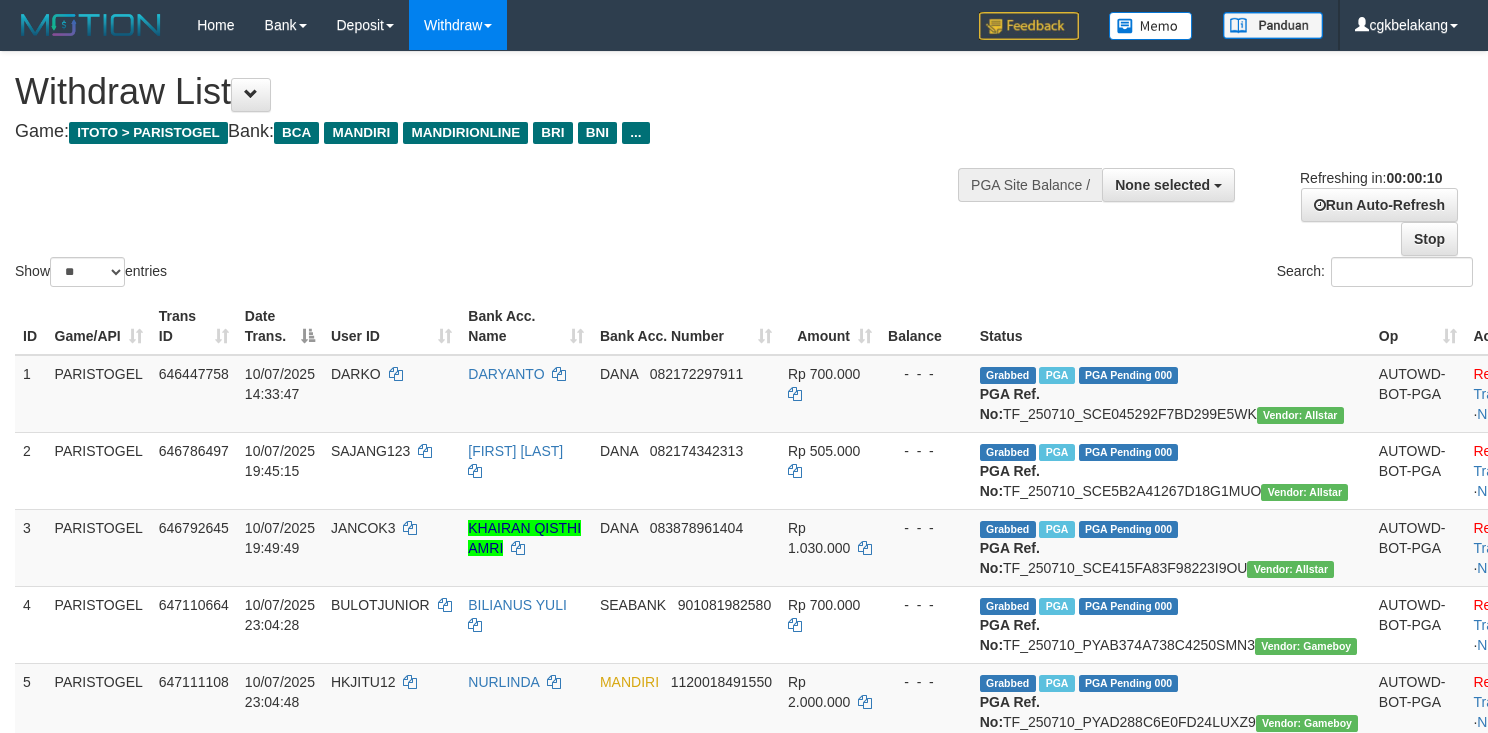 select 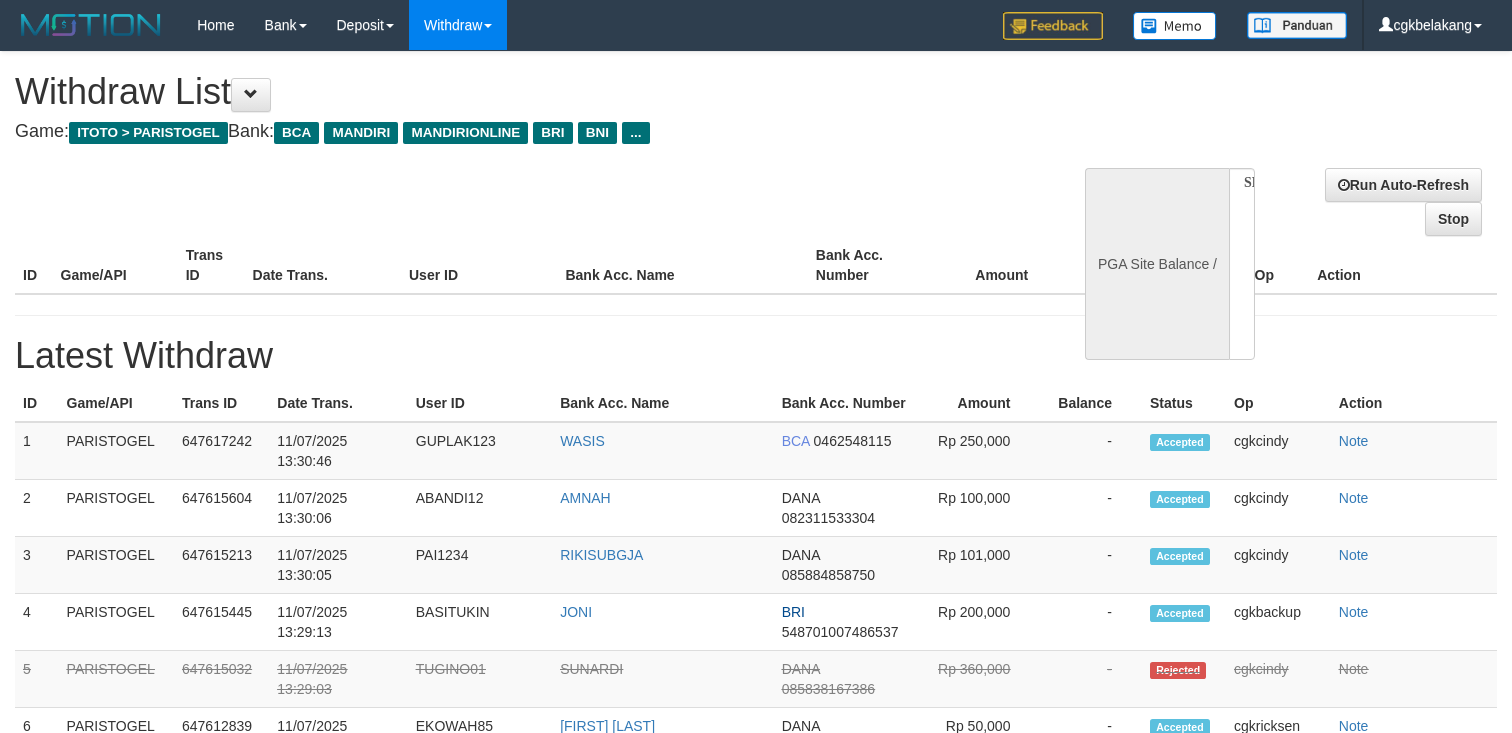 select 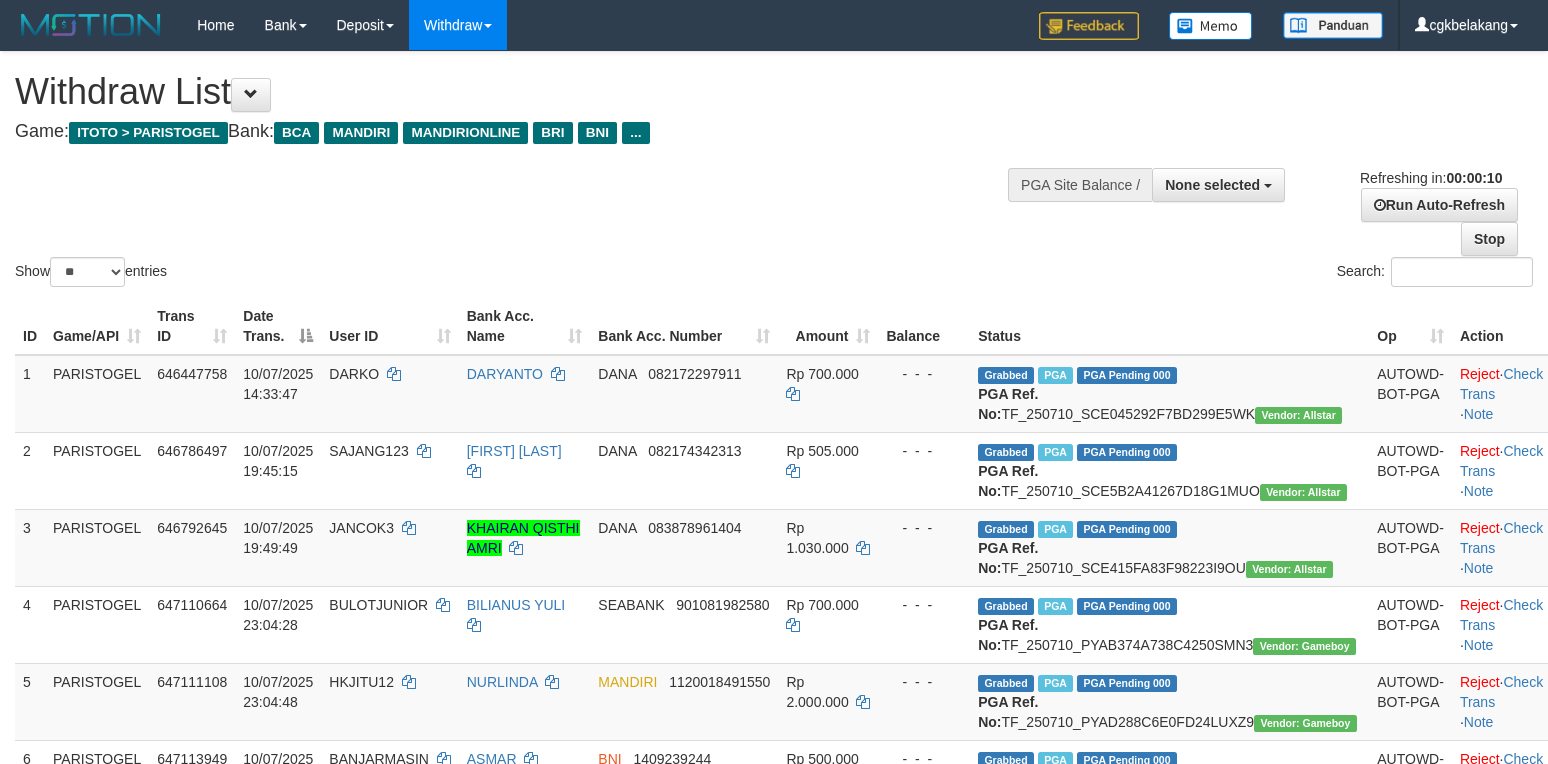 select 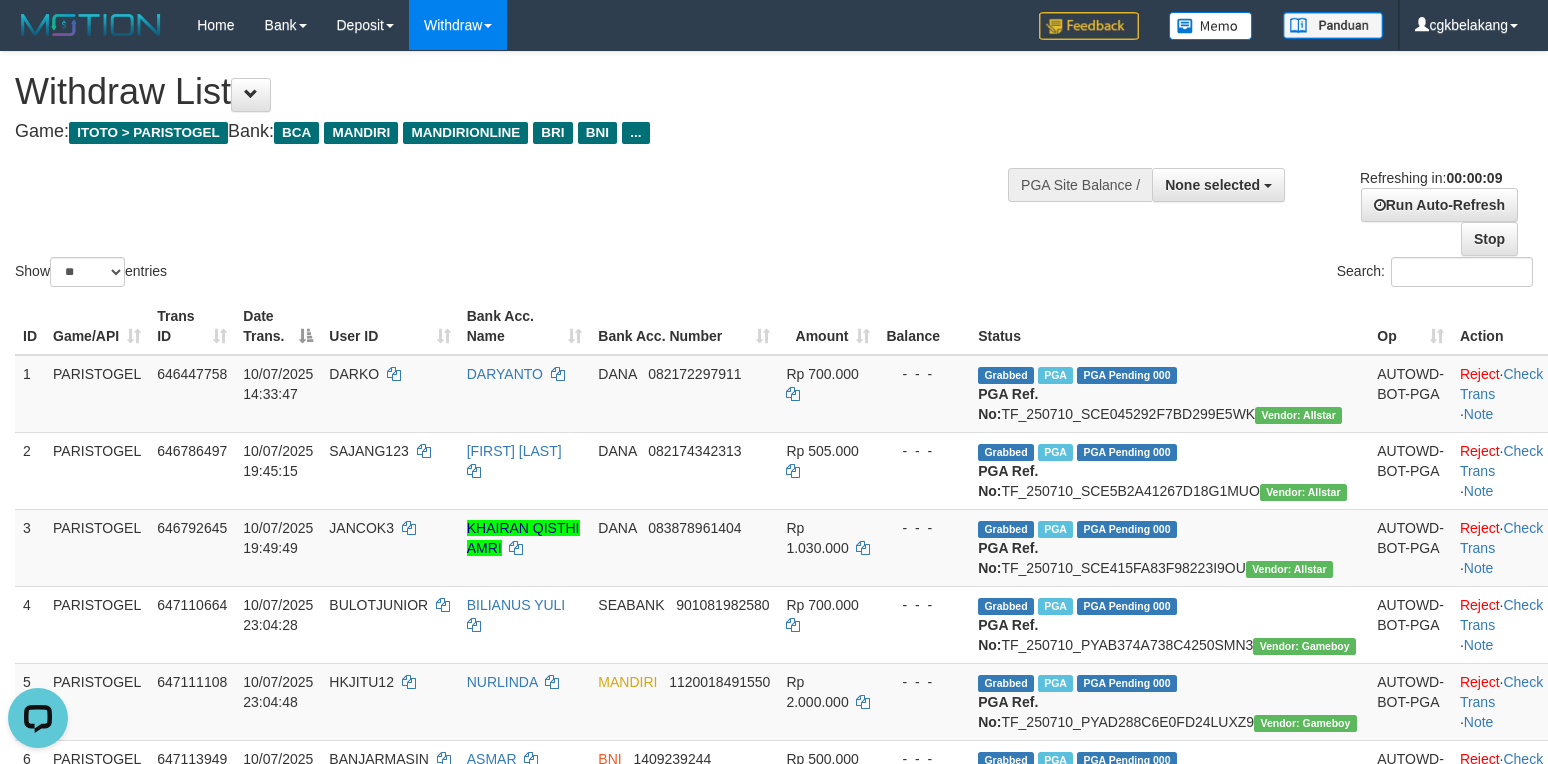 scroll, scrollTop: 0, scrollLeft: 0, axis: both 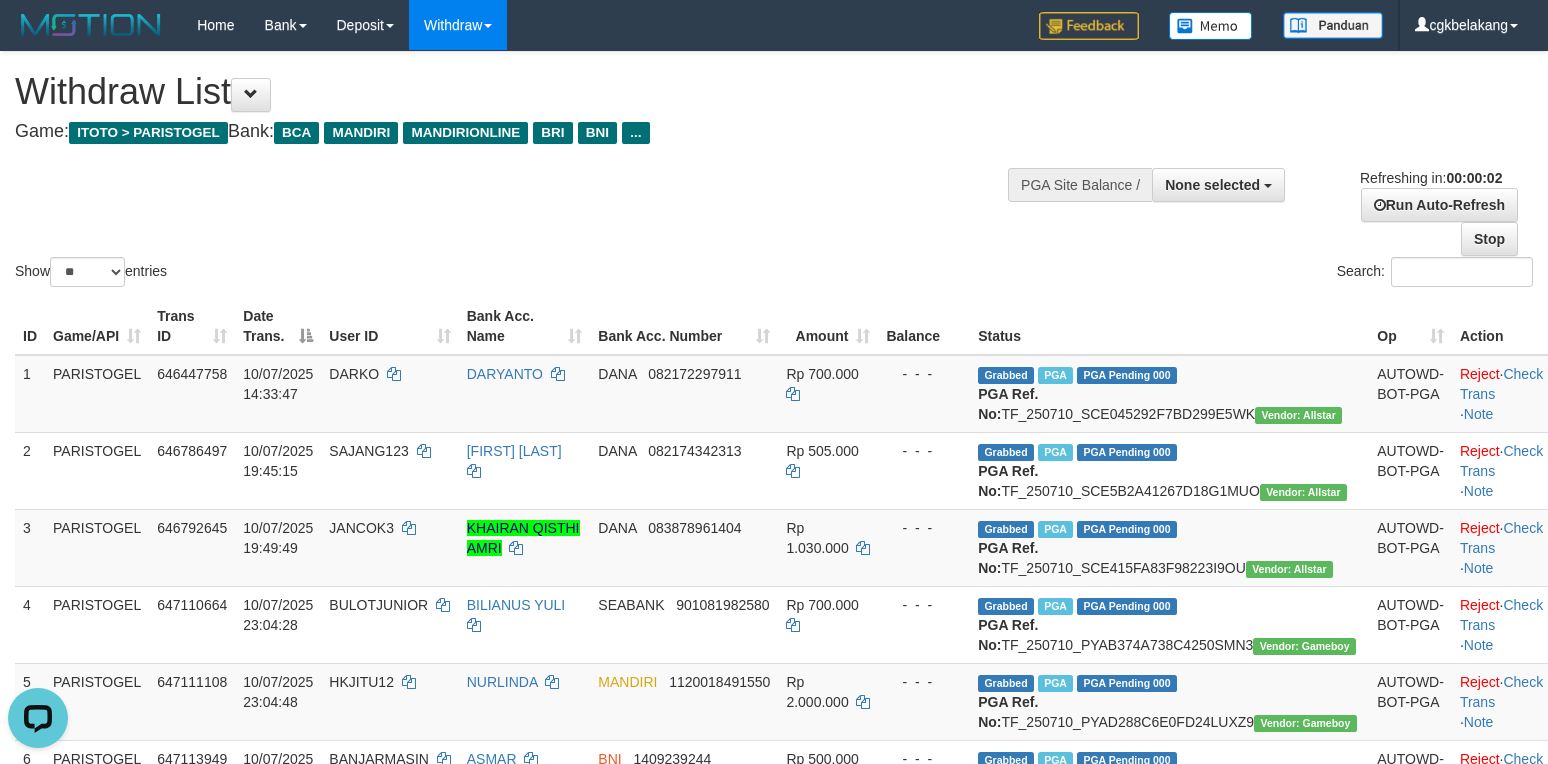 click on "Search:" at bounding box center (1161, 274) 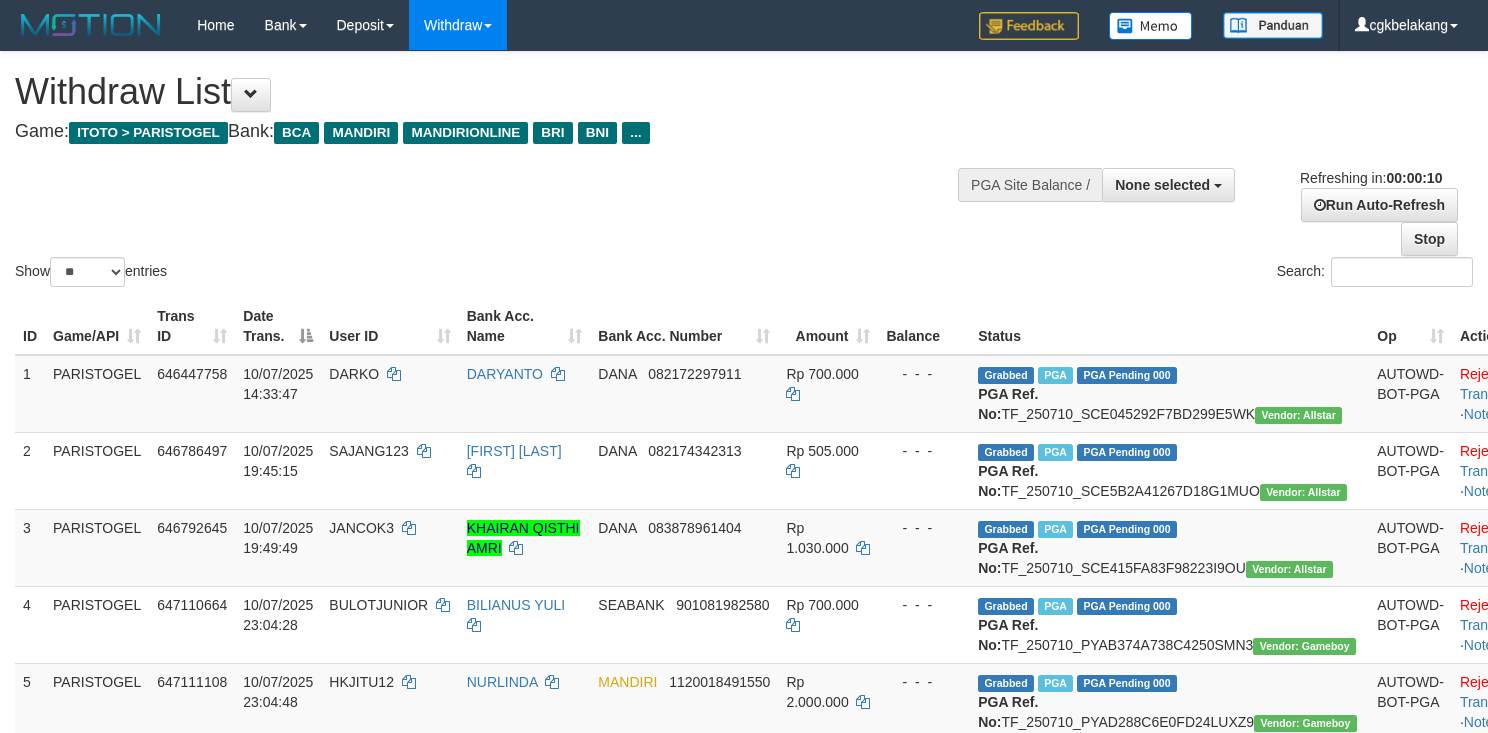 select 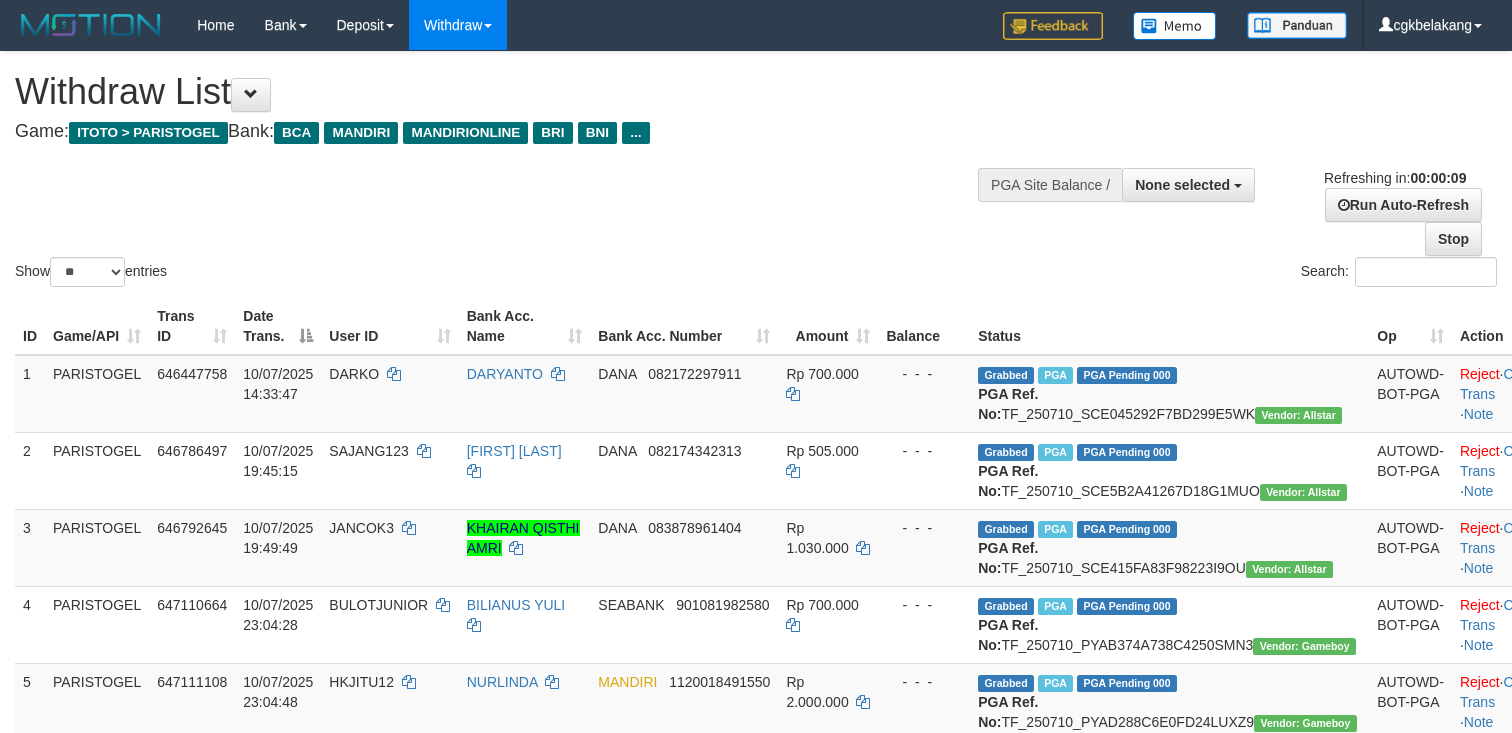 select 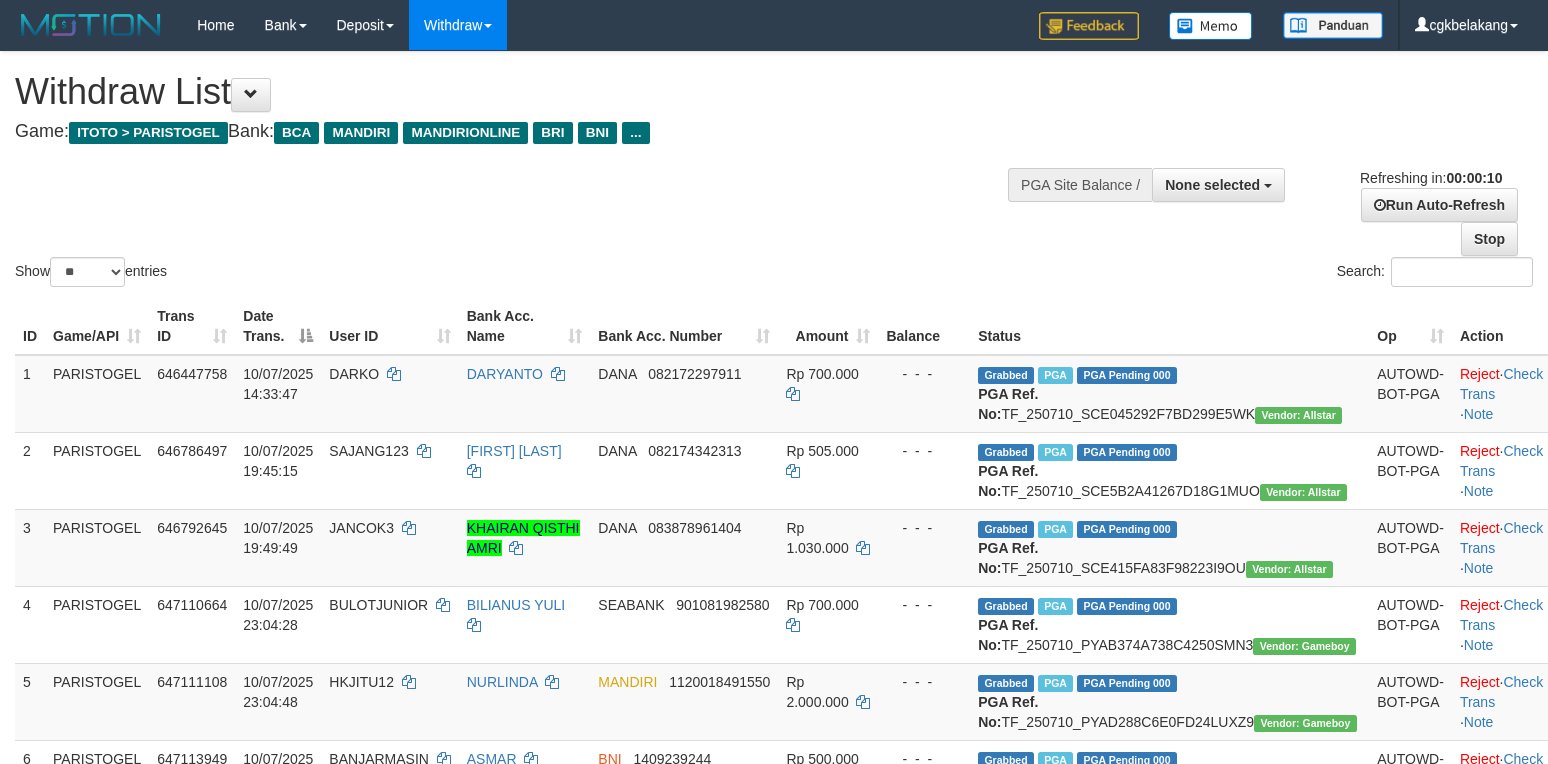 select 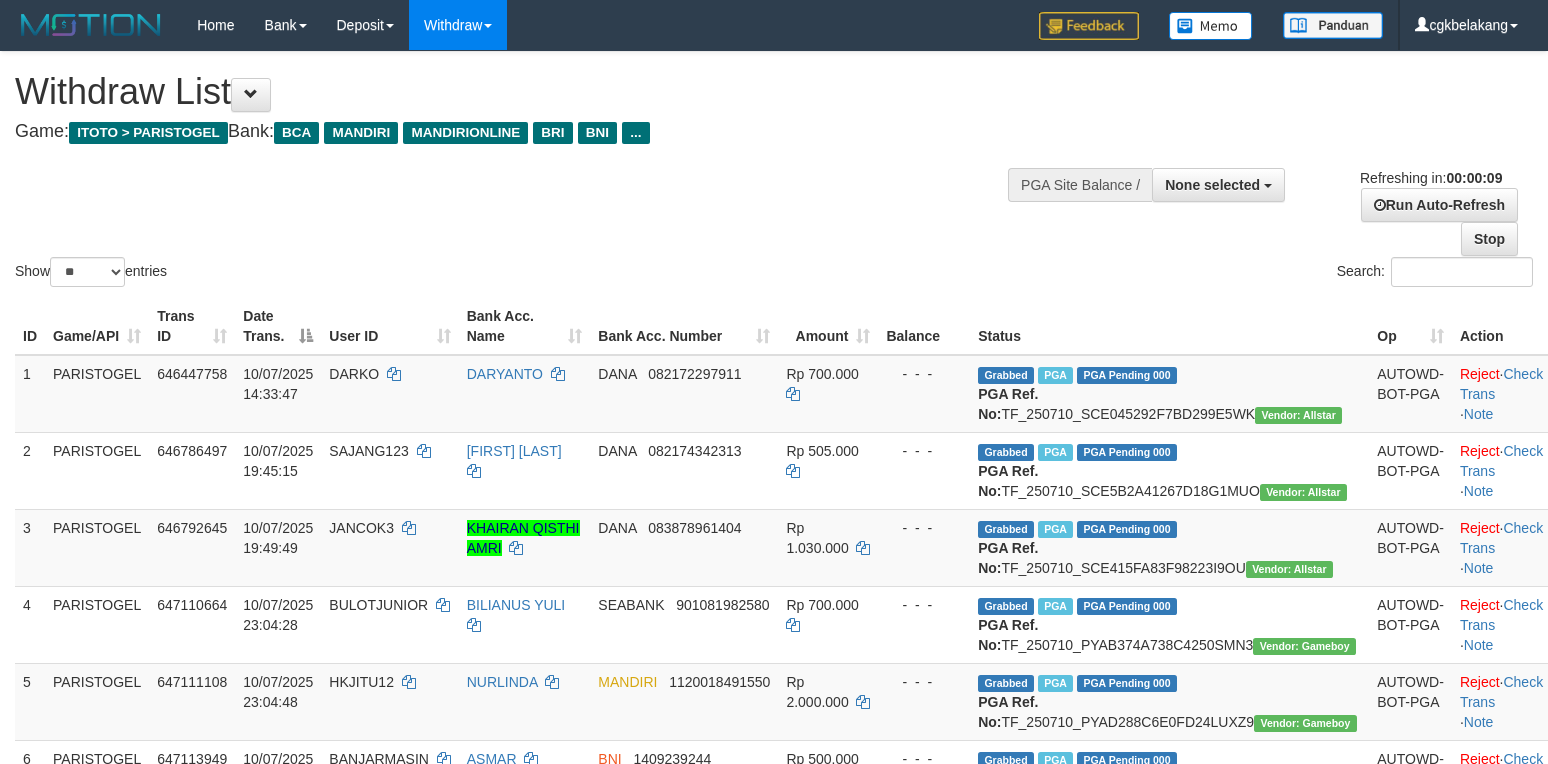 drag, startPoint x: 1185, startPoint y: 288, endPoint x: 1256, endPoint y: 313, distance: 75.272835 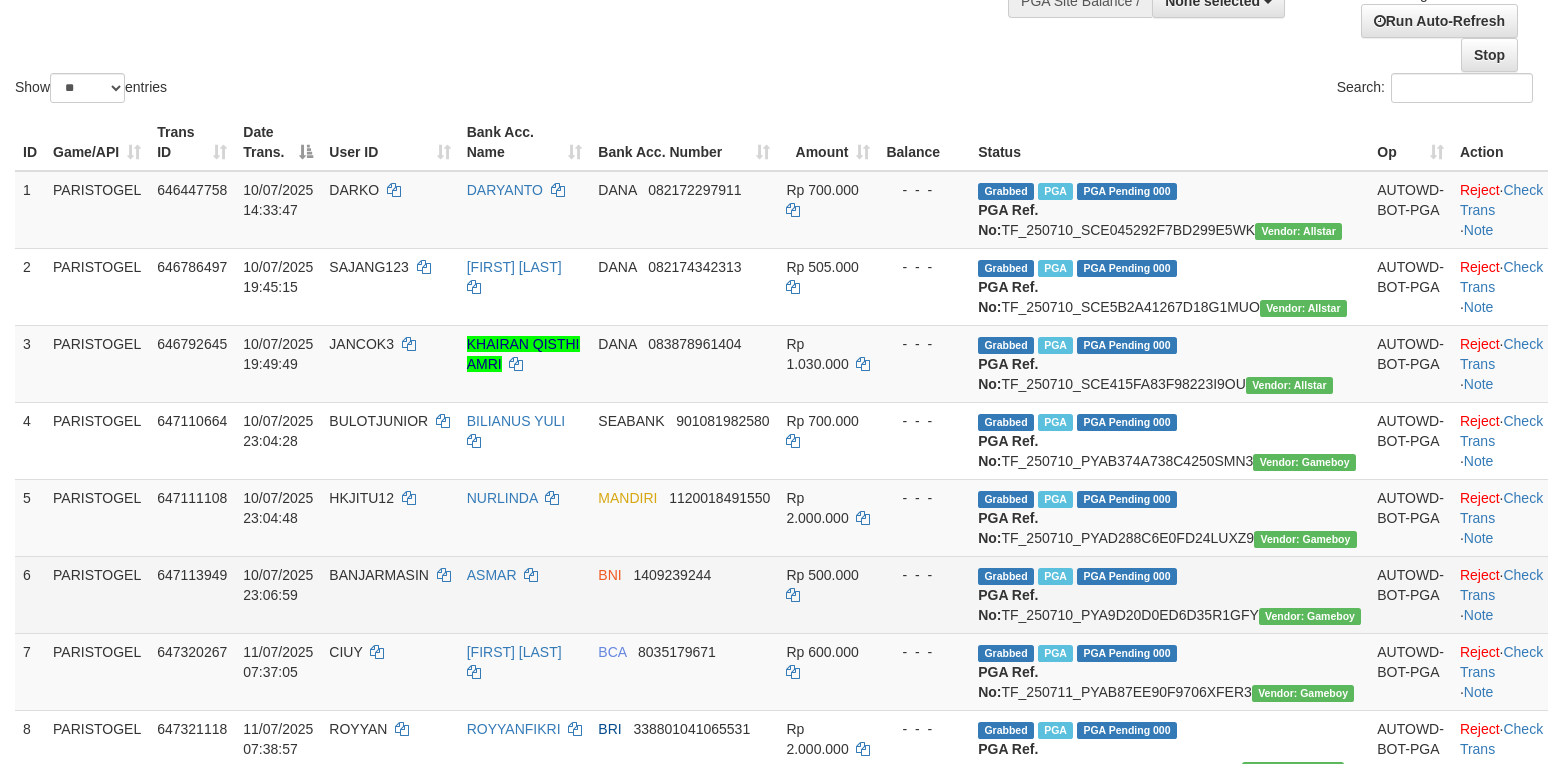 scroll, scrollTop: 533, scrollLeft: 0, axis: vertical 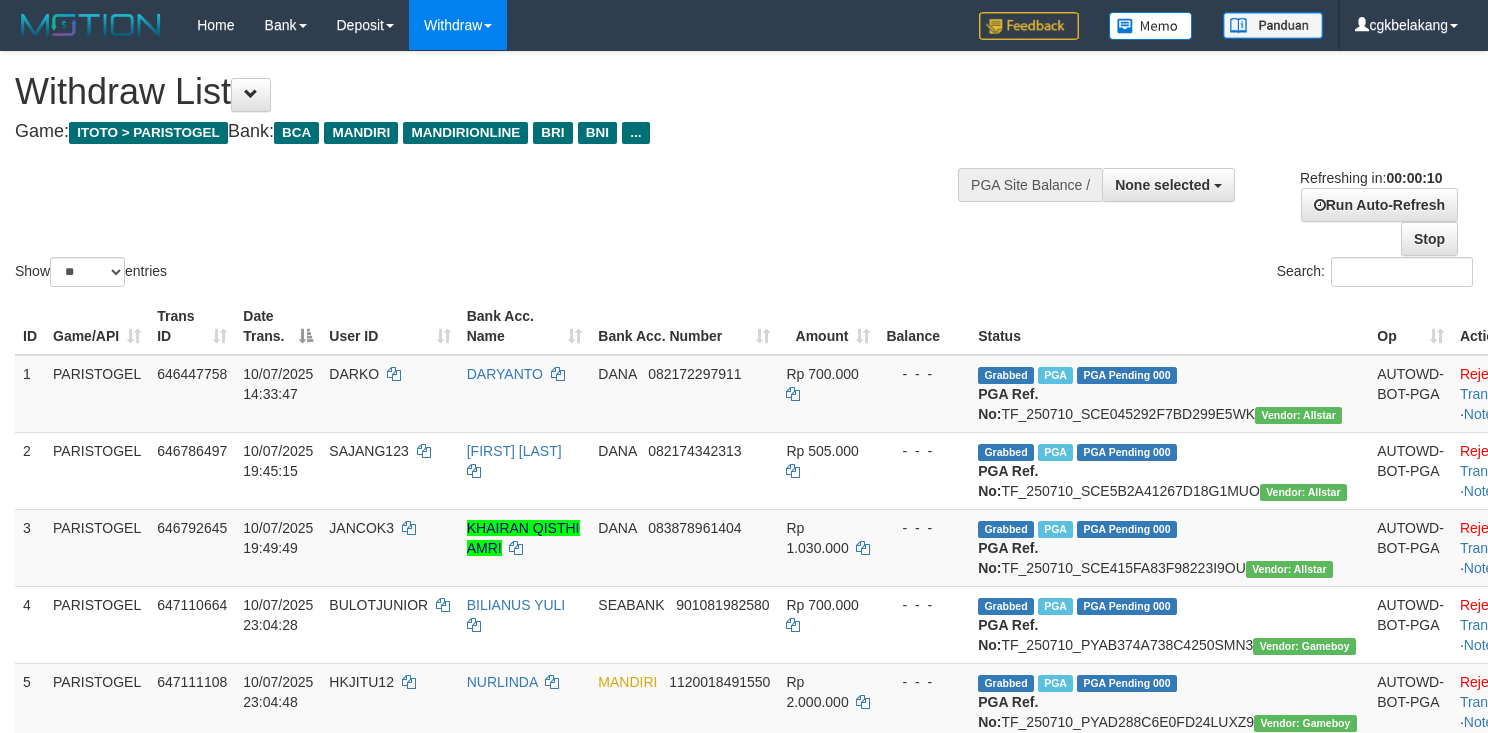 select 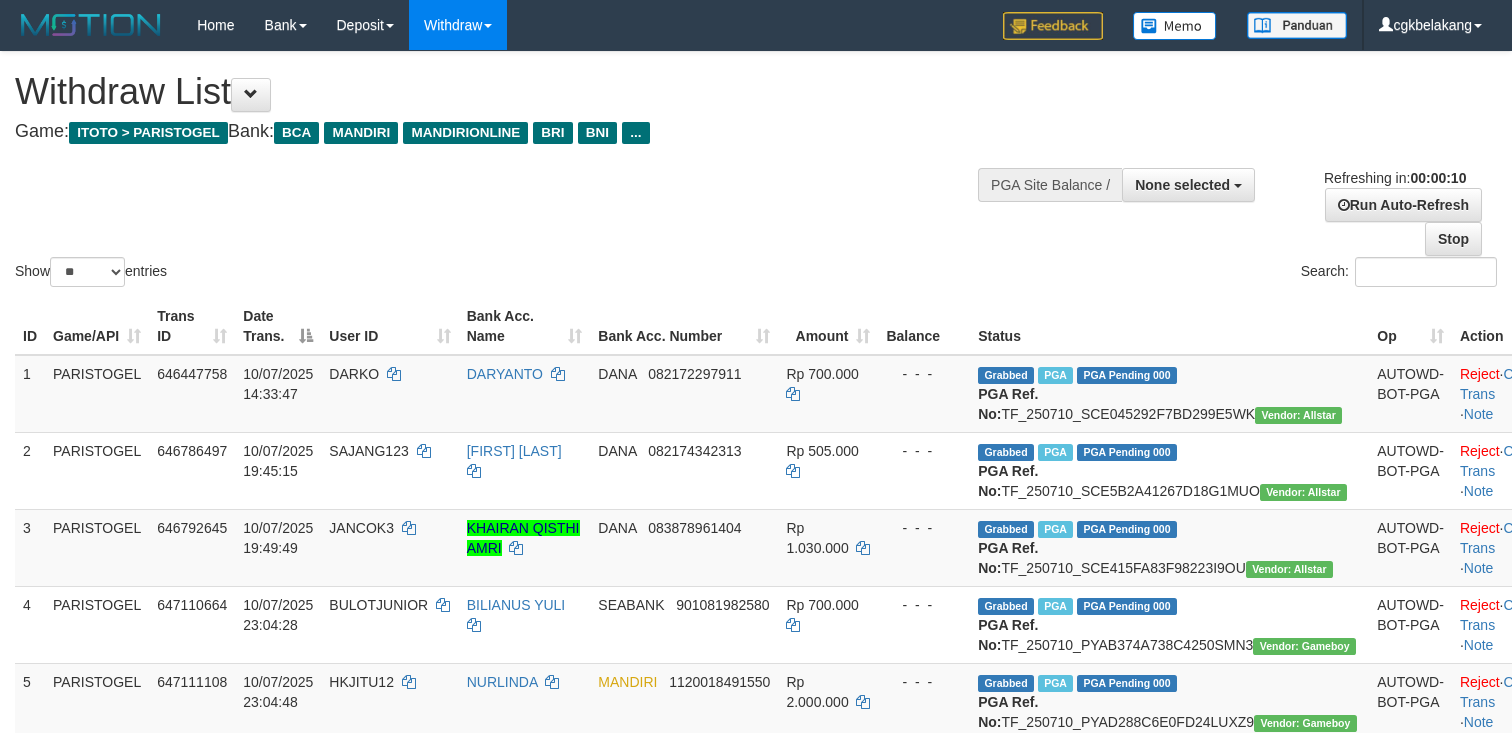 select 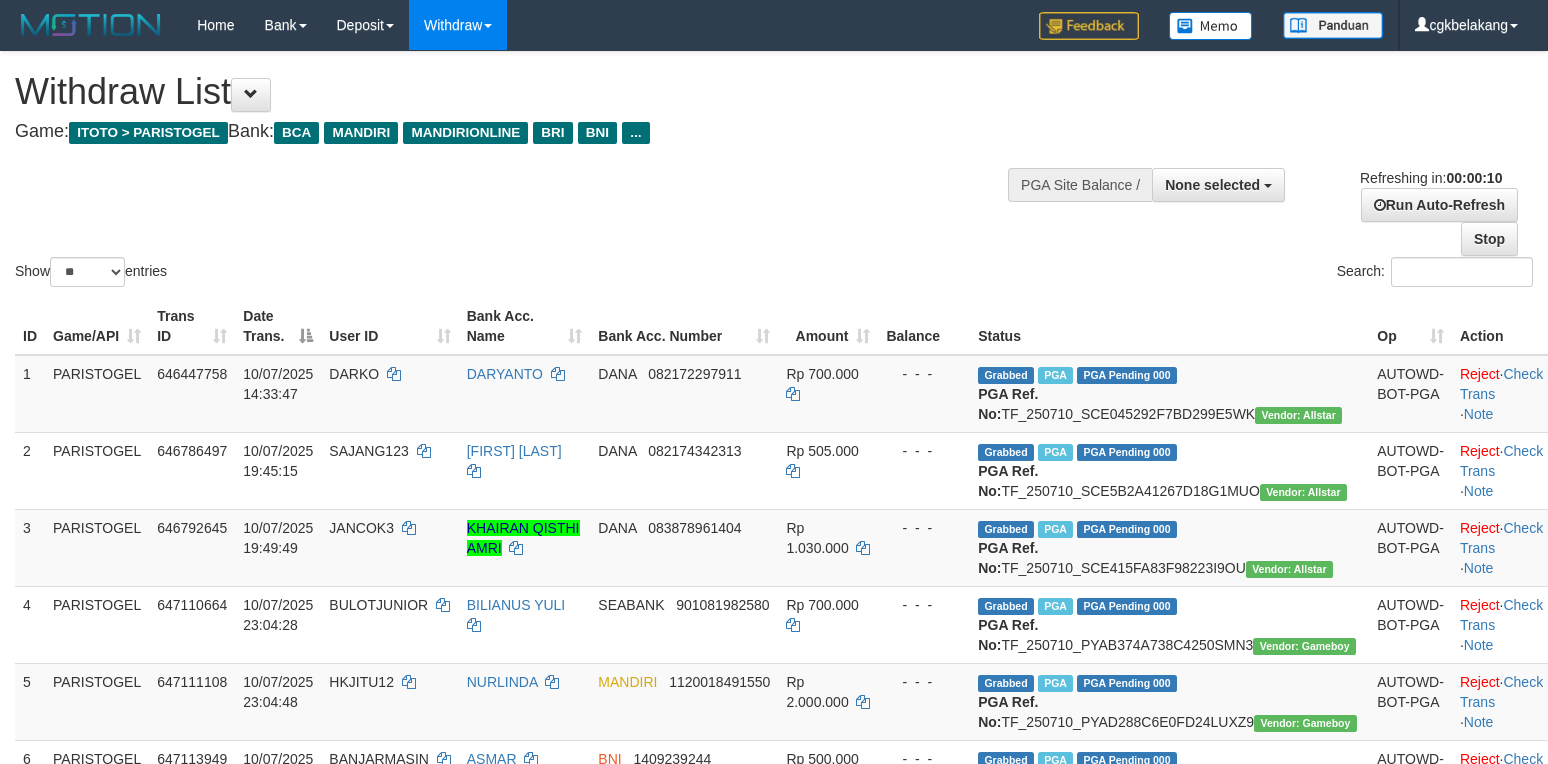 select 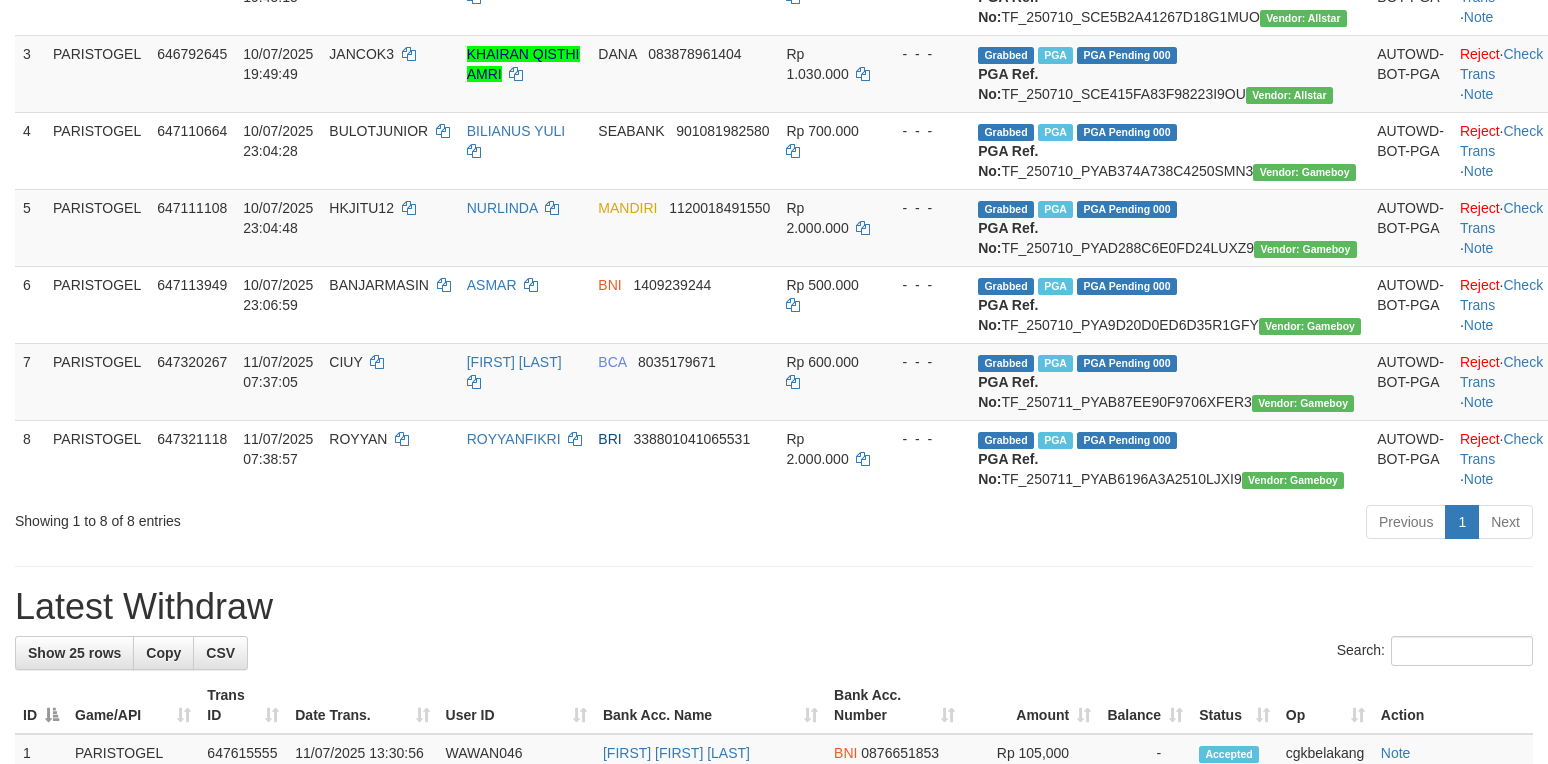 scroll, scrollTop: 400, scrollLeft: 0, axis: vertical 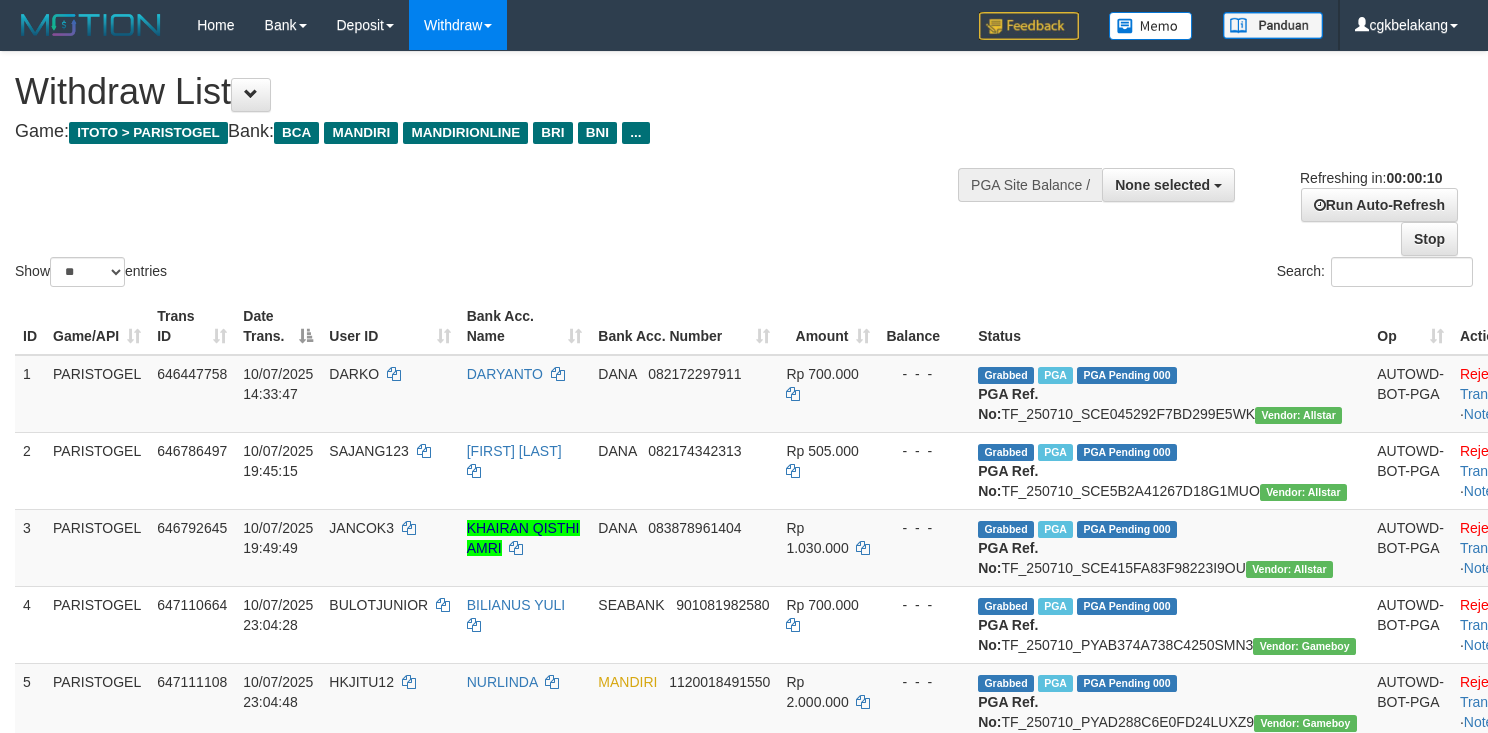 select 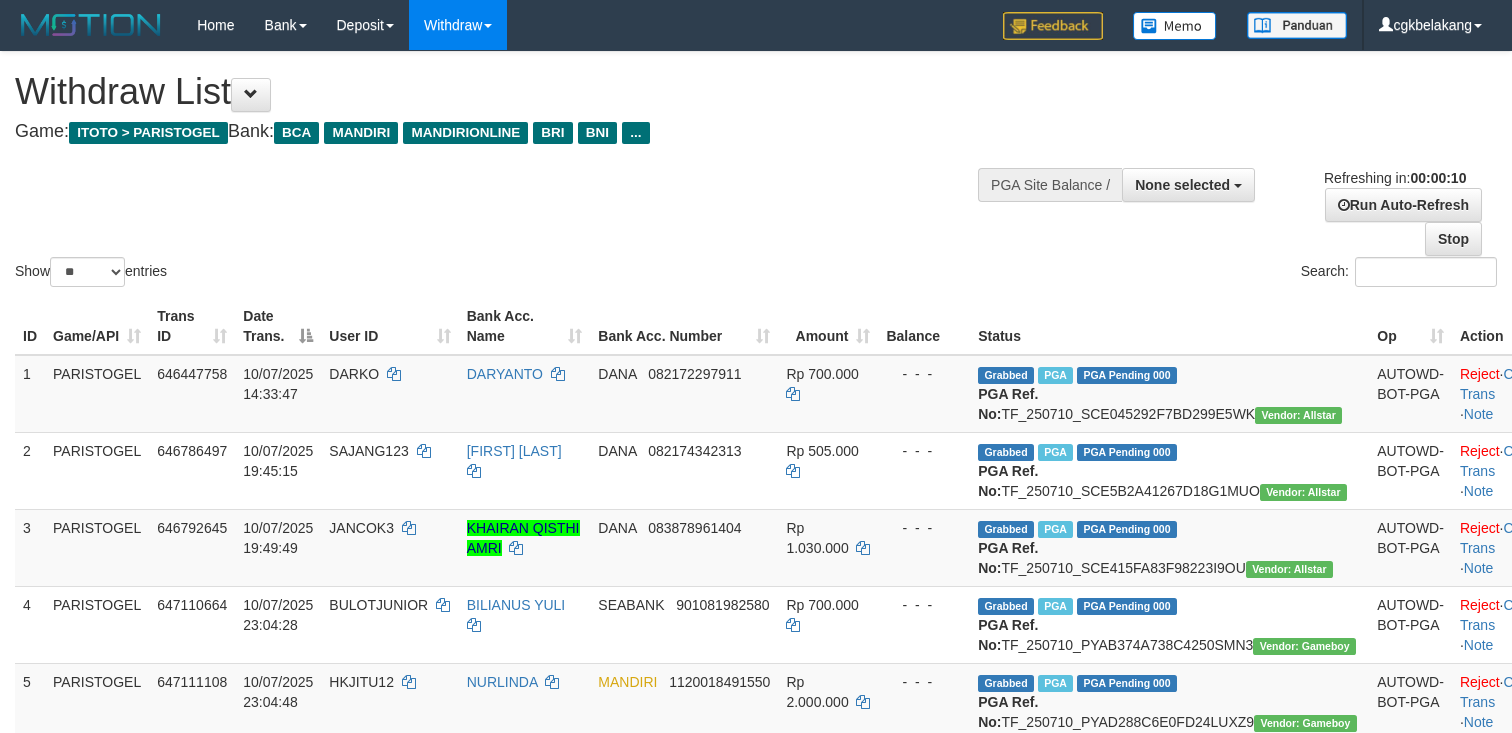 select 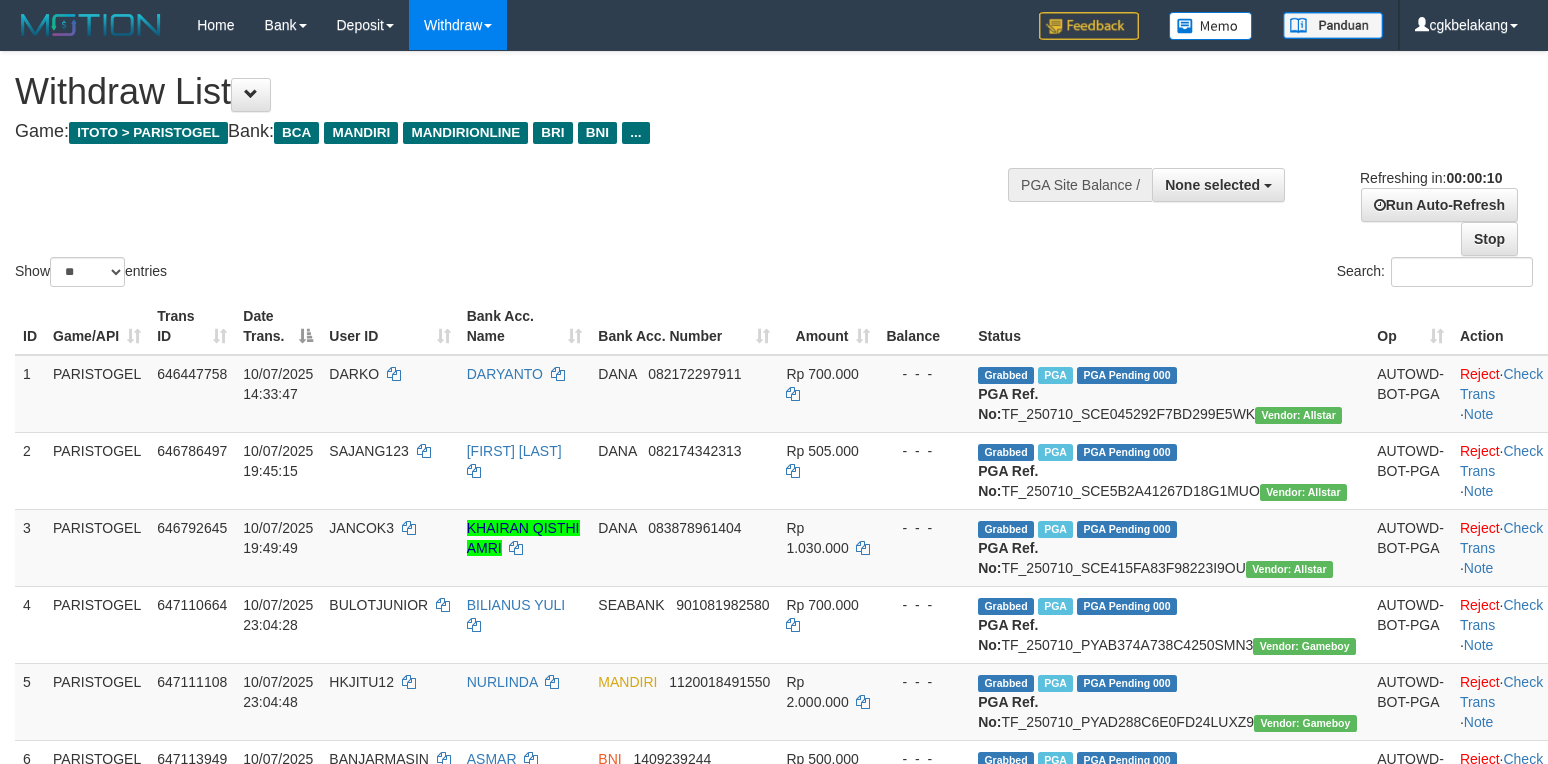 select 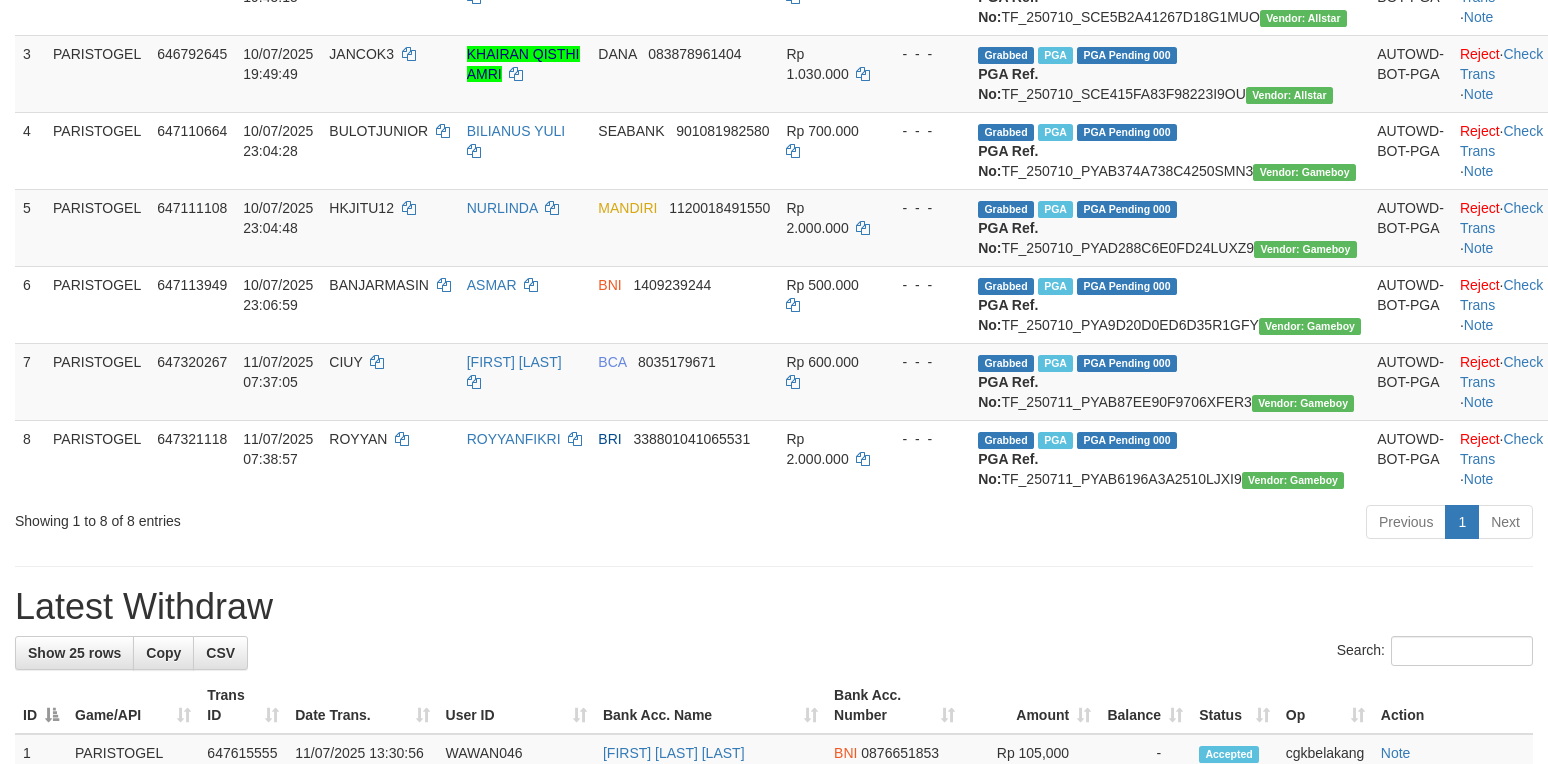 scroll, scrollTop: 400, scrollLeft: 0, axis: vertical 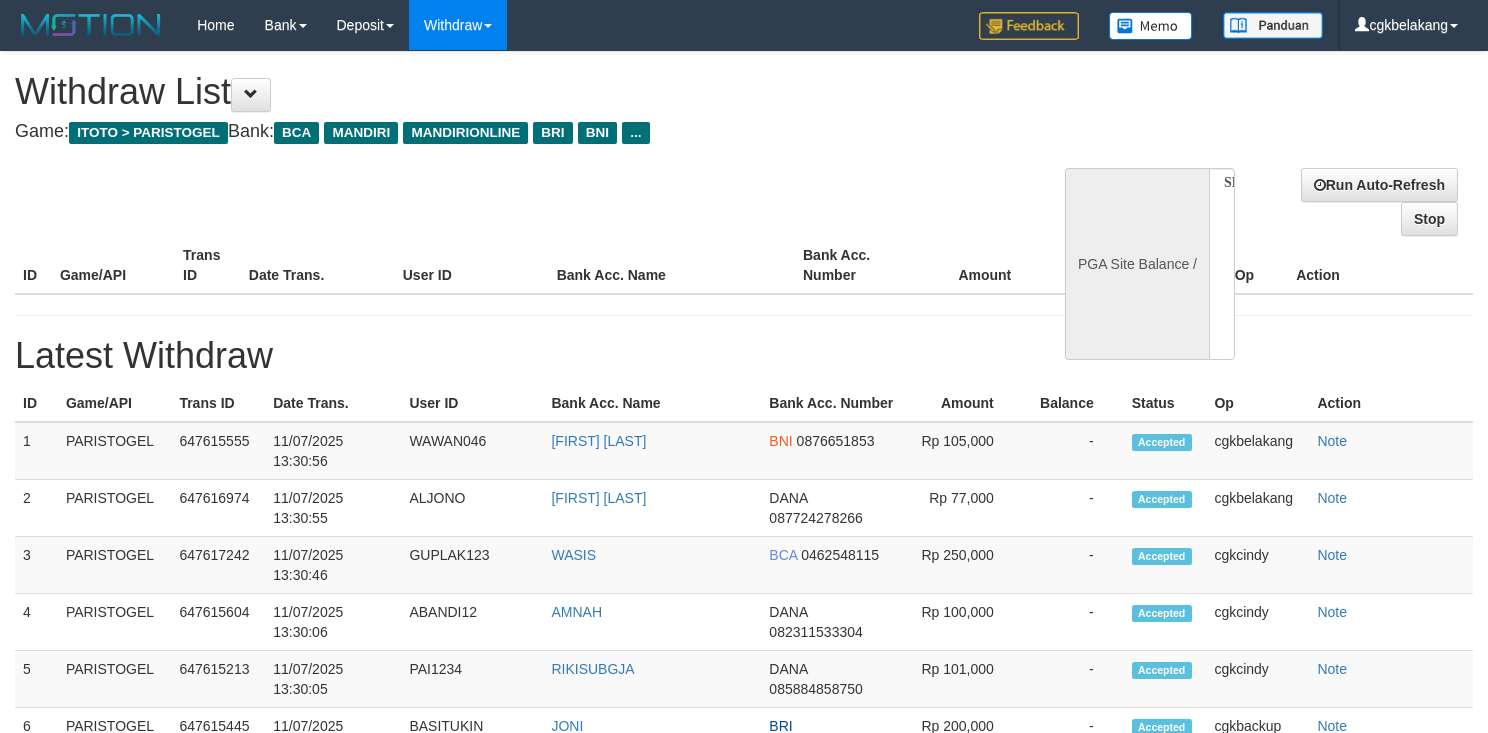 select 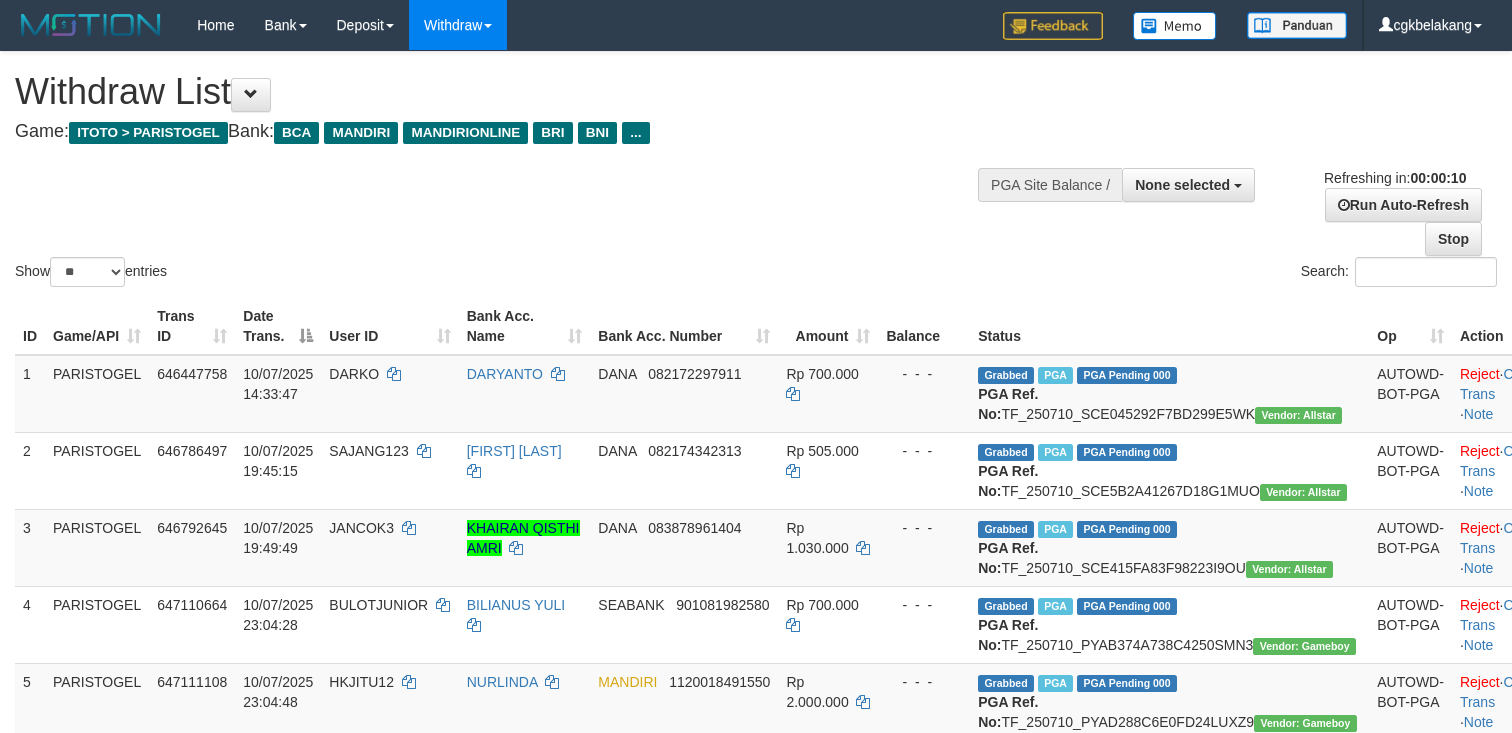 select 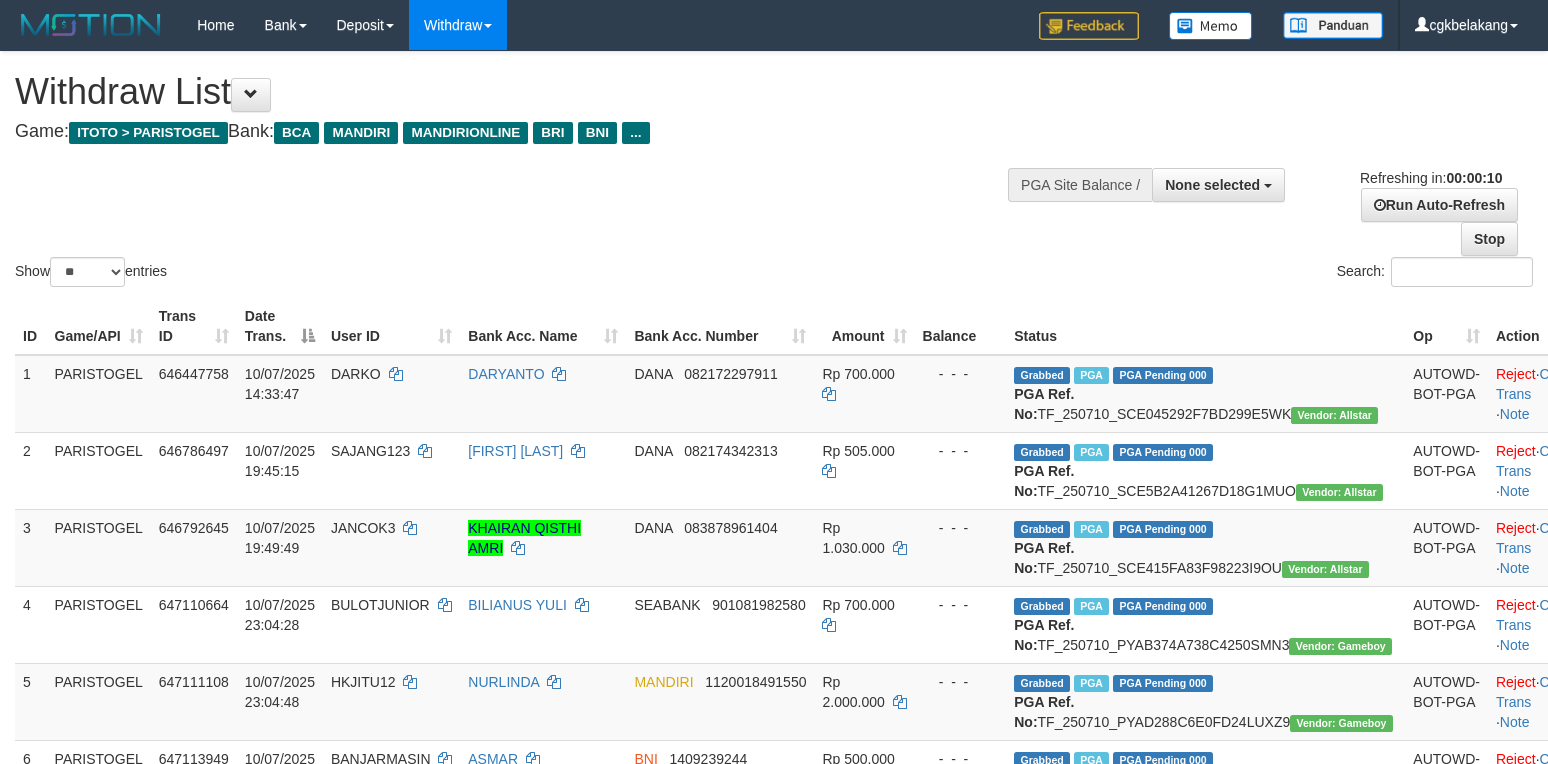 select 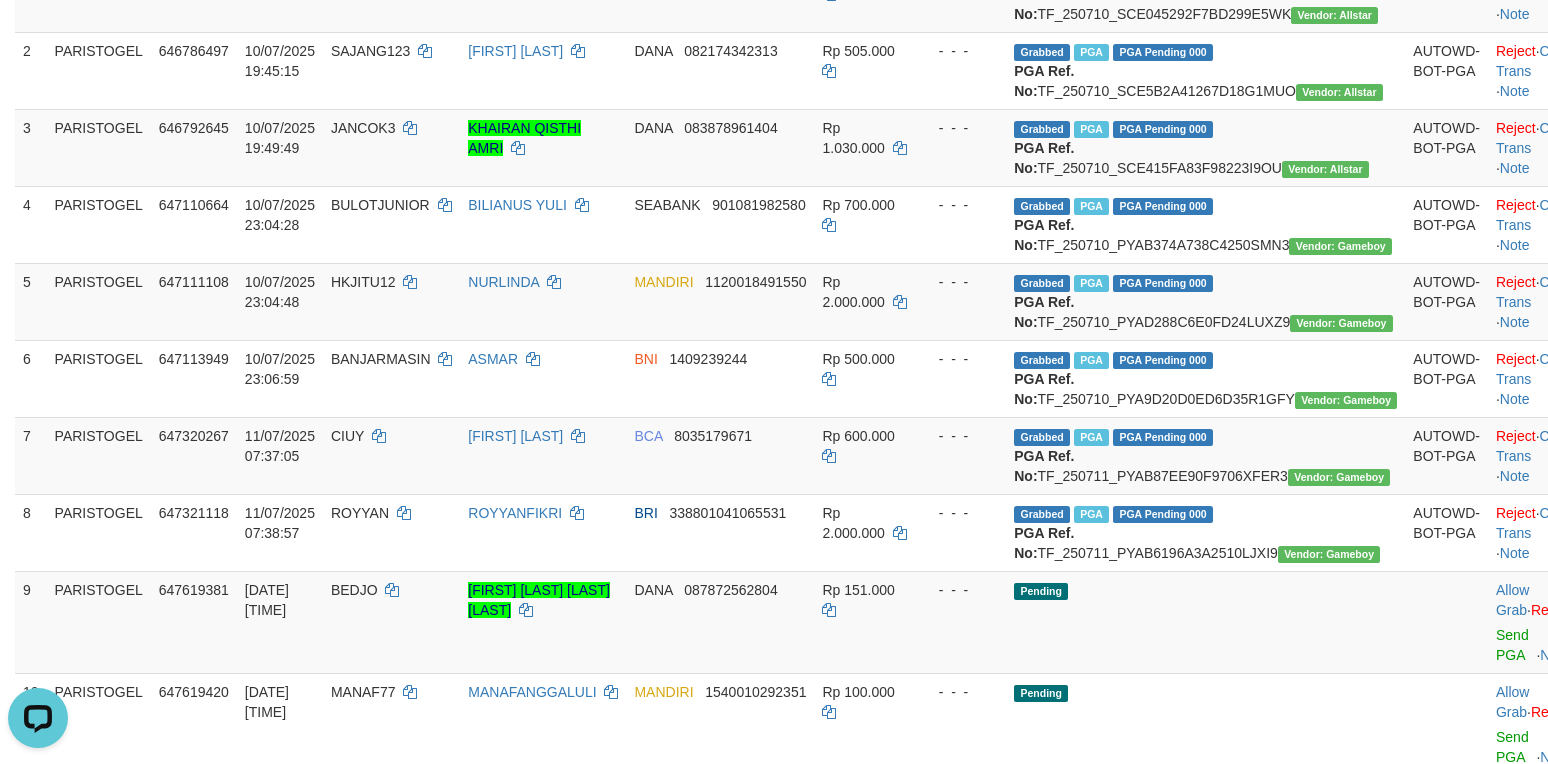 scroll, scrollTop: 0, scrollLeft: 0, axis: both 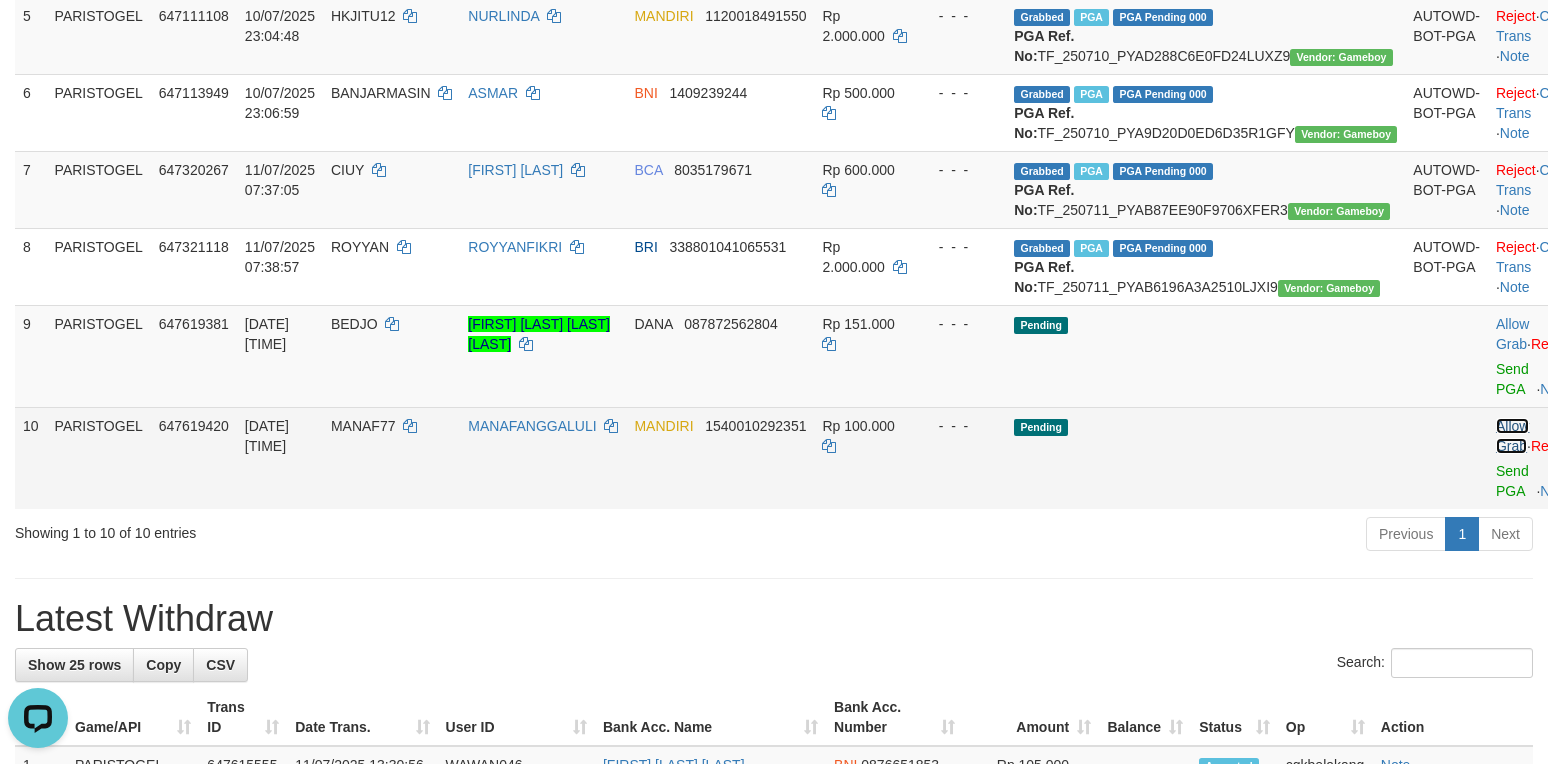 click on "Allow Grab" at bounding box center [1512, 436] 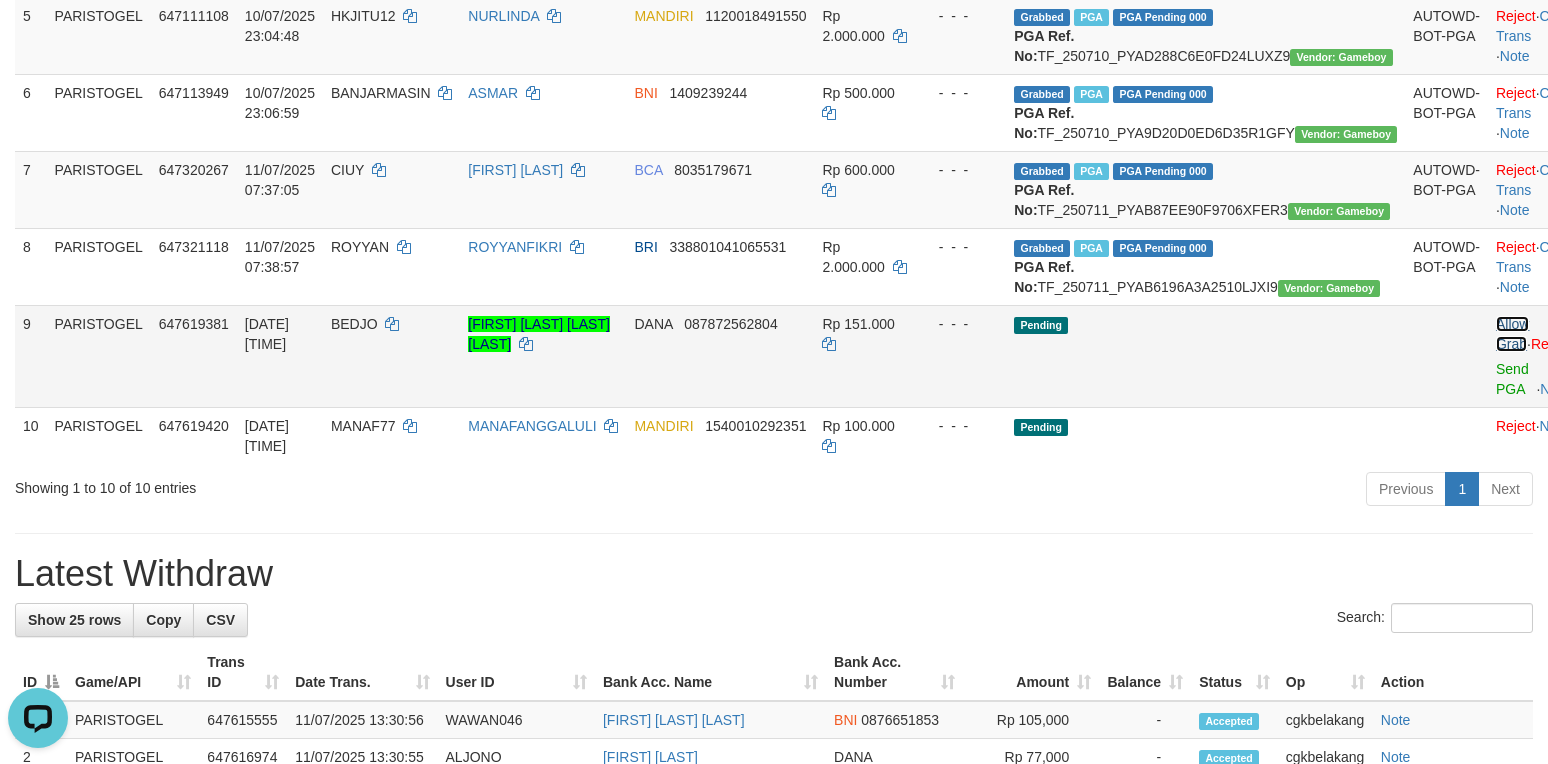 click on "Allow Grab" at bounding box center [1512, 334] 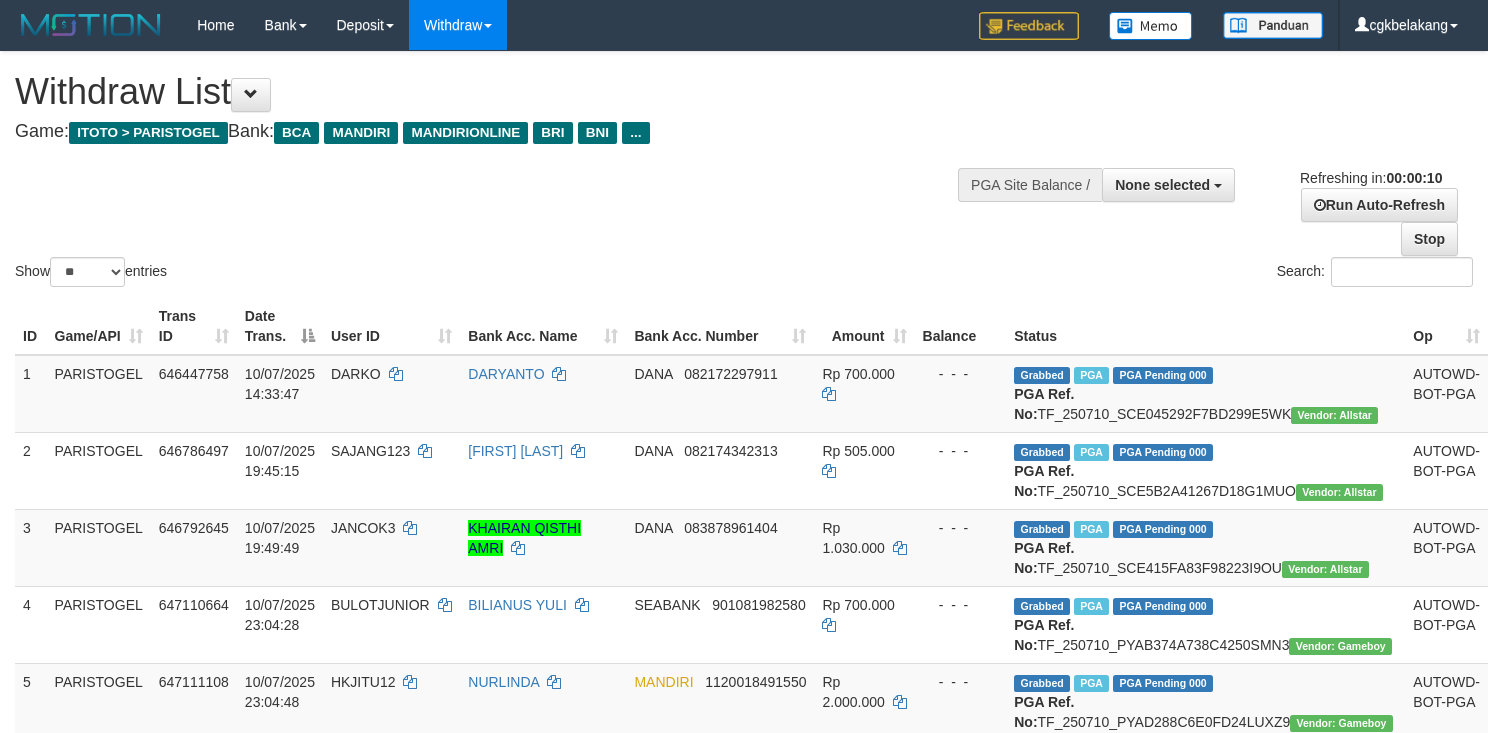 select 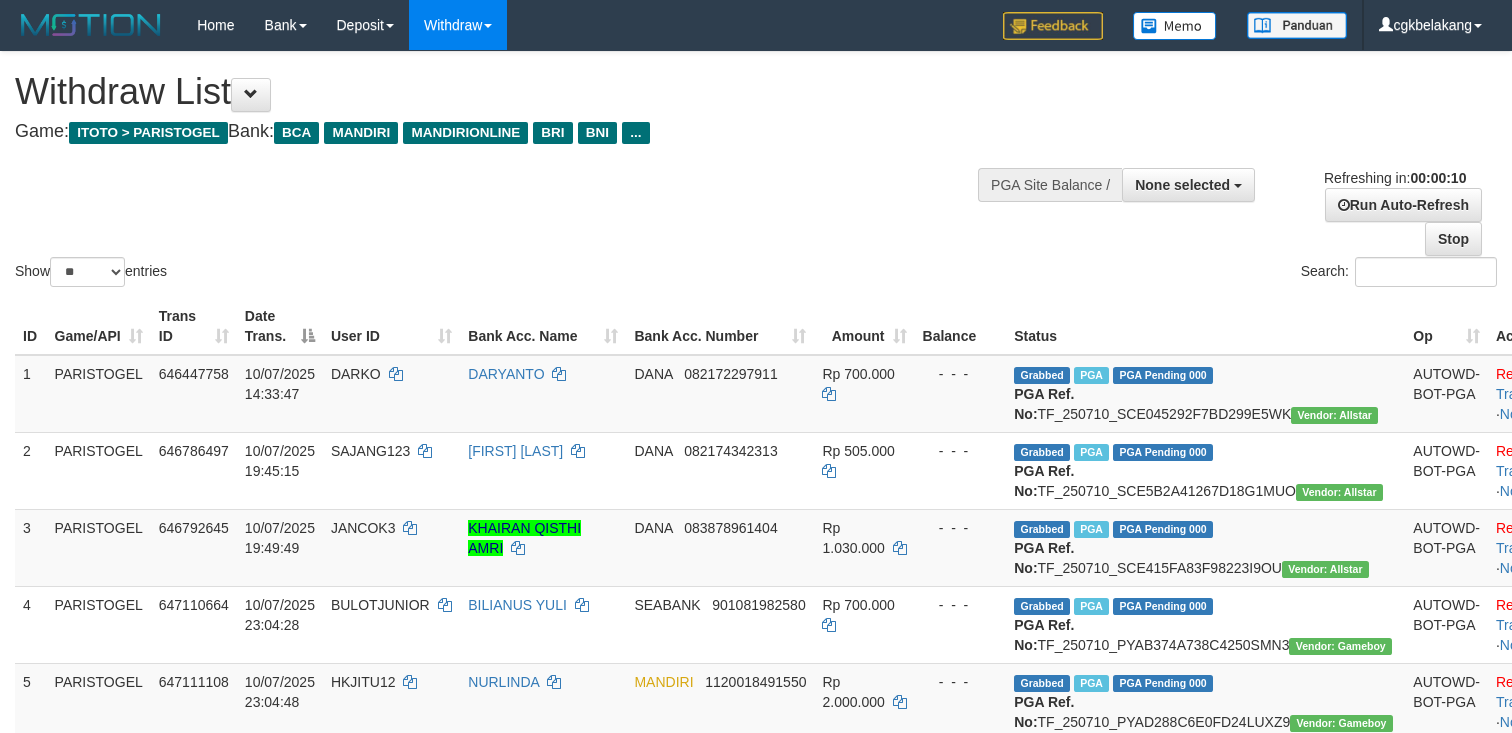 select 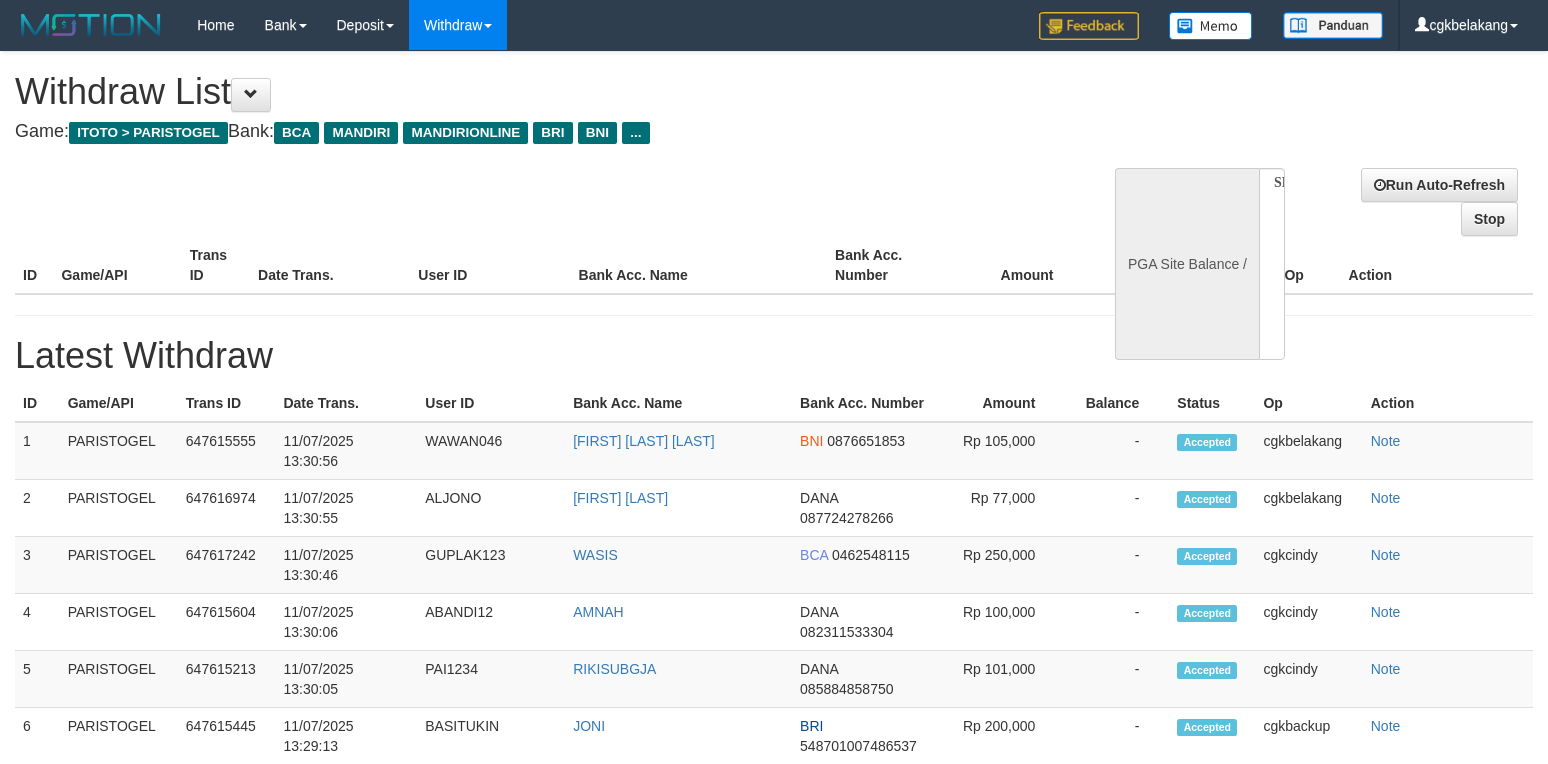 select 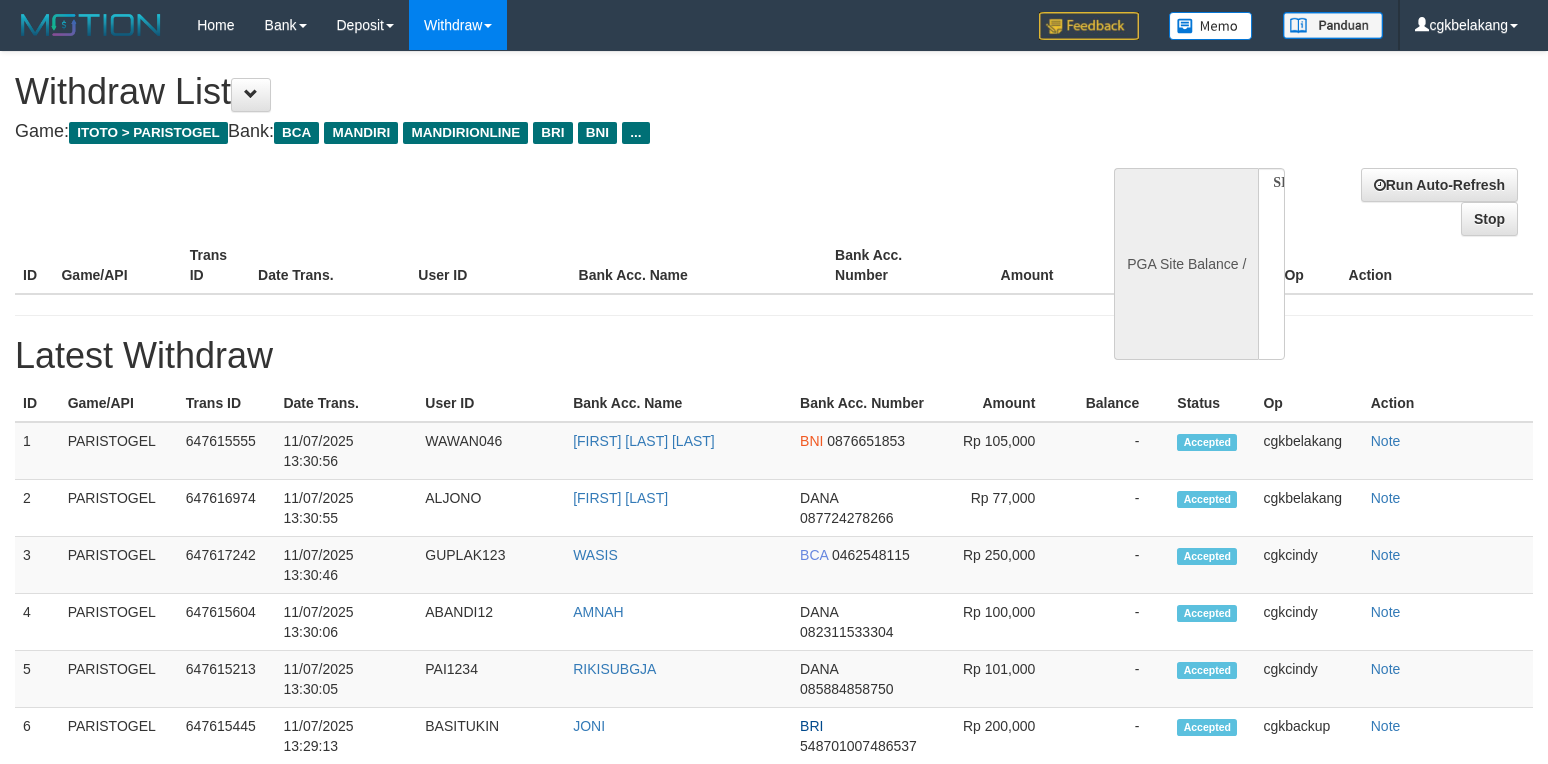 scroll, scrollTop: 741, scrollLeft: 0, axis: vertical 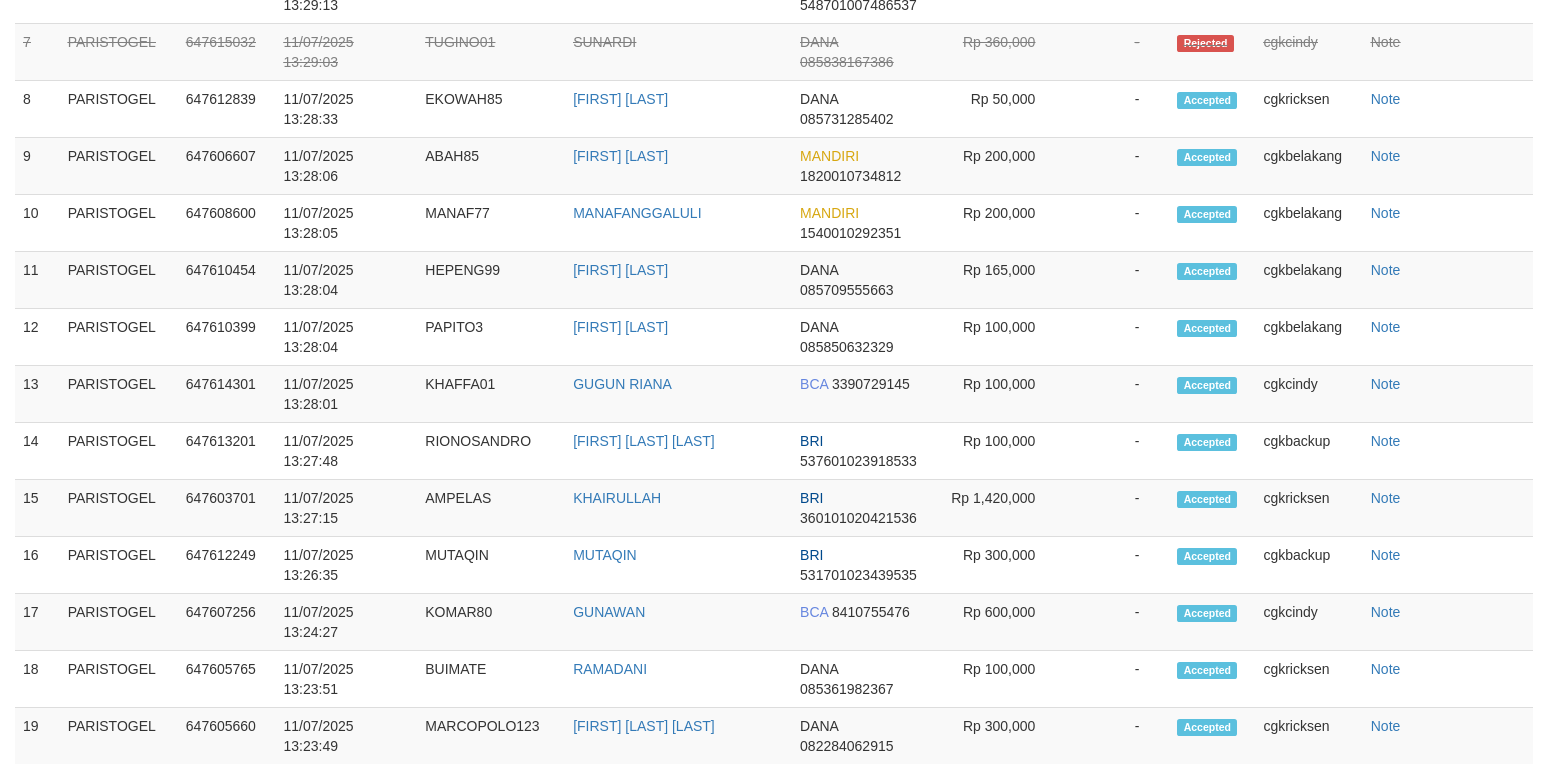 select on "**" 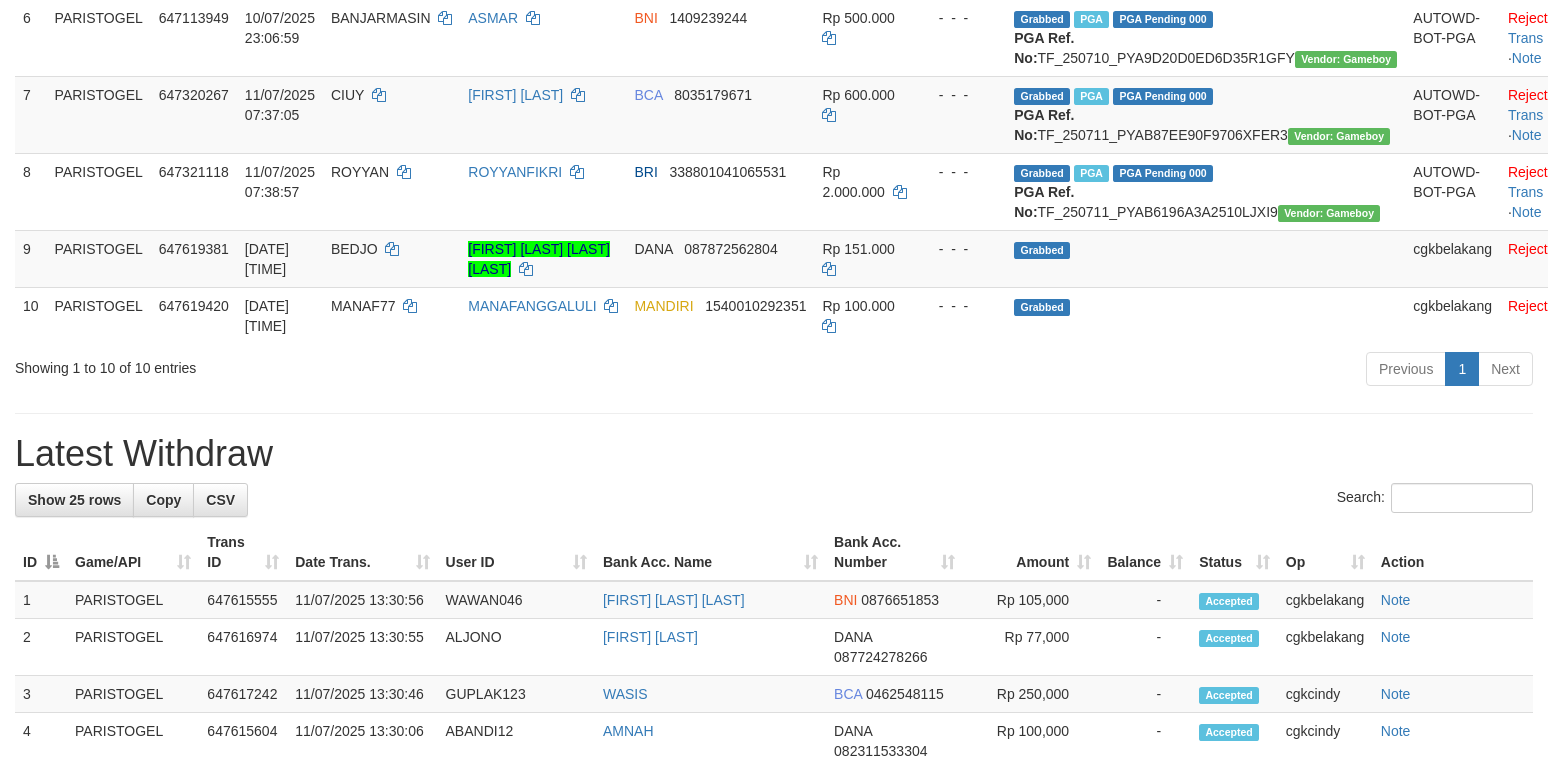 scroll, scrollTop: 666, scrollLeft: 0, axis: vertical 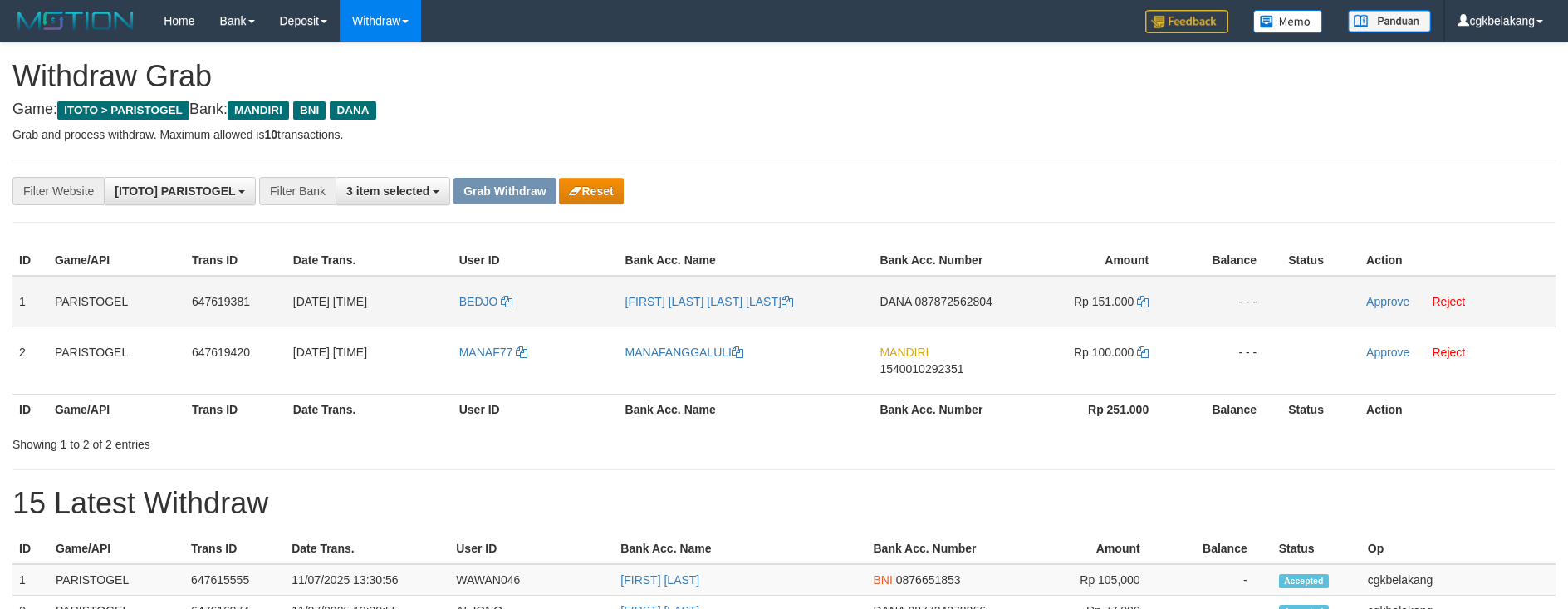 click on "BEDJO" at bounding box center [536, 302] 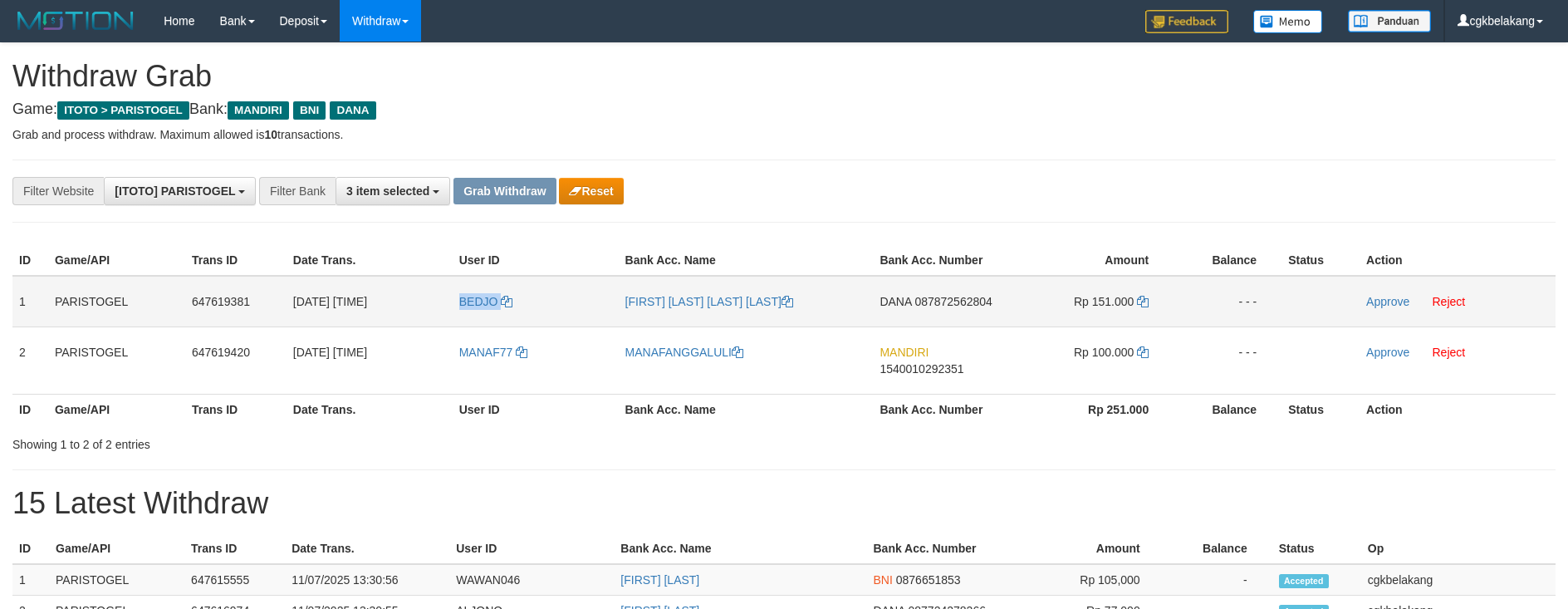 click on "BEDJO" at bounding box center [536, 302] 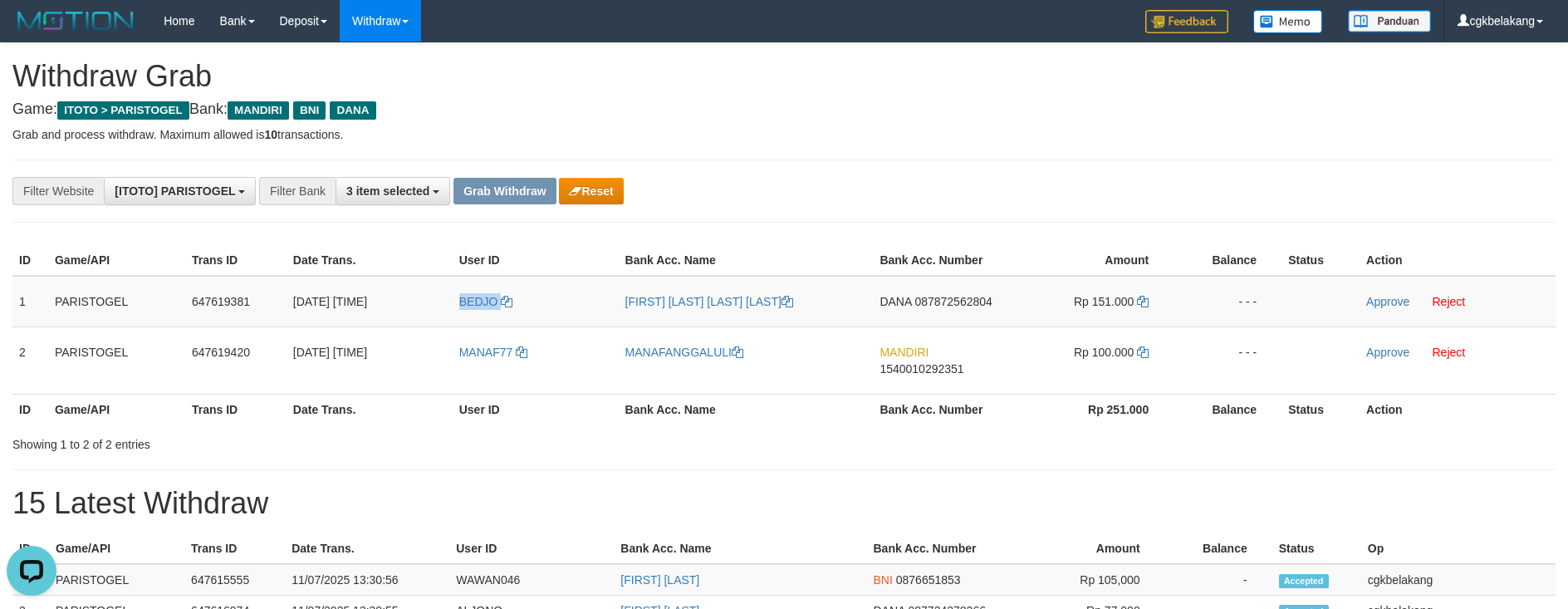 scroll, scrollTop: 0, scrollLeft: 0, axis: both 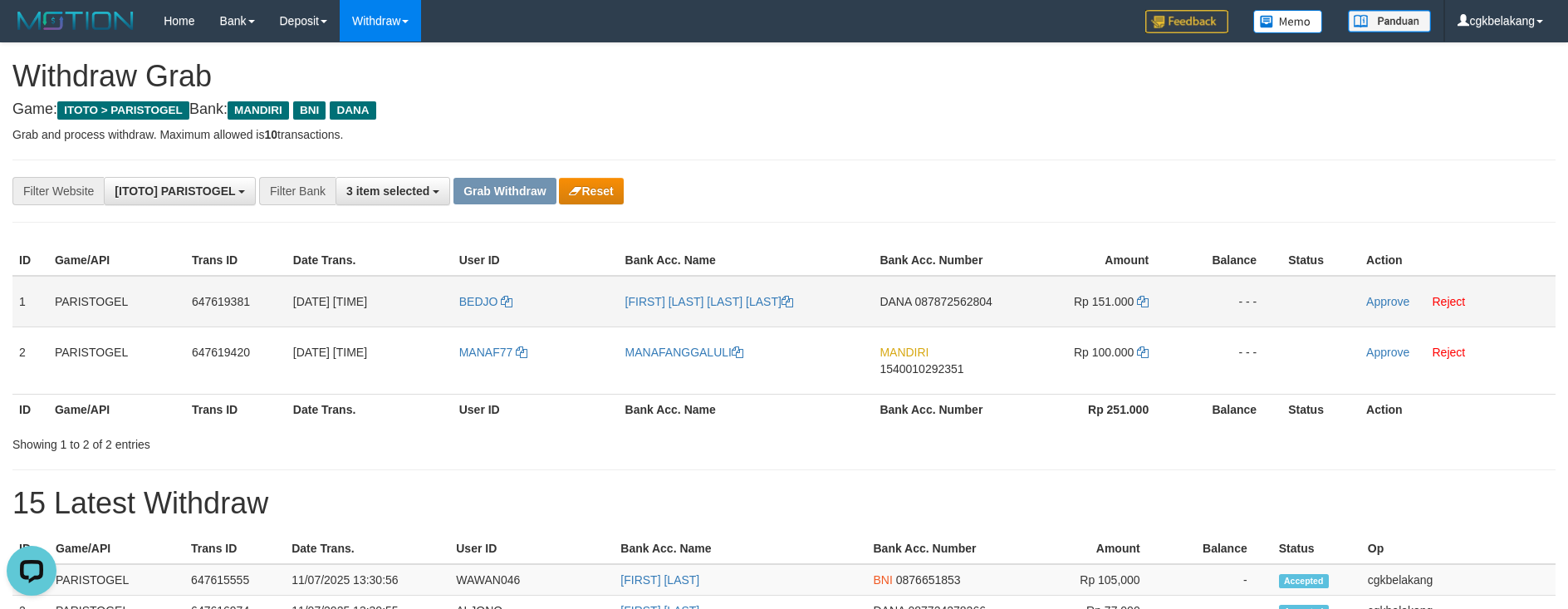 click on "[FIRST] [LAST] [LAST]" at bounding box center [746, 302] 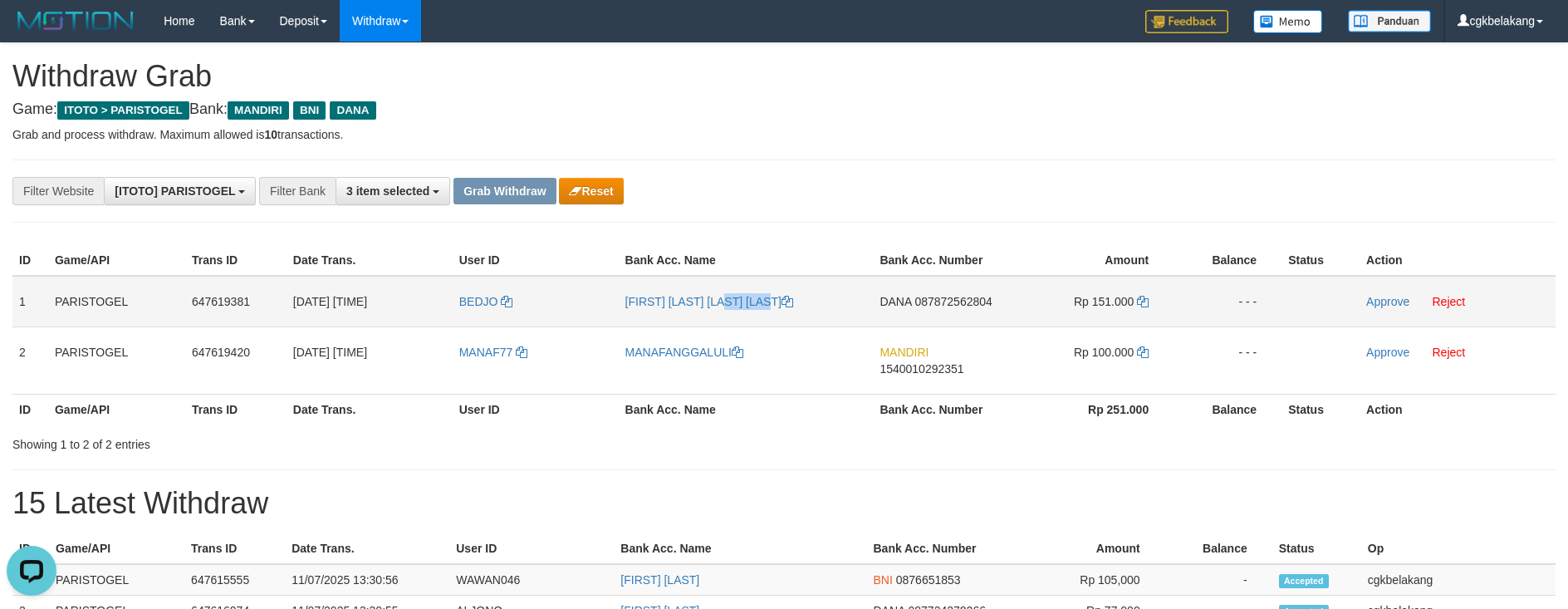 click on "[FIRST] [LAST] [LAST]" at bounding box center [746, 302] 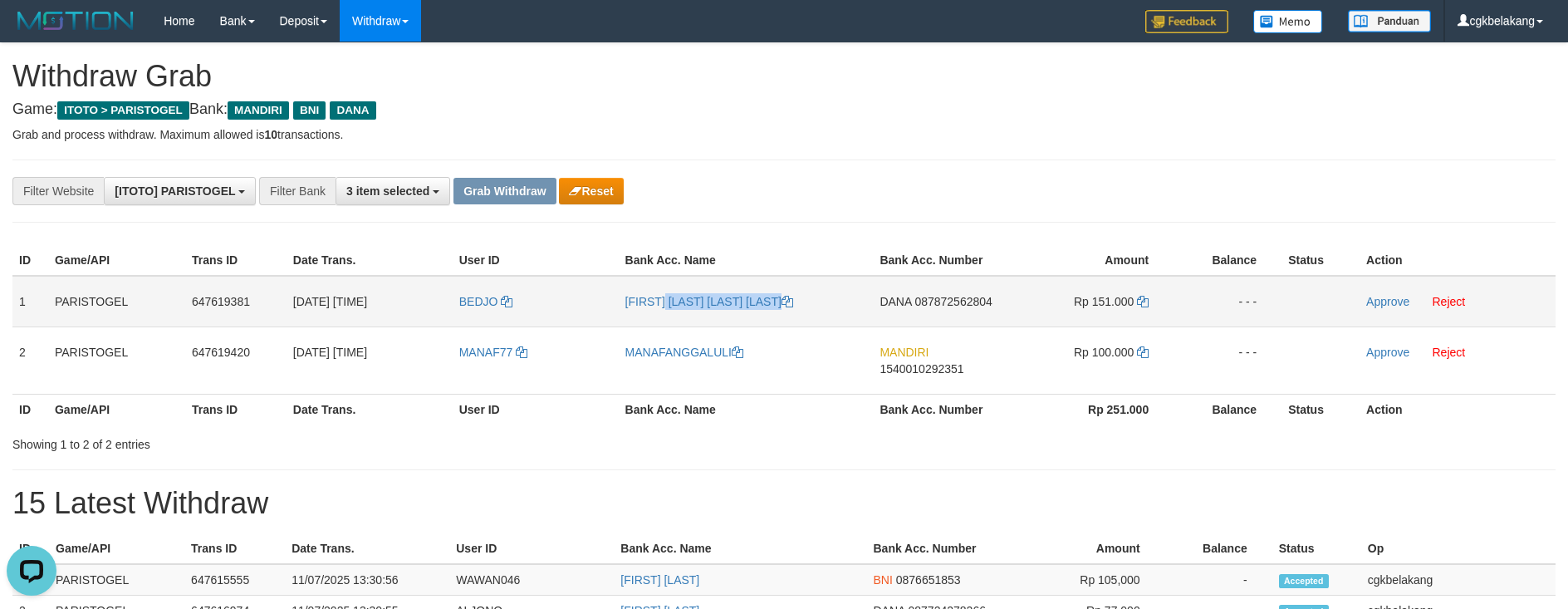 click on "[FIRST] [LAST] [LAST] [LAST]" at bounding box center (746, 302) 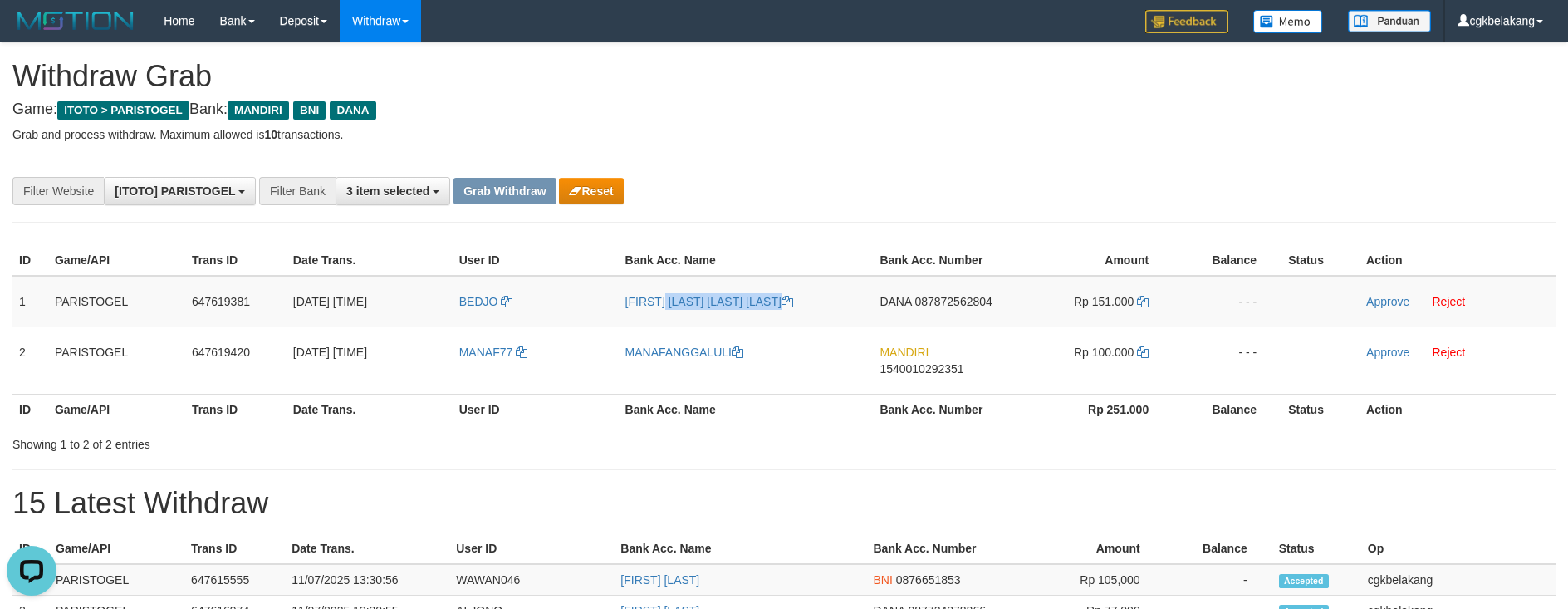 copy on "[FIRST] [LAST] [LAST] [LAST]" 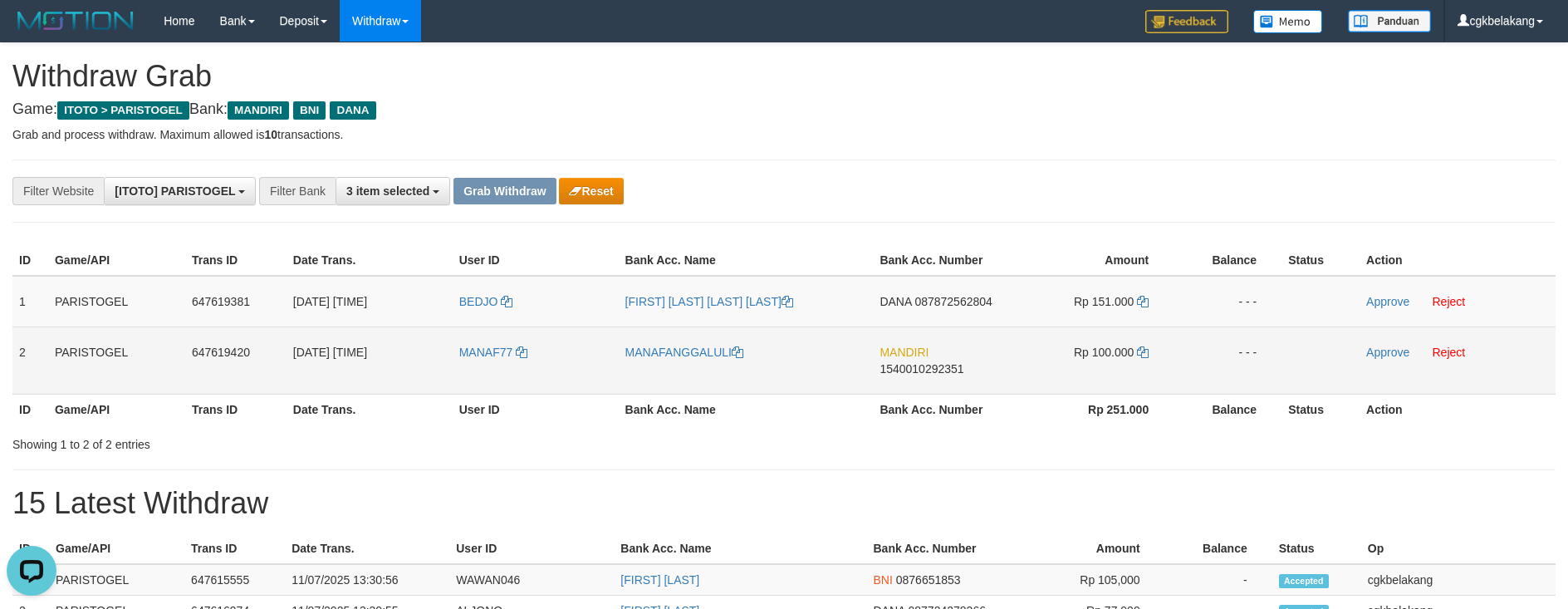 click on "MANAF77" at bounding box center (536, 360) 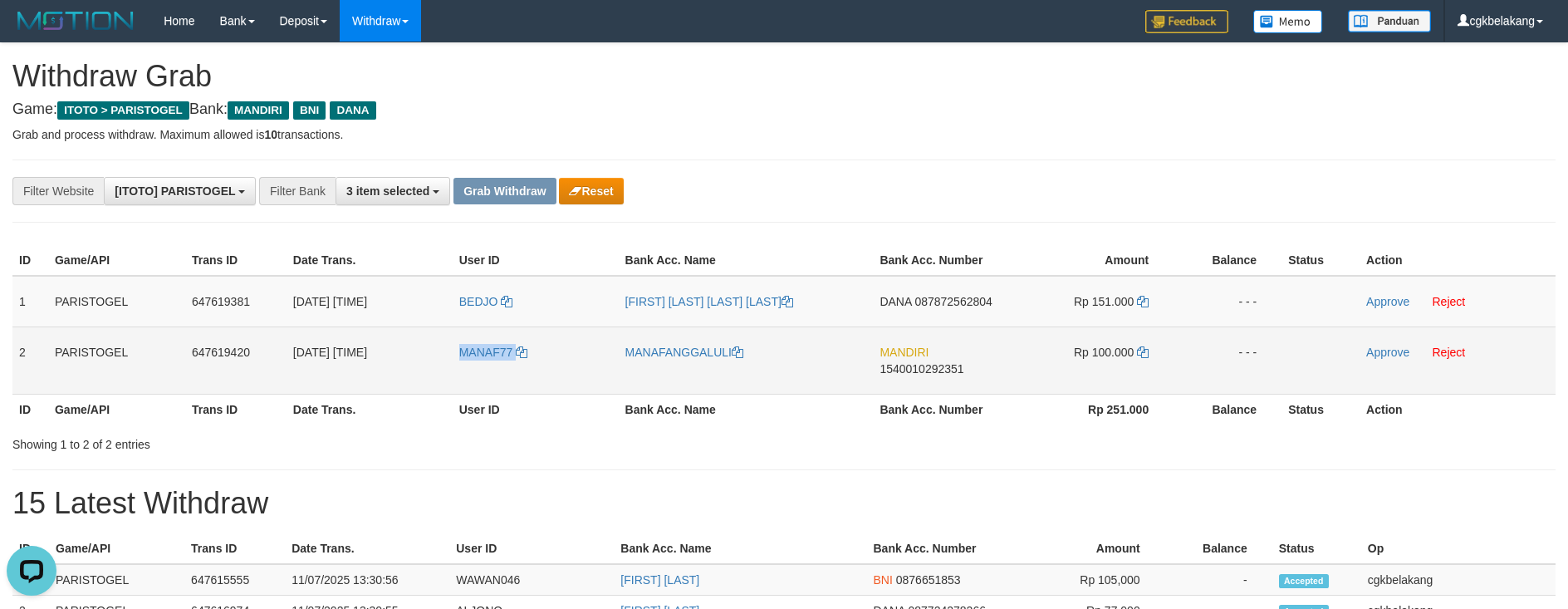 click on "MANAF77" at bounding box center (536, 360) 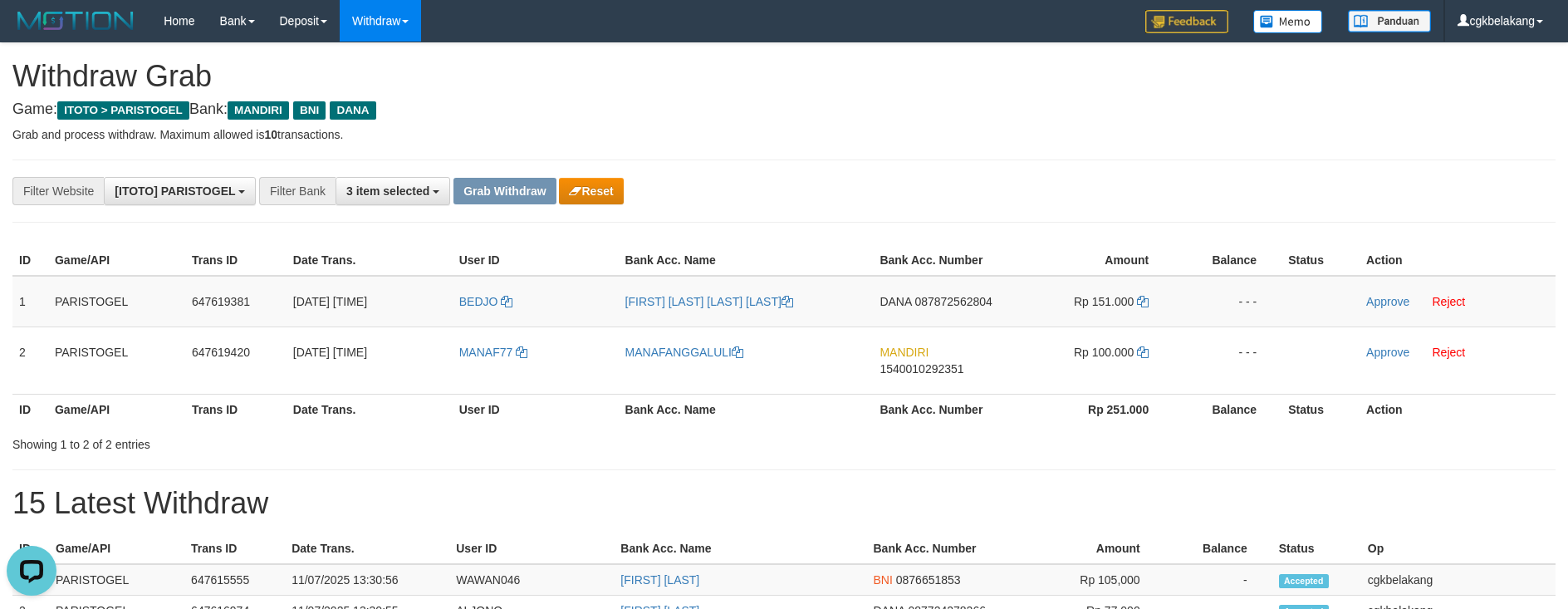 drag, startPoint x: 633, startPoint y: 174, endPoint x: 605, endPoint y: 187, distance: 30.870698 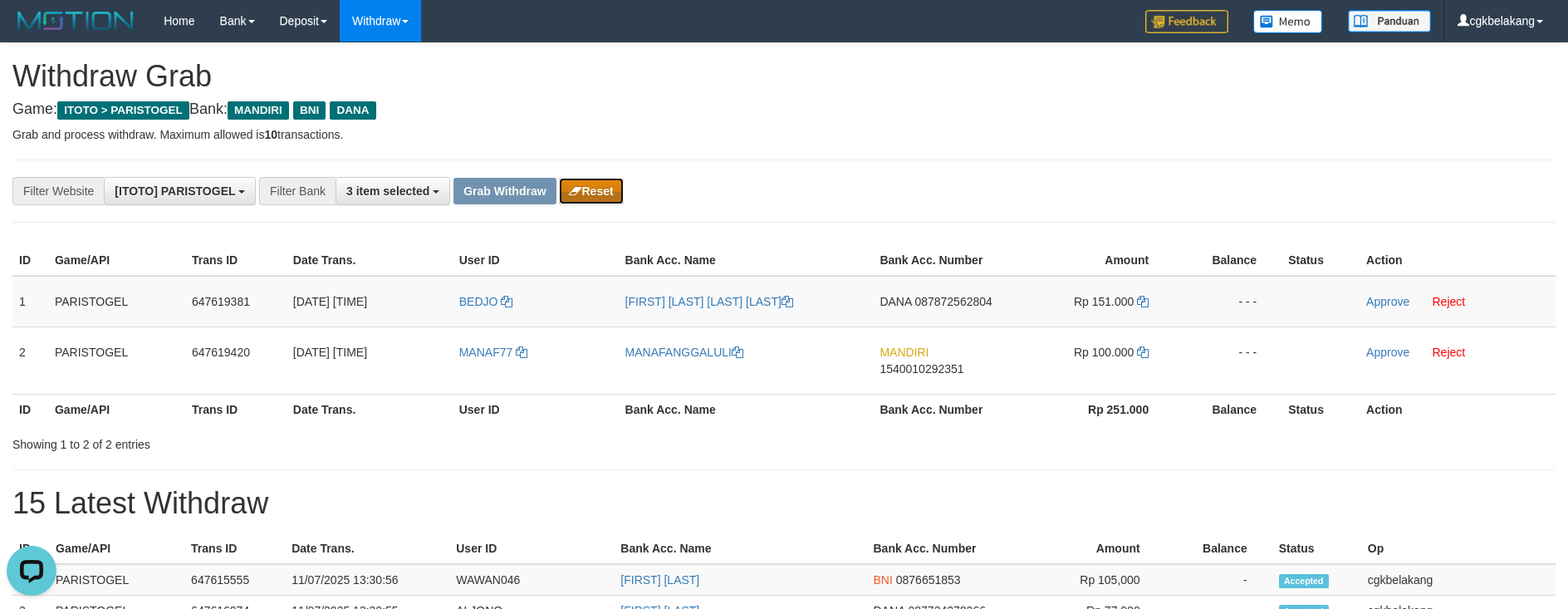 click on "Reset" at bounding box center (590, 191) 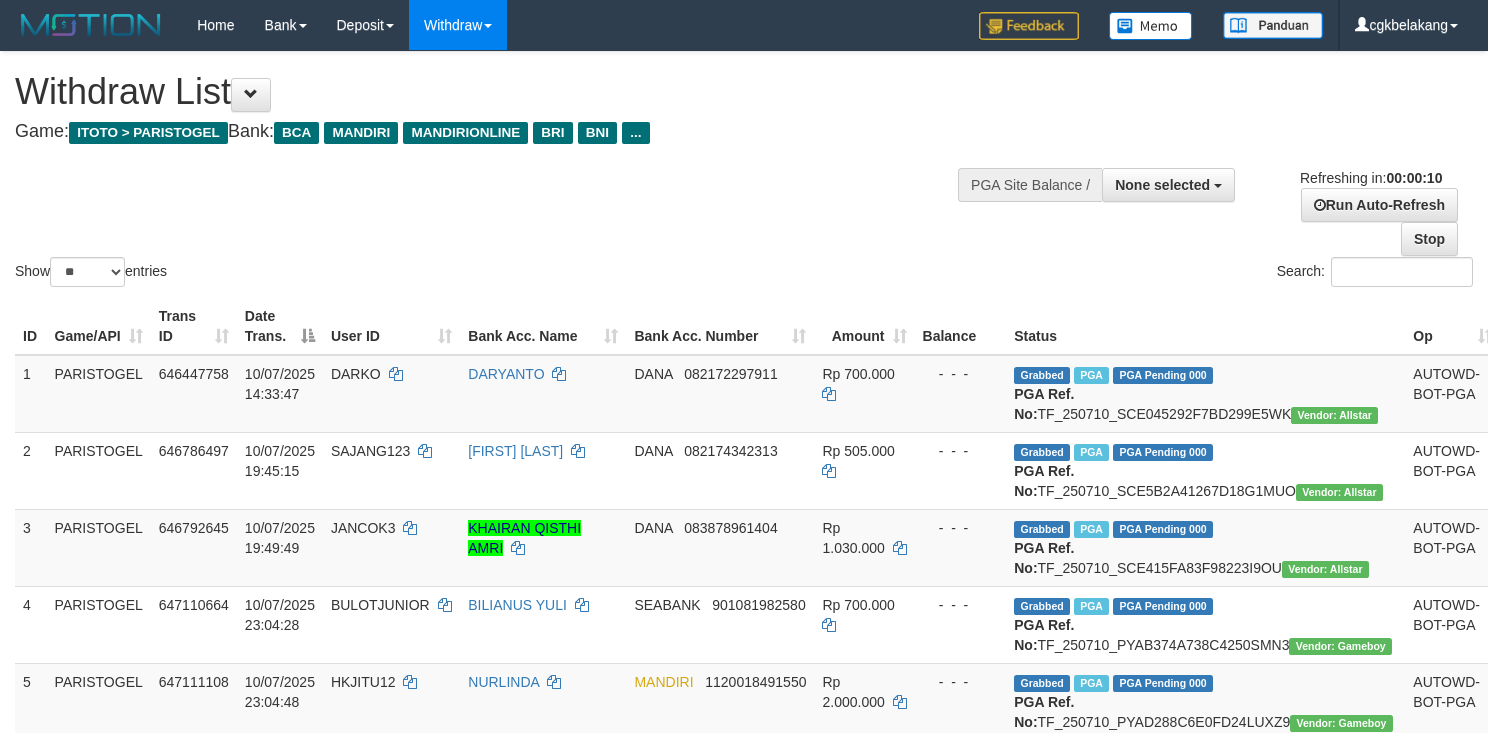 select 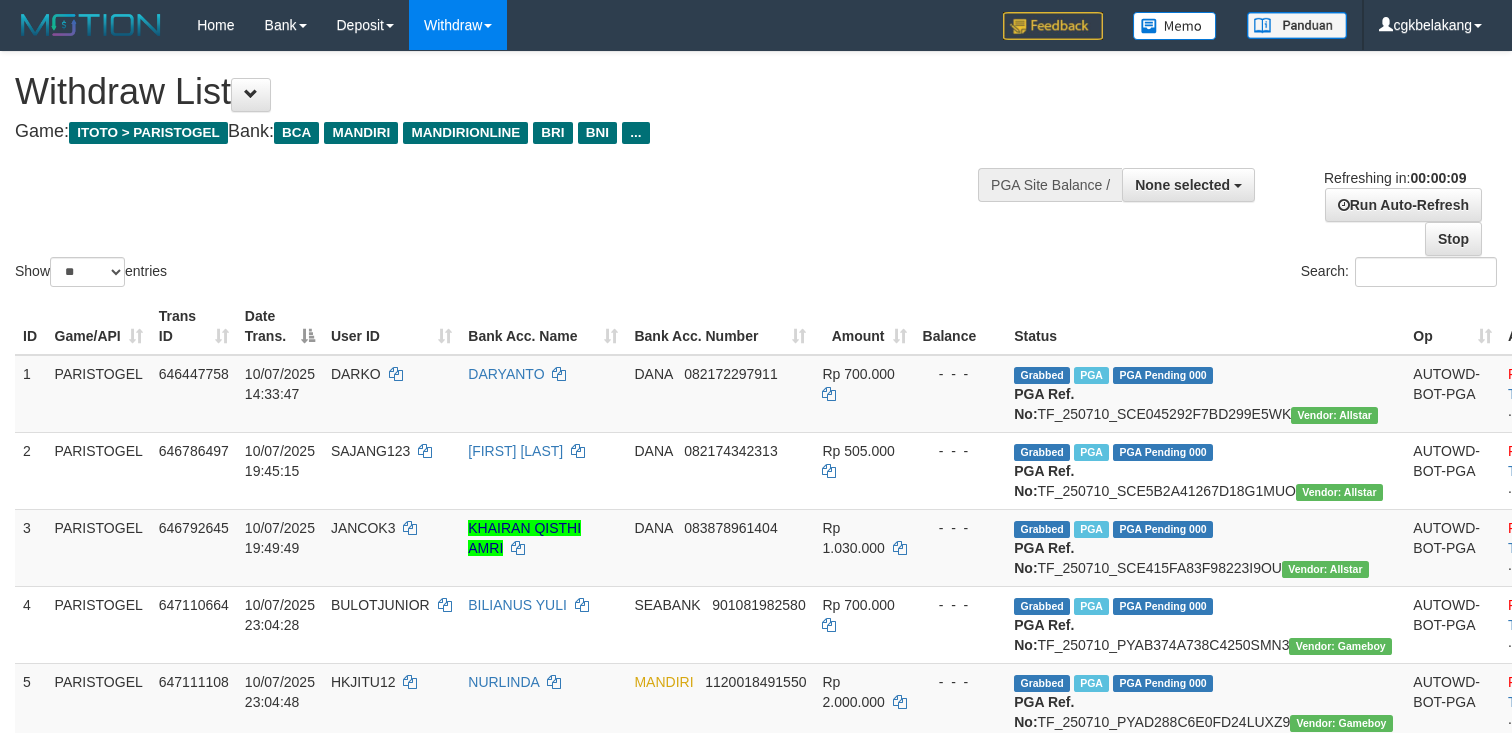 select 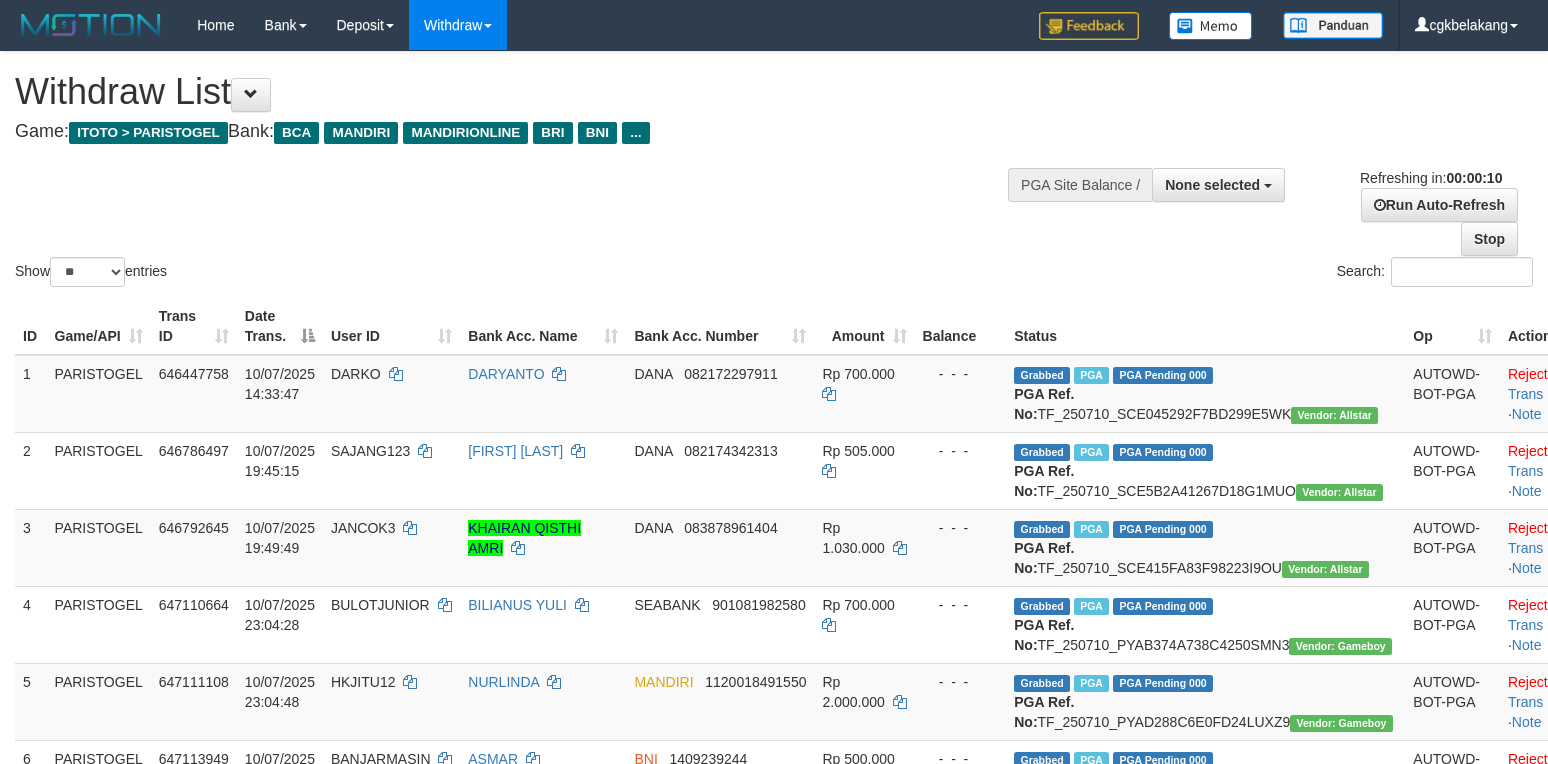 select 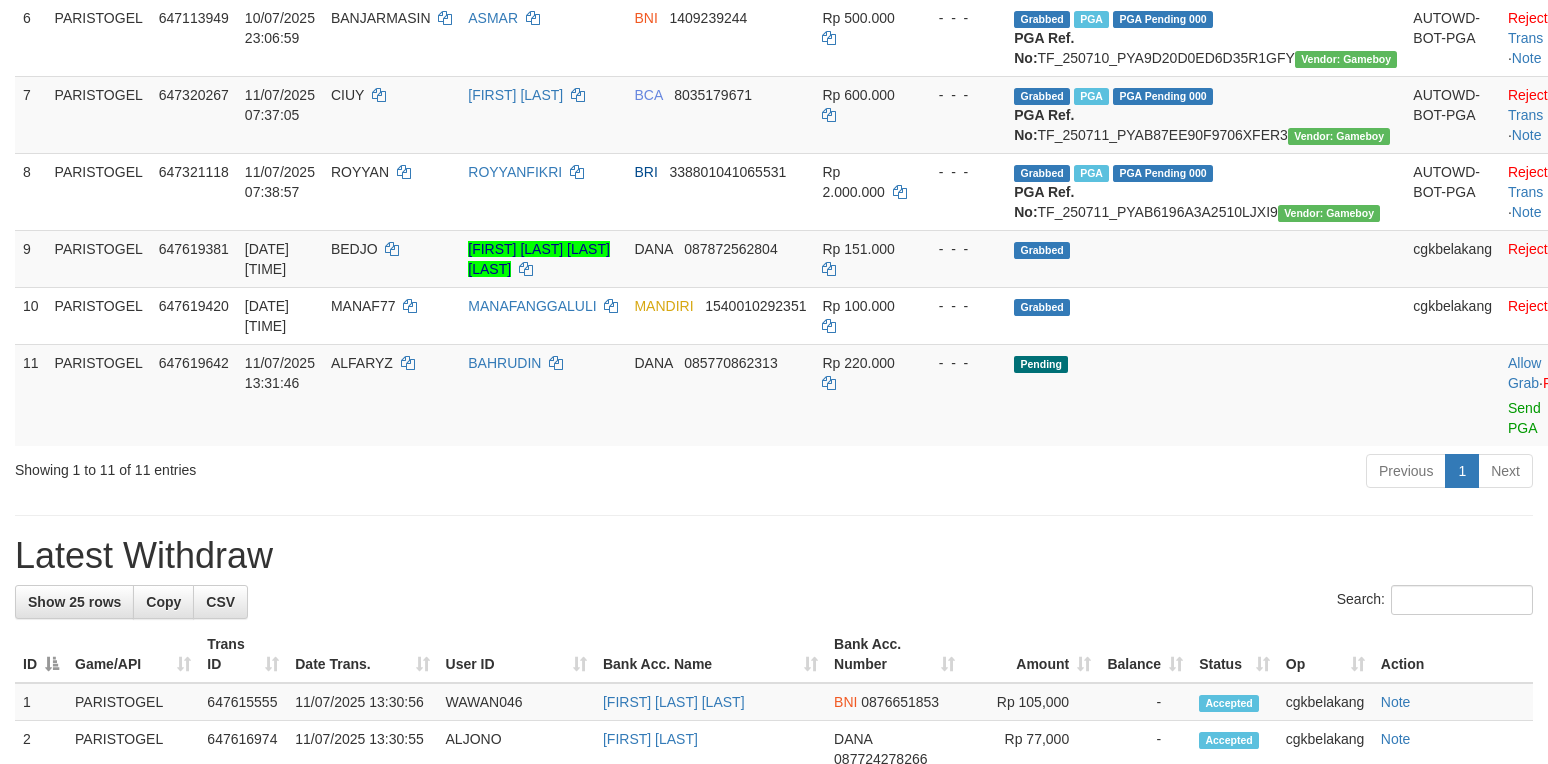scroll, scrollTop: 666, scrollLeft: 0, axis: vertical 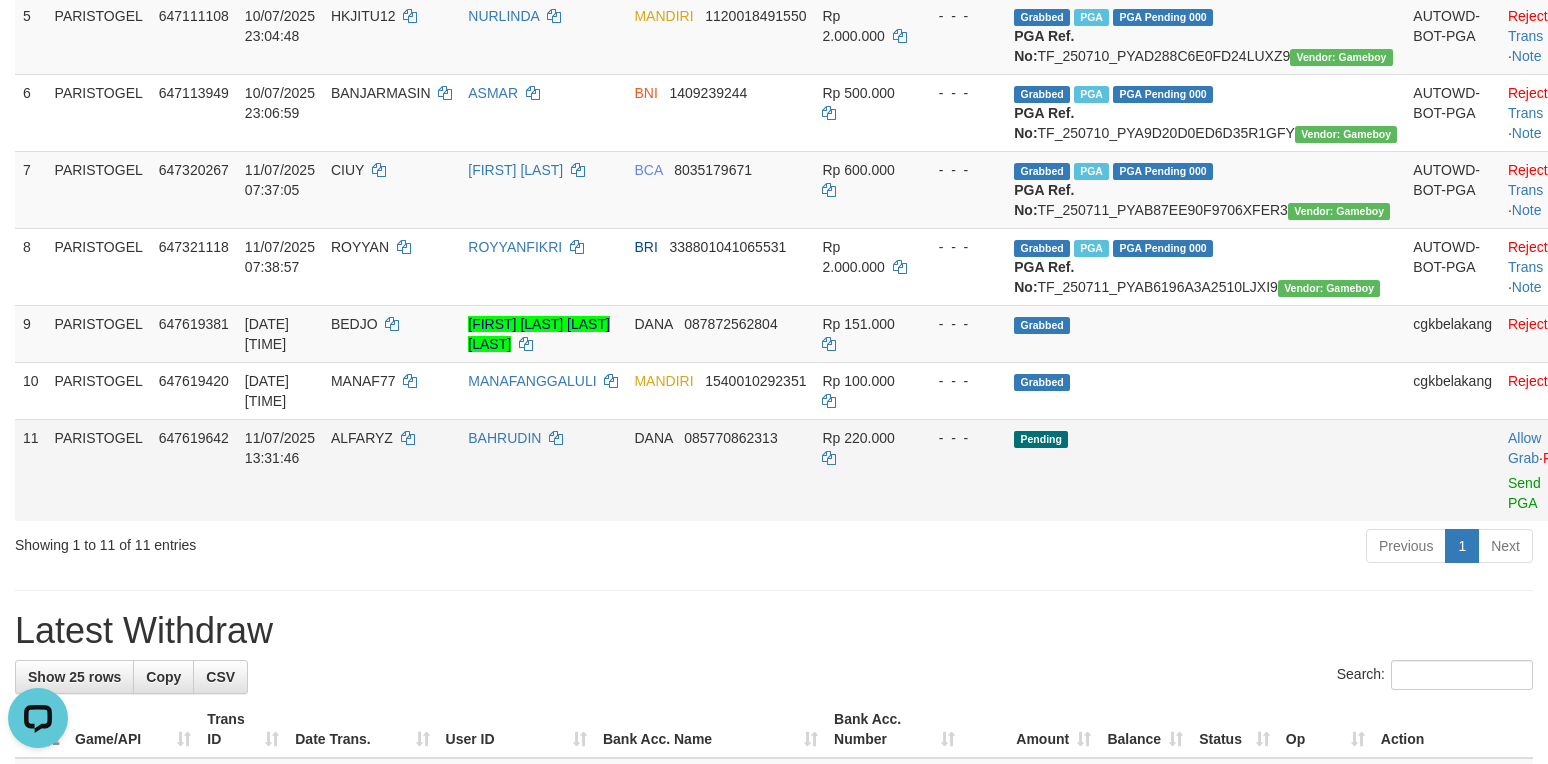 click on "Allow Grab   ·    Reject Send PGA     ·    Note" at bounding box center (1549, 470) 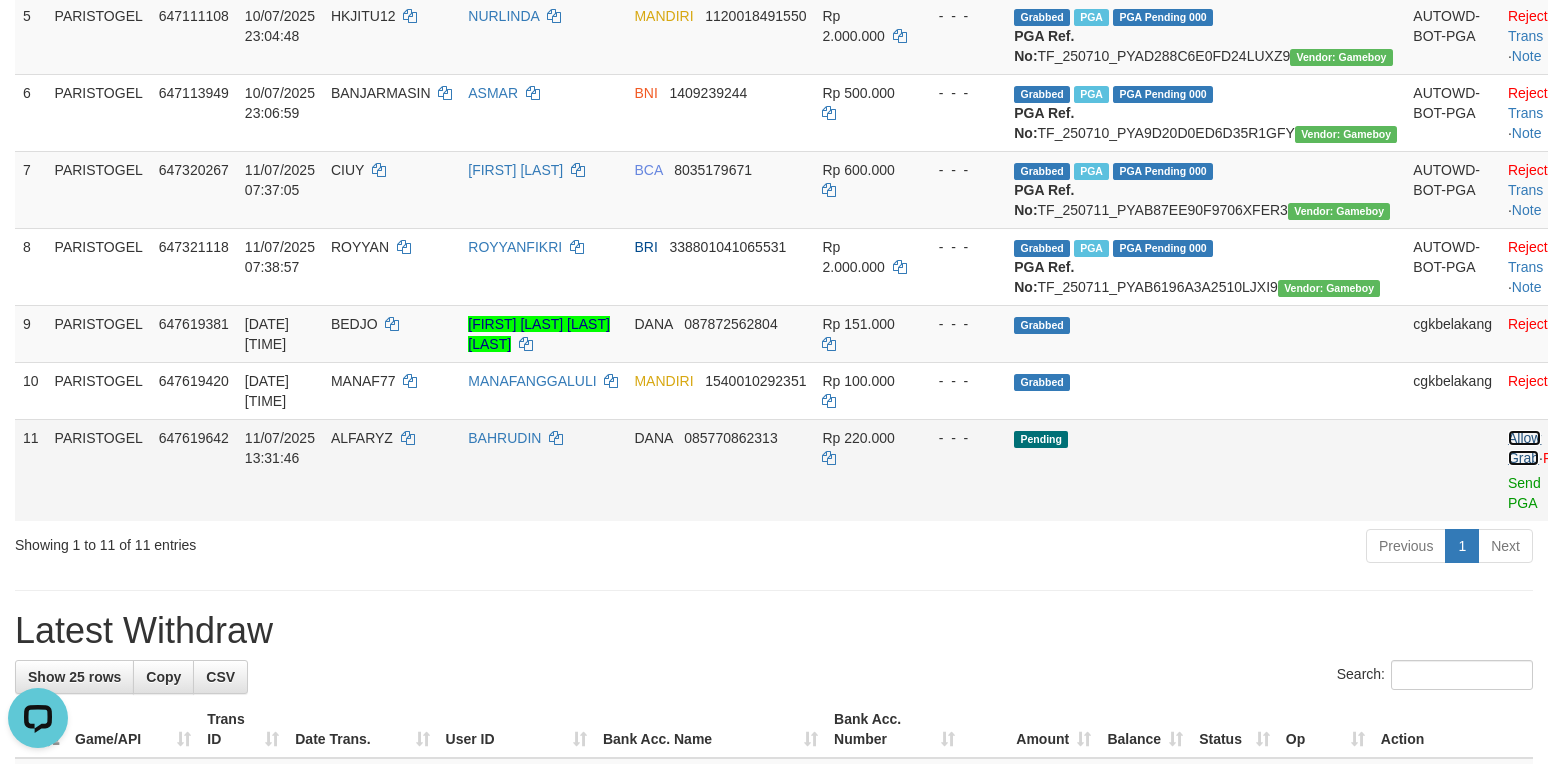click on "Allow Grab" at bounding box center [1524, 448] 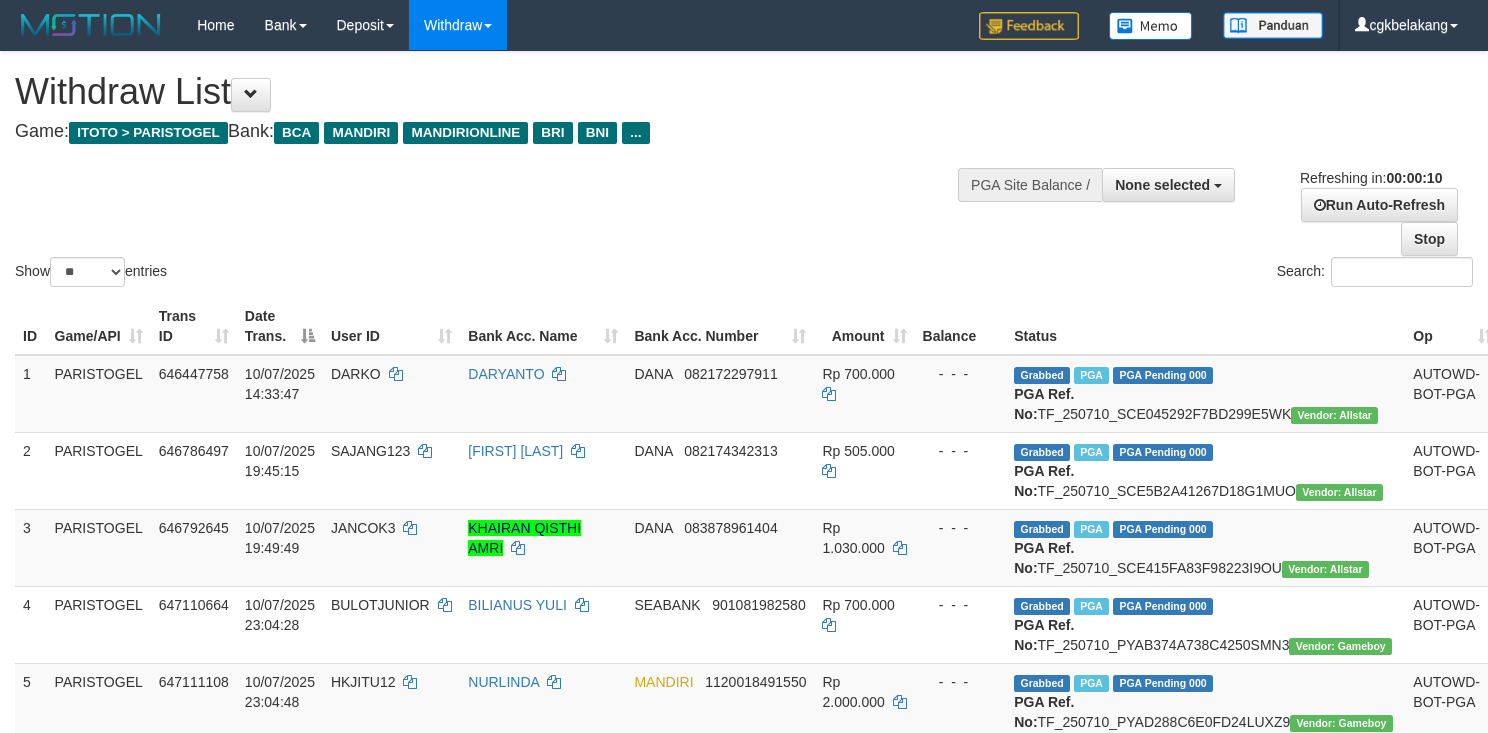 select 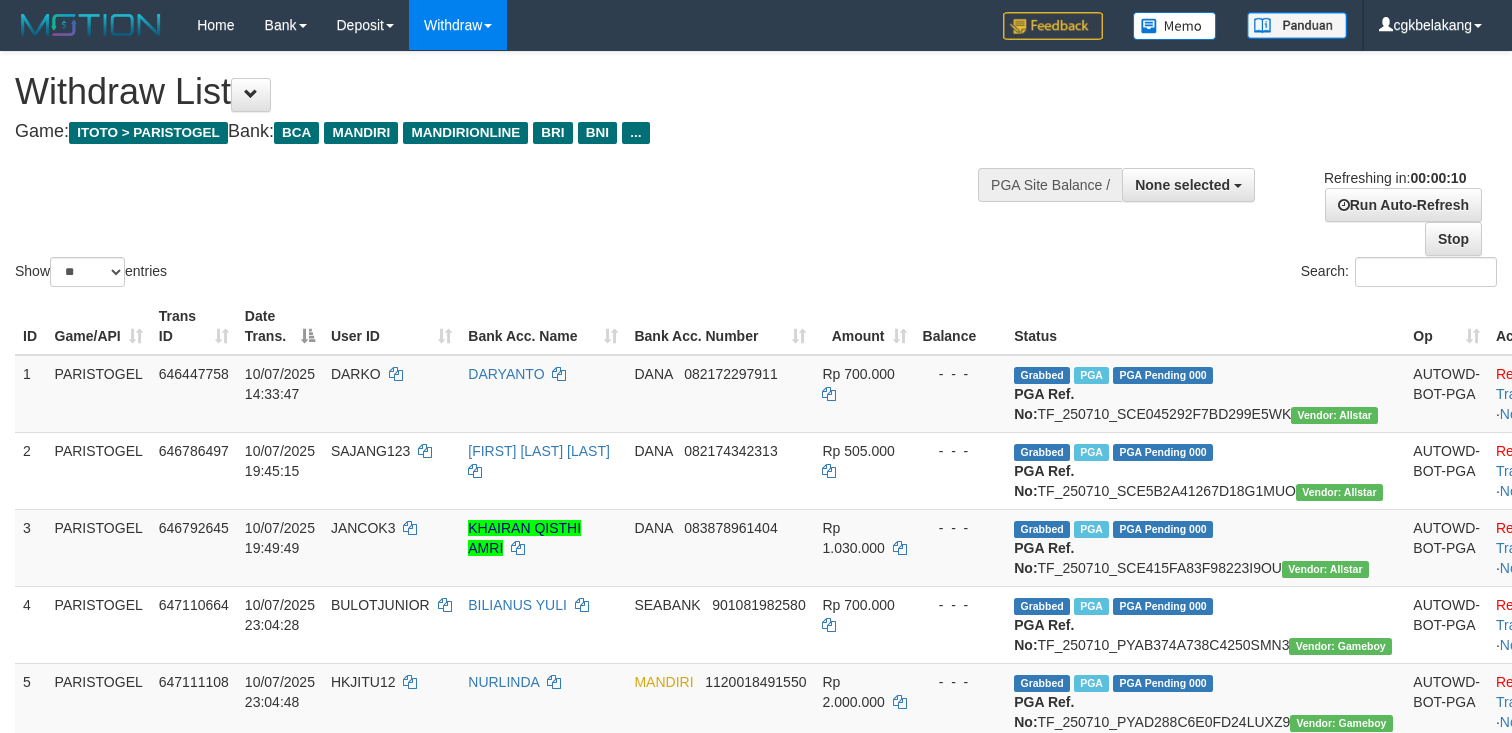select 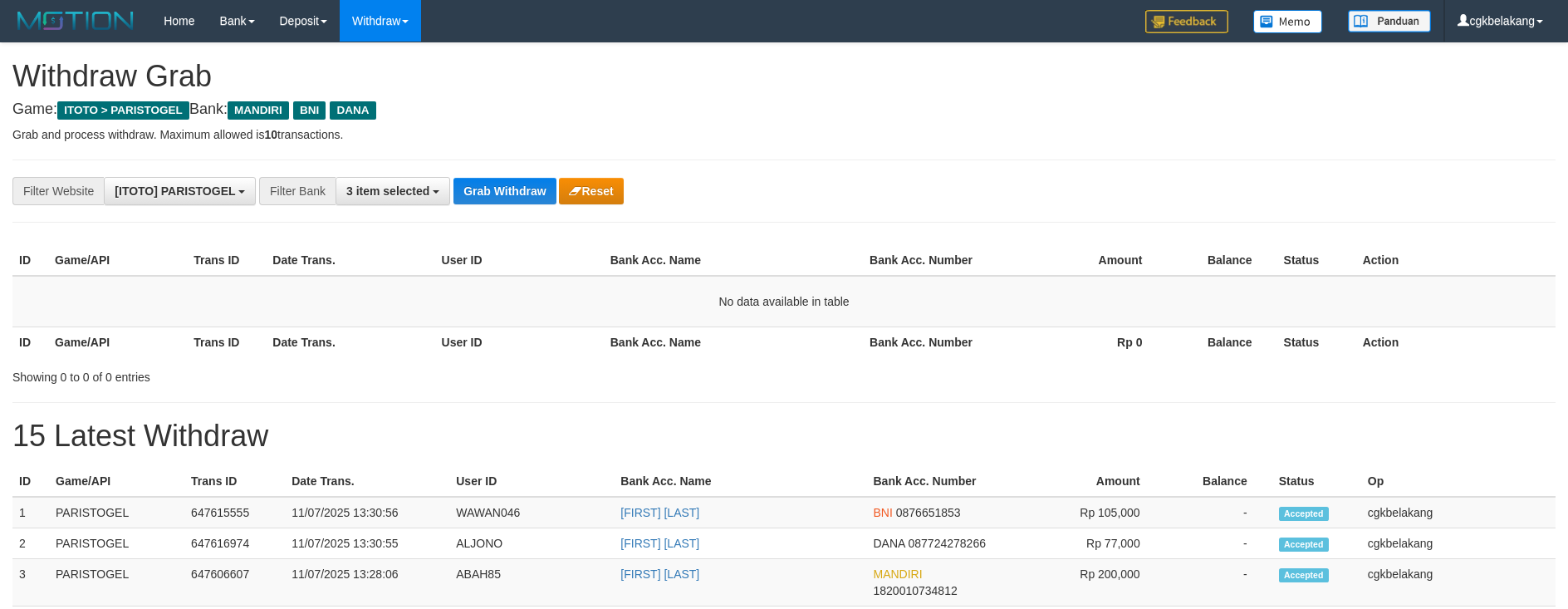 scroll, scrollTop: 0, scrollLeft: 0, axis: both 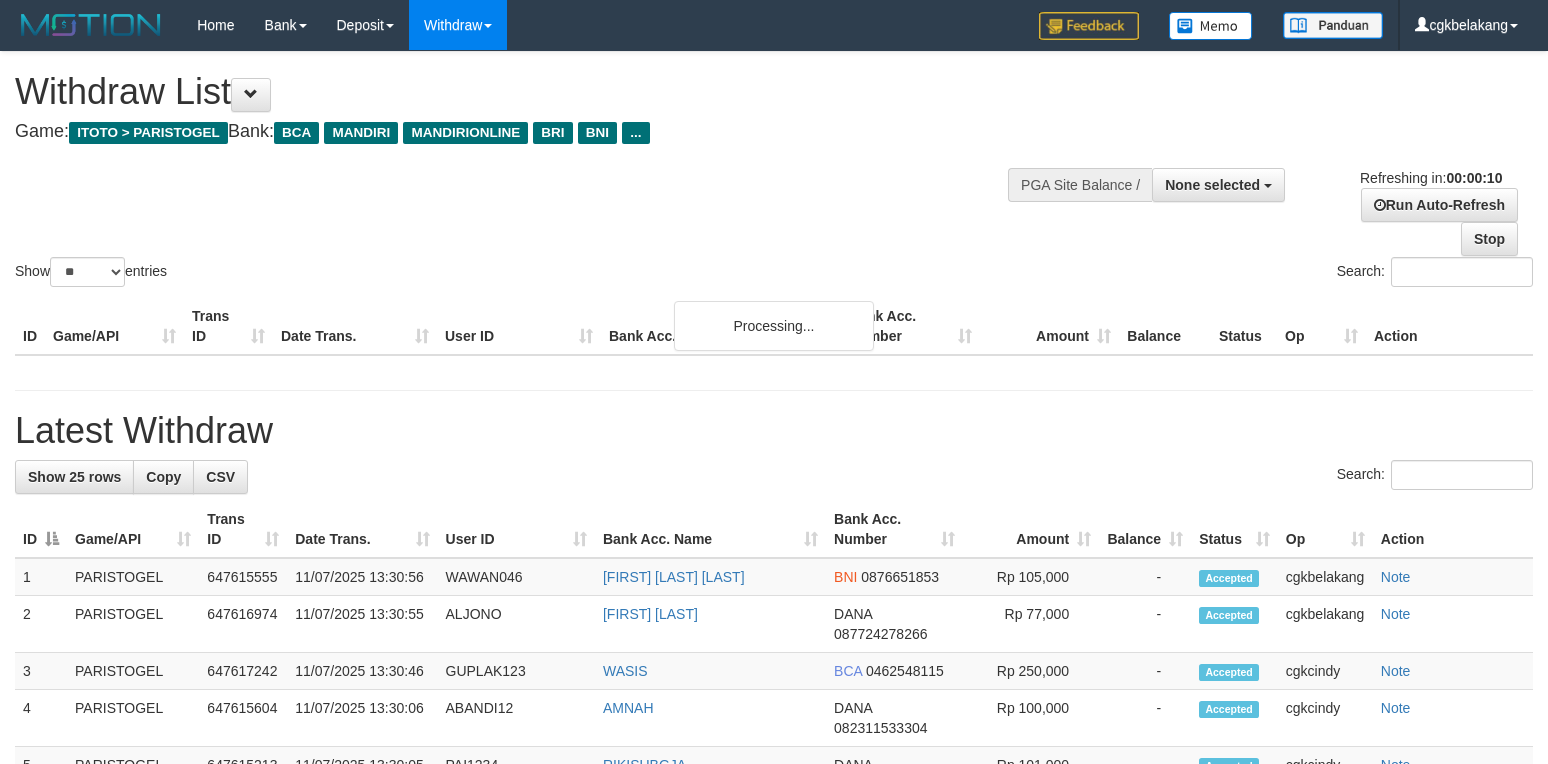 select 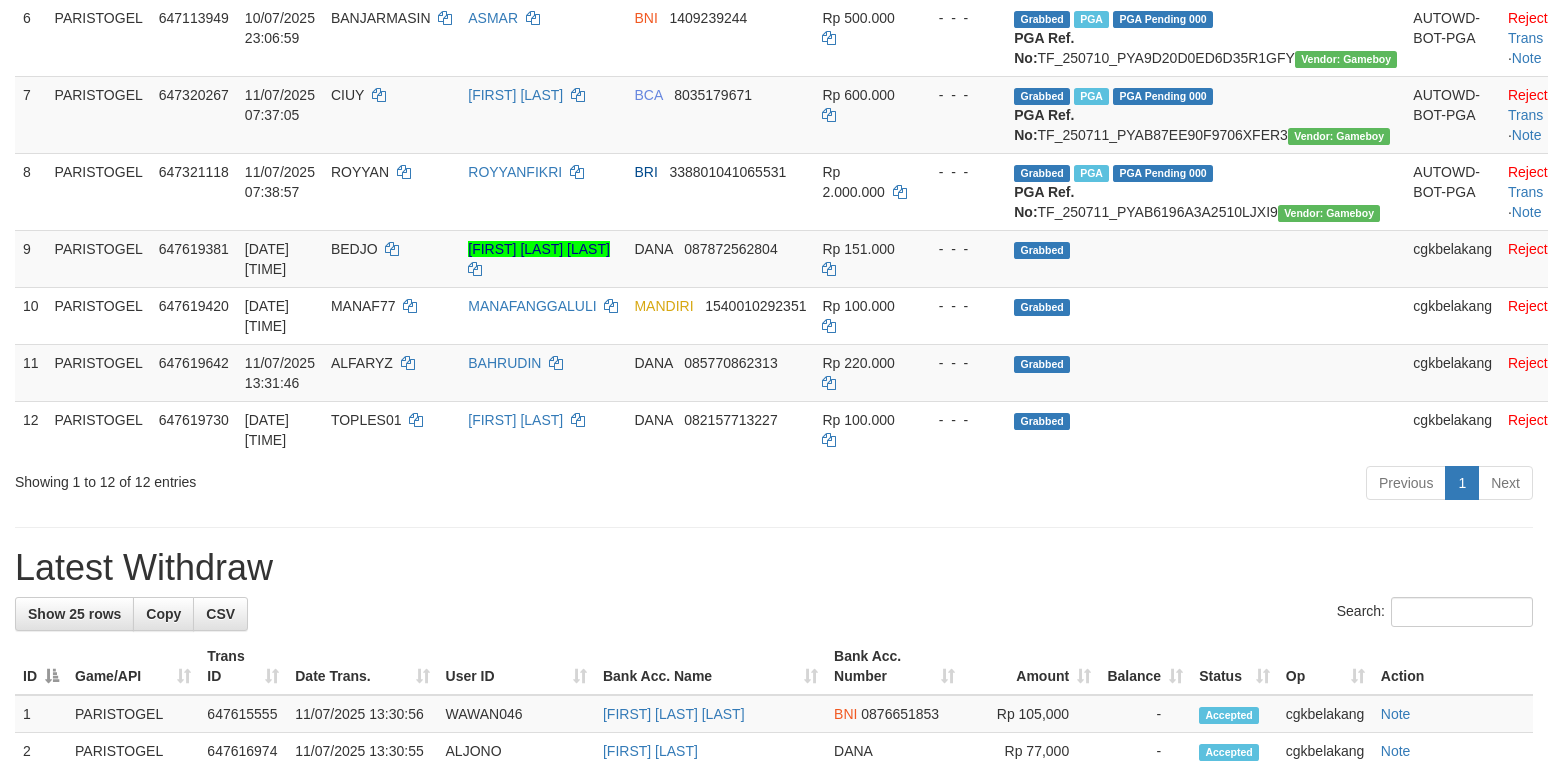 scroll, scrollTop: 666, scrollLeft: 0, axis: vertical 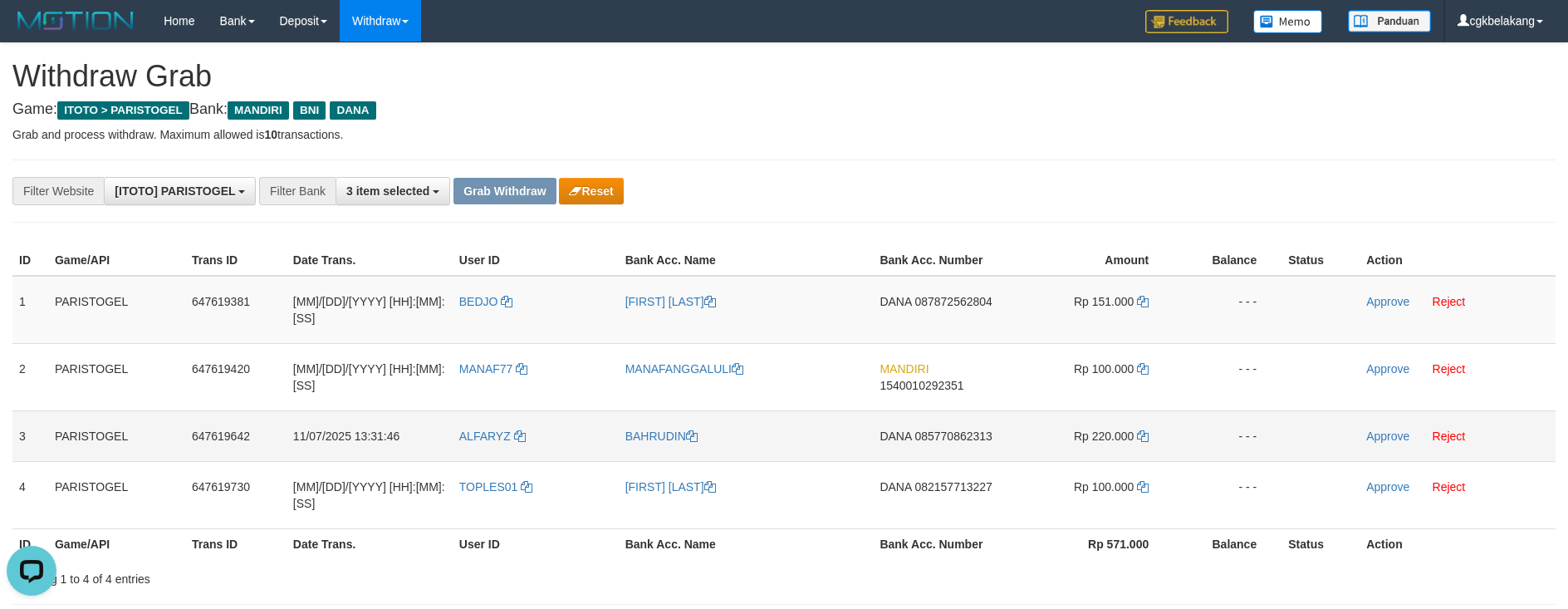 click on "ALFARYZ" at bounding box center [536, 435] 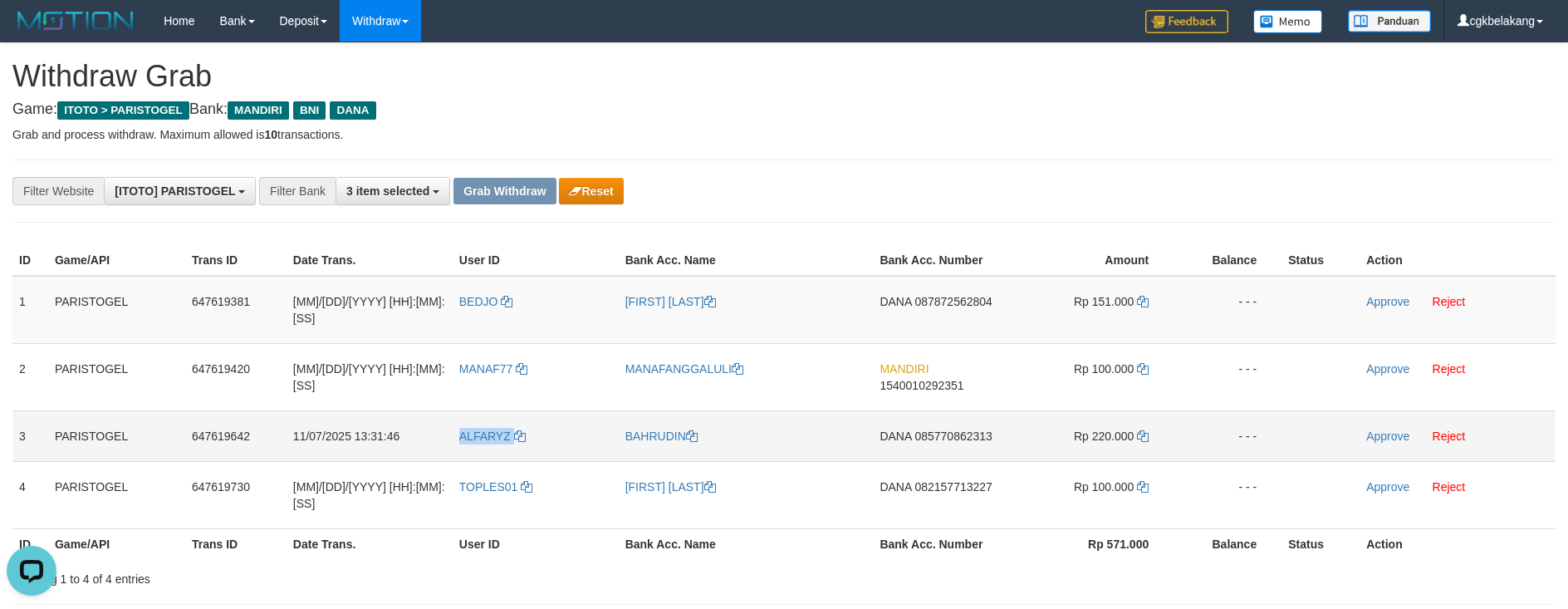 copy on "ALFARYZ" 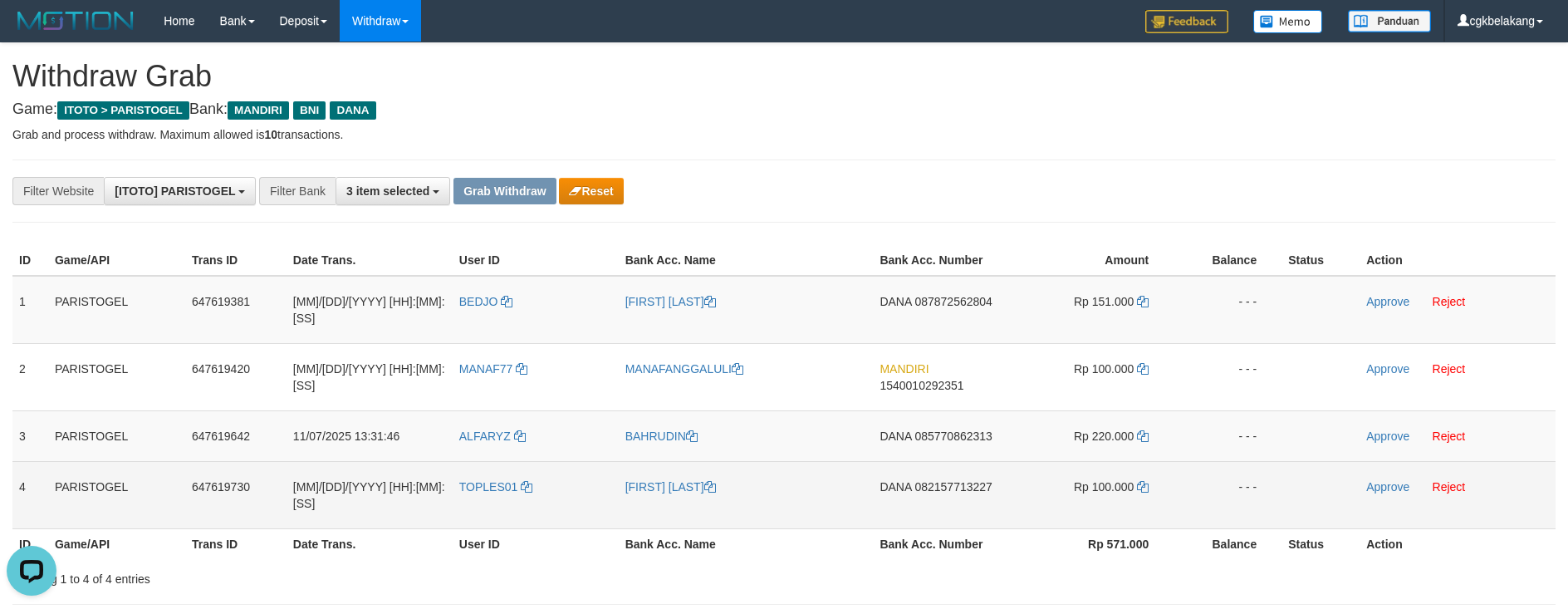 click on "[FIRST] [LAST]" at bounding box center [746, 494] 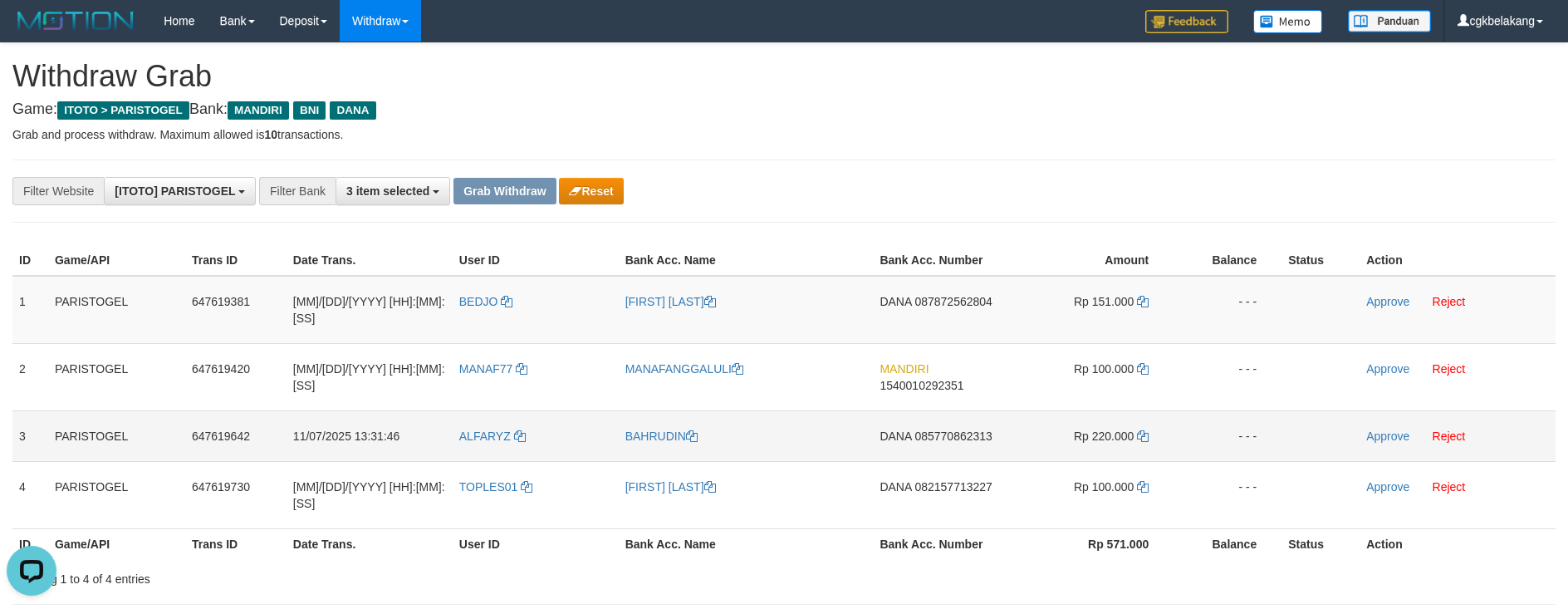 click on "BAHRUDIN" at bounding box center [746, 435] 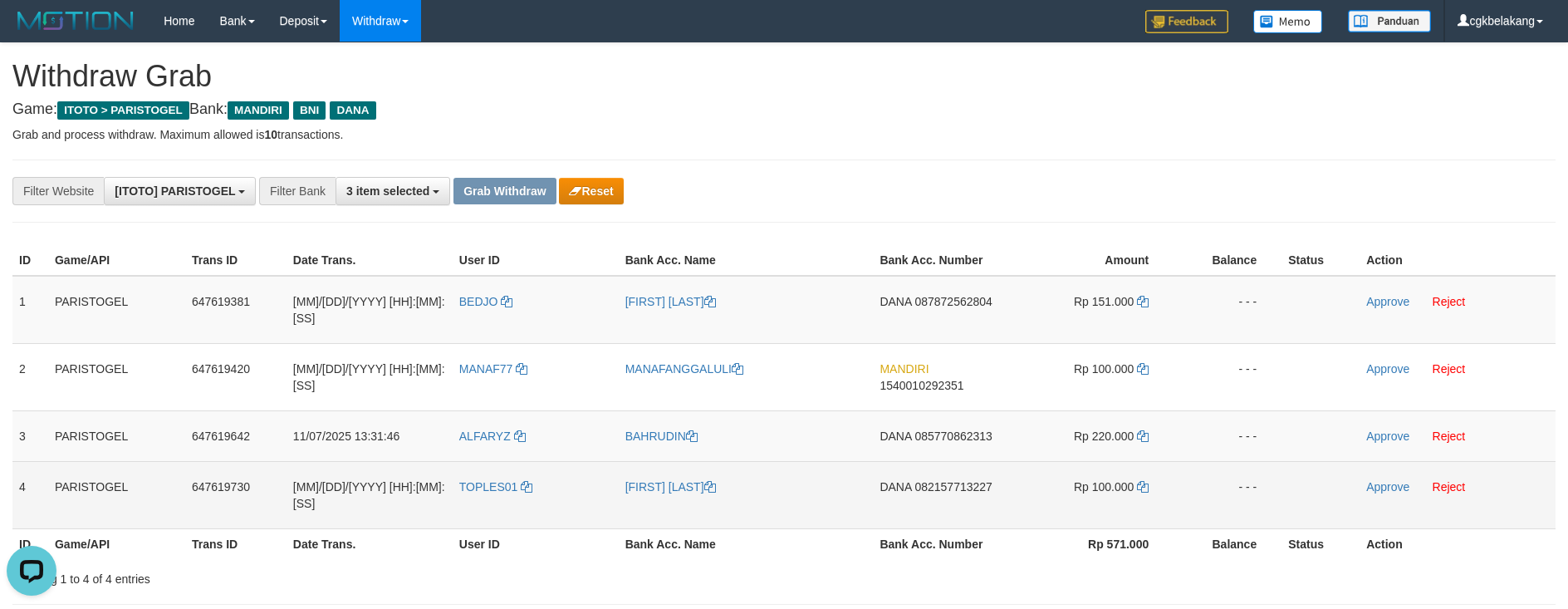 click on "TOPLES01" at bounding box center [536, 494] 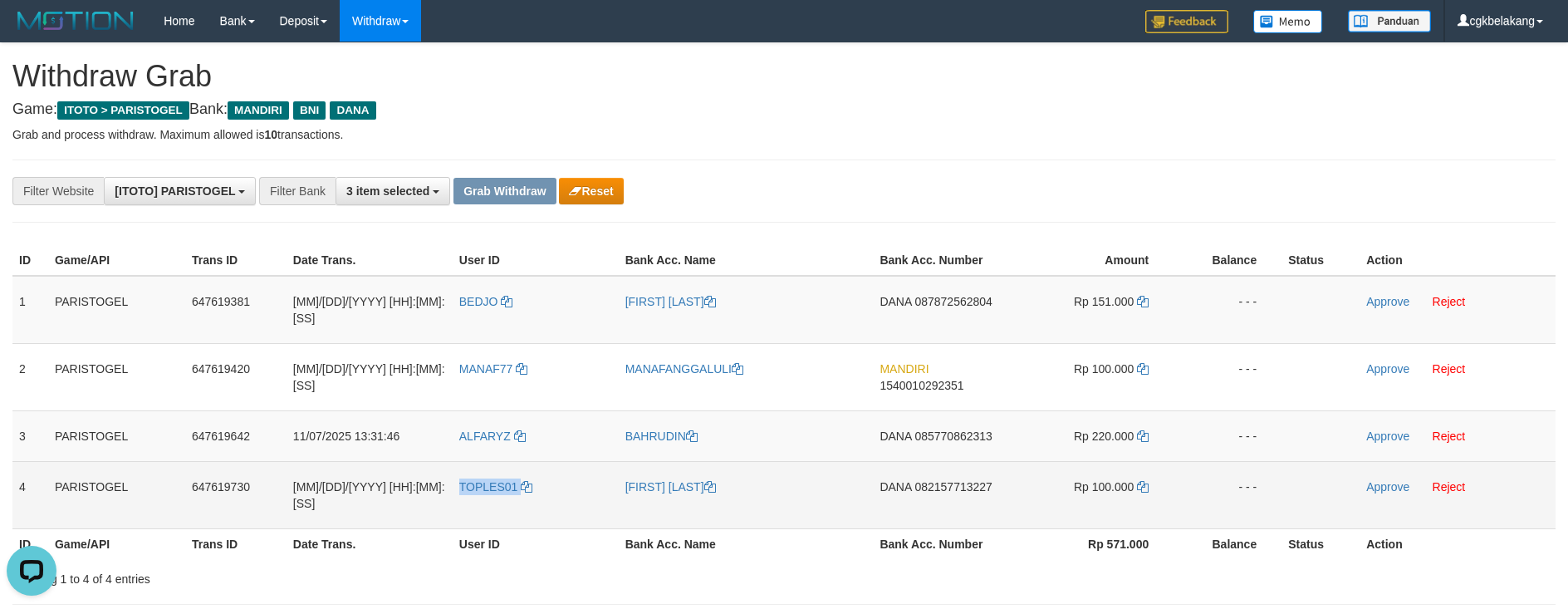 click on "TOPLES01" at bounding box center (536, 494) 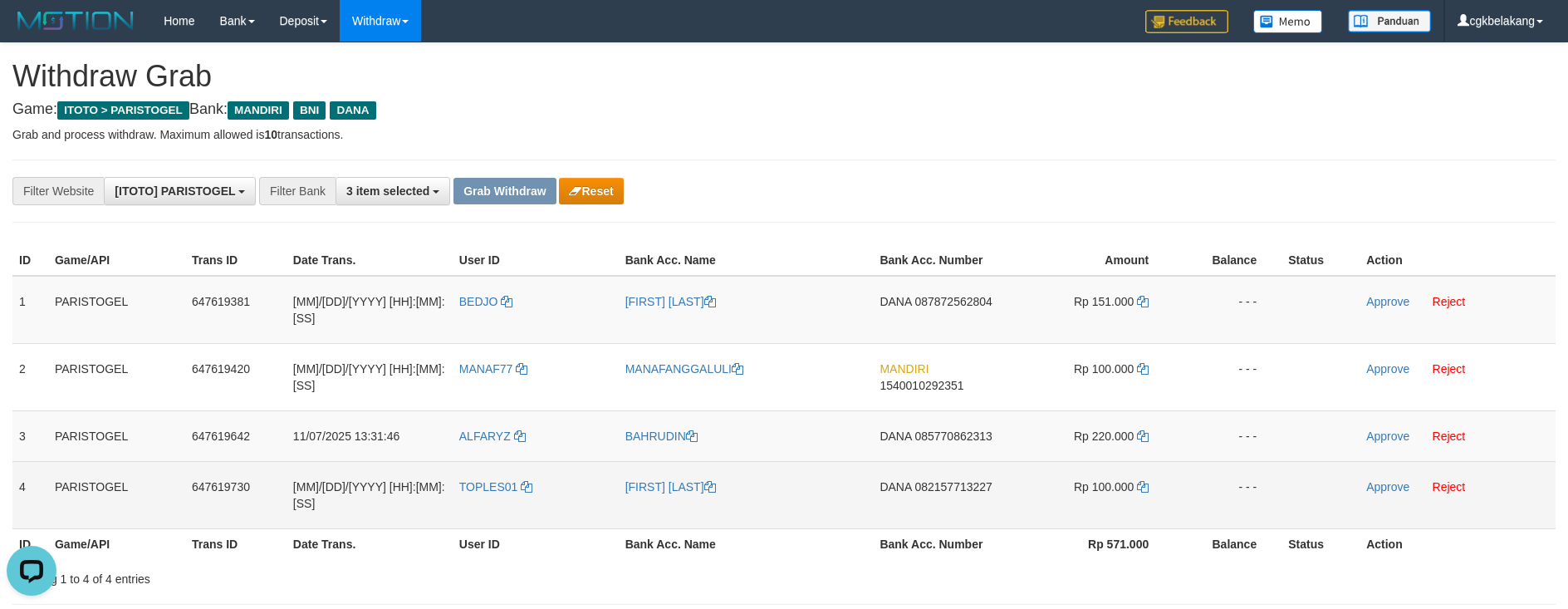 click on "[FIRST] [LAST]" at bounding box center (746, 494) 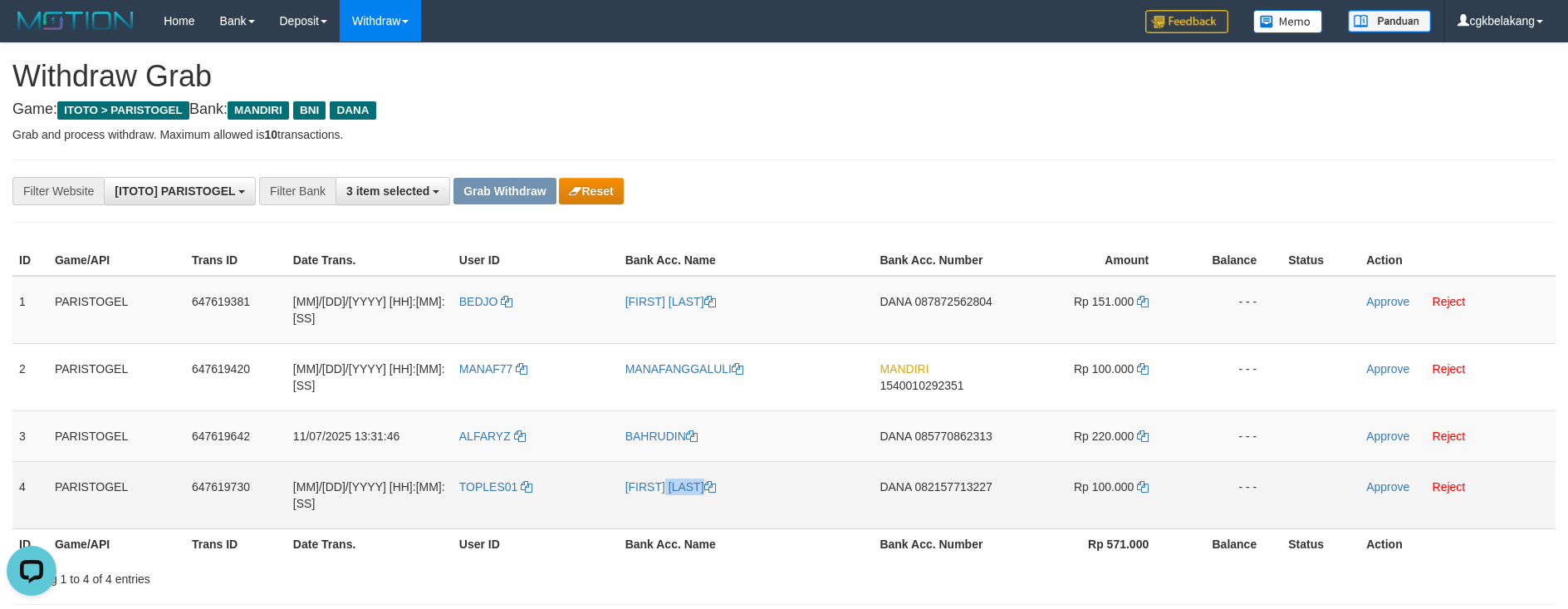 click on "[FIRST] [LAST]" at bounding box center (746, 494) 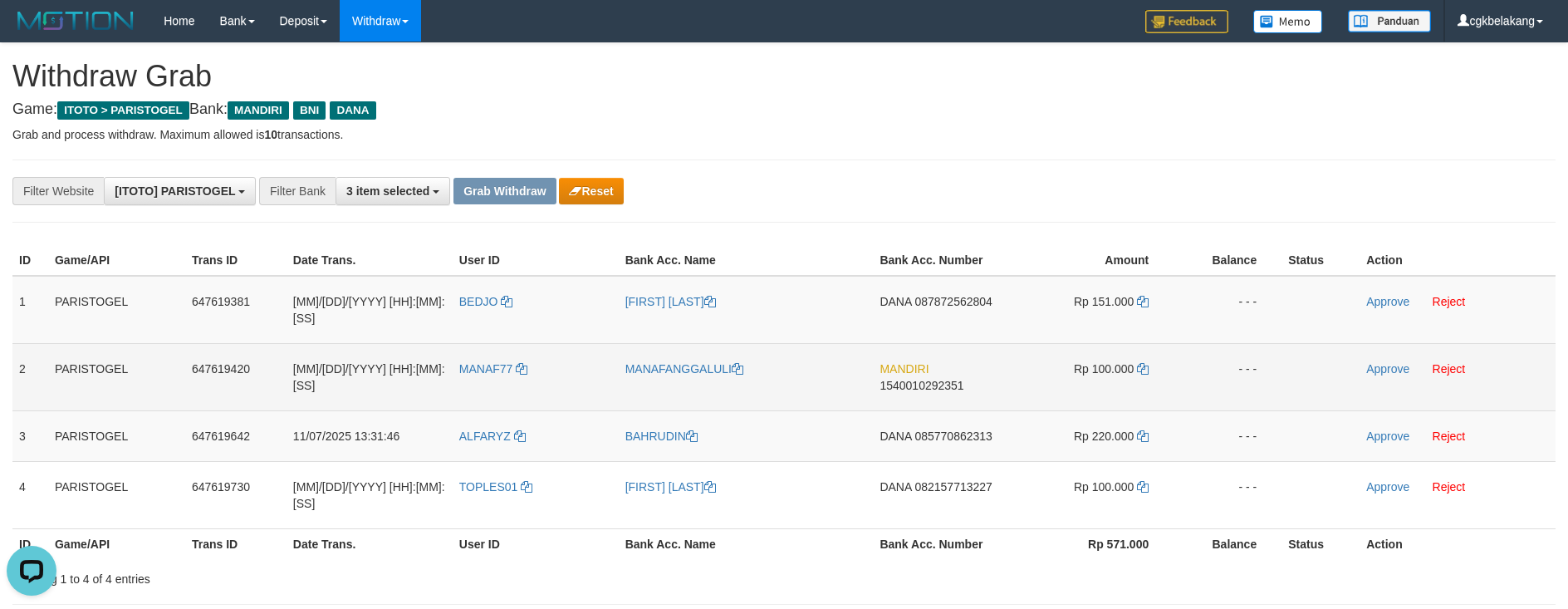 click on "MANAF77" at bounding box center (536, 376) 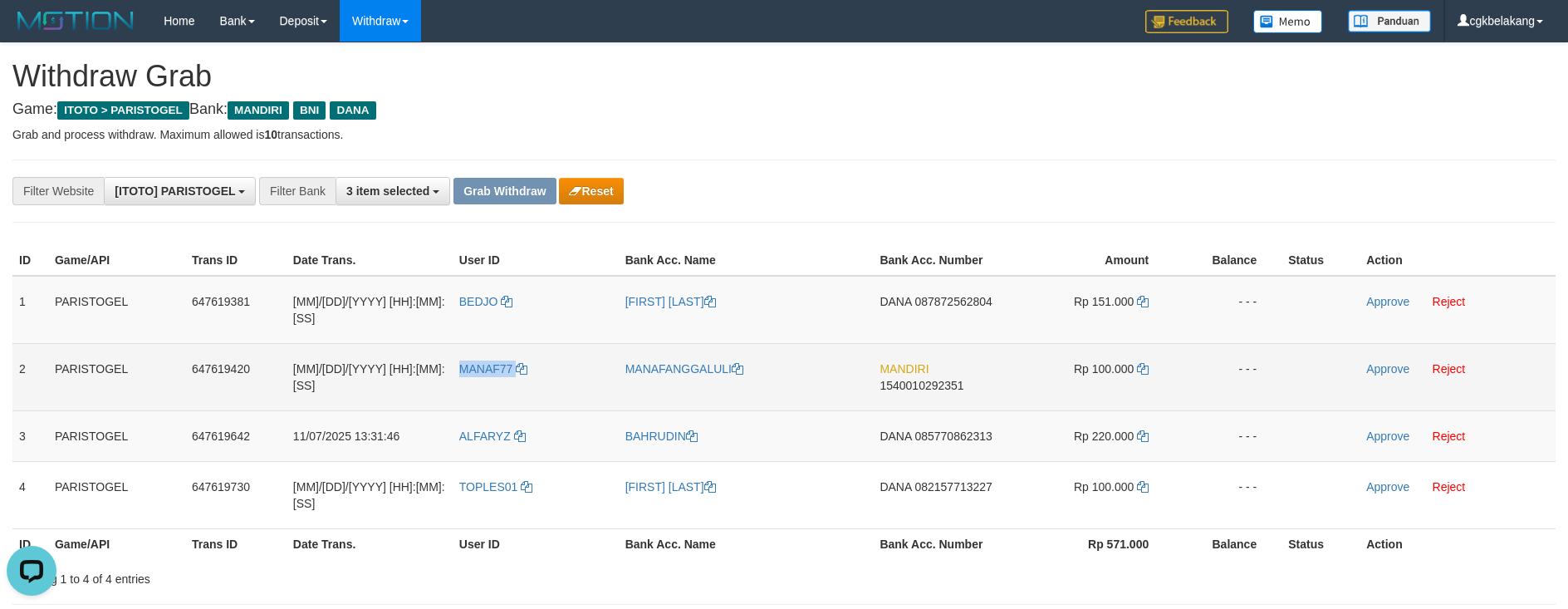 copy on "MANAF77" 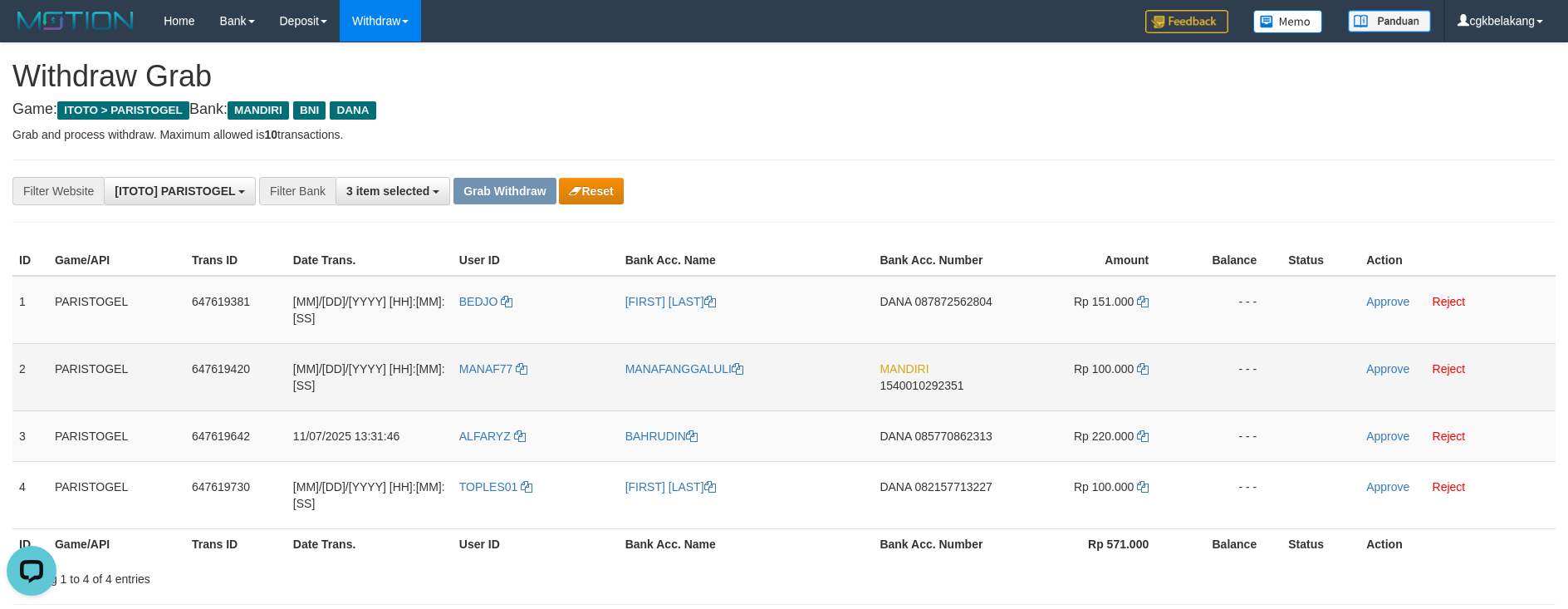 click on "MANAFANGGALULI" at bounding box center [746, 376] 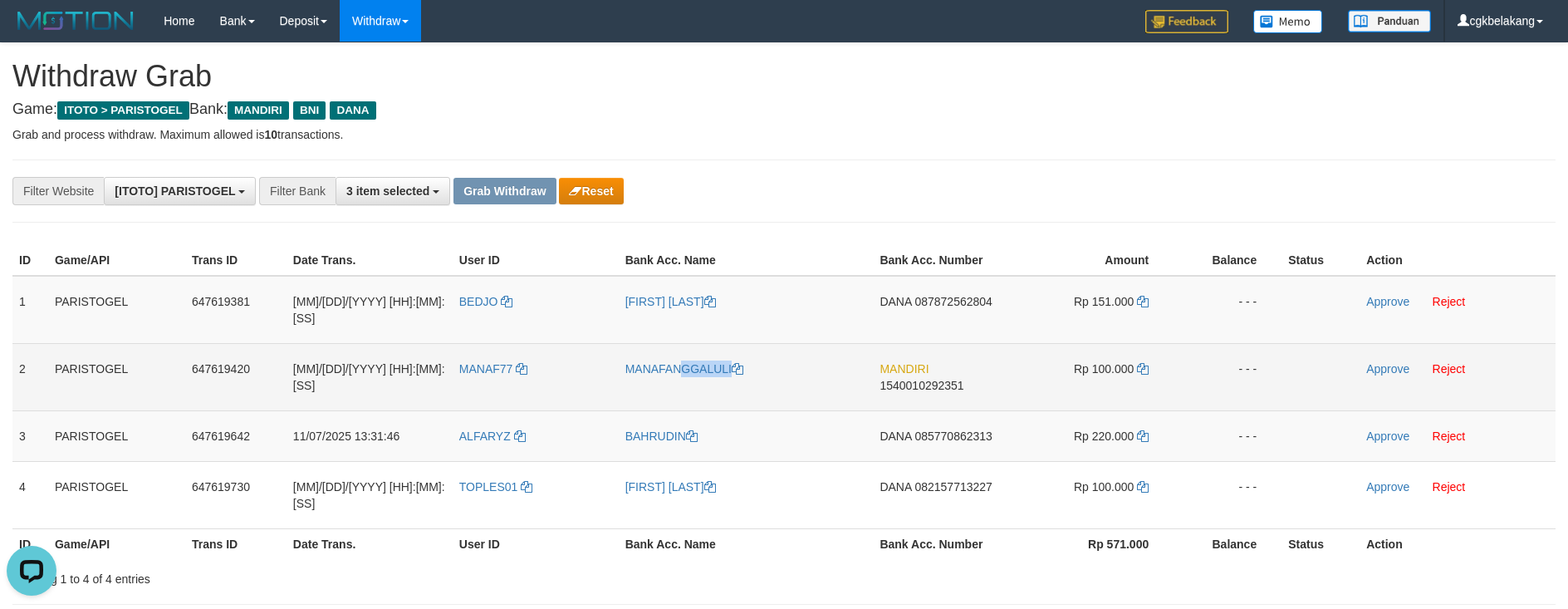 click on "MANAFANGGALULI" at bounding box center (746, 376) 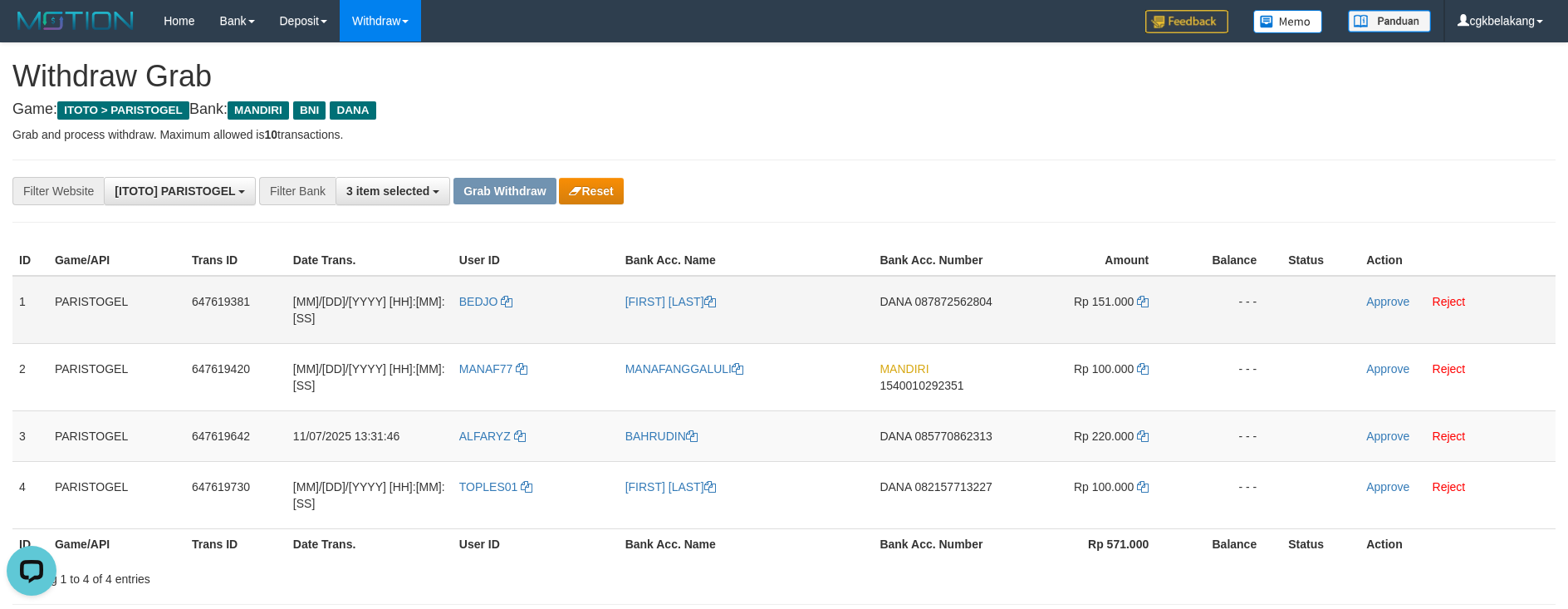 click on "DANA
087872562804" at bounding box center [942, 310] 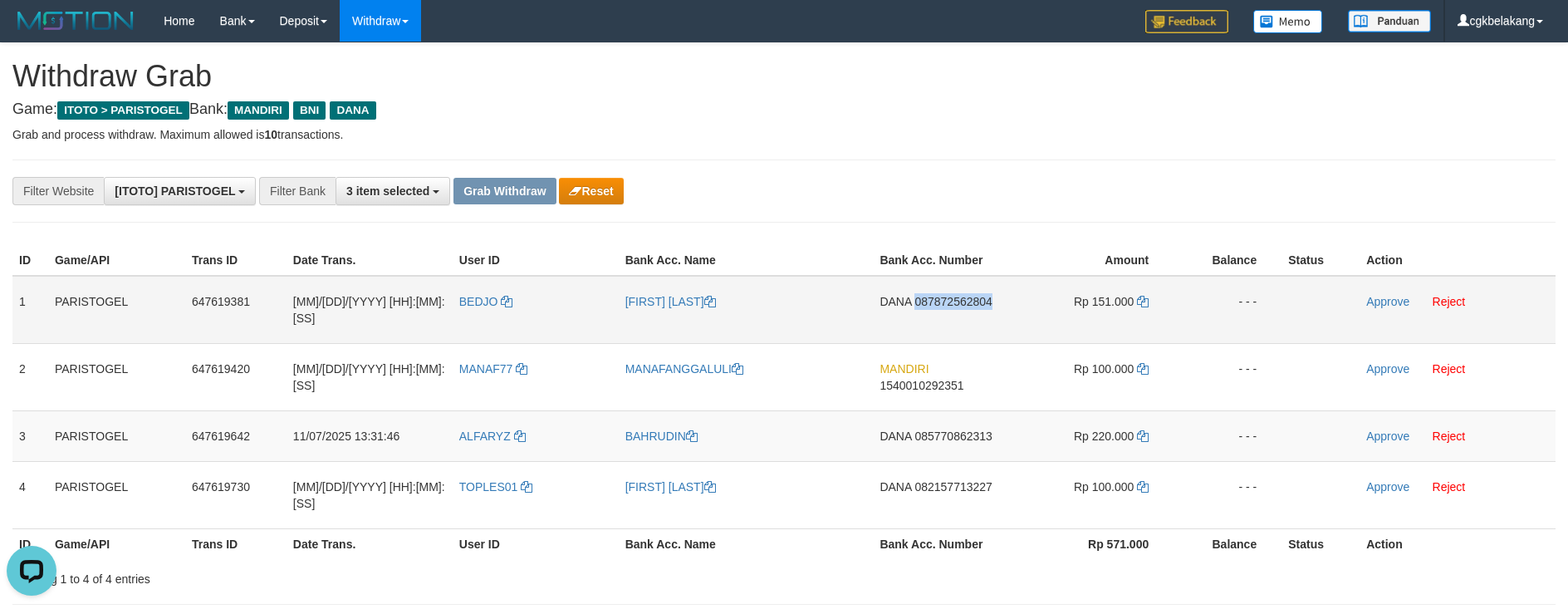 click on "DANA
087872562804" at bounding box center [942, 310] 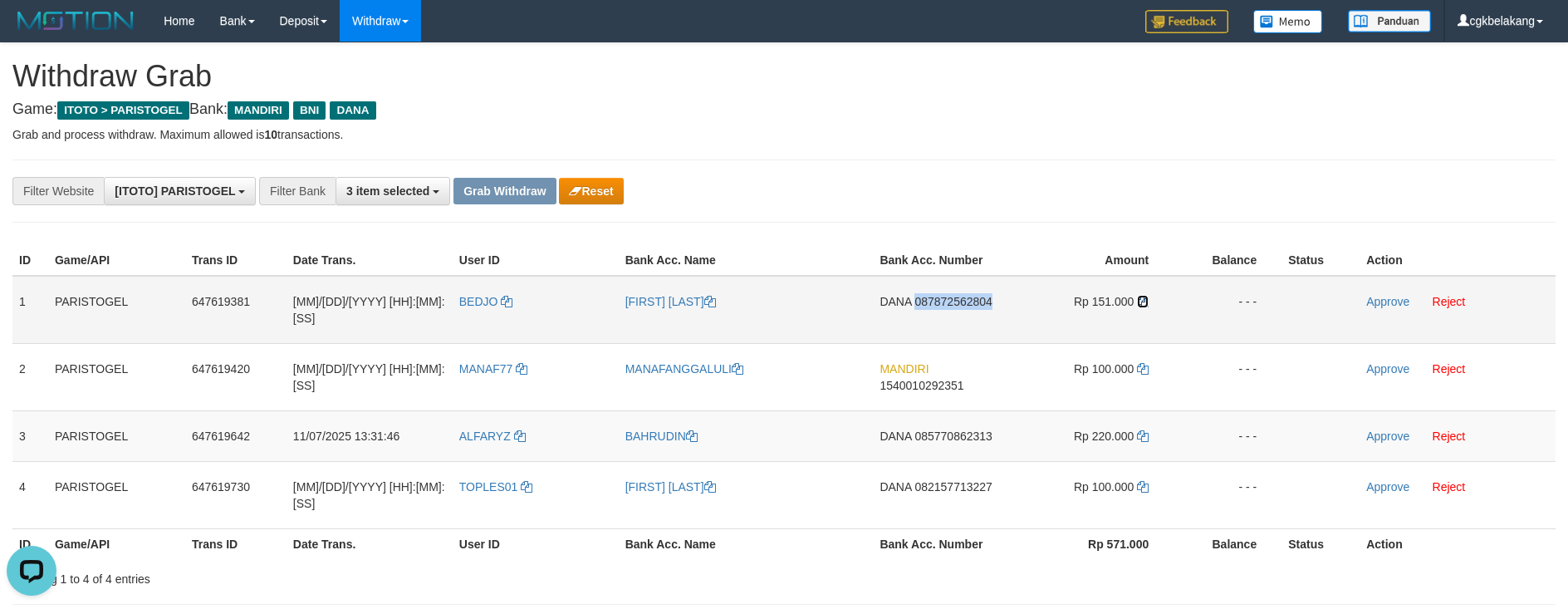 click at bounding box center [1143, 302] 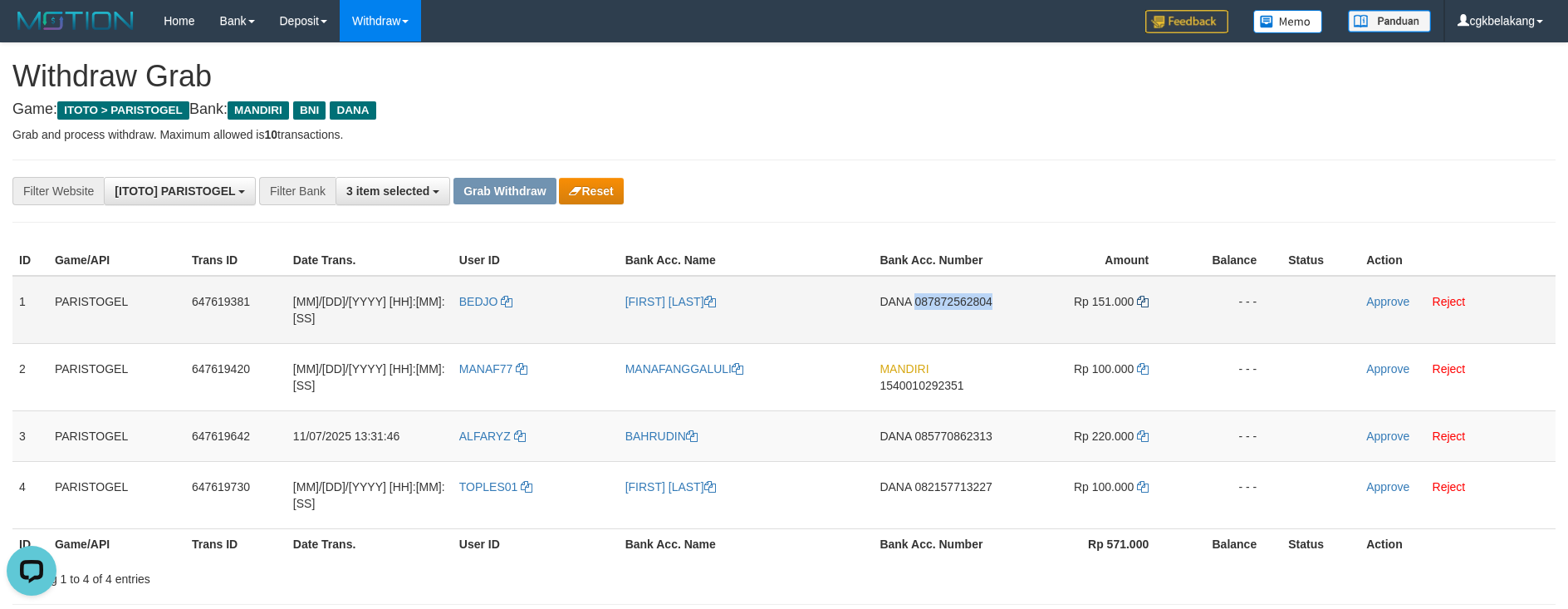 copy on "087872562804" 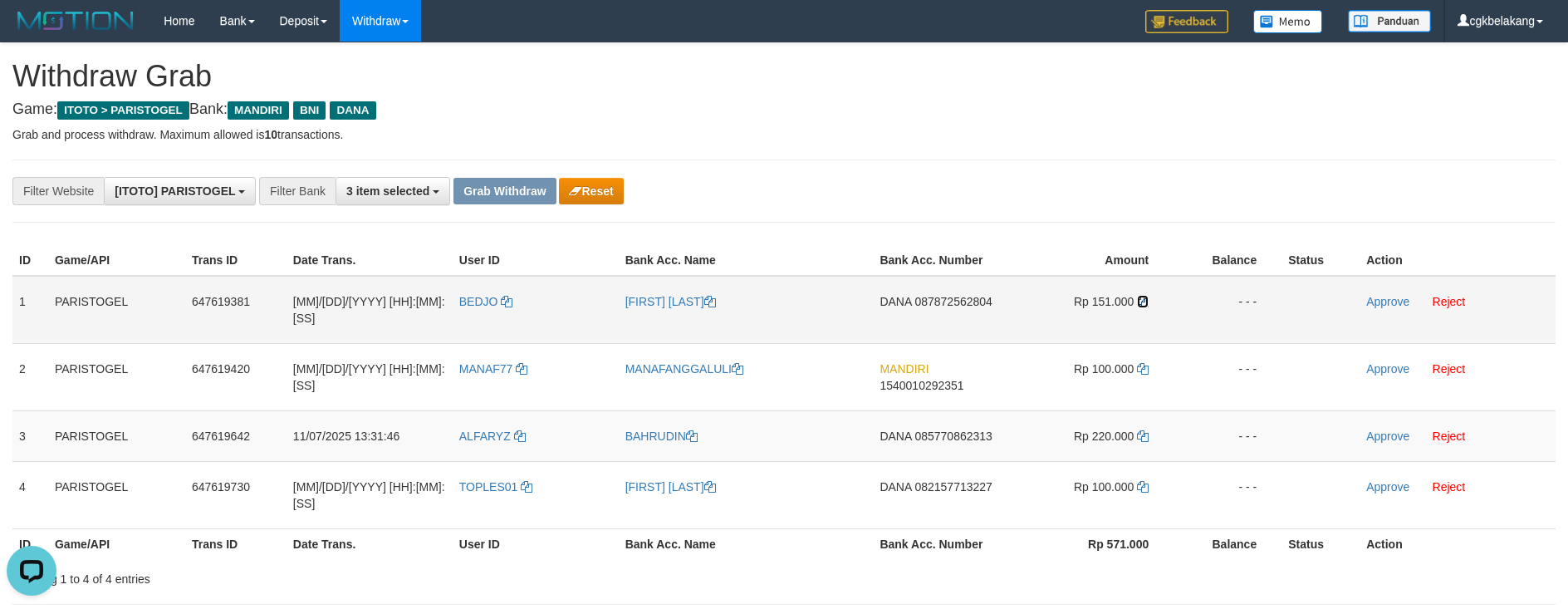 click at bounding box center (1143, 302) 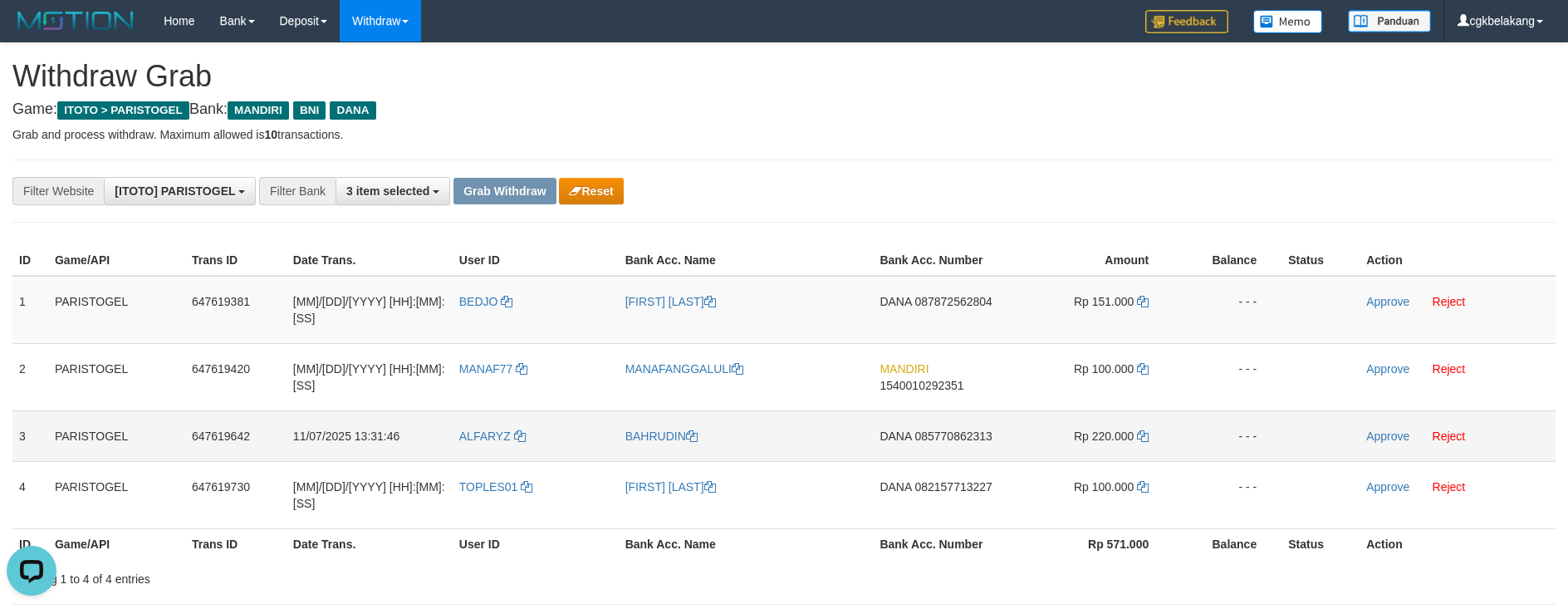 click on "DANA
085770862313" at bounding box center [942, 435] 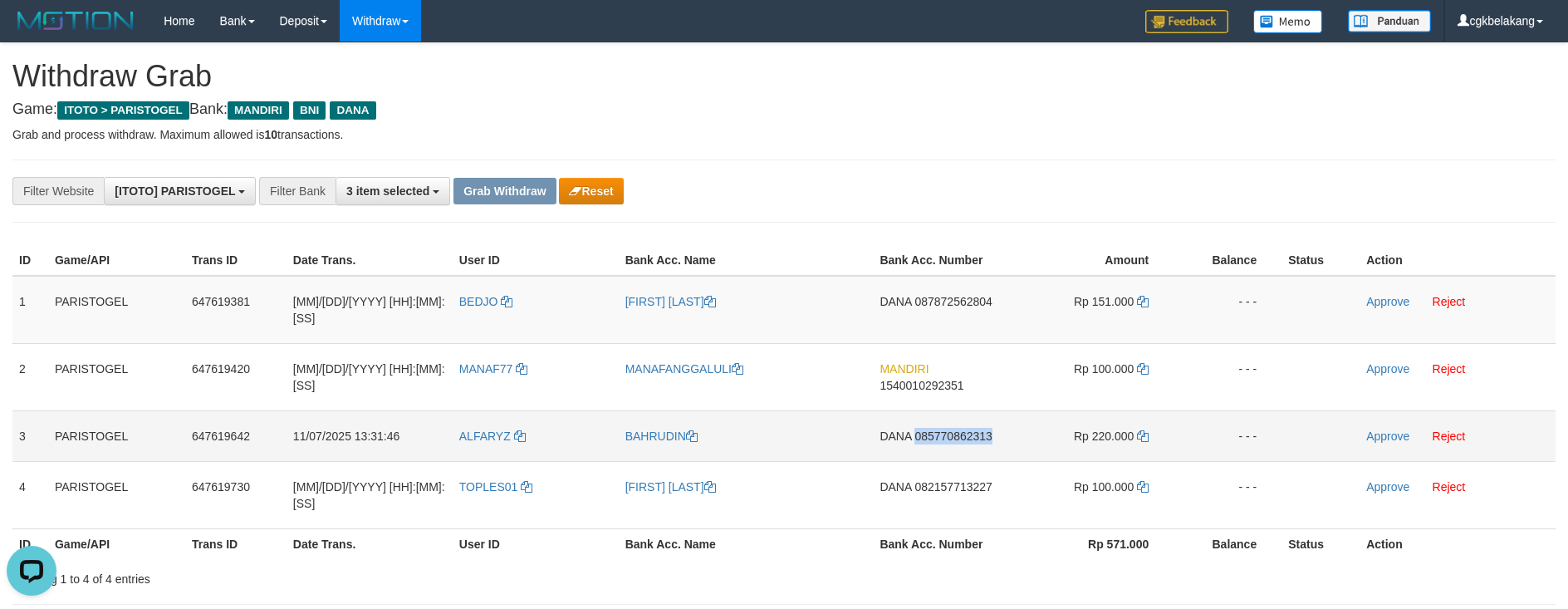 copy on "085770862313" 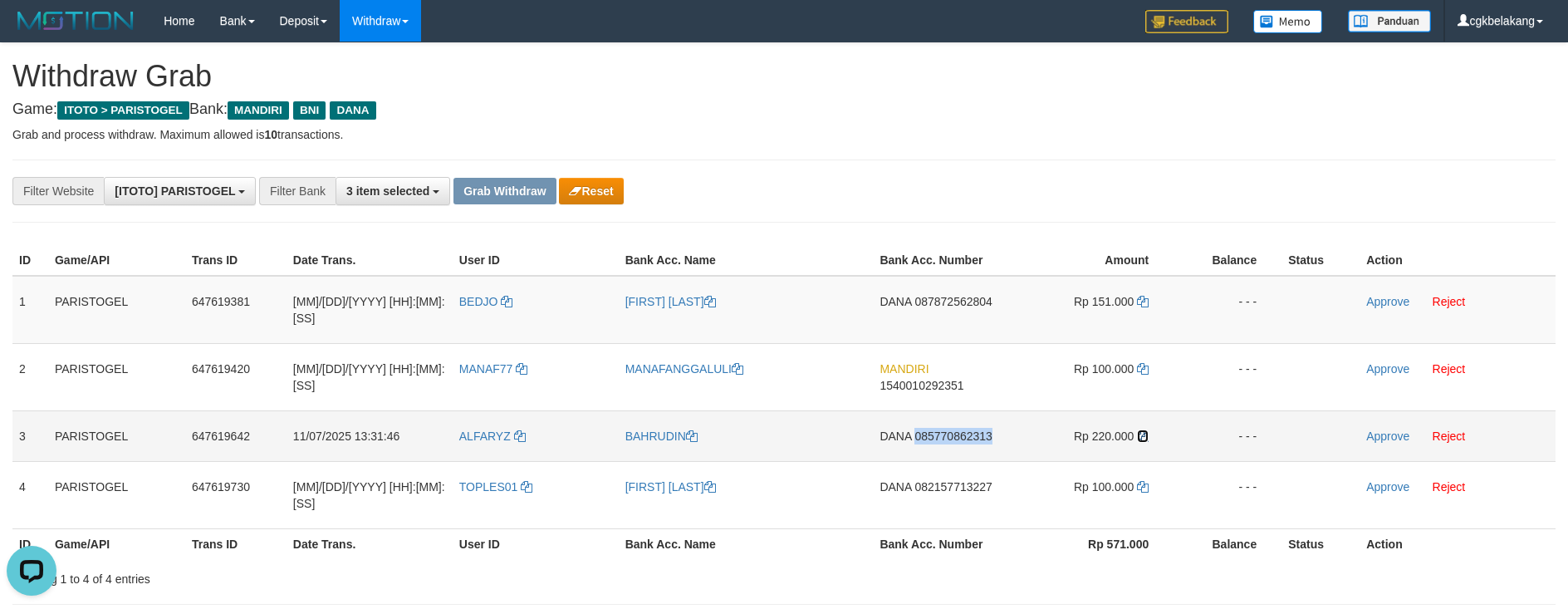 click at bounding box center [1143, 436] 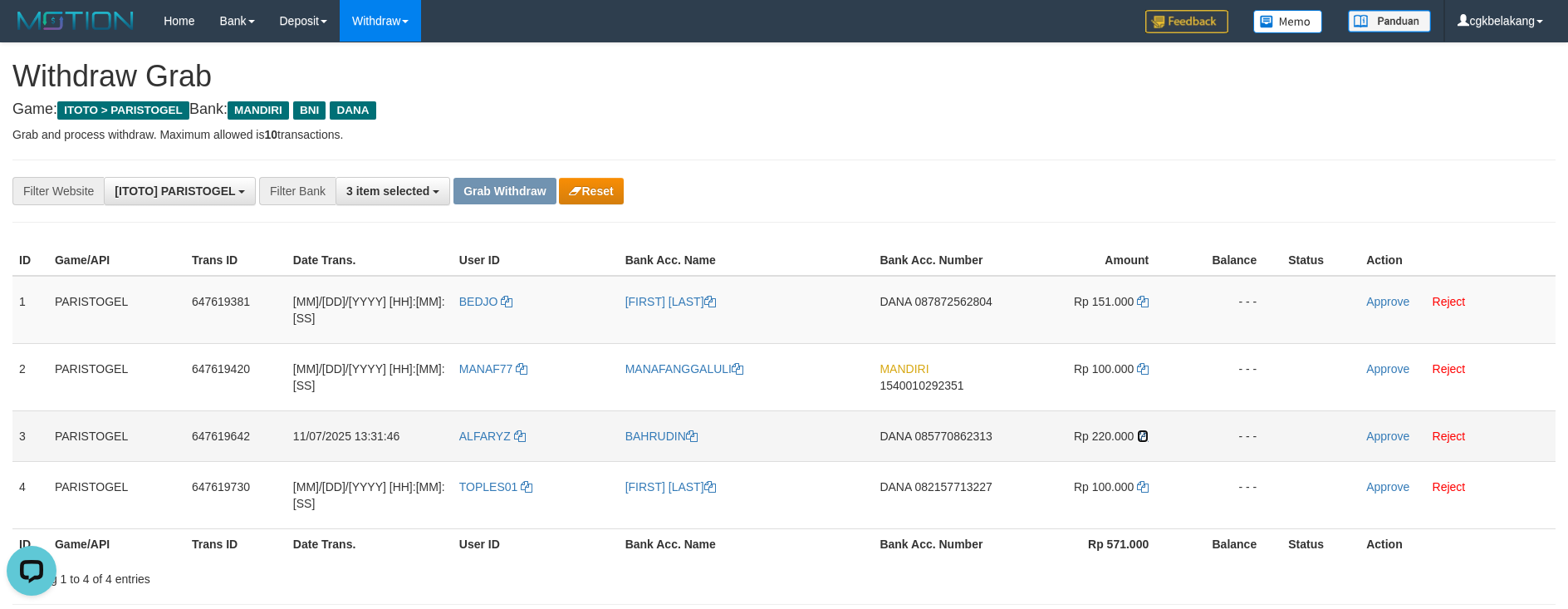 click at bounding box center (1143, 436) 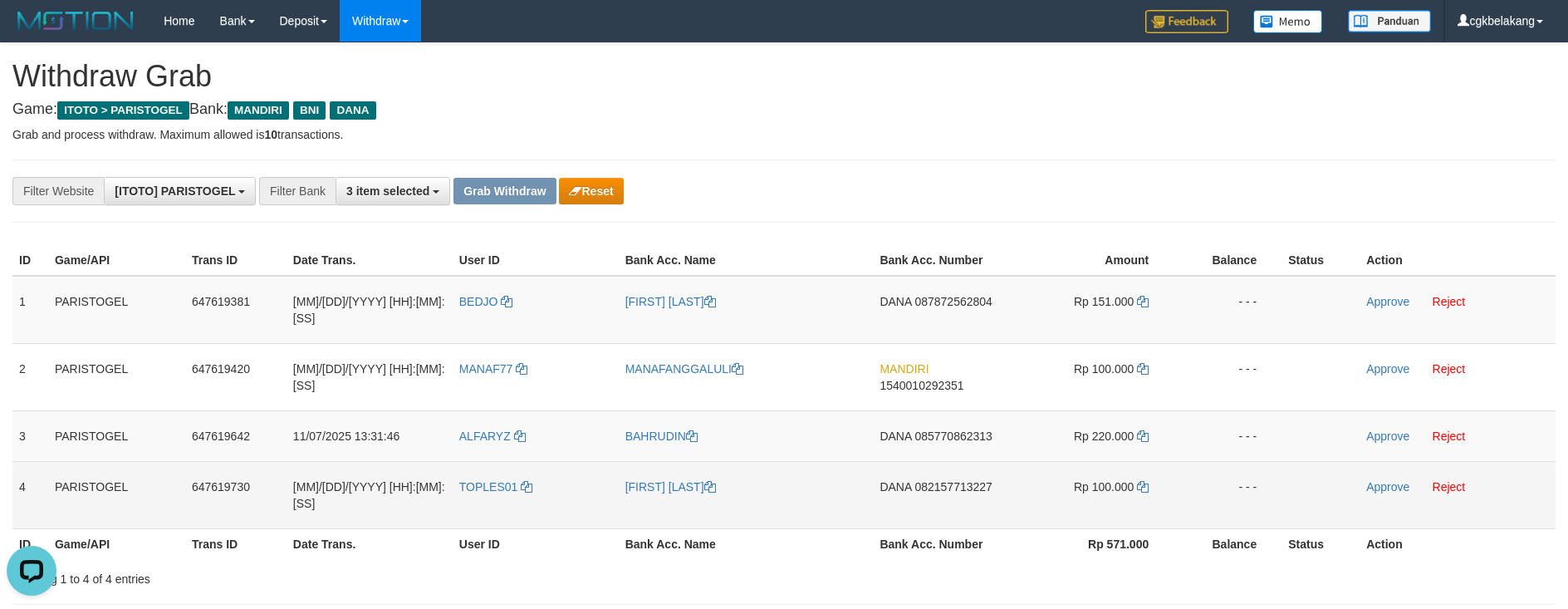 click on "DANA
082157713227" at bounding box center [942, 494] 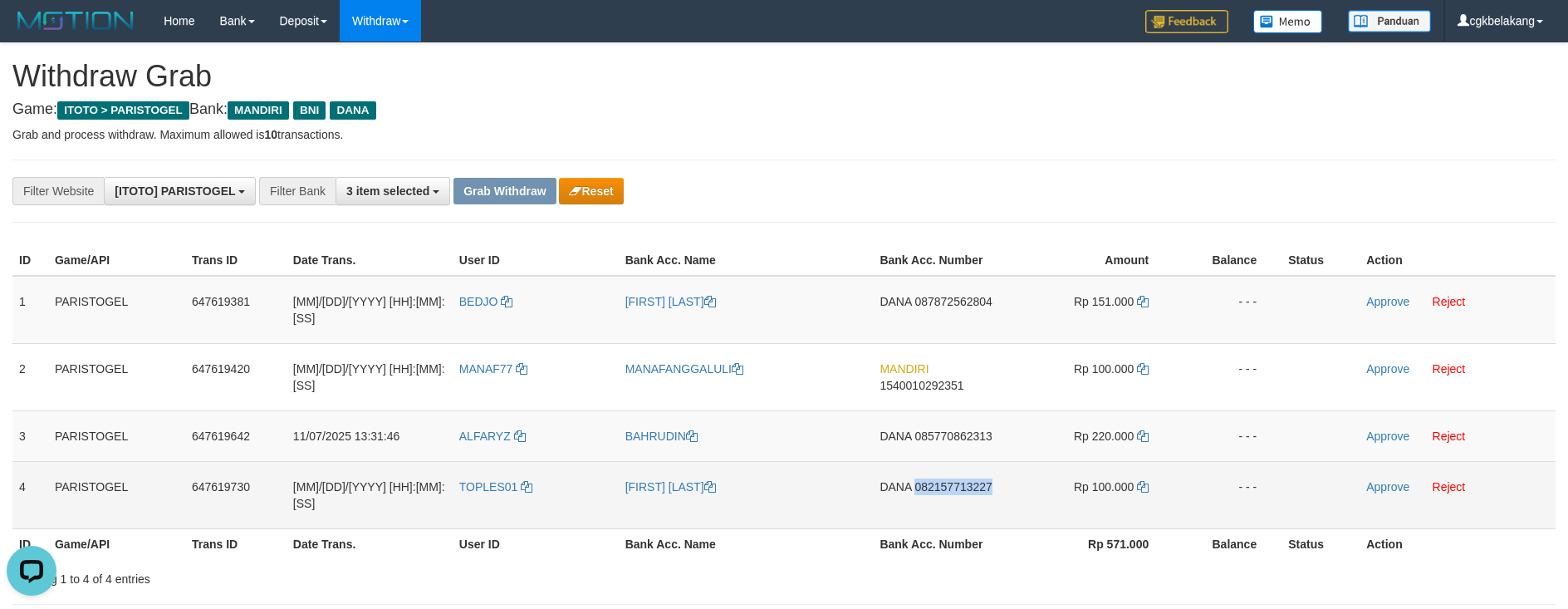 click on "DANA
082157713227" at bounding box center [942, 494] 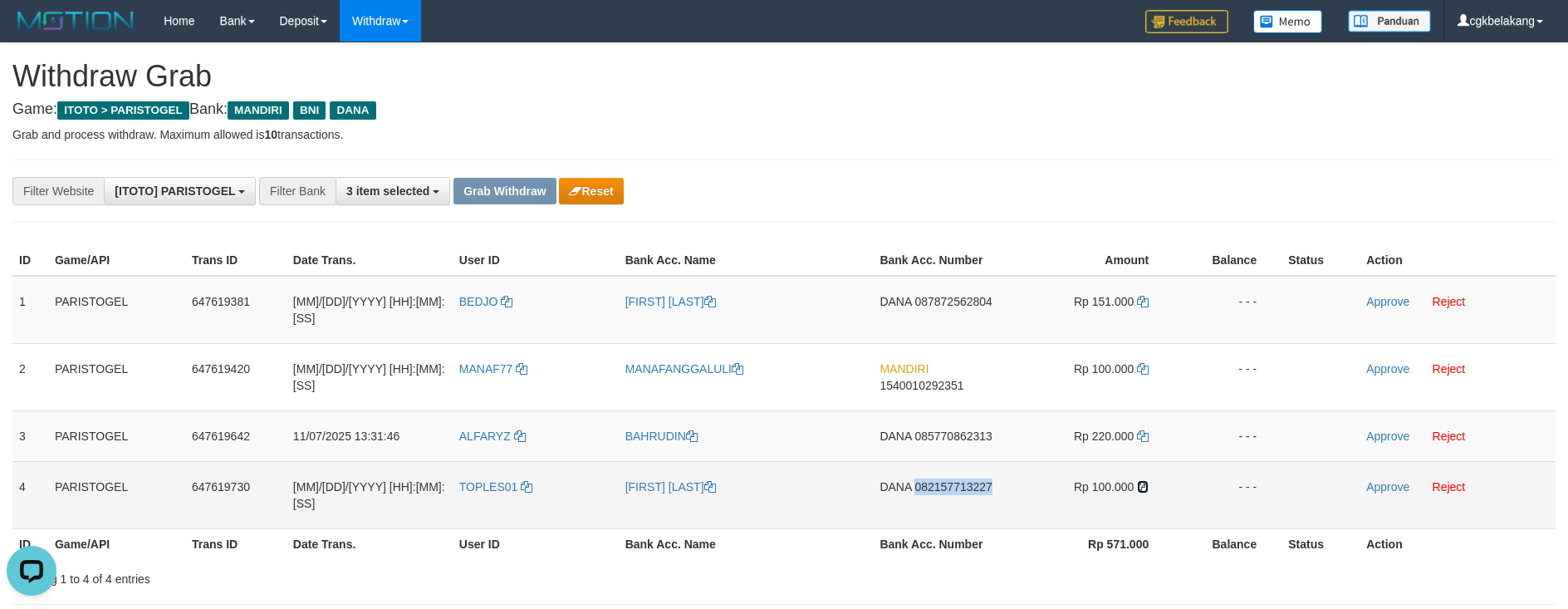 click at bounding box center [1143, 487] 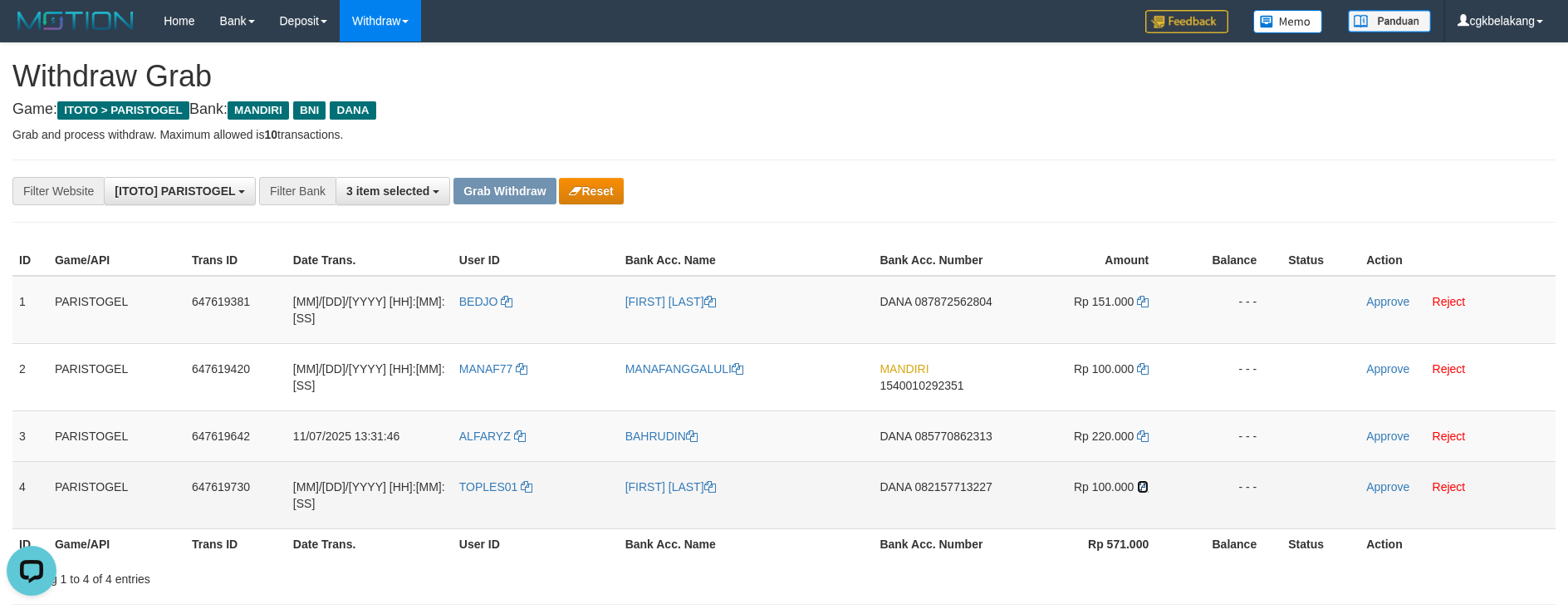click at bounding box center (1143, 487) 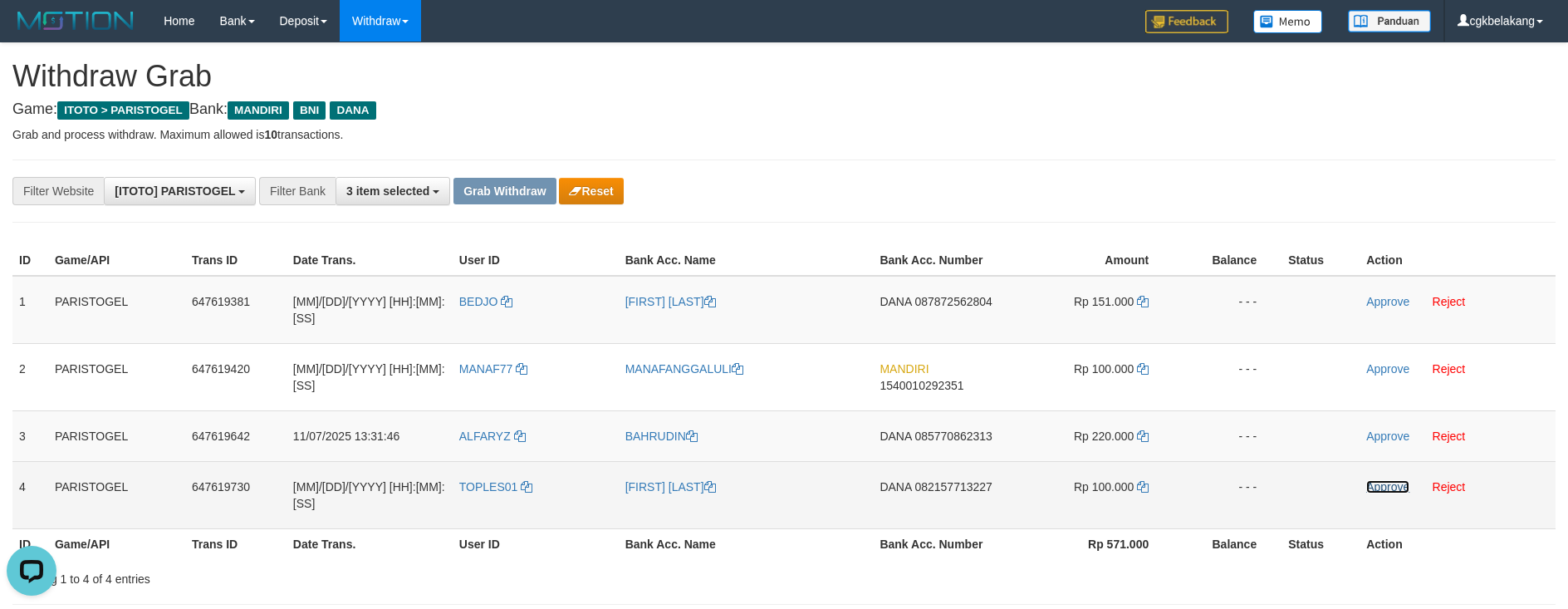 click on "Approve" at bounding box center (1388, 487) 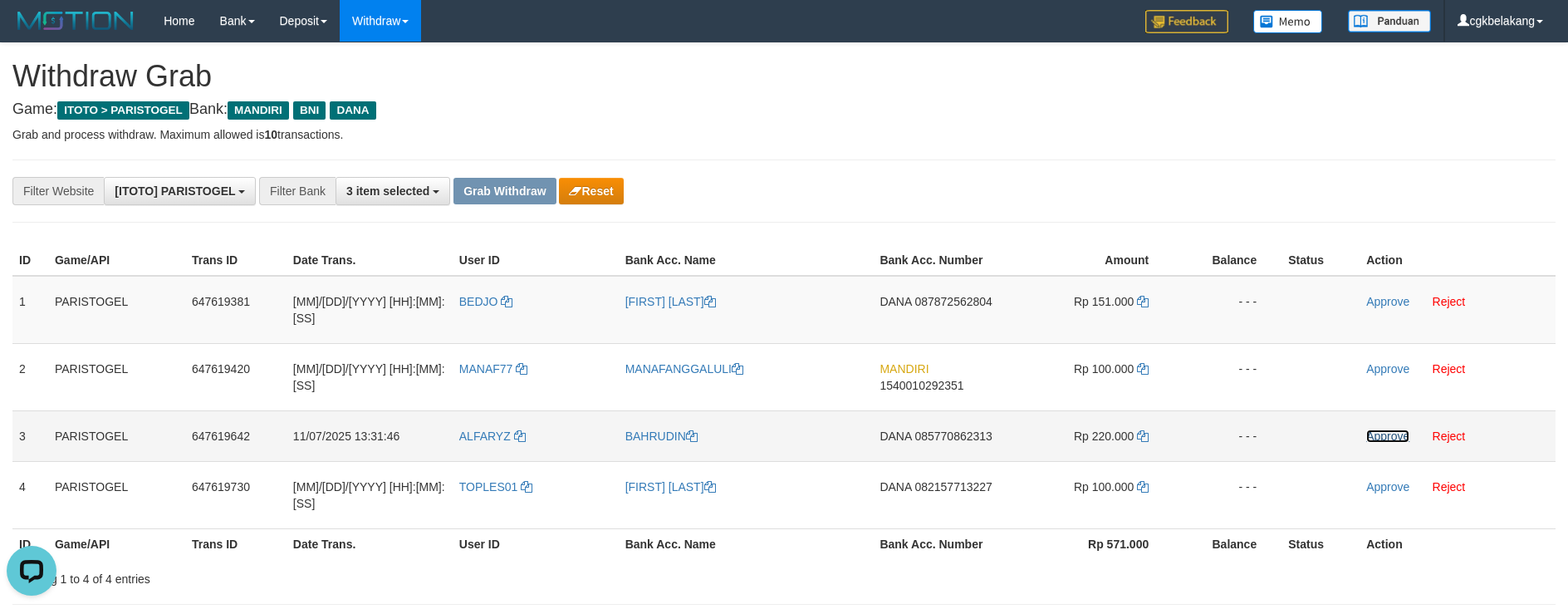 click on "Approve" at bounding box center [1388, 436] 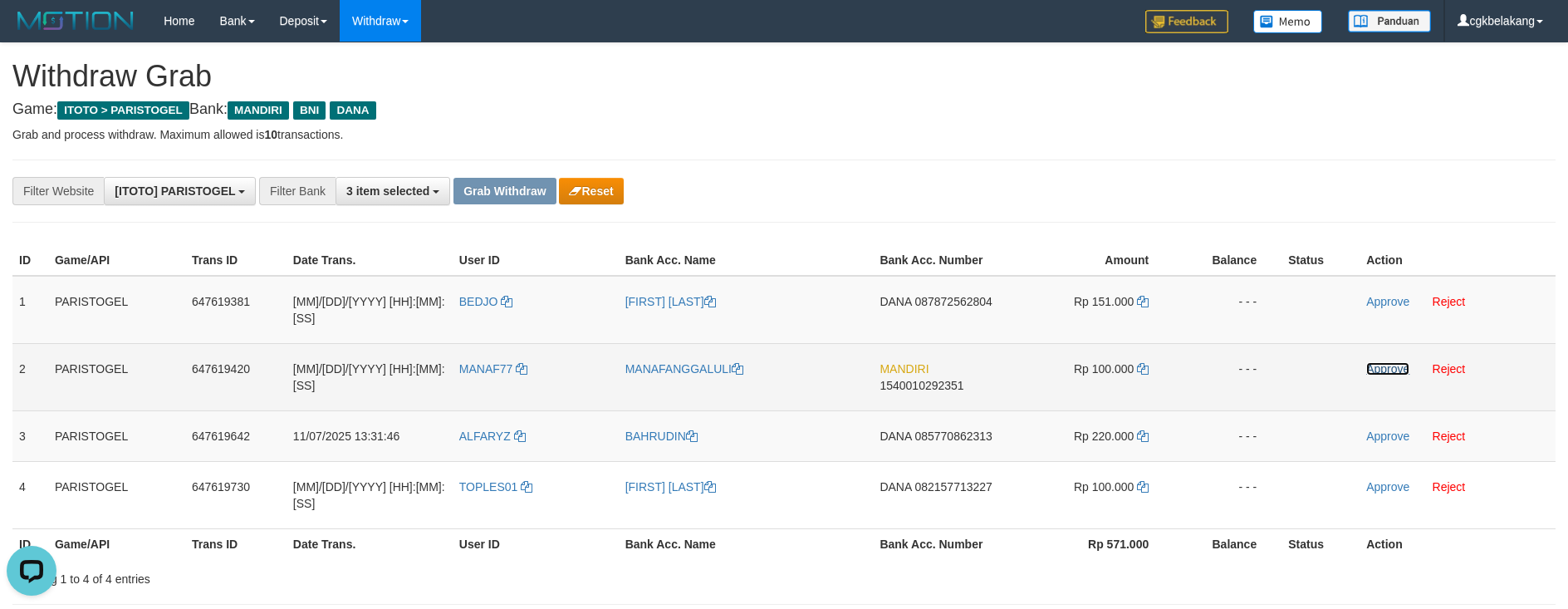 click on "Approve" at bounding box center [1388, 369] 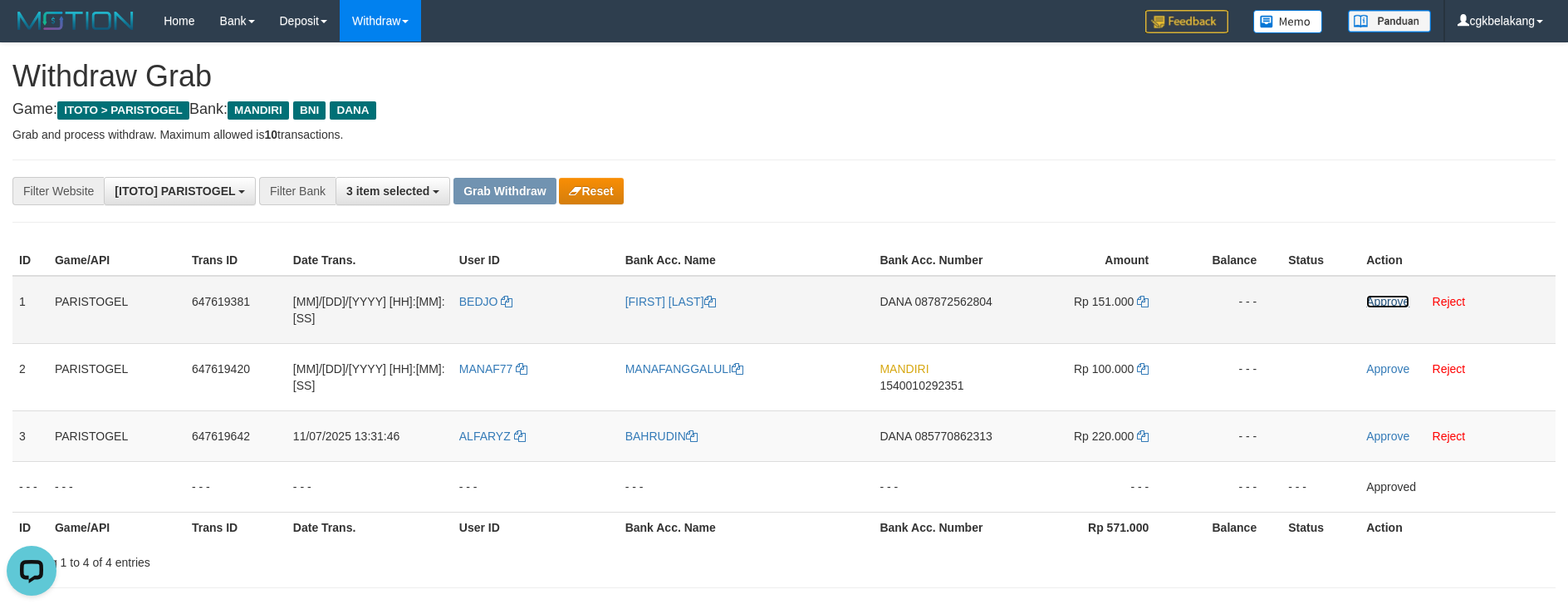 click on "Approve" at bounding box center (1388, 302) 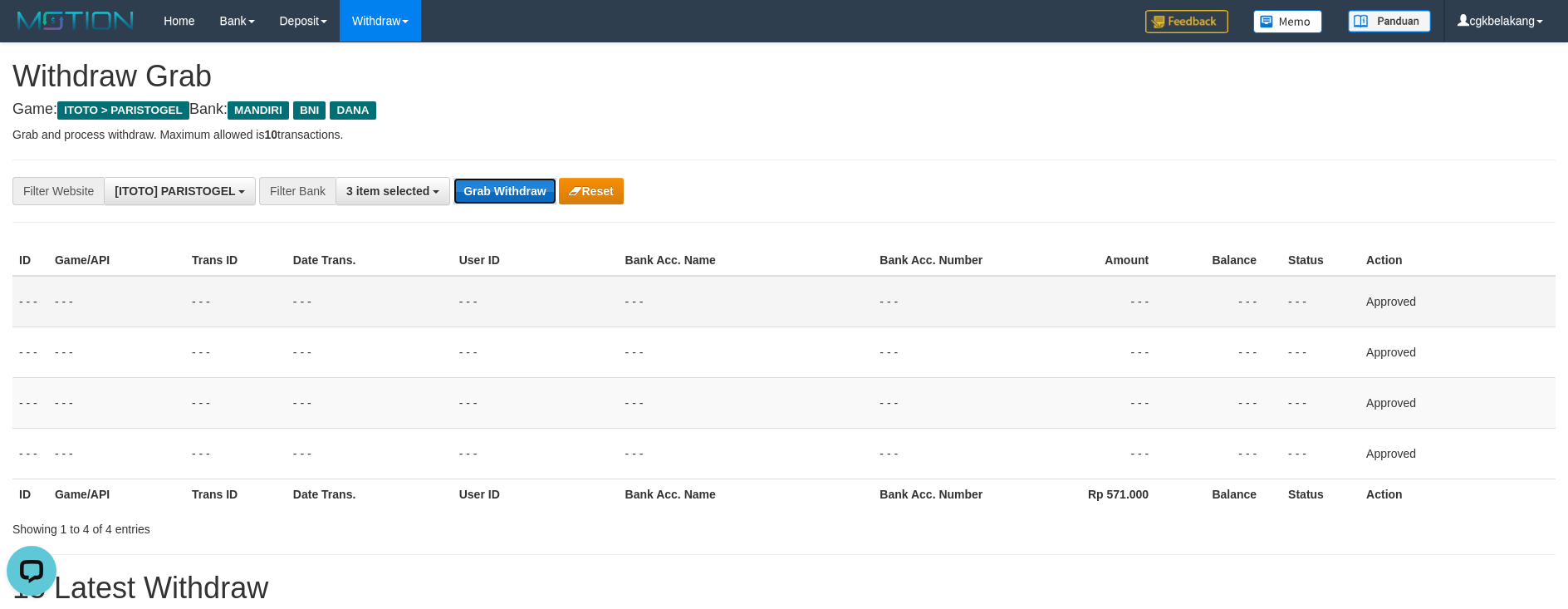 click on "Grab Withdraw" at bounding box center [504, 191] 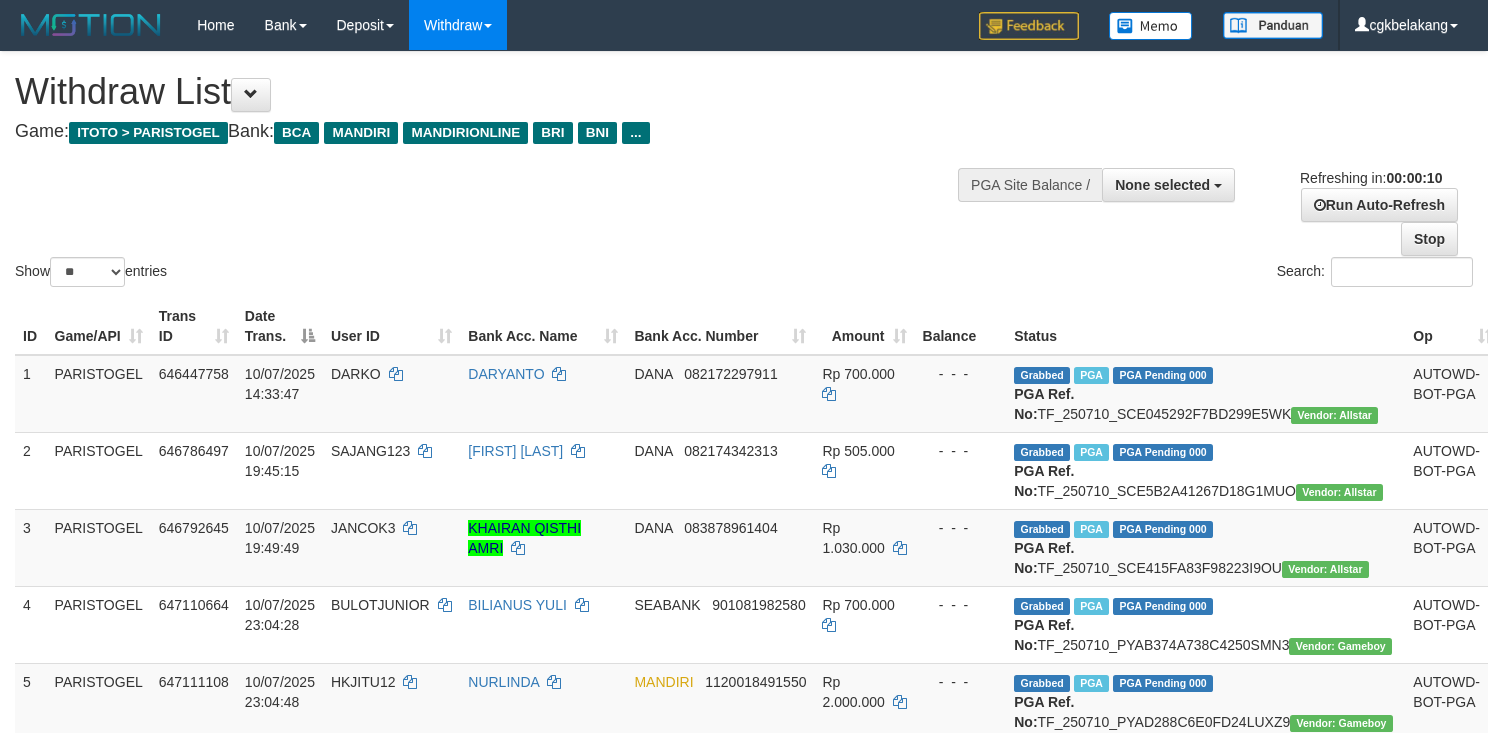 select 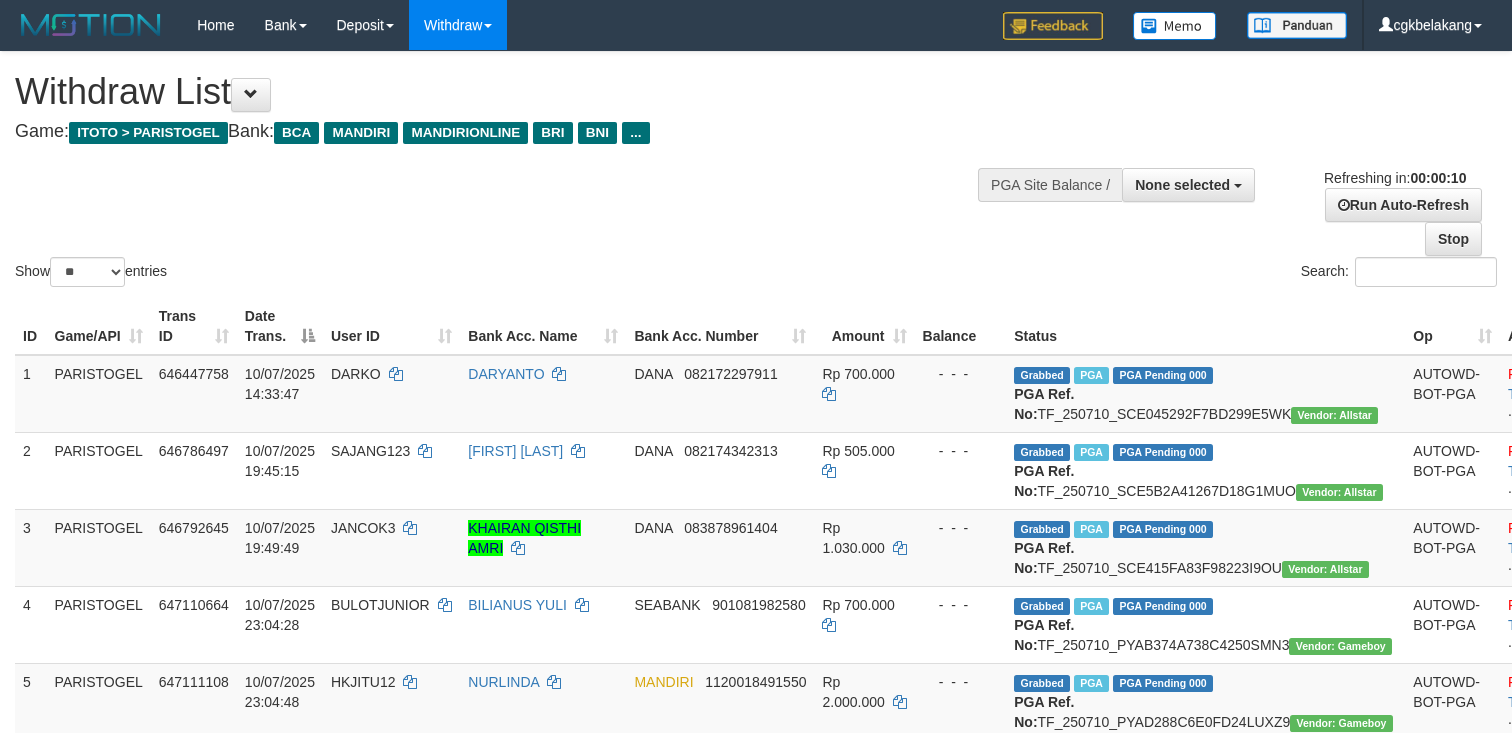 select 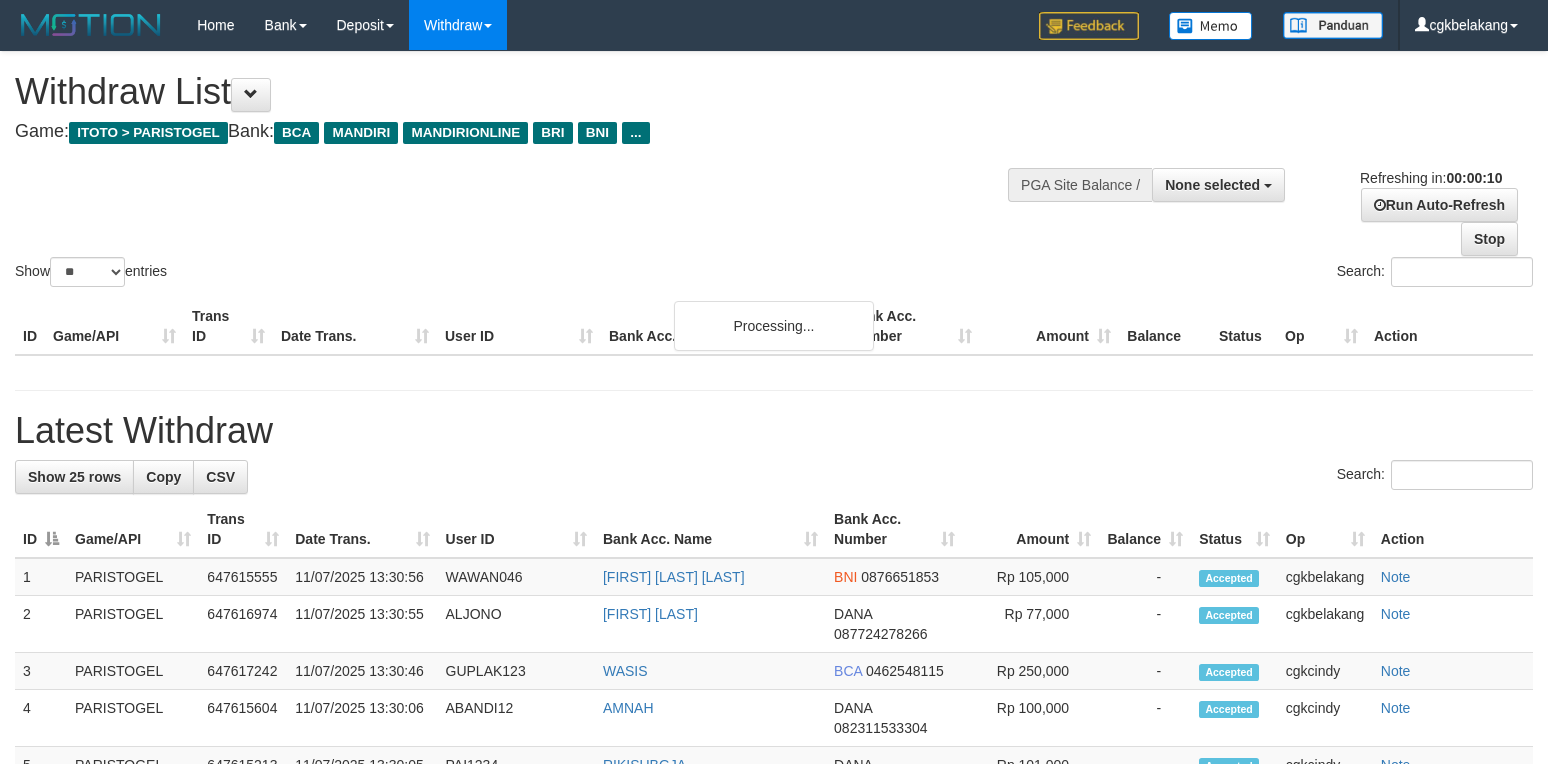 select 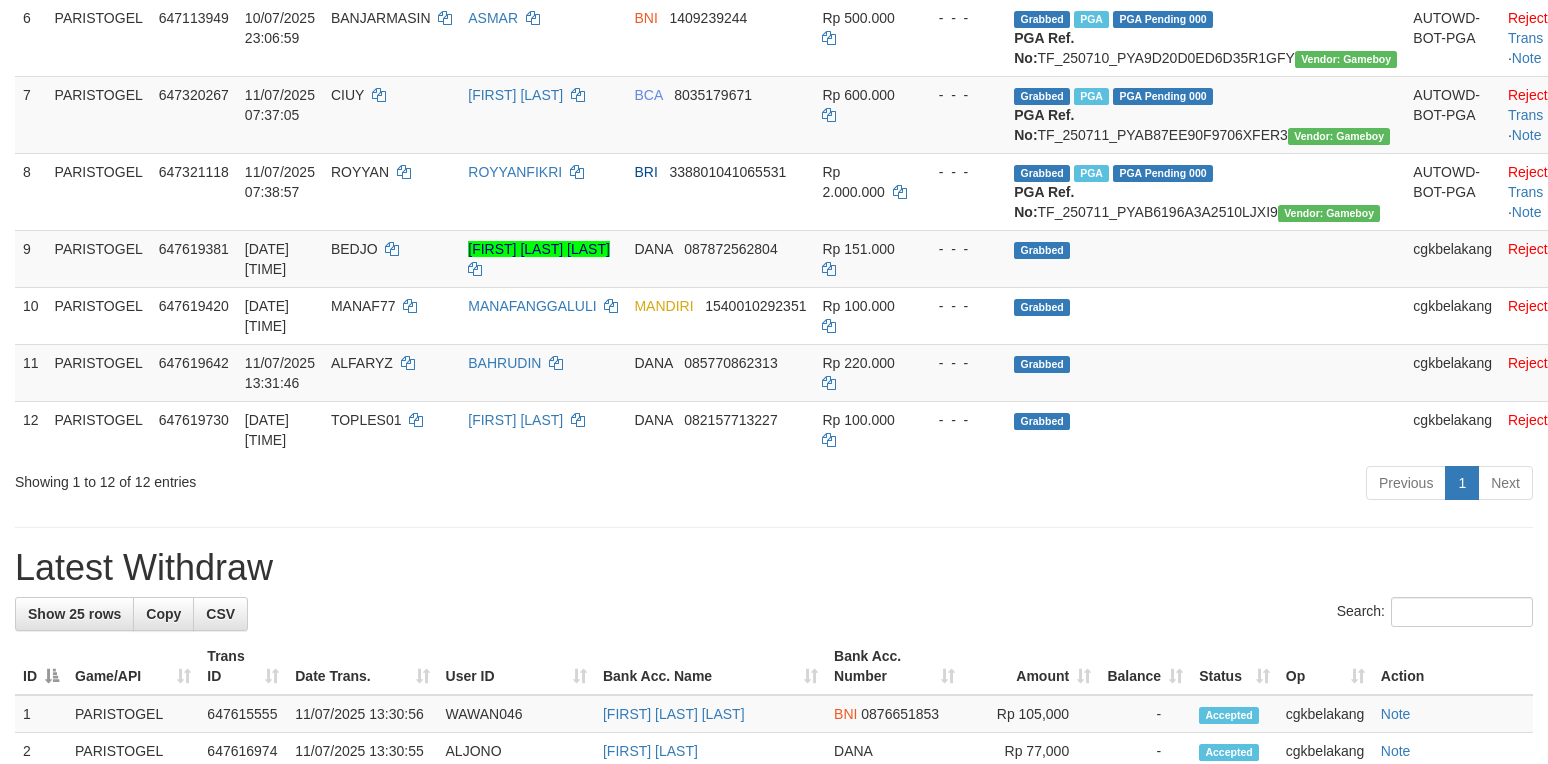 scroll, scrollTop: 666, scrollLeft: 0, axis: vertical 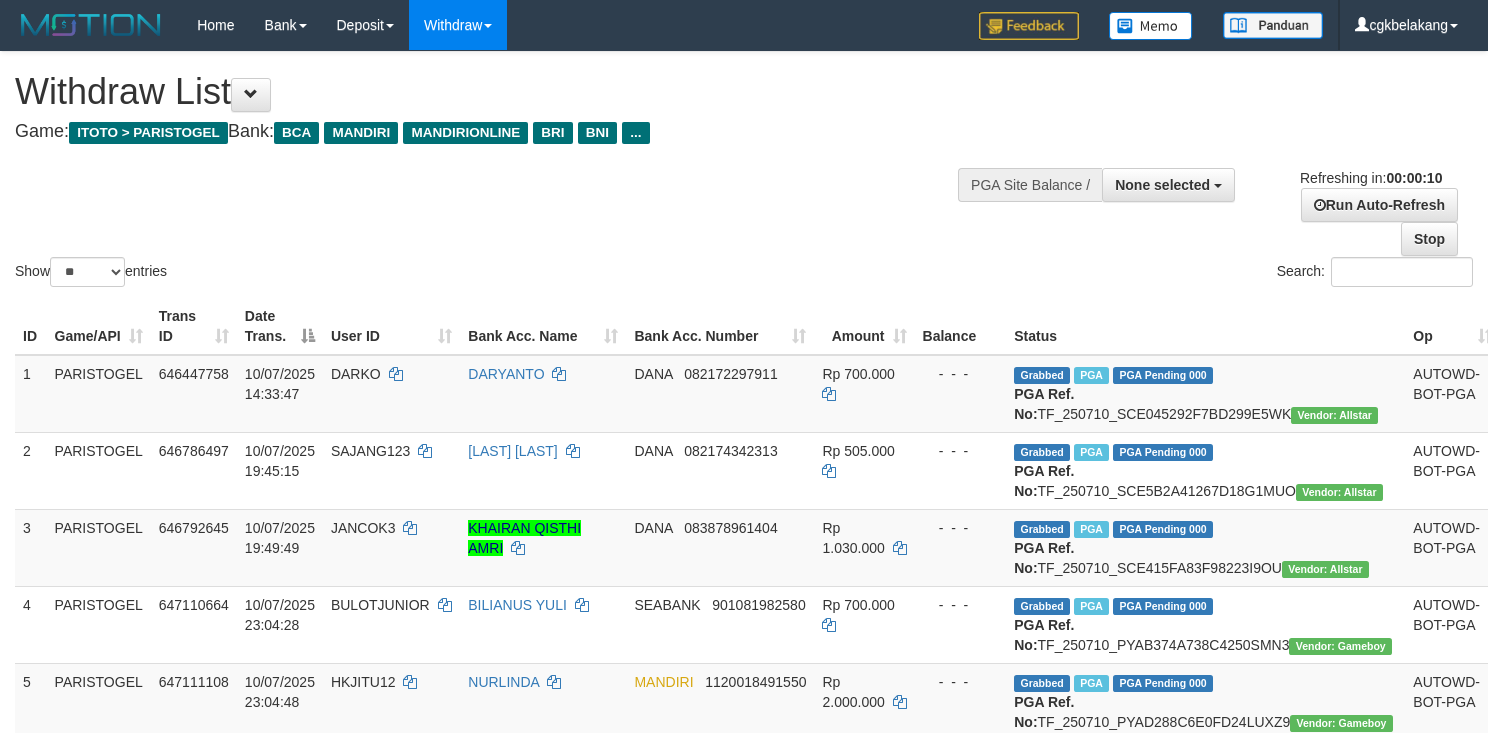 select 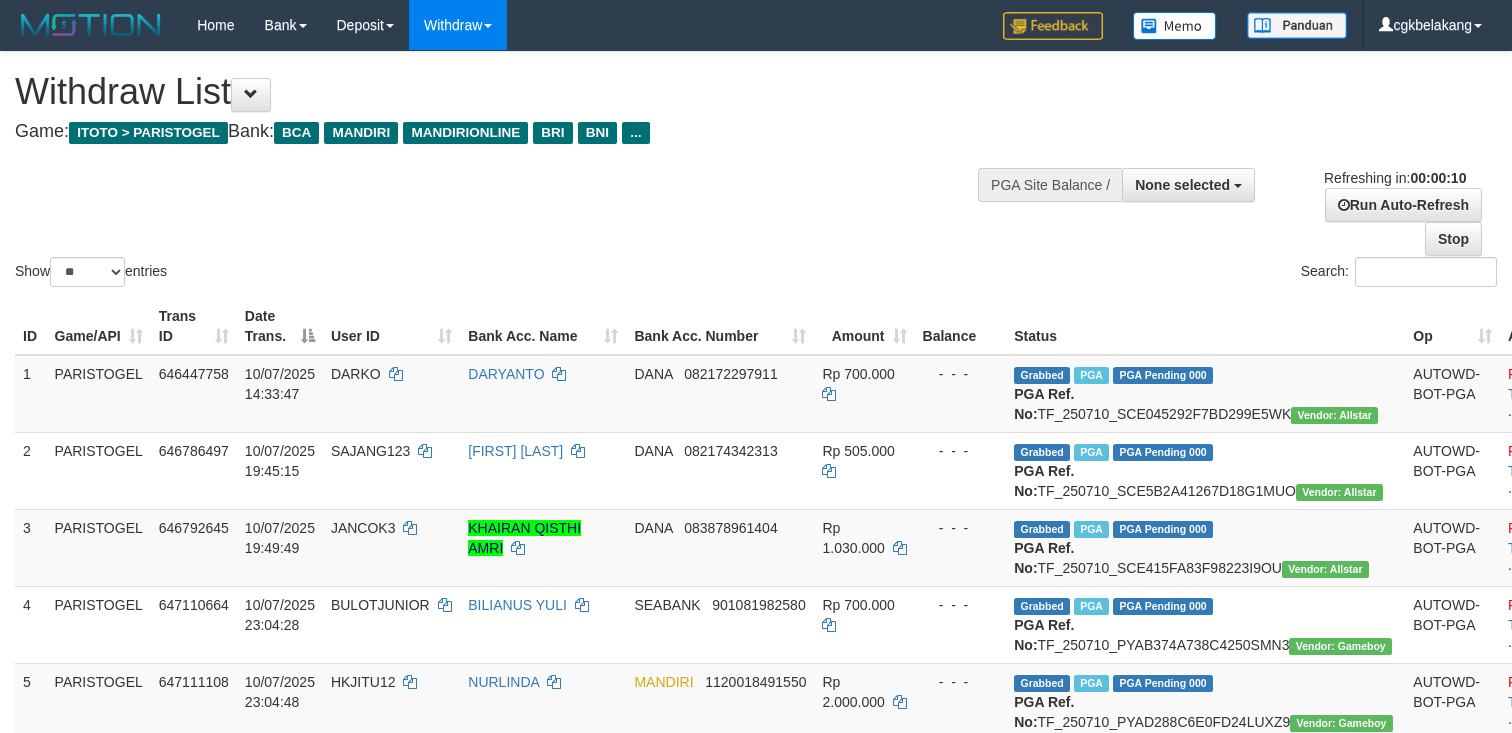 select 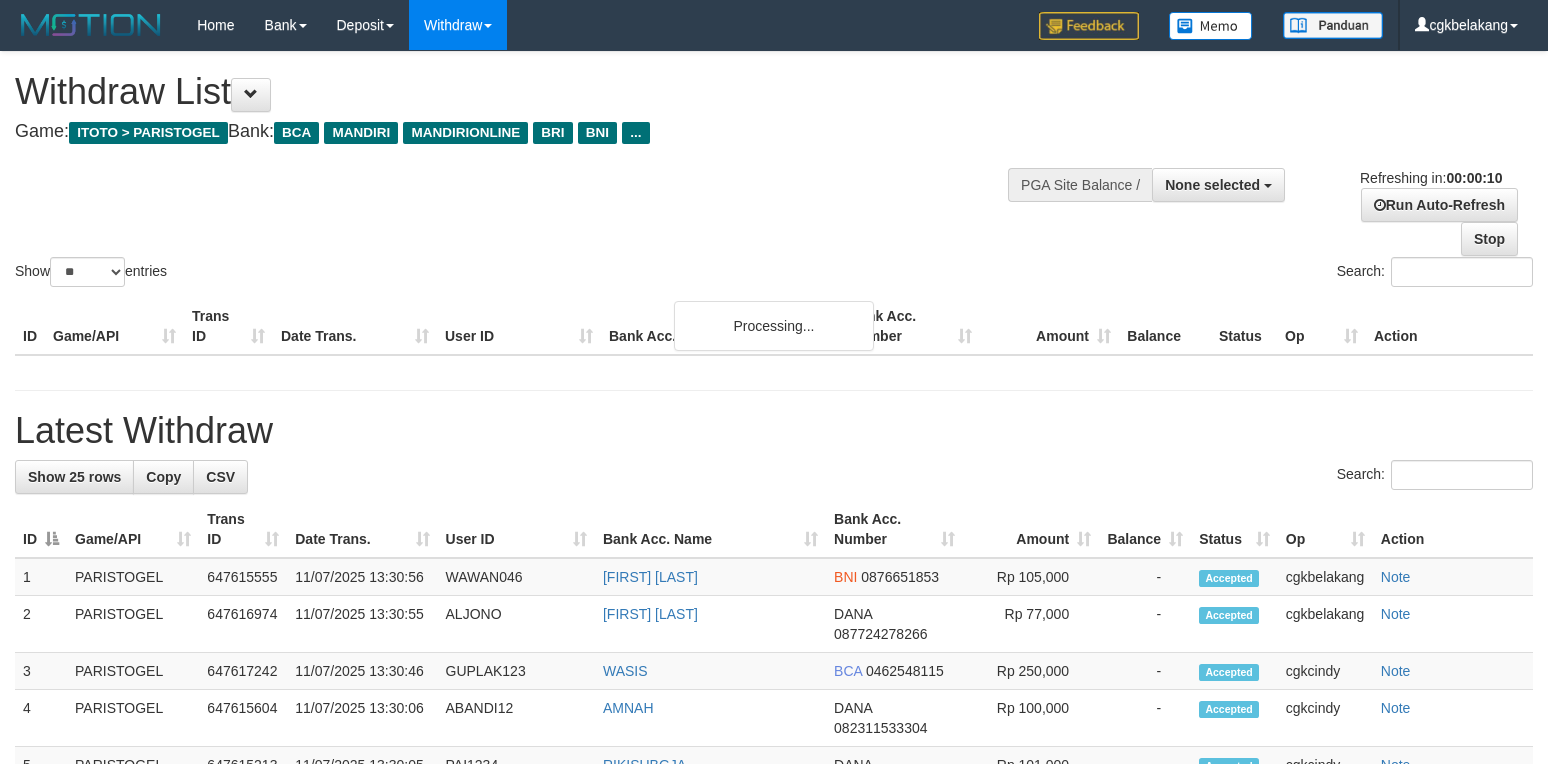 select 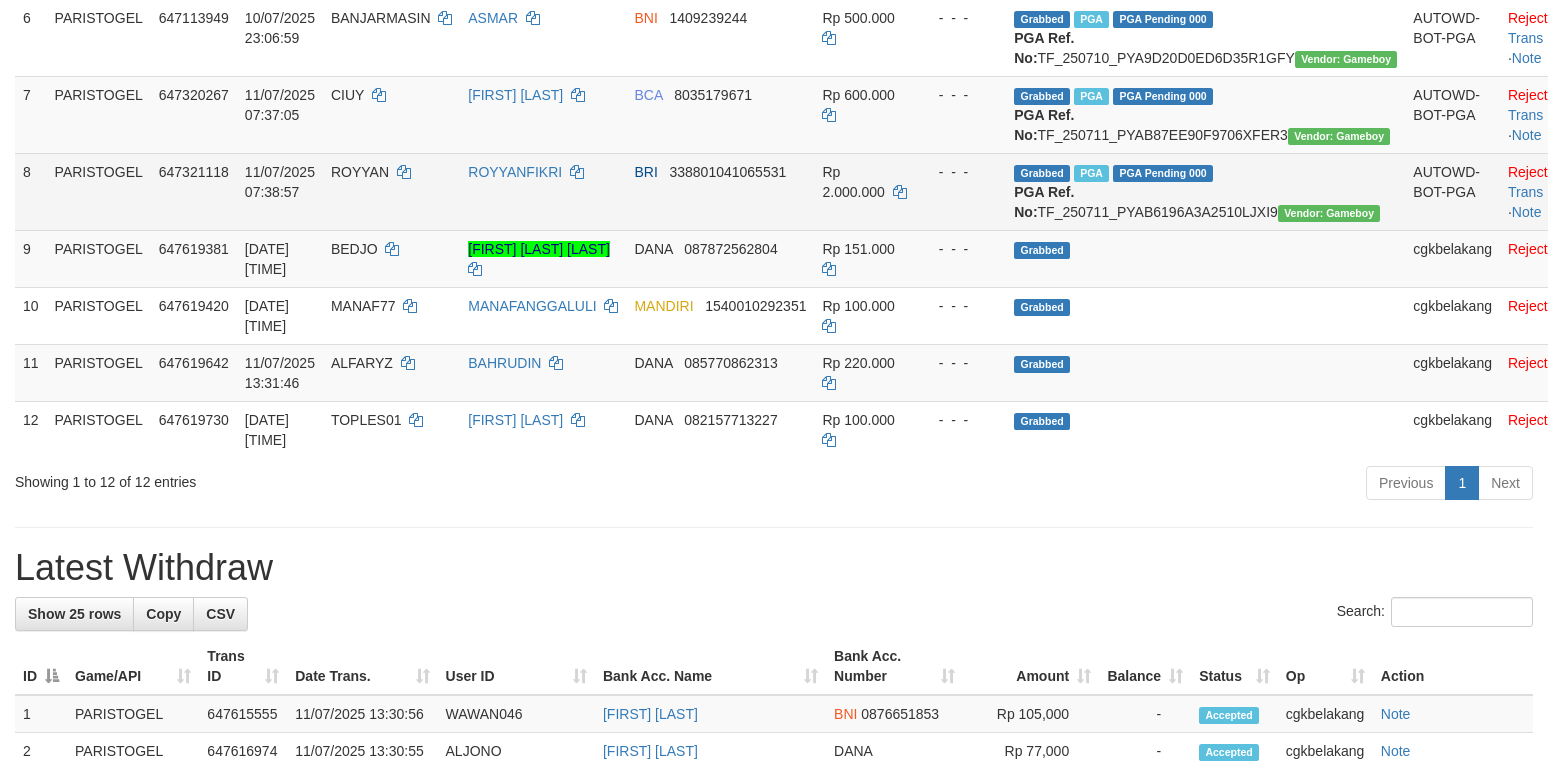 scroll, scrollTop: 666, scrollLeft: 0, axis: vertical 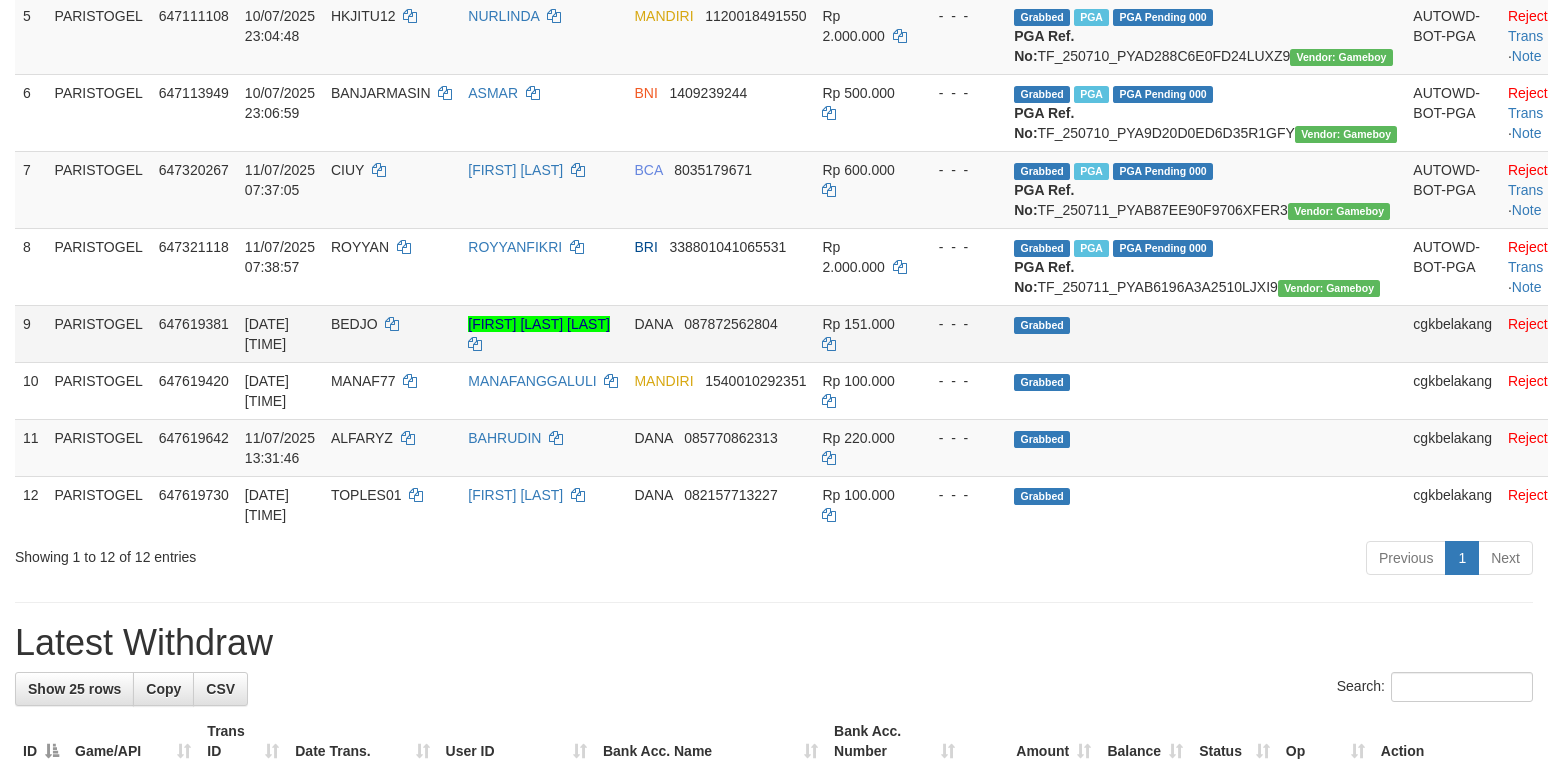 click on "Grabbed" at bounding box center (1205, 333) 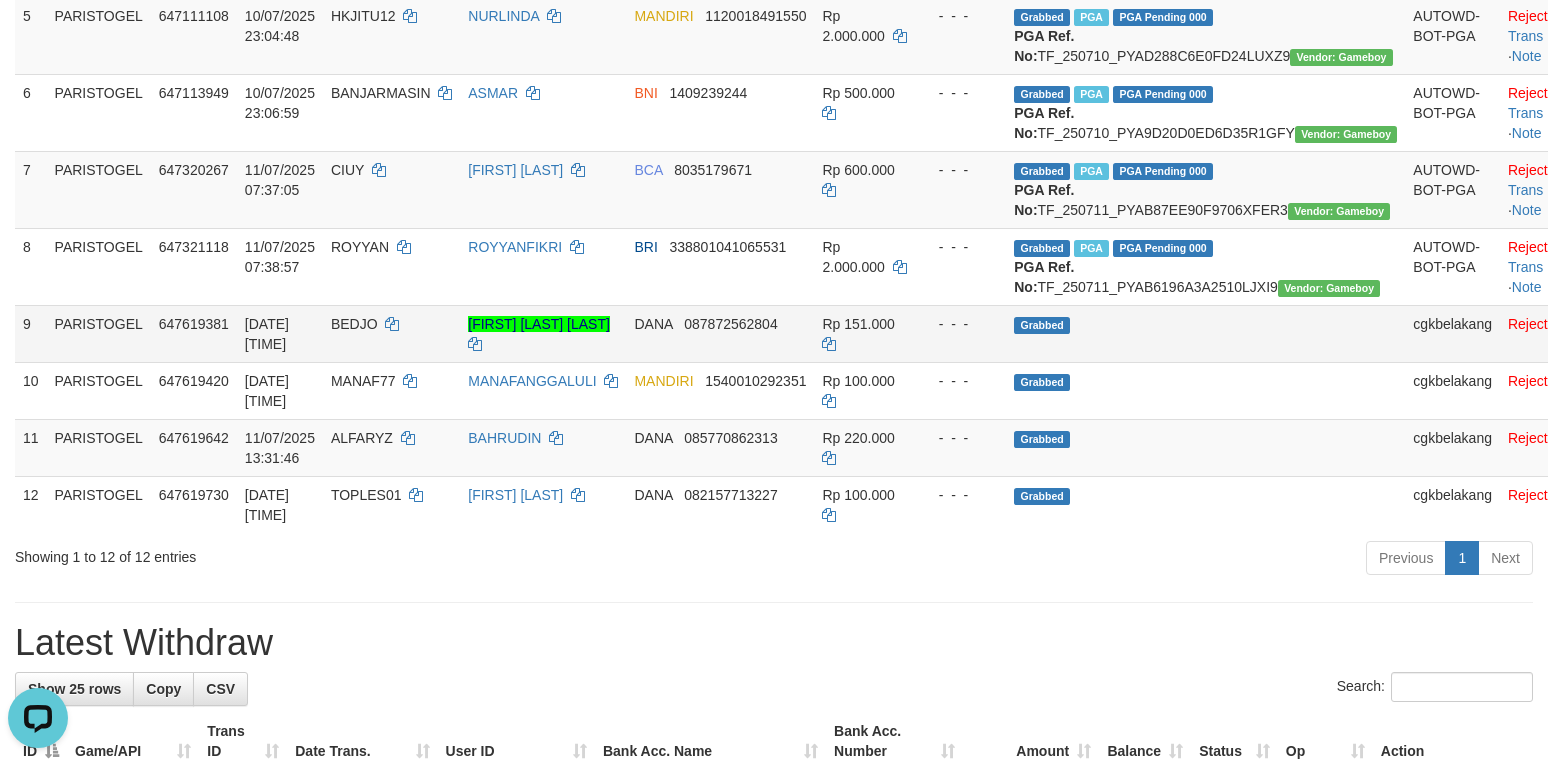 scroll, scrollTop: 0, scrollLeft: 0, axis: both 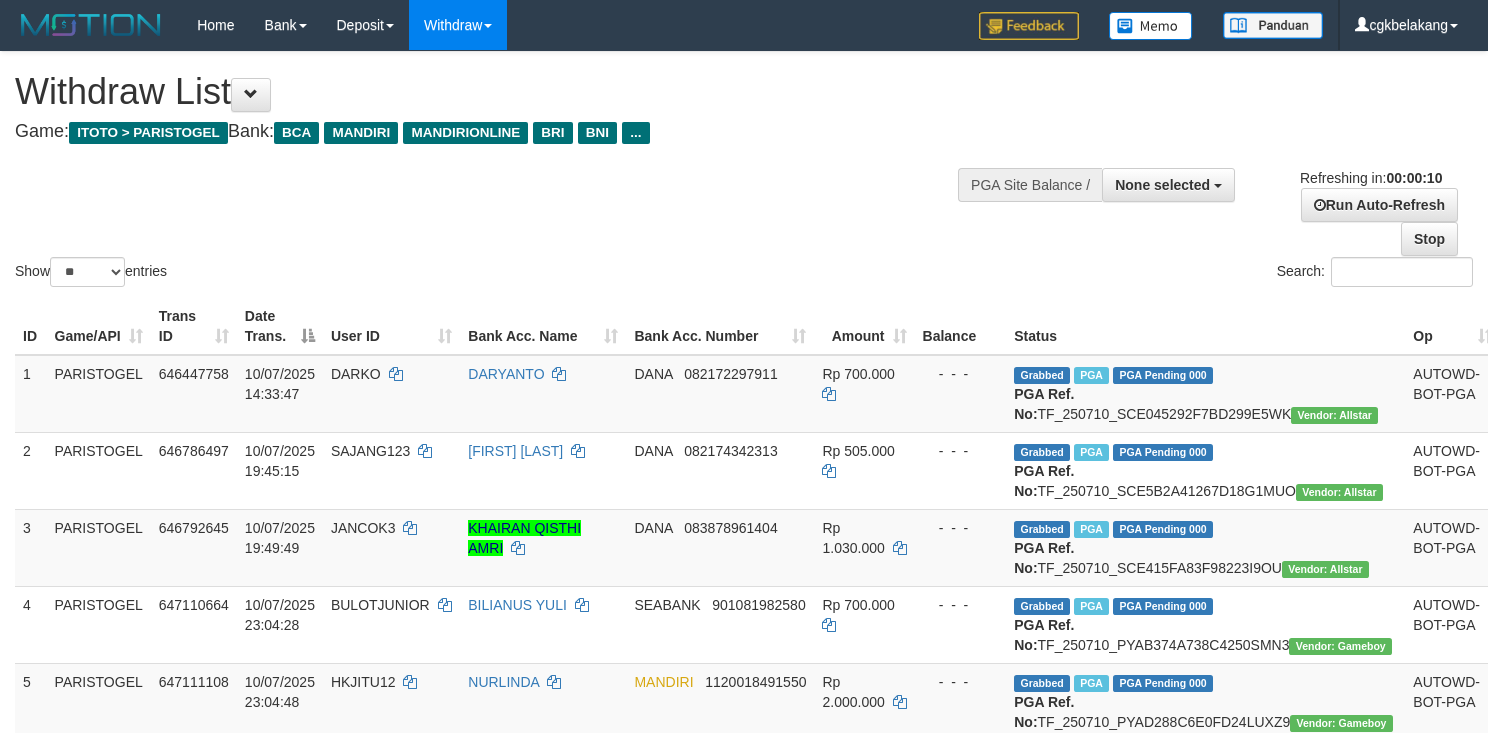 select 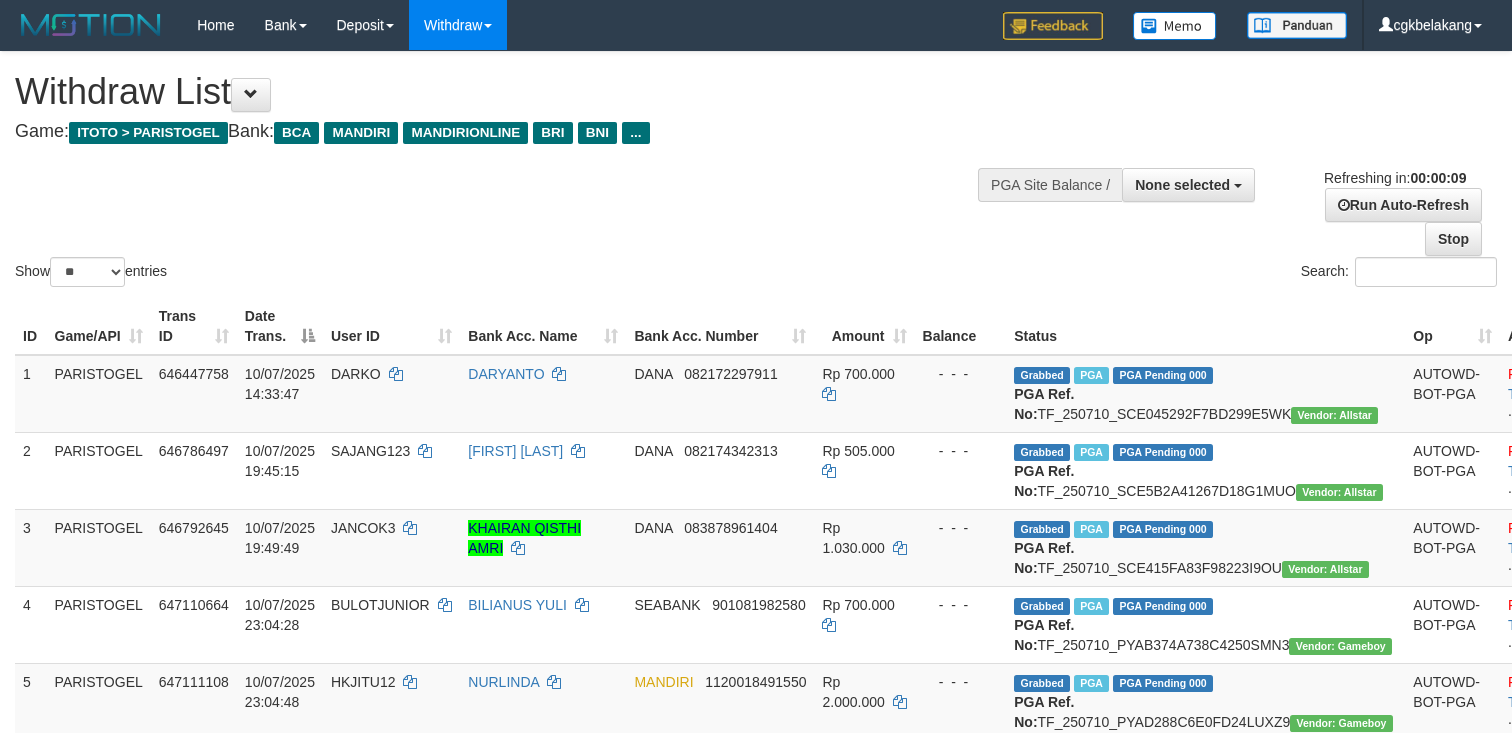 select 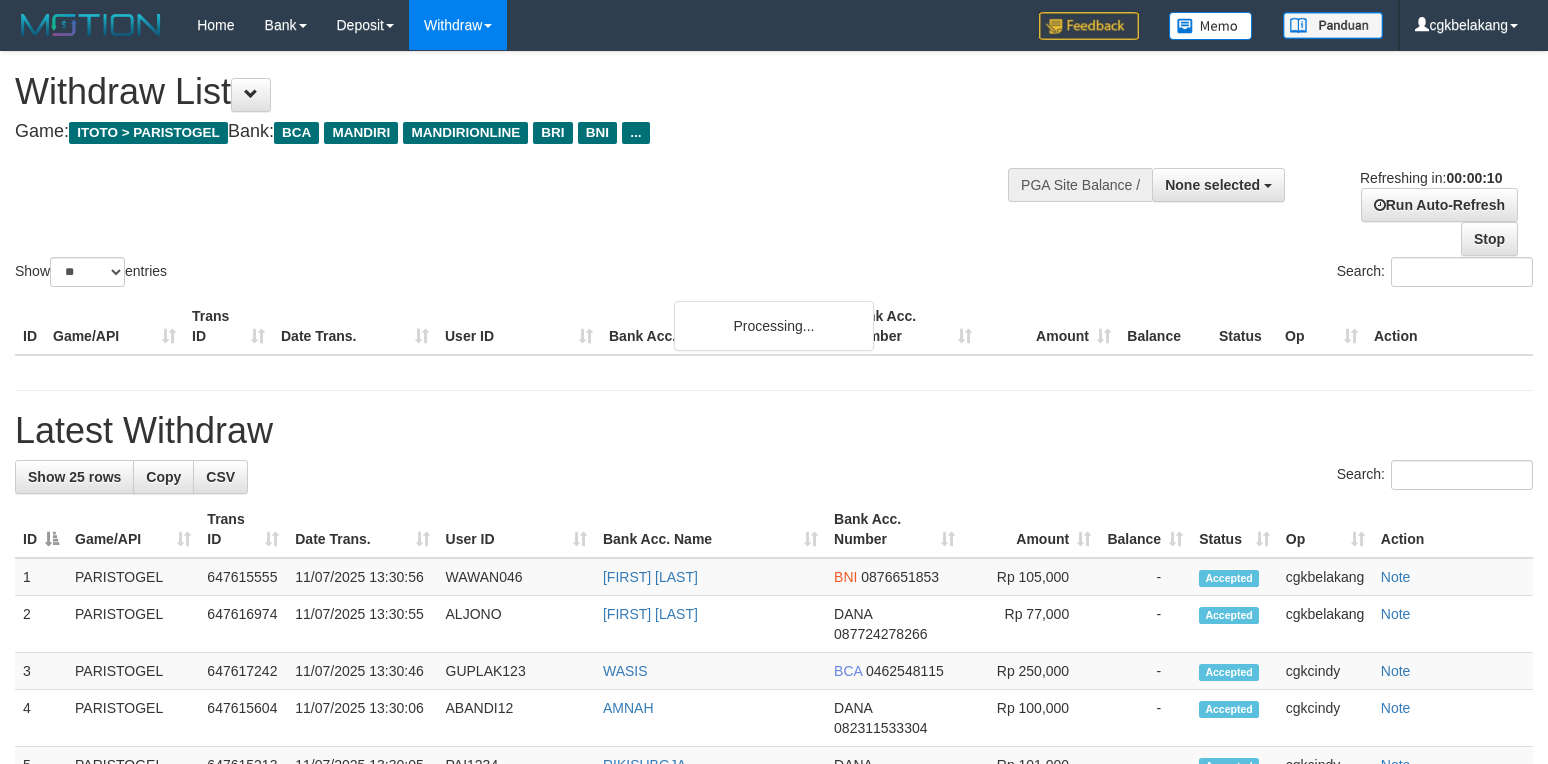 select 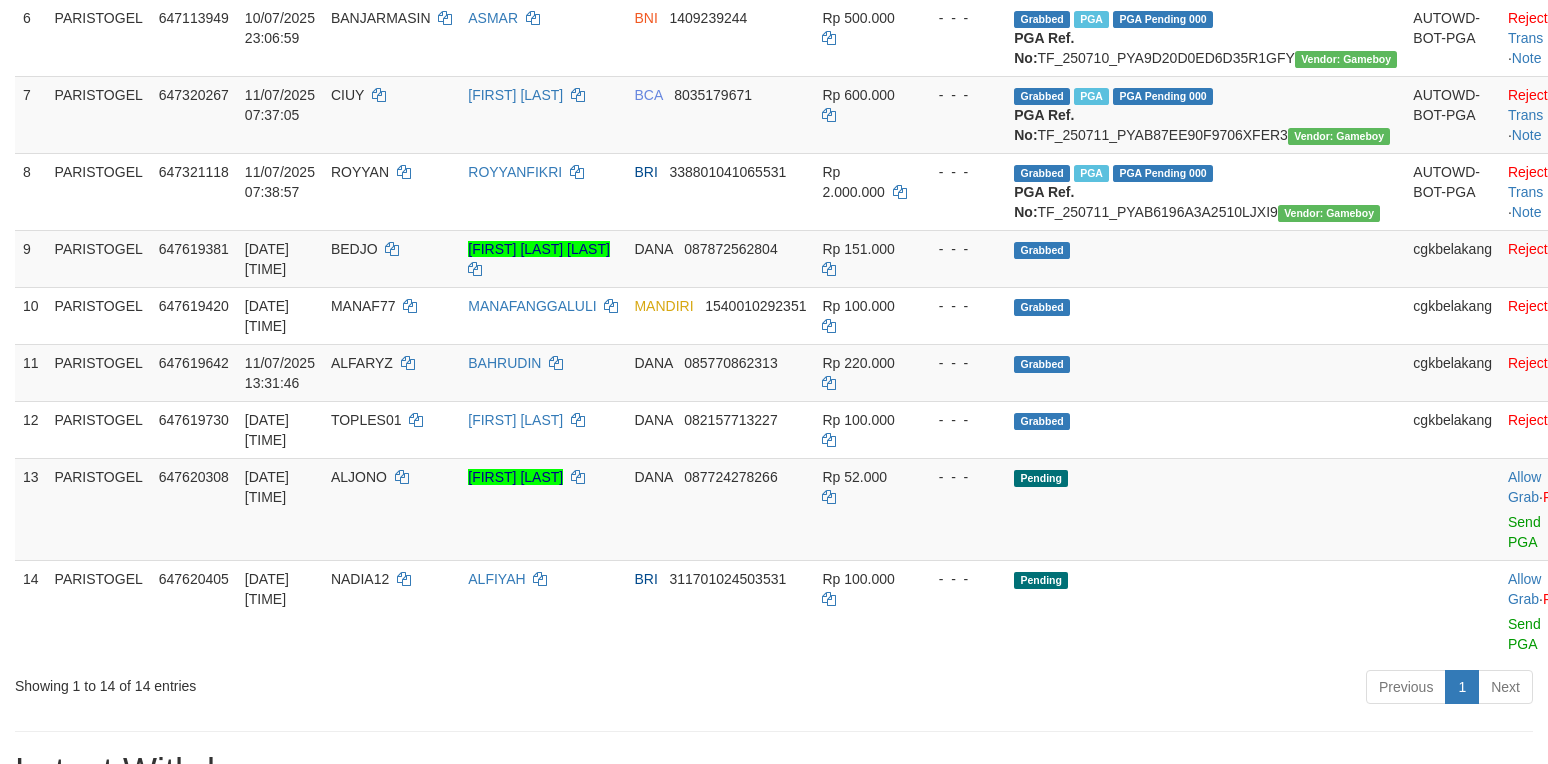 scroll, scrollTop: 666, scrollLeft: 0, axis: vertical 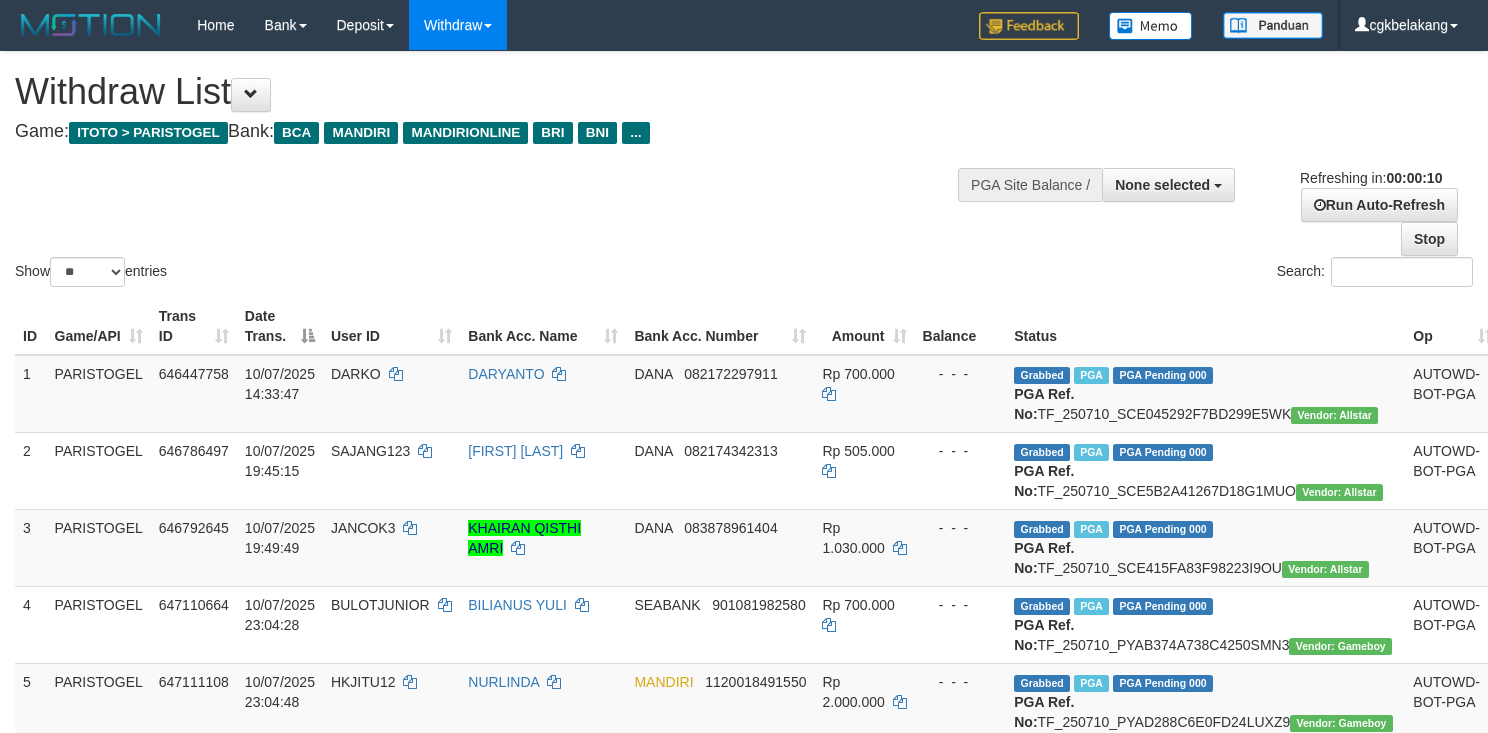 select 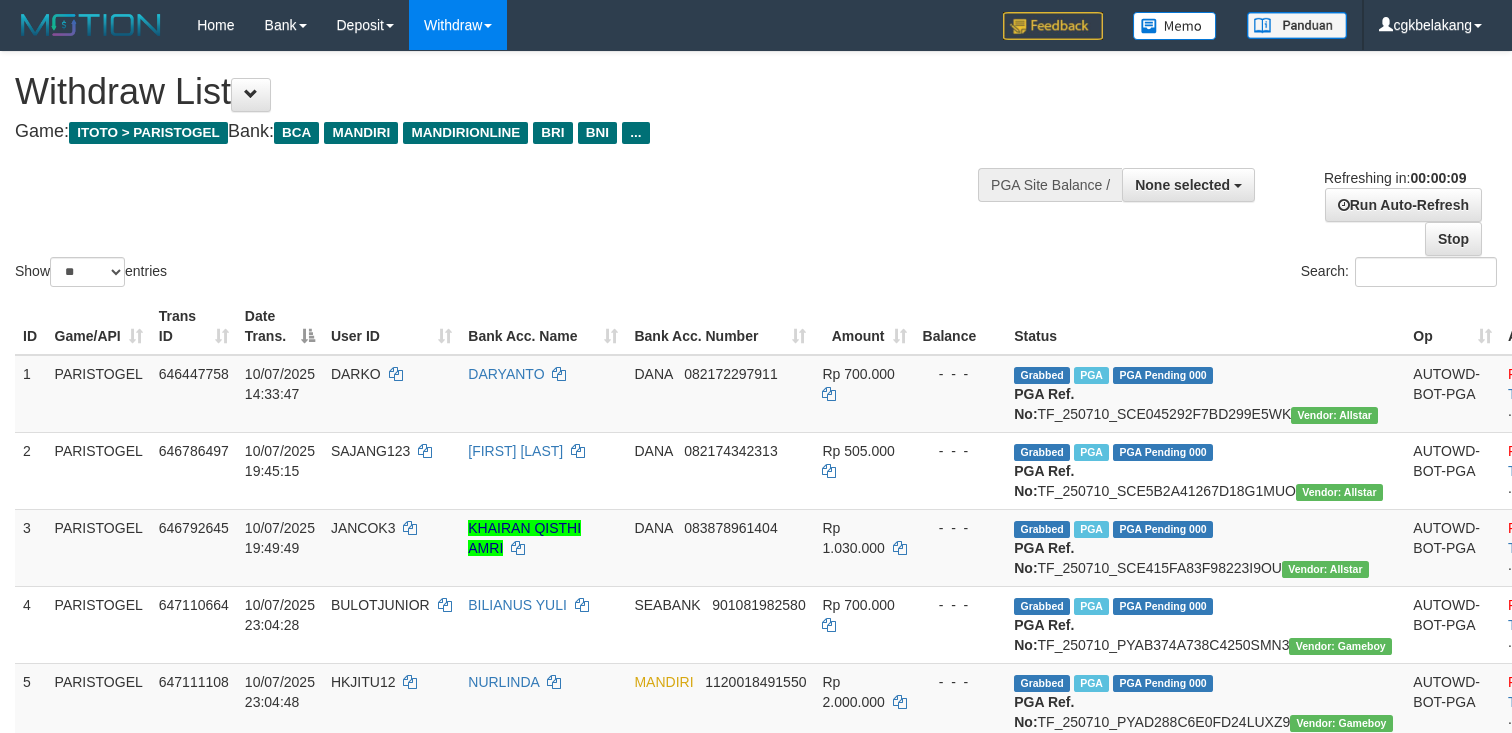select 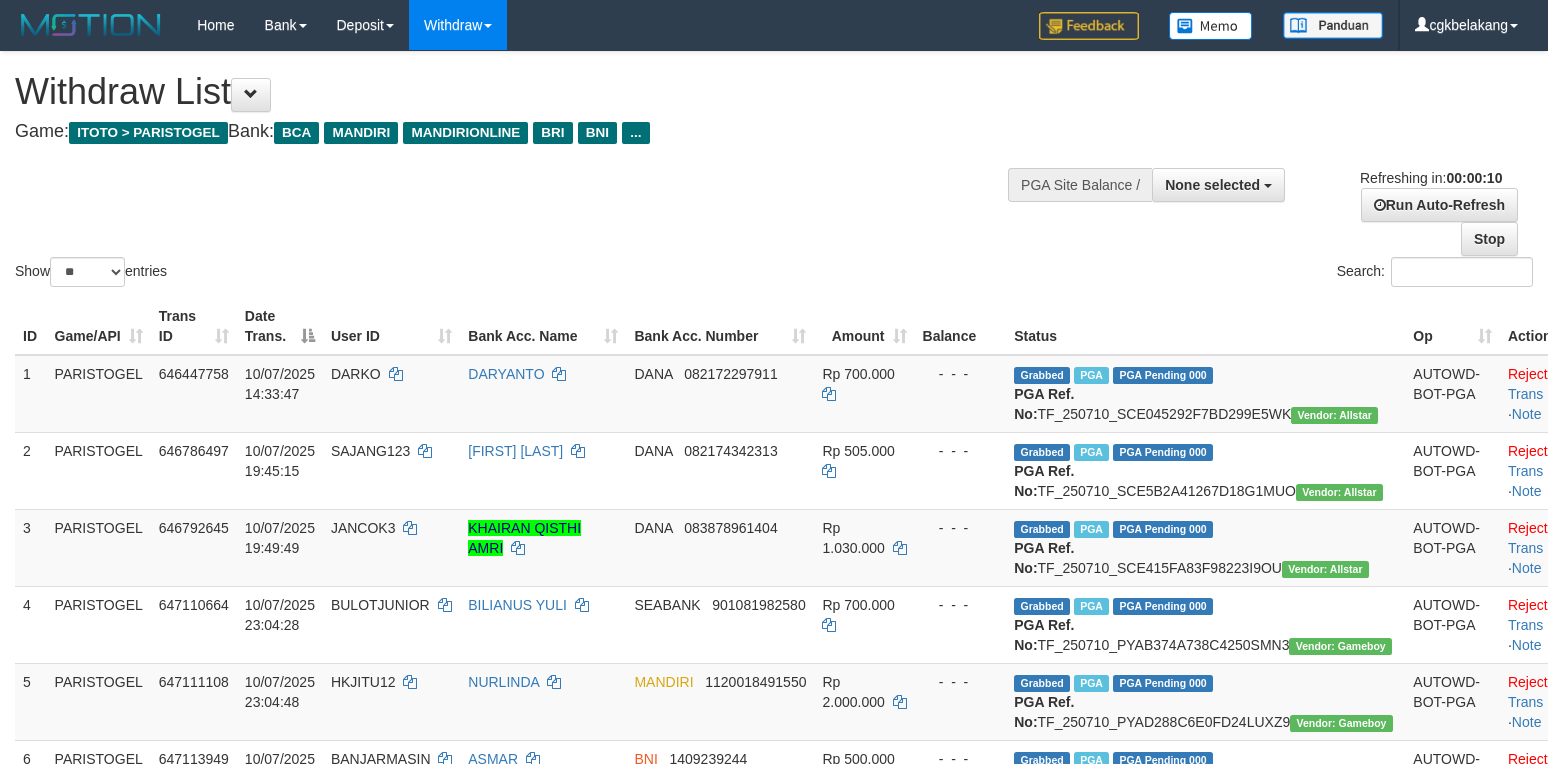 select 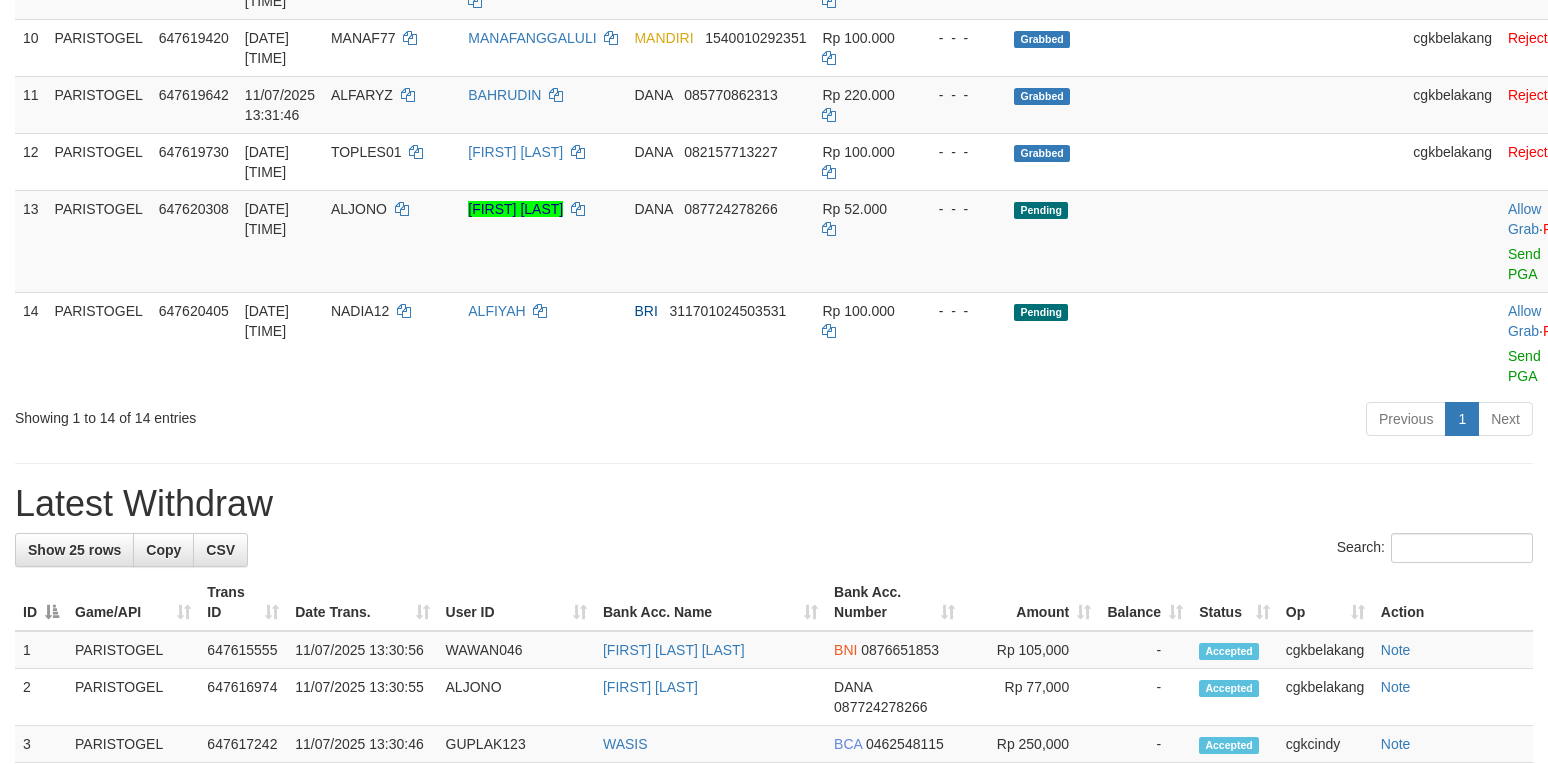 scroll, scrollTop: 933, scrollLeft: 0, axis: vertical 